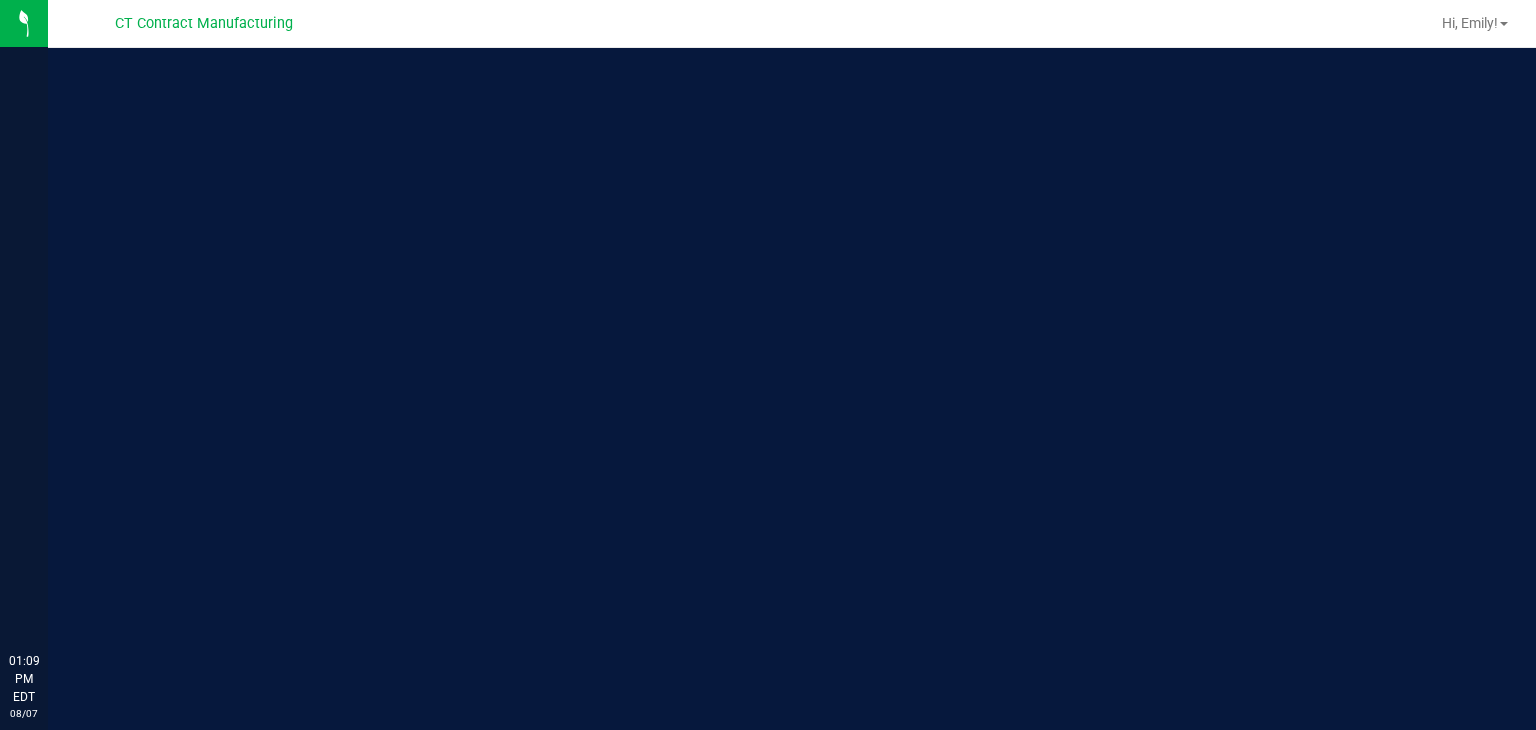 scroll, scrollTop: 0, scrollLeft: 0, axis: both 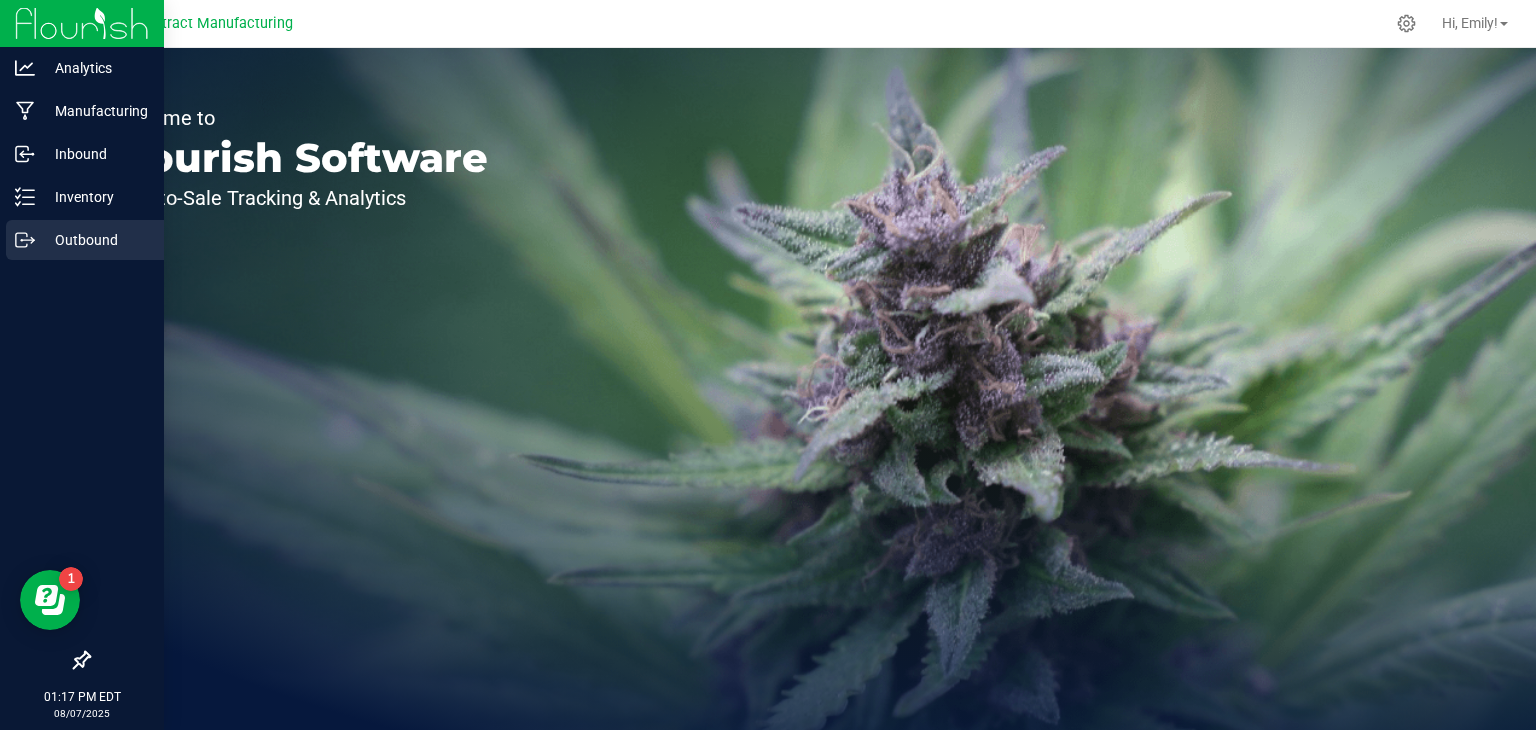 click on "Outbound" at bounding box center (95, 240) 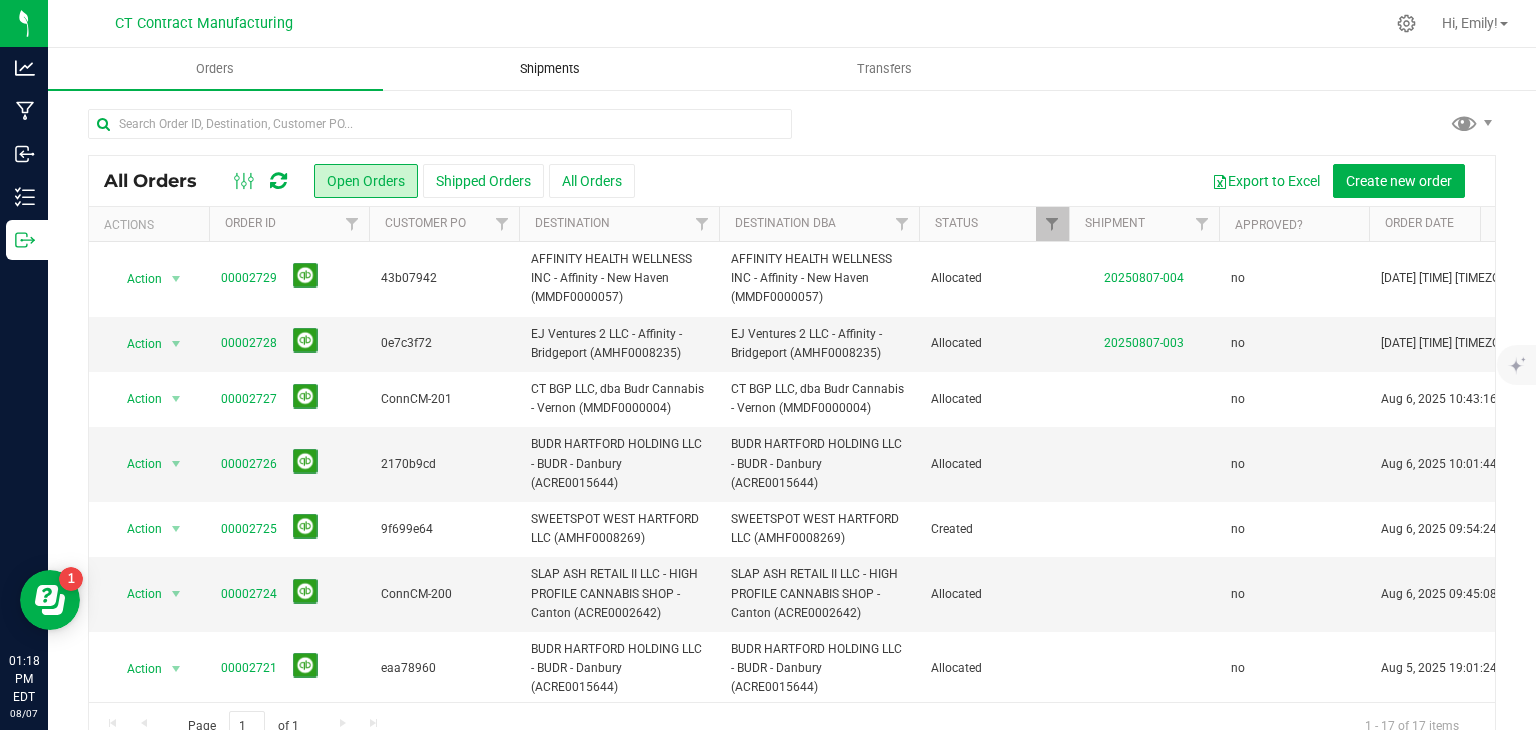 click on "Shipments" at bounding box center [550, 69] 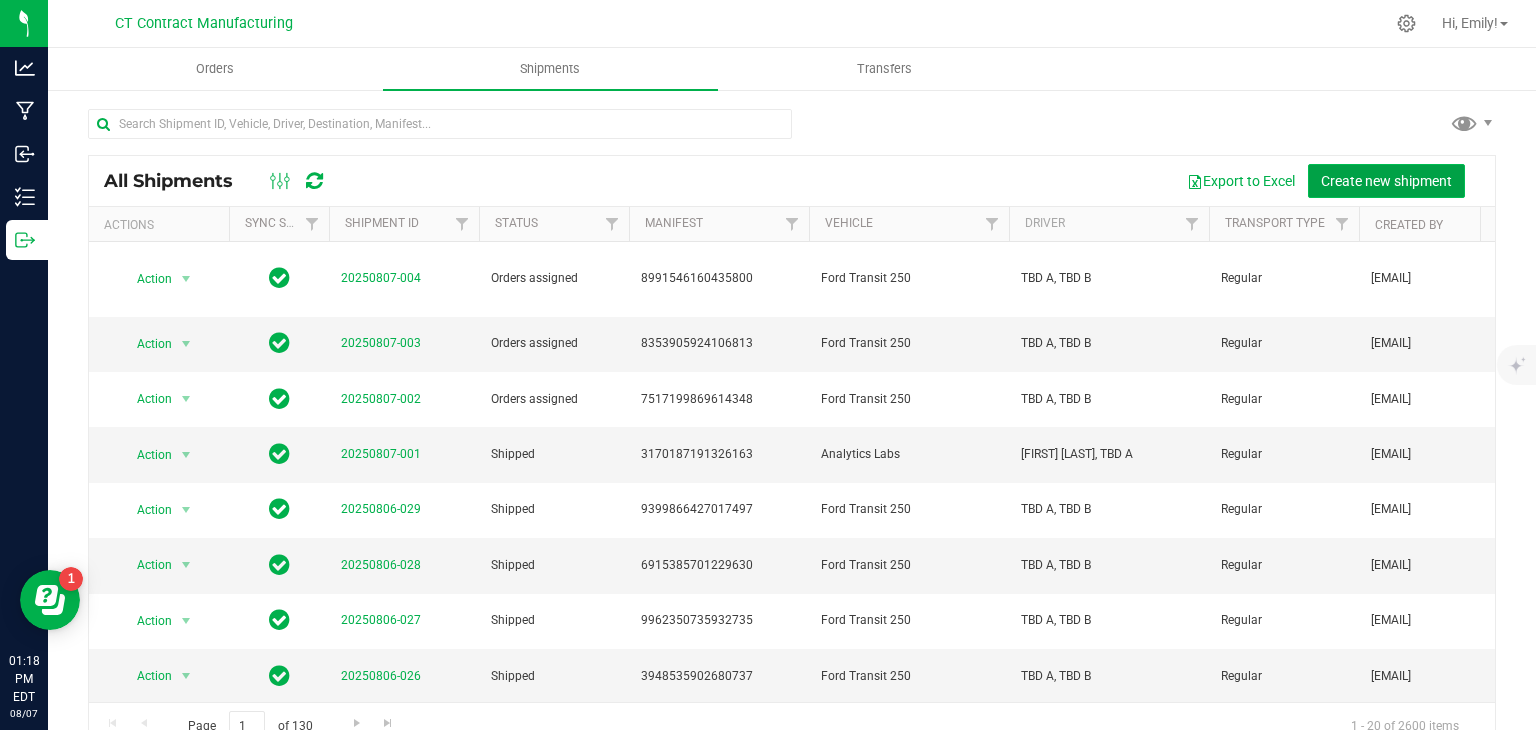 click on "Create new shipment" at bounding box center (1386, 181) 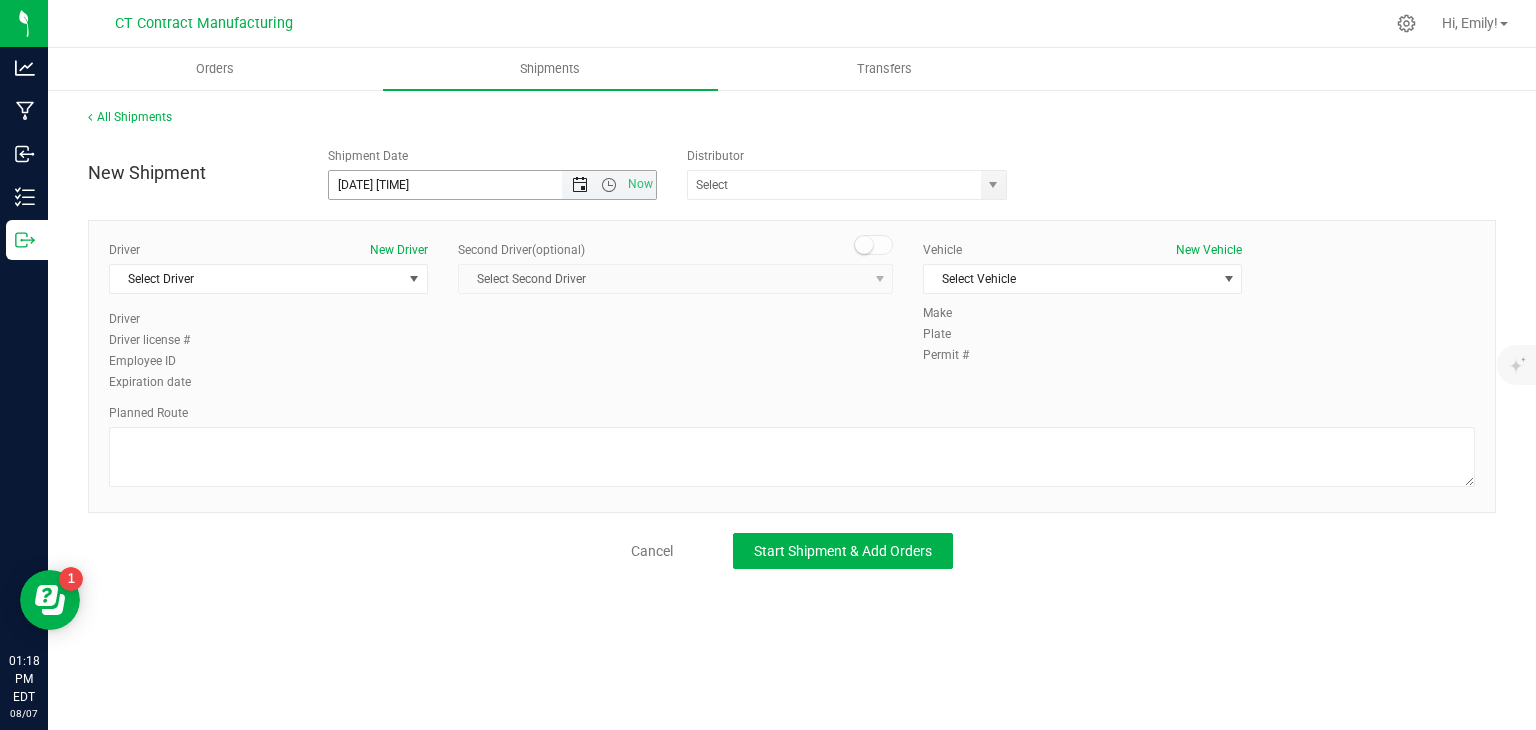 click at bounding box center (580, 185) 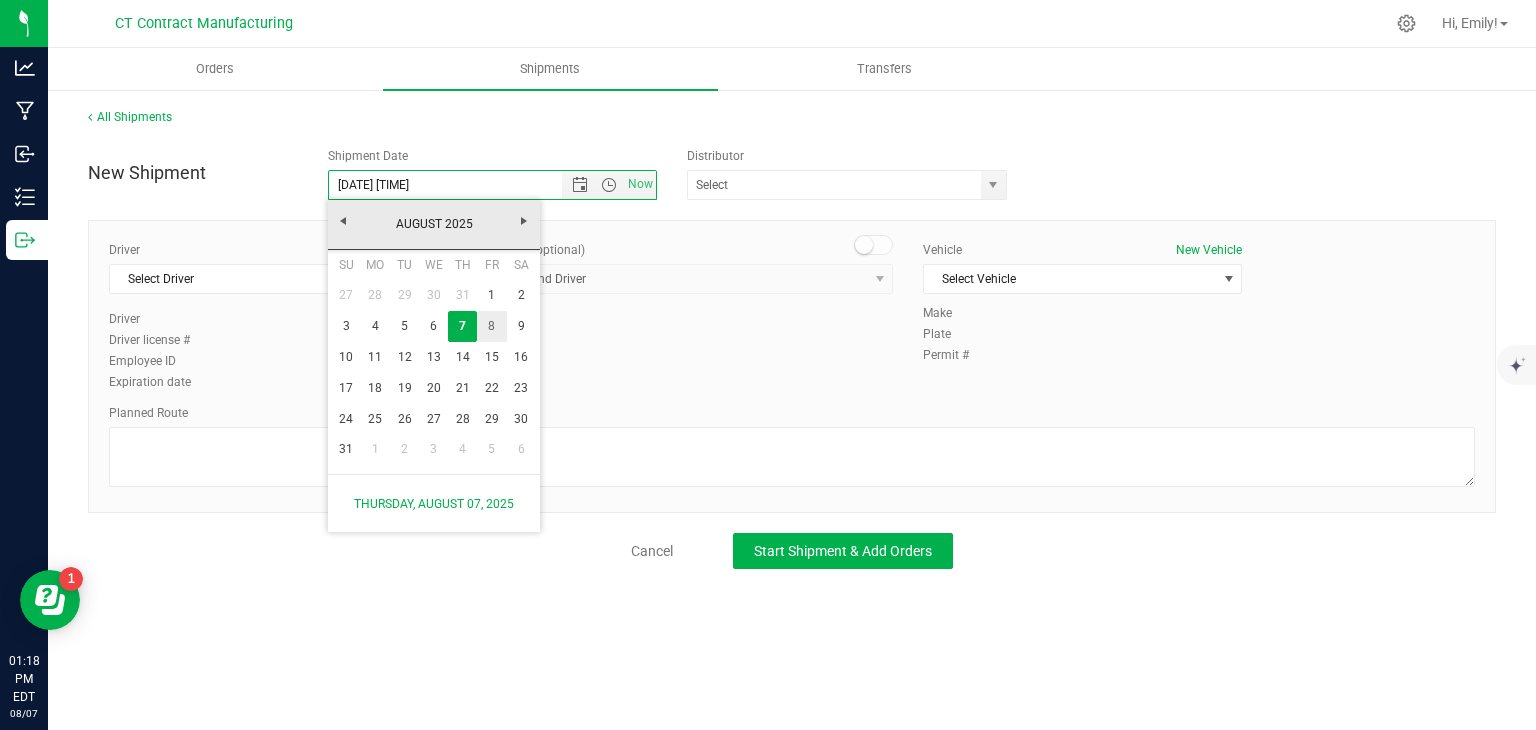 click on "8" at bounding box center (491, 326) 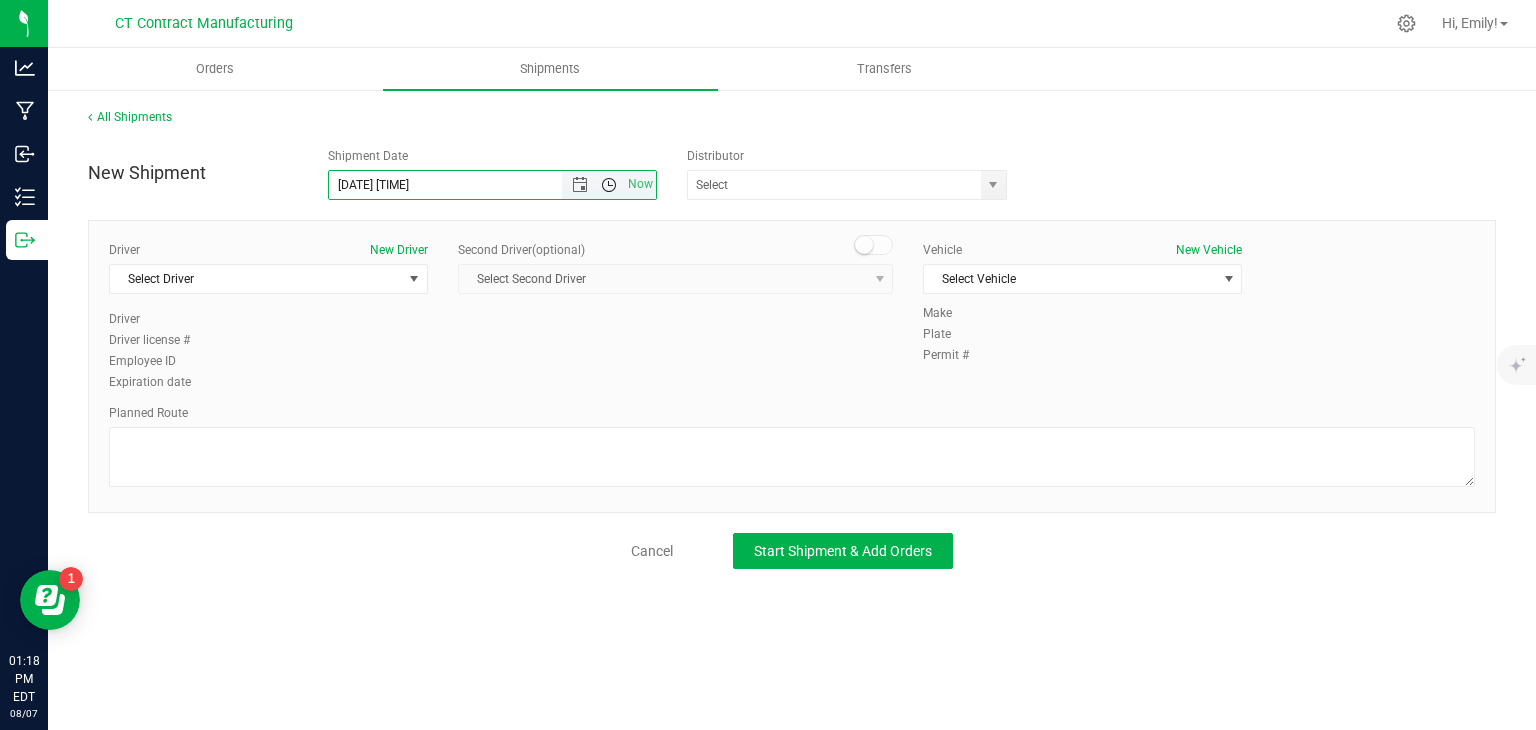 click at bounding box center [609, 185] 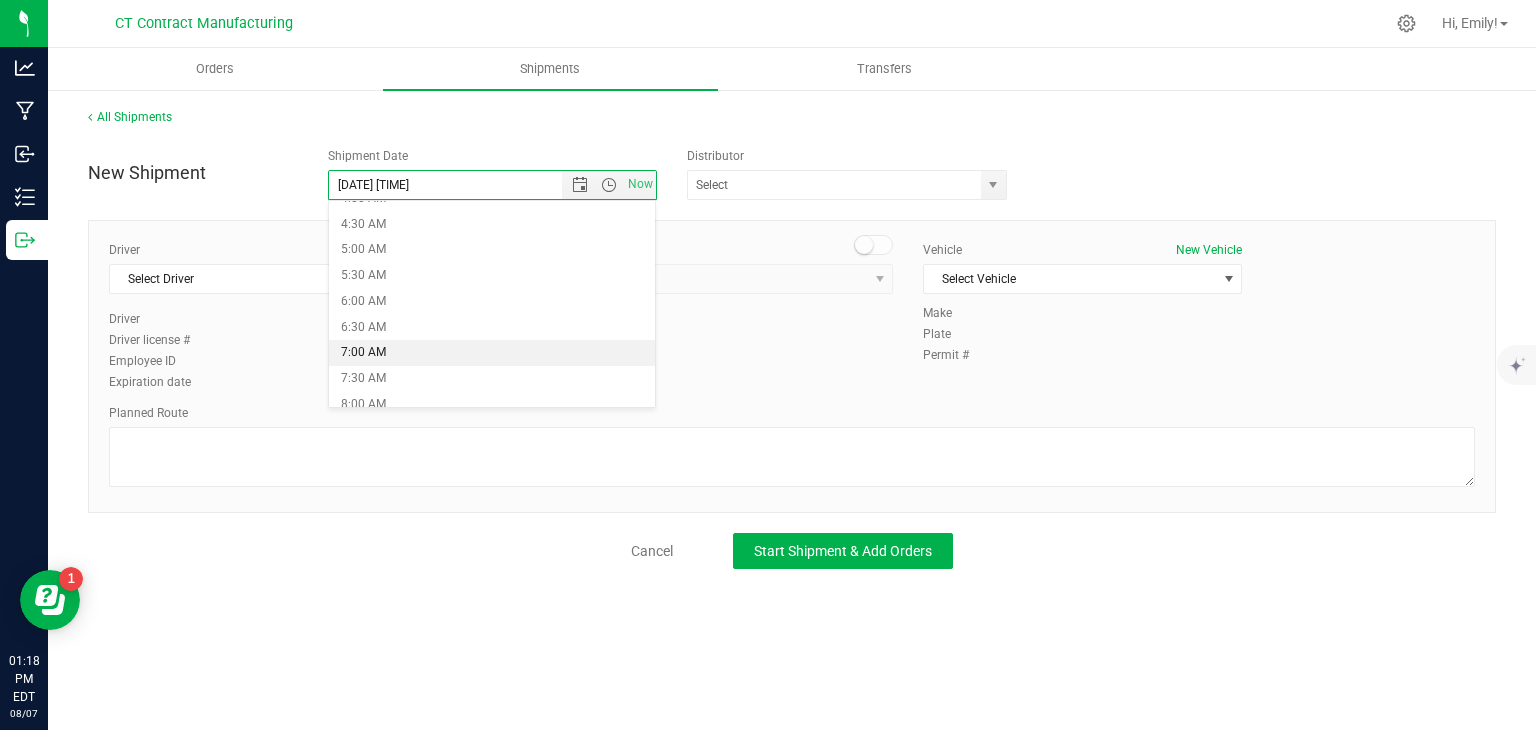 scroll, scrollTop: 303, scrollLeft: 0, axis: vertical 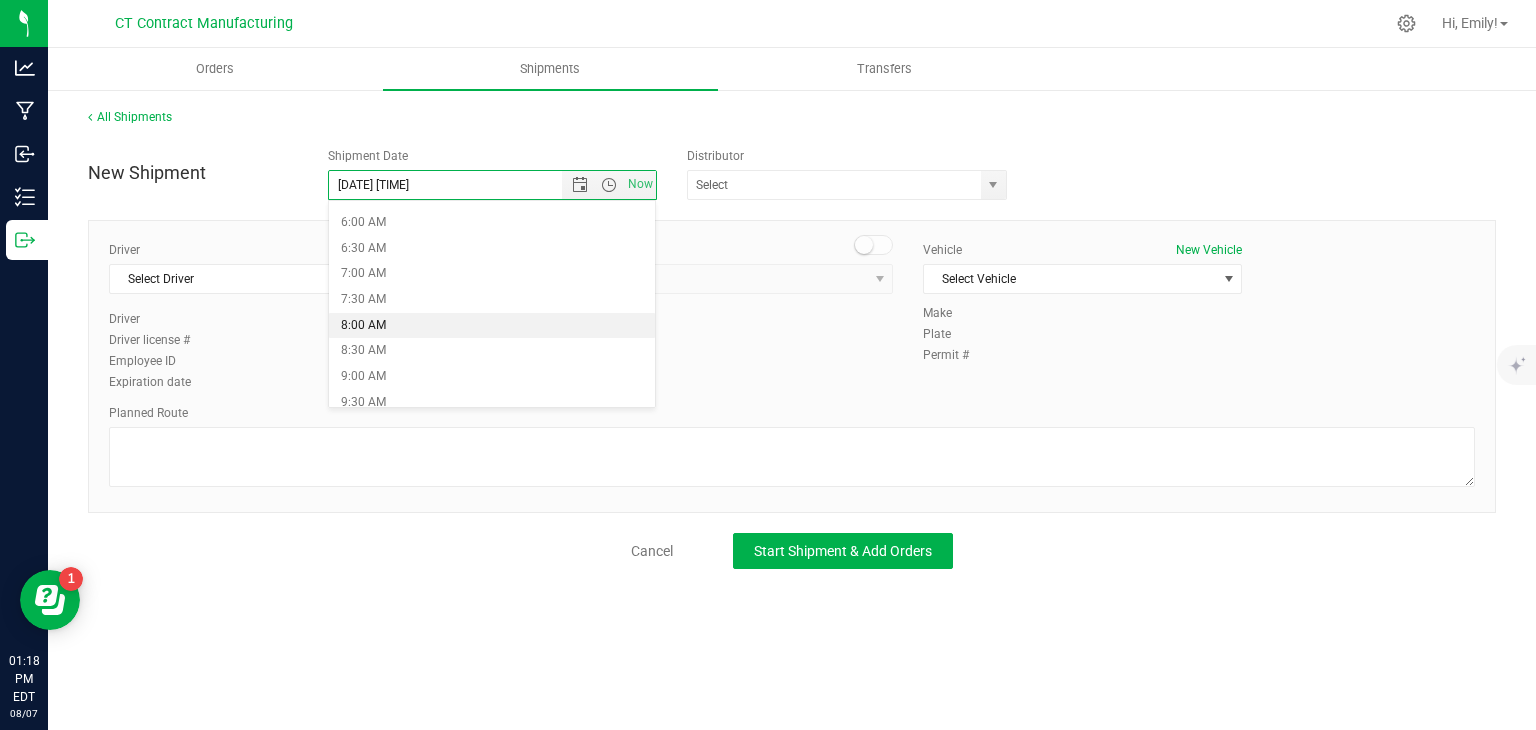 click on "8:00 AM" at bounding box center [492, 326] 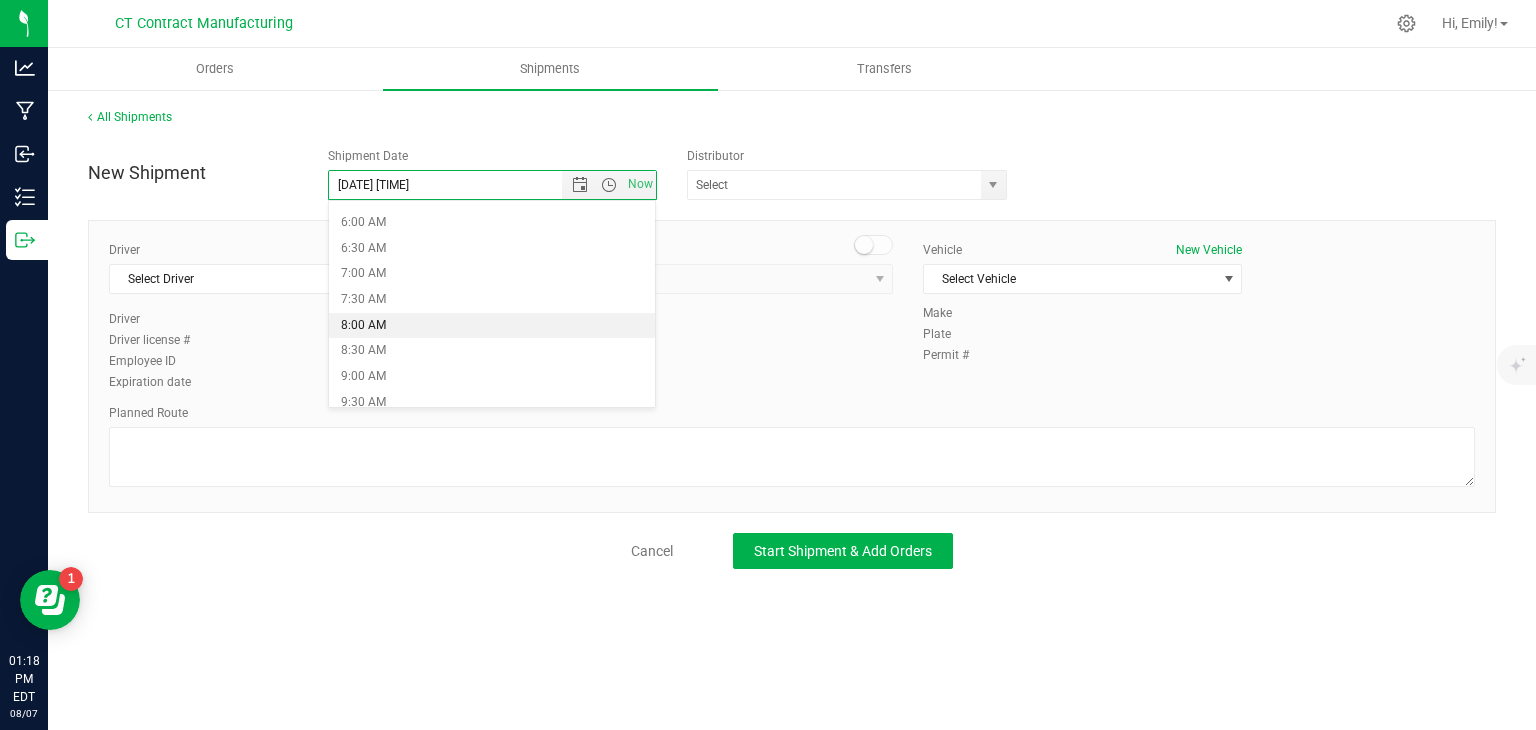 type on "8/8/2025 8:00 AM" 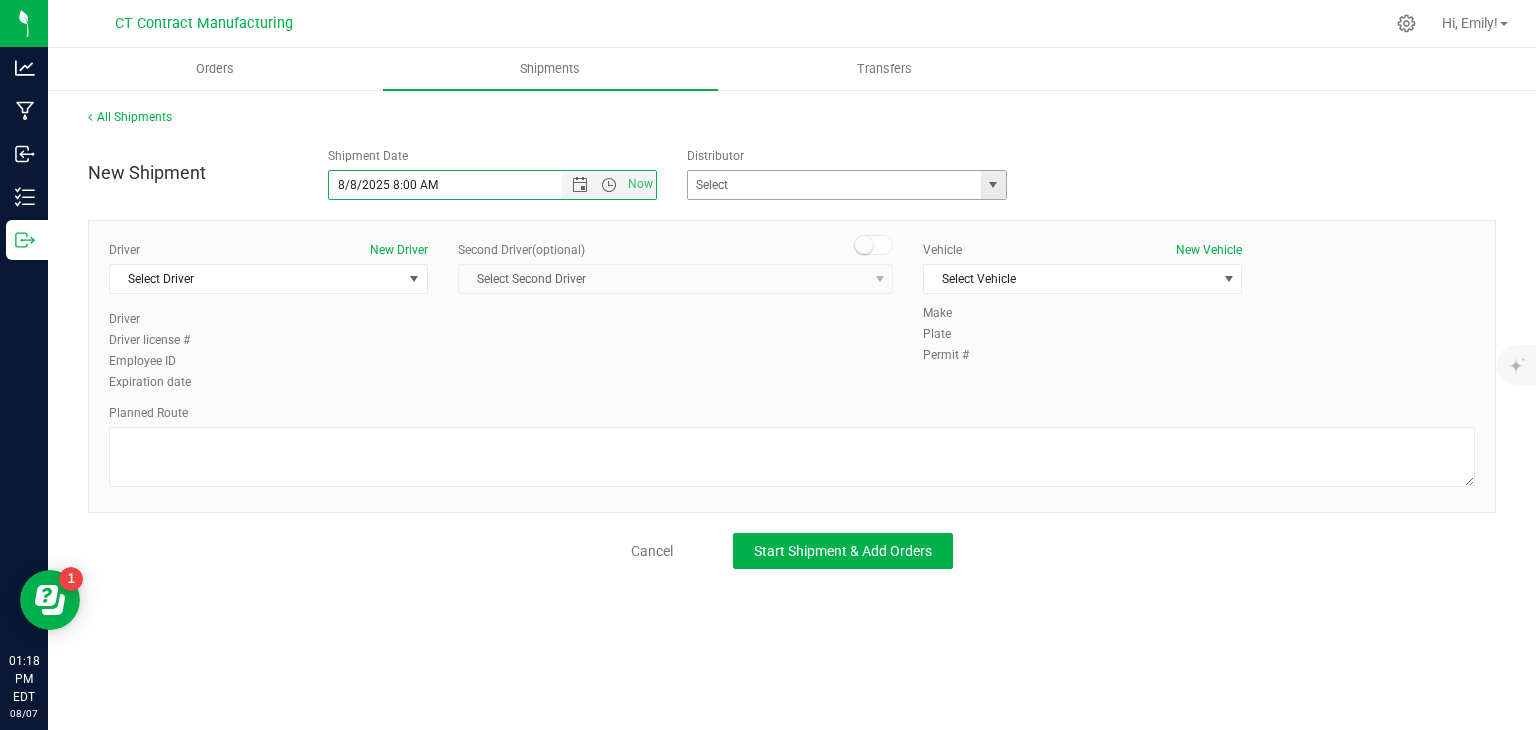 click at bounding box center (993, 185) 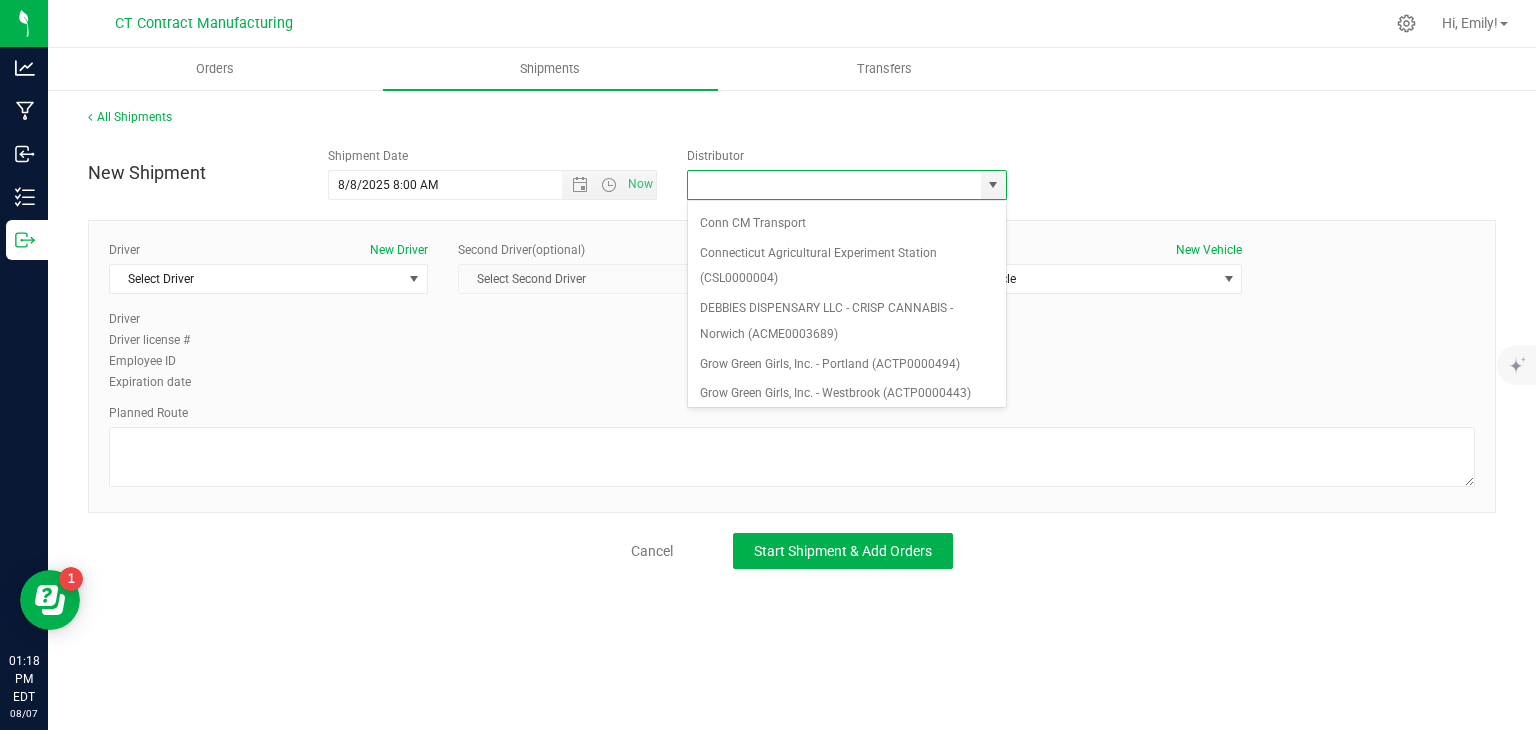 scroll, scrollTop: 148, scrollLeft: 0, axis: vertical 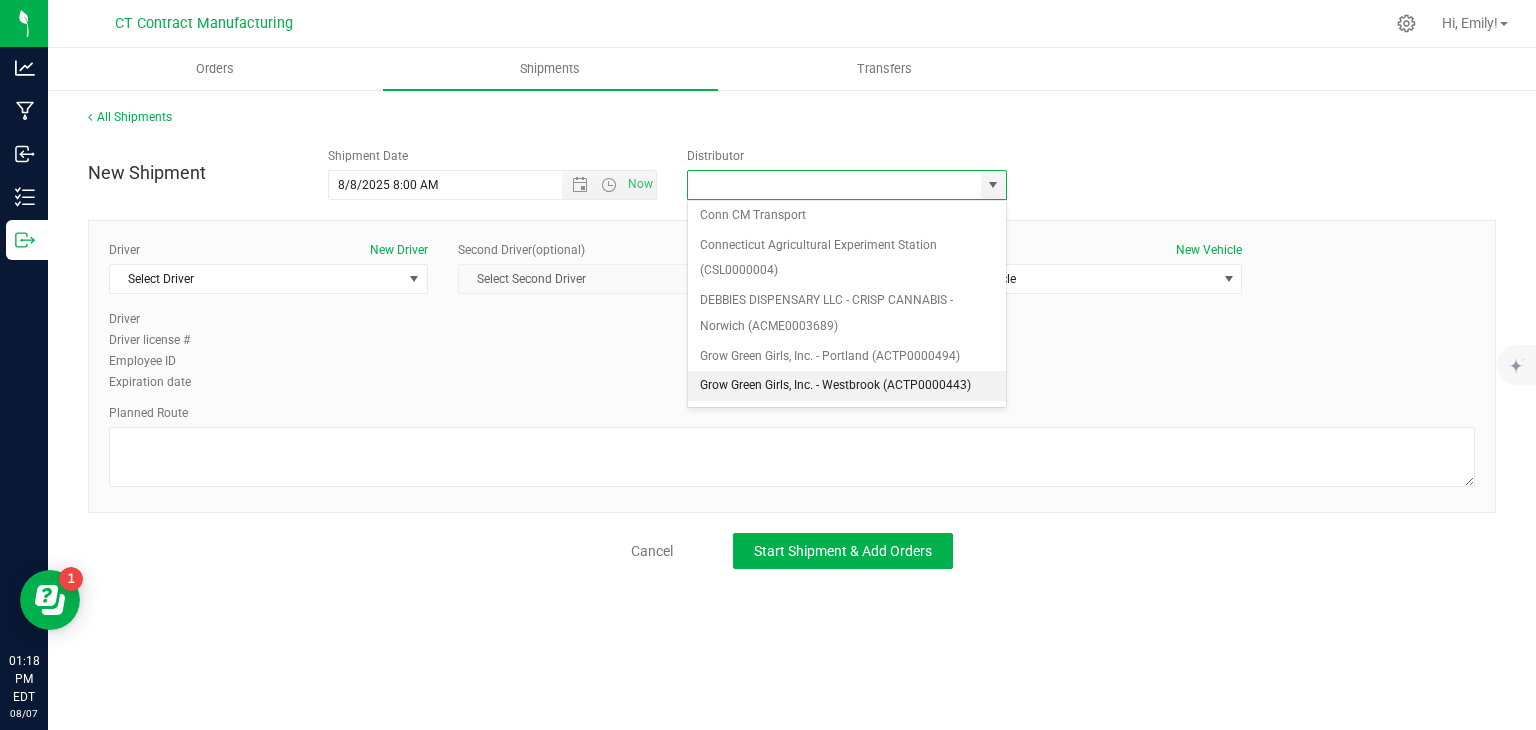 click on "Grow Green Girls, Inc. - Westbrook (ACTP0000443)" at bounding box center (847, 386) 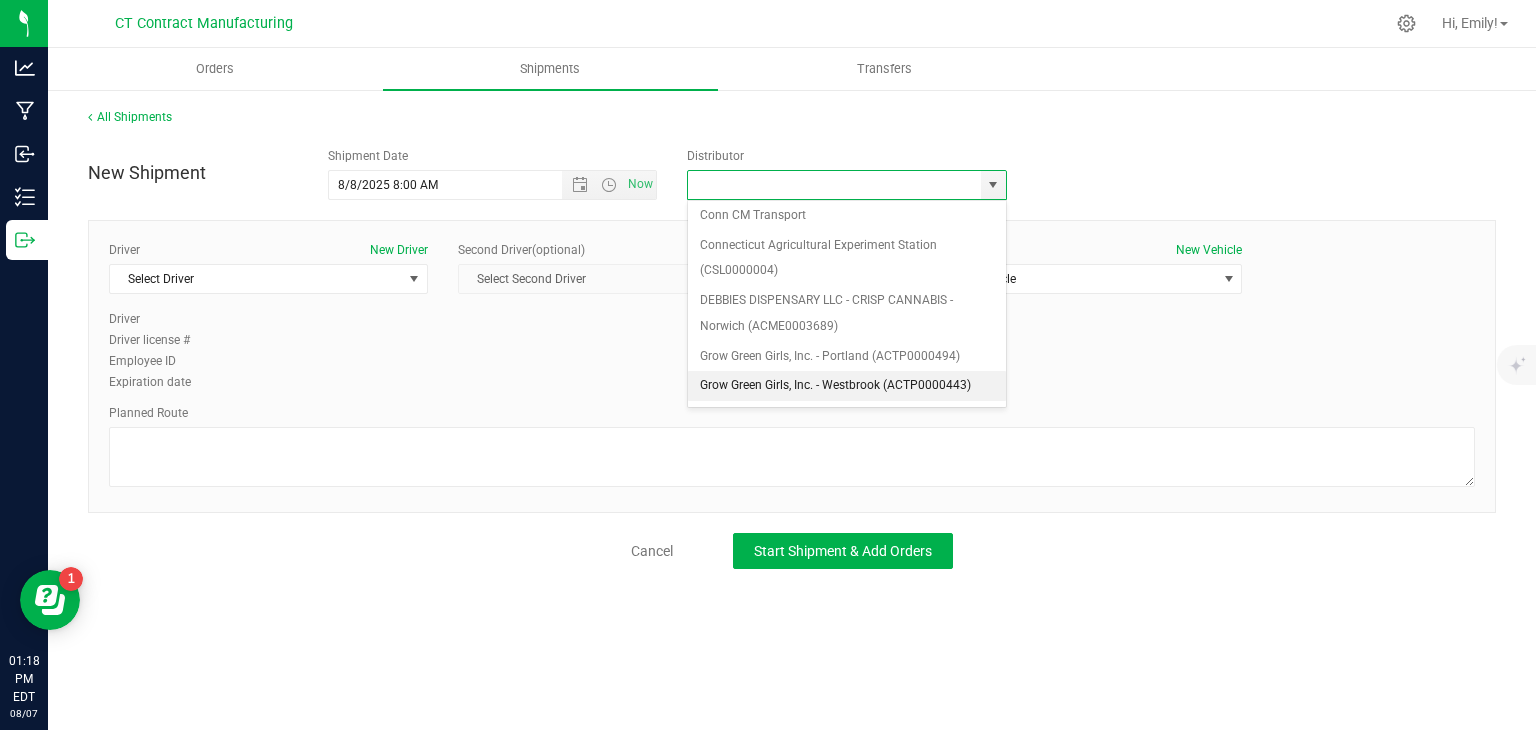 type on "Grow Green Girls, Inc. - Westbrook (ACTP0000443)" 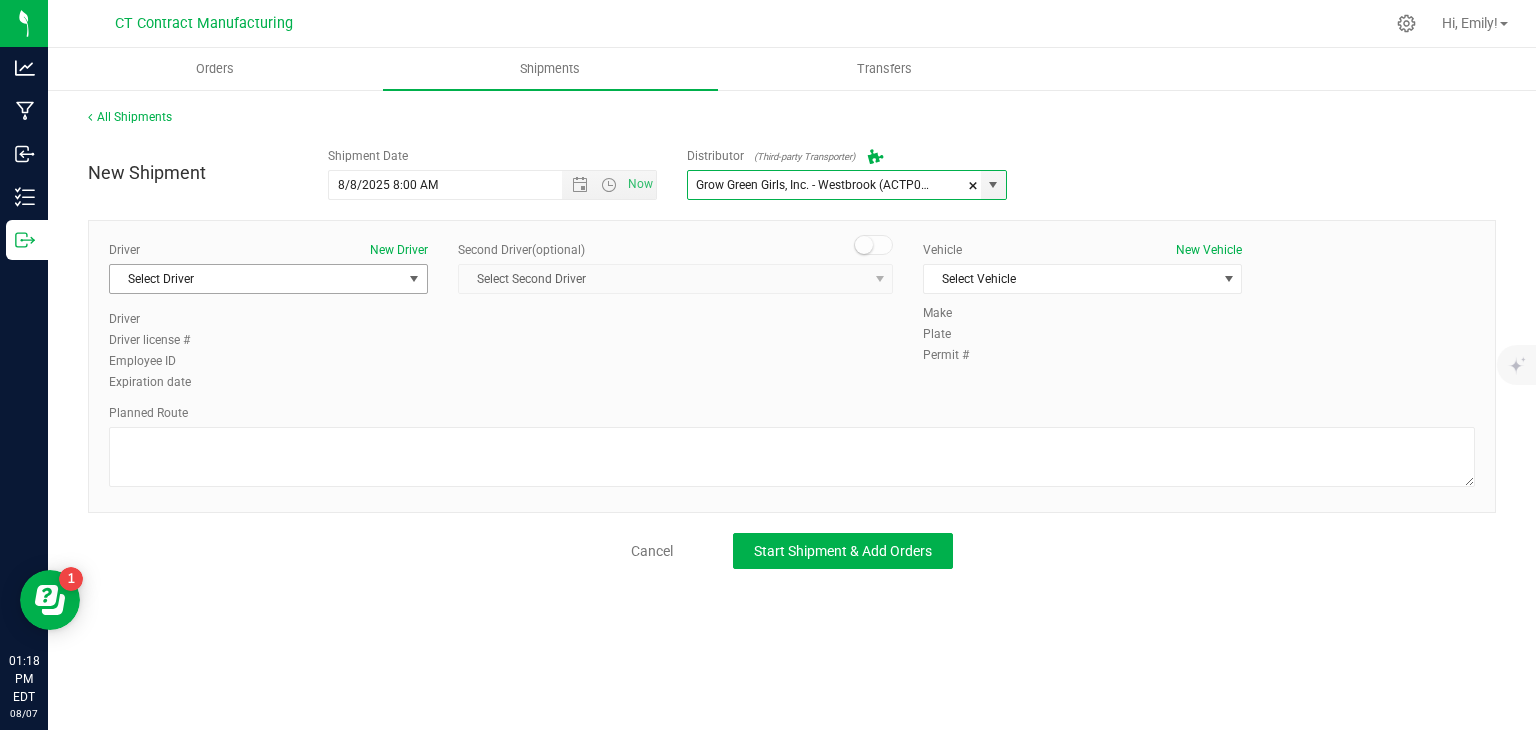click on "Select Driver" at bounding box center (256, 279) 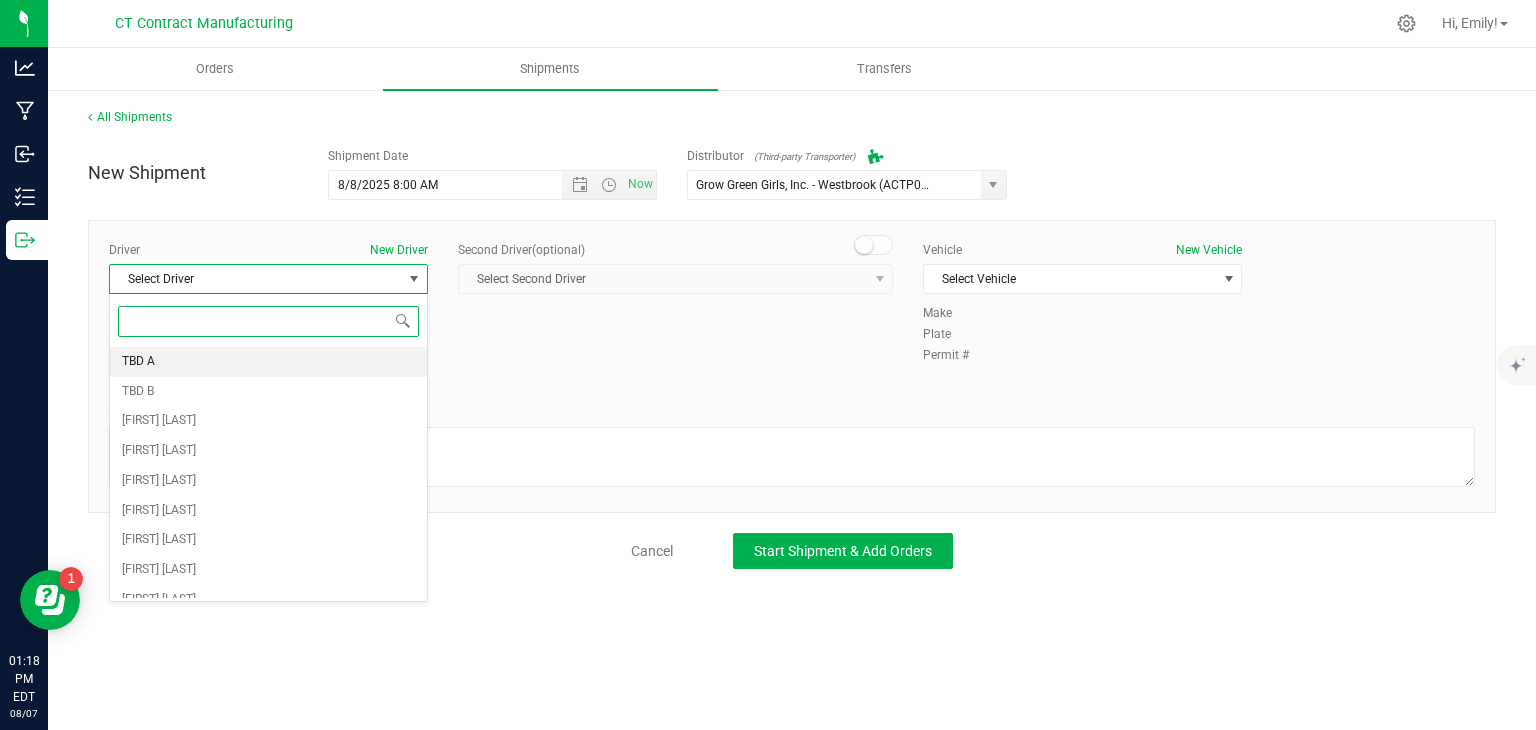 click on "TBD A" at bounding box center [268, 362] 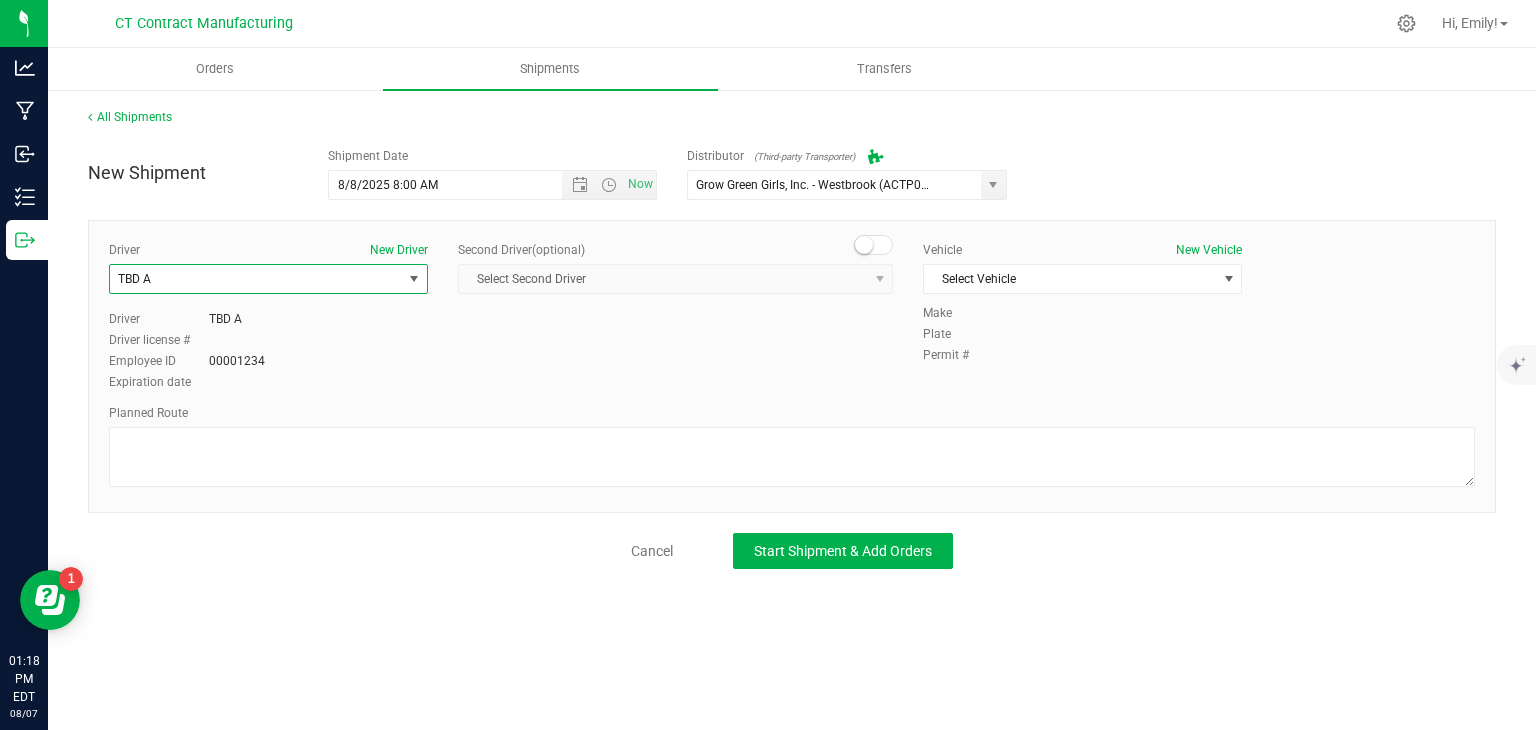 click at bounding box center [864, 245] 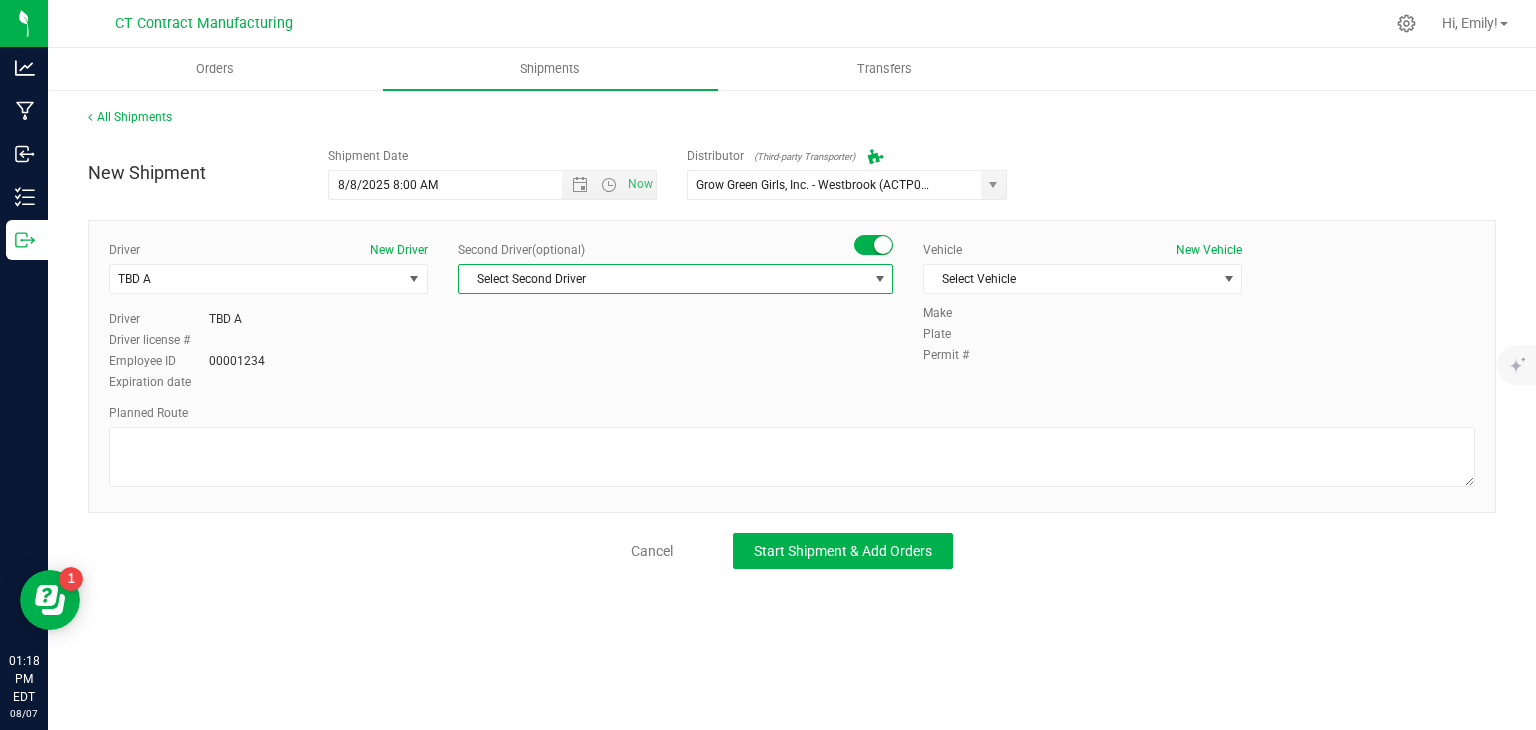 click on "Select Second Driver" at bounding box center [663, 279] 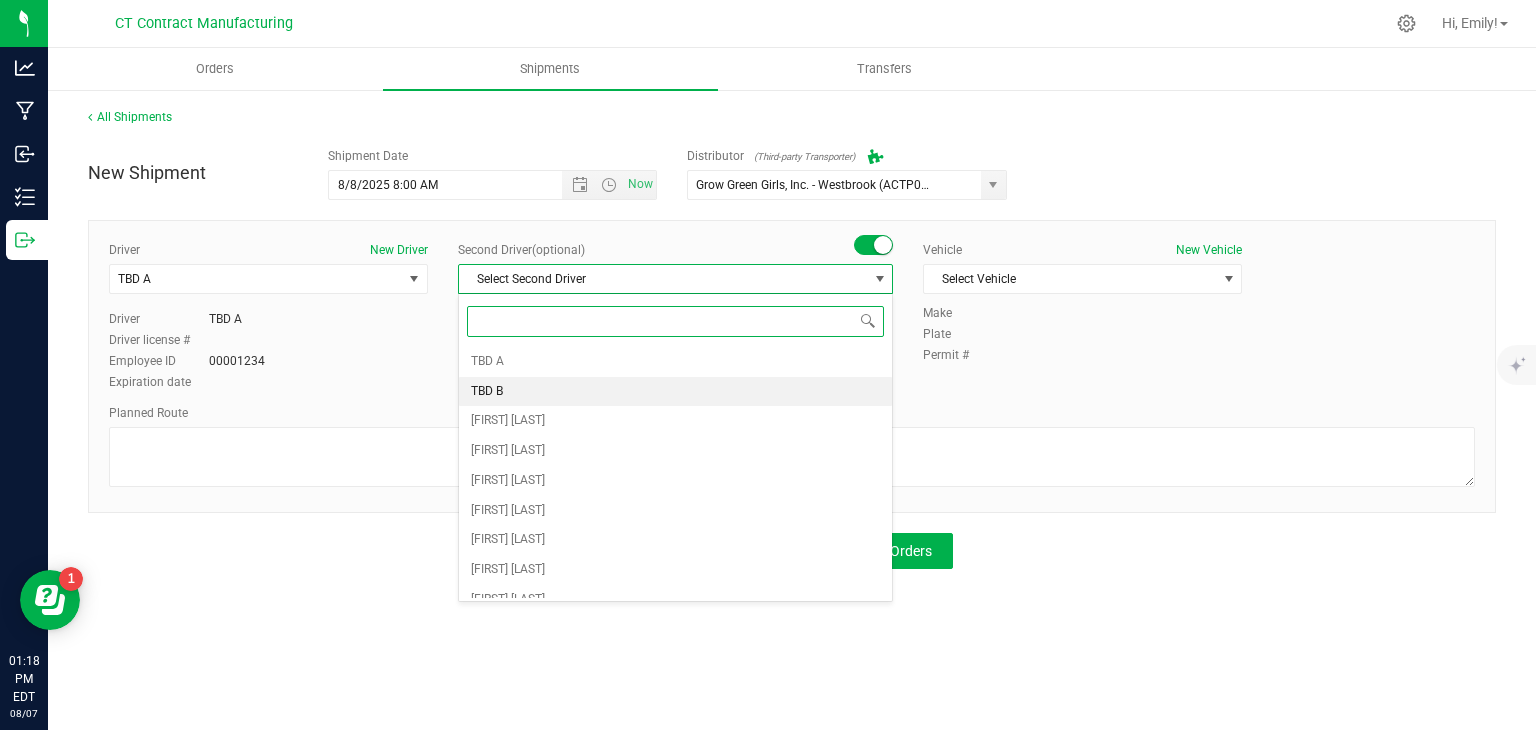 click on "TBD B" at bounding box center (675, 392) 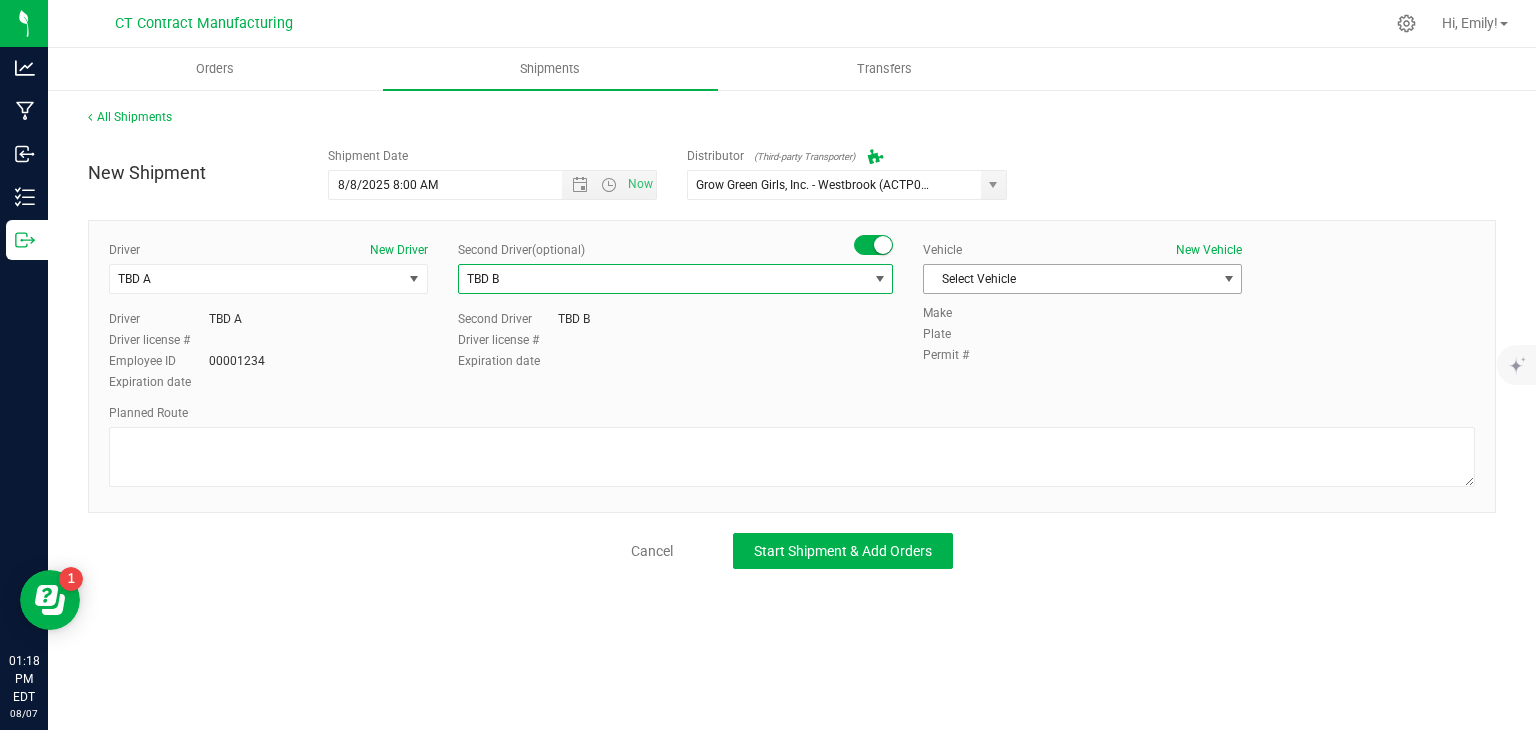click on "Select Vehicle" at bounding box center (1070, 279) 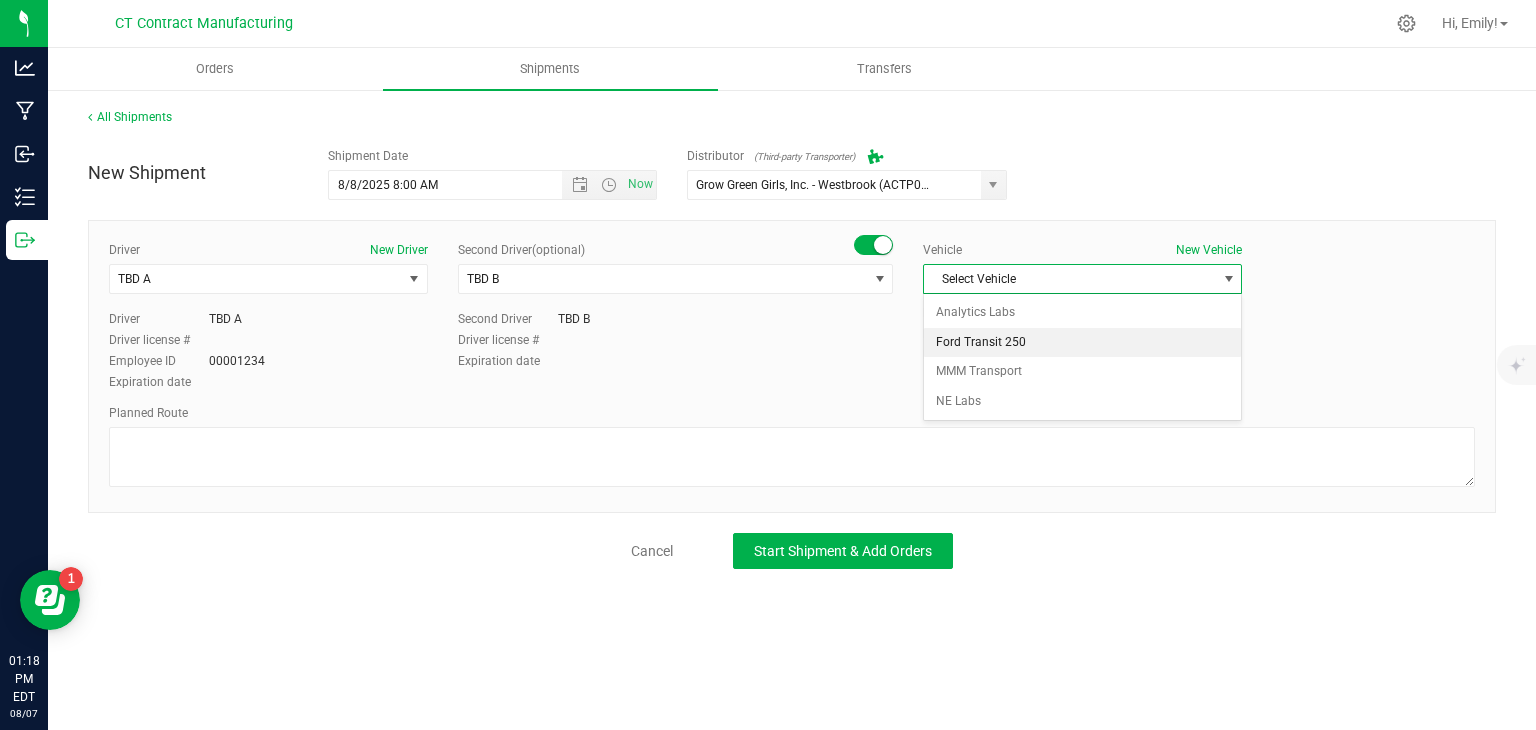 click on "Ford Transit 250" at bounding box center [1082, 343] 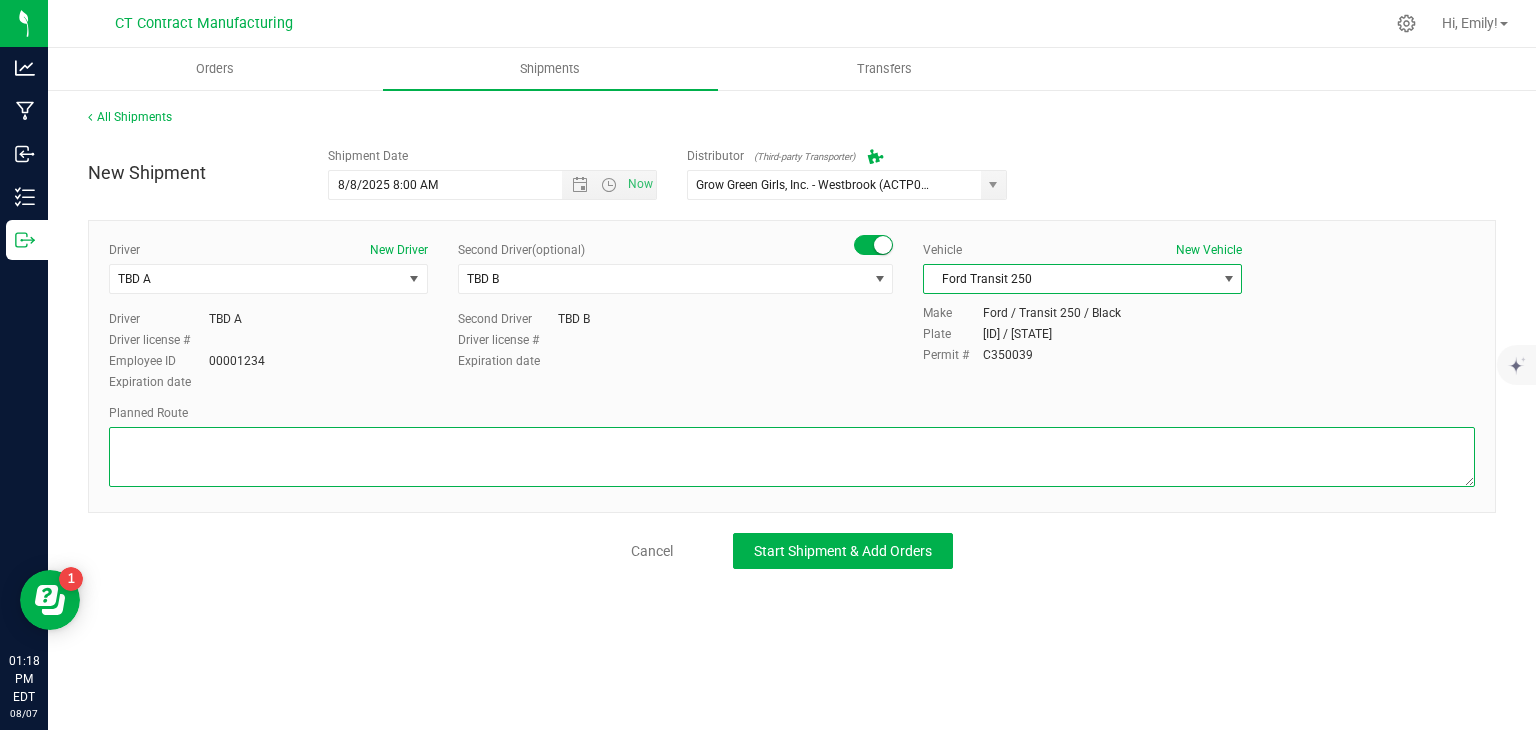 click at bounding box center (792, 457) 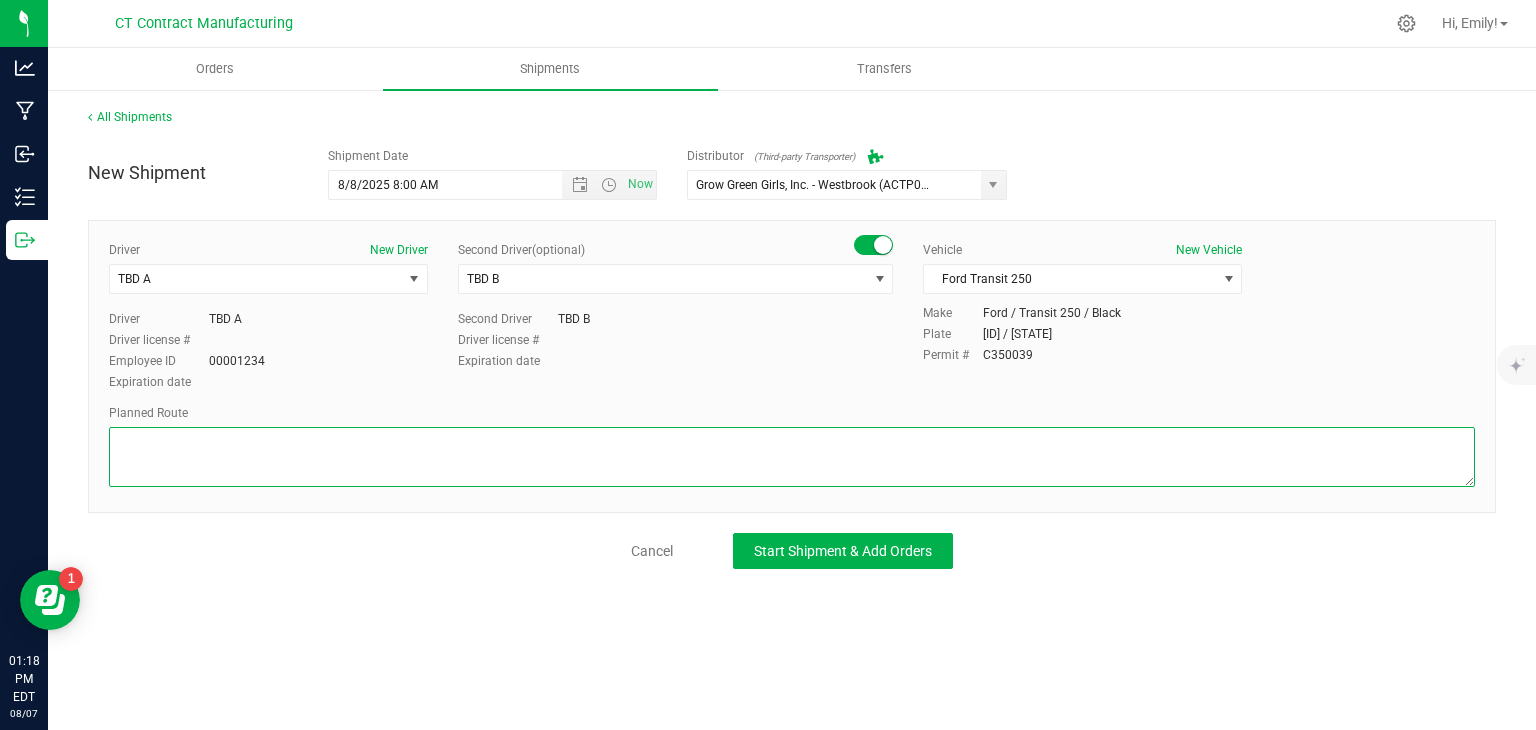 paste on "https://www.dropbox.com/scl/fo/fbifch0gzqu0odka3y6g5/ANL4SrATh-GejmLexiV6Hh0?rlkey=cq4qg2f8x98nom330arqrwocs&st=imheeugt&dl=0" 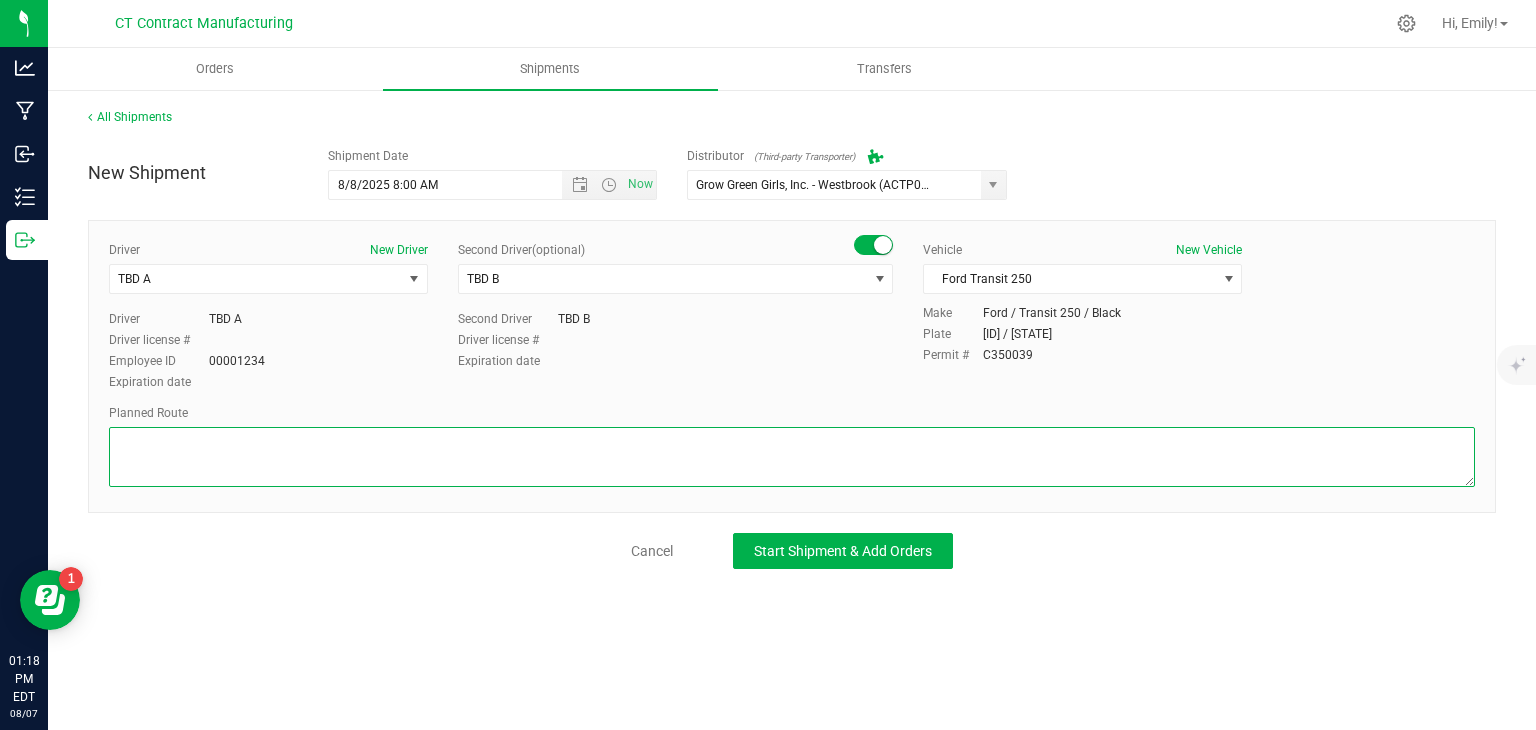 type on "https://www.dropbox.com/scl/fo/fbifch0gzqu0odka3y6g5/ANL4SrATh-GejmLexiV6Hh0?rlkey=cq4qg2f8x98nom330arqrwocs&st=imheeugt&dl=0" 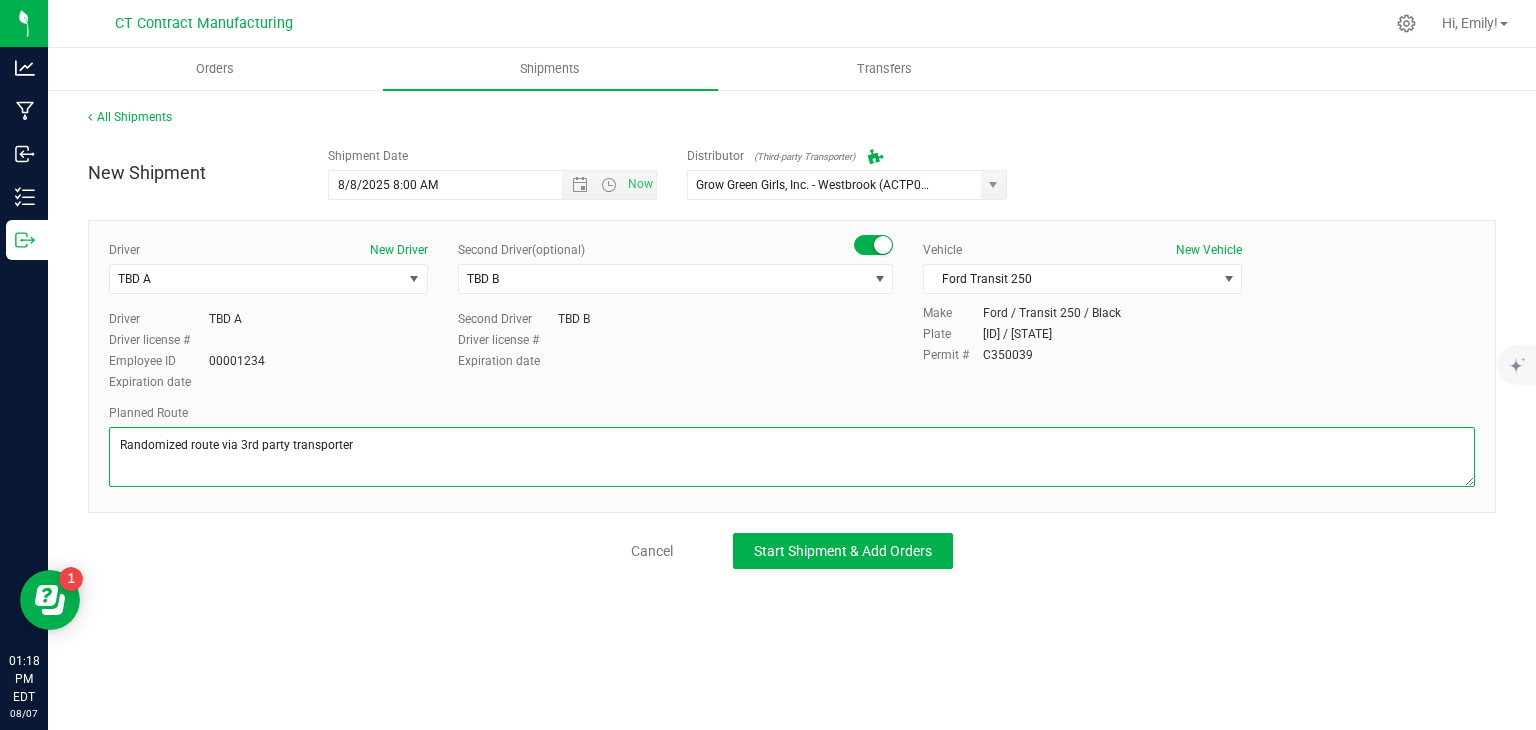 click at bounding box center [792, 457] 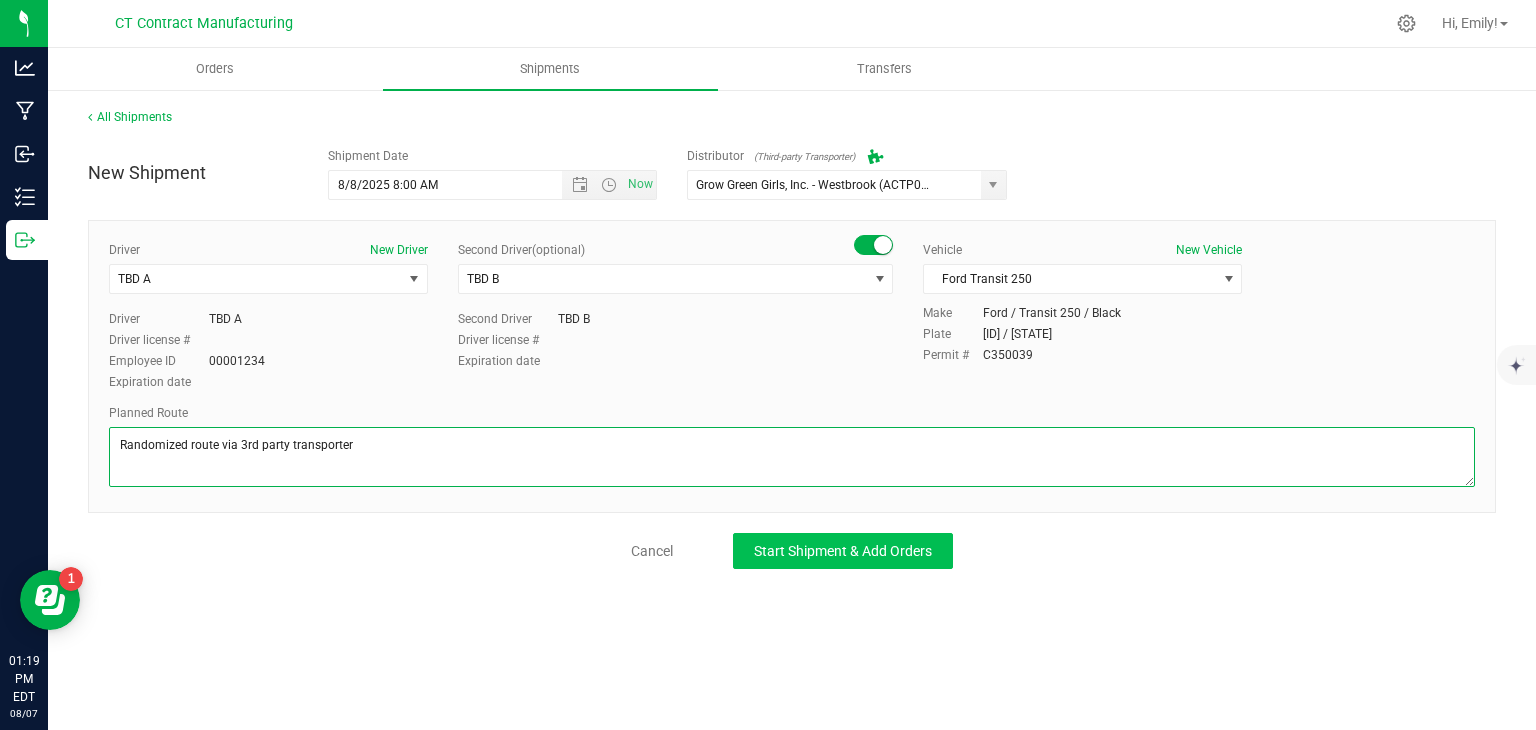 type on "Randomized route via 3rd party transporter" 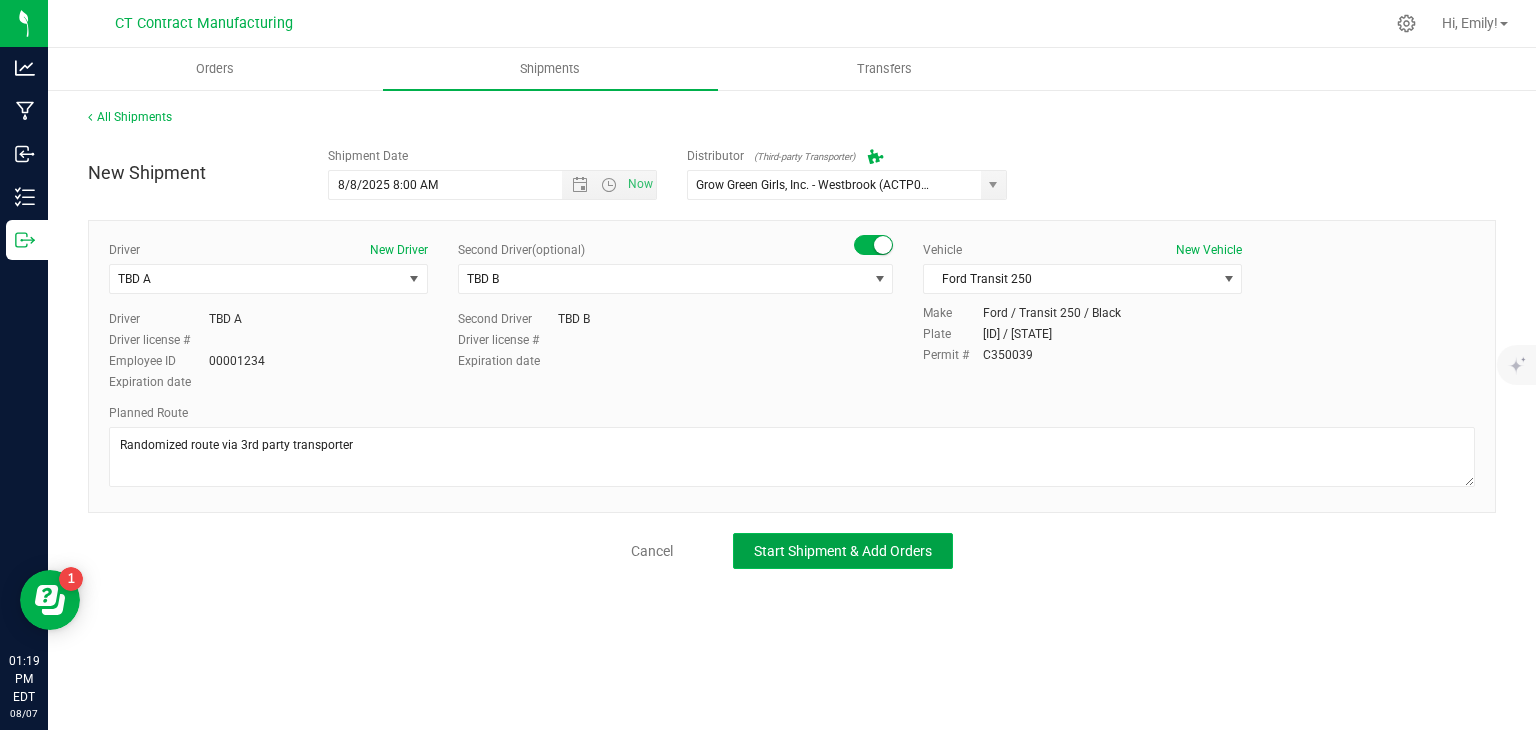 click on "Start Shipment & Add Orders" 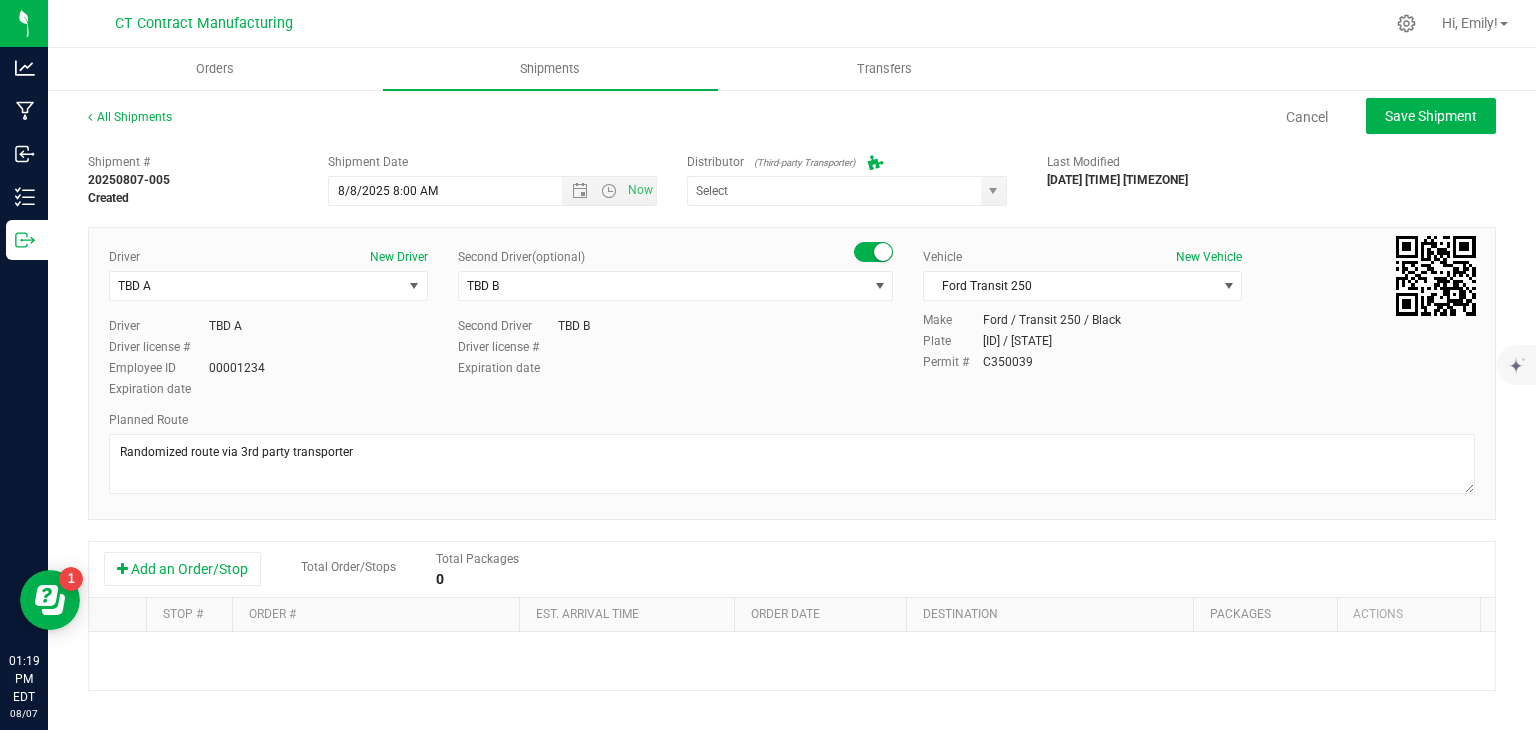 type on "Grow Green Girls, Inc. - Westbrook (ACTP0000443)" 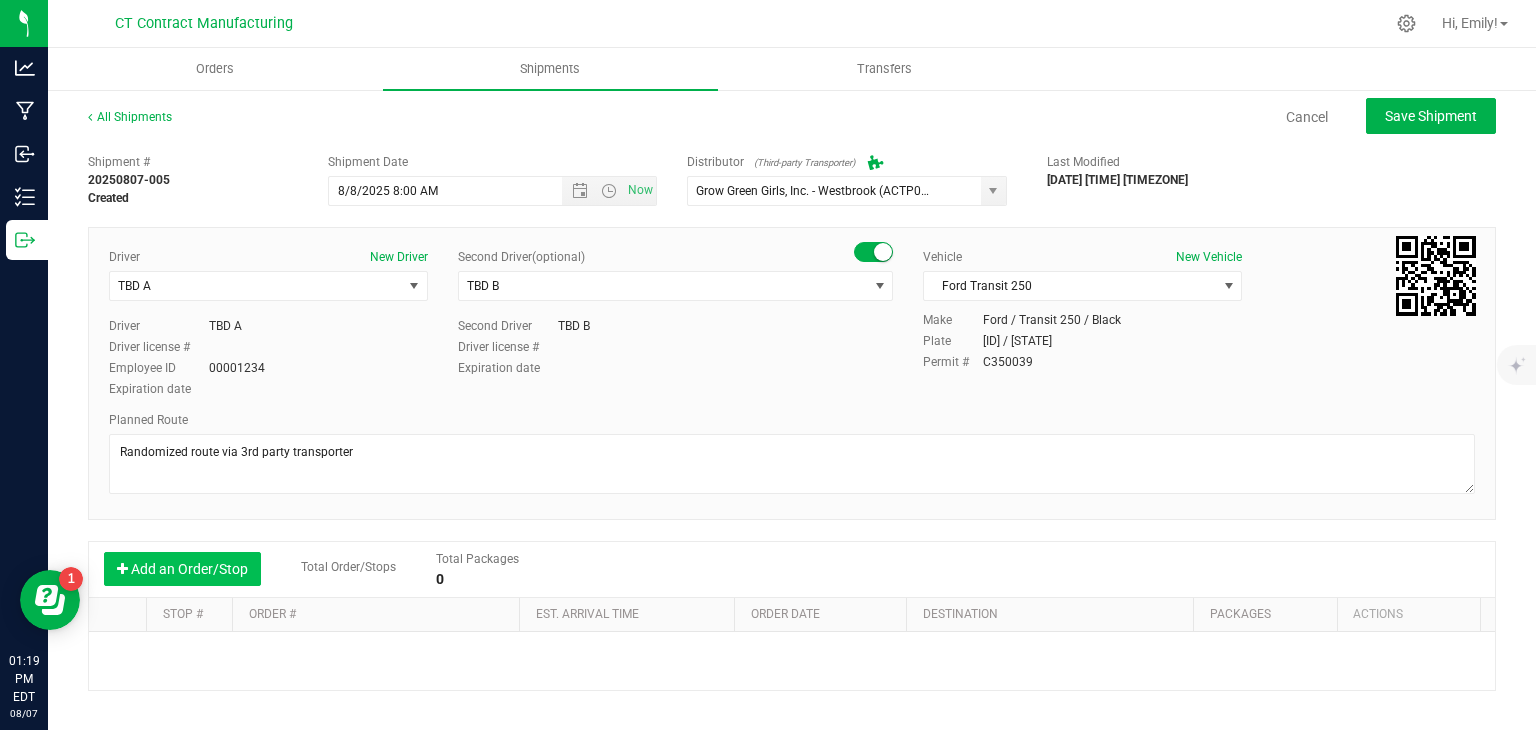 click on "Add an Order/Stop" at bounding box center (182, 569) 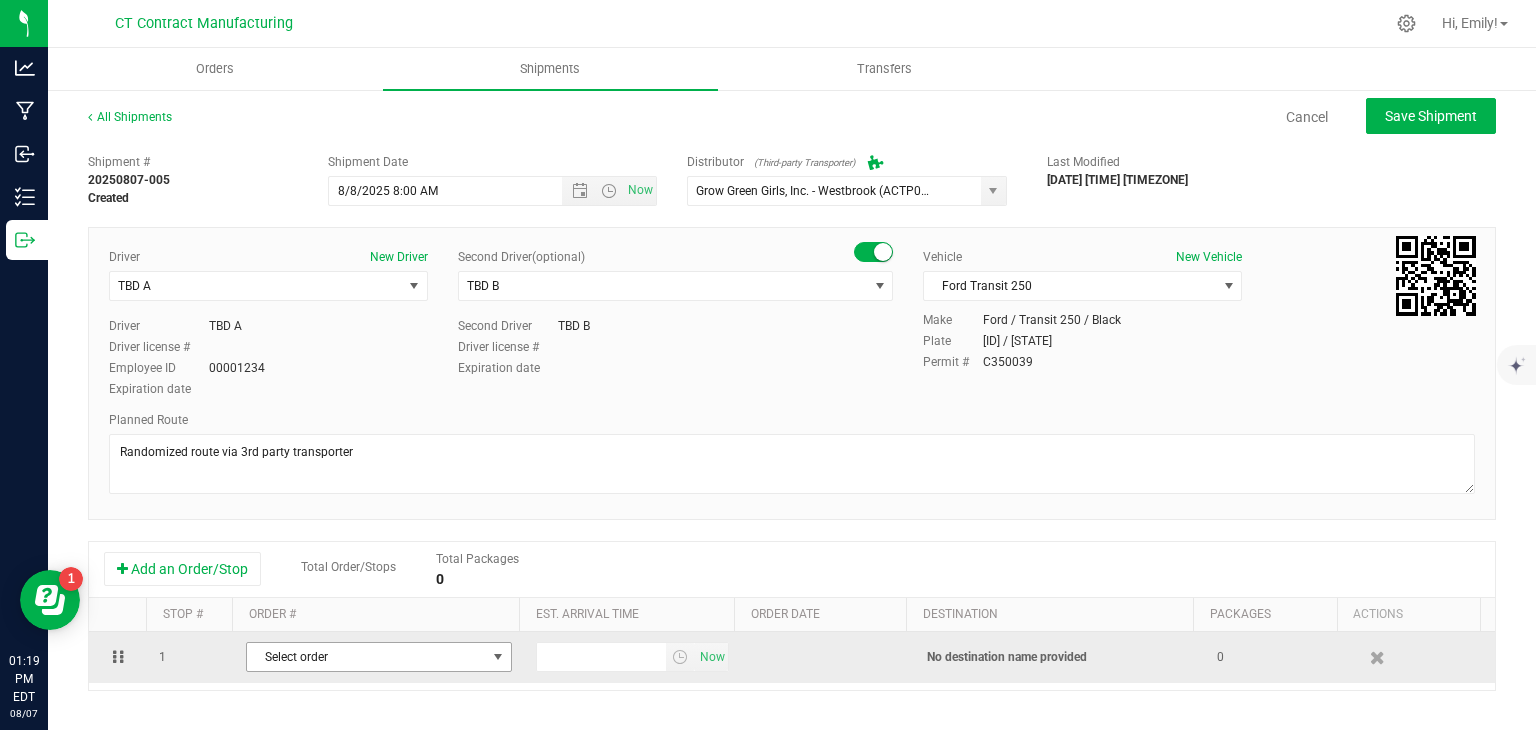 click on "Select order" at bounding box center (366, 657) 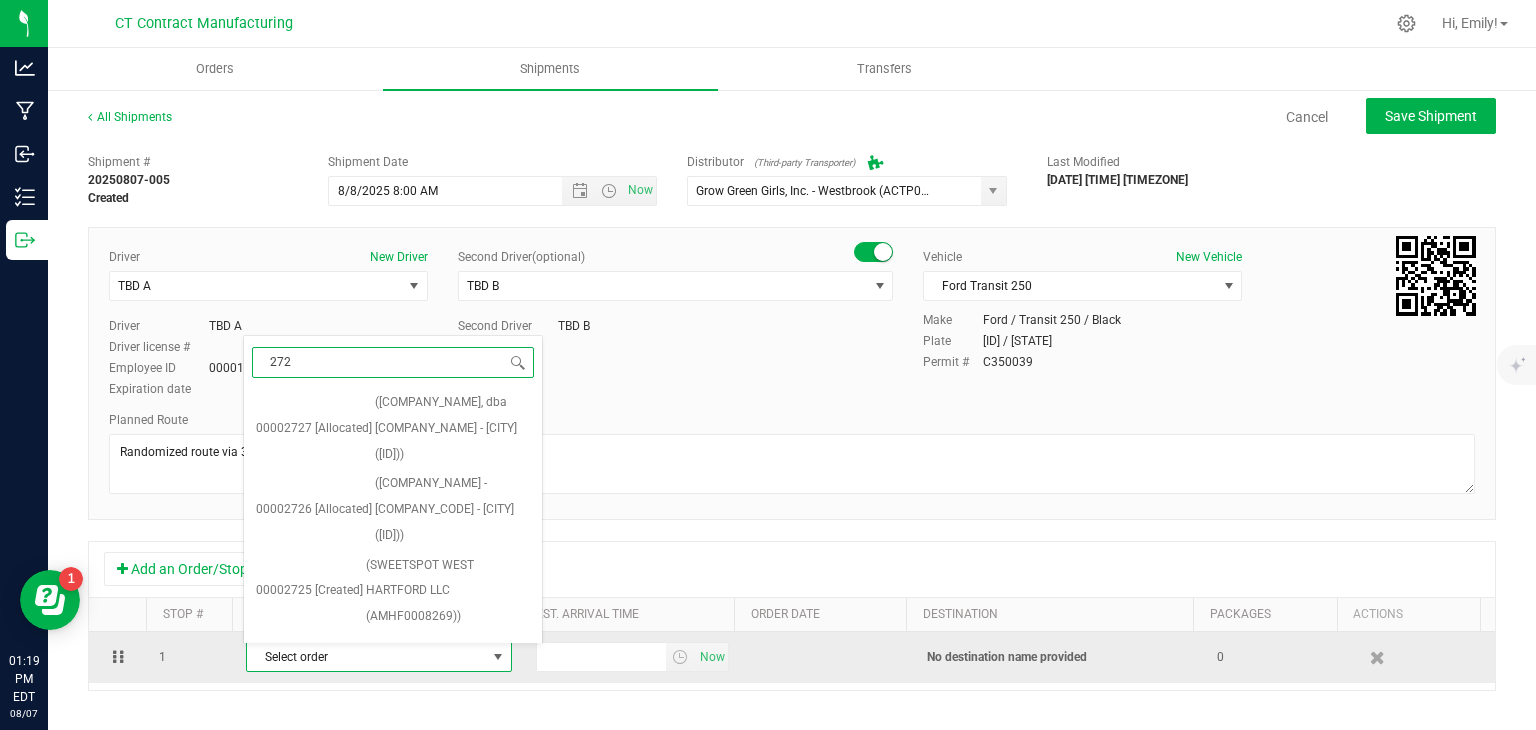 type on "2721" 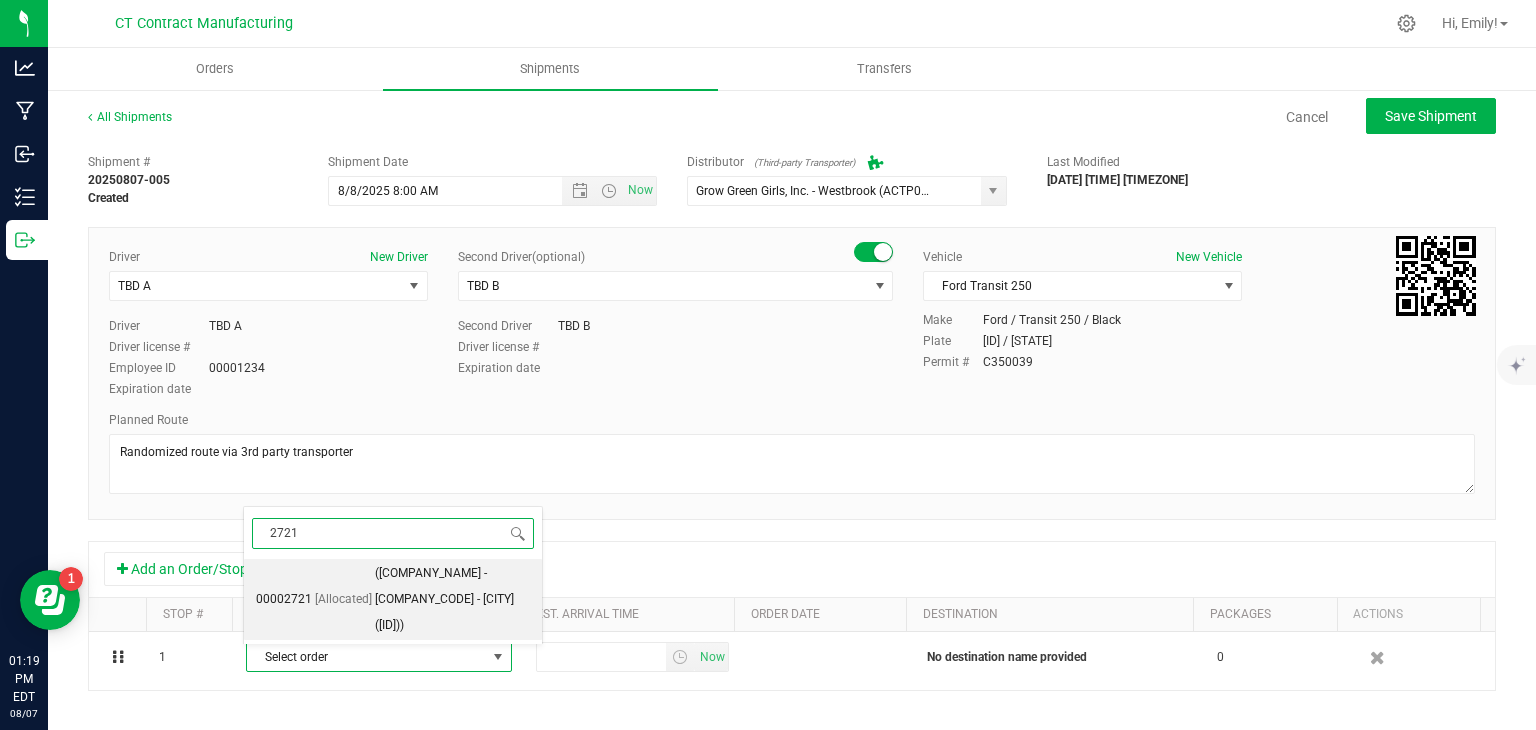 click on "([COMPANY_NAME] - [COMPANY_CODE] - [CITY] ([ID]))" at bounding box center [452, 599] 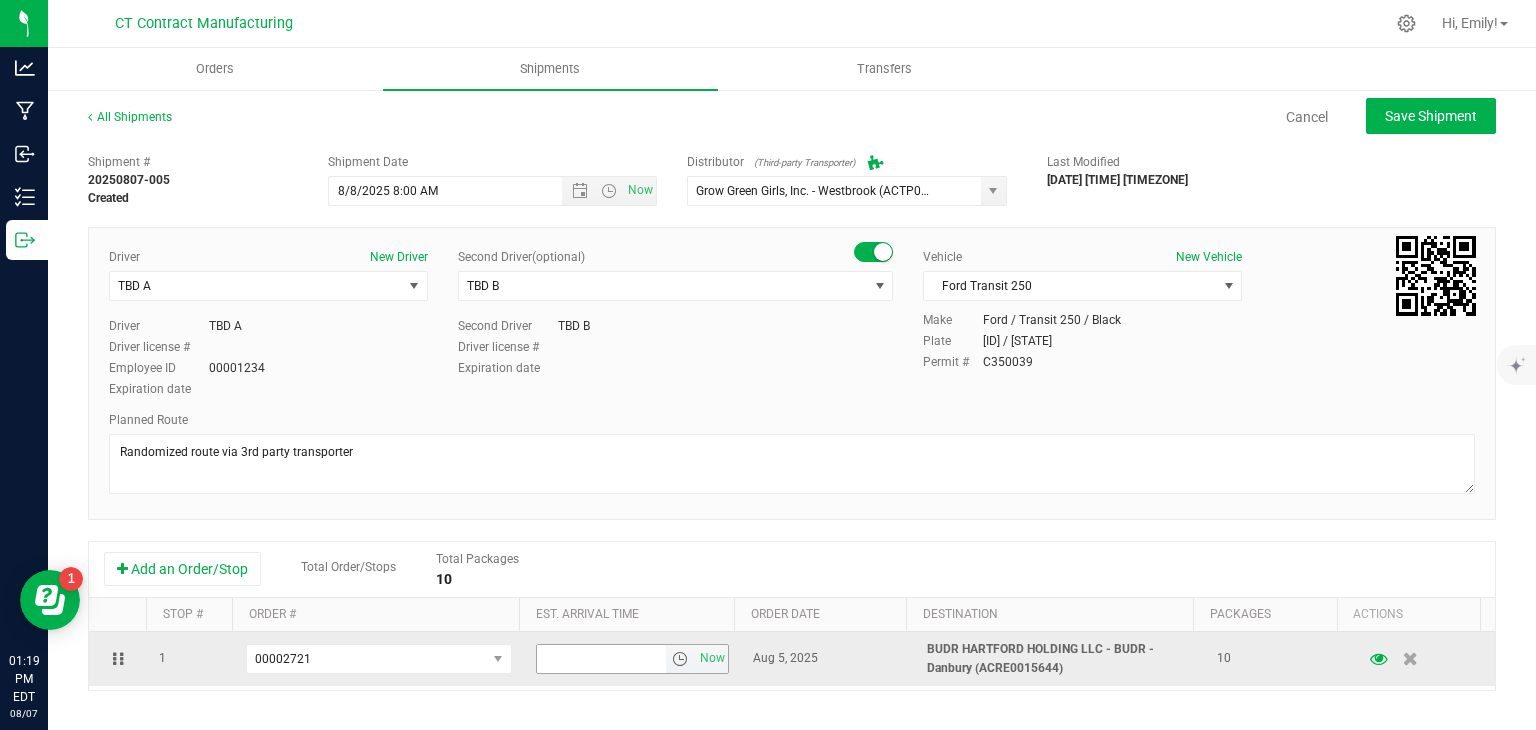 click at bounding box center [680, 659] 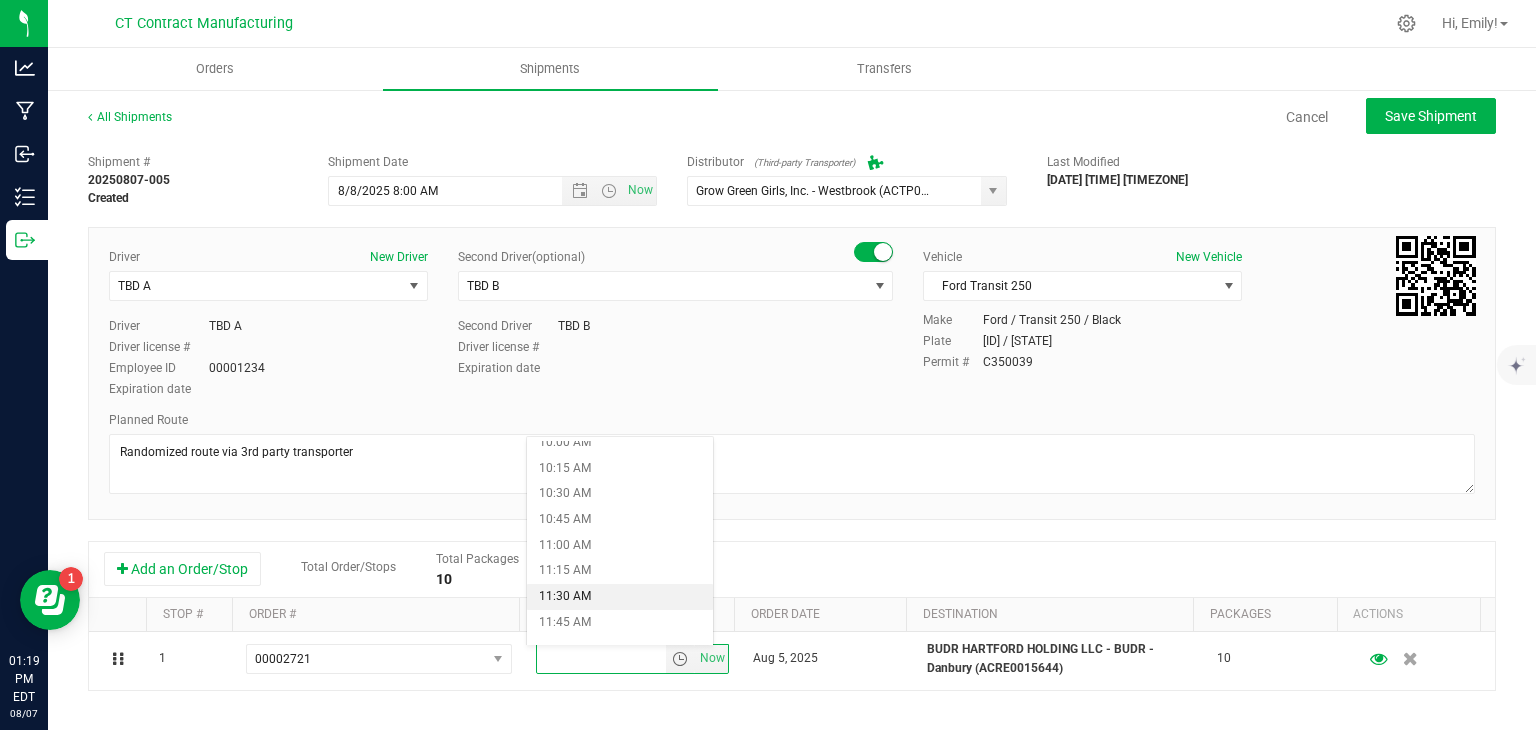 scroll, scrollTop: 1090, scrollLeft: 0, axis: vertical 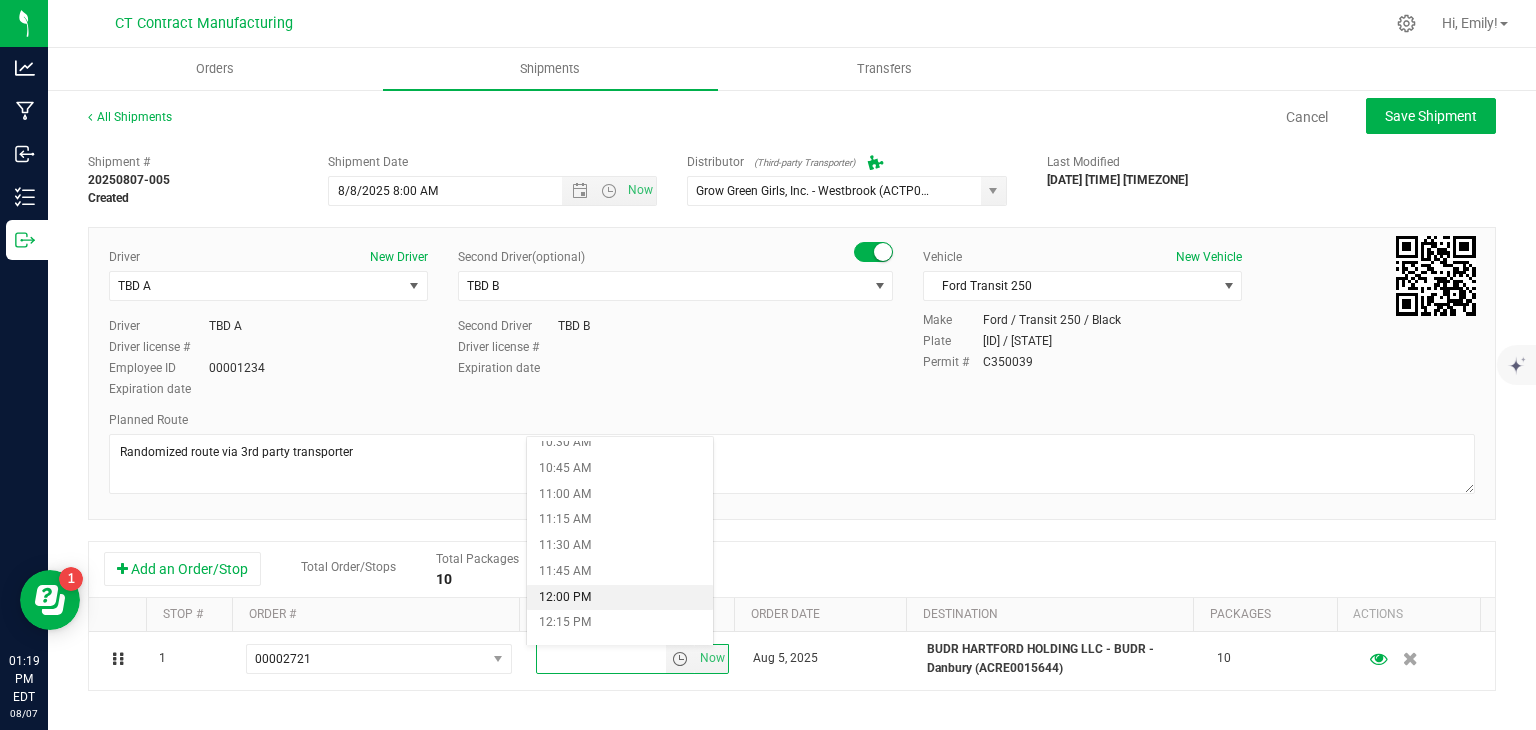 click on "12:00 PM" at bounding box center (619, 598) 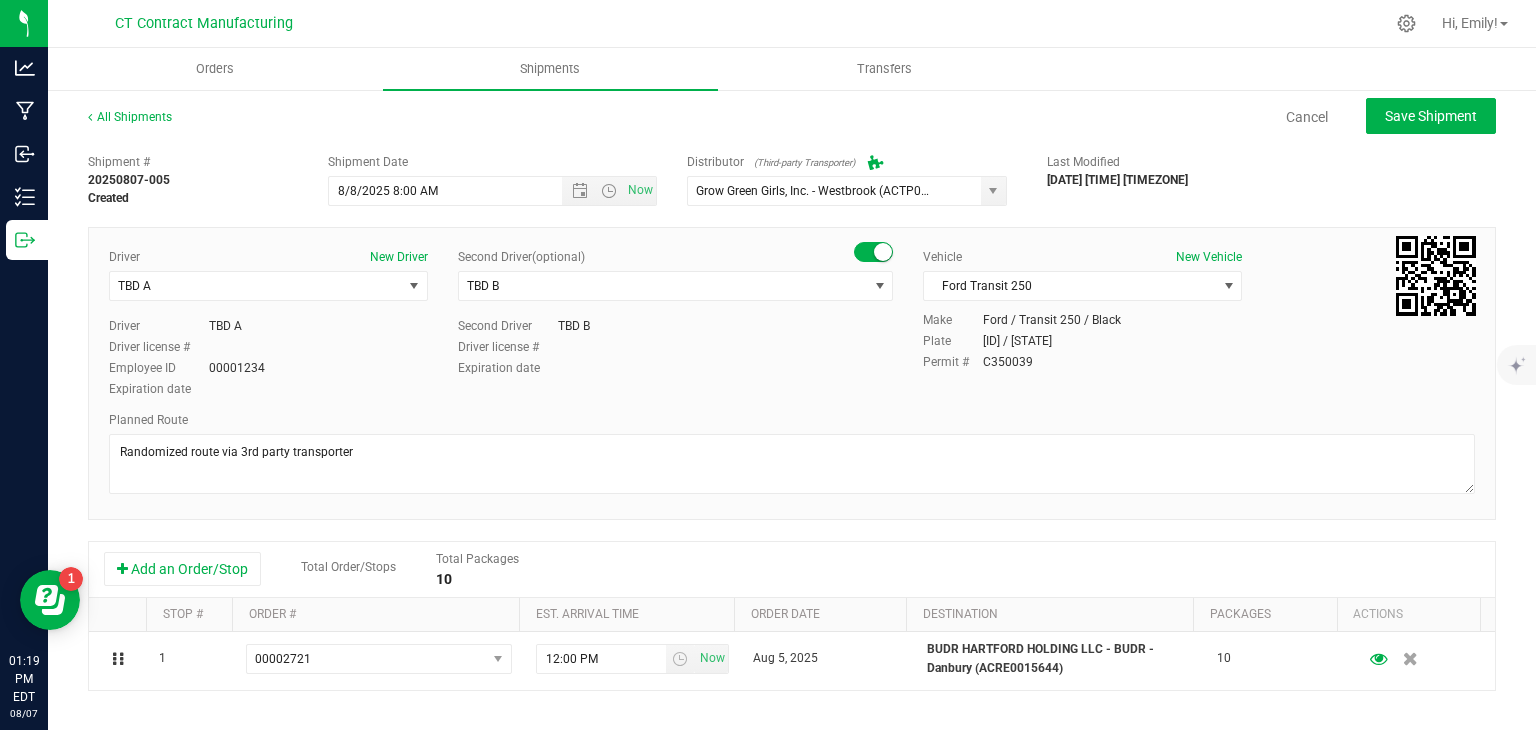 click on "Add an Order/Stop
Total Order/Stops
Total Packages
10" at bounding box center (792, 569) 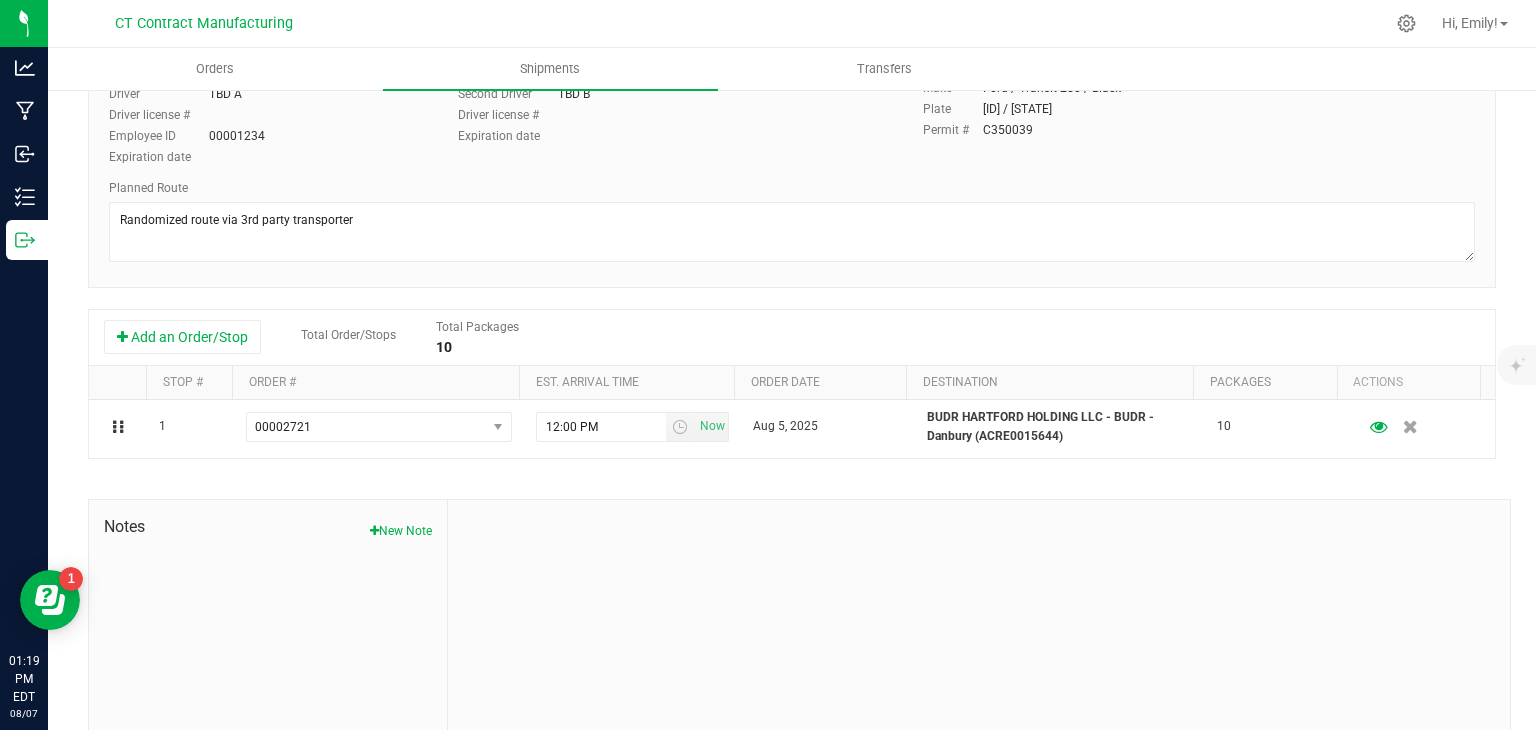 scroll, scrollTop: 0, scrollLeft: 0, axis: both 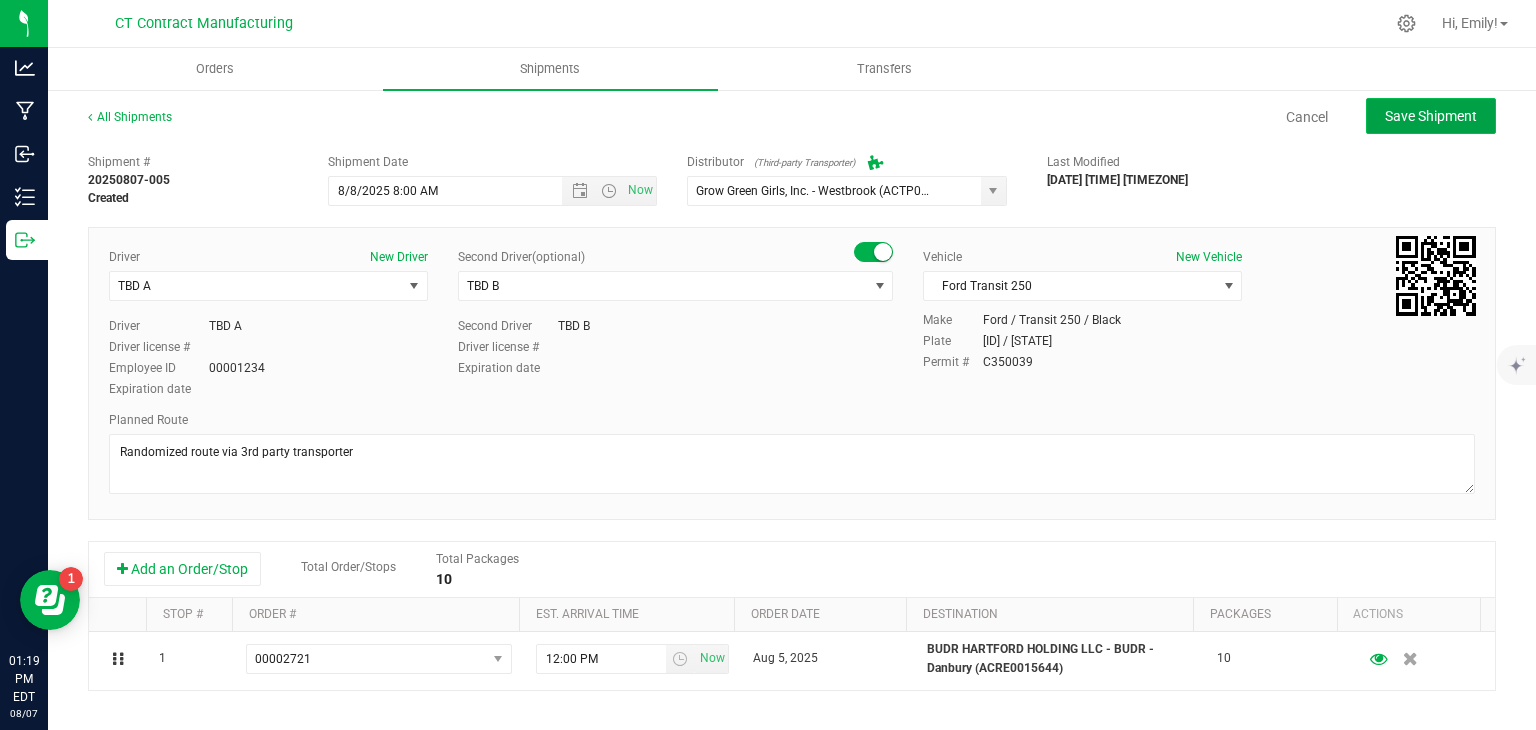 click on "Save Shipment" 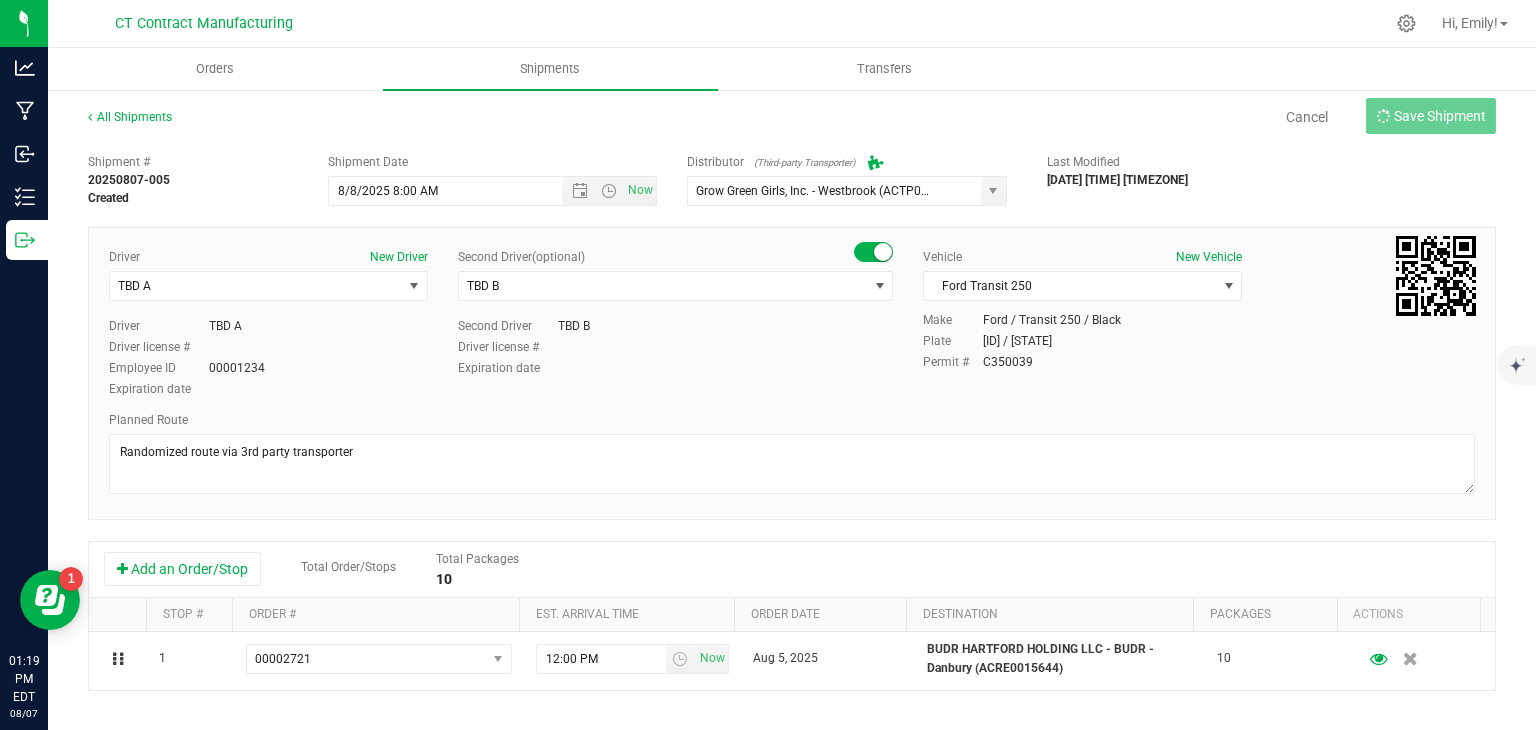 type on "[DATE] [TIME]" 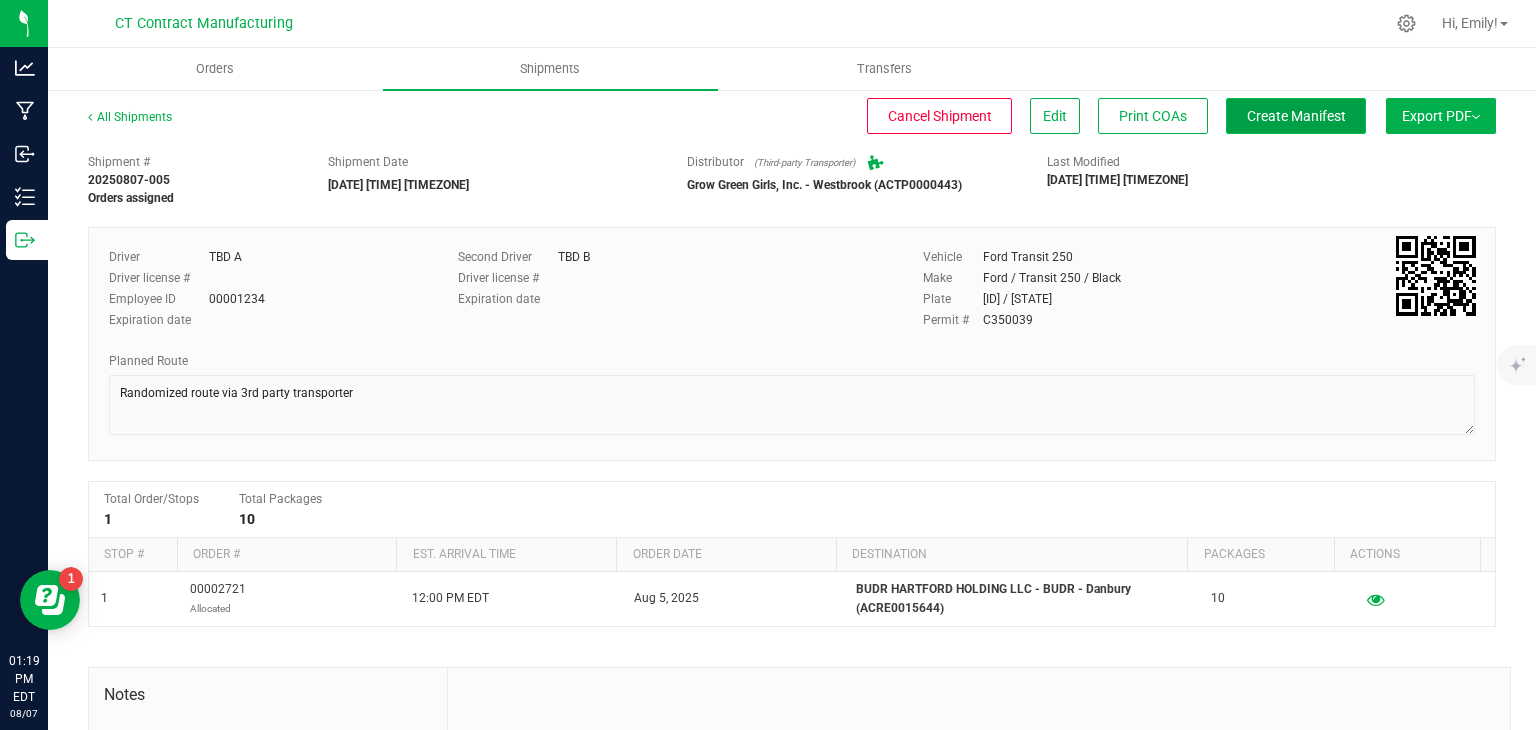 click on "Create Manifest" at bounding box center (1296, 116) 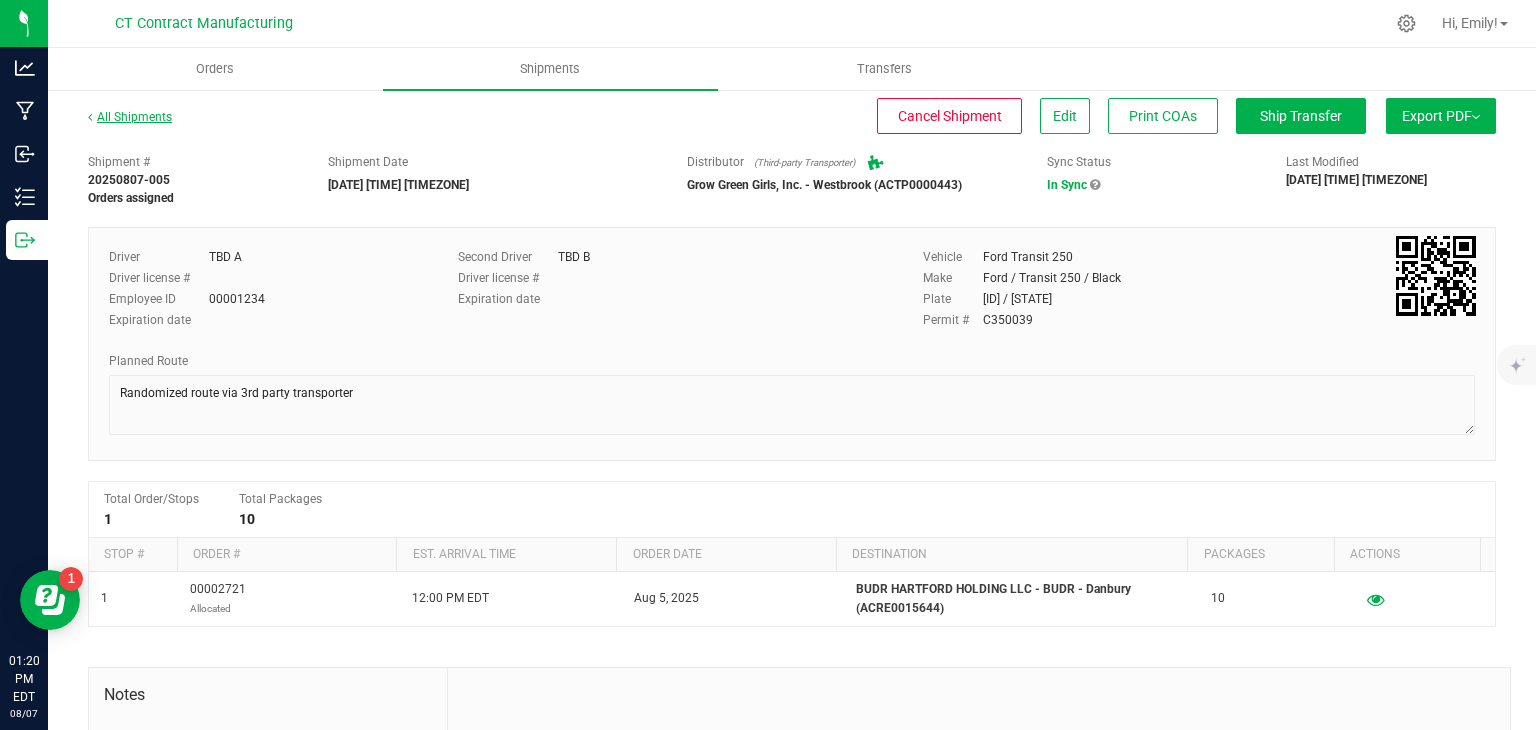 click on "All Shipments" at bounding box center (130, 117) 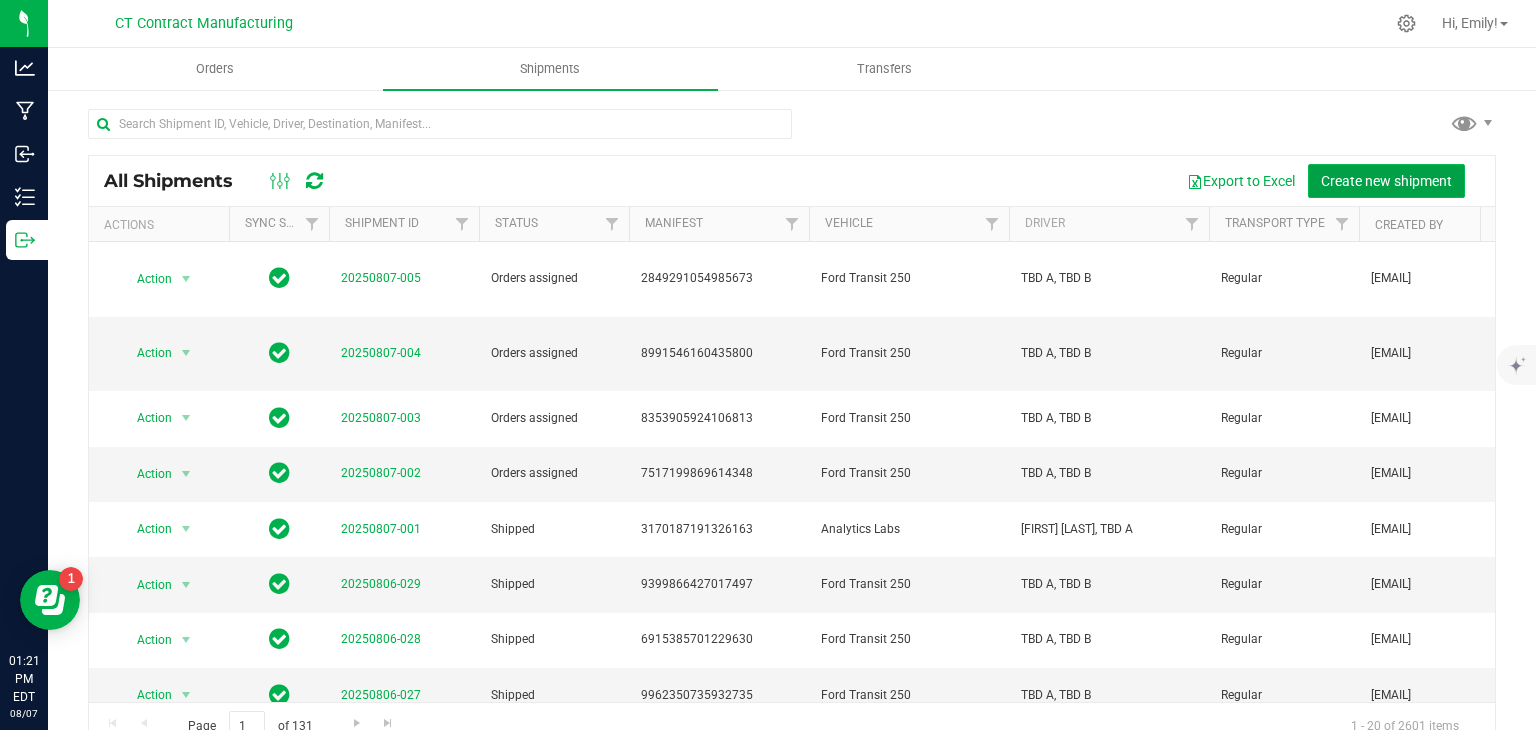 click on "Create new shipment" at bounding box center [1386, 181] 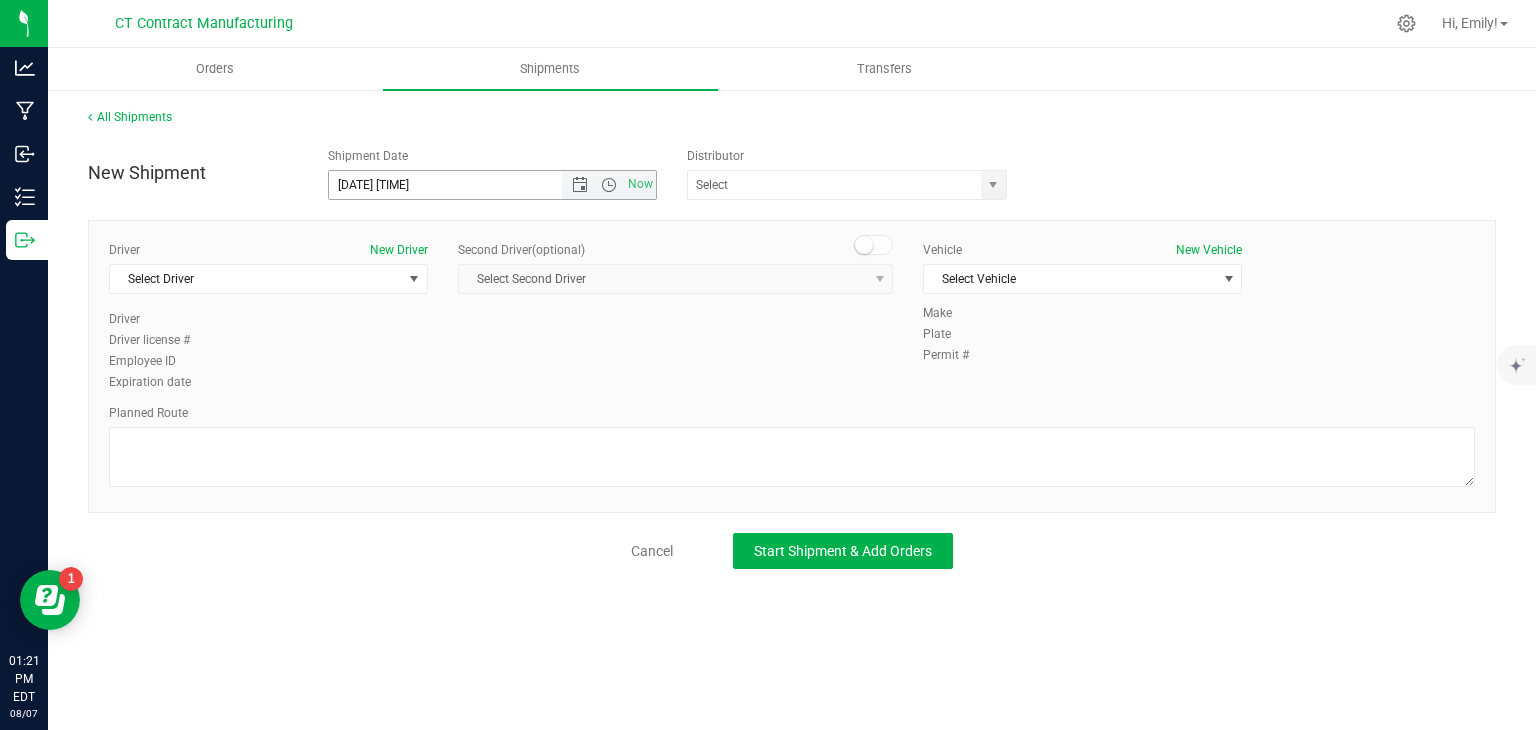 click on "Now" at bounding box center (609, 185) 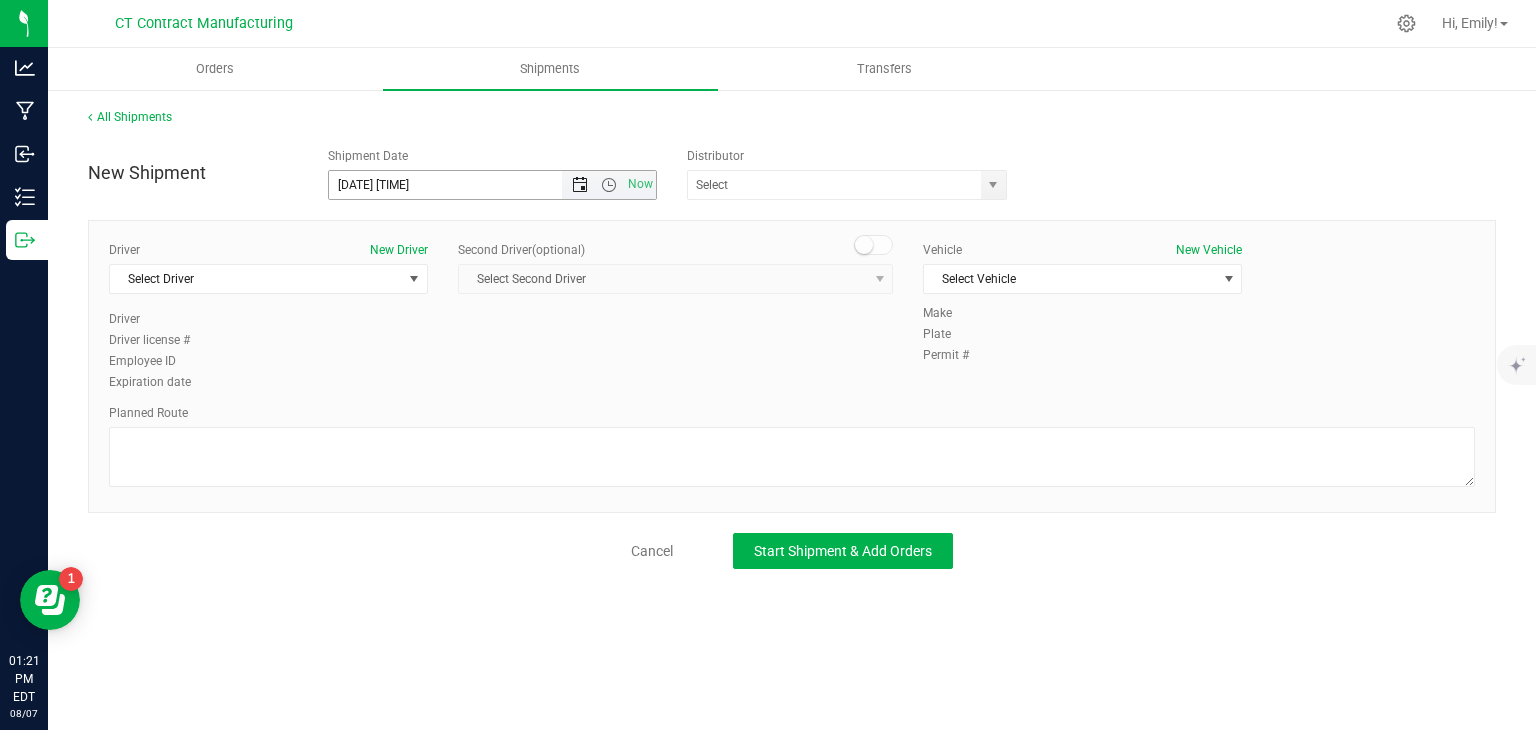 click at bounding box center [580, 185] 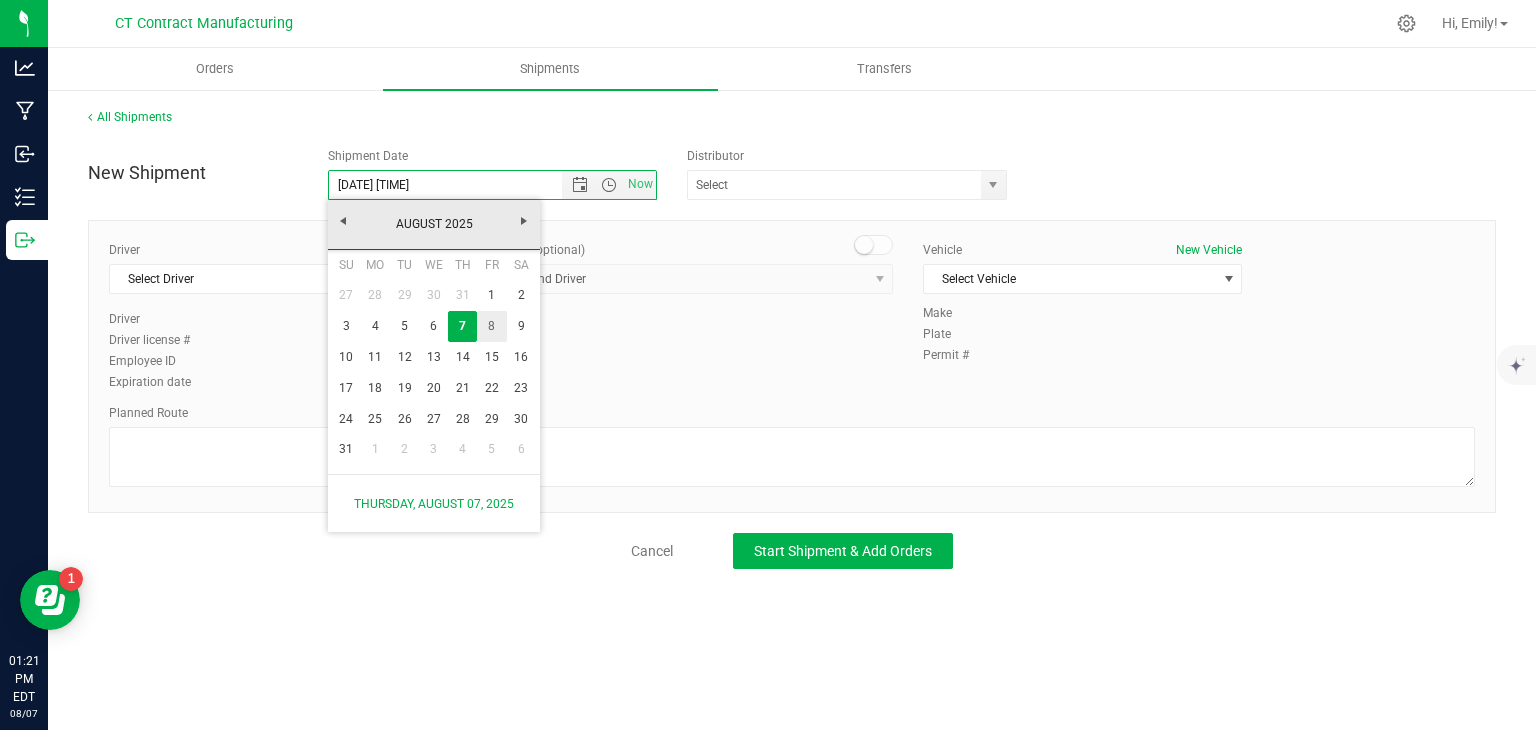 click on "8" at bounding box center [491, 326] 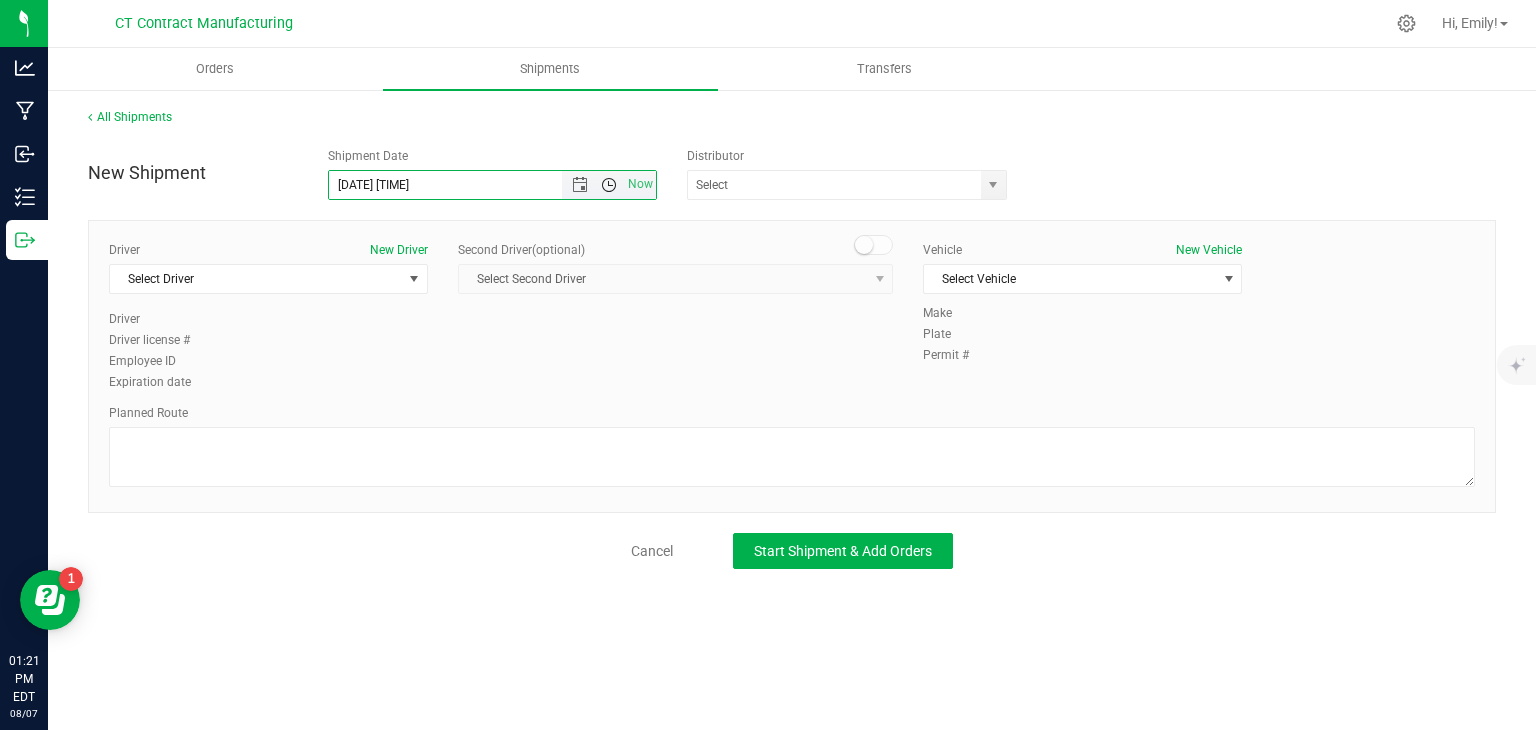 click at bounding box center [609, 185] 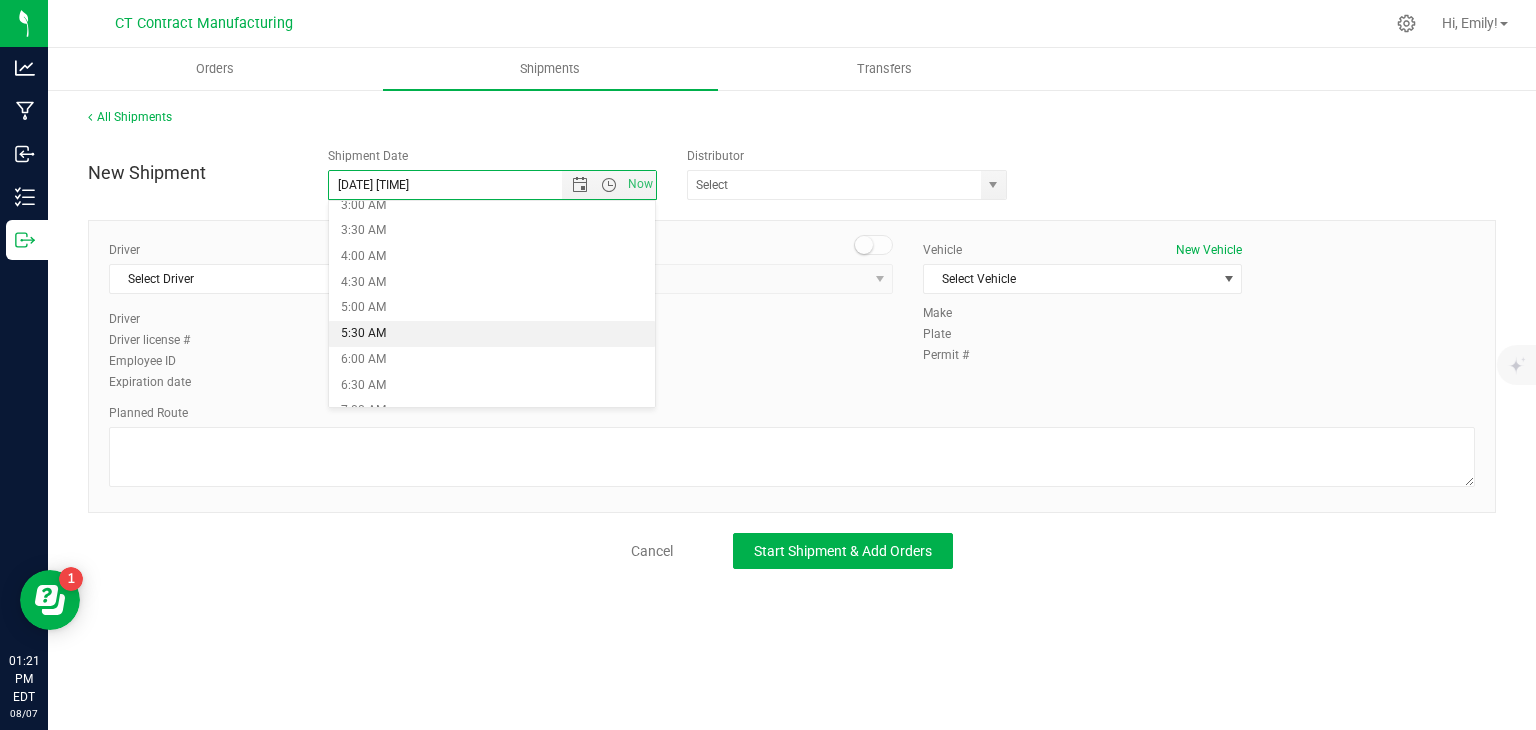 scroll, scrollTop: 266, scrollLeft: 0, axis: vertical 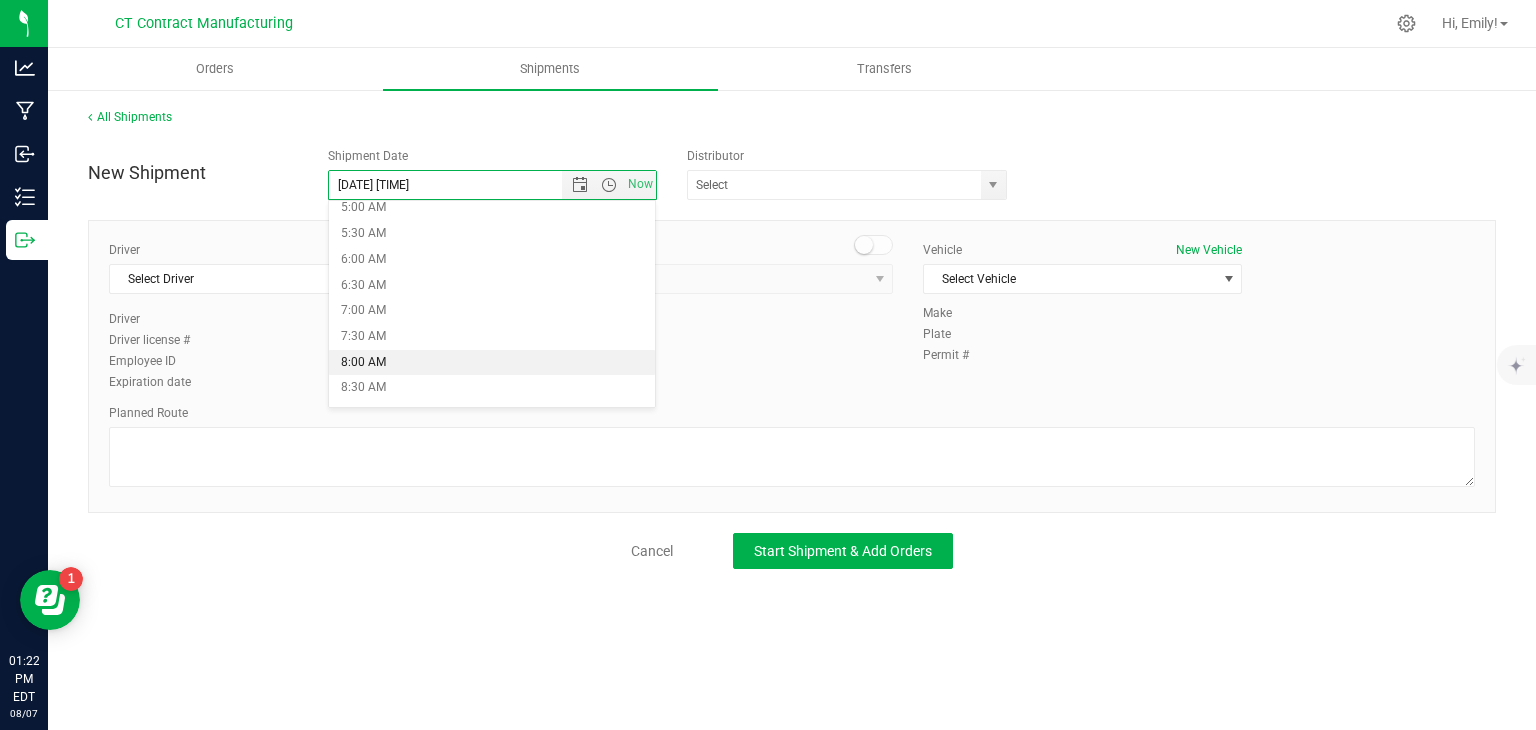 click on "8:00 AM" at bounding box center (492, 363) 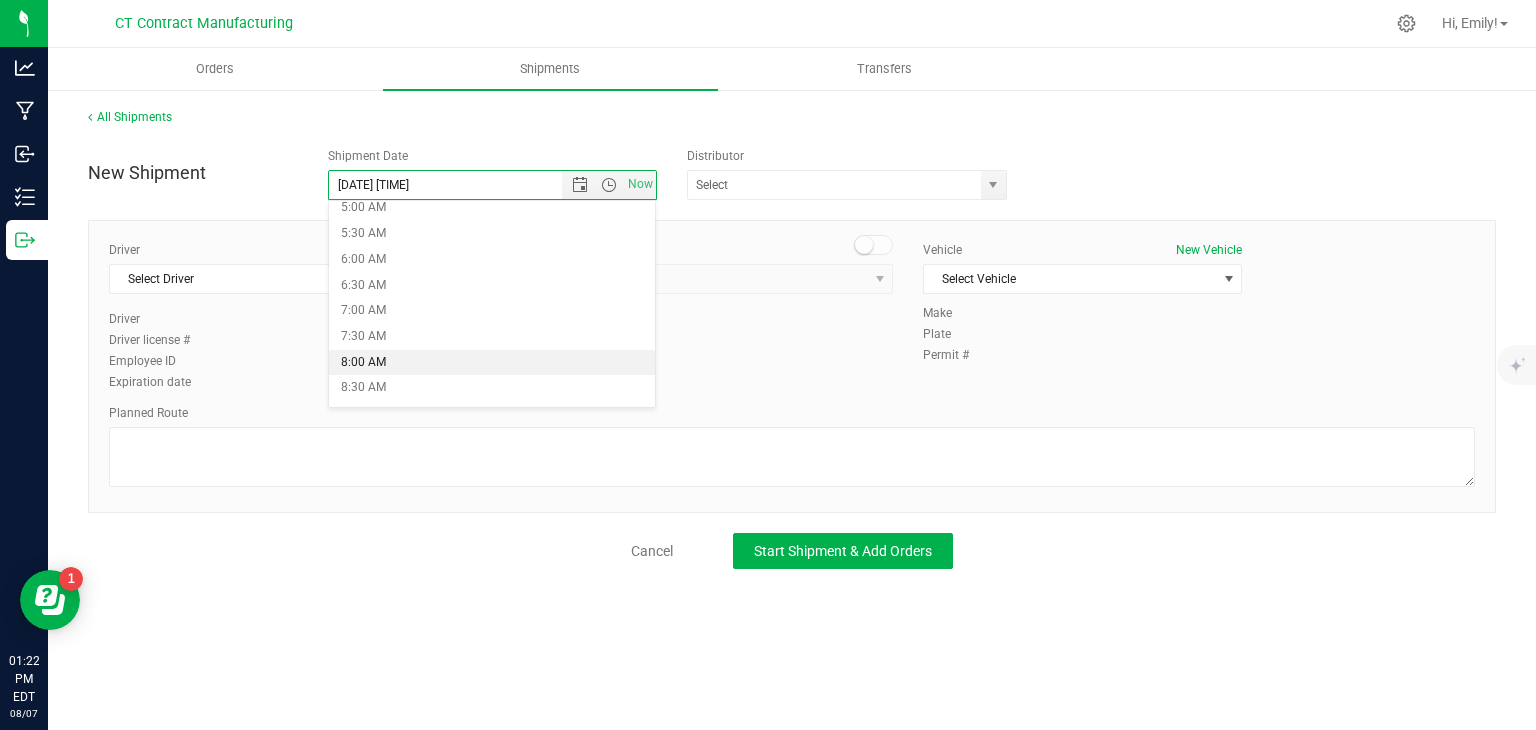 type on "8/8/2025 8:00 AM" 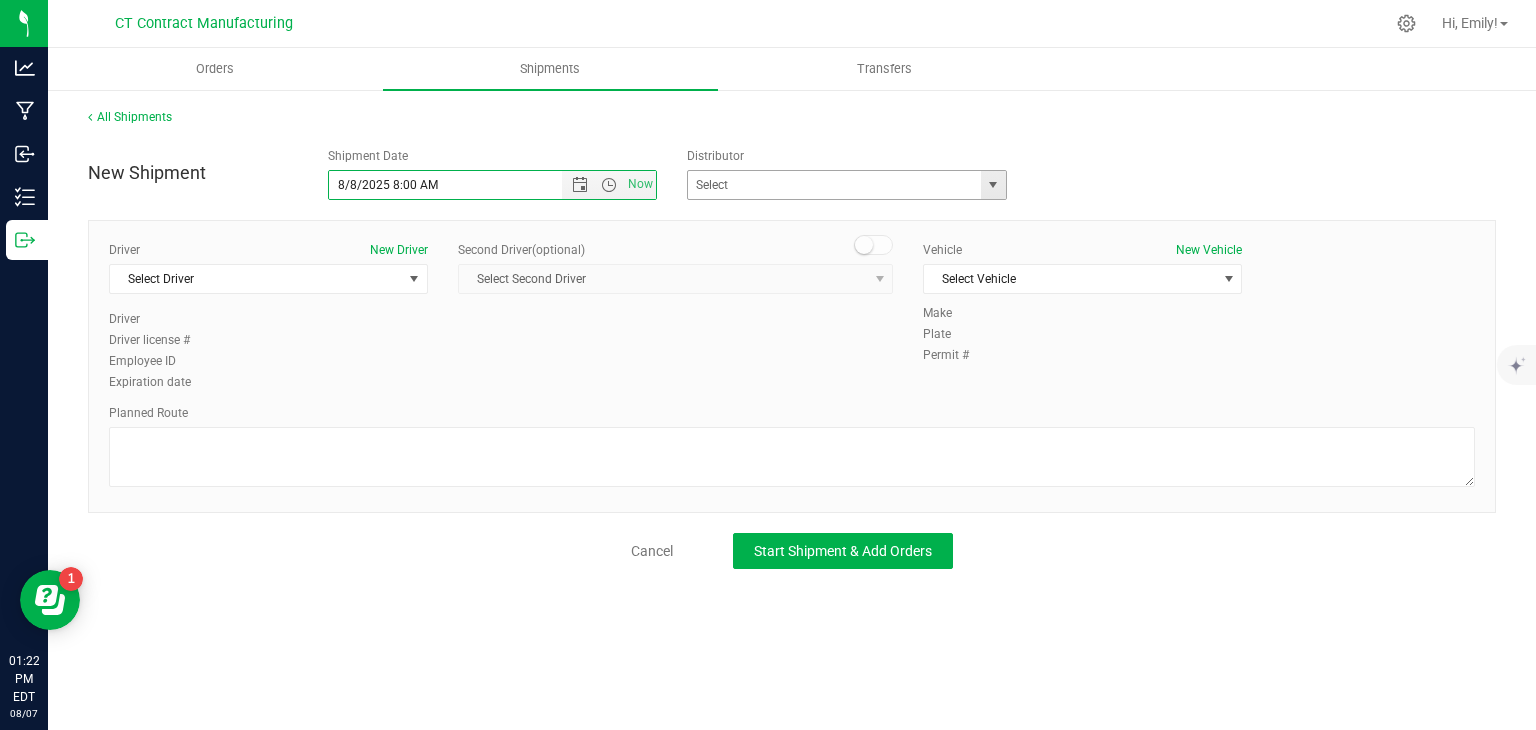 click at bounding box center [993, 185] 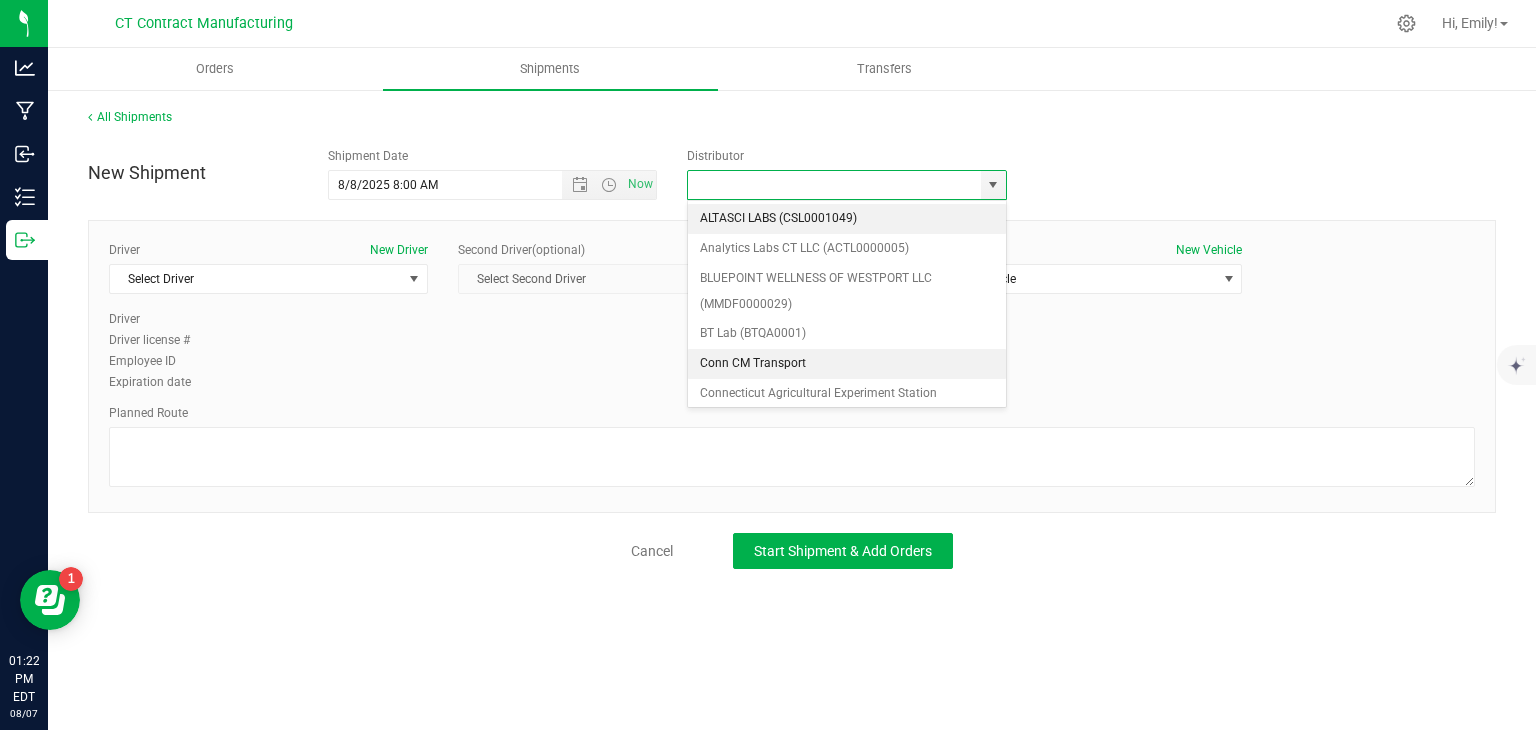 scroll, scrollTop: 182, scrollLeft: 0, axis: vertical 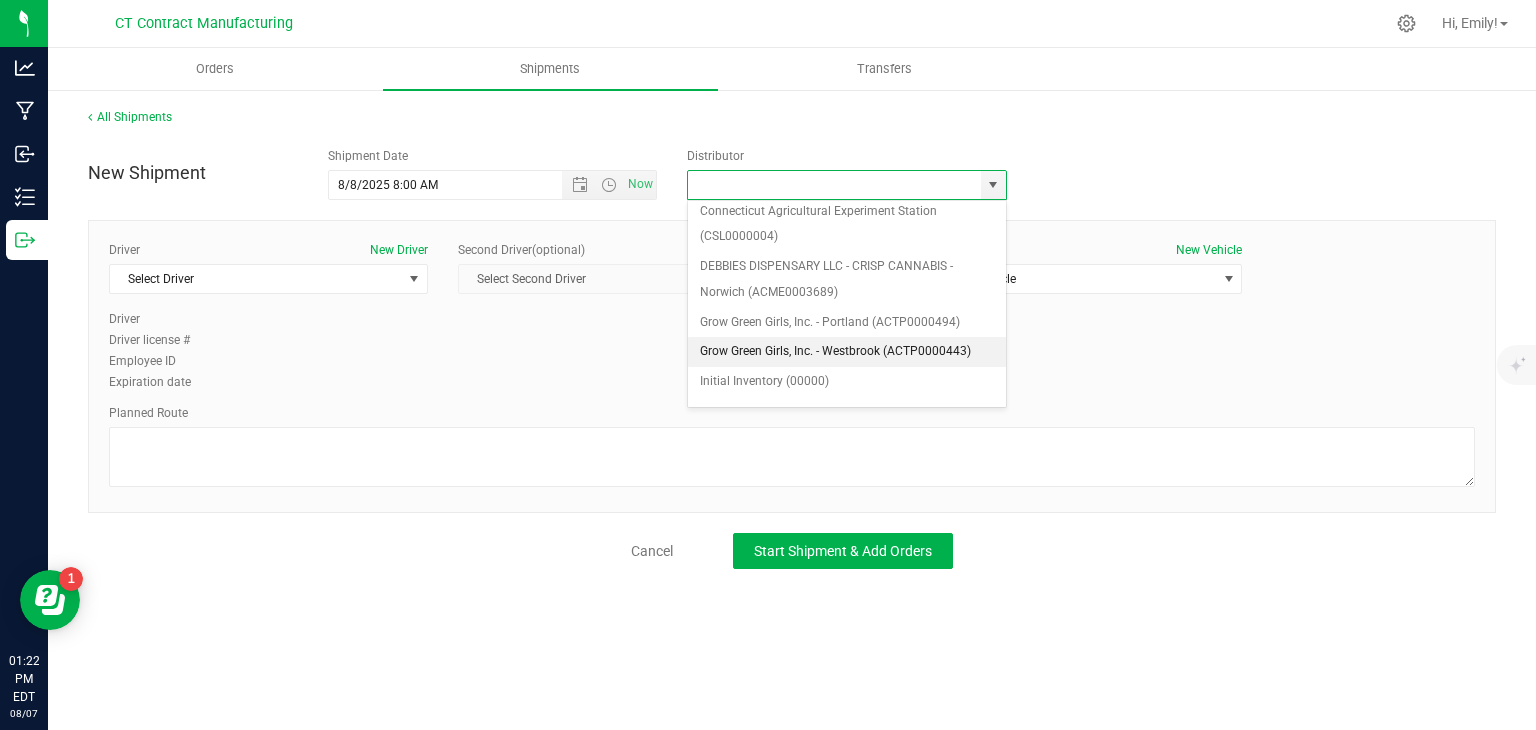 click on "Grow Green Girls, Inc. - Westbrook (ACTP0000443)" at bounding box center [847, 352] 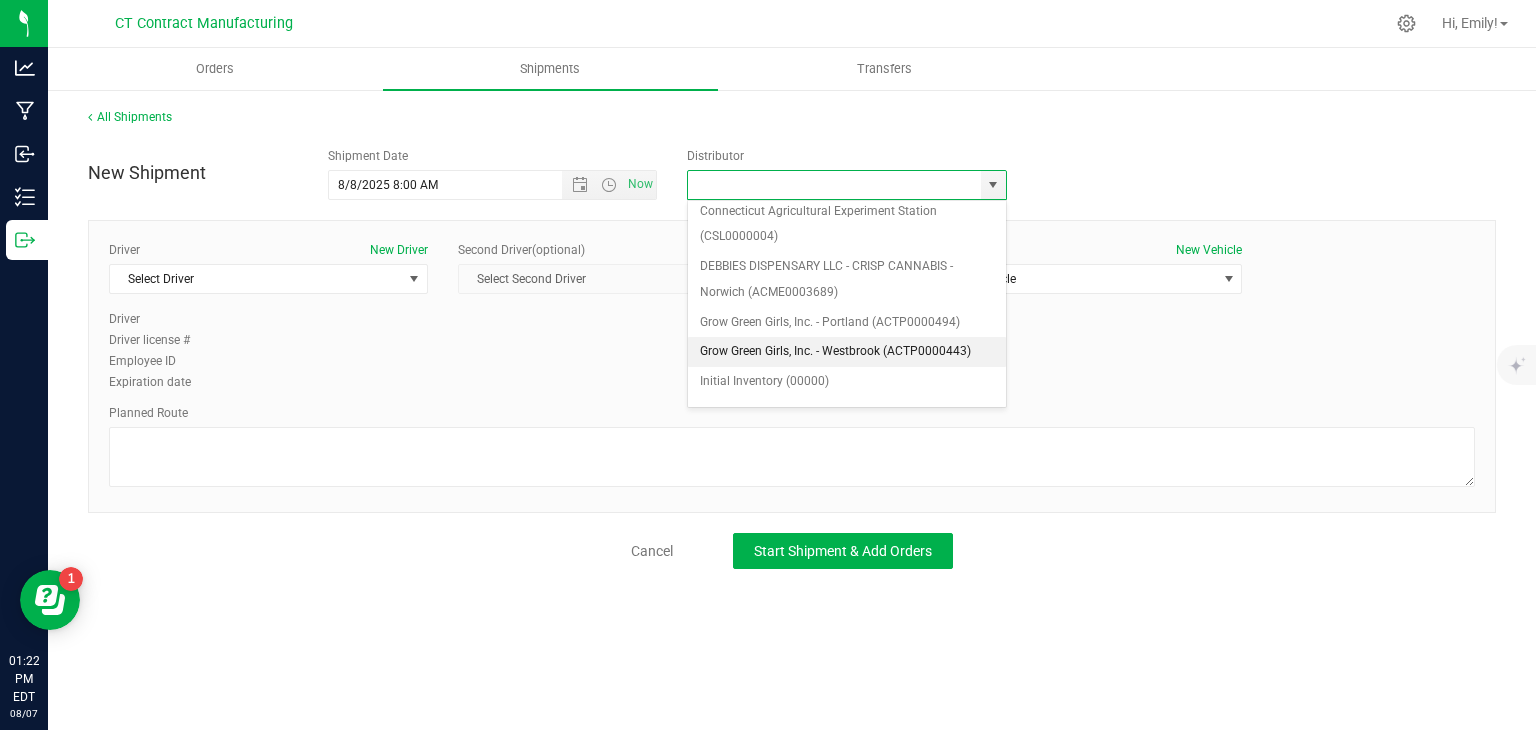 type on "Grow Green Girls, Inc. - Westbrook (ACTP0000443)" 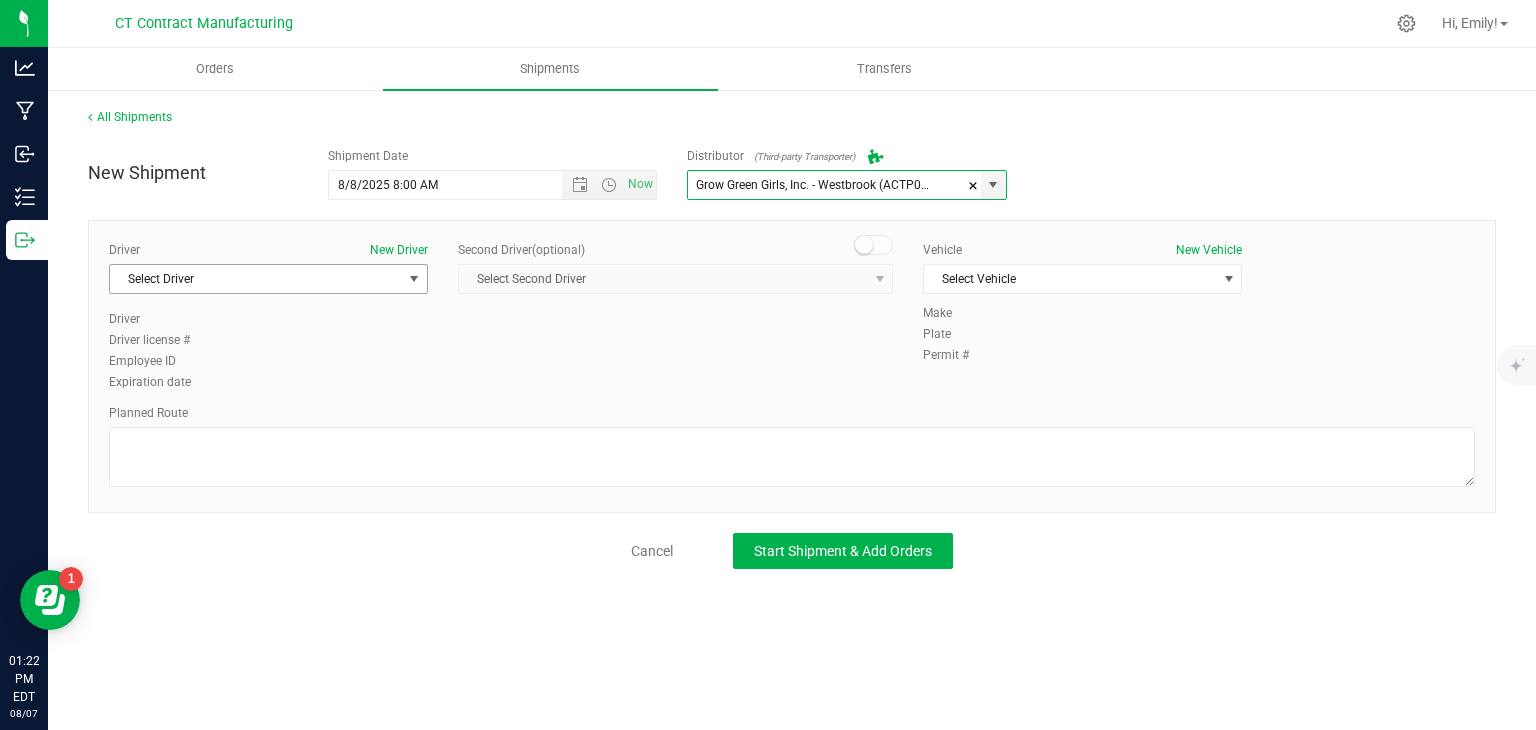 click on "Select Driver" at bounding box center [256, 279] 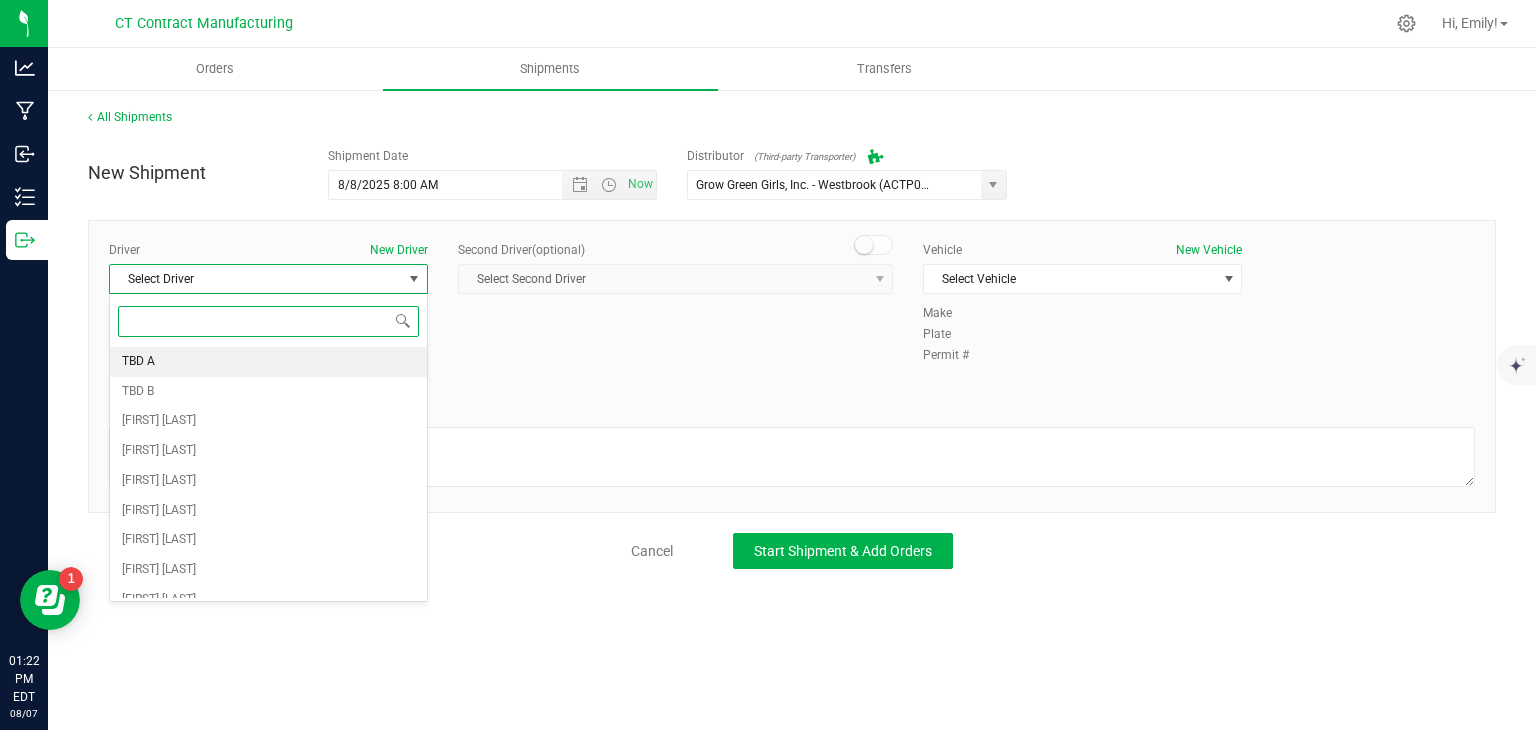 click on "TBD A" at bounding box center [268, 362] 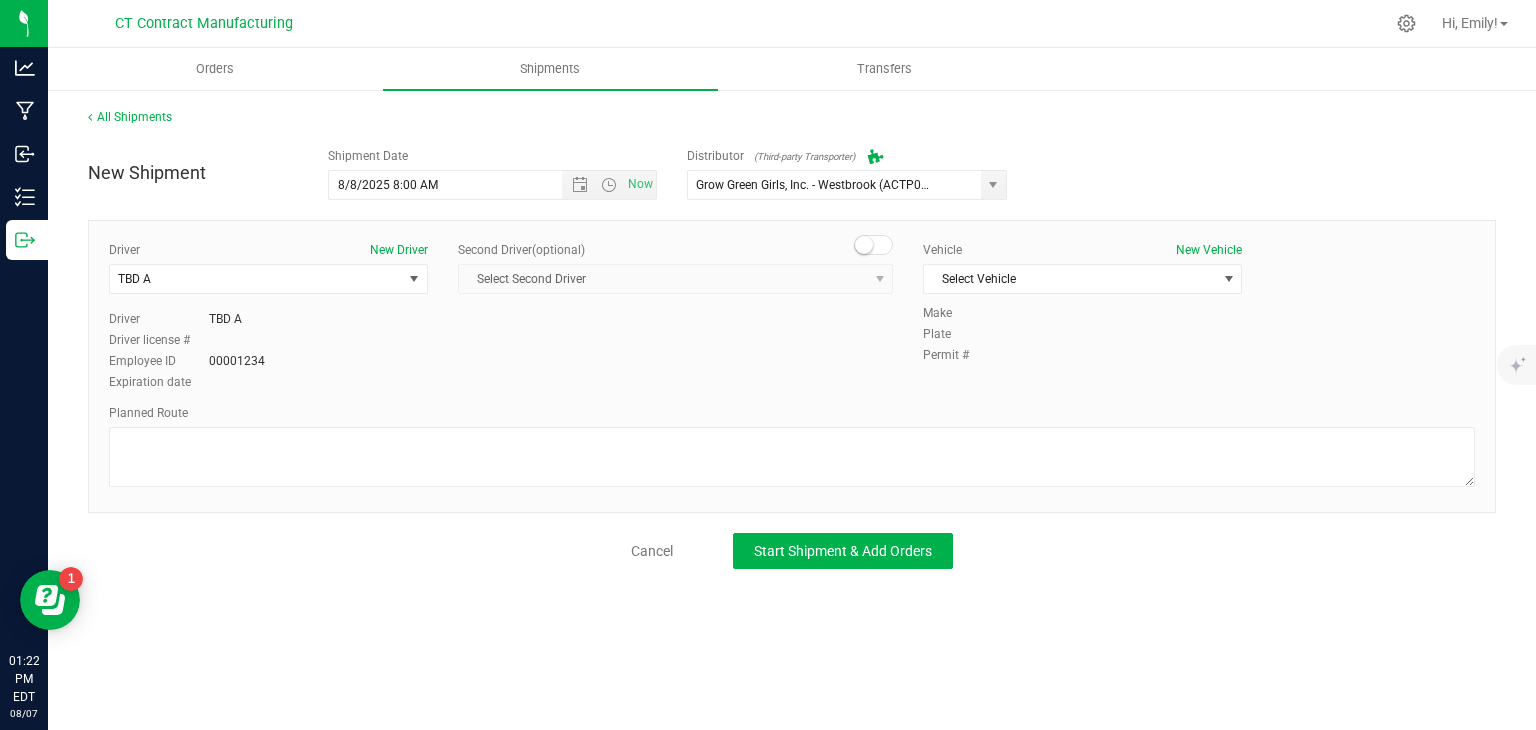 click on "Second Driver
(optional)" at bounding box center [675, 250] 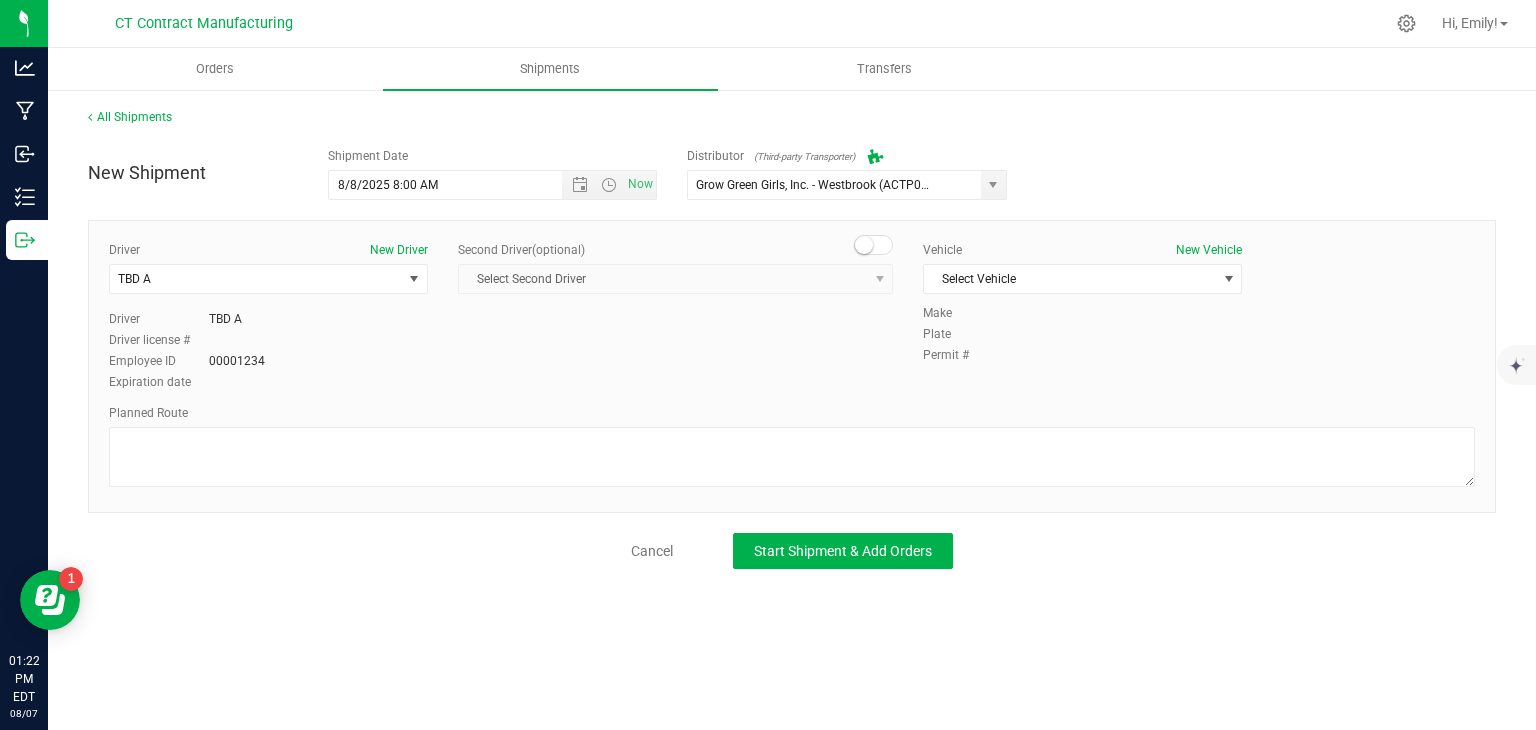 click at bounding box center [874, 245] 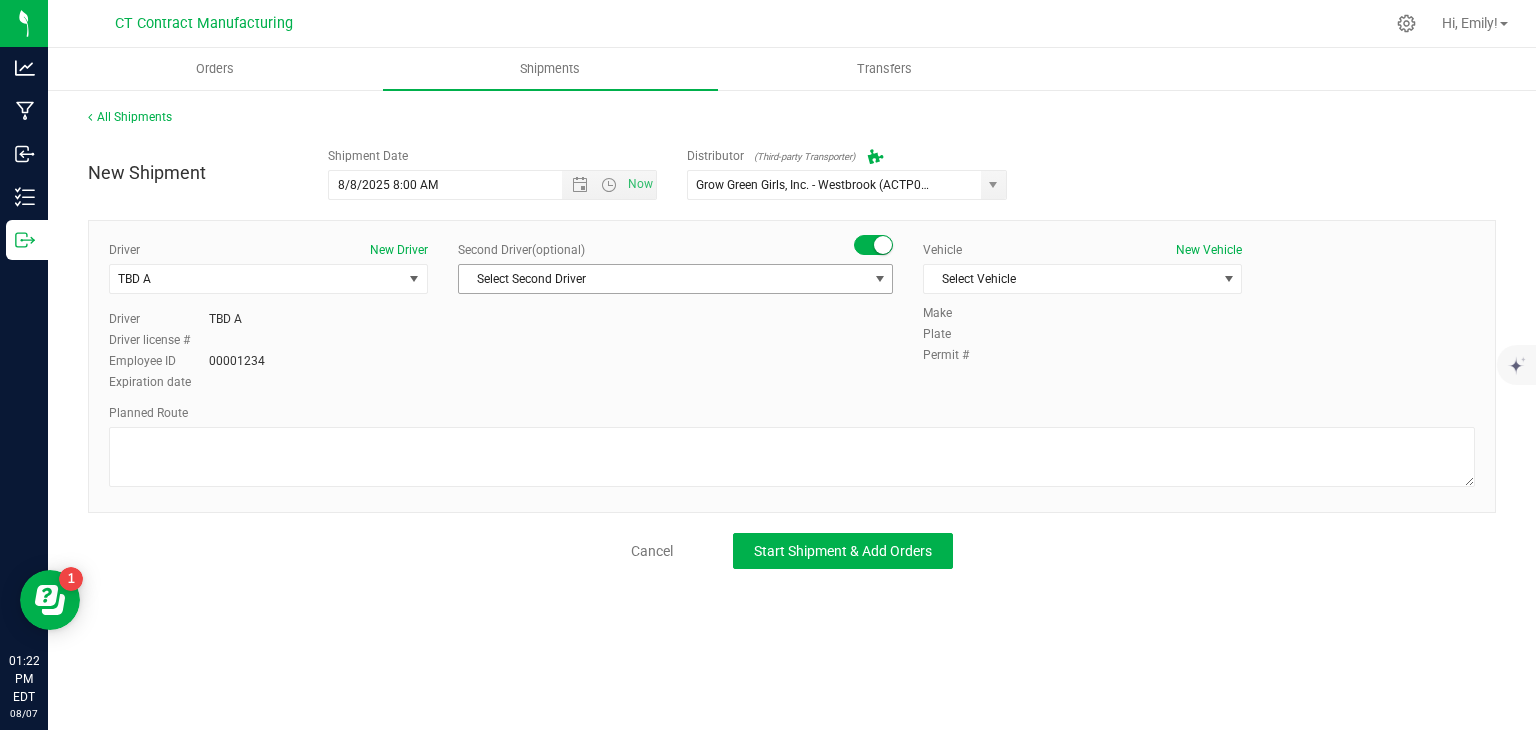 click on "Select Second Driver" at bounding box center (663, 279) 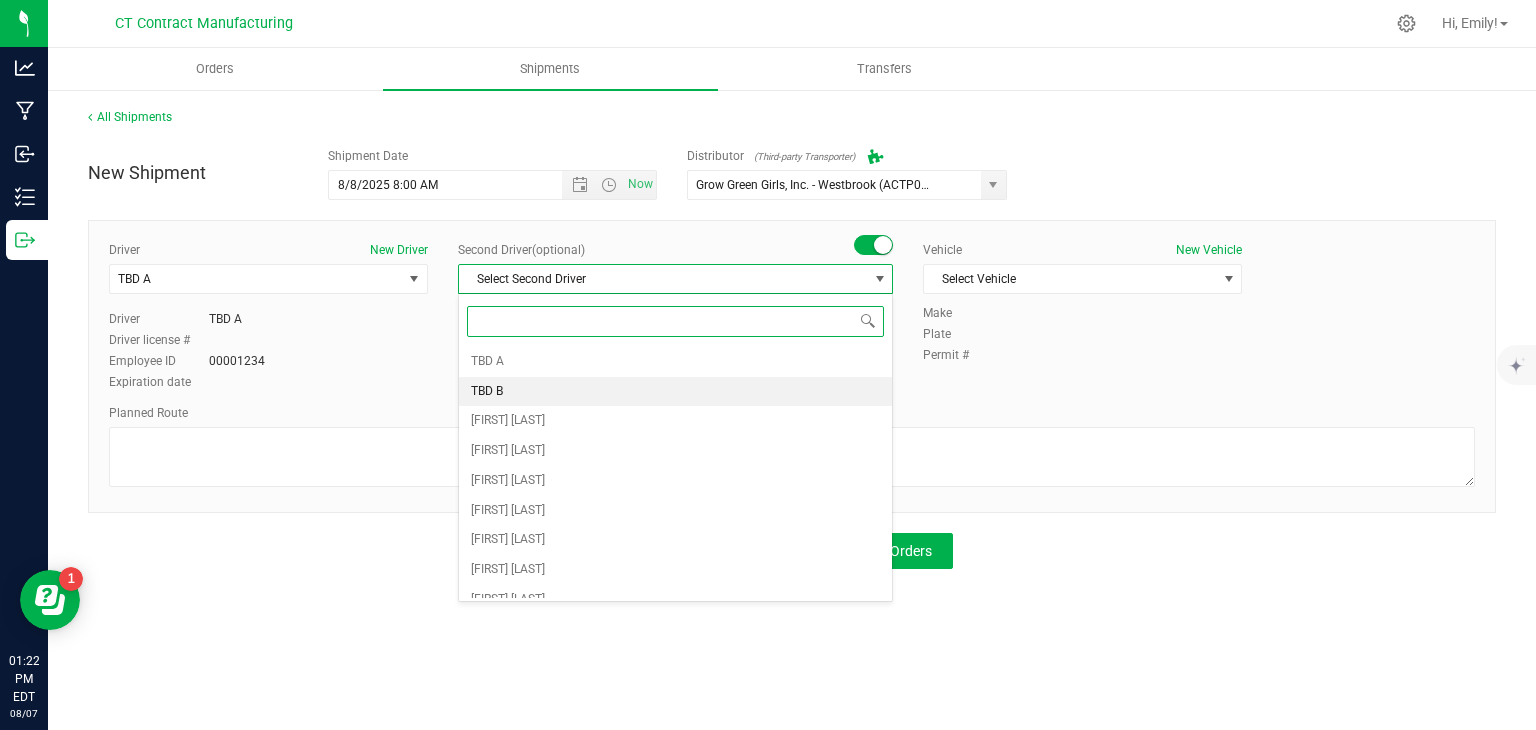 click on "TBD B" at bounding box center (675, 392) 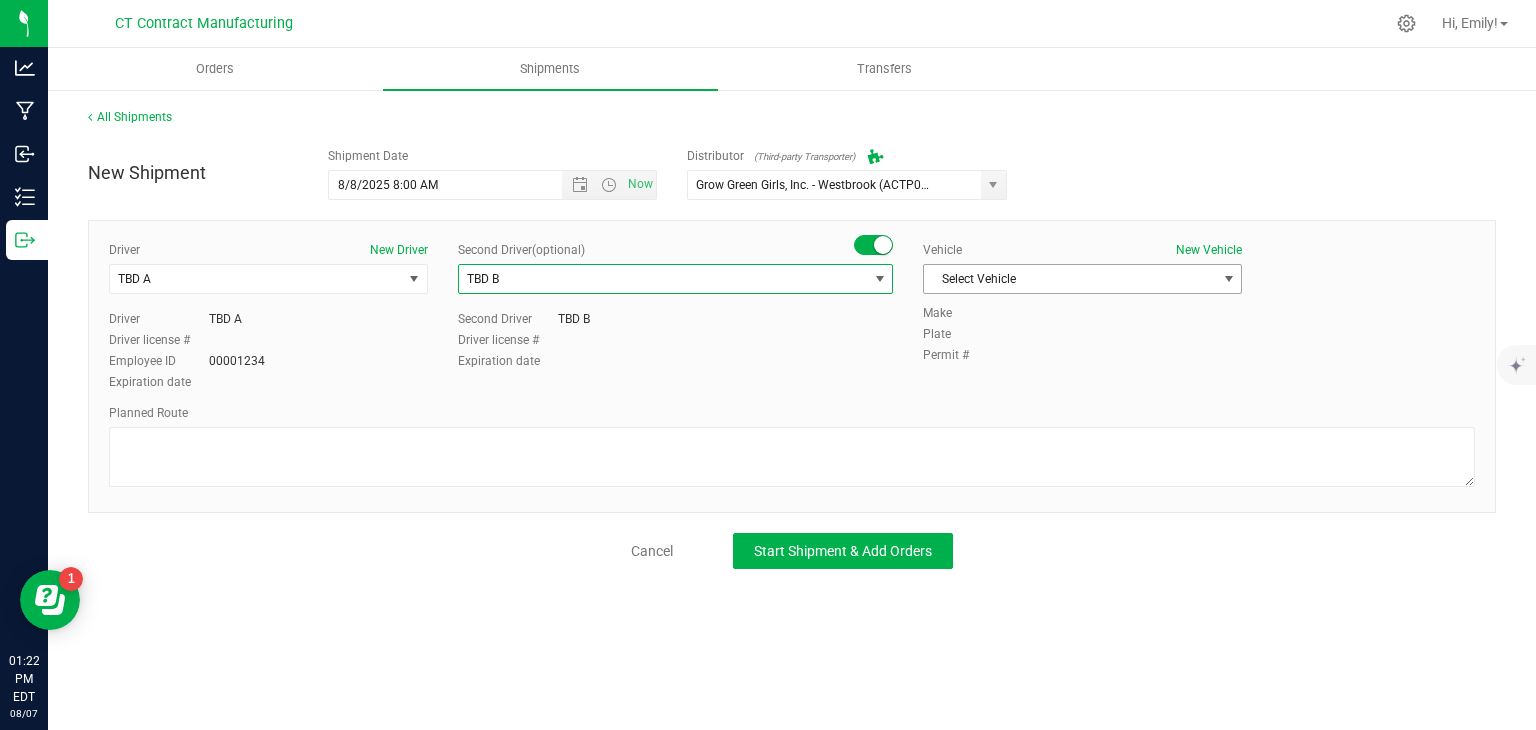 click on "Select Vehicle" at bounding box center [1070, 279] 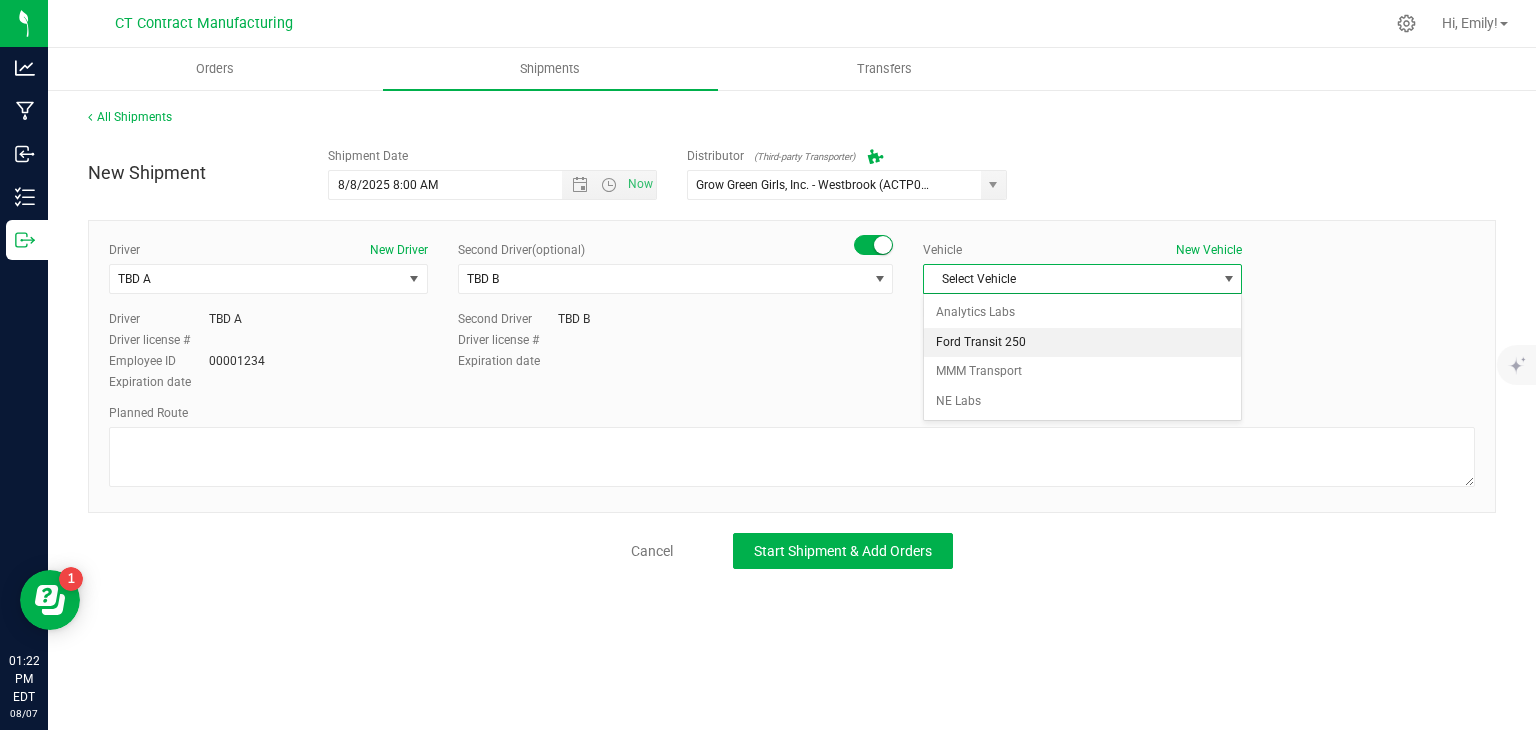click on "Ford Transit 250" at bounding box center (1082, 343) 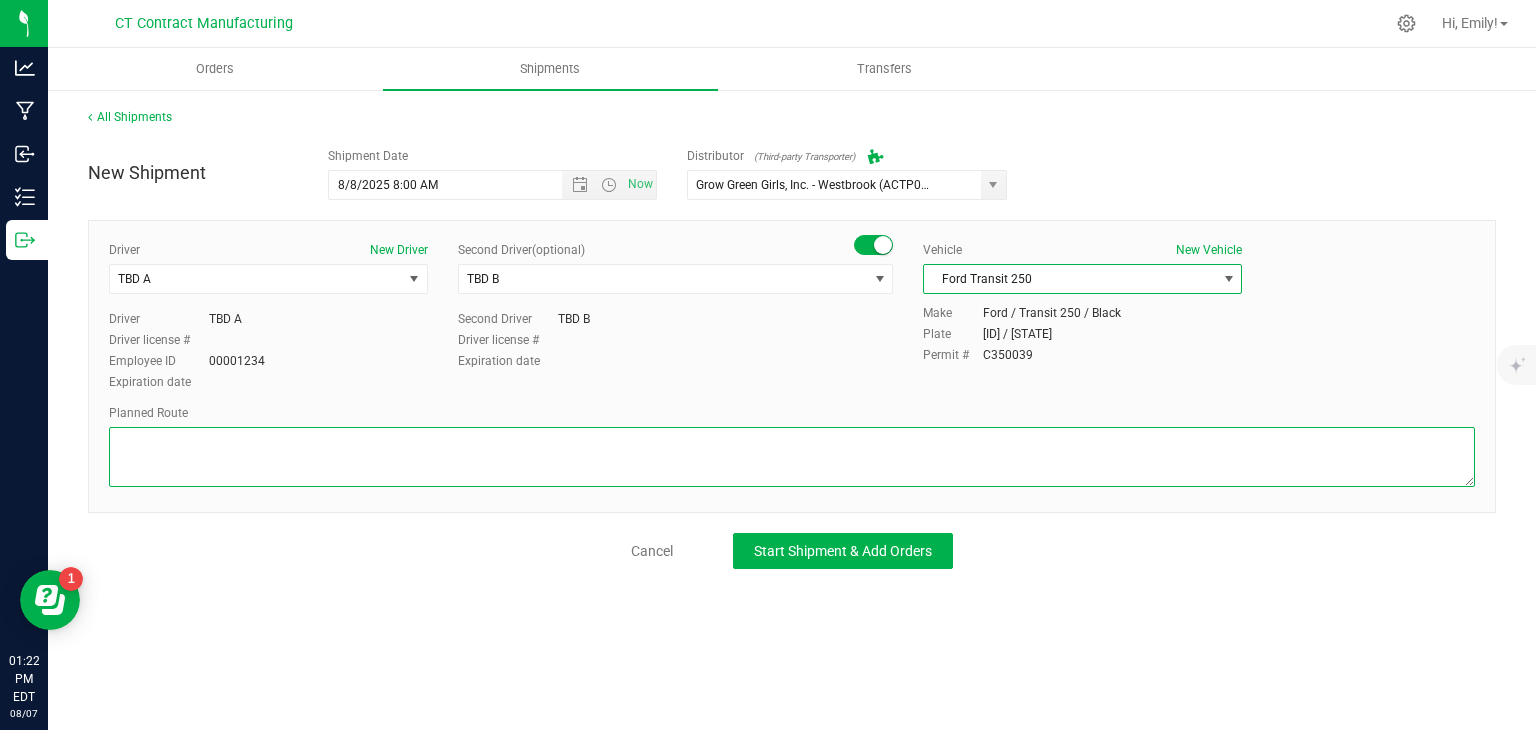 click at bounding box center (792, 457) 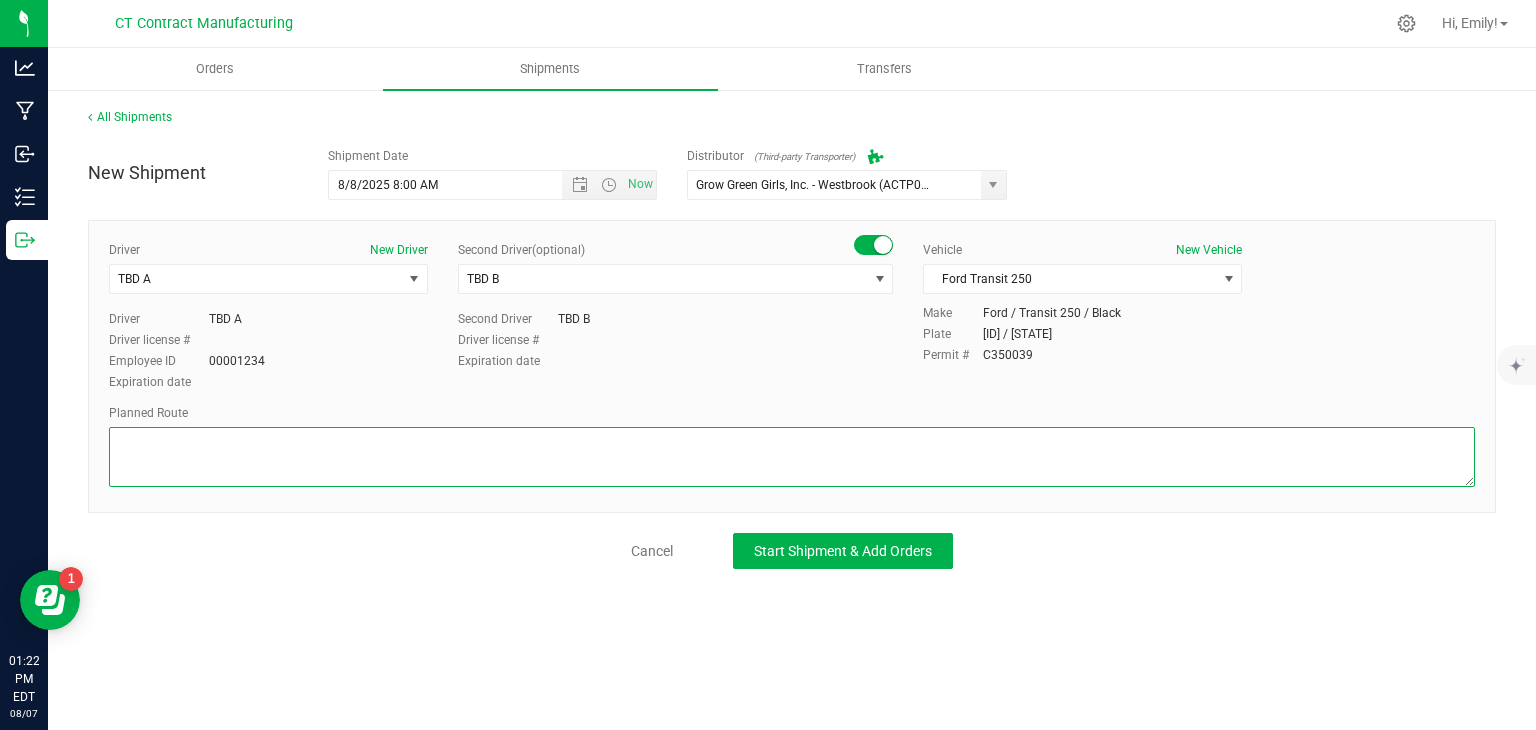 paste on "Randomized route via 3rd party transporter" 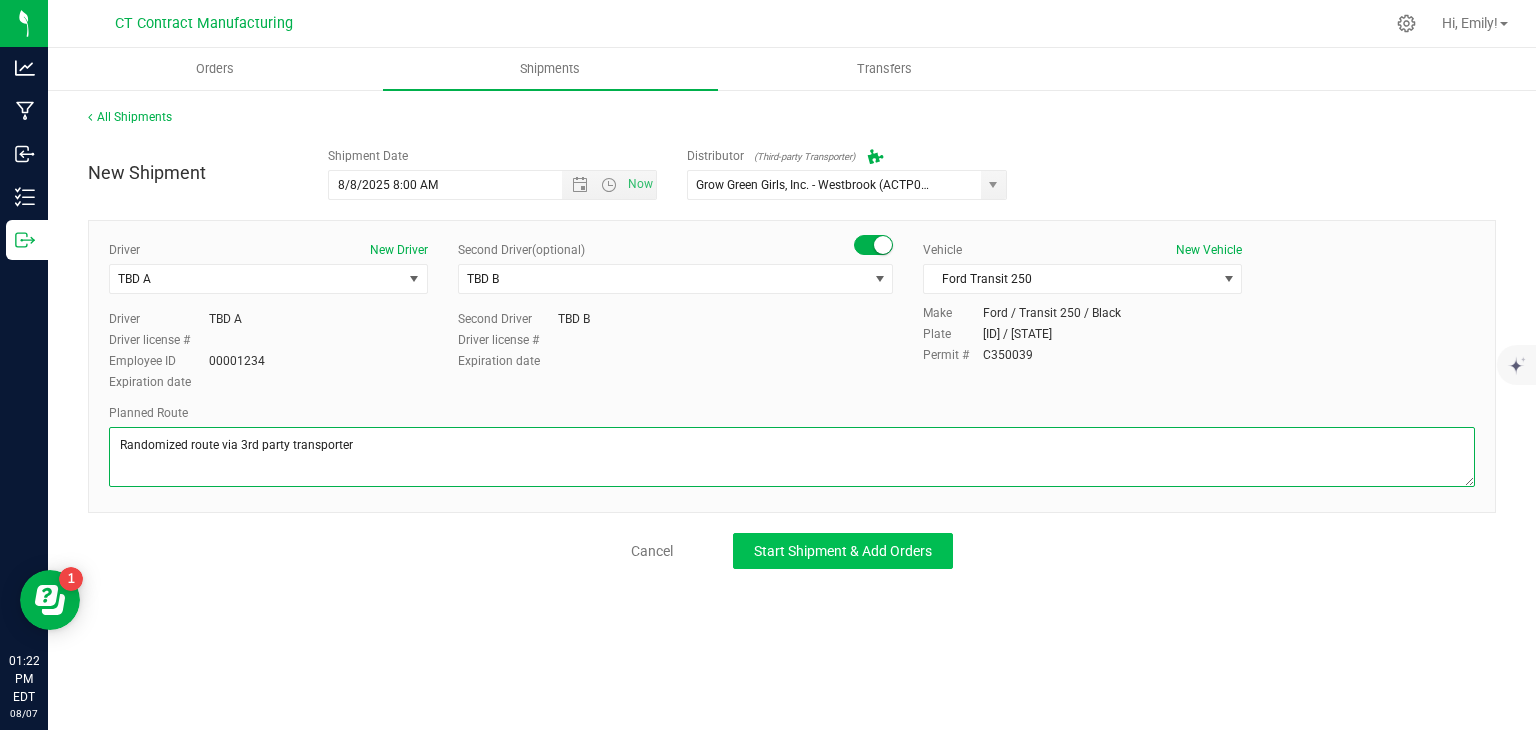 type on "Randomized route via 3rd party transporter" 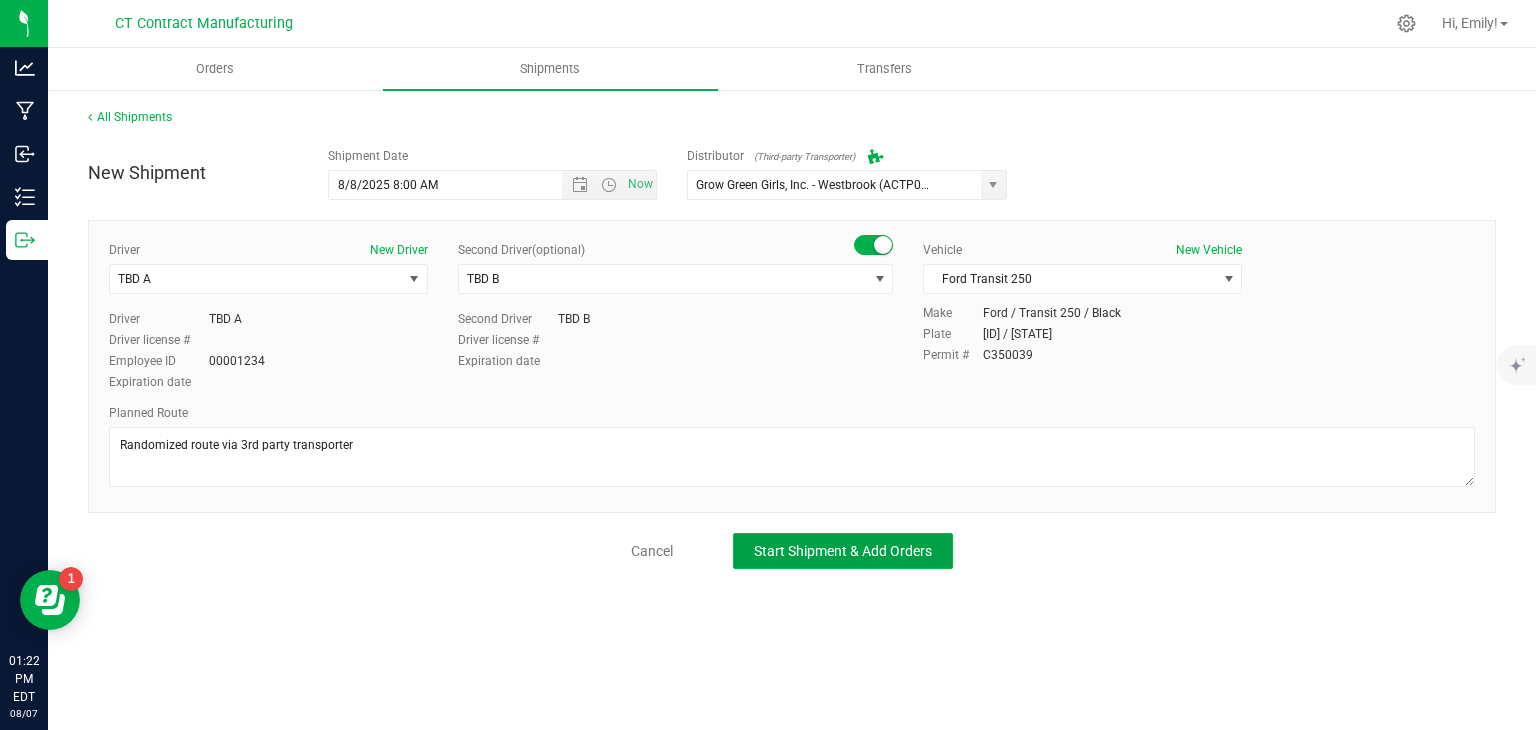 click on "Start Shipment & Add Orders" 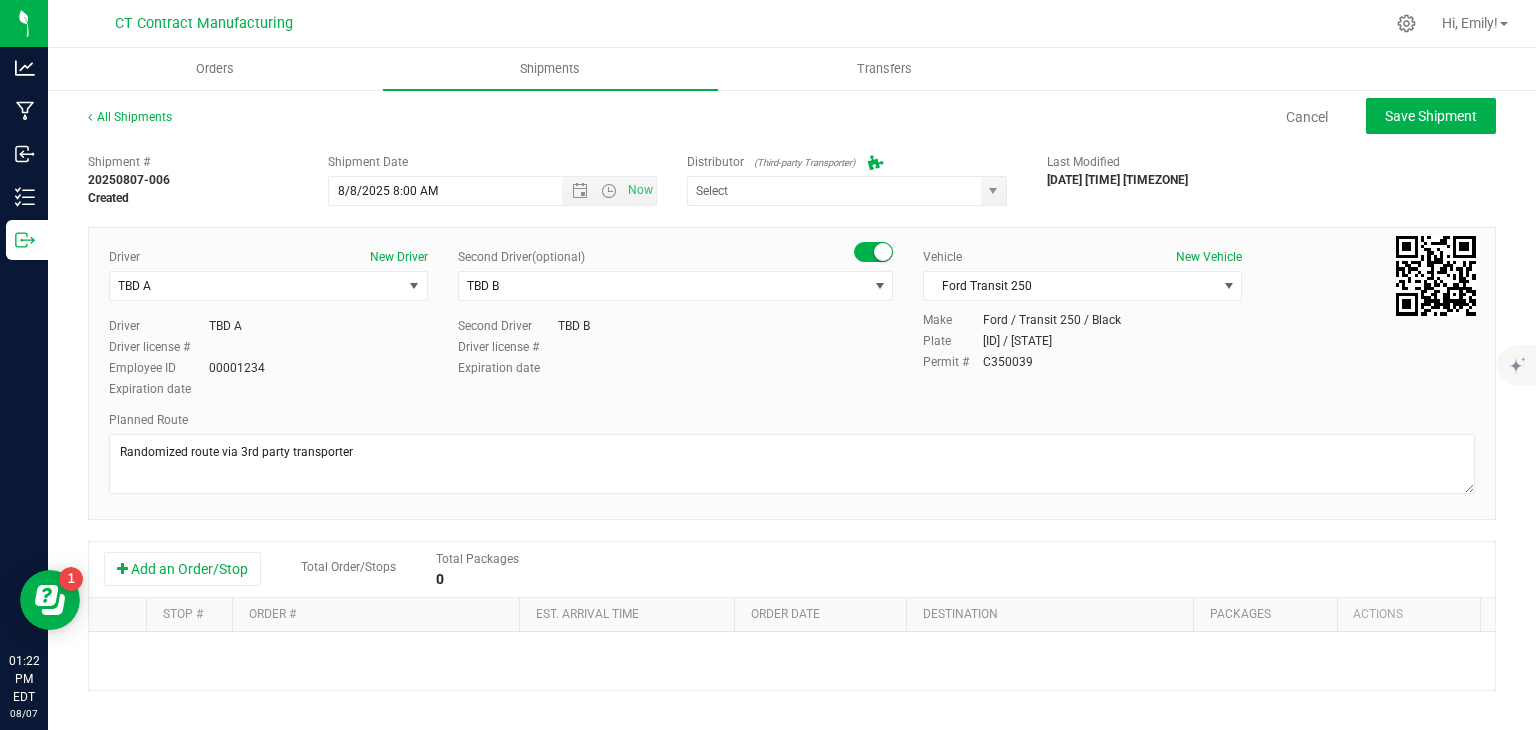 type on "Grow Green Girls, Inc. - Westbrook (ACTP0000443)" 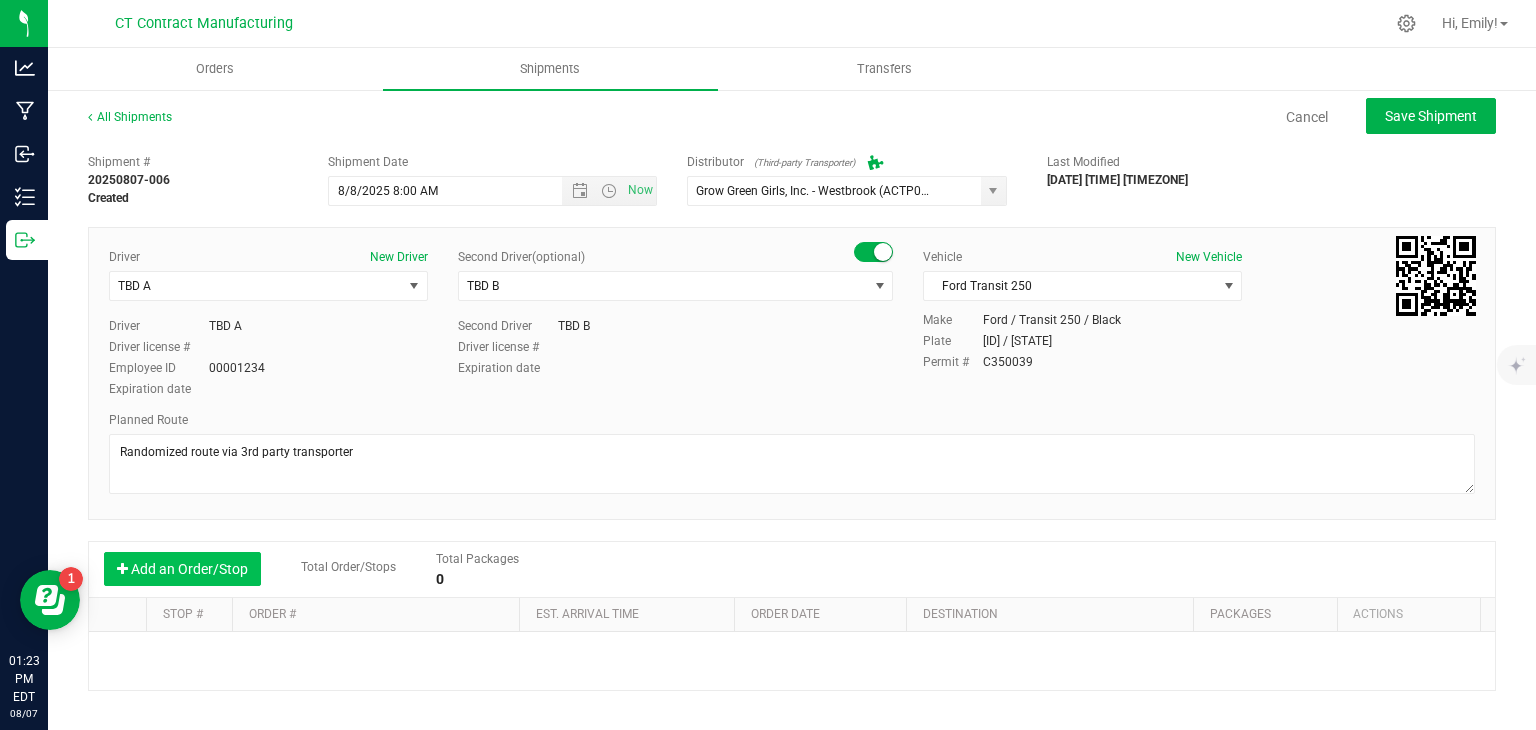 click on "Add an Order/Stop" at bounding box center (182, 569) 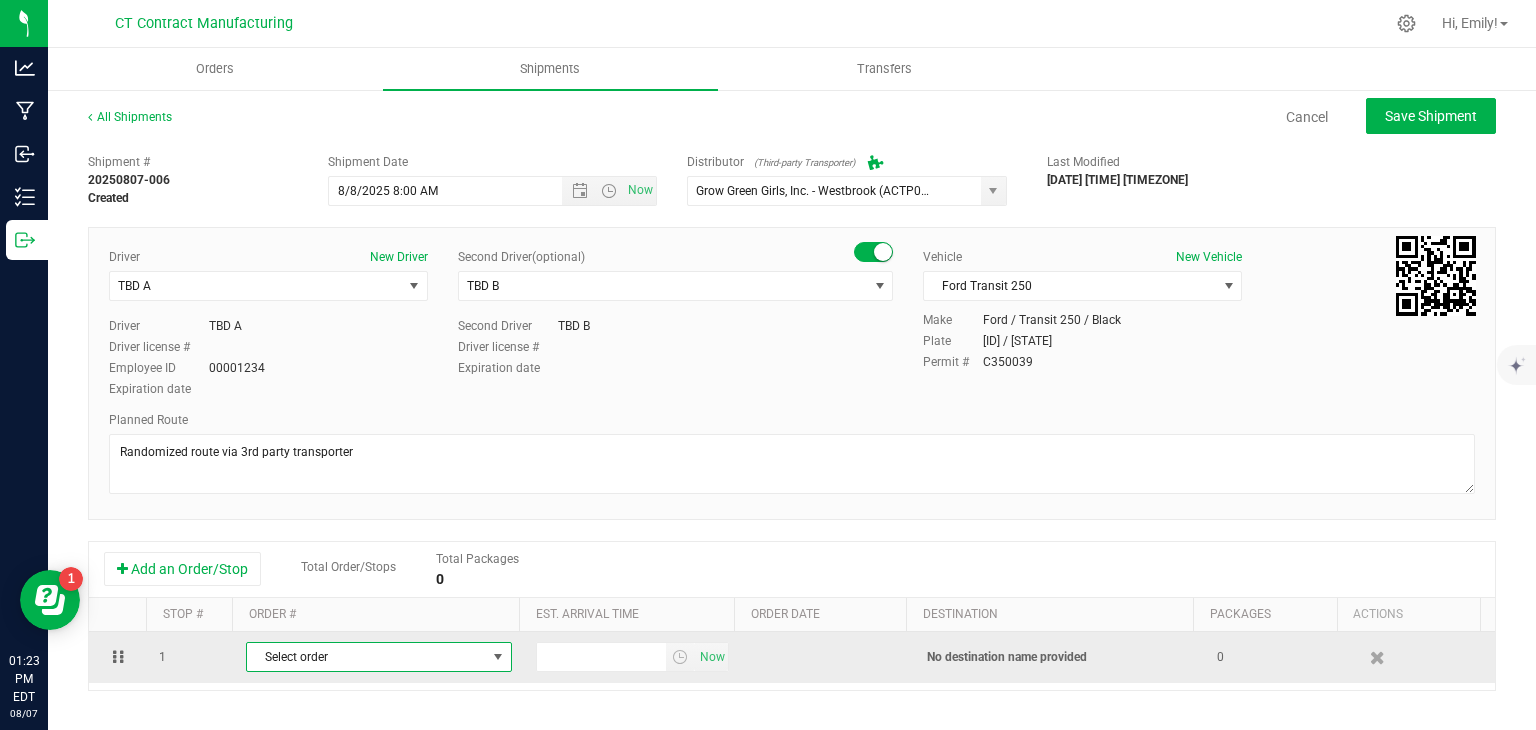 click on "Select order" at bounding box center (366, 657) 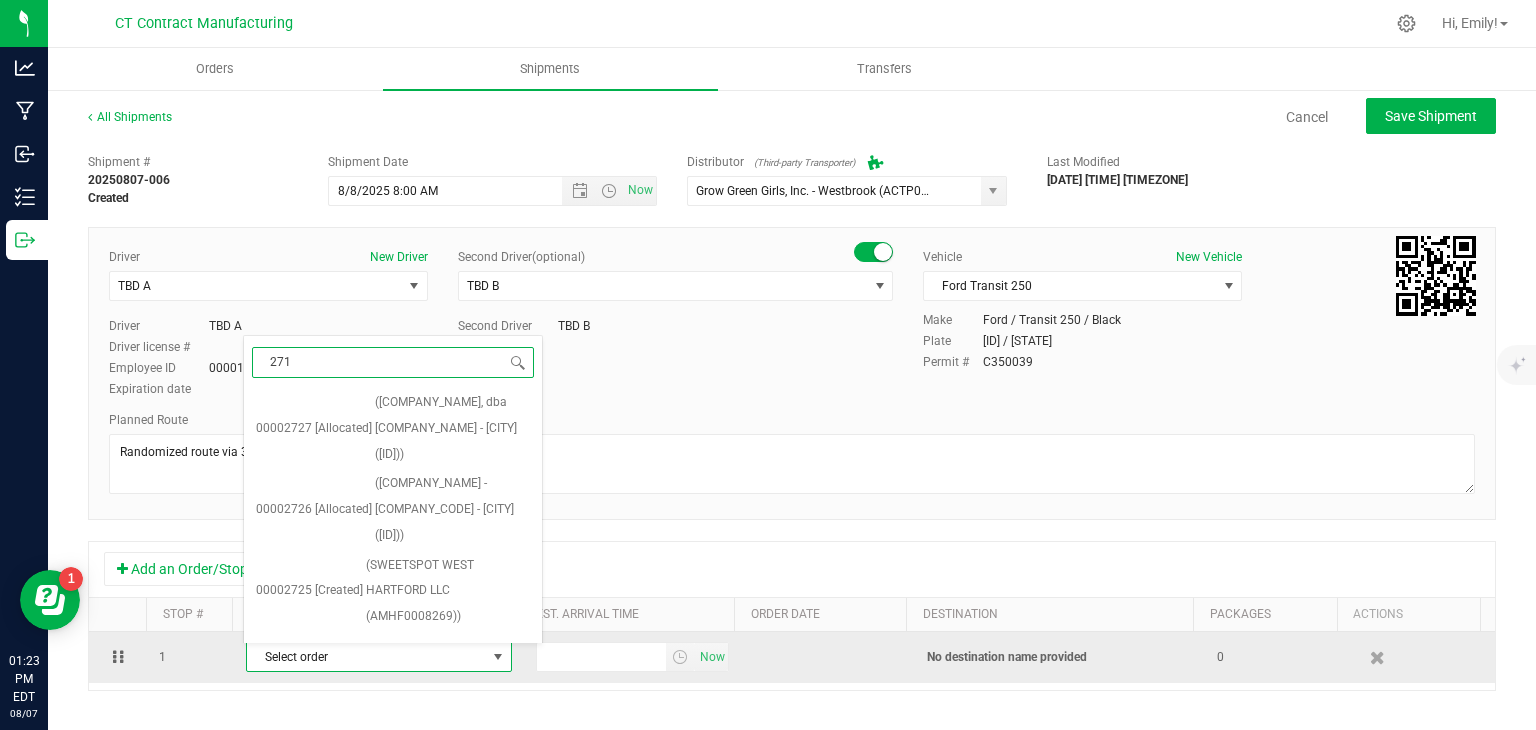 type on "2718" 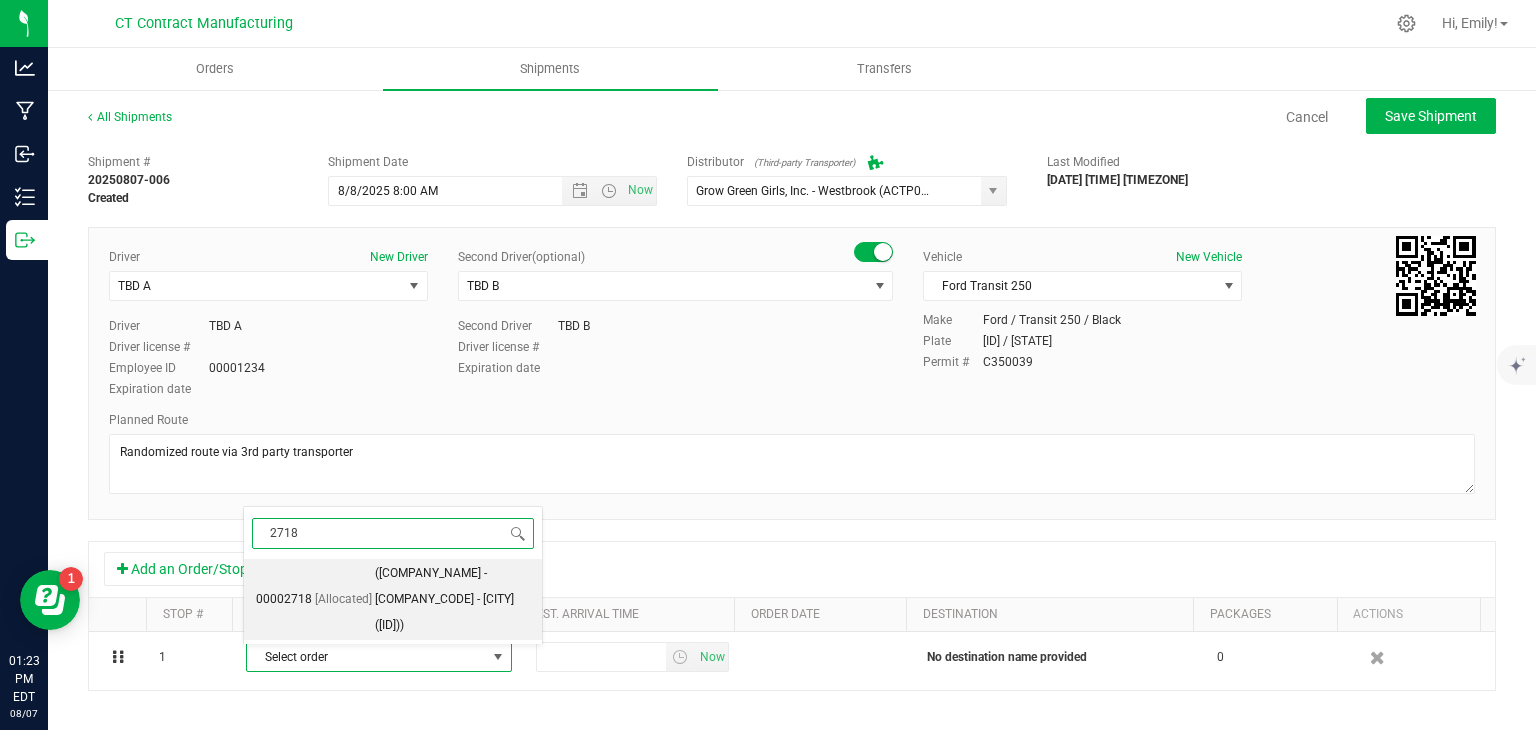 click on "[ORDER_ID]
[Allocated]
([COMPANY_NAME] - [COMPANY_CODE] - [CITY] ([ID]))" at bounding box center (393, 599) 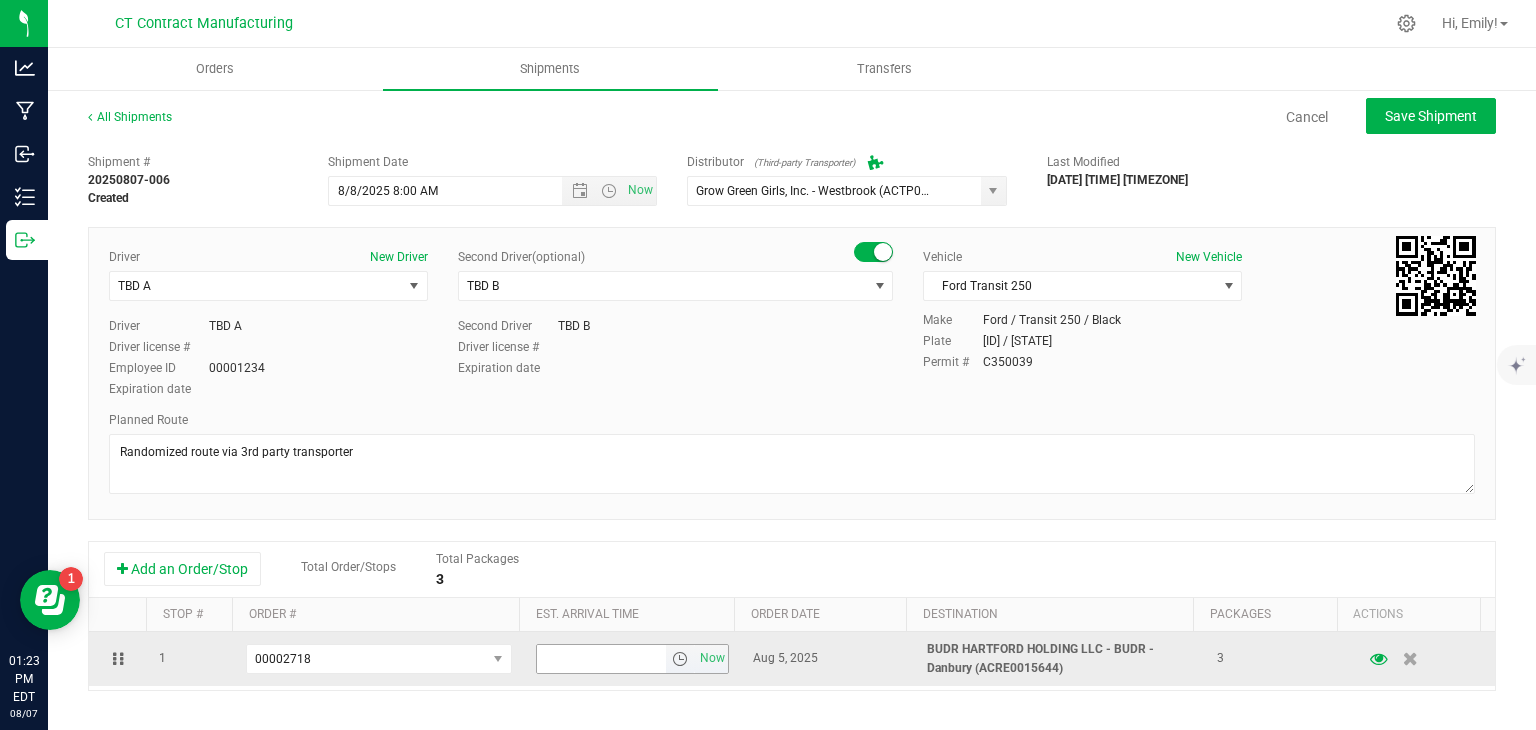 click at bounding box center [680, 659] 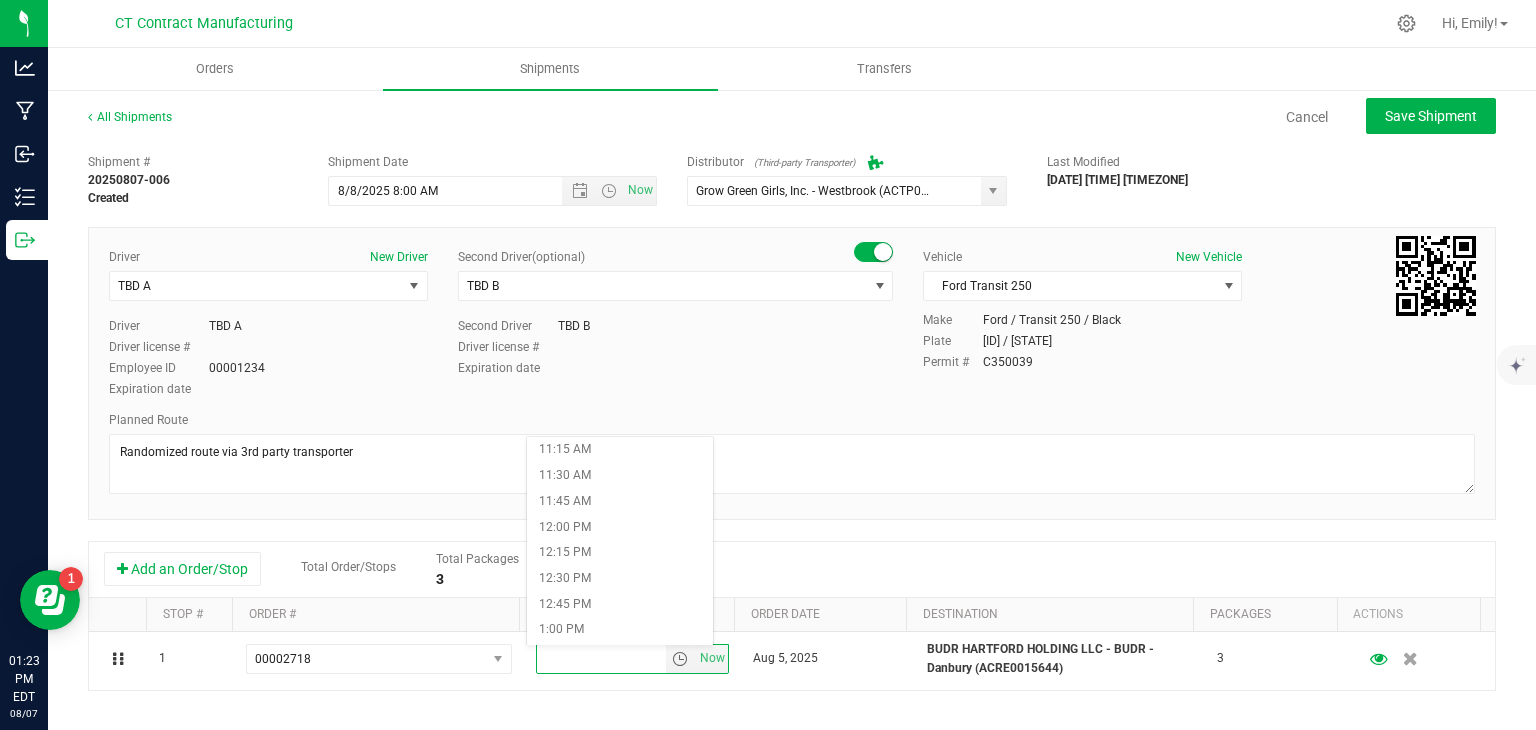 scroll, scrollTop: 1163, scrollLeft: 0, axis: vertical 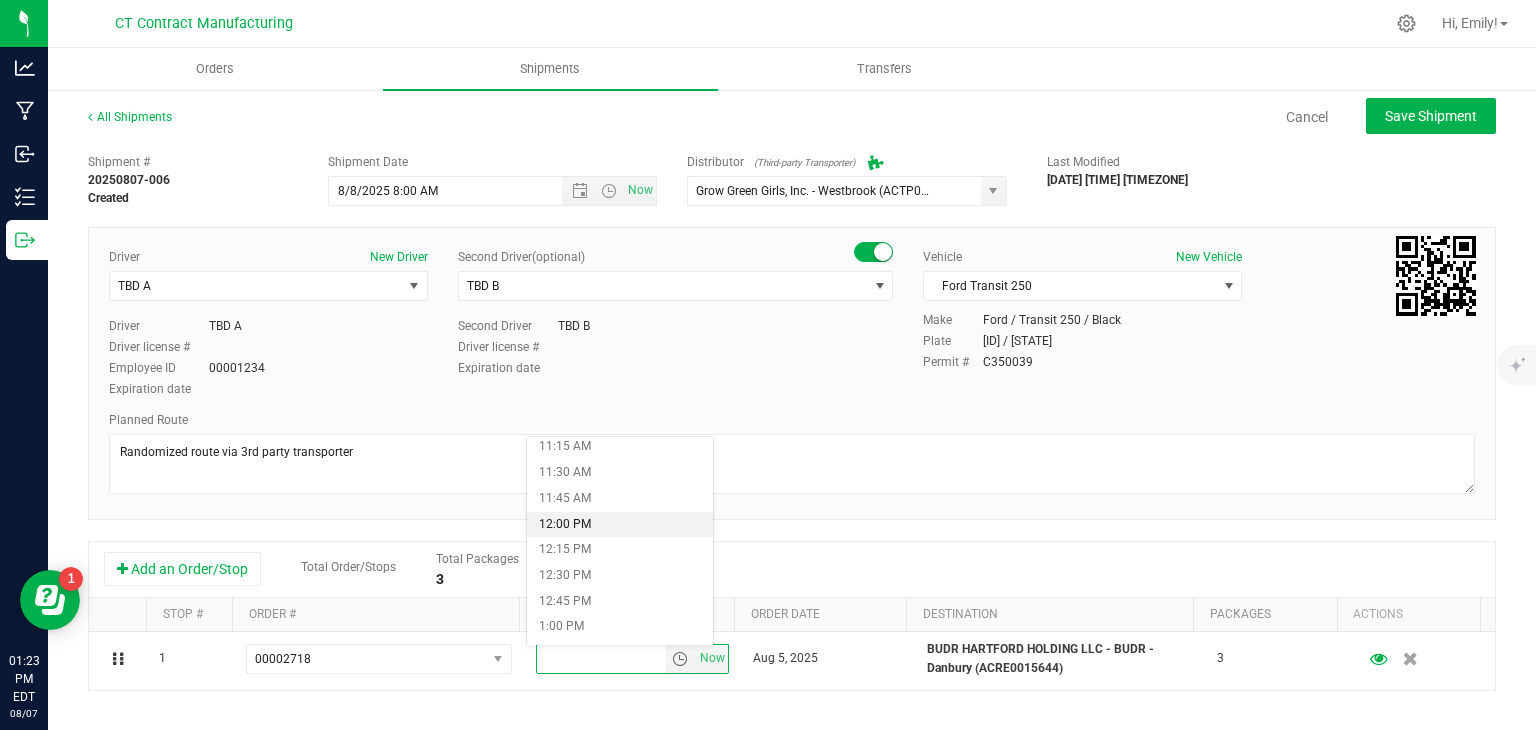 click on "12:00 PM" at bounding box center (619, 525) 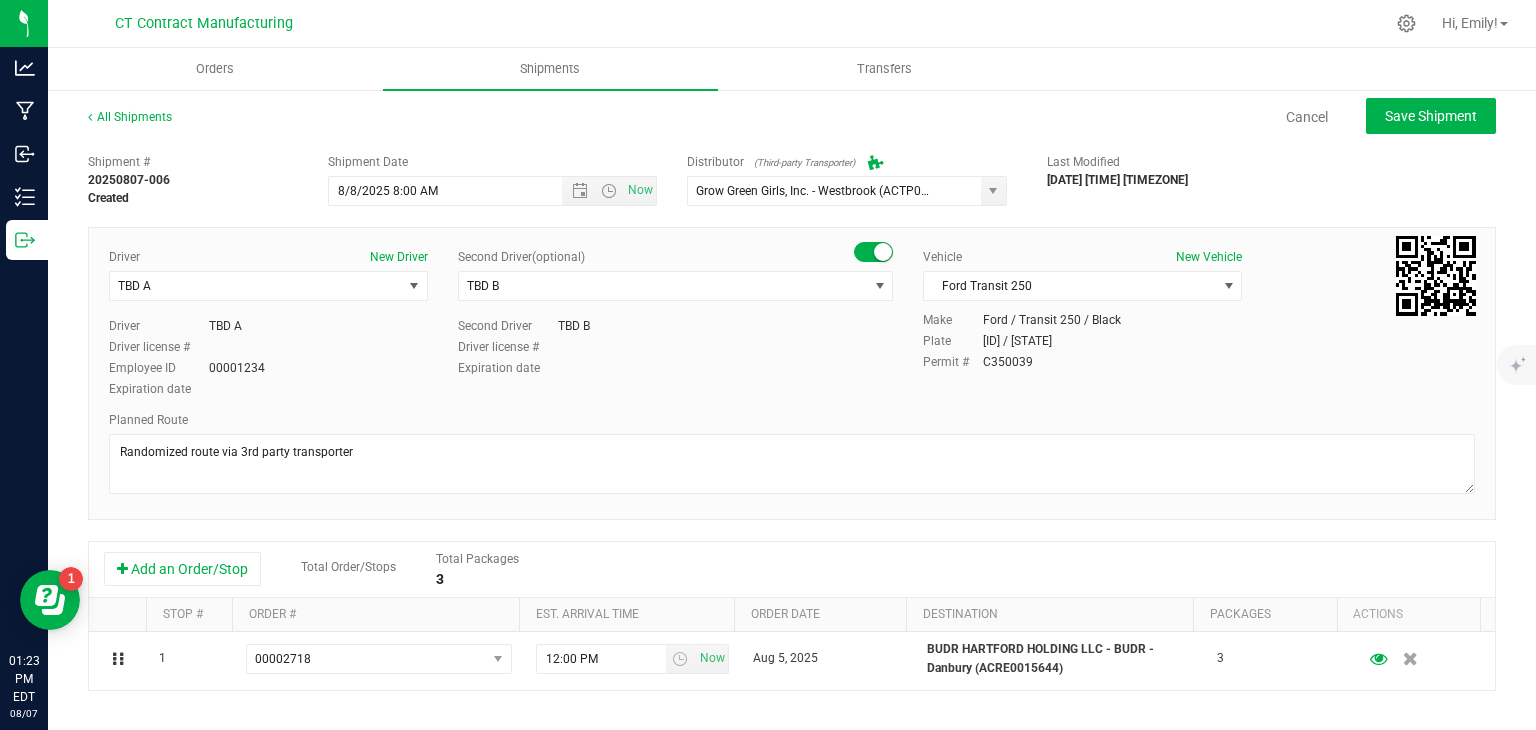 click on "Add an Order/Stop
Total Order/Stops
Total Packages
3" at bounding box center [792, 569] 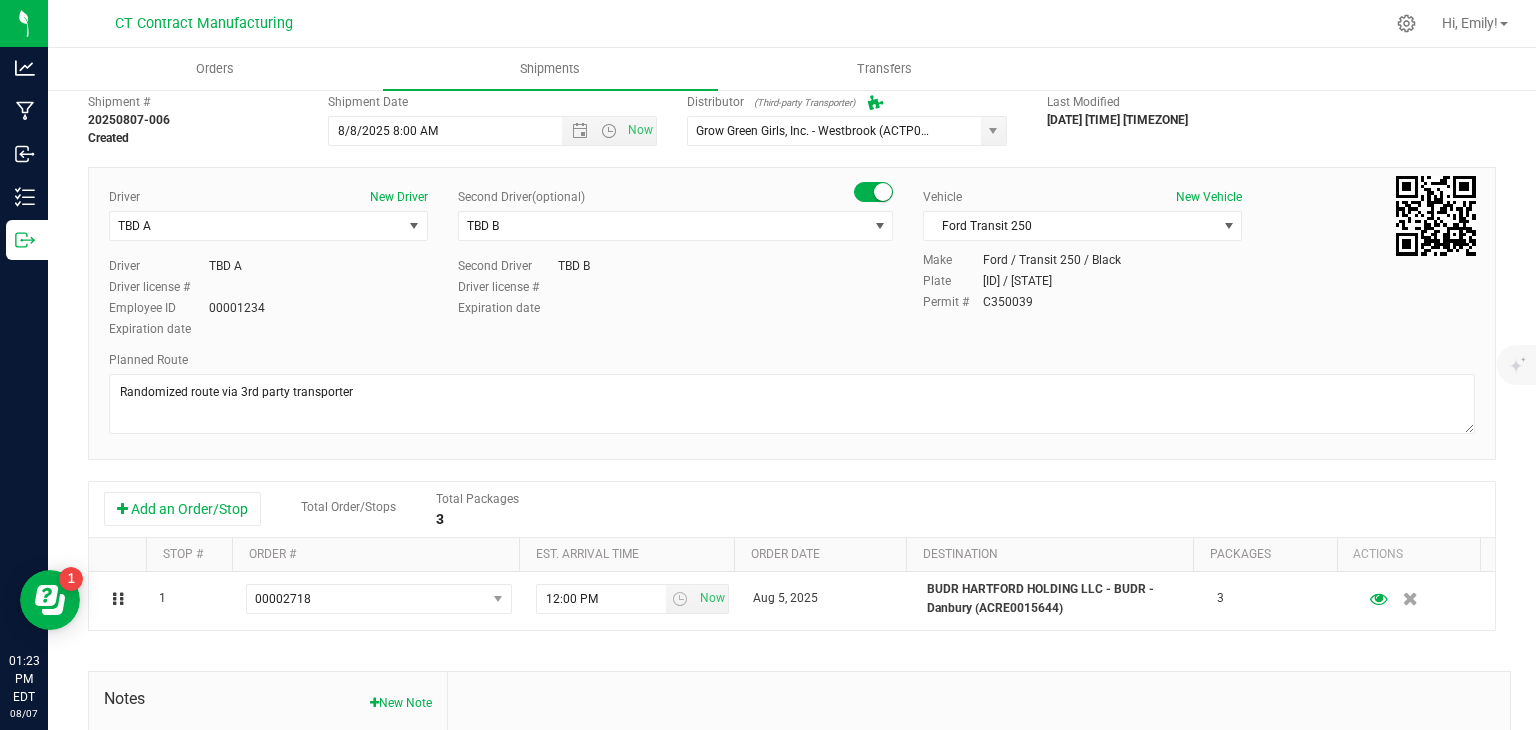 scroll, scrollTop: 0, scrollLeft: 0, axis: both 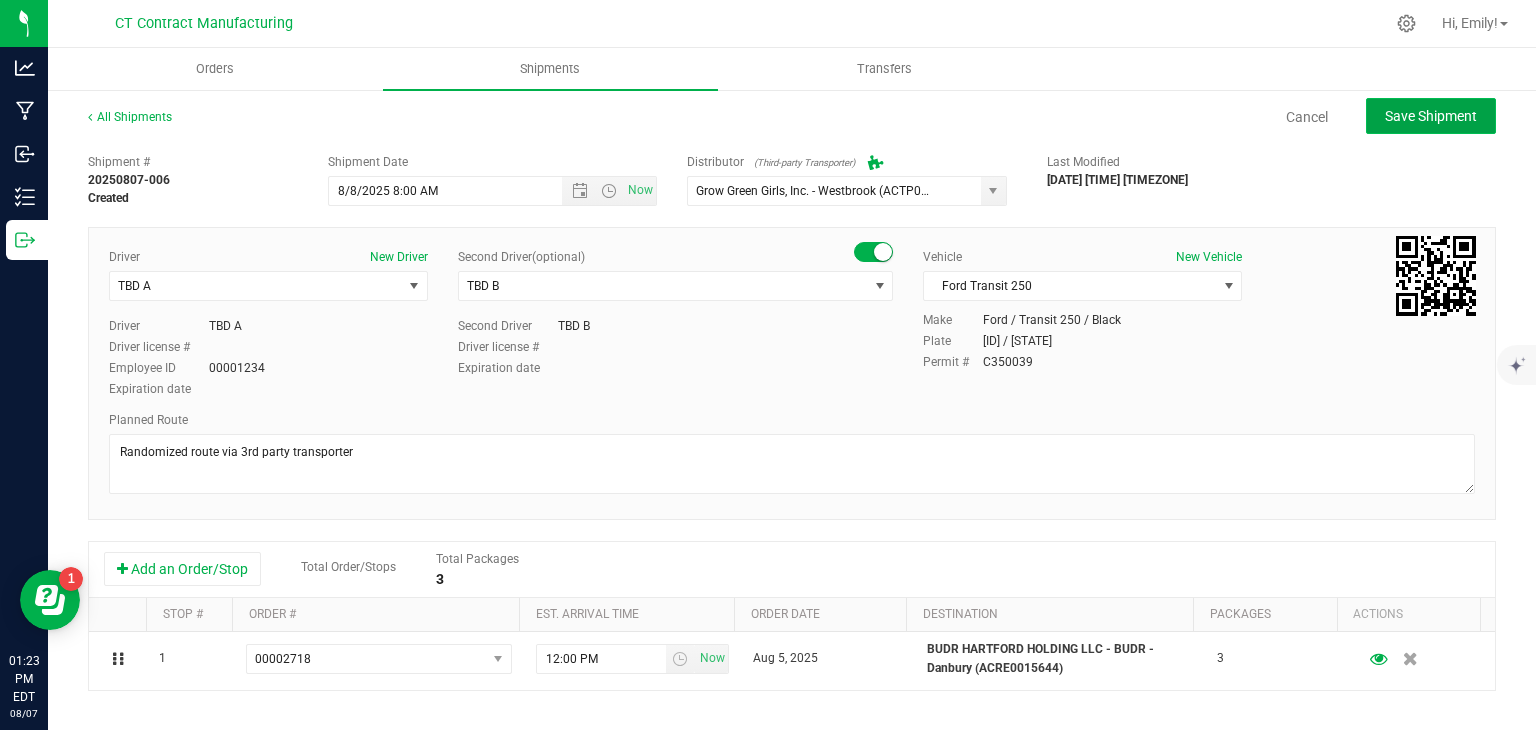 click on "Save Shipment" 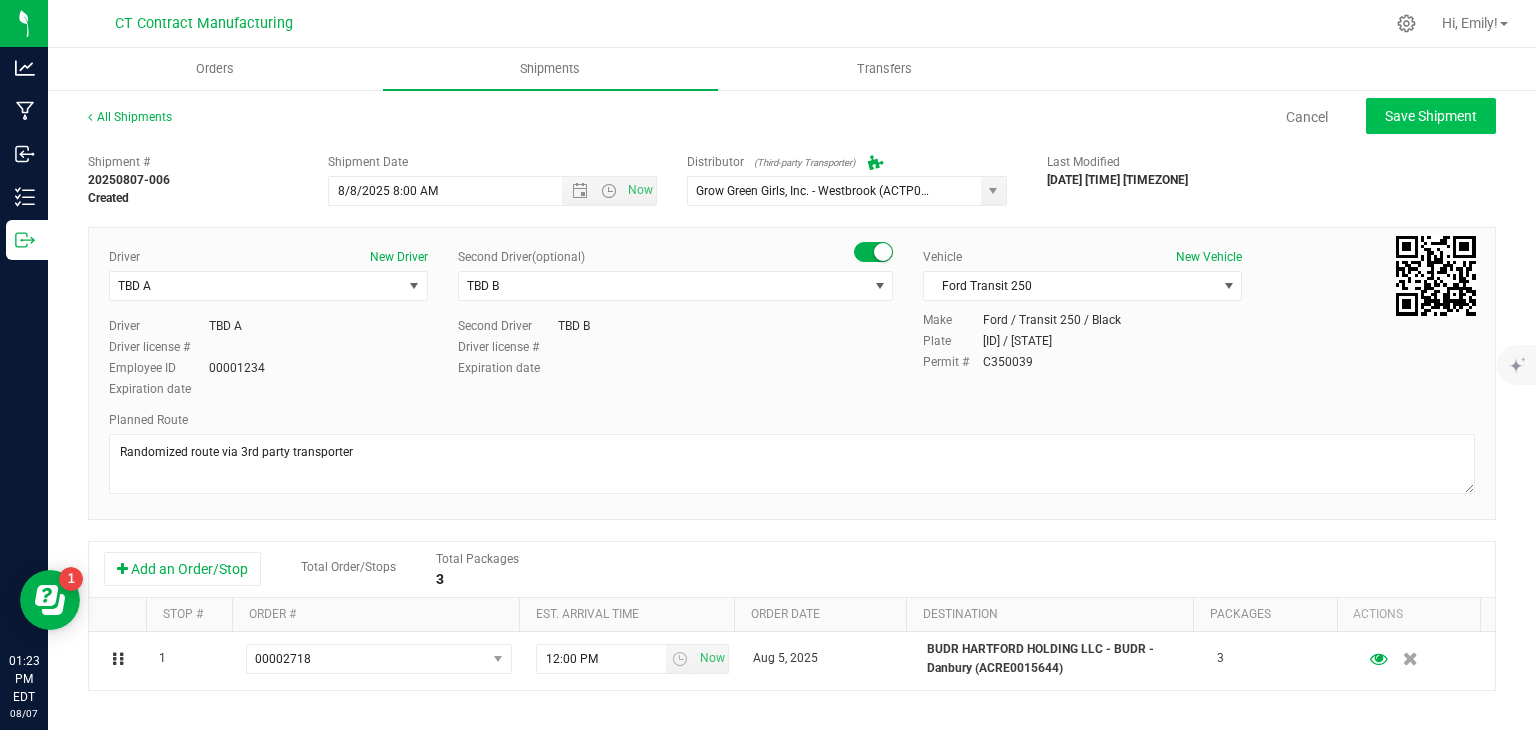 type on "[DATE] [TIME]" 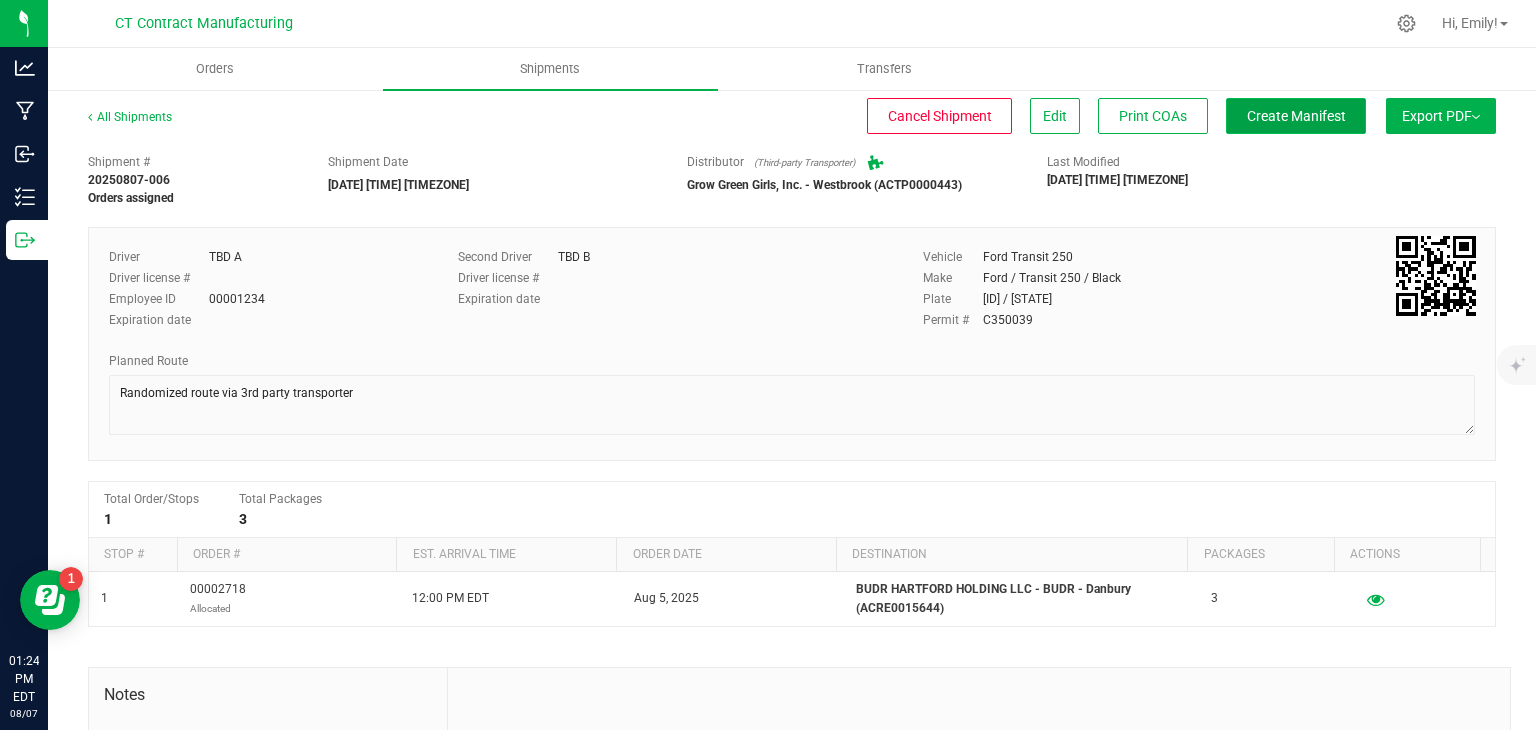 click on "Create Manifest" at bounding box center [1296, 116] 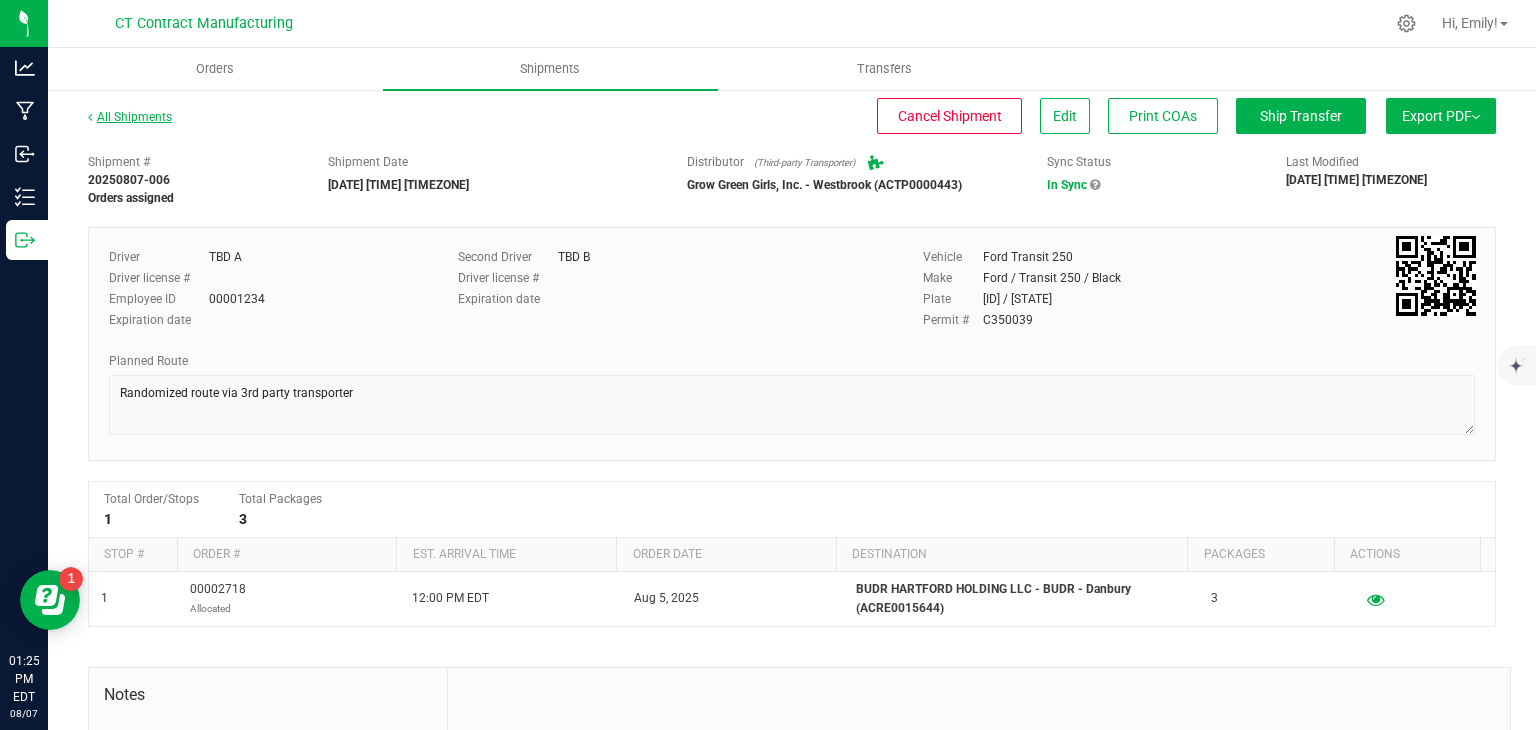 click on "All Shipments" at bounding box center (130, 117) 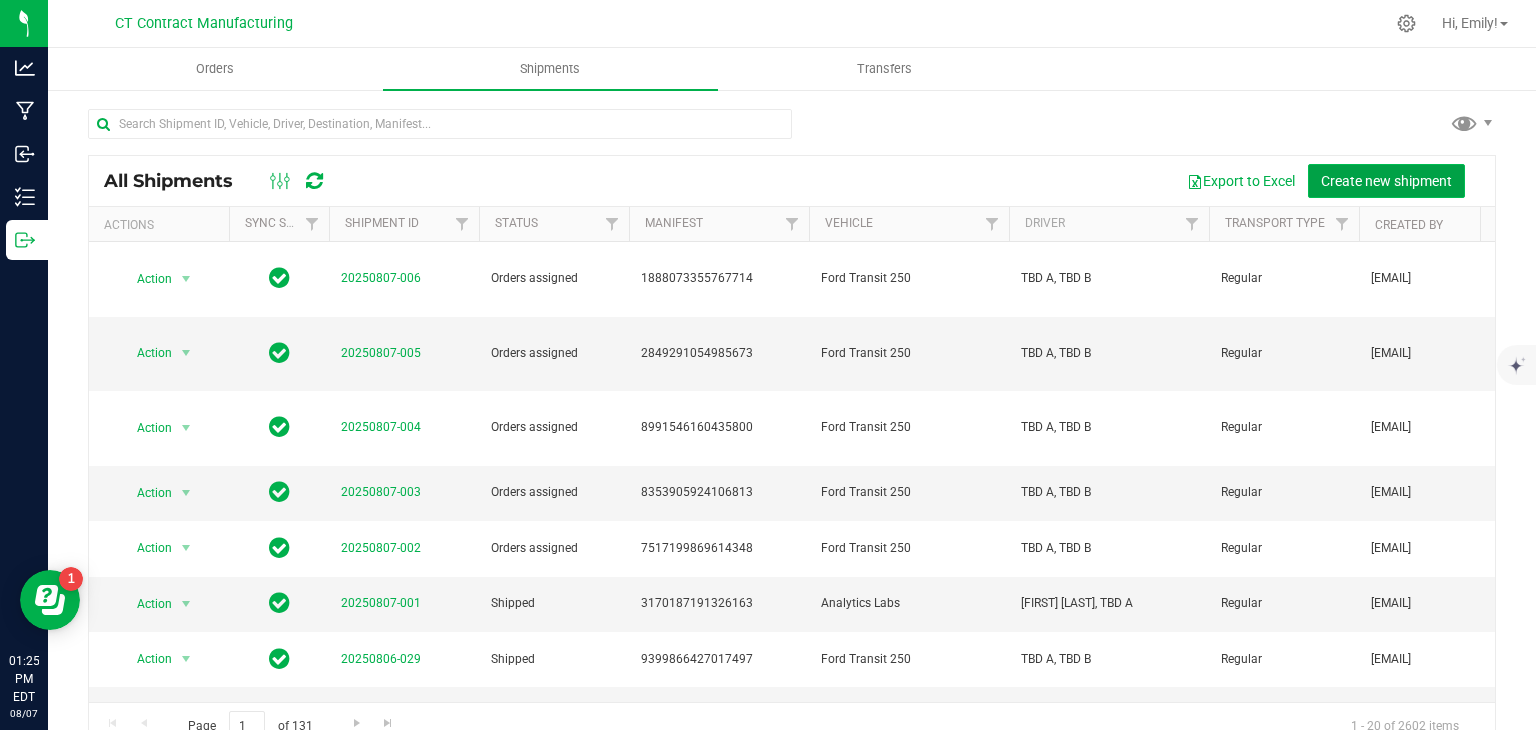 click on "Create new shipment" at bounding box center [1386, 181] 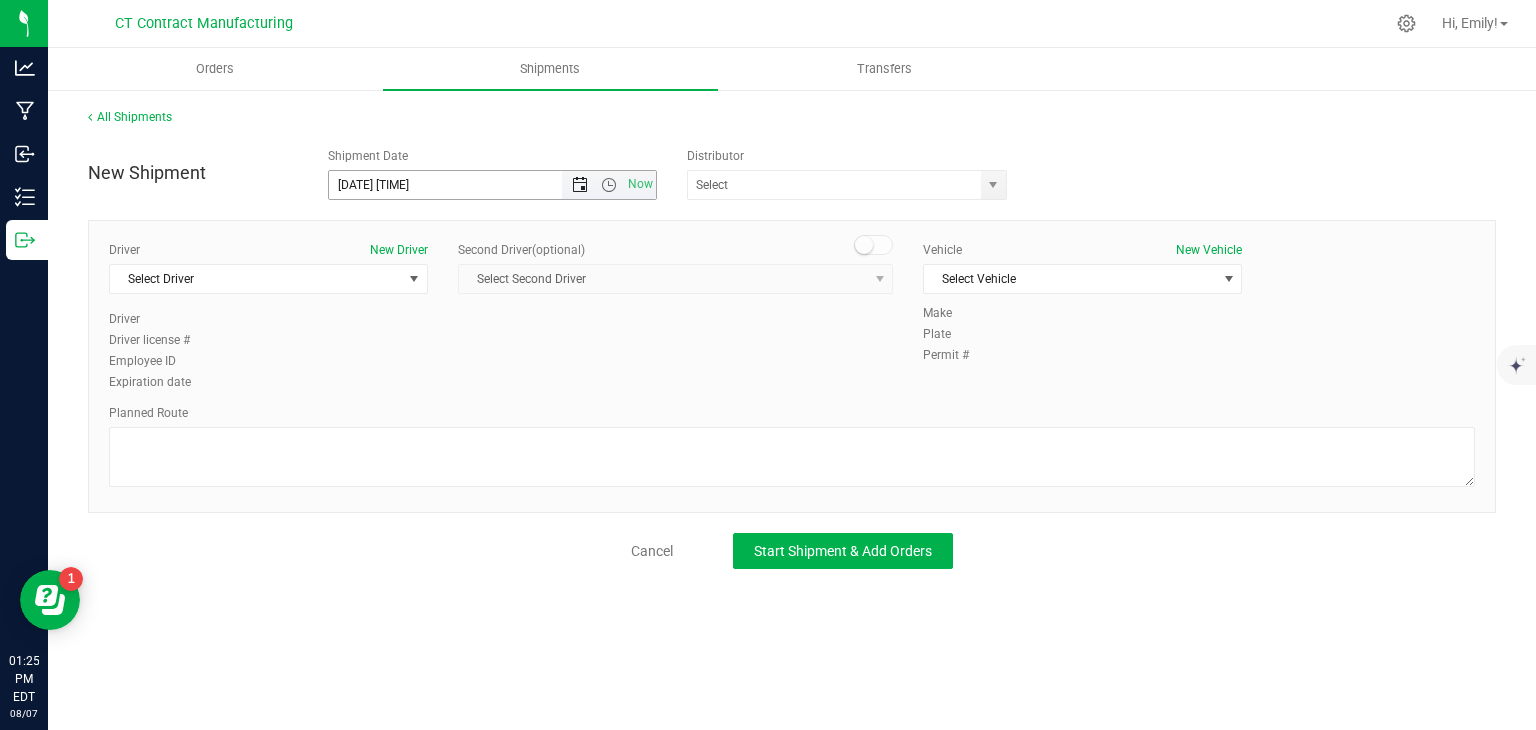 click at bounding box center [580, 185] 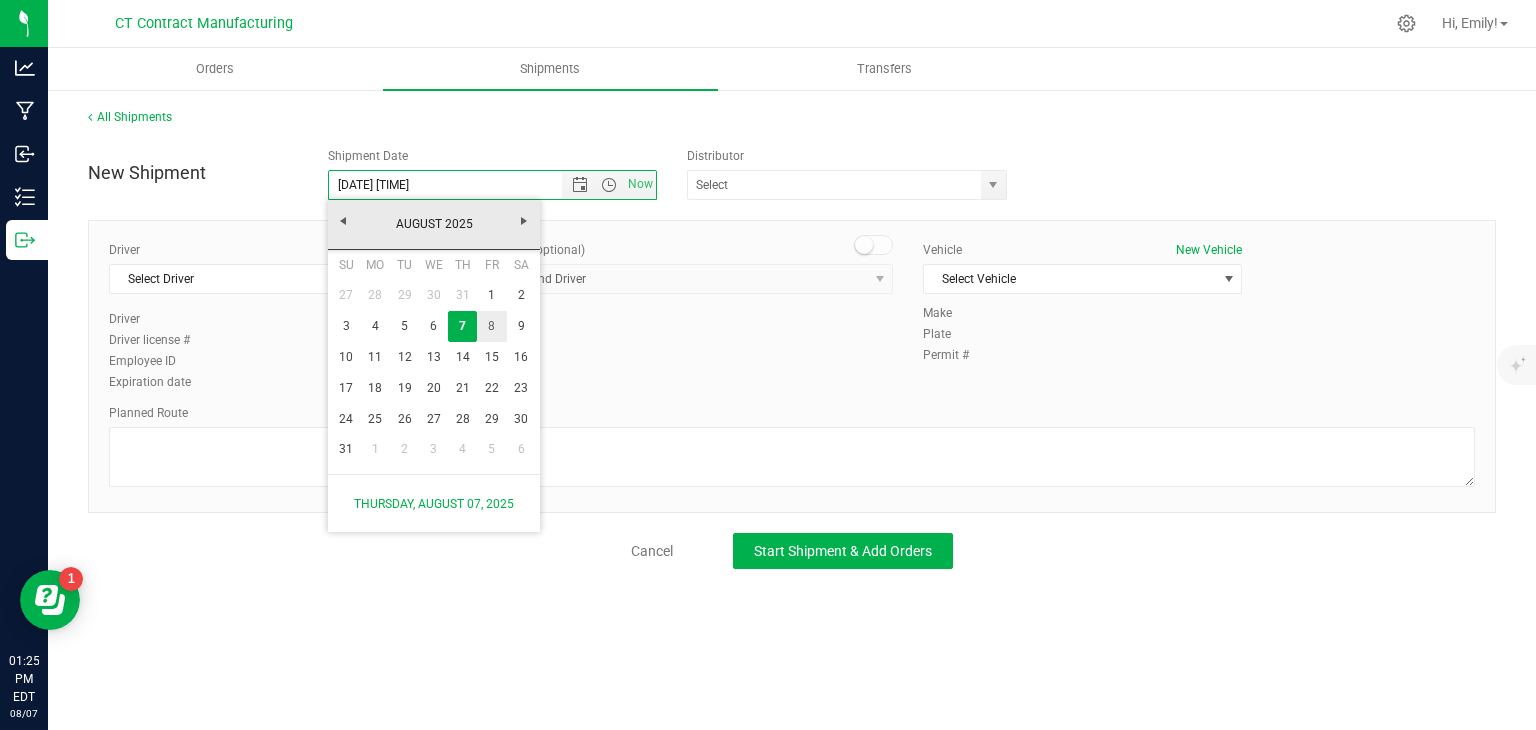 click on "8" at bounding box center [491, 326] 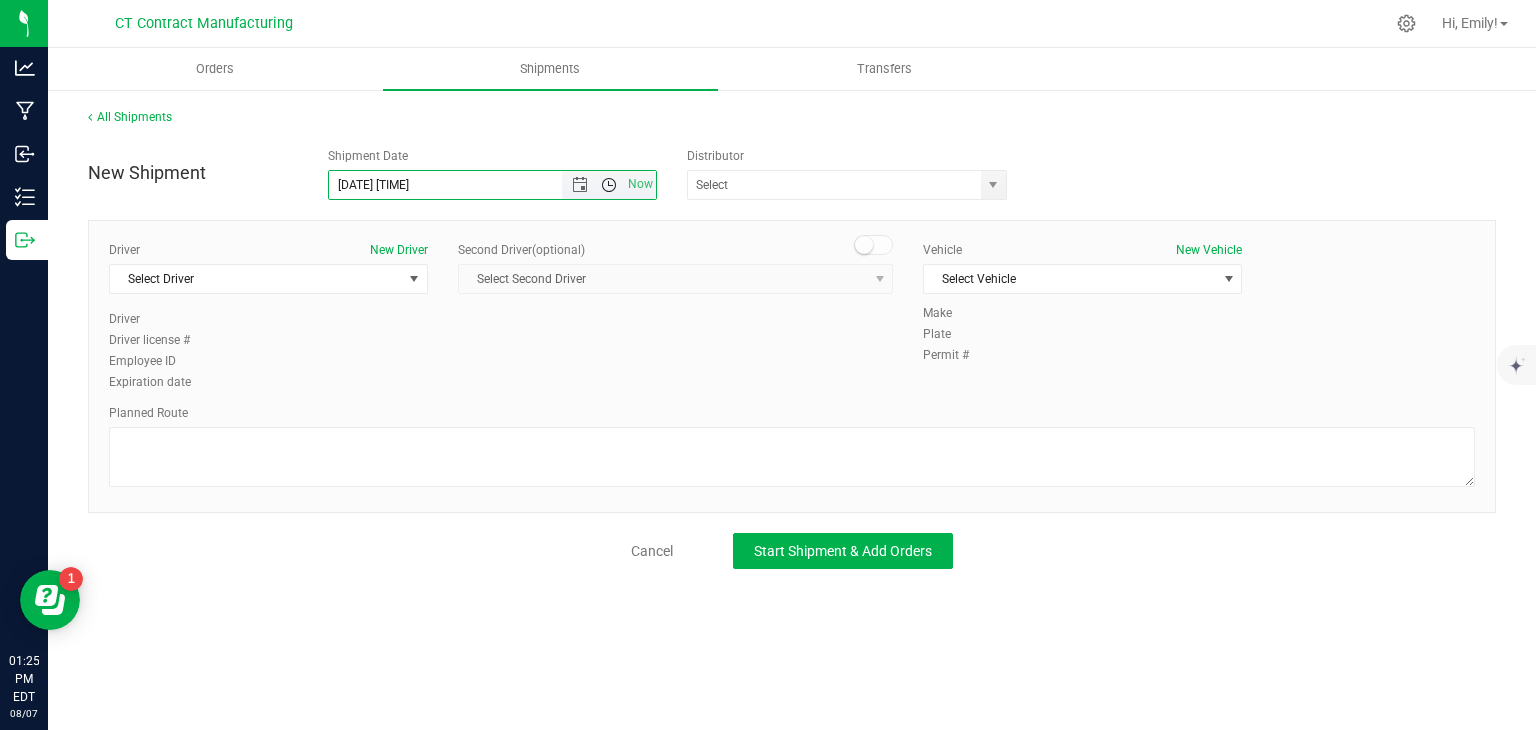 click at bounding box center [609, 185] 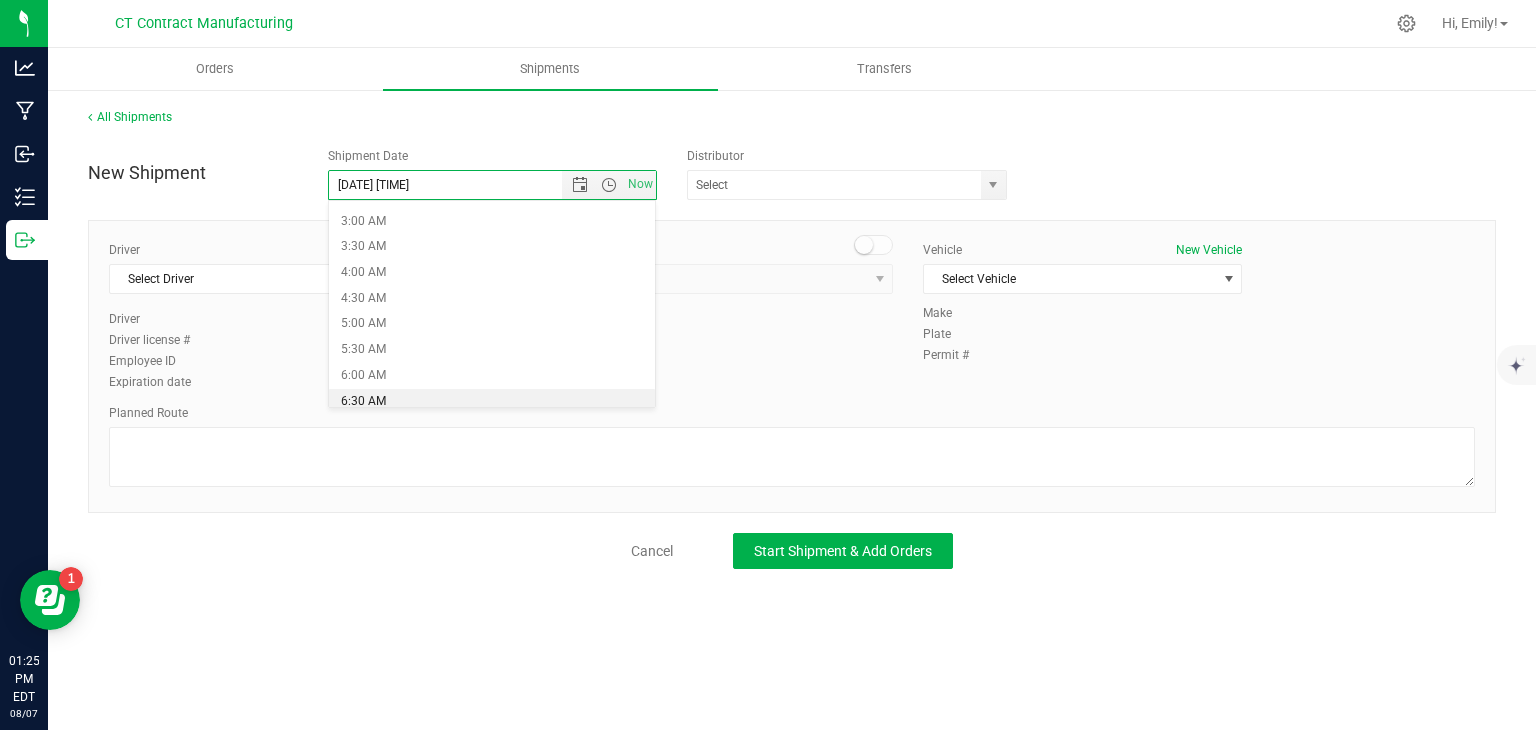 scroll, scrollTop: 256, scrollLeft: 0, axis: vertical 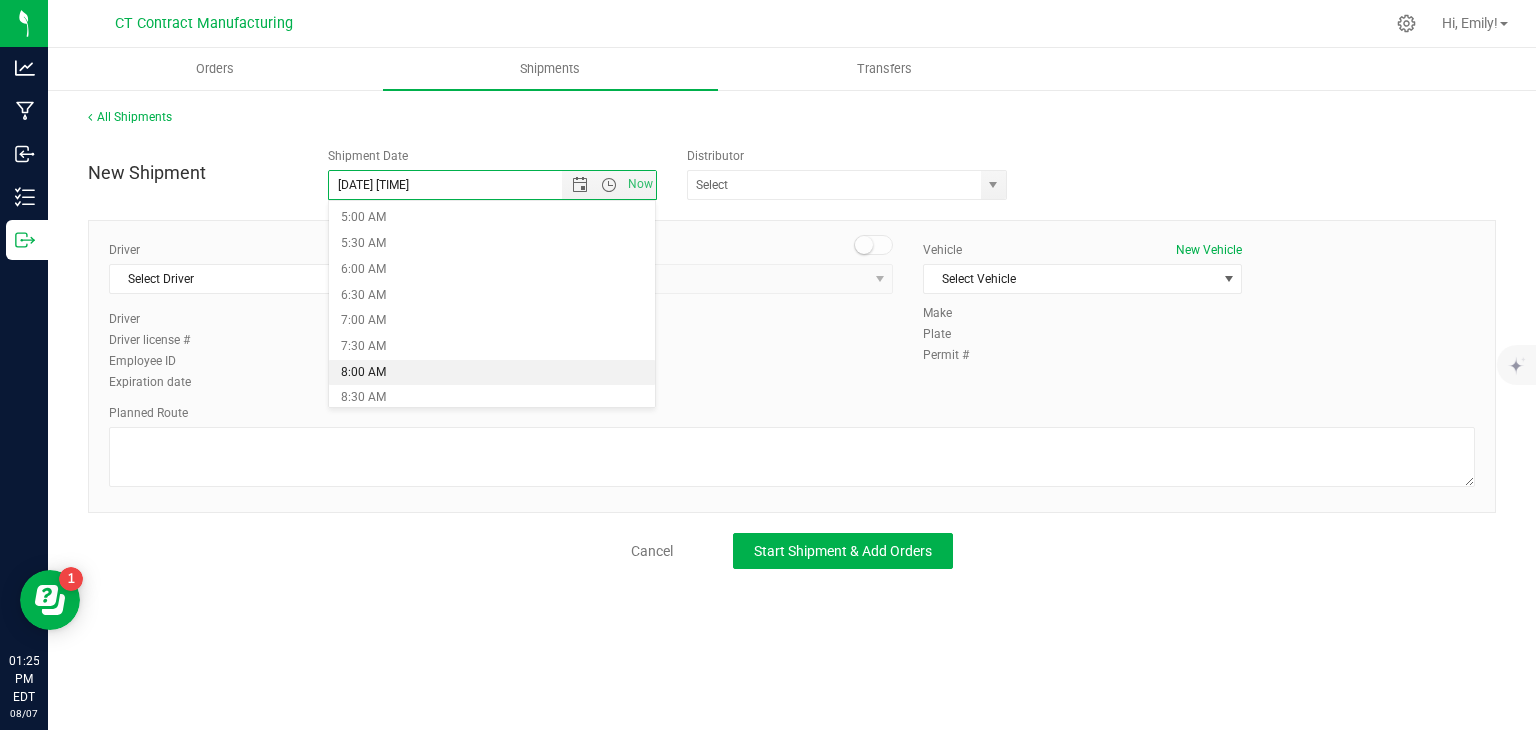 click on "8:00 AM" at bounding box center (492, 373) 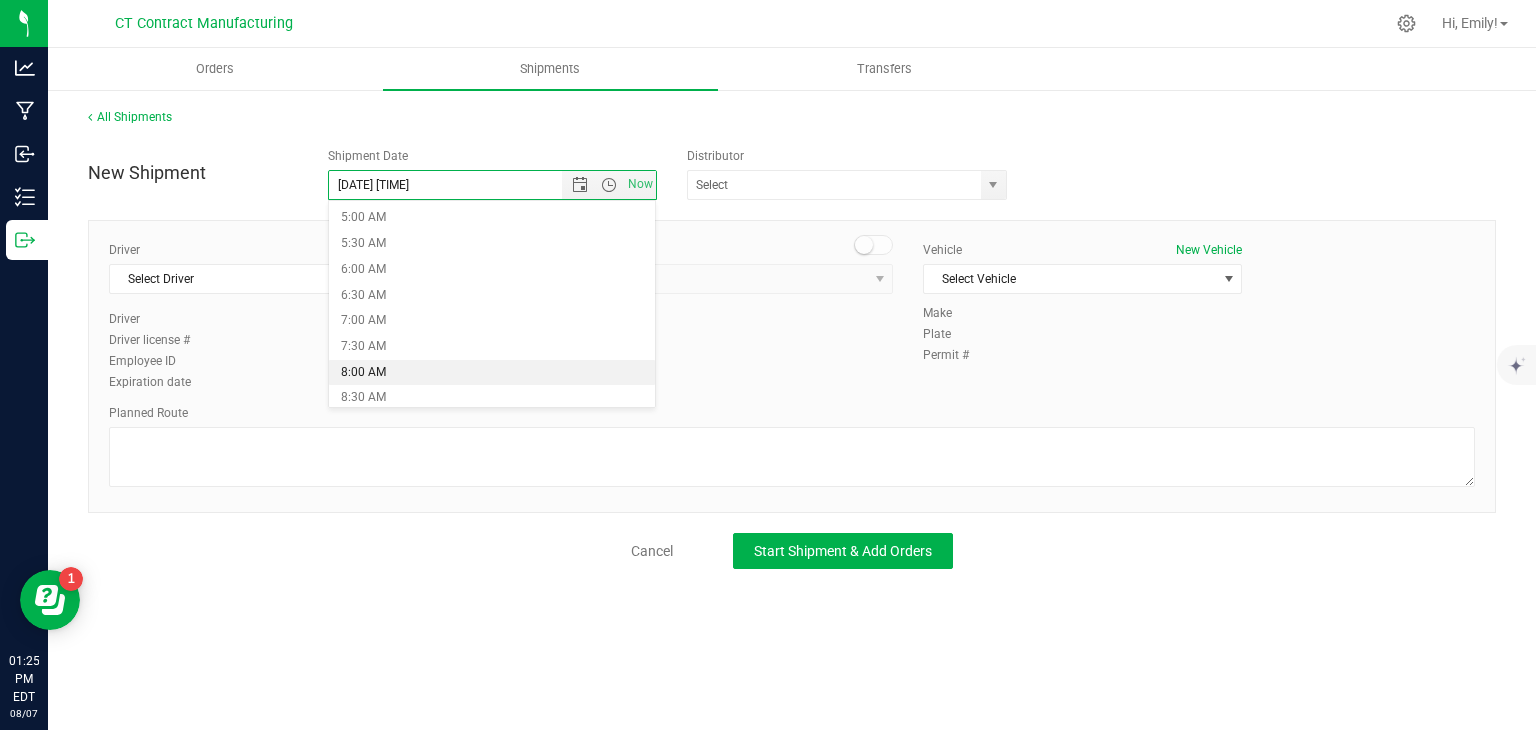 type on "8/8/2025 8:00 AM" 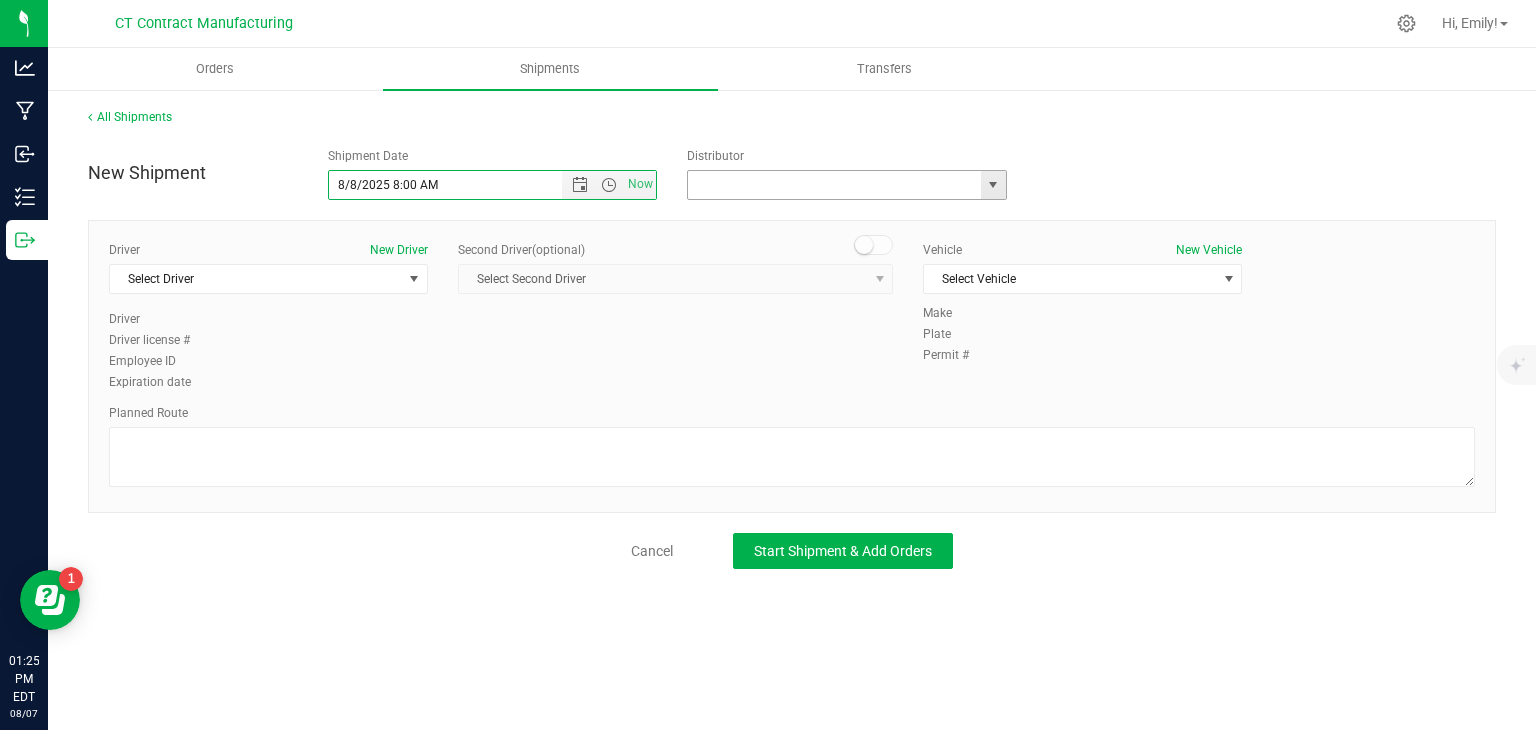 click at bounding box center (830, 185) 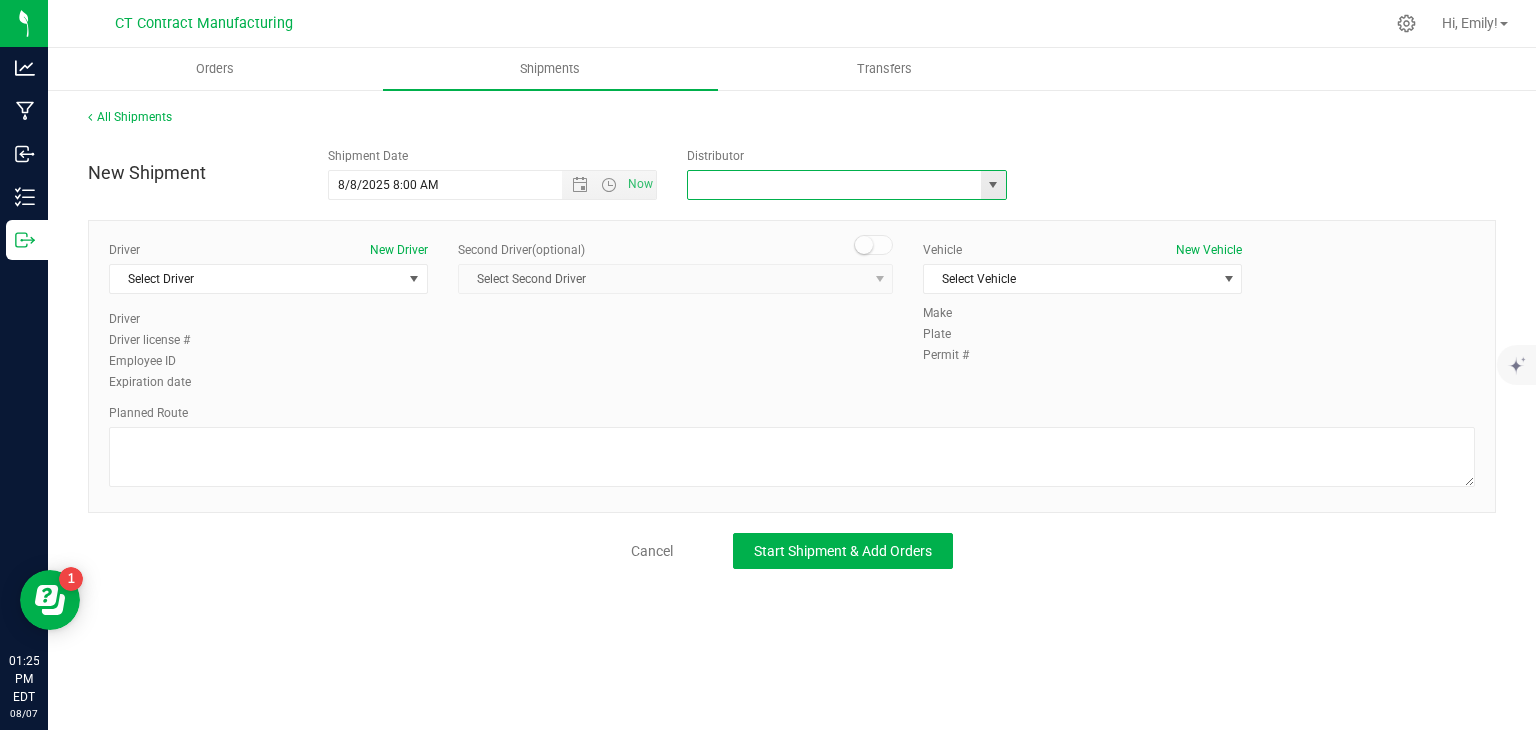click at bounding box center [993, 185] 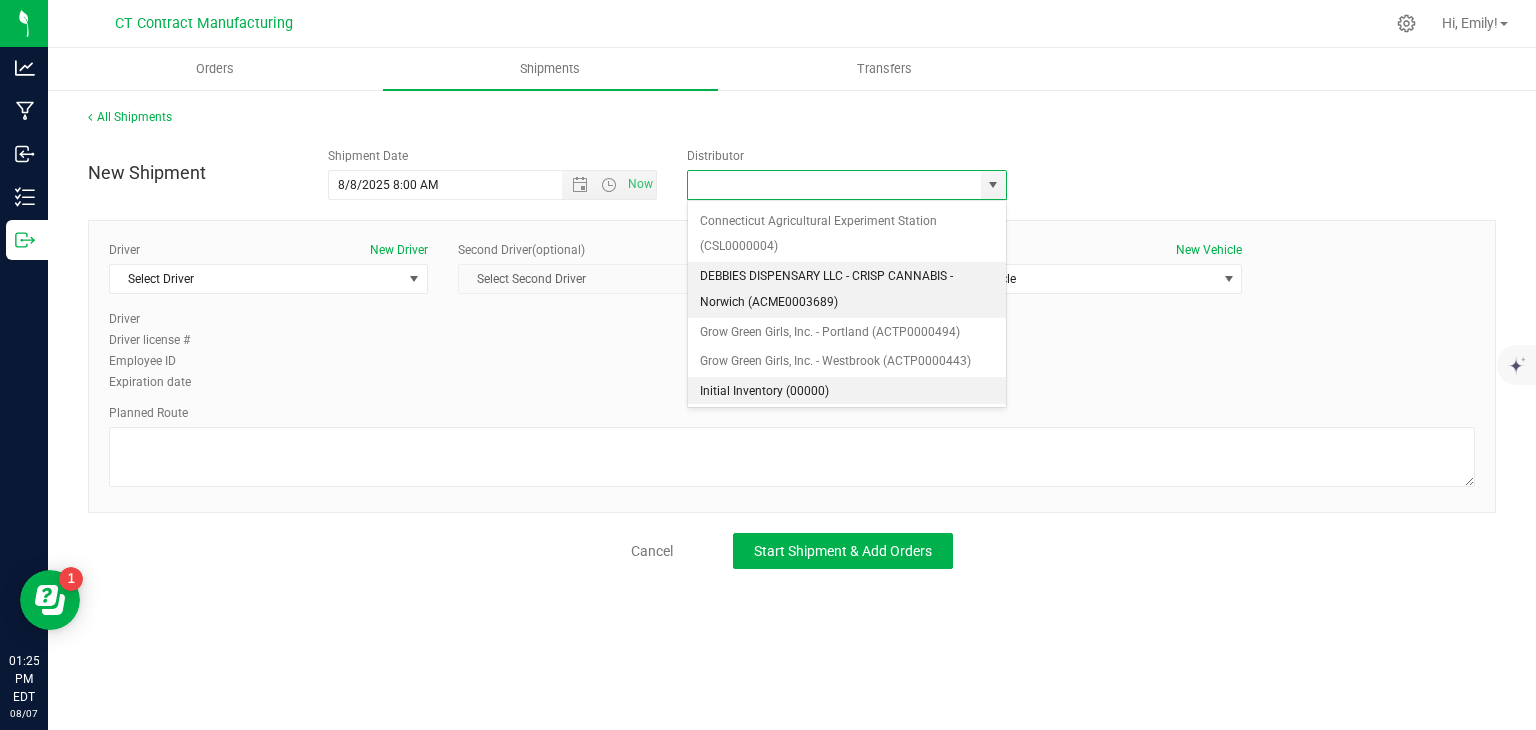 scroll, scrollTop: 176, scrollLeft: 0, axis: vertical 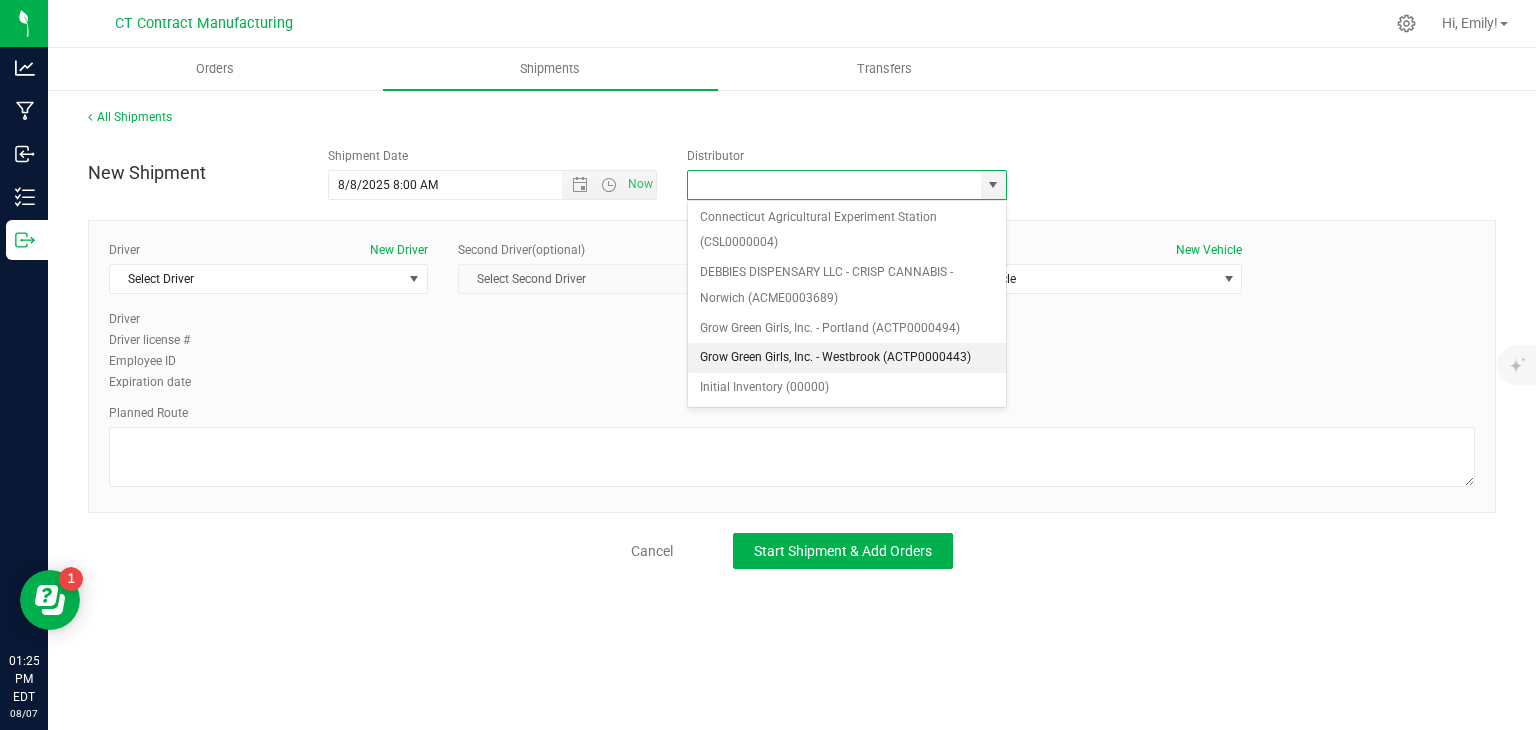 click on "Grow Green Girls, Inc. - Westbrook (ACTP0000443)" at bounding box center [847, 358] 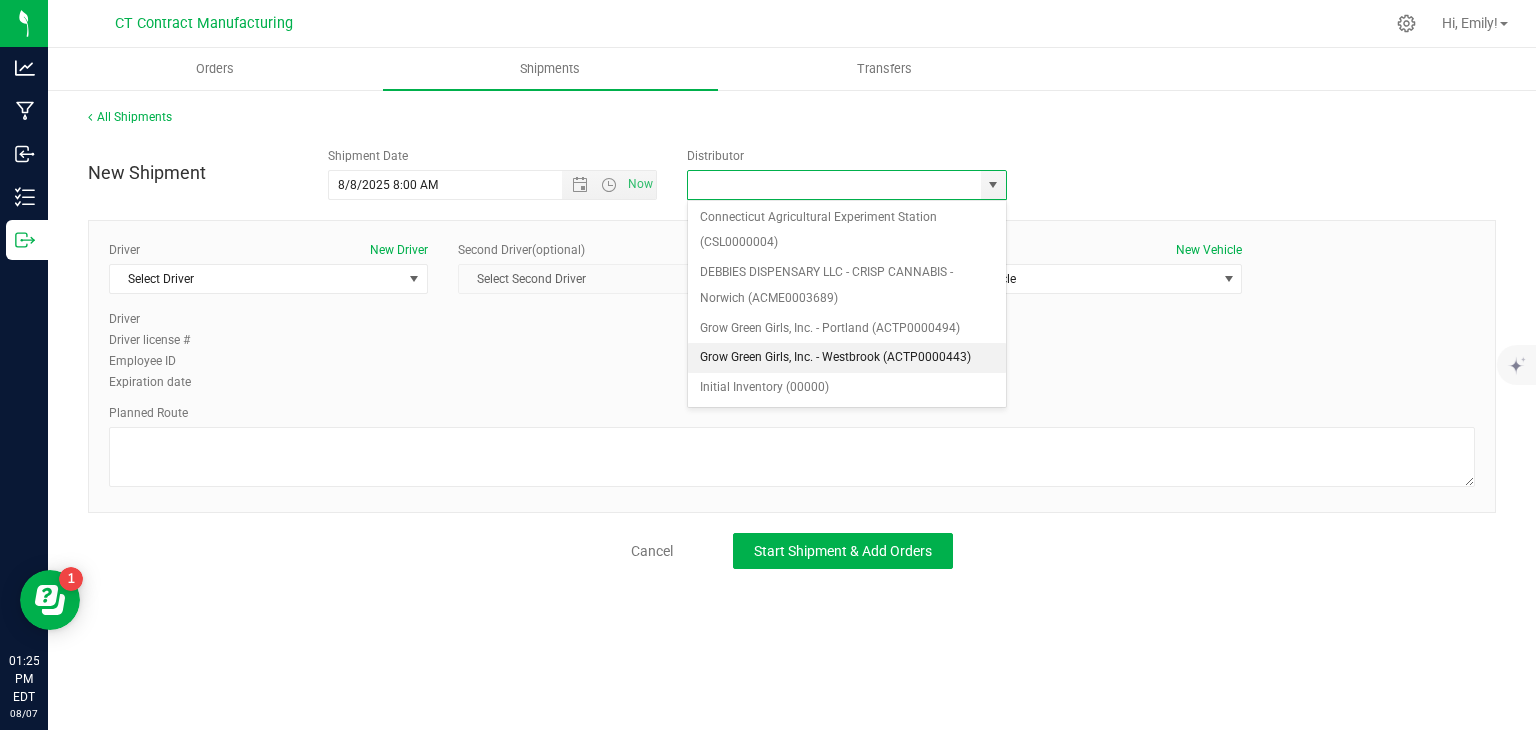 type on "Grow Green Girls, Inc. - Westbrook (ACTP0000443)" 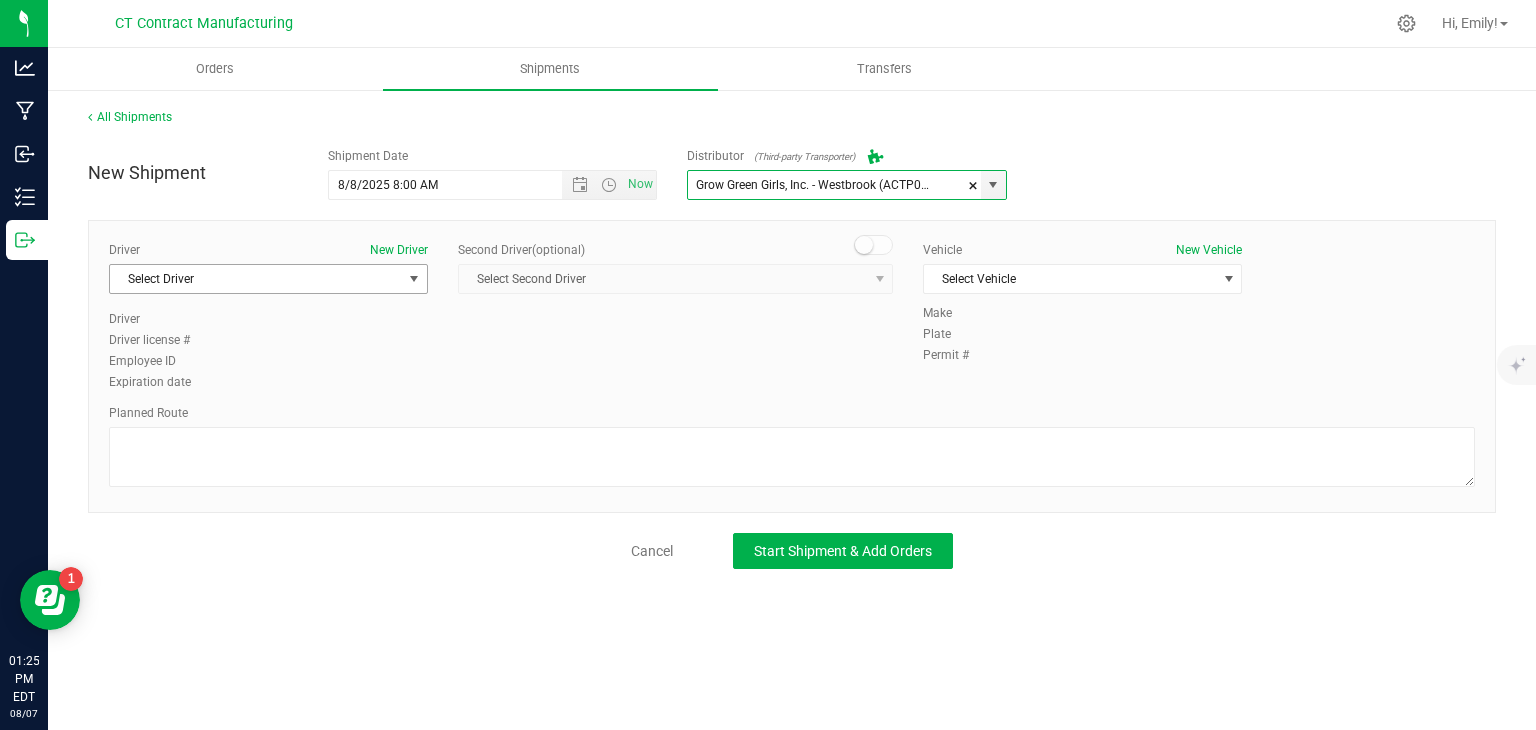 click on "Select Driver" at bounding box center [256, 279] 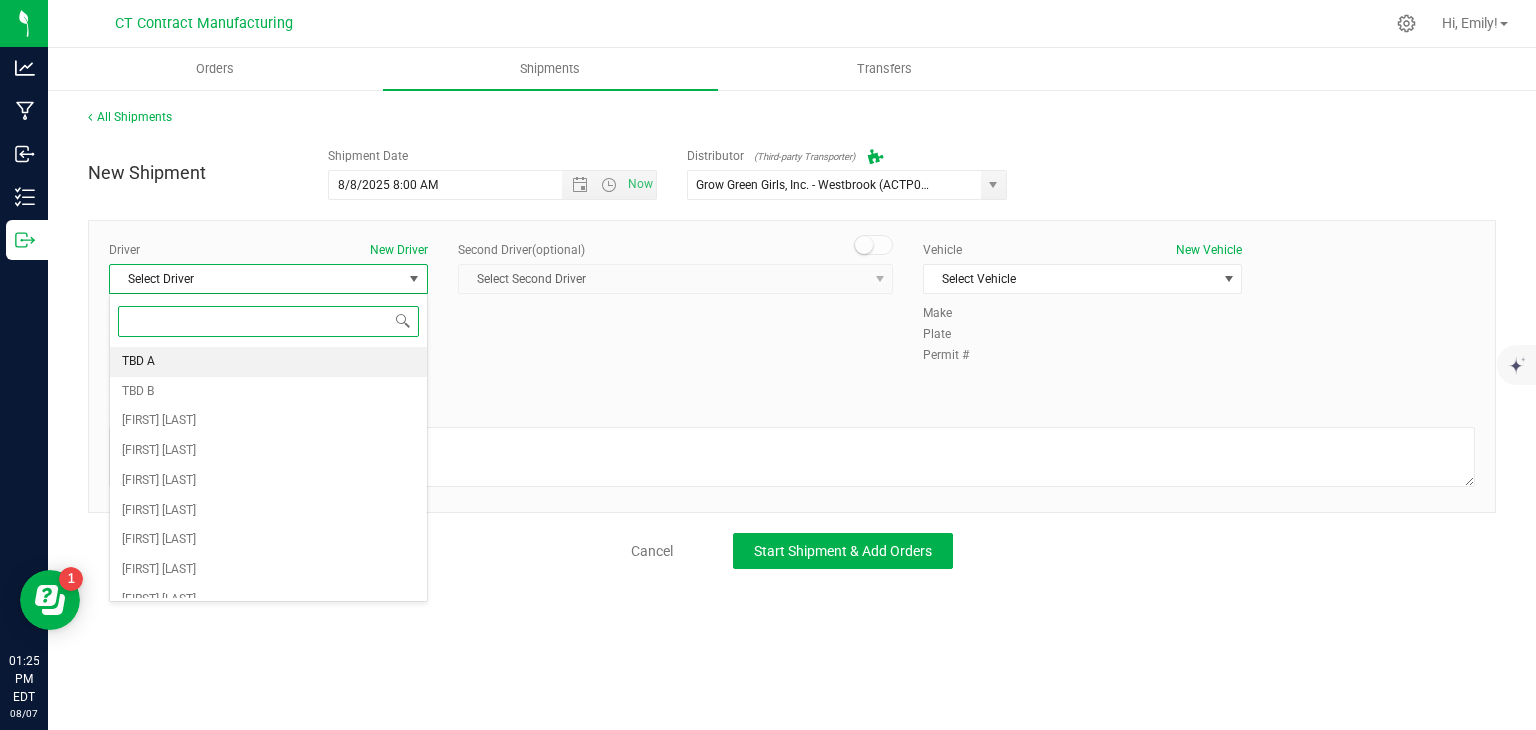 click on "TBD A" at bounding box center (268, 362) 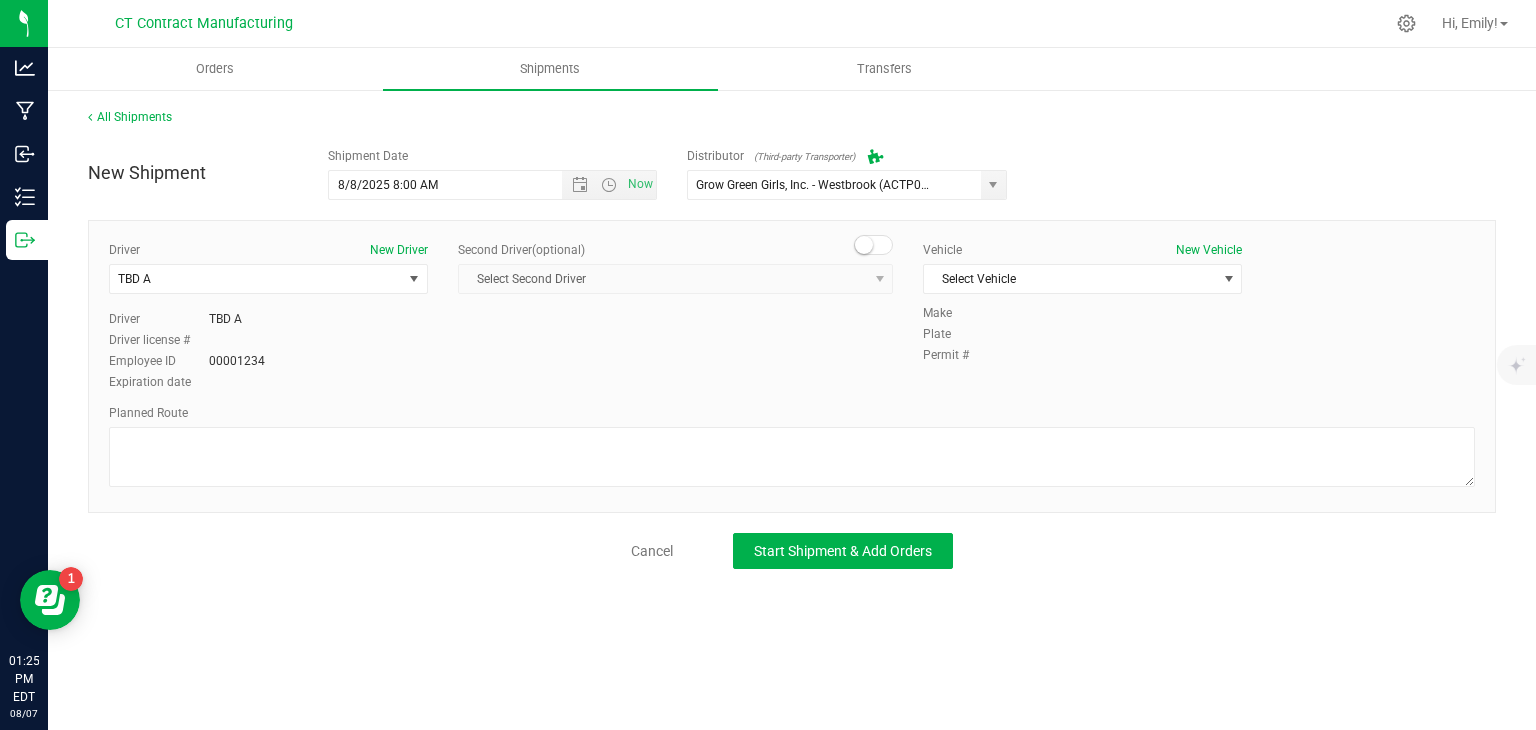 click at bounding box center (874, 245) 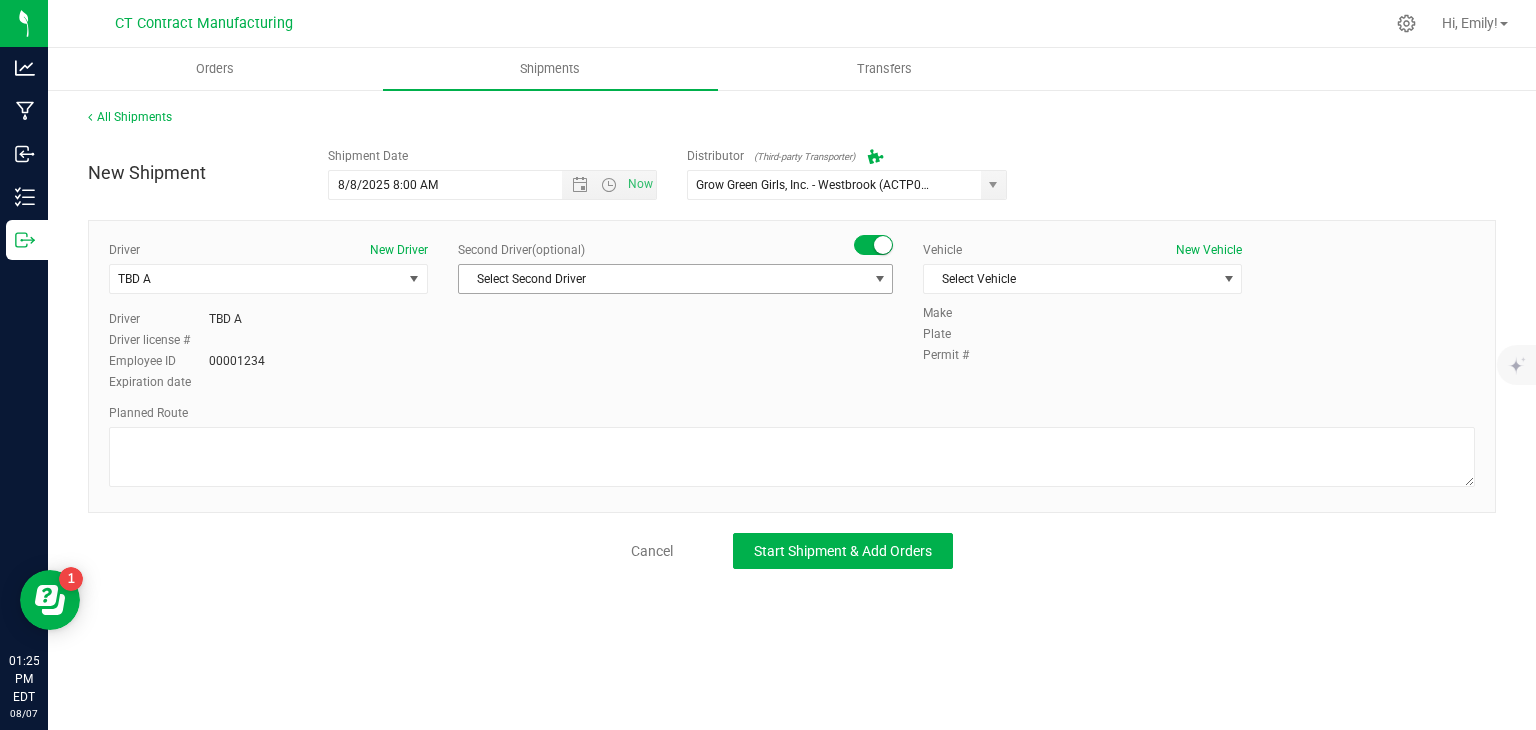 click on "Select Second Driver" at bounding box center [663, 279] 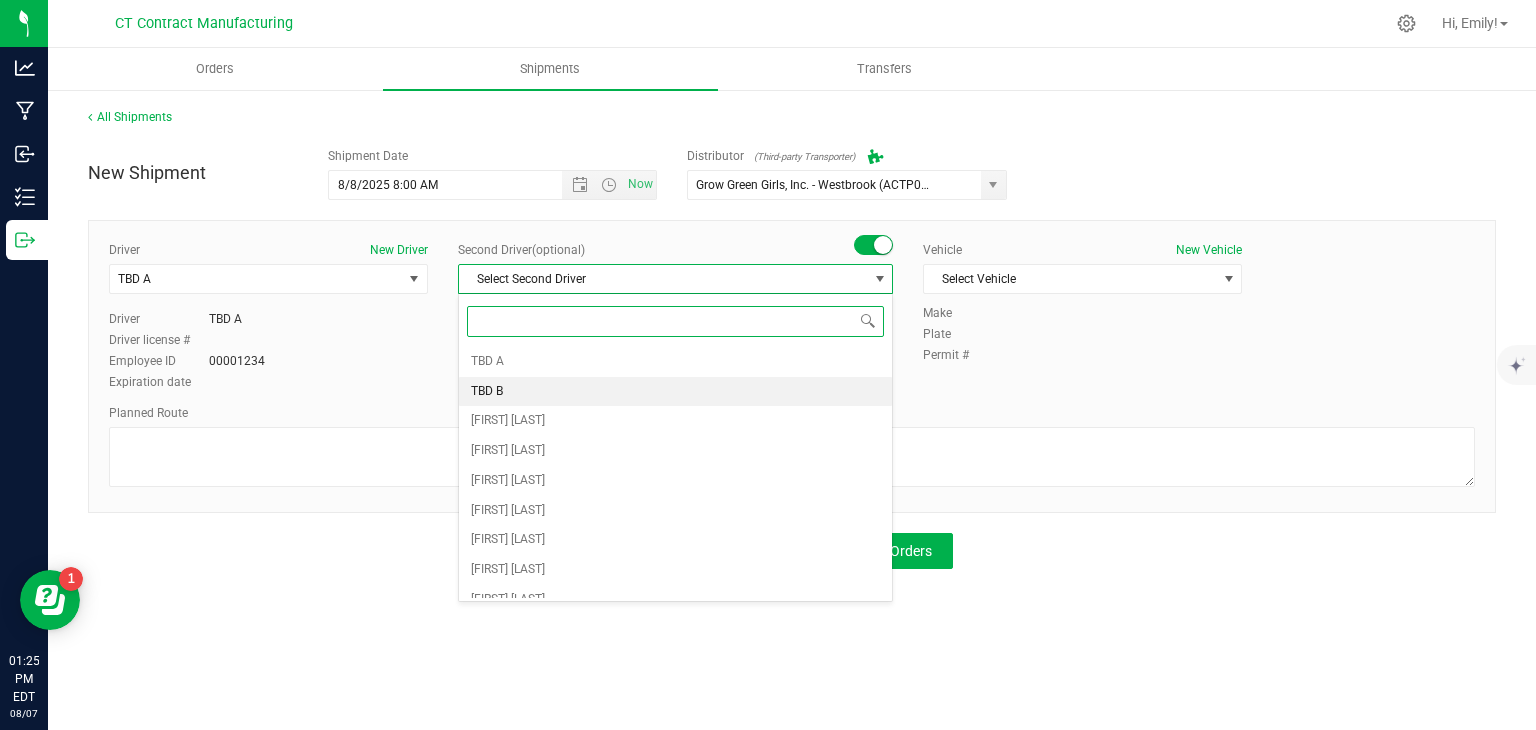 click on "TBD B" at bounding box center [675, 392] 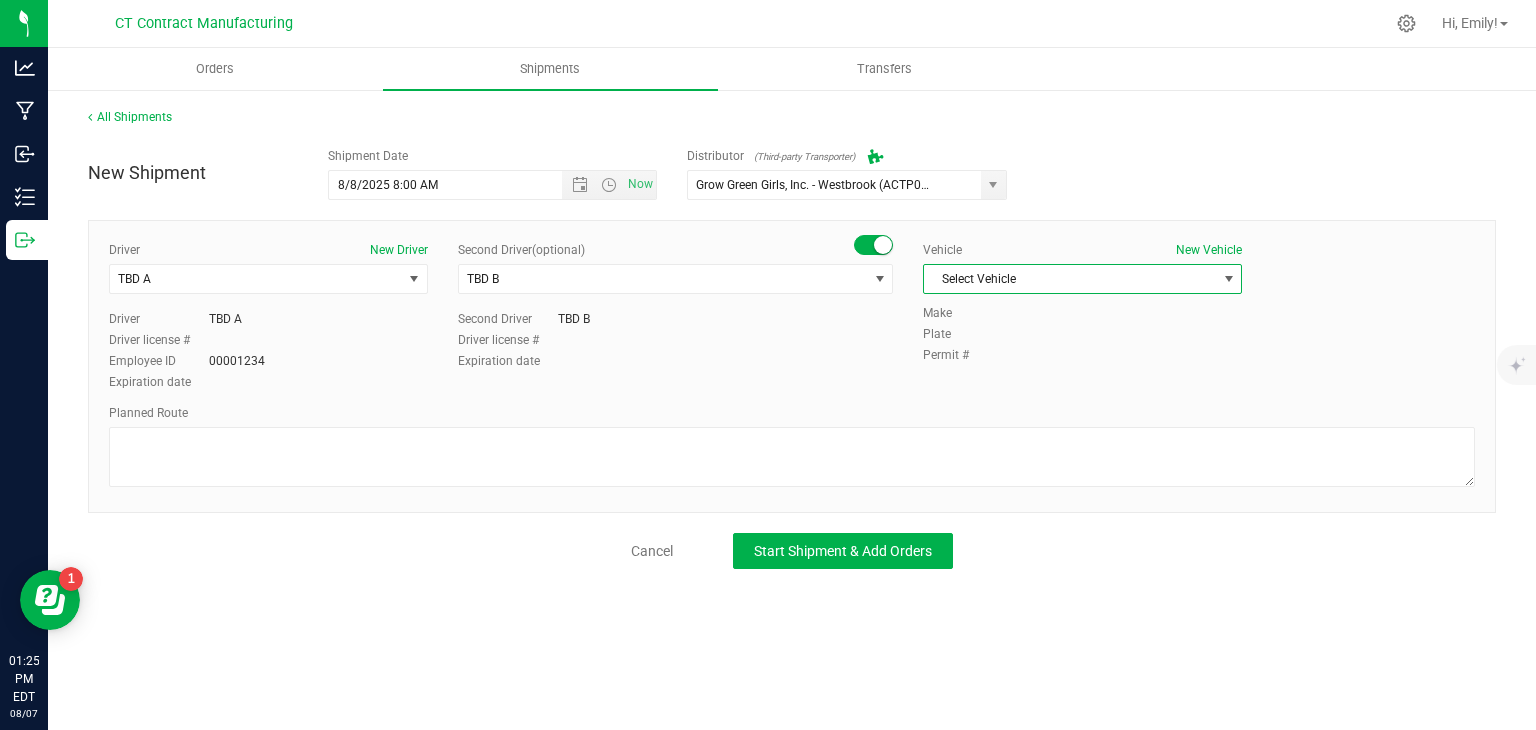 click on "Select Vehicle" at bounding box center [1070, 279] 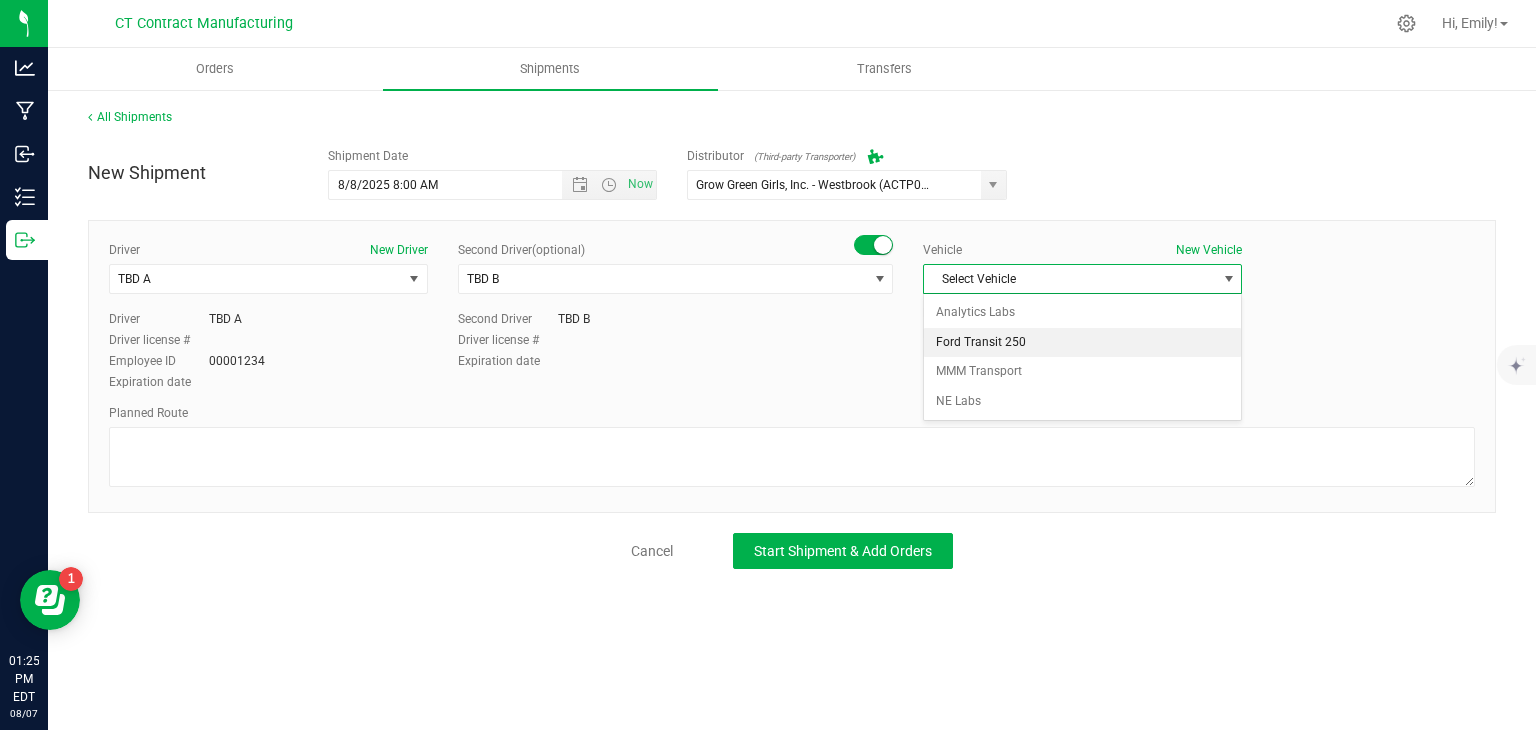 click on "Ford Transit 250" at bounding box center (1082, 343) 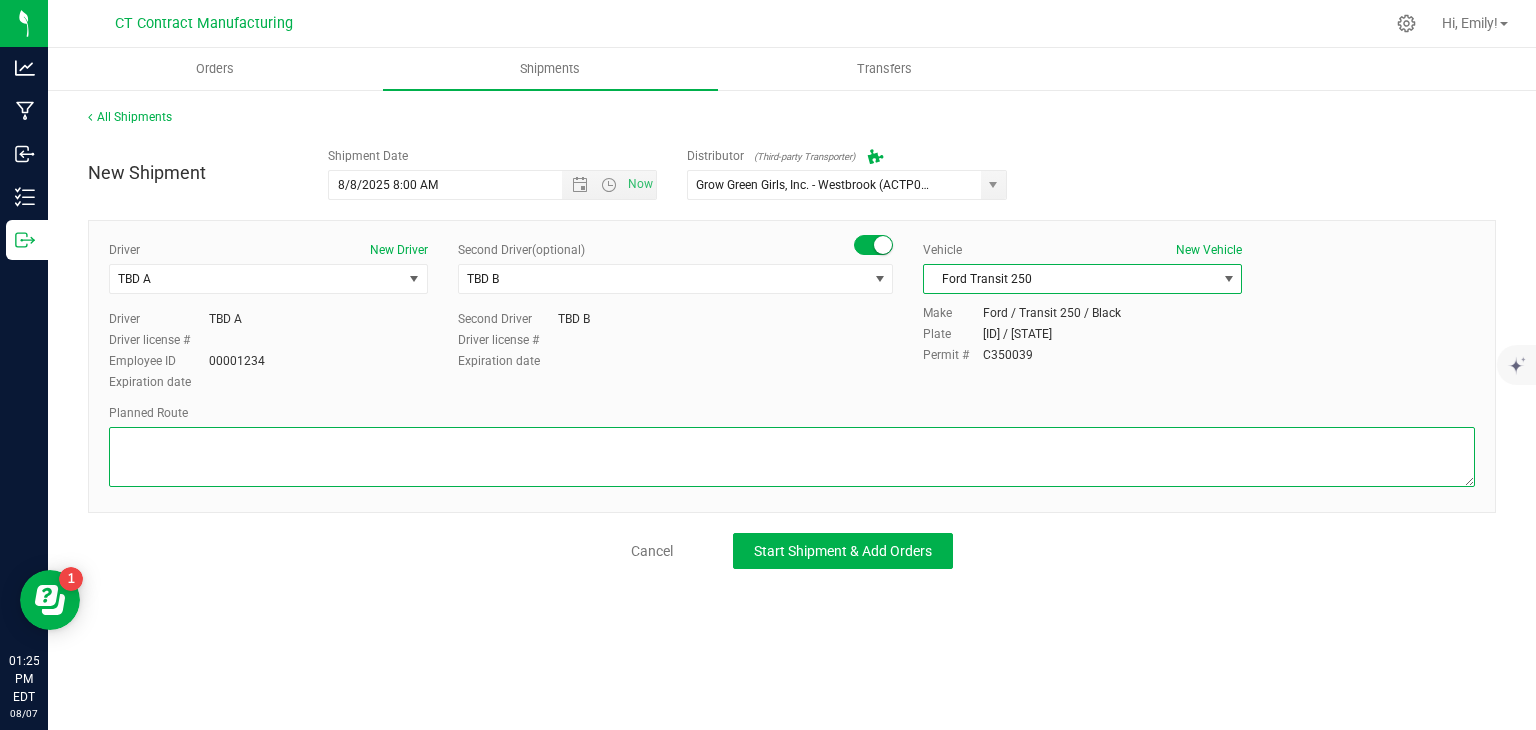 click at bounding box center (792, 457) 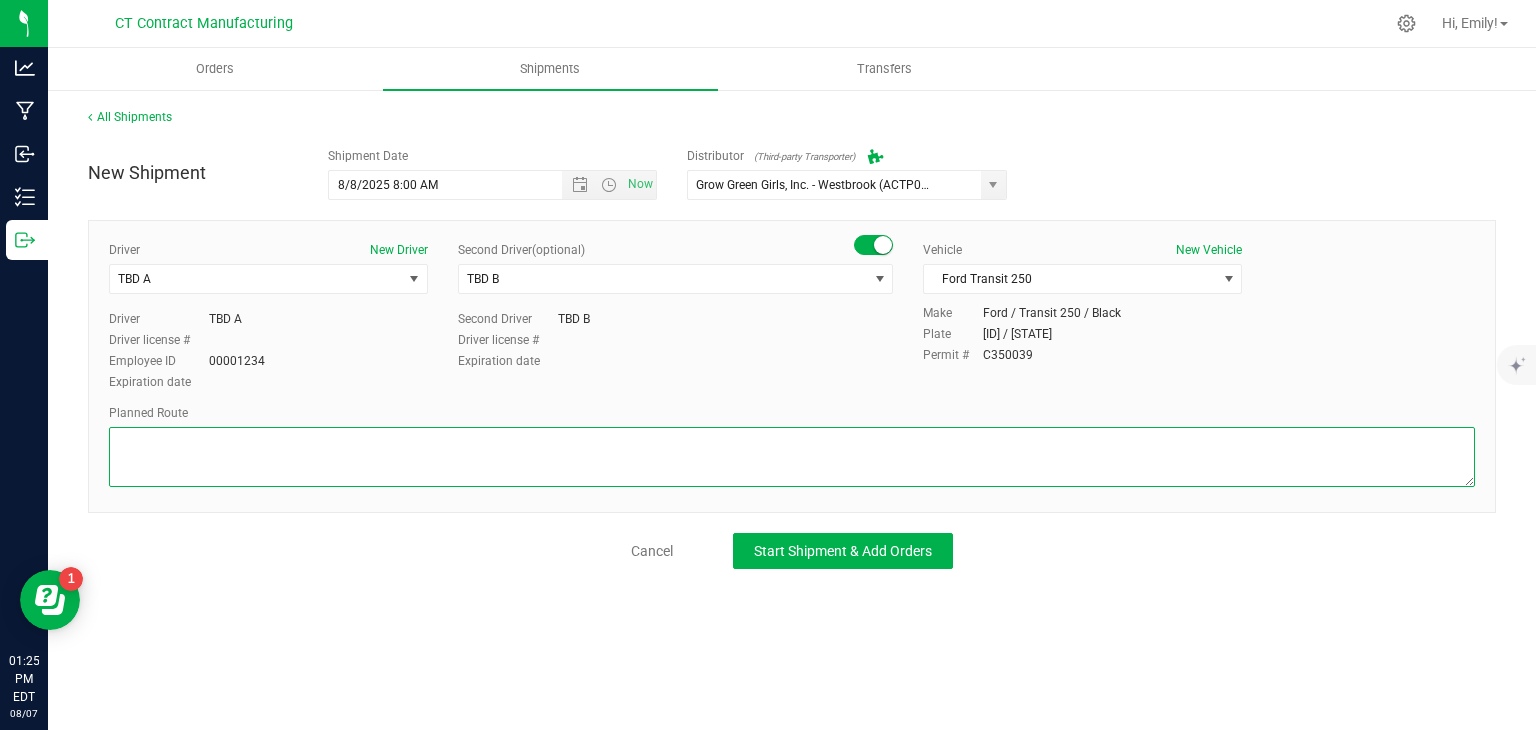 paste on "Randomized route via 3rd party transporter" 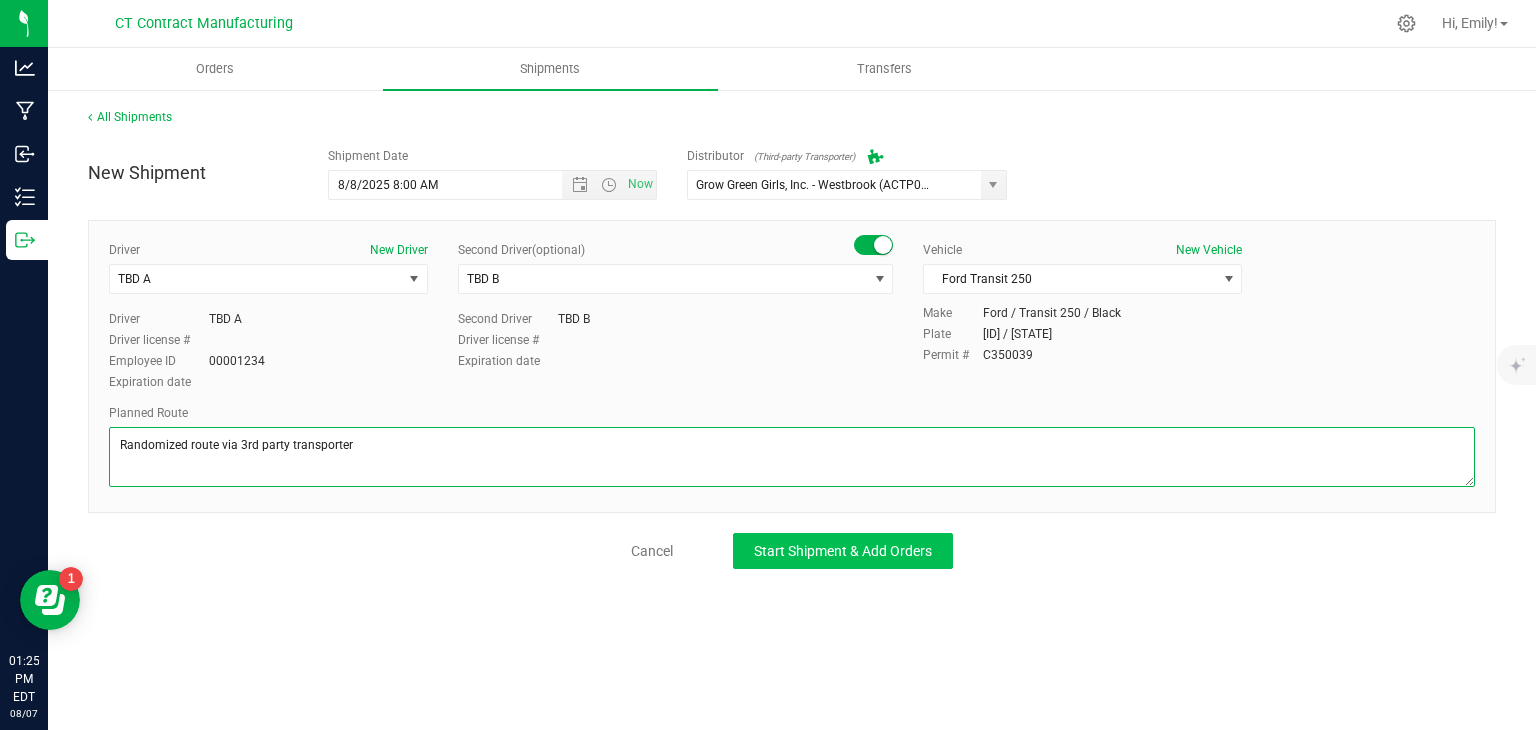 type on "Randomized route via 3rd party transporter" 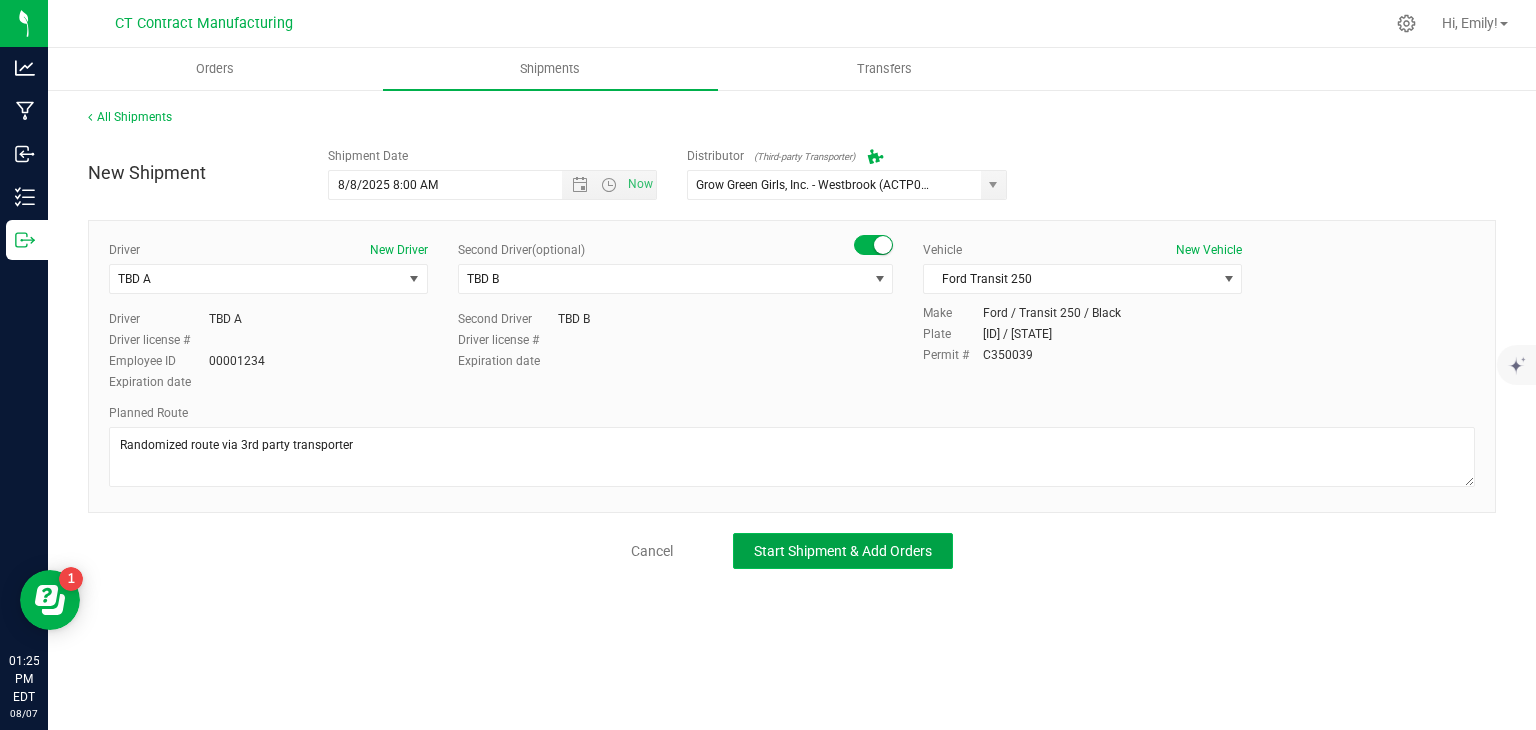 click on "Start Shipment & Add Orders" 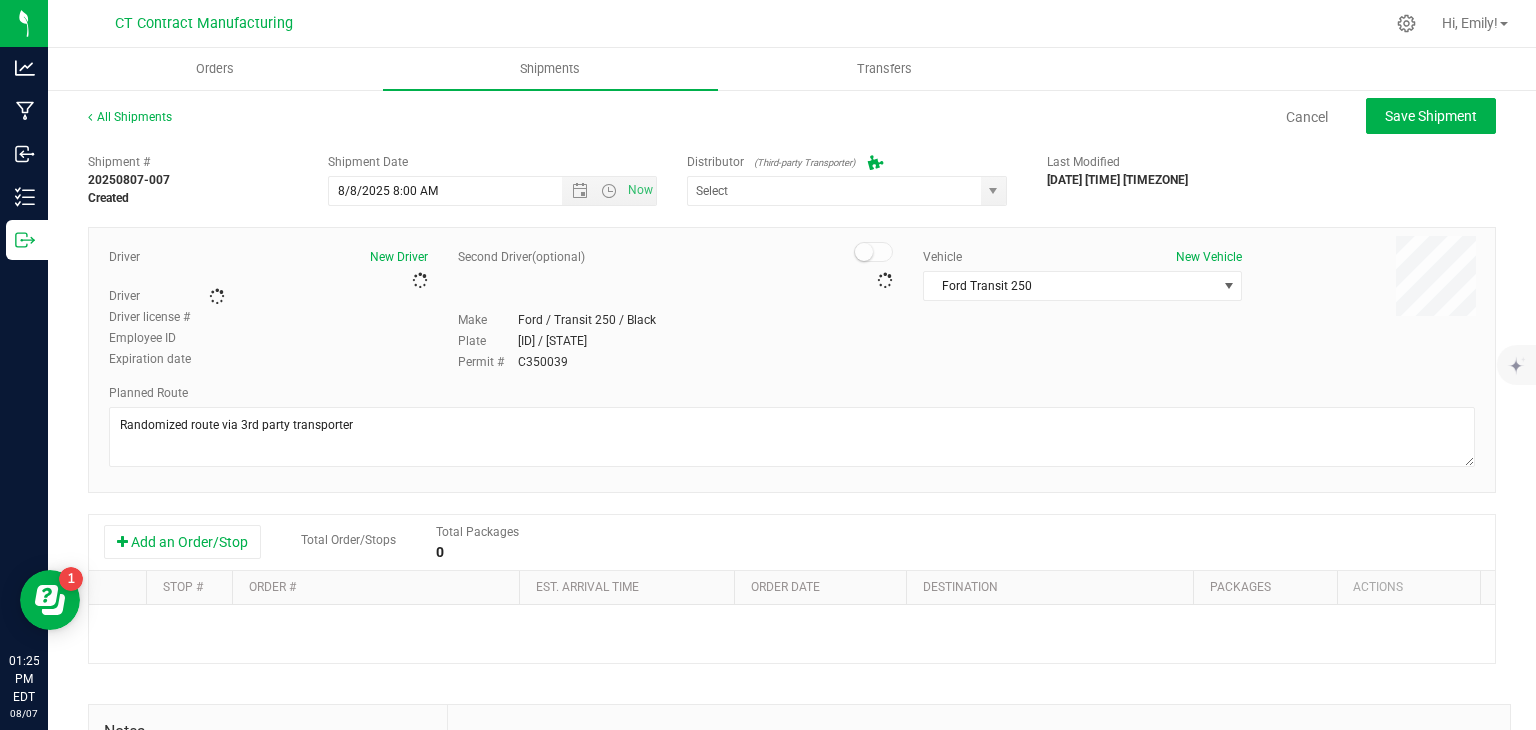type on "Grow Green Girls, Inc. - Westbrook (ACTP0000443)" 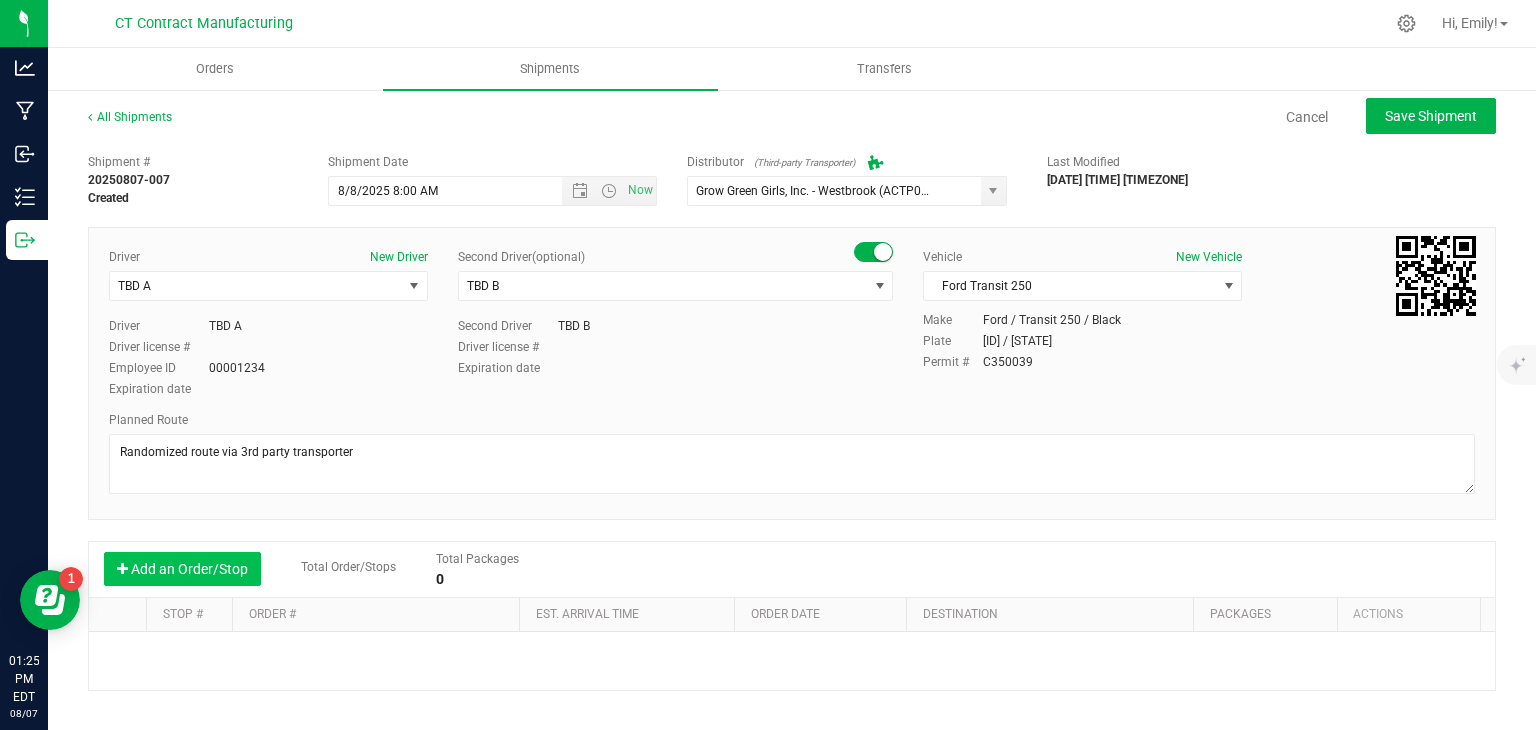 click on "Add an Order/Stop" at bounding box center (182, 569) 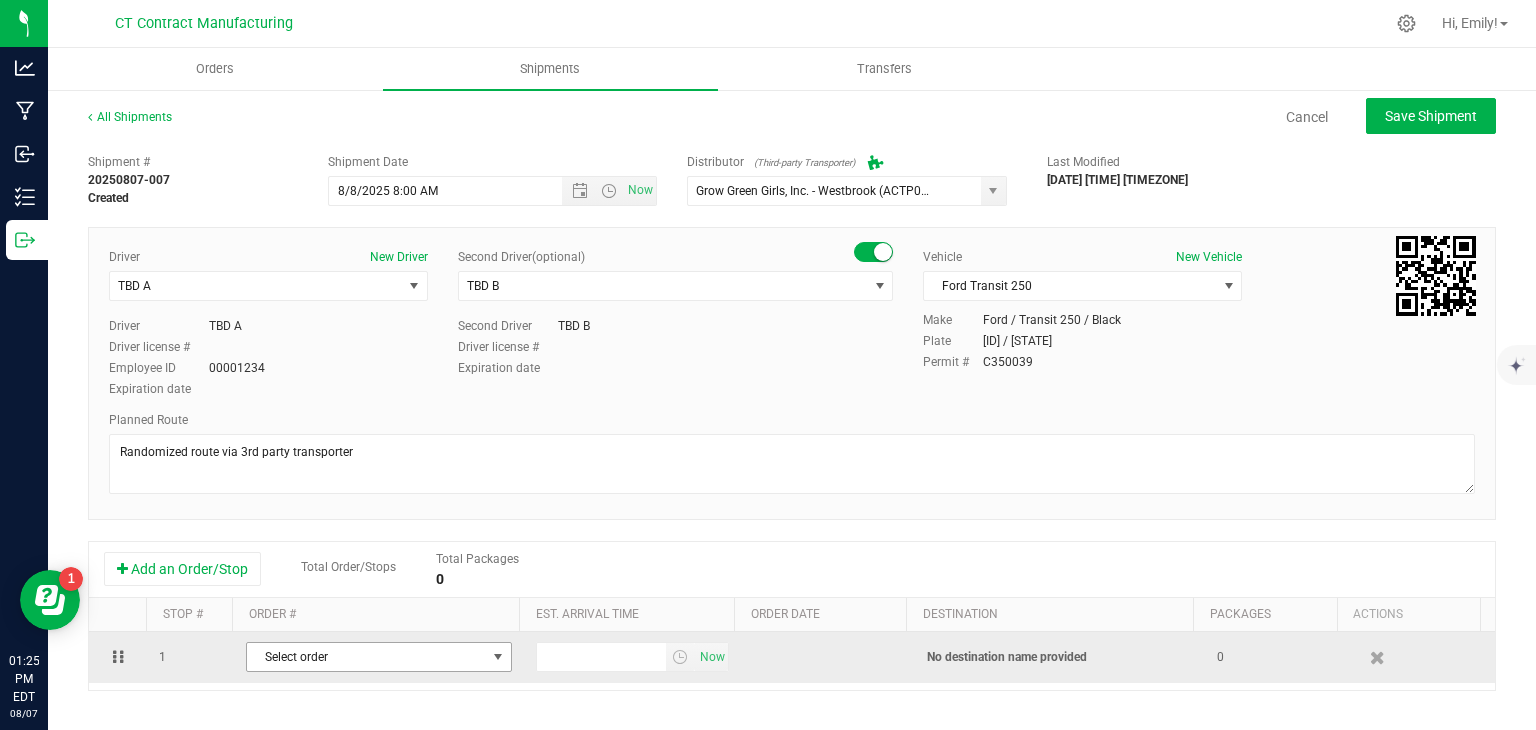 click on "Select order" at bounding box center (366, 657) 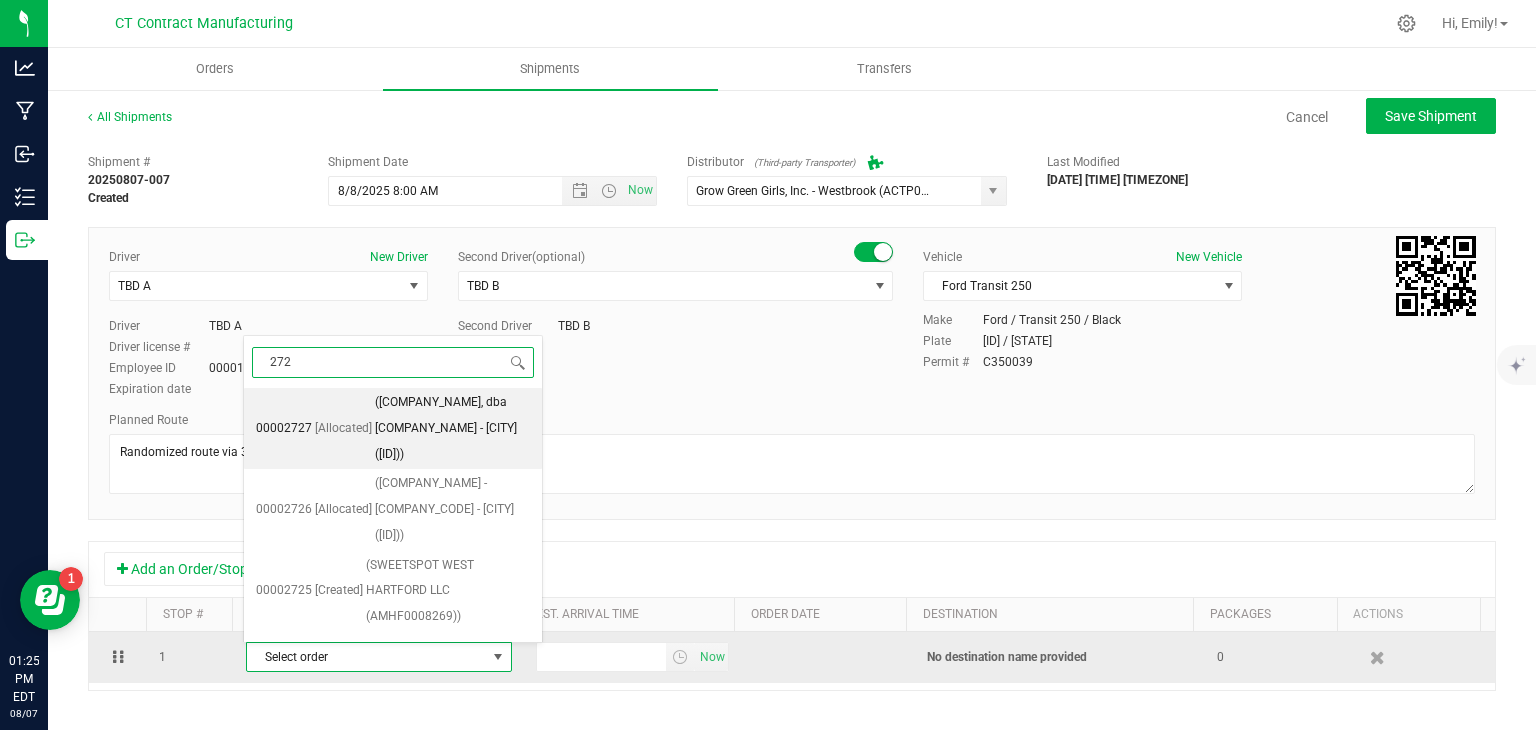 type on "2726" 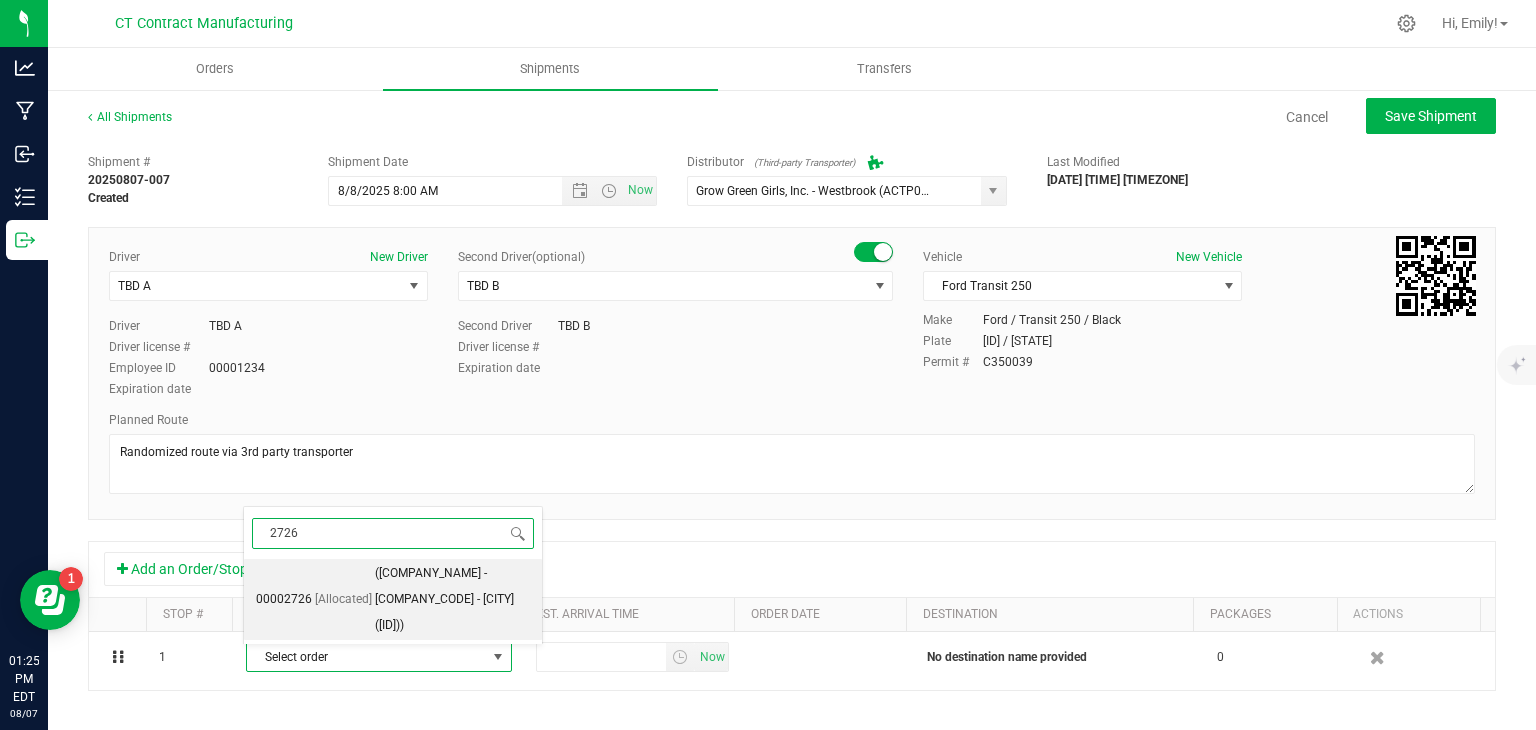 click on "([COMPANY_NAME] - [COMPANY_CODE] - [CITY] ([ID]))" at bounding box center (452, 599) 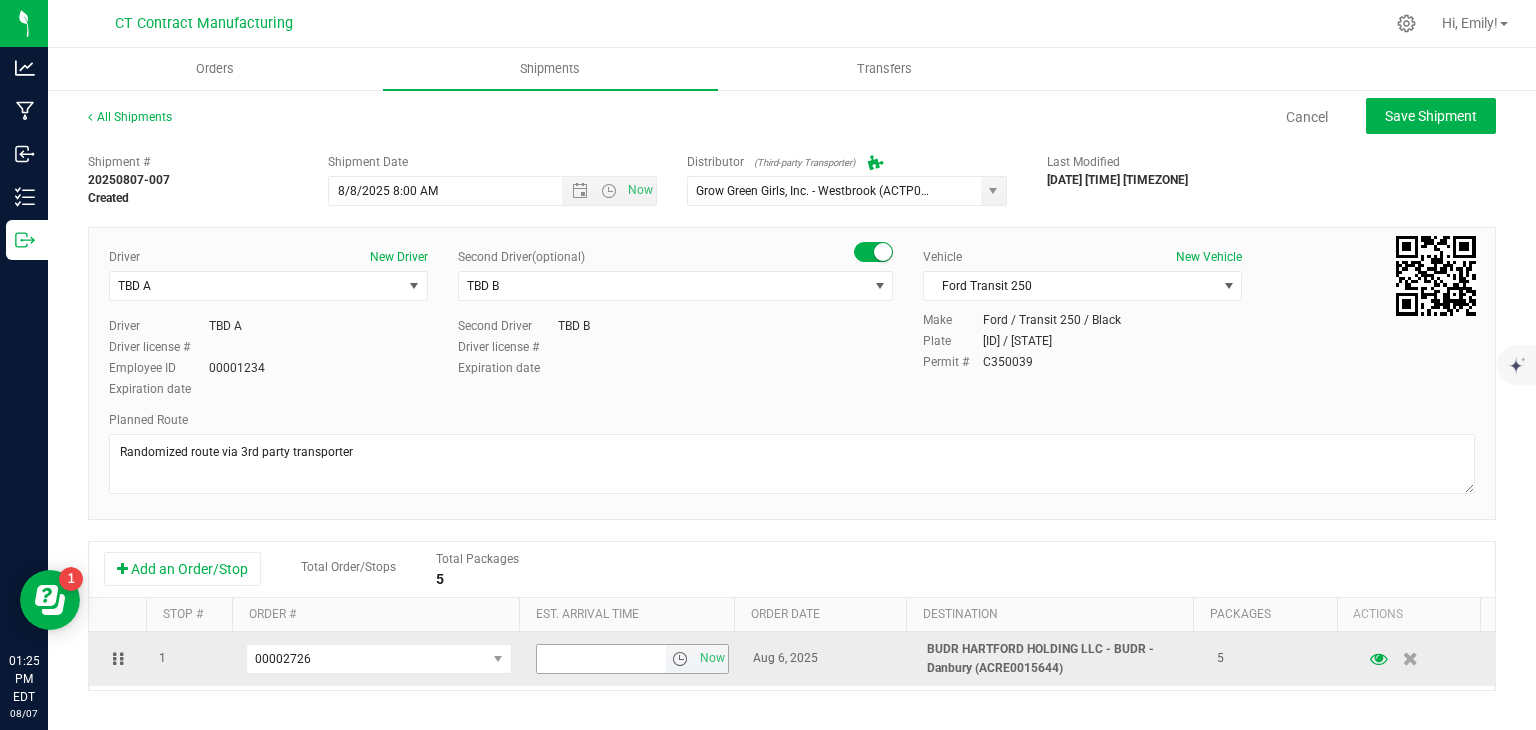click at bounding box center [680, 659] 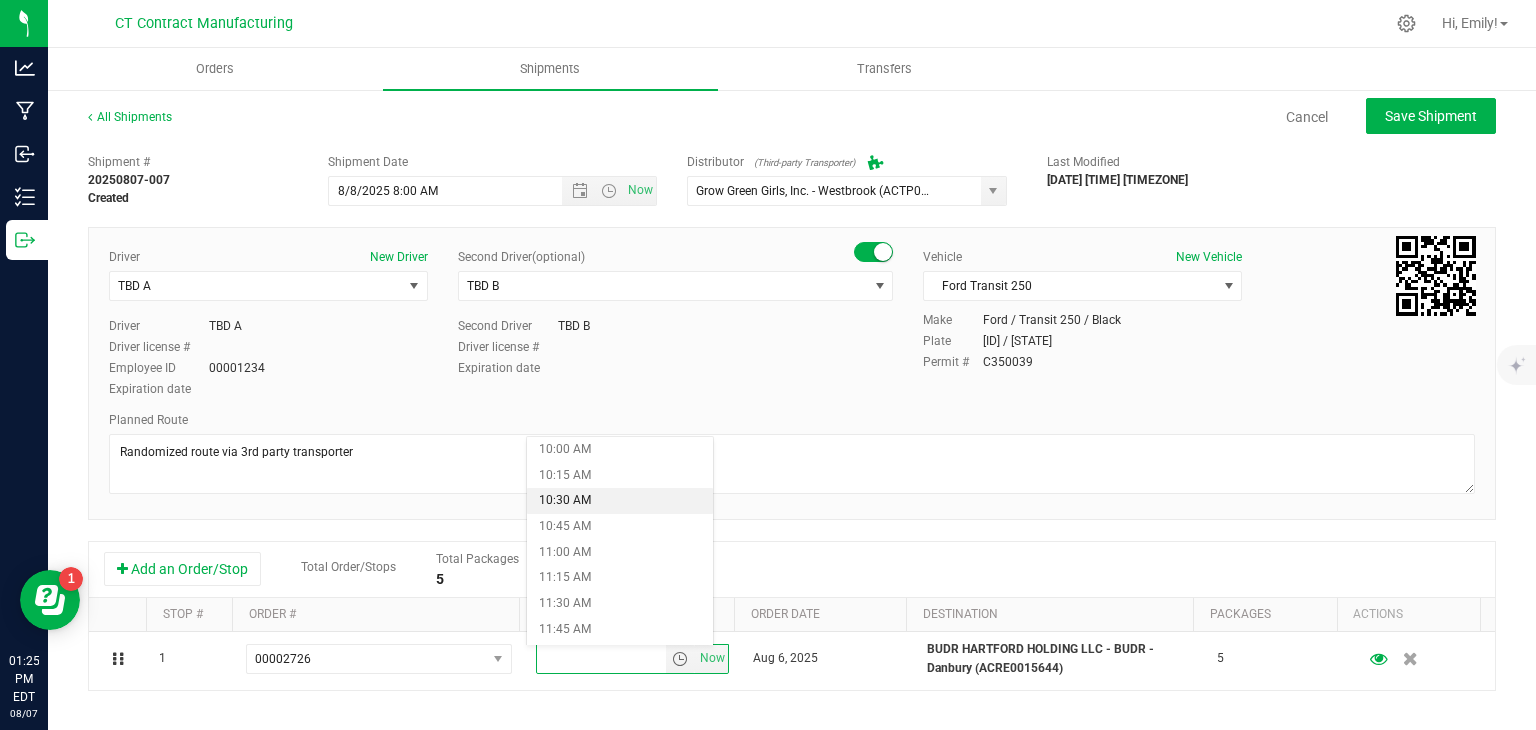 scroll, scrollTop: 1162, scrollLeft: 0, axis: vertical 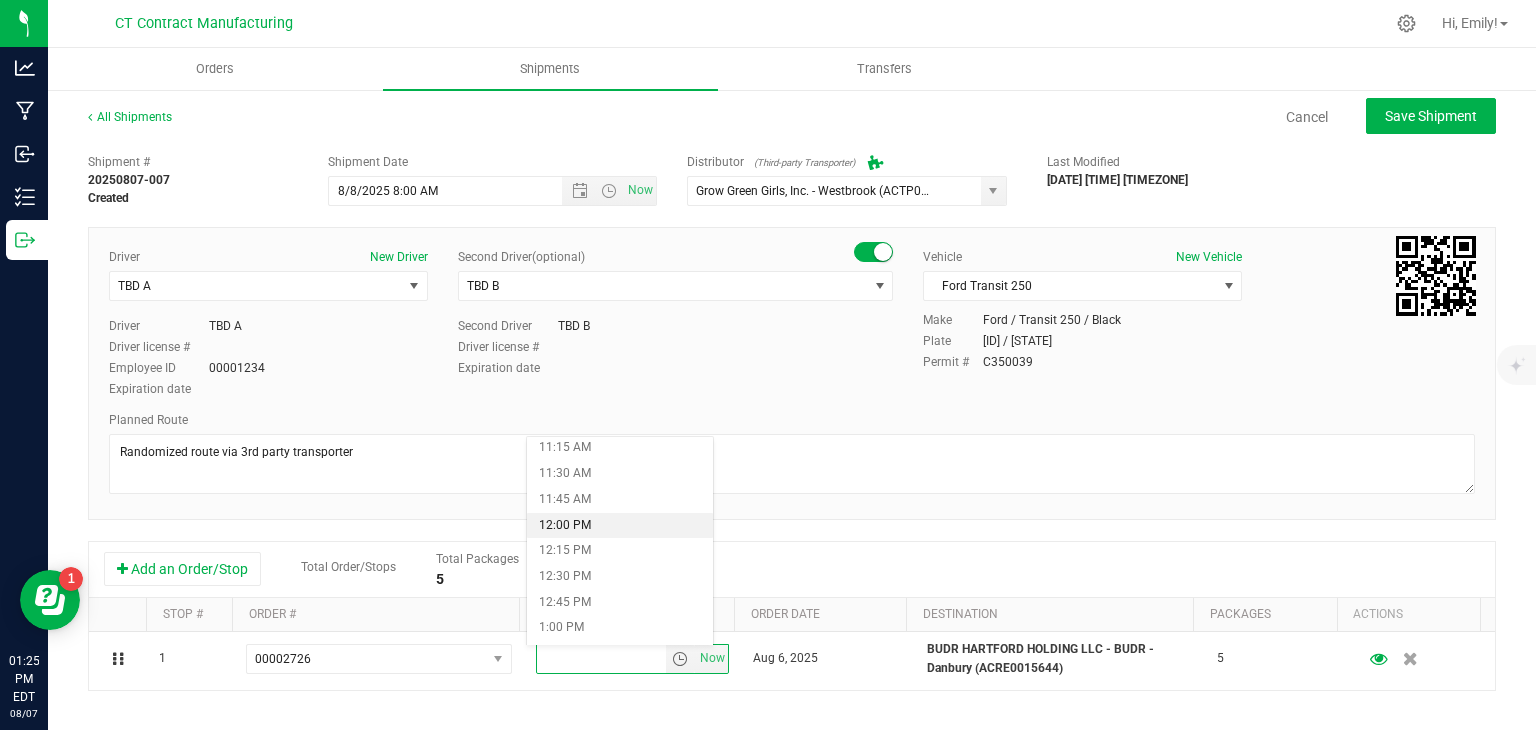 click on "12:00 PM" at bounding box center [619, 526] 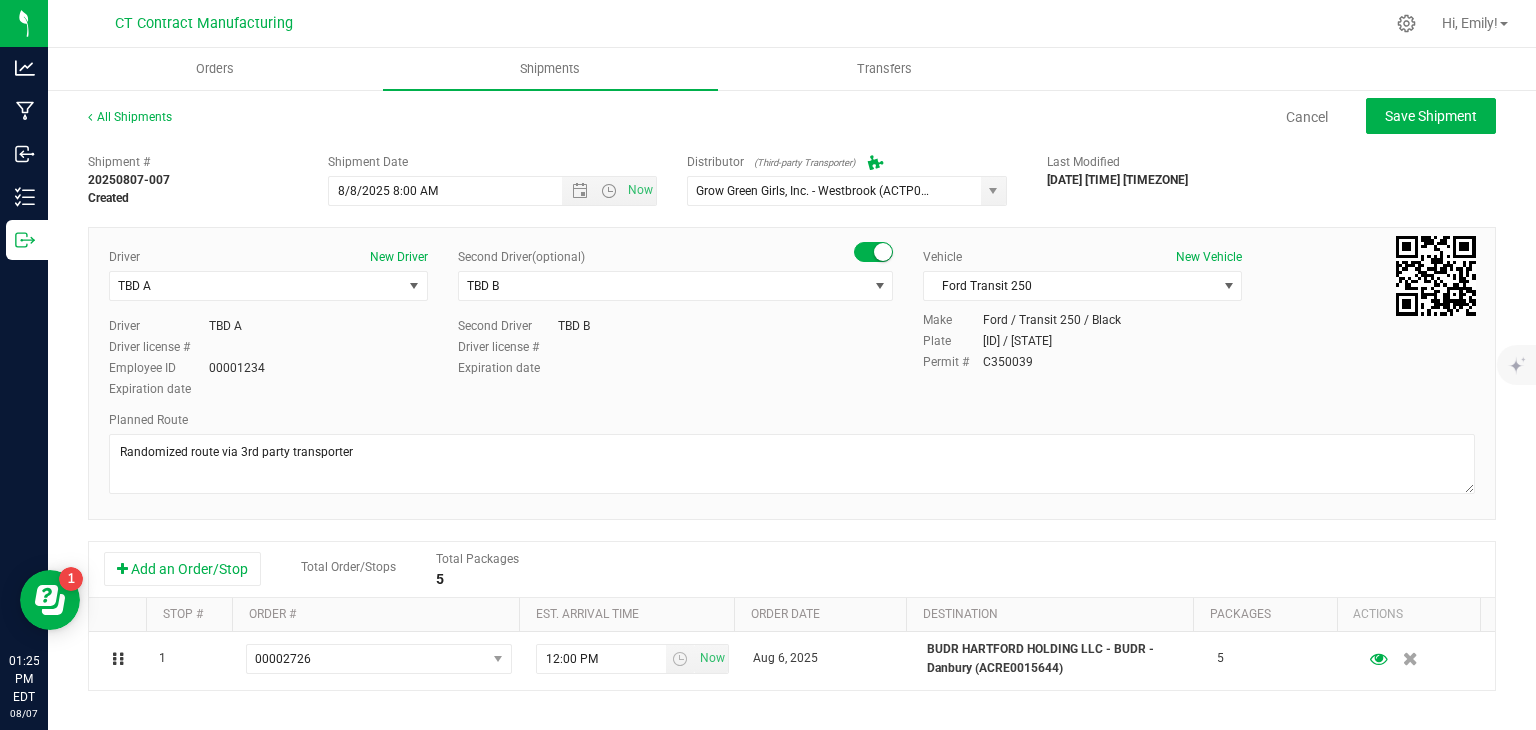 click on "Driver
New Driver
TBD A Select Driver TBD A TBD B [FIRST] [LAST] [FIRST] [LAST] [FIRST] [LAST] ZACH CANNONE [FIRST] [LAST] [FIRST] [LAST] [FIRST] [LAST] [FIRST] [LAST] [FIRST] [LAST] [FIRST] [LAST] [FIRST] [LAST] [FIRST] [LAST] [FIRST] [LAST] [FIRST] [LAST] [FIRST] [LAST] [FIRST] [LAST] [FIRST] [LAST] [FIRST] [LAST]
Driver
TBD A
Driver license #
Employee ID
[ID]" at bounding box center [792, 373] 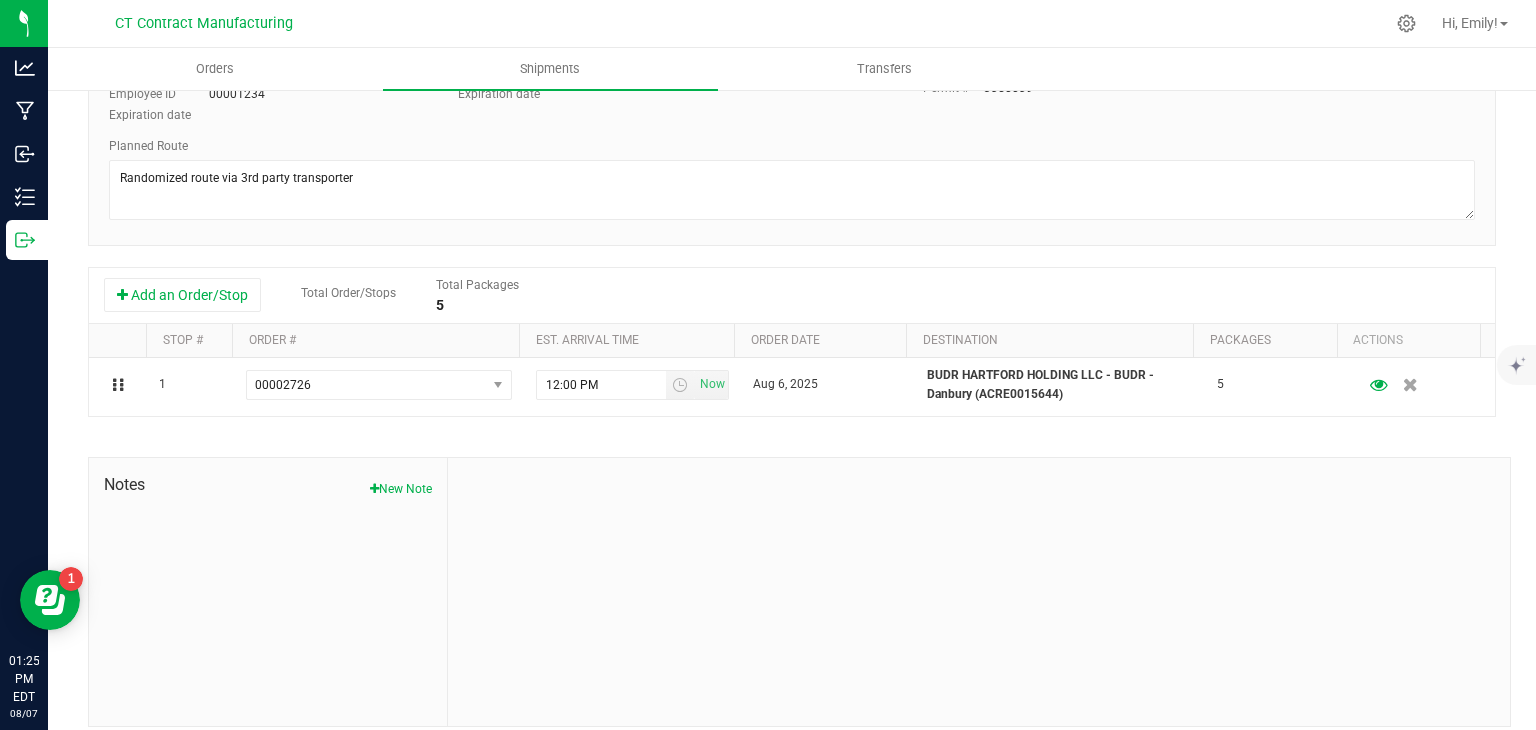 scroll, scrollTop: 0, scrollLeft: 0, axis: both 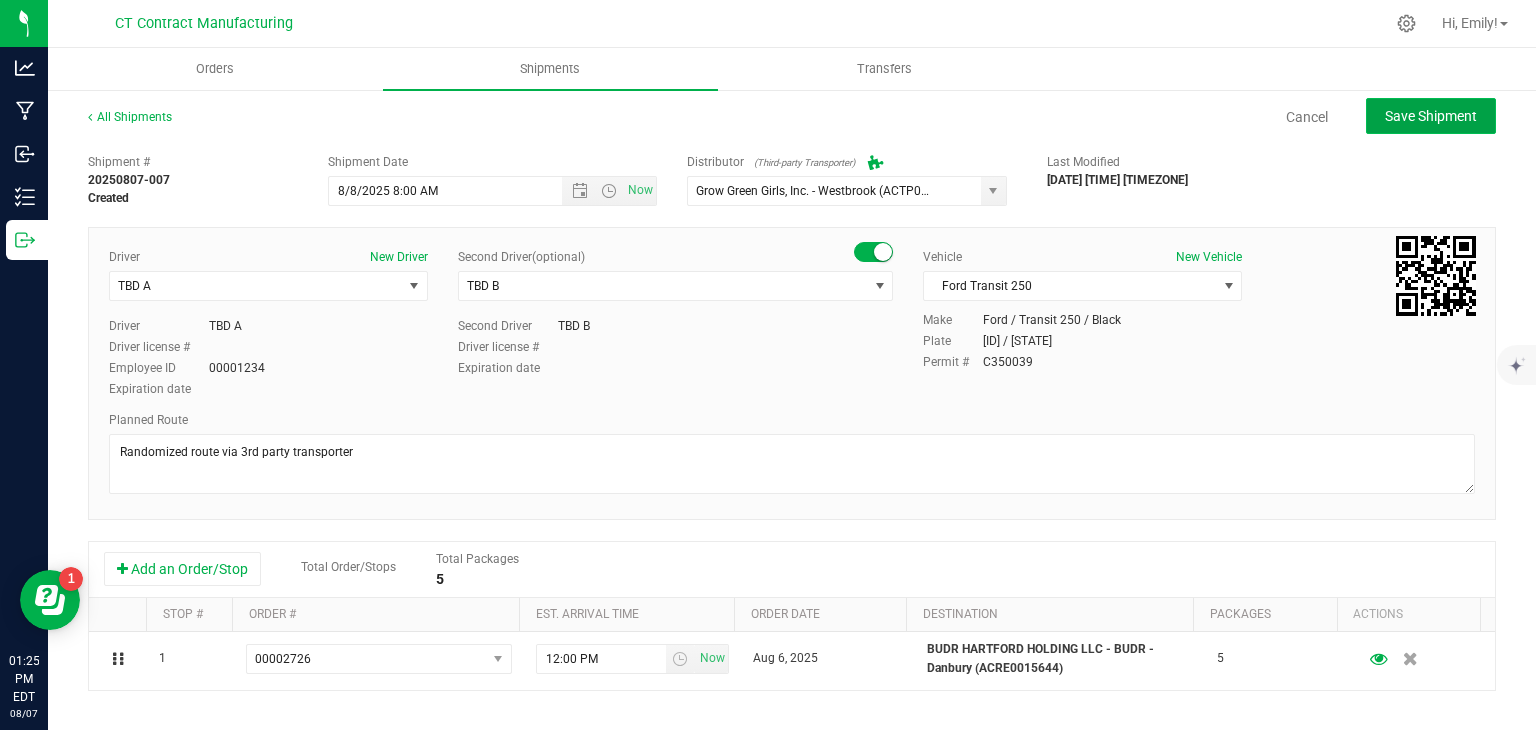 click on "Save Shipment" 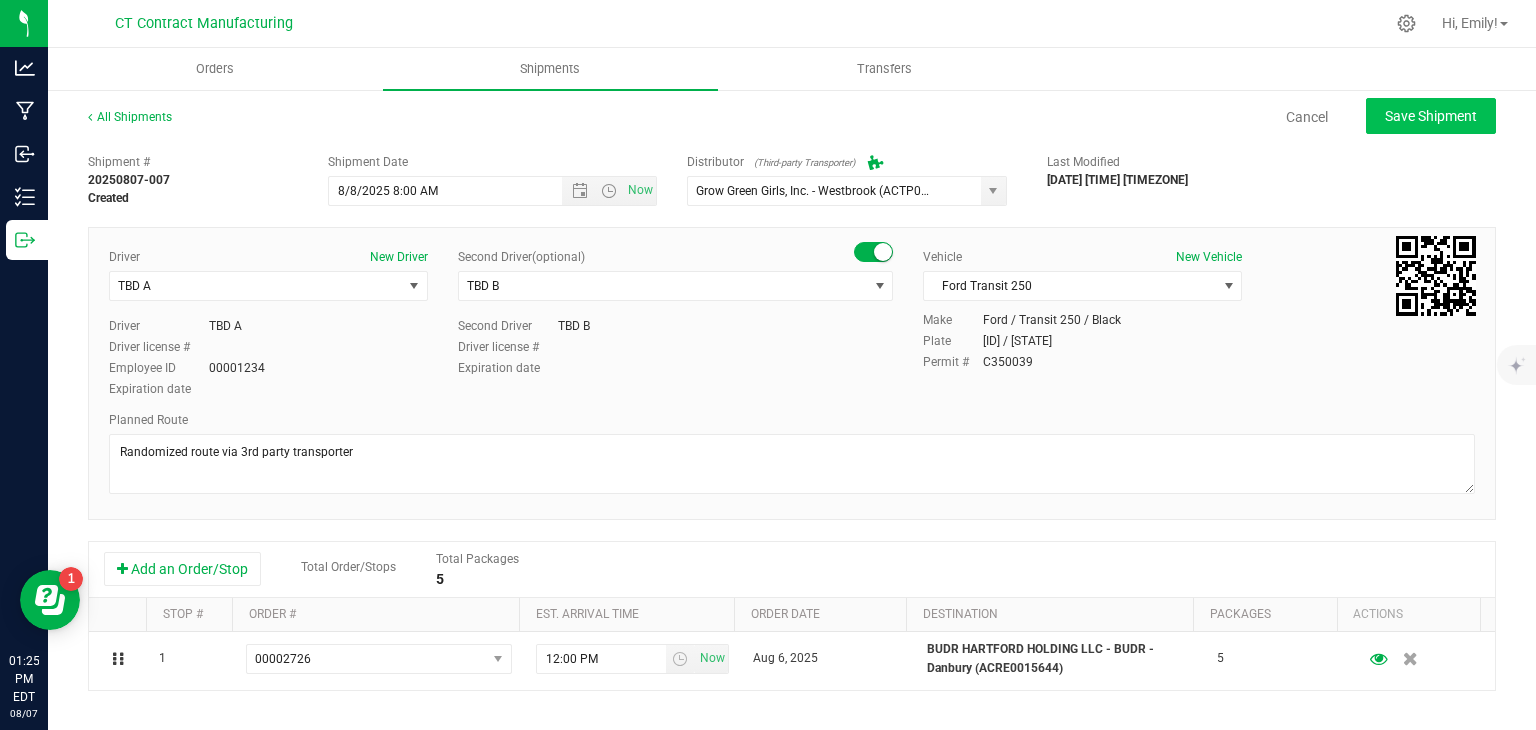 type on "[DATE] [TIME]" 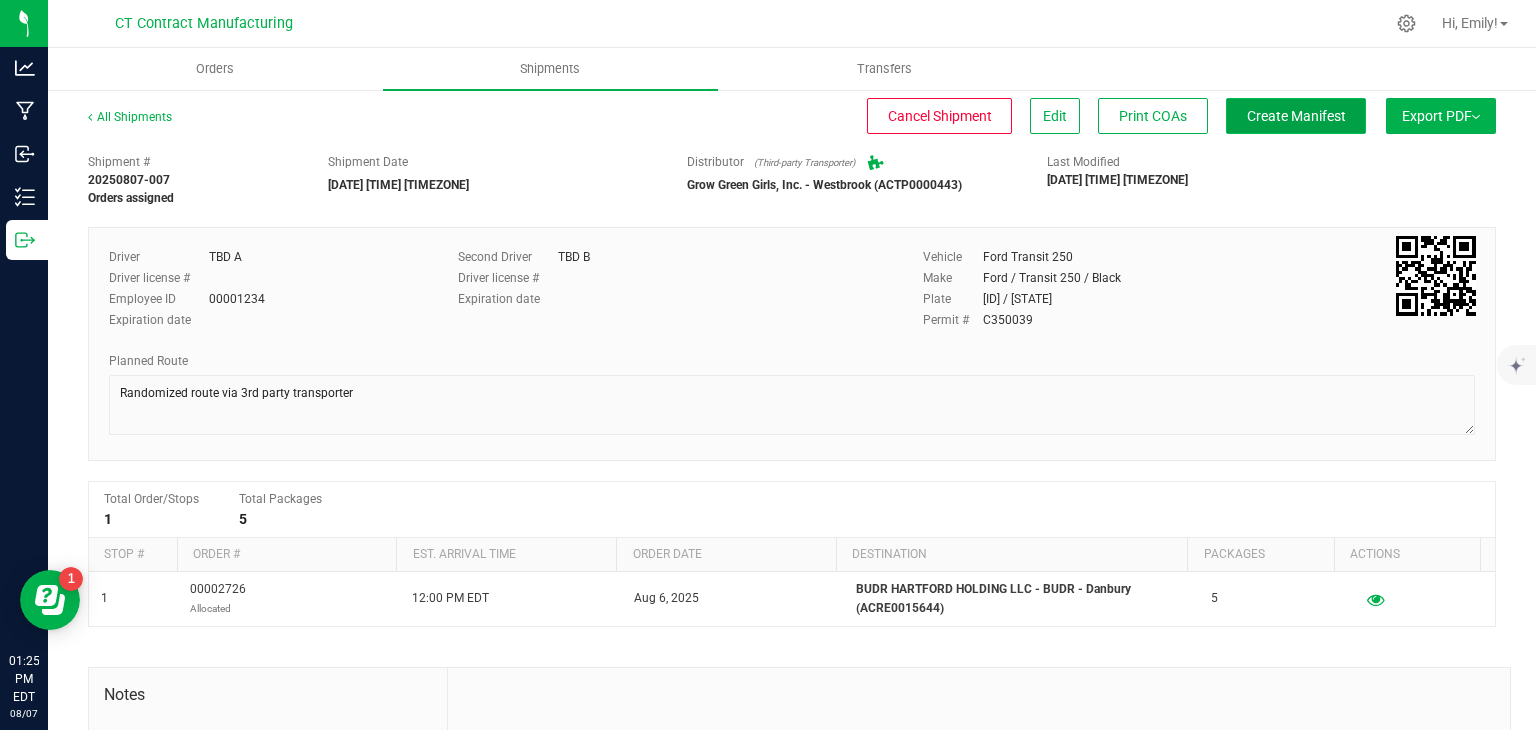 click on "Create Manifest" at bounding box center (1296, 116) 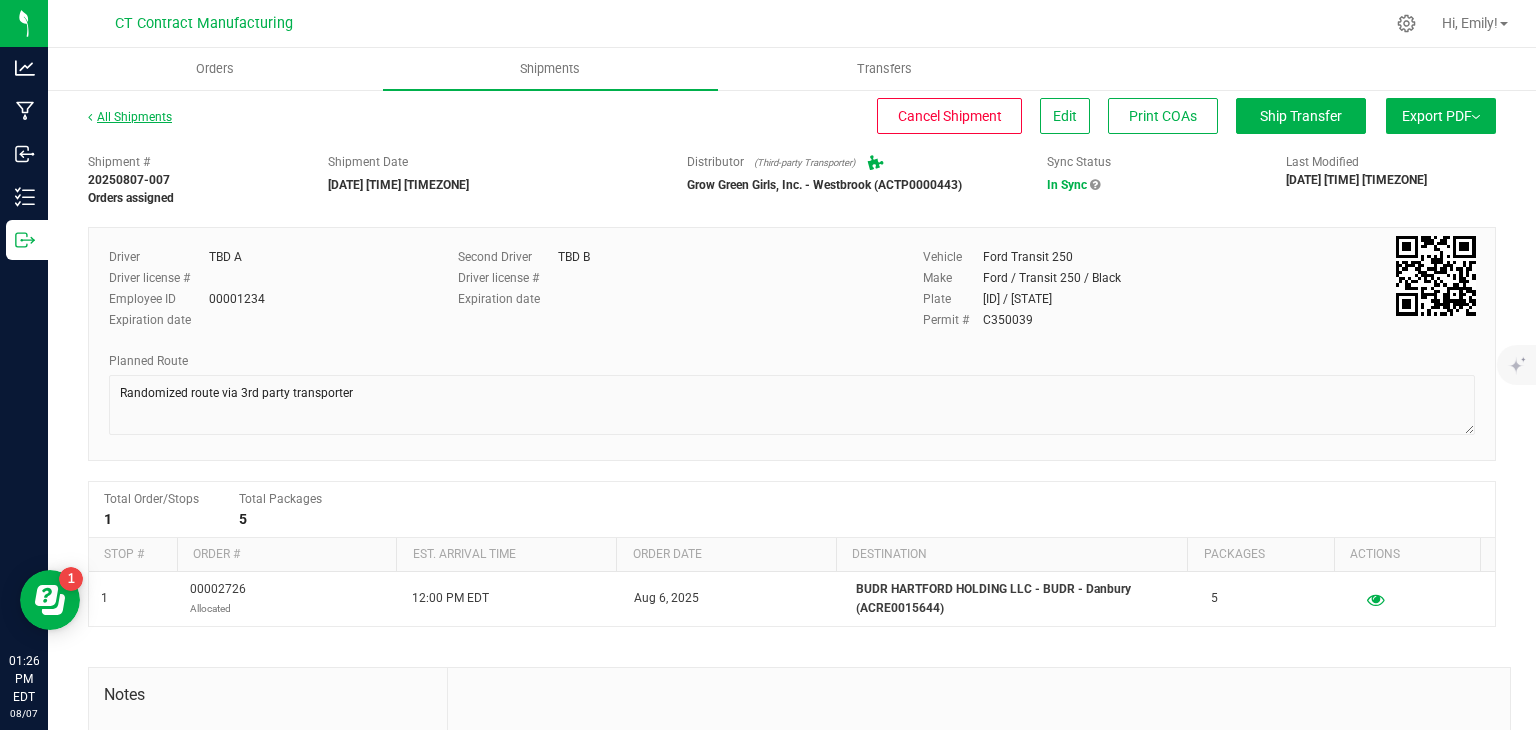 click on "All Shipments" at bounding box center (130, 117) 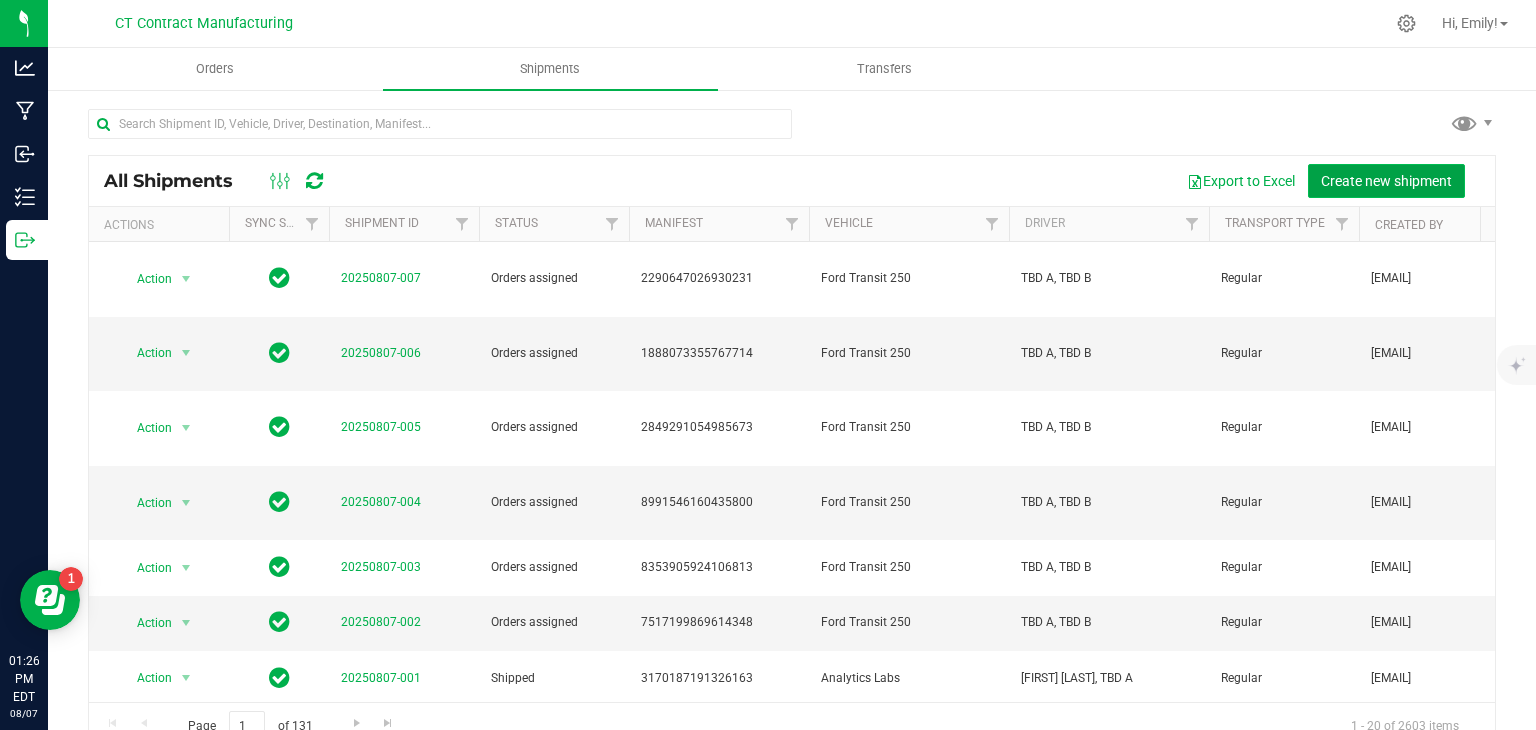 click on "Create new shipment" at bounding box center (1386, 181) 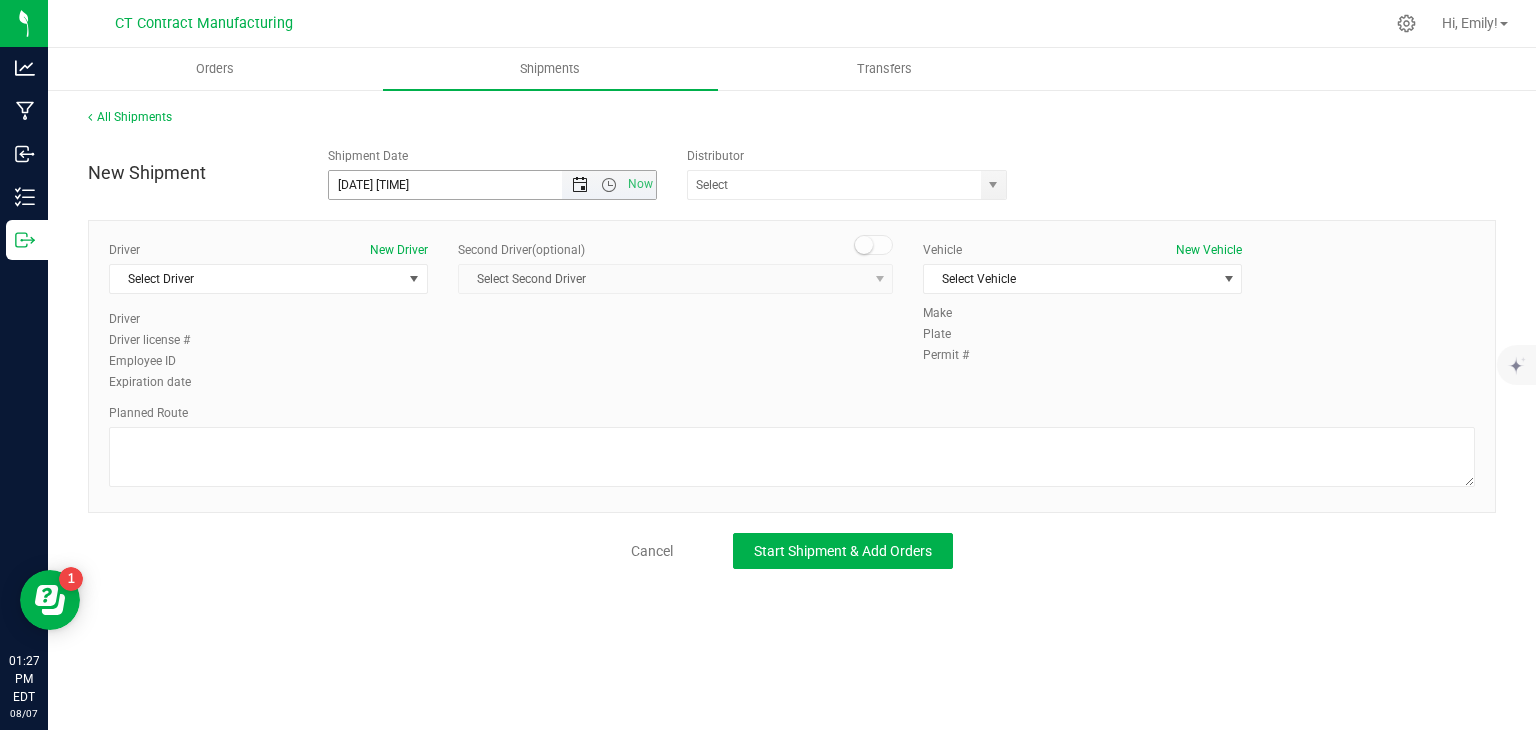 click at bounding box center [580, 185] 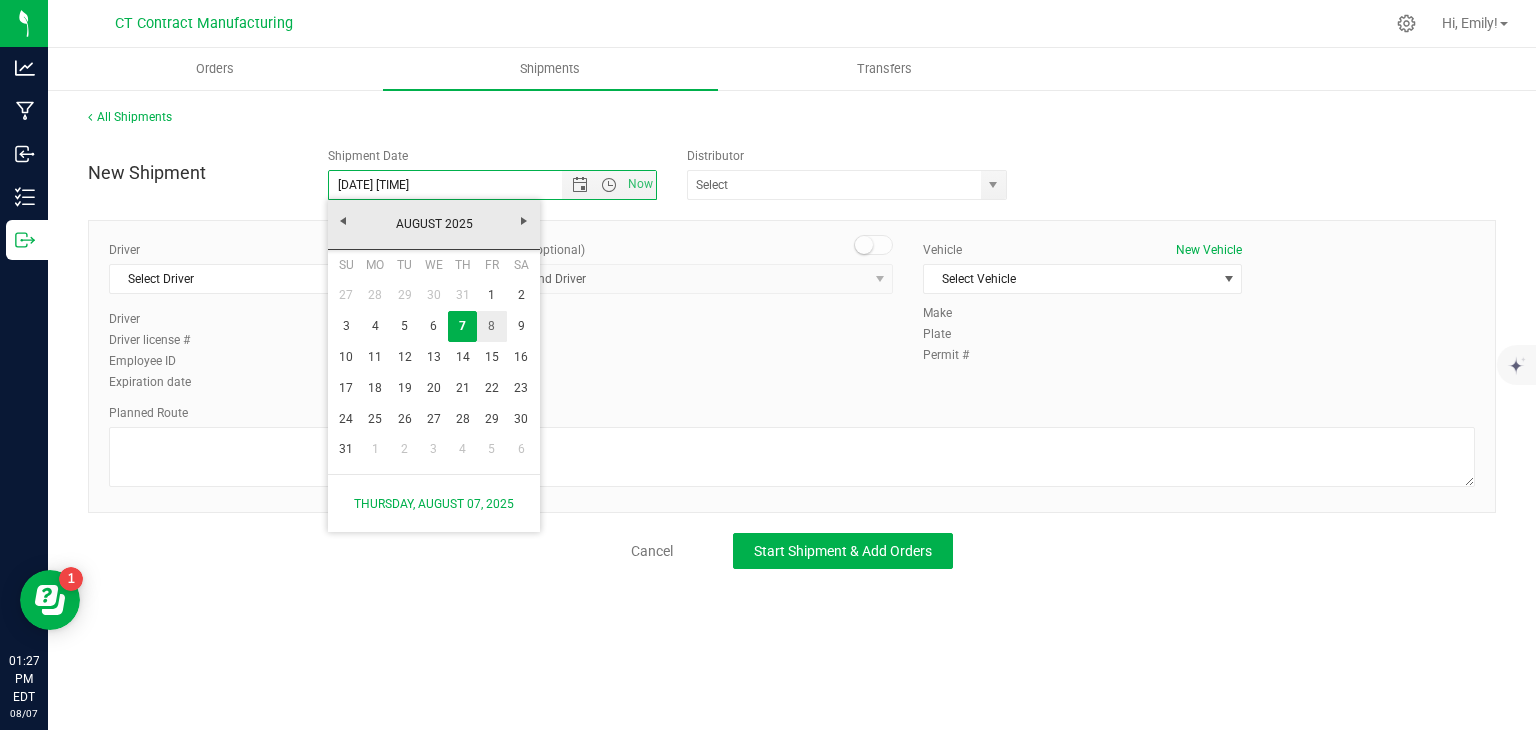 click on "8" at bounding box center (491, 326) 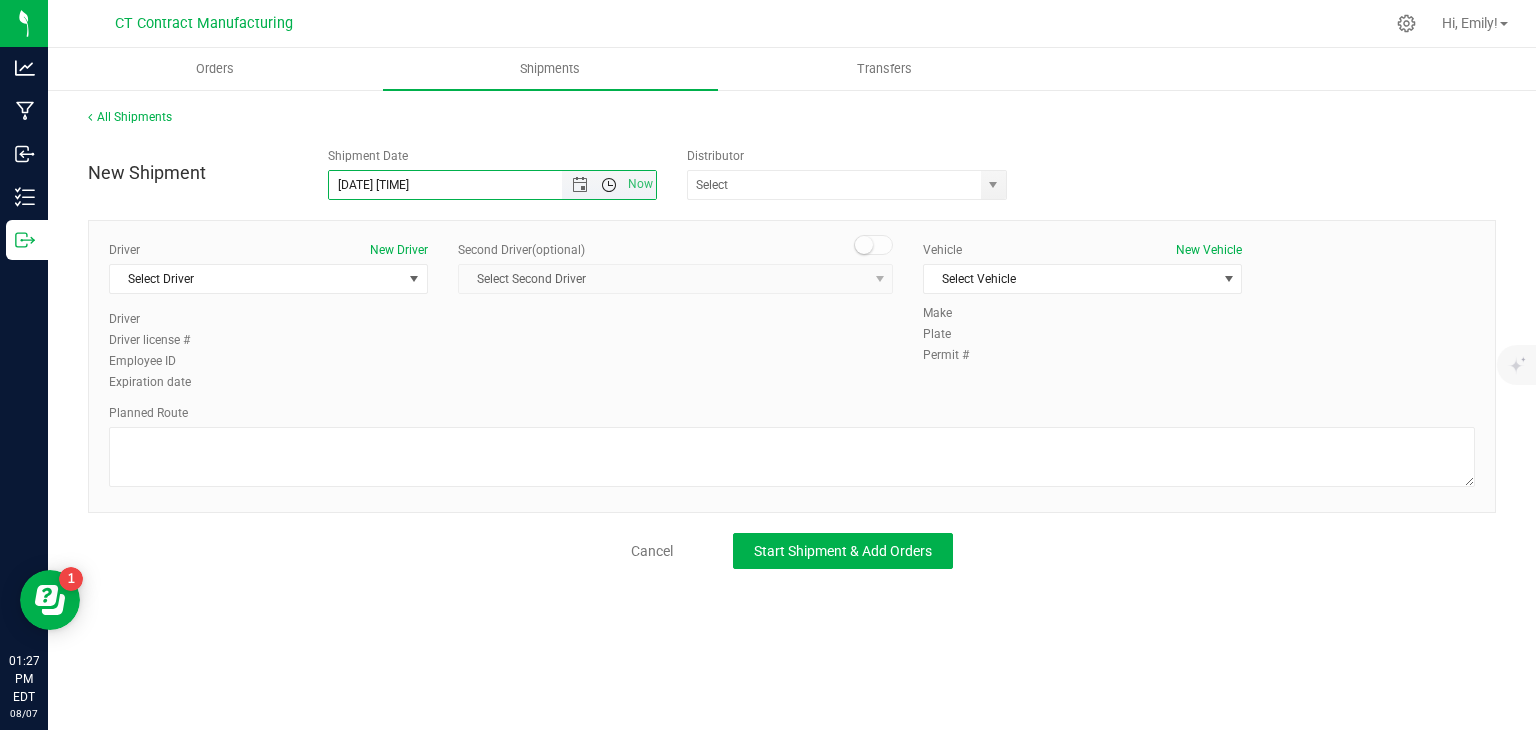 click at bounding box center (609, 185) 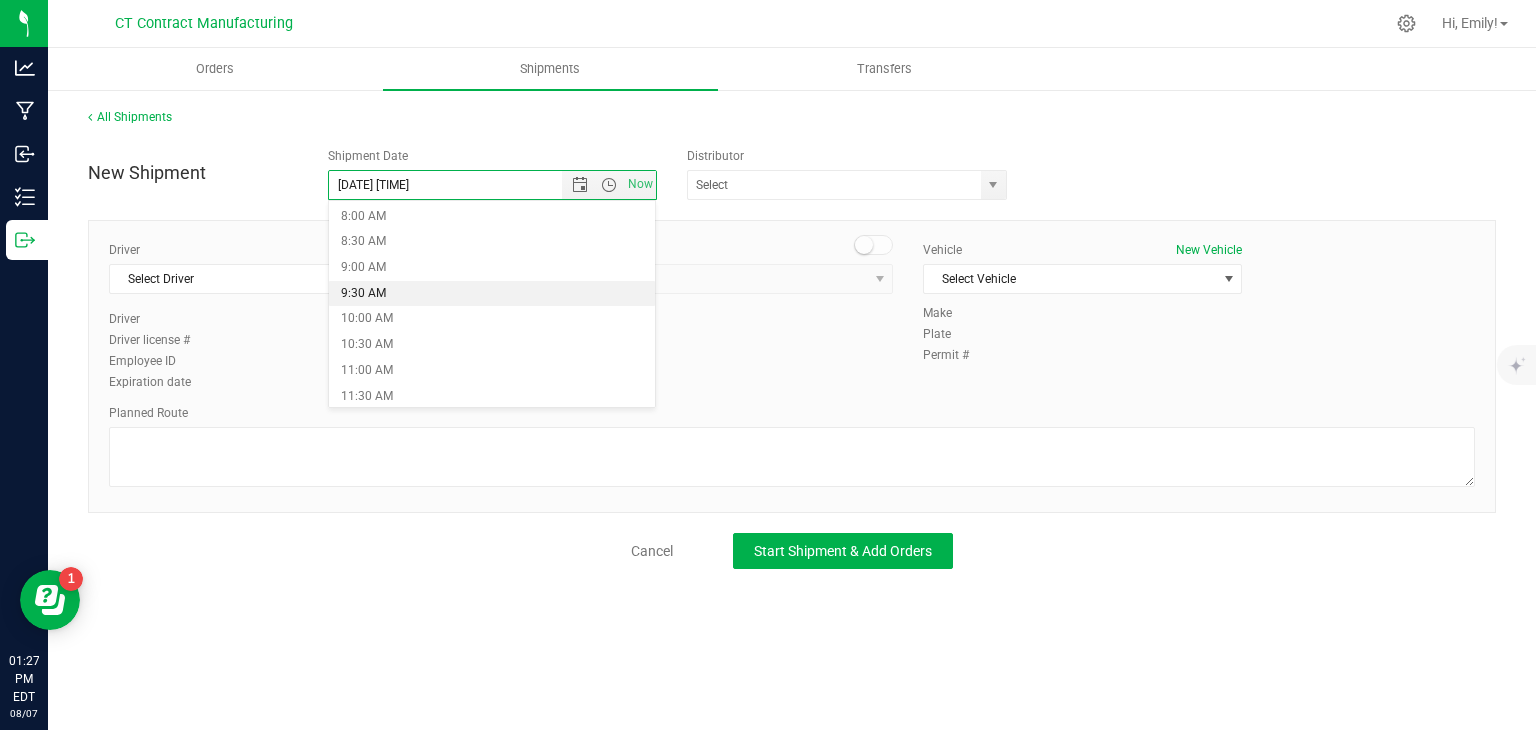 scroll, scrollTop: 415, scrollLeft: 0, axis: vertical 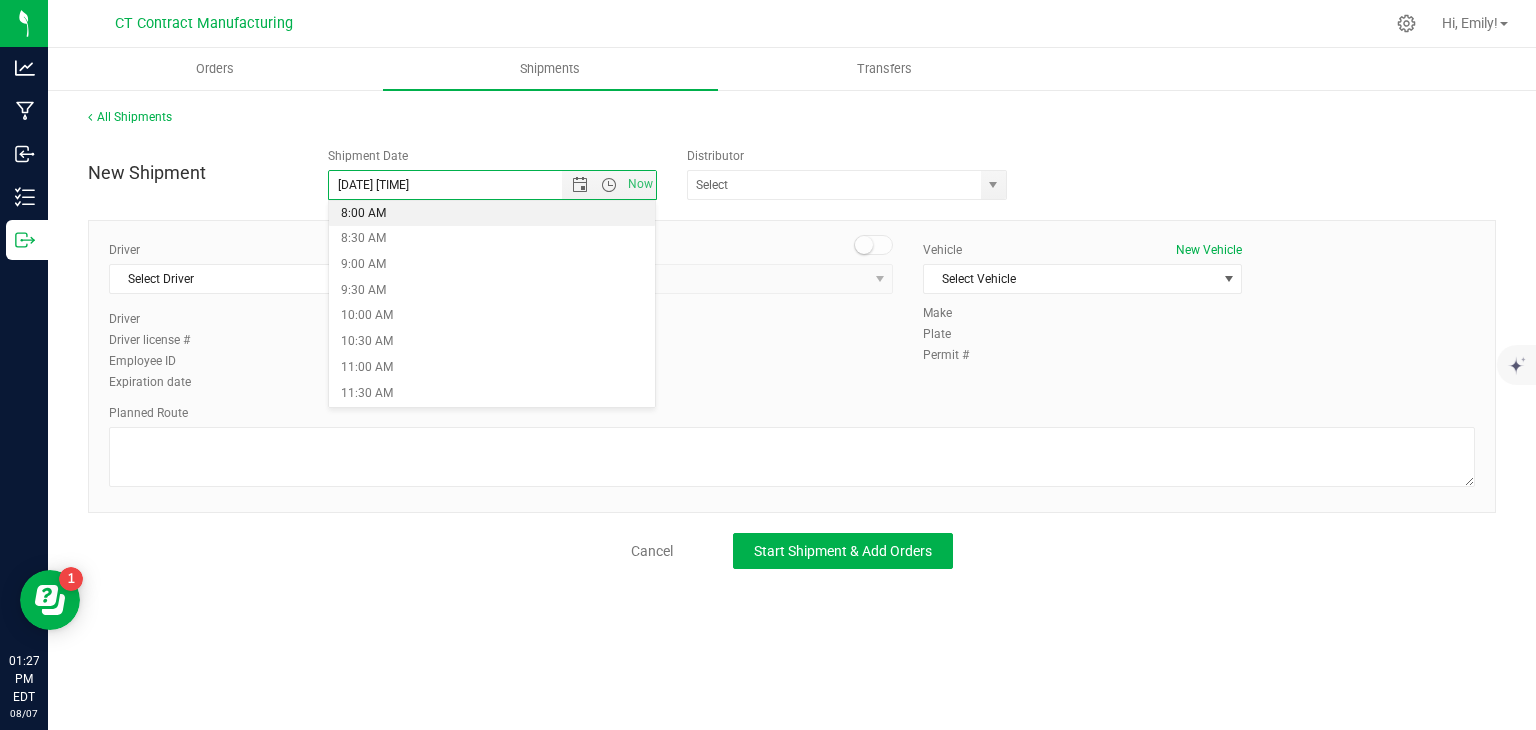 click on "8:00 AM" at bounding box center (492, 214) 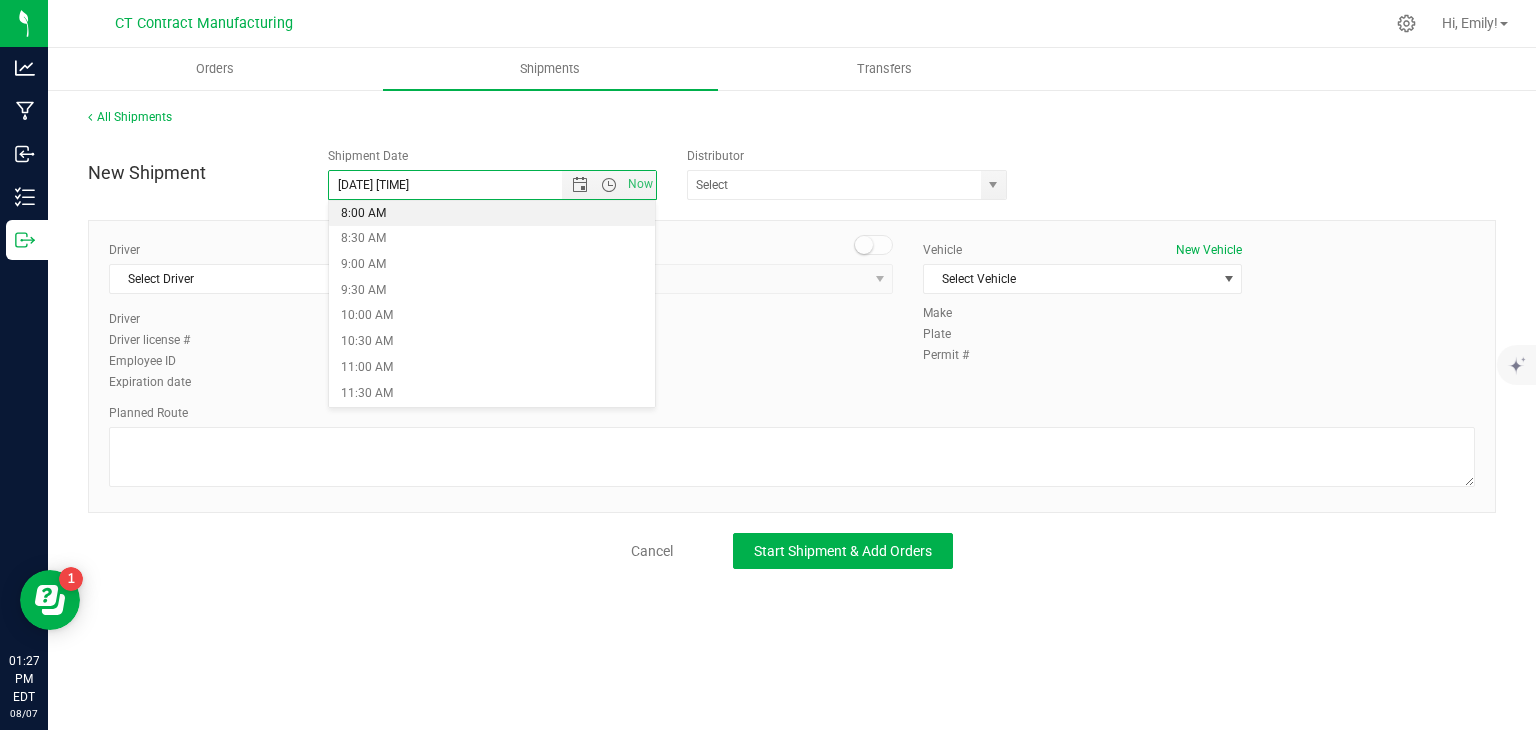 type on "8/8/2025 8:00 AM" 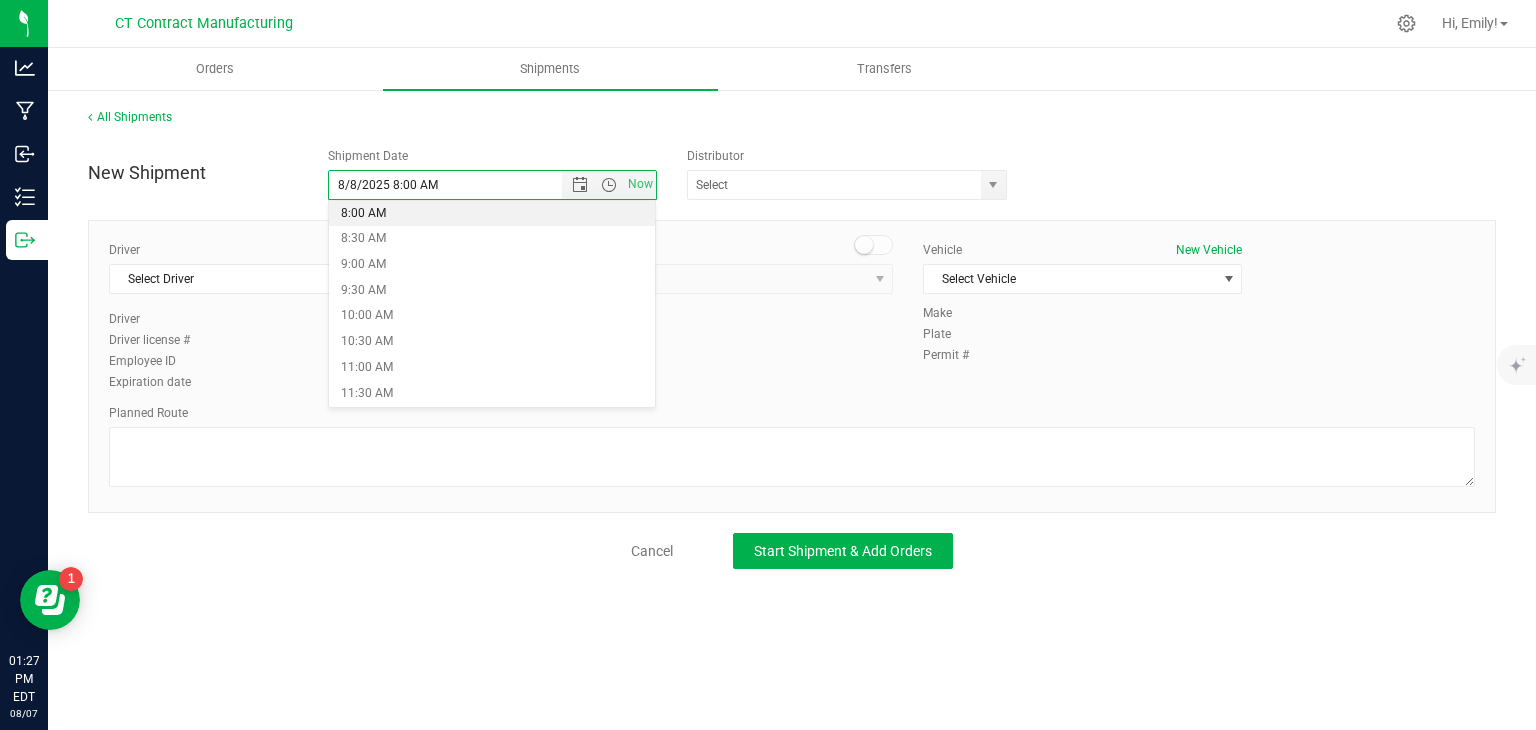 scroll, scrollTop: 411, scrollLeft: 0, axis: vertical 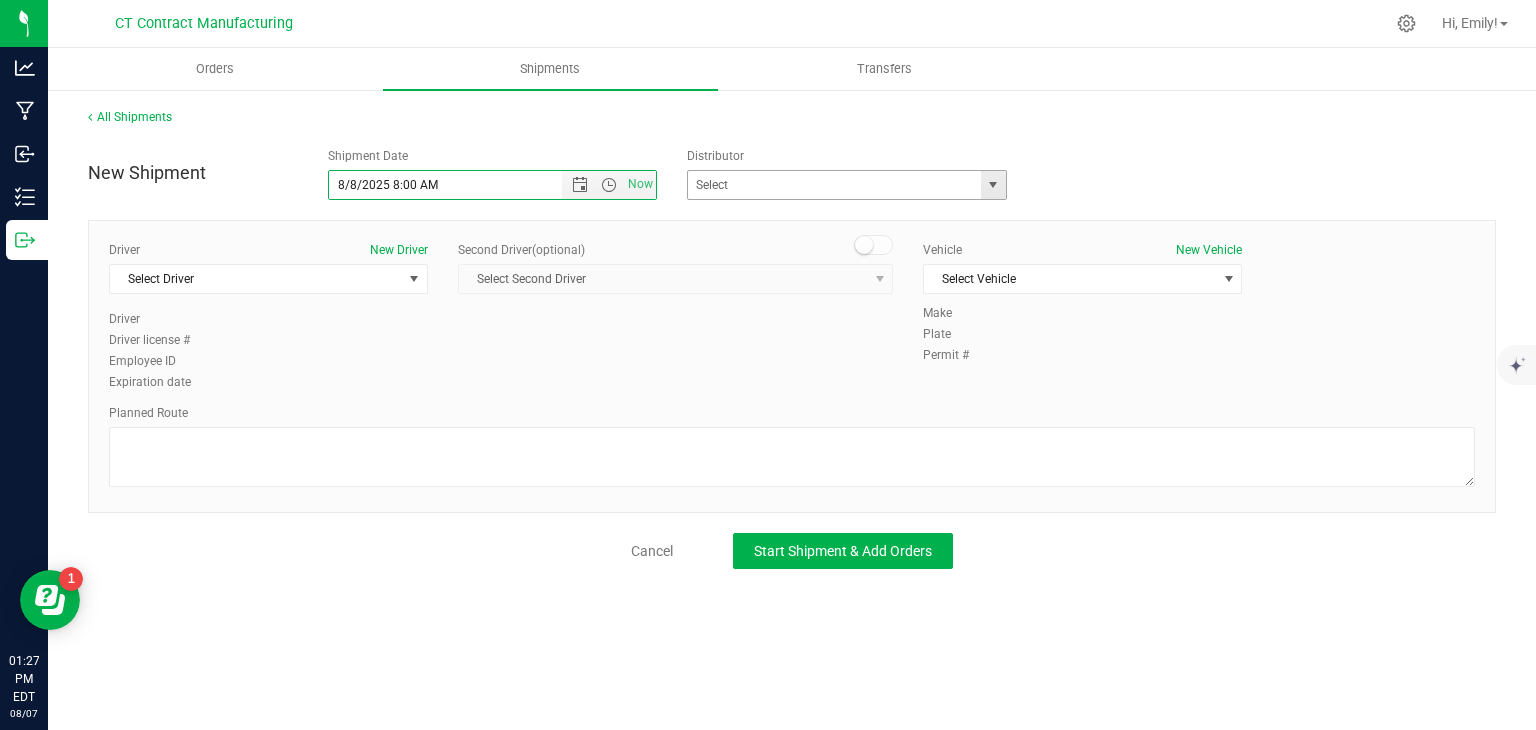 click at bounding box center [993, 185] 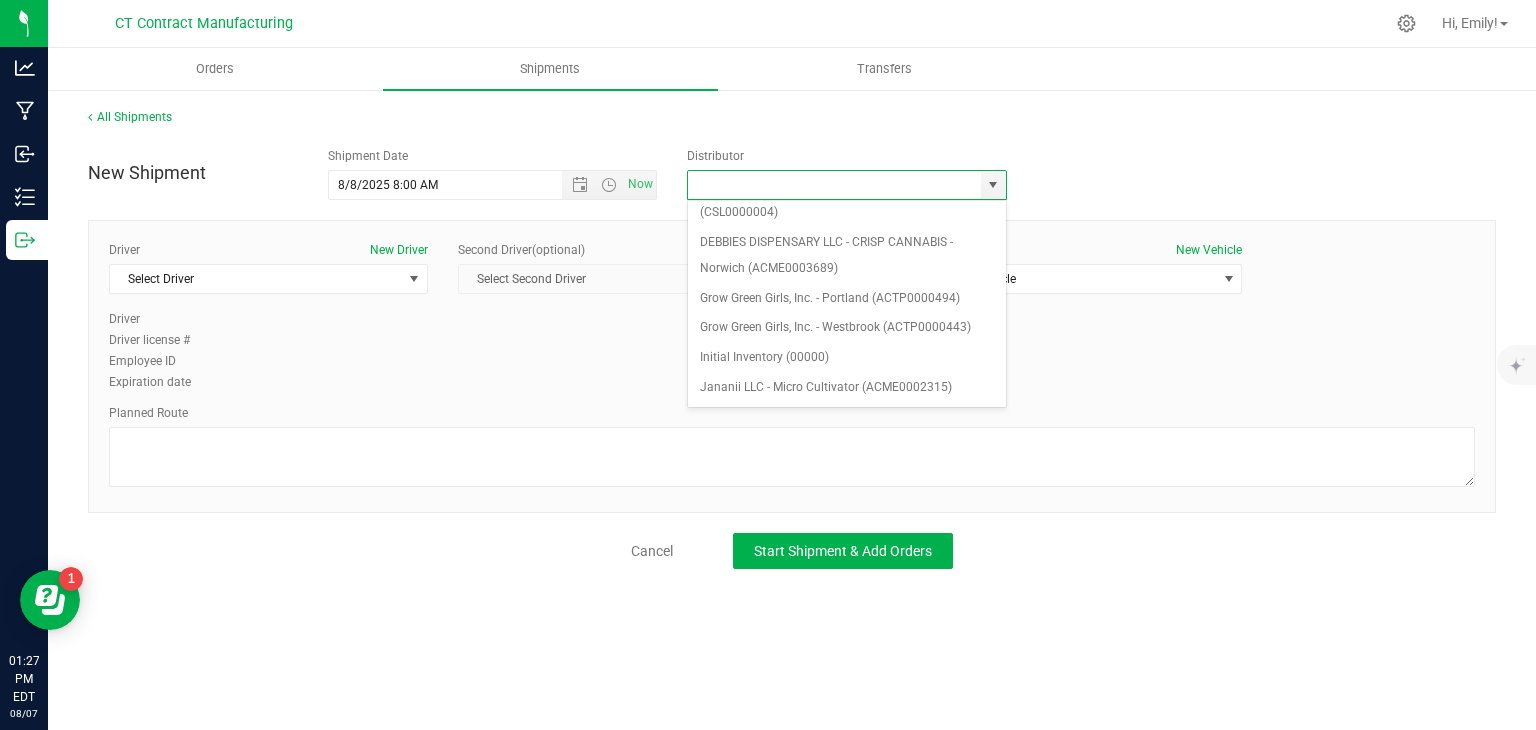 scroll, scrollTop: 207, scrollLeft: 0, axis: vertical 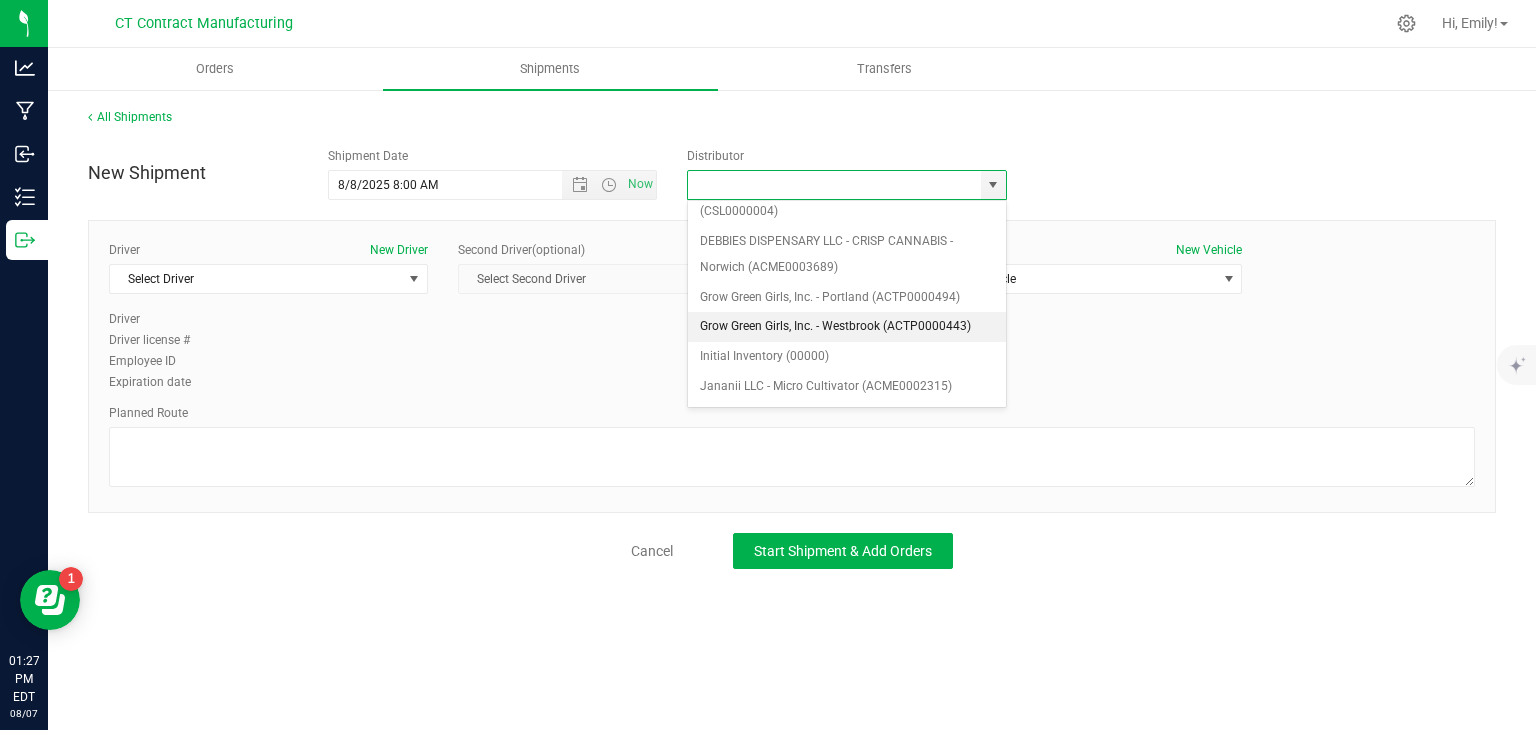 click on "Grow Green Girls, Inc. - Westbrook (ACTP0000443)" at bounding box center (847, 327) 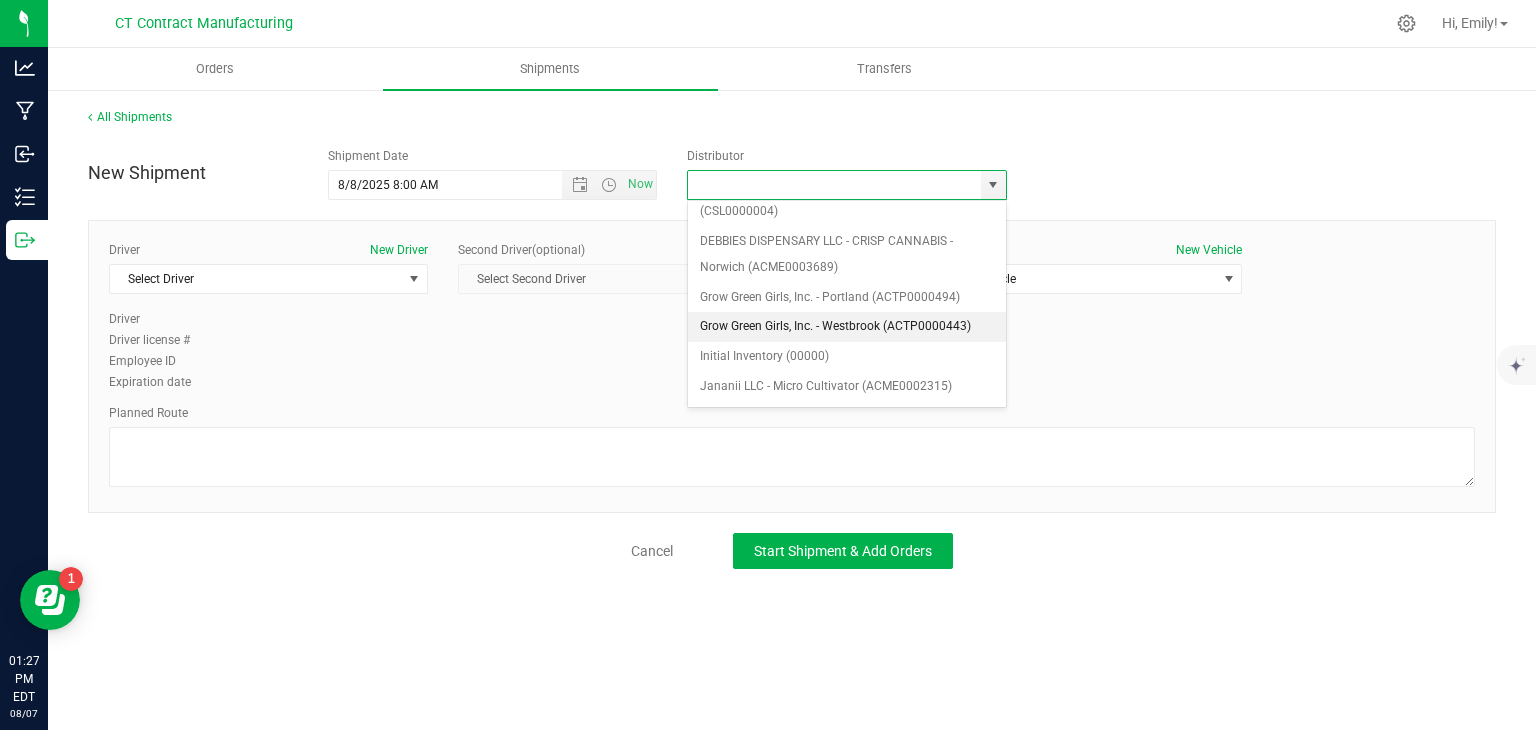 type on "Grow Green Girls, Inc. - Westbrook (ACTP0000443)" 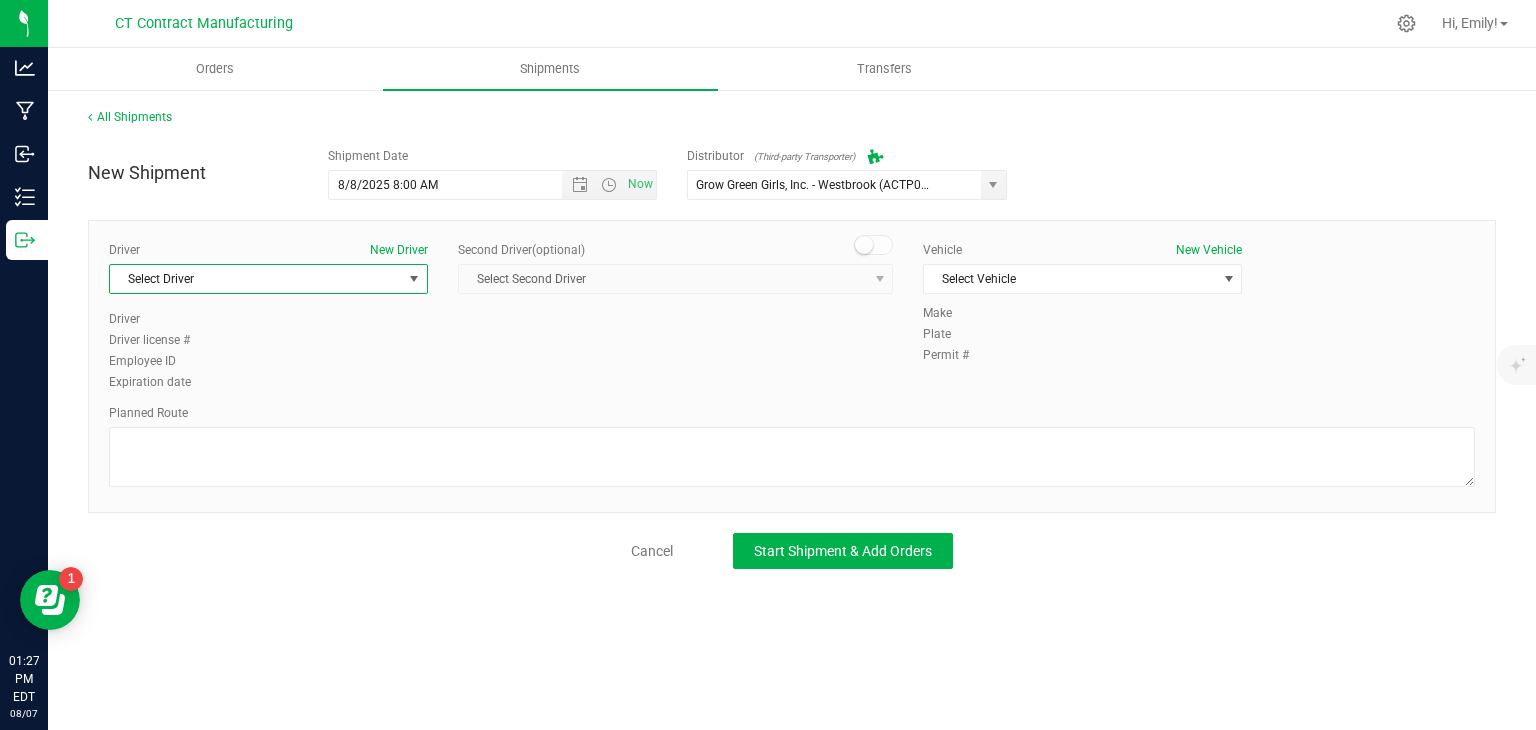 click on "Select Driver" at bounding box center [256, 279] 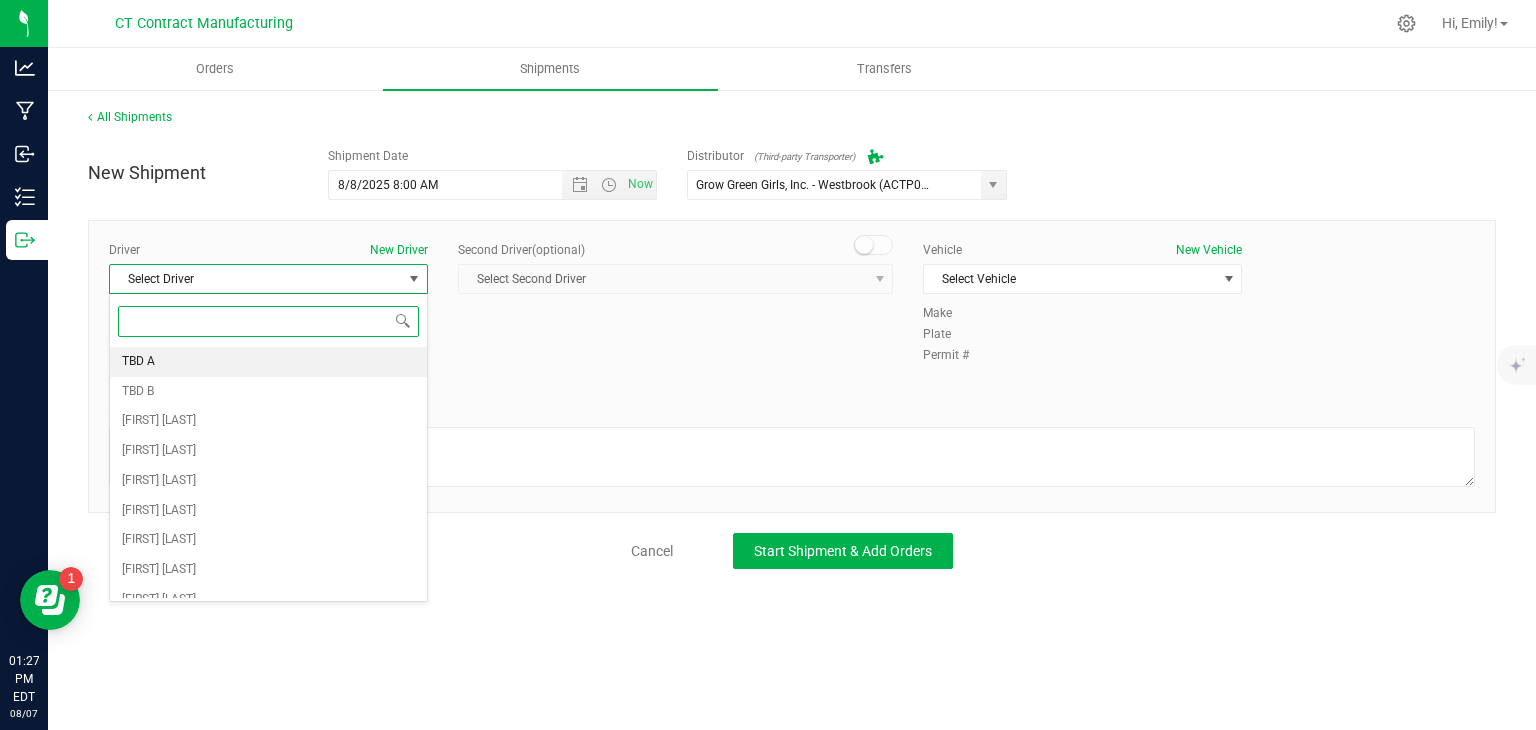 click on "TBD A" at bounding box center [268, 362] 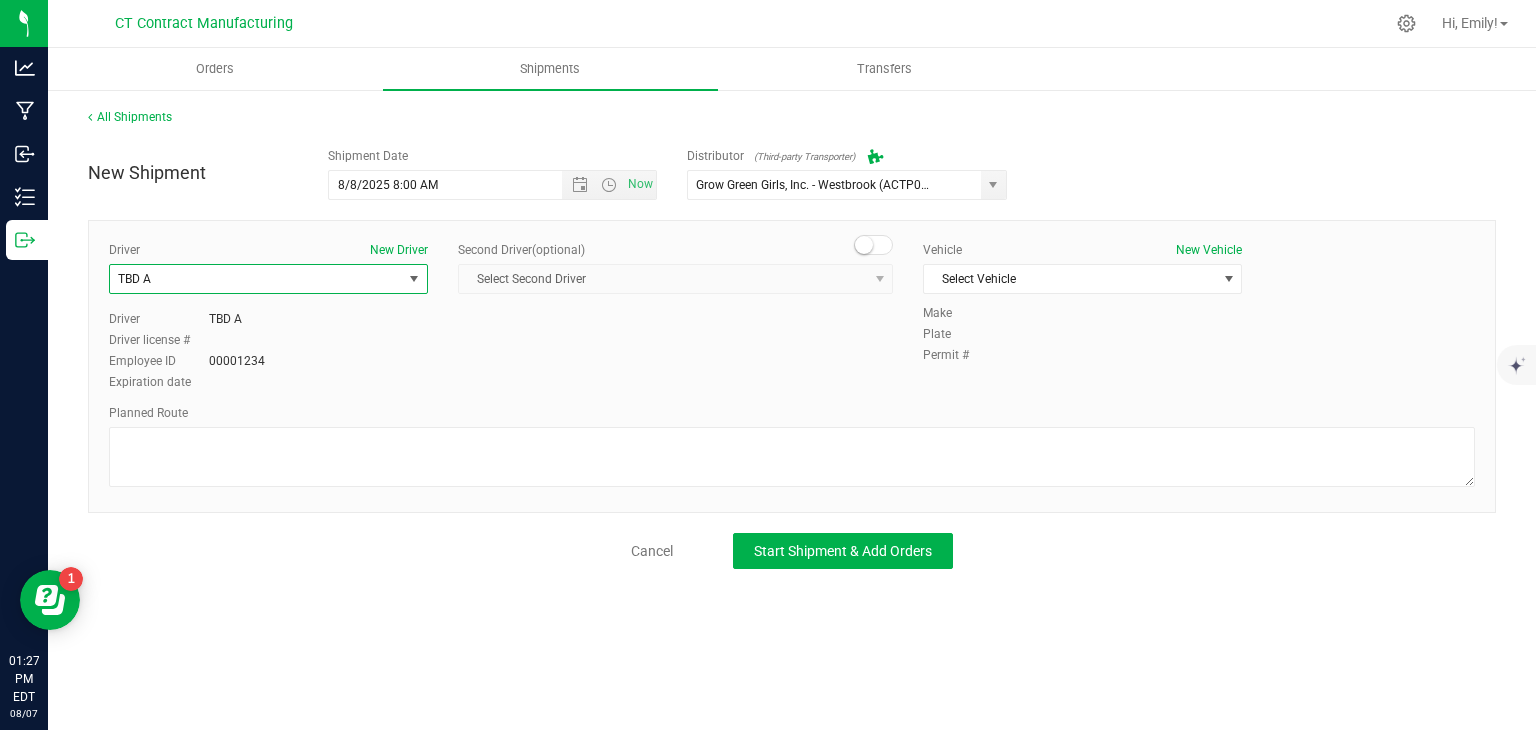 click at bounding box center [864, 245] 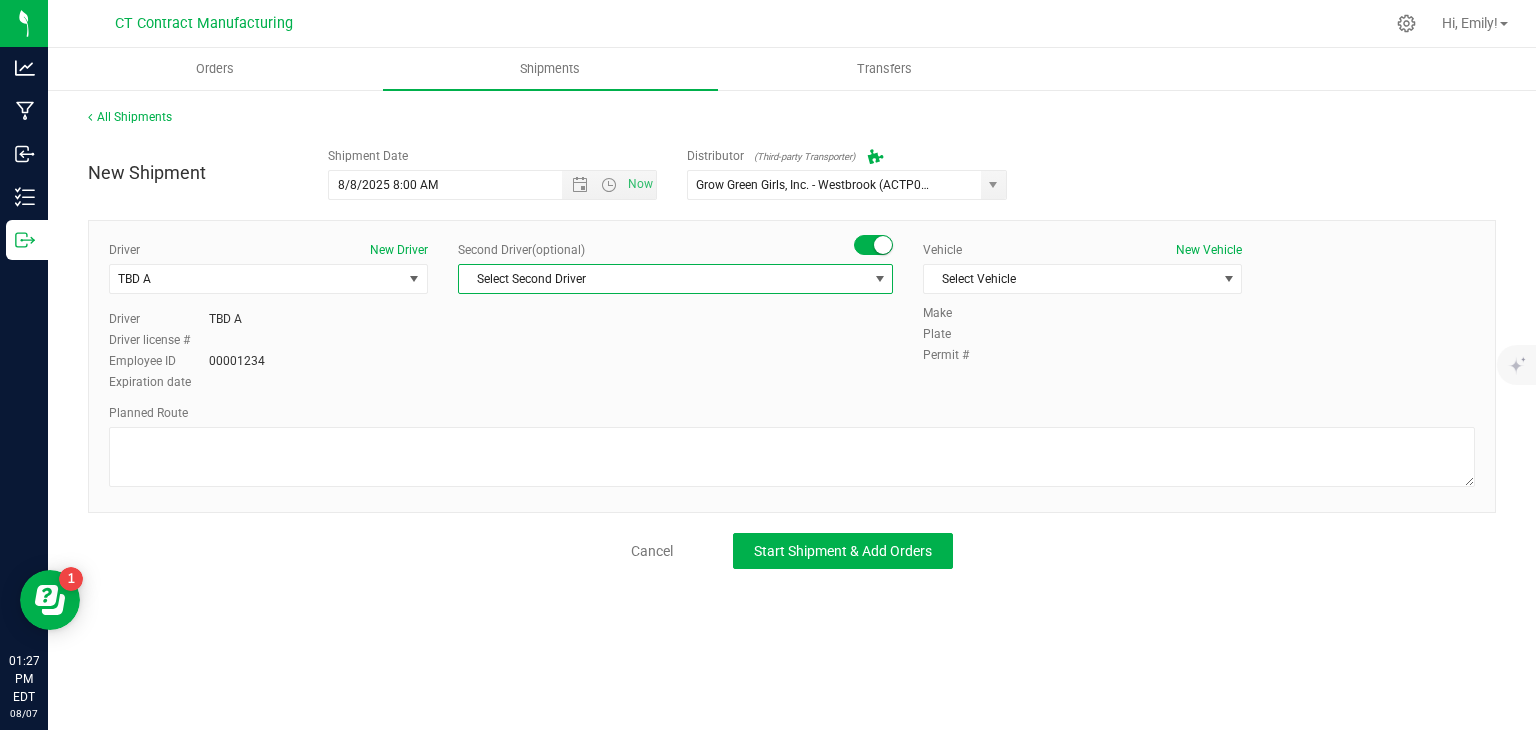 click on "Select Second Driver" at bounding box center (663, 279) 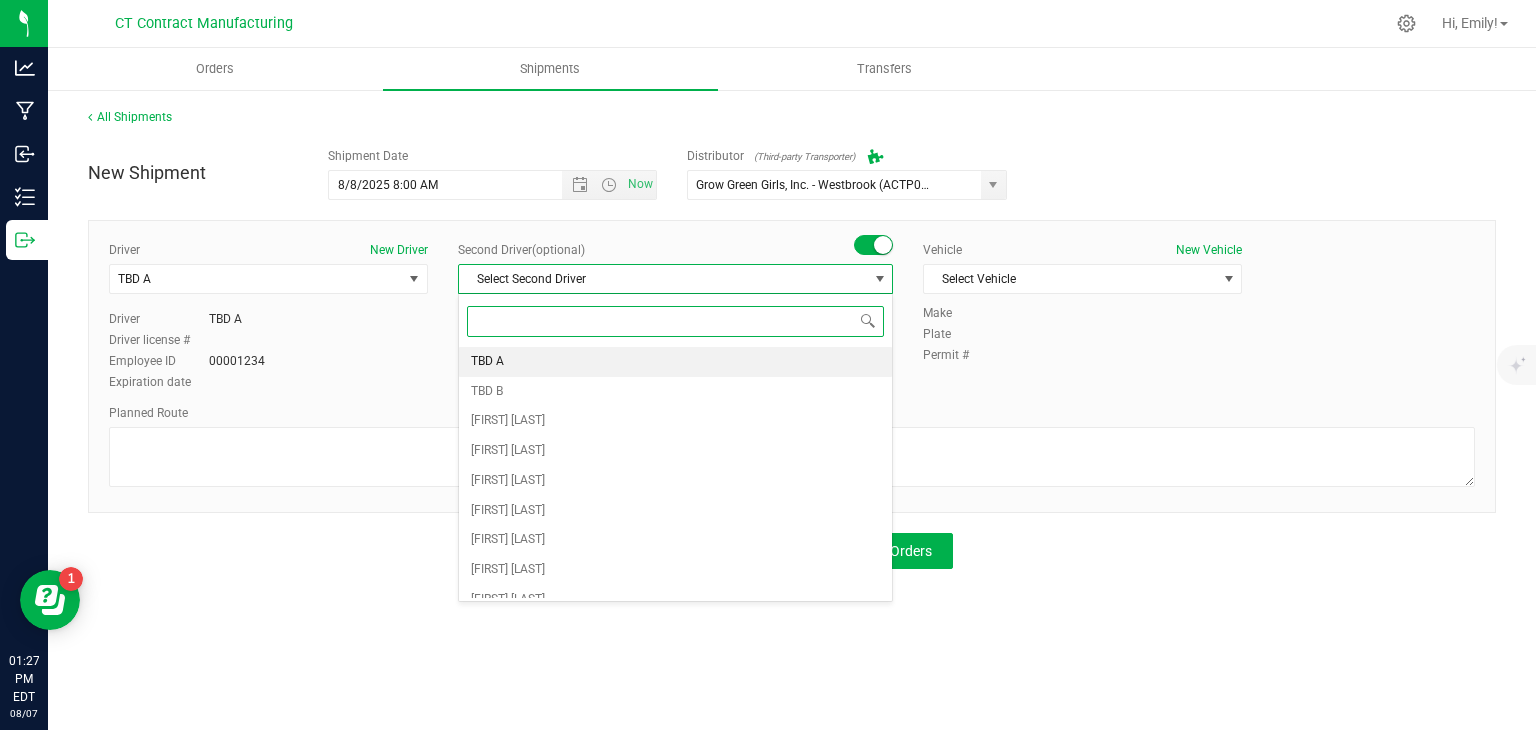 click on "TBD A" at bounding box center (675, 362) 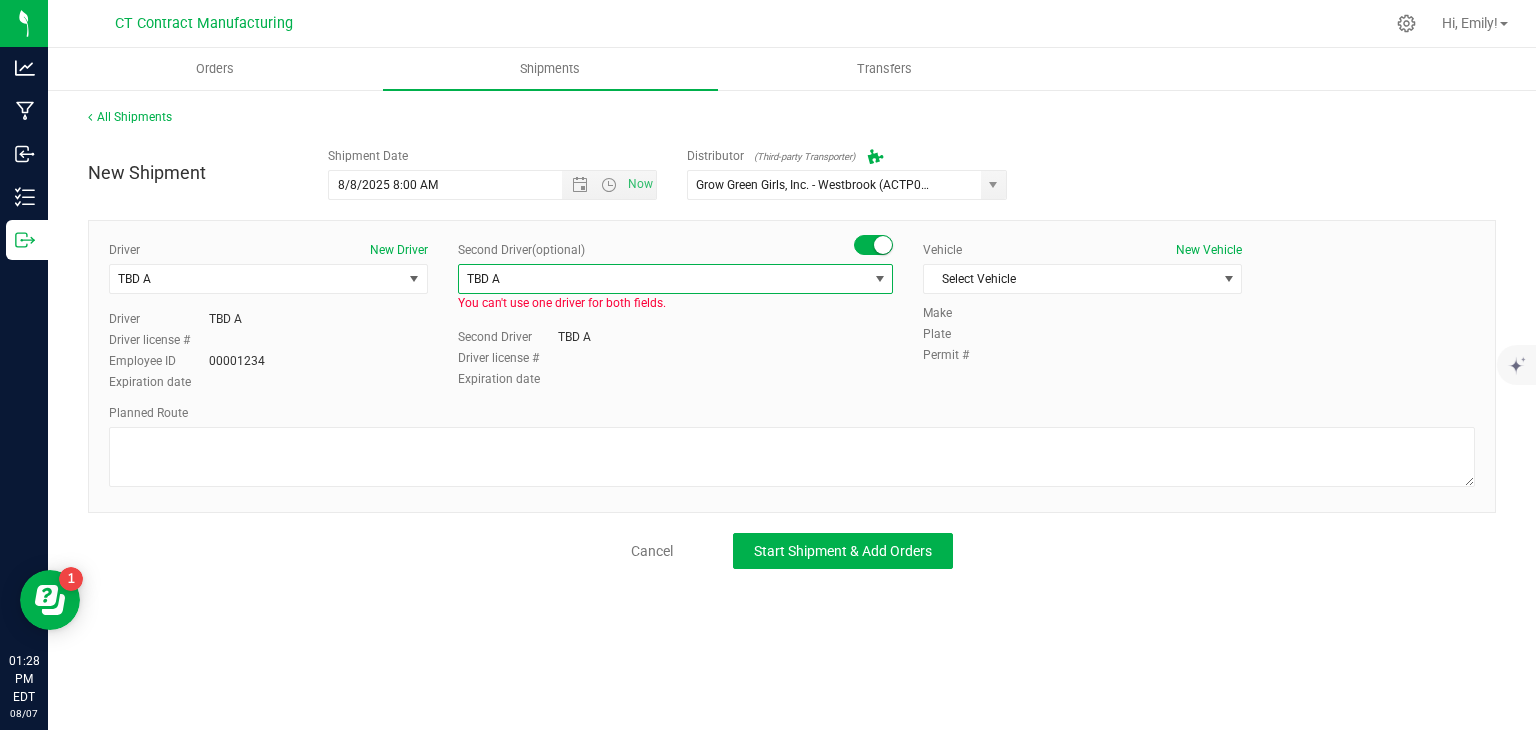 click on "TBD A" at bounding box center (663, 279) 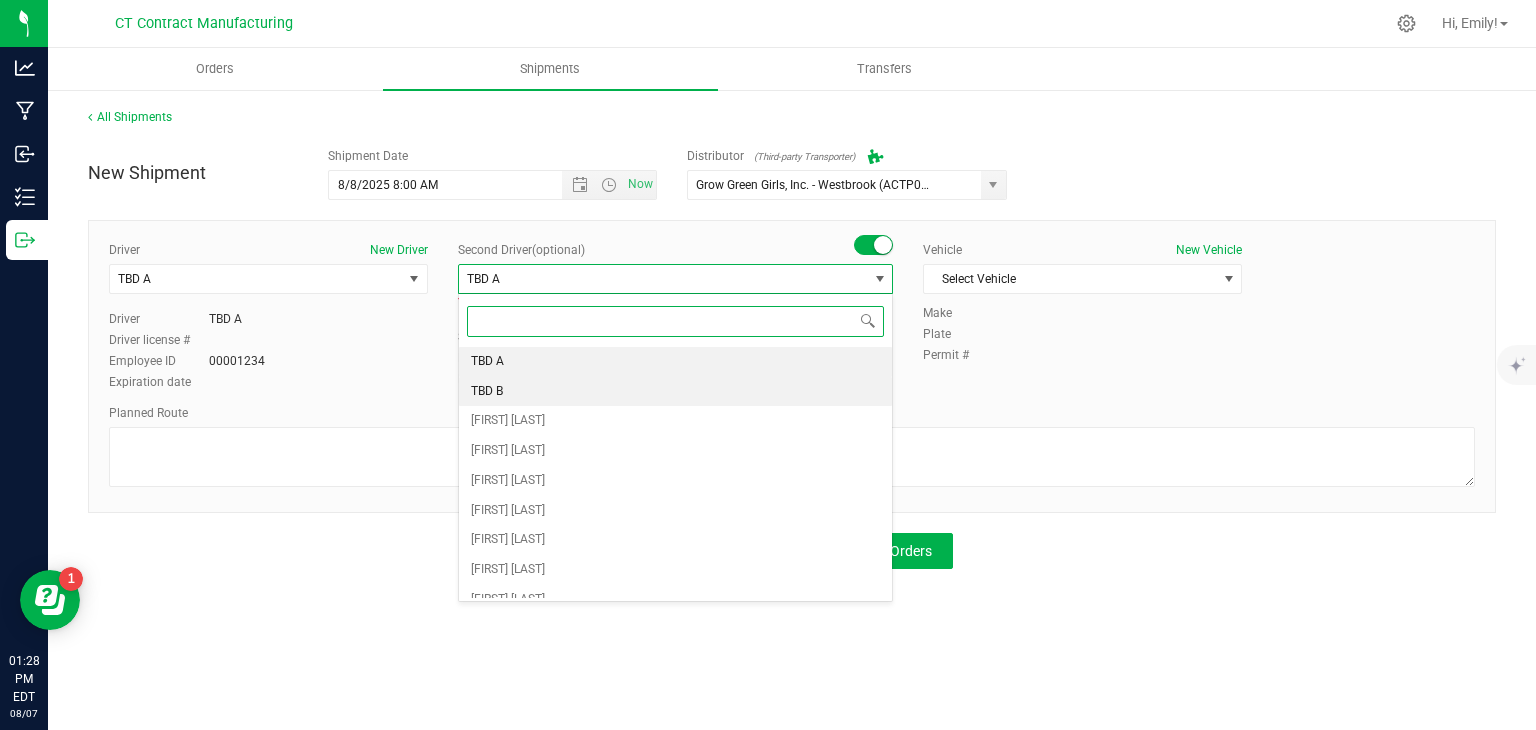 click on "TBD B" at bounding box center (675, 392) 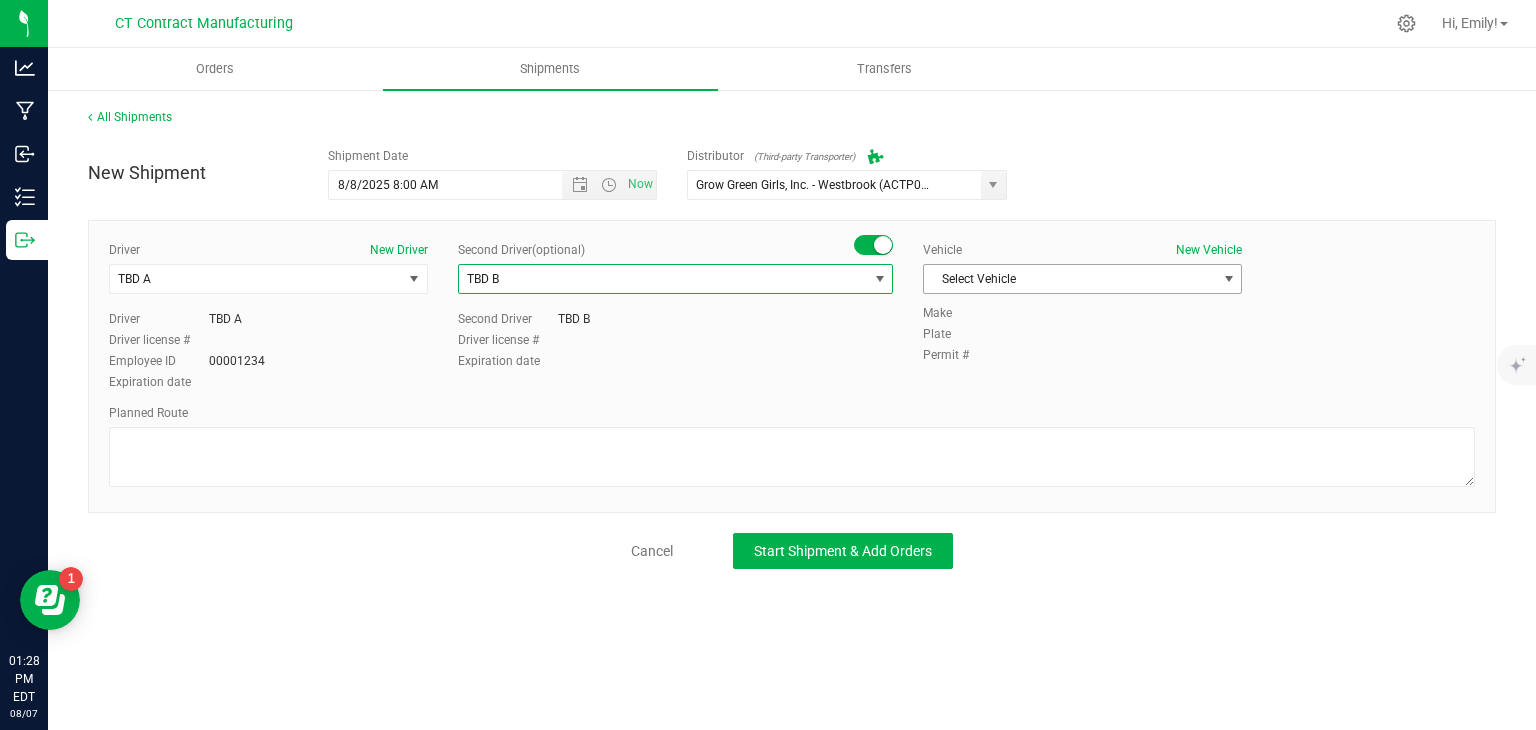 click on "Select Vehicle" at bounding box center (1070, 279) 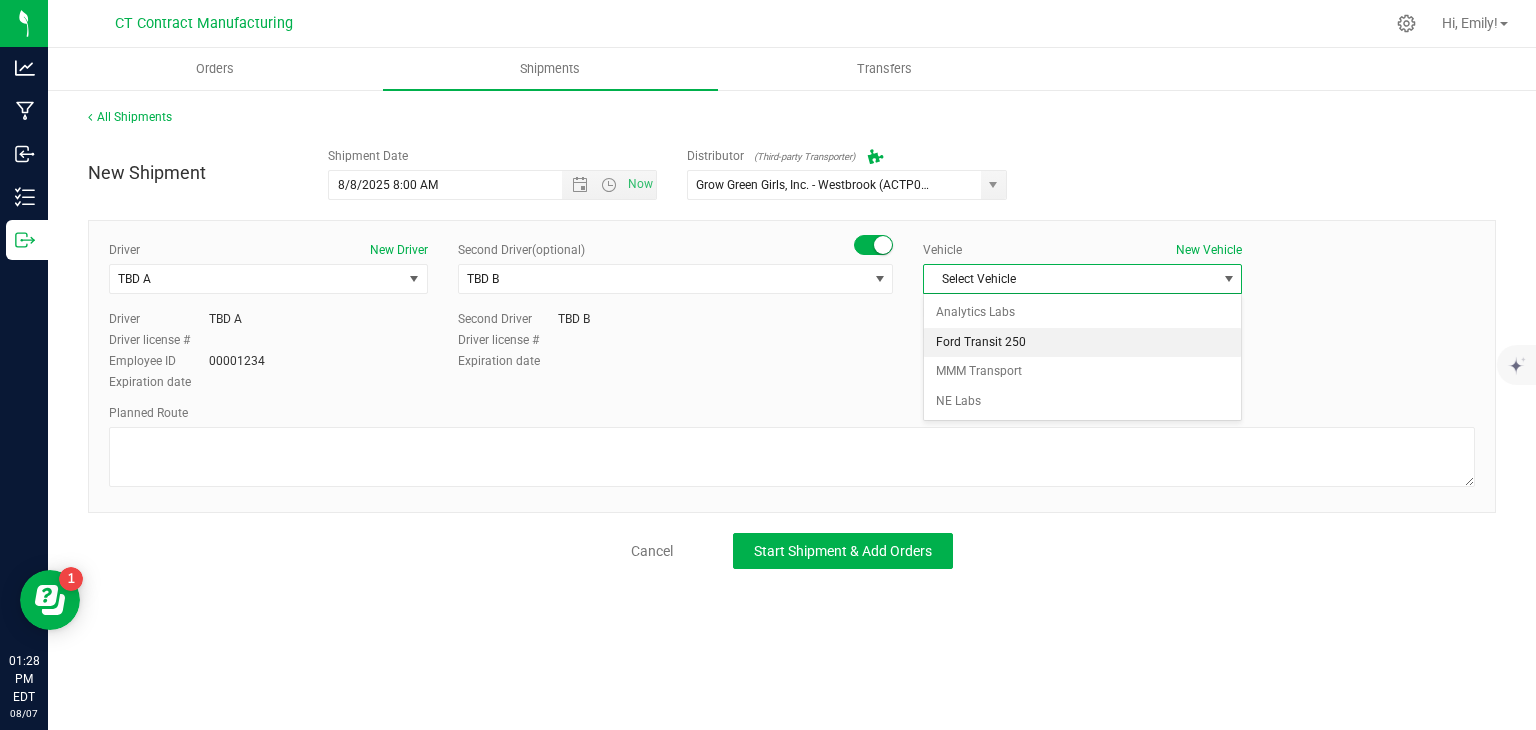 click on "Ford Transit 250" at bounding box center [1082, 343] 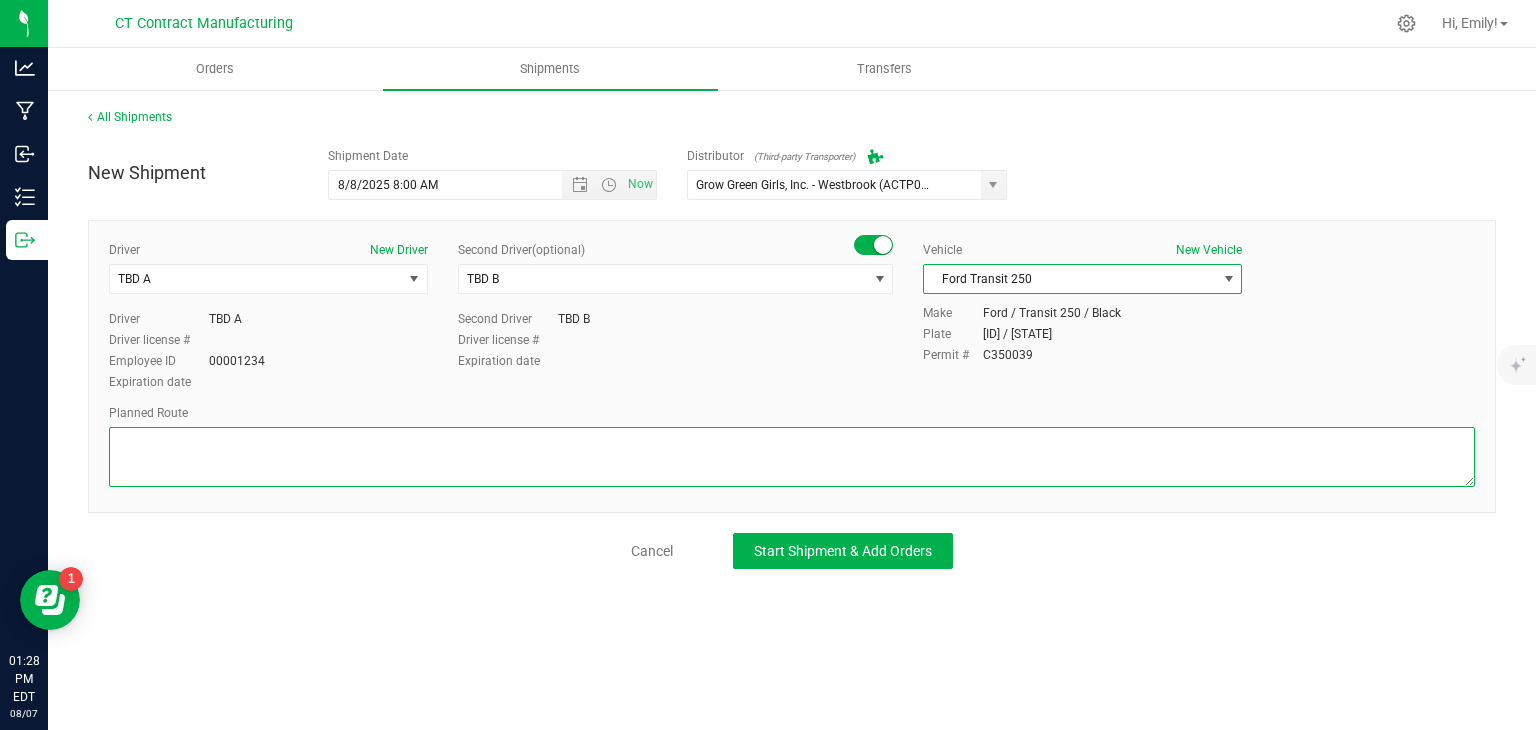 click at bounding box center [792, 457] 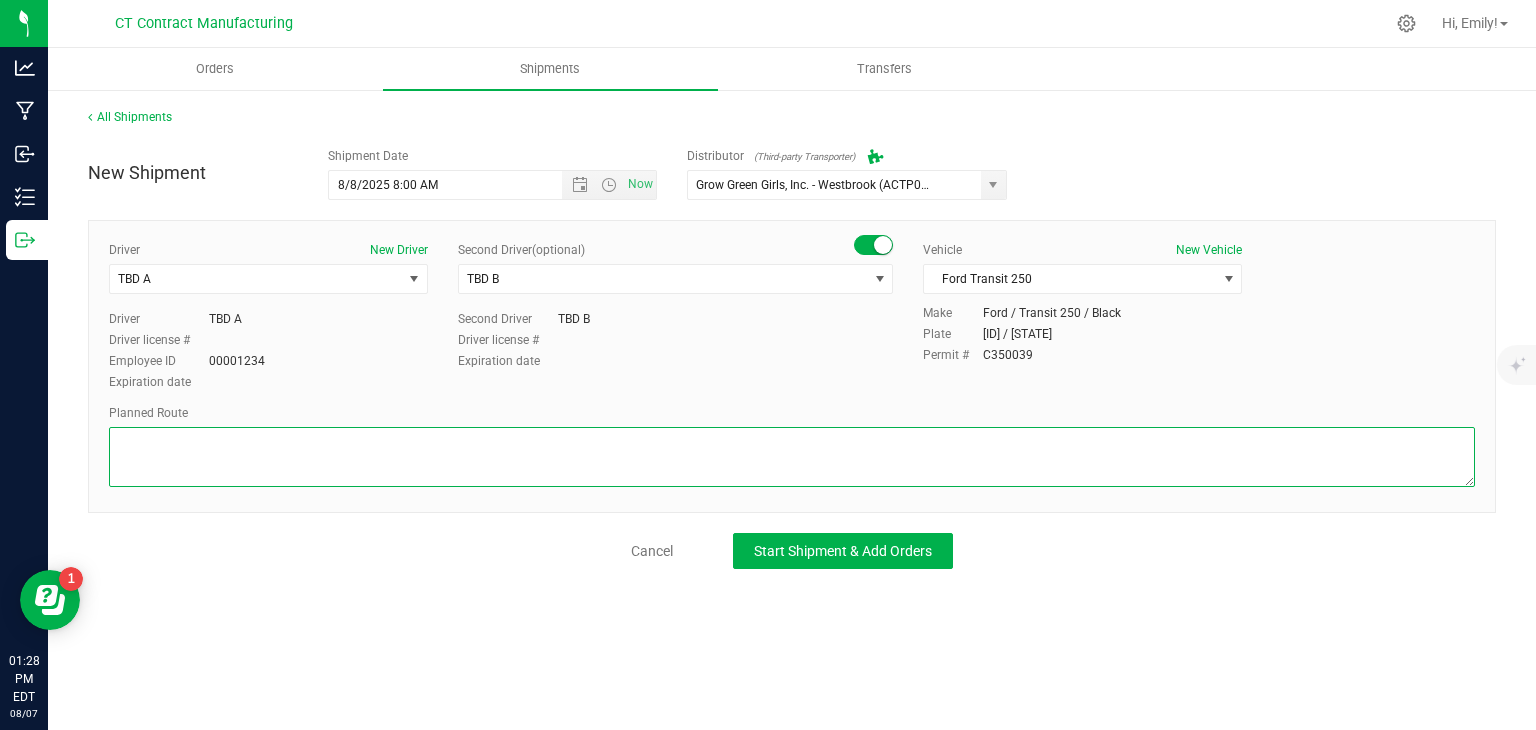 paste on "Randomized route via 3rd party transporter" 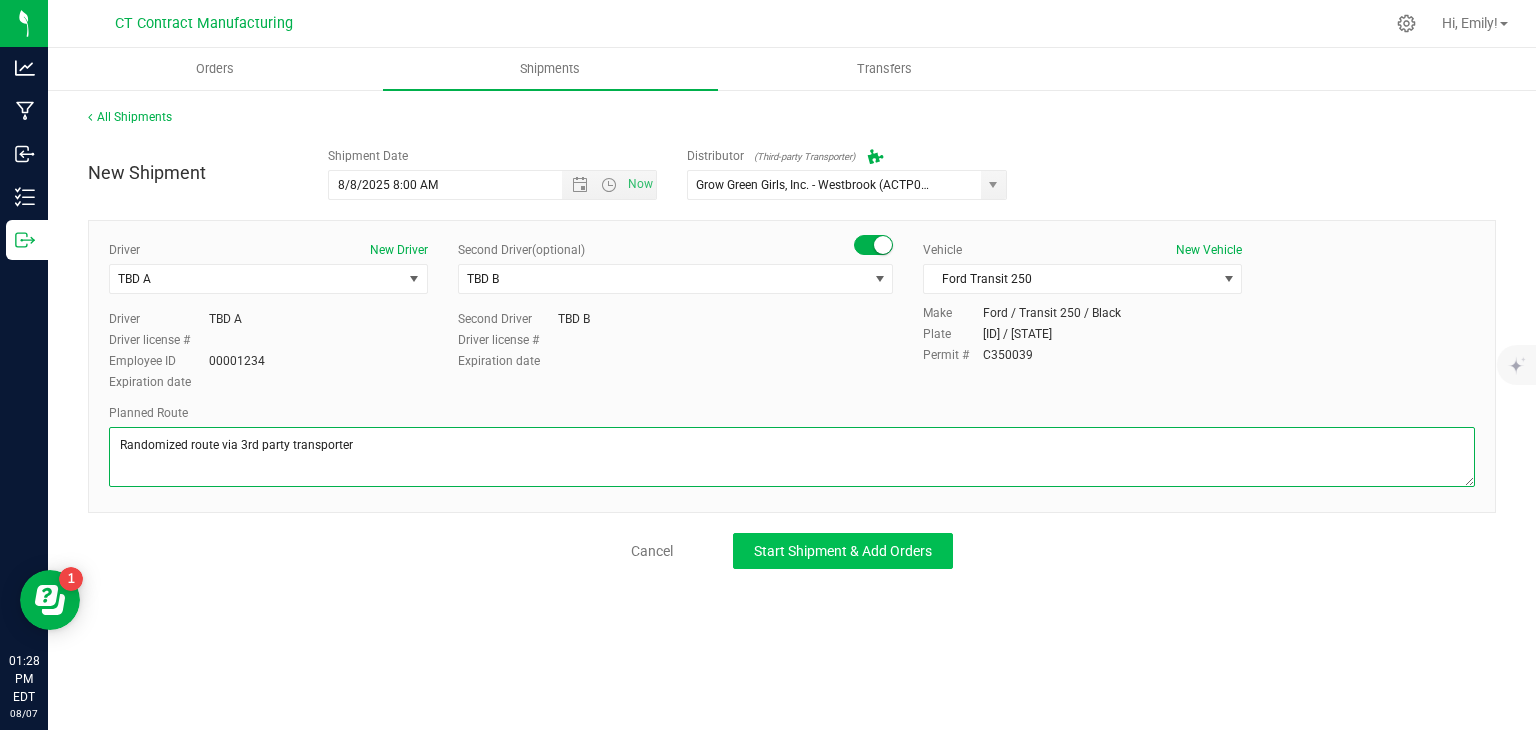 type on "Randomized route via 3rd party transporter" 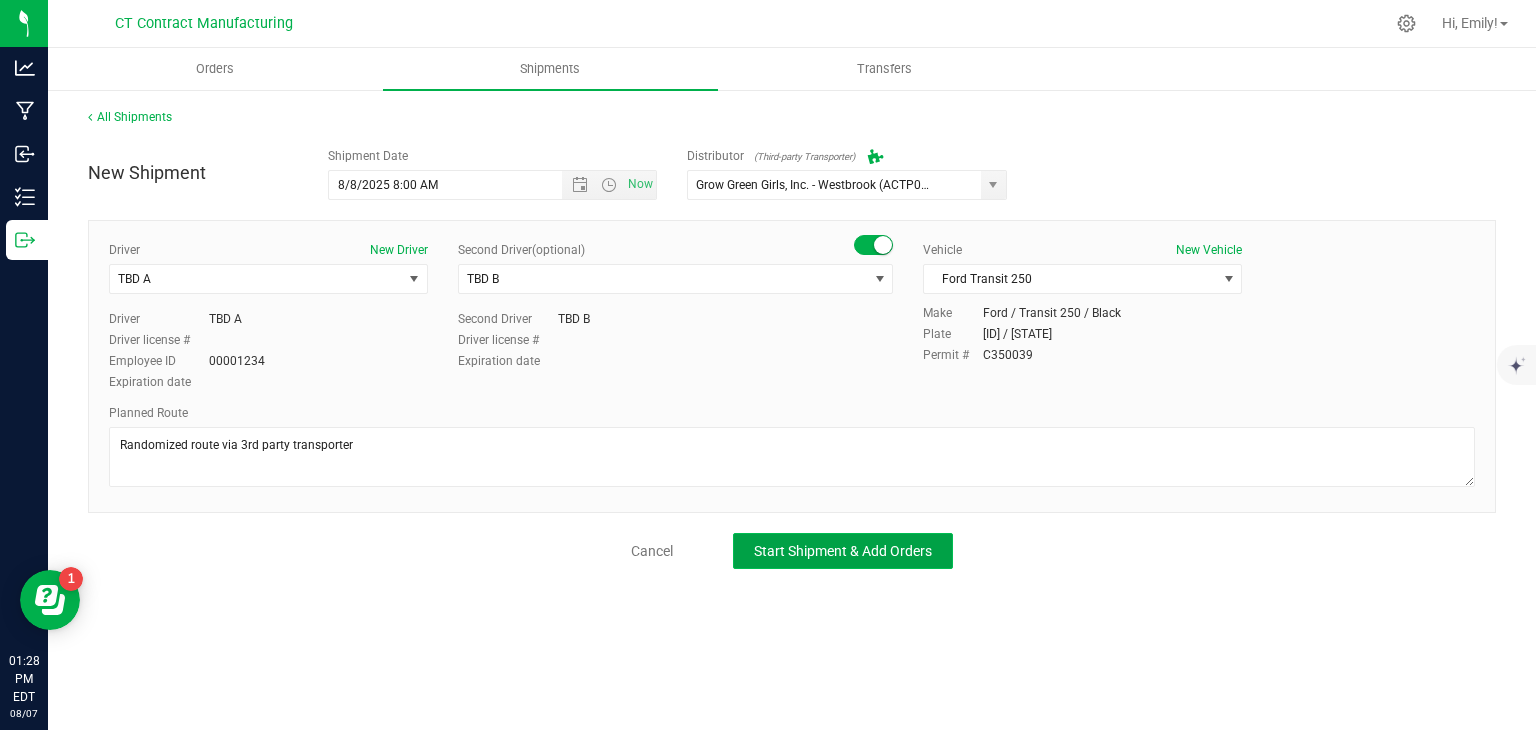 click on "Start Shipment & Add Orders" 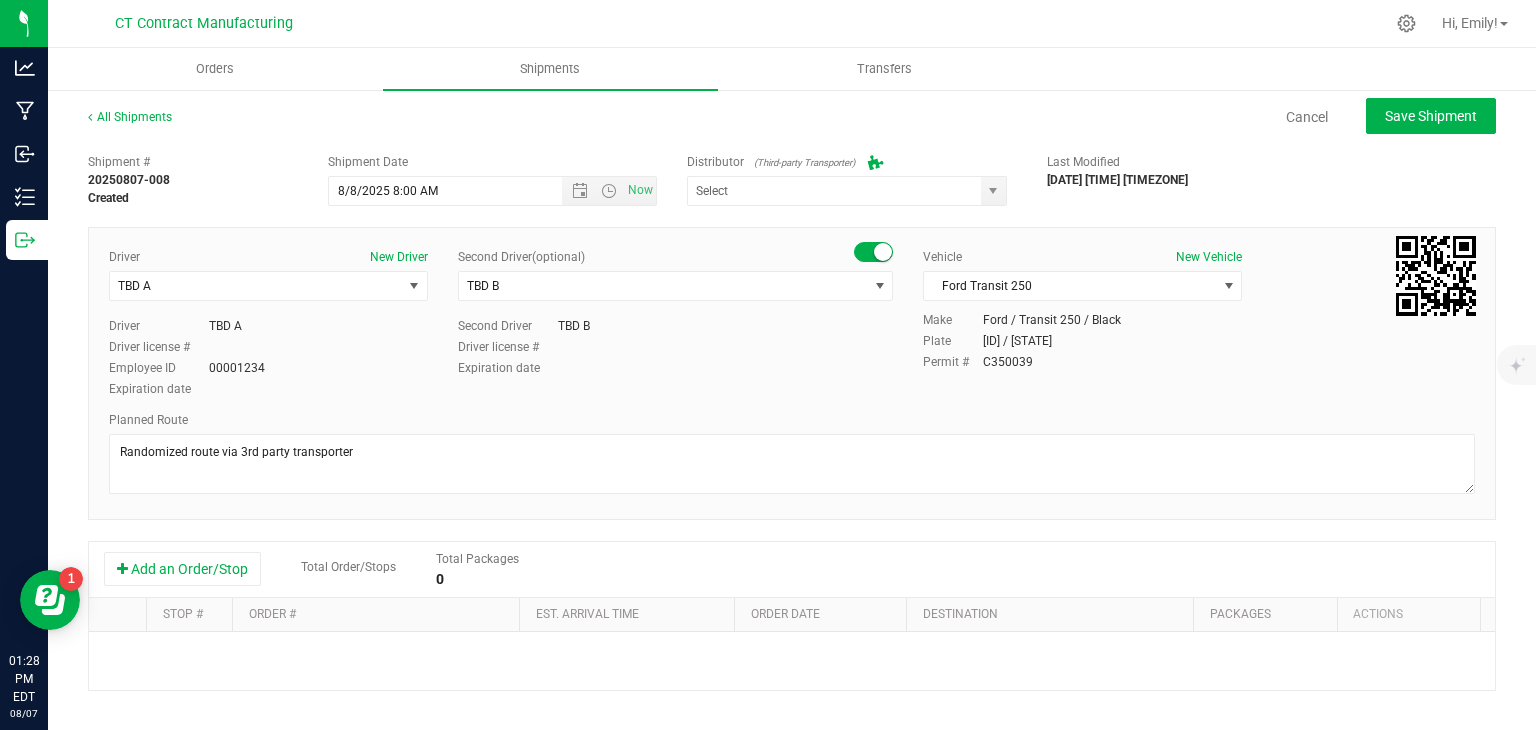 type on "Grow Green Girls, Inc. - Westbrook (ACTP0000443)" 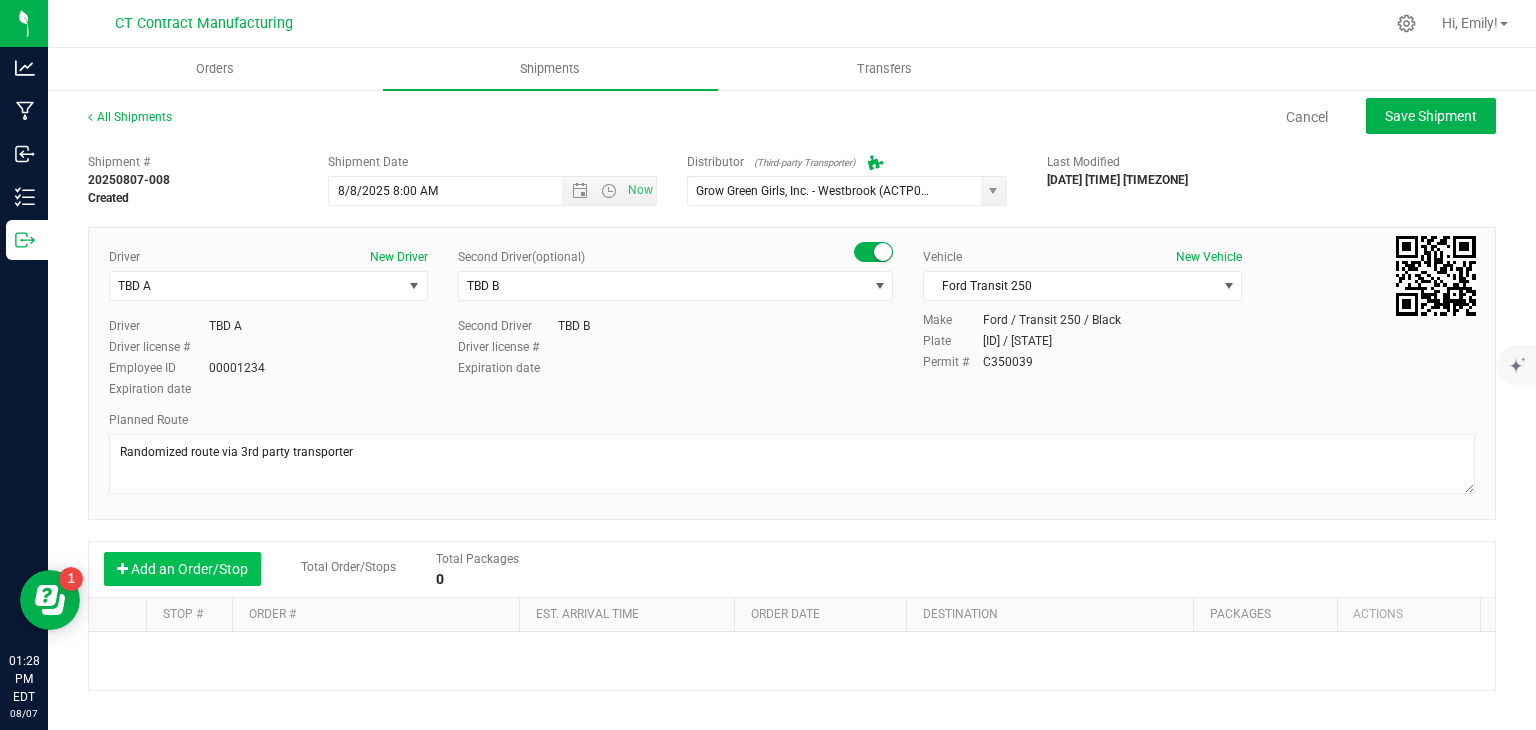 click on "Add an Order/Stop" at bounding box center (182, 569) 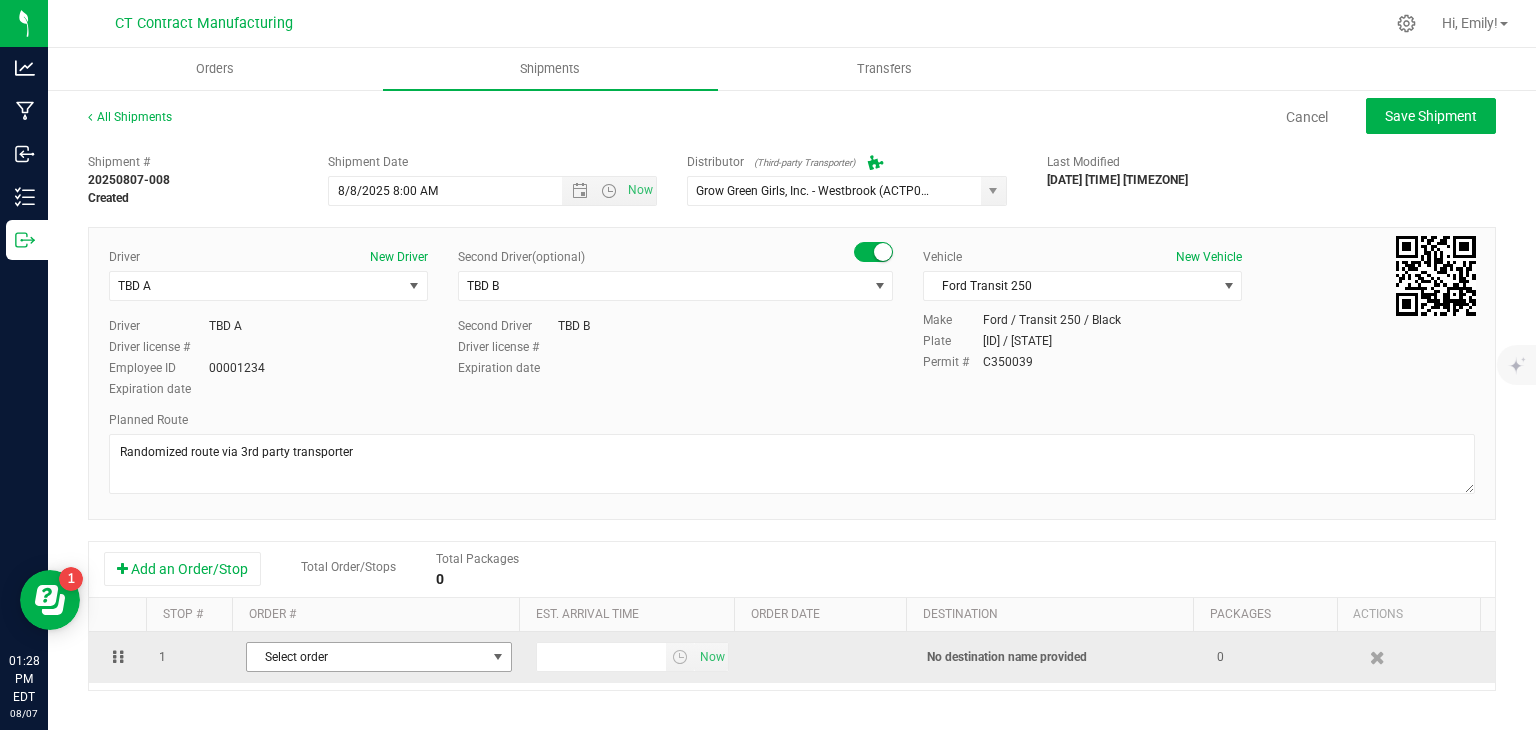 click at bounding box center (498, 657) 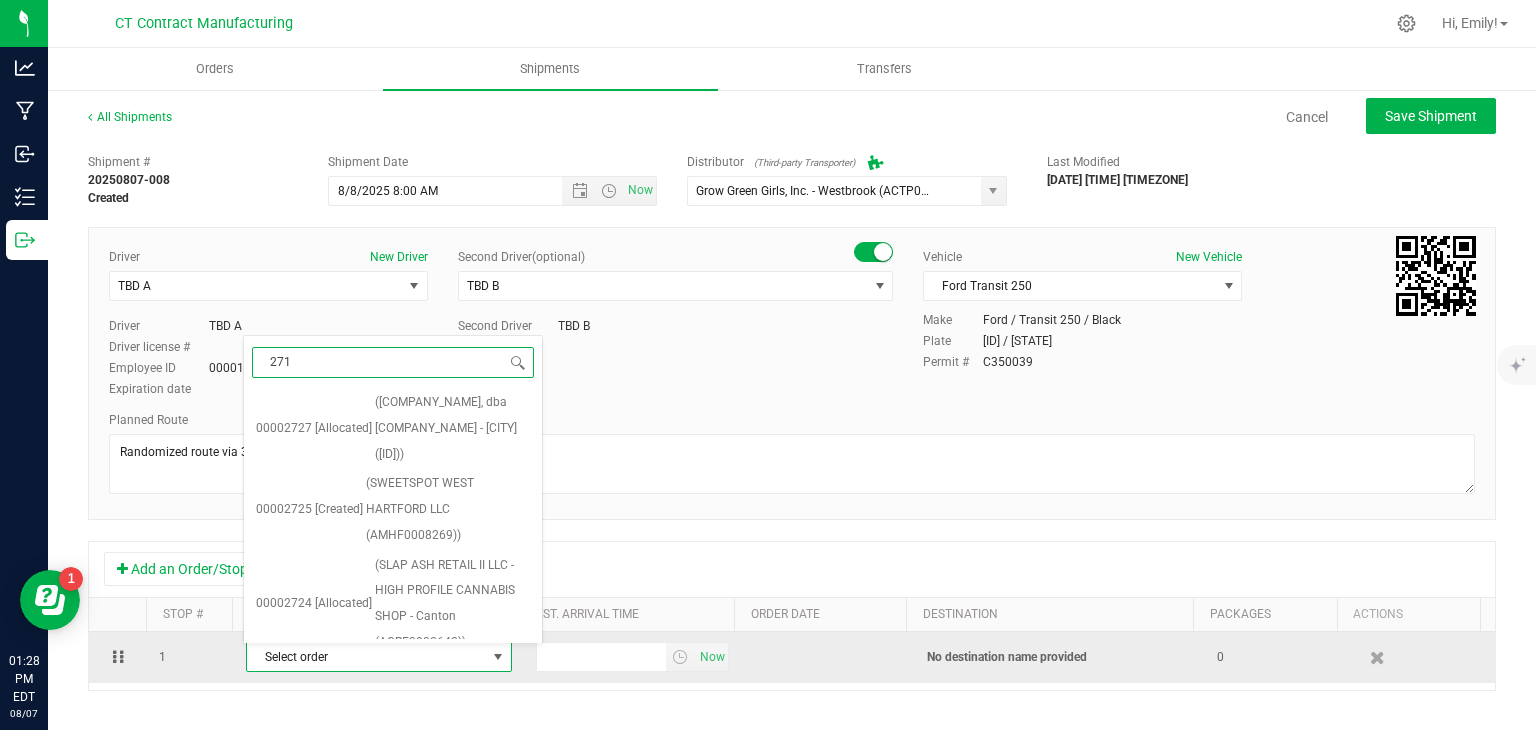 type on "2719" 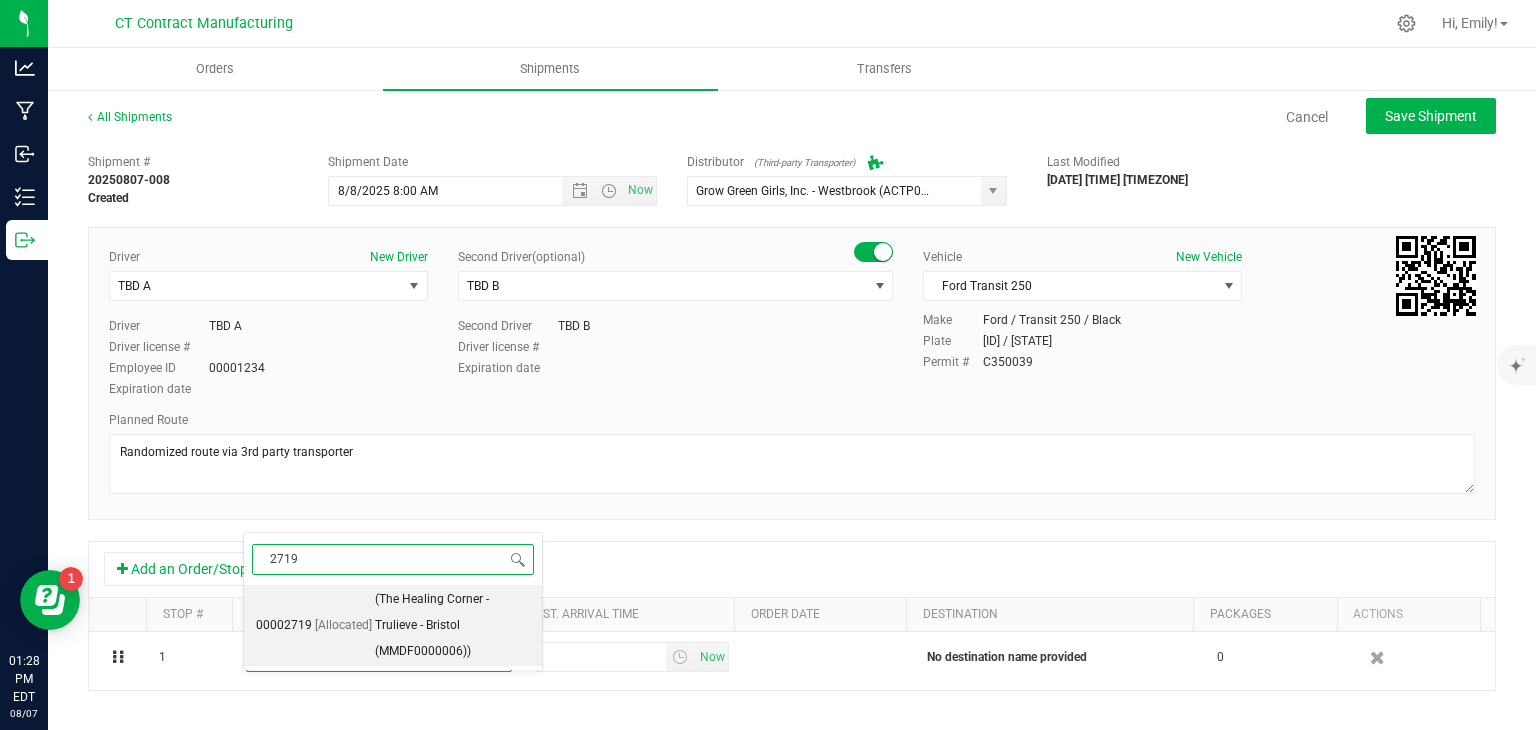 click on "(The Healing Corner - Trulieve - Bristol (MMDF0000006))" at bounding box center [452, 625] 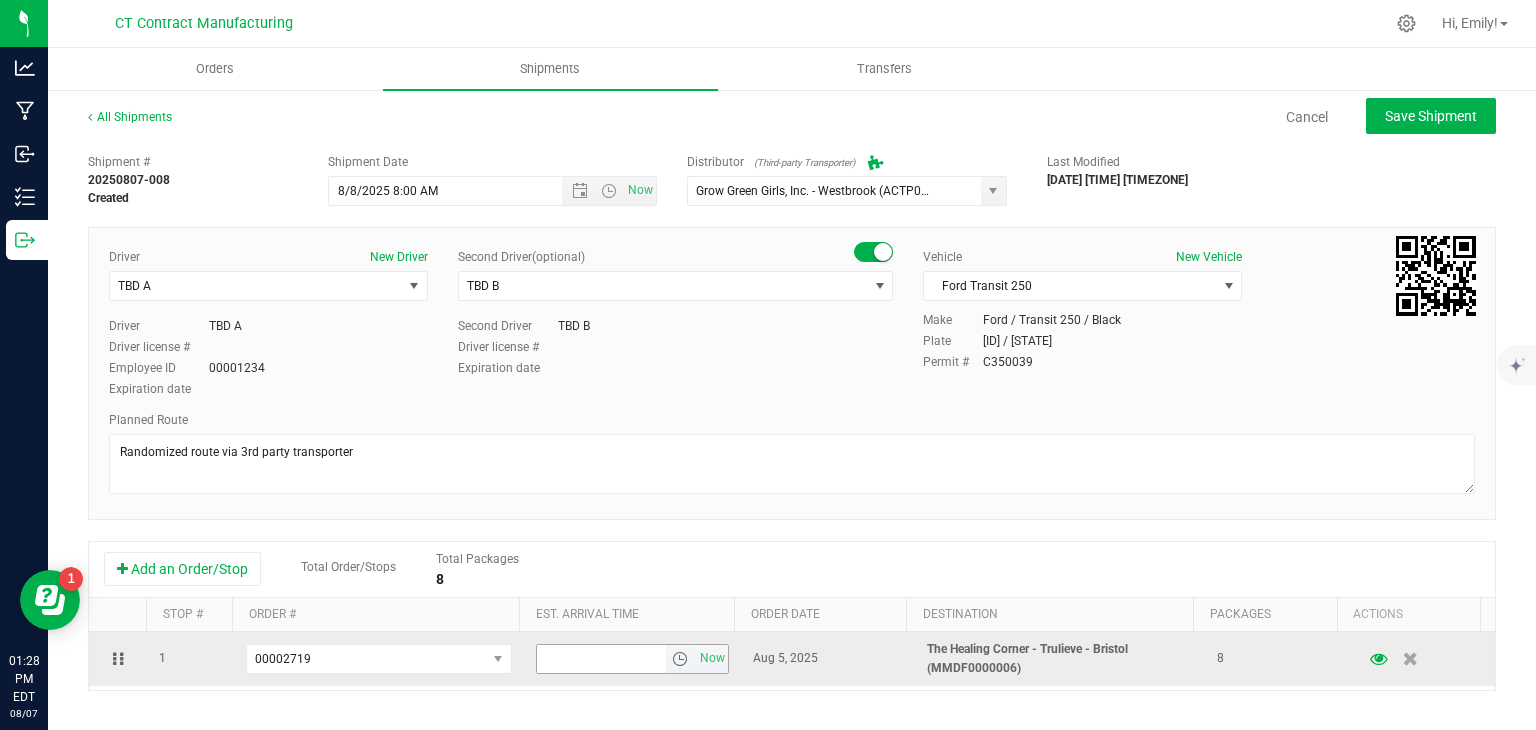 click at bounding box center [680, 659] 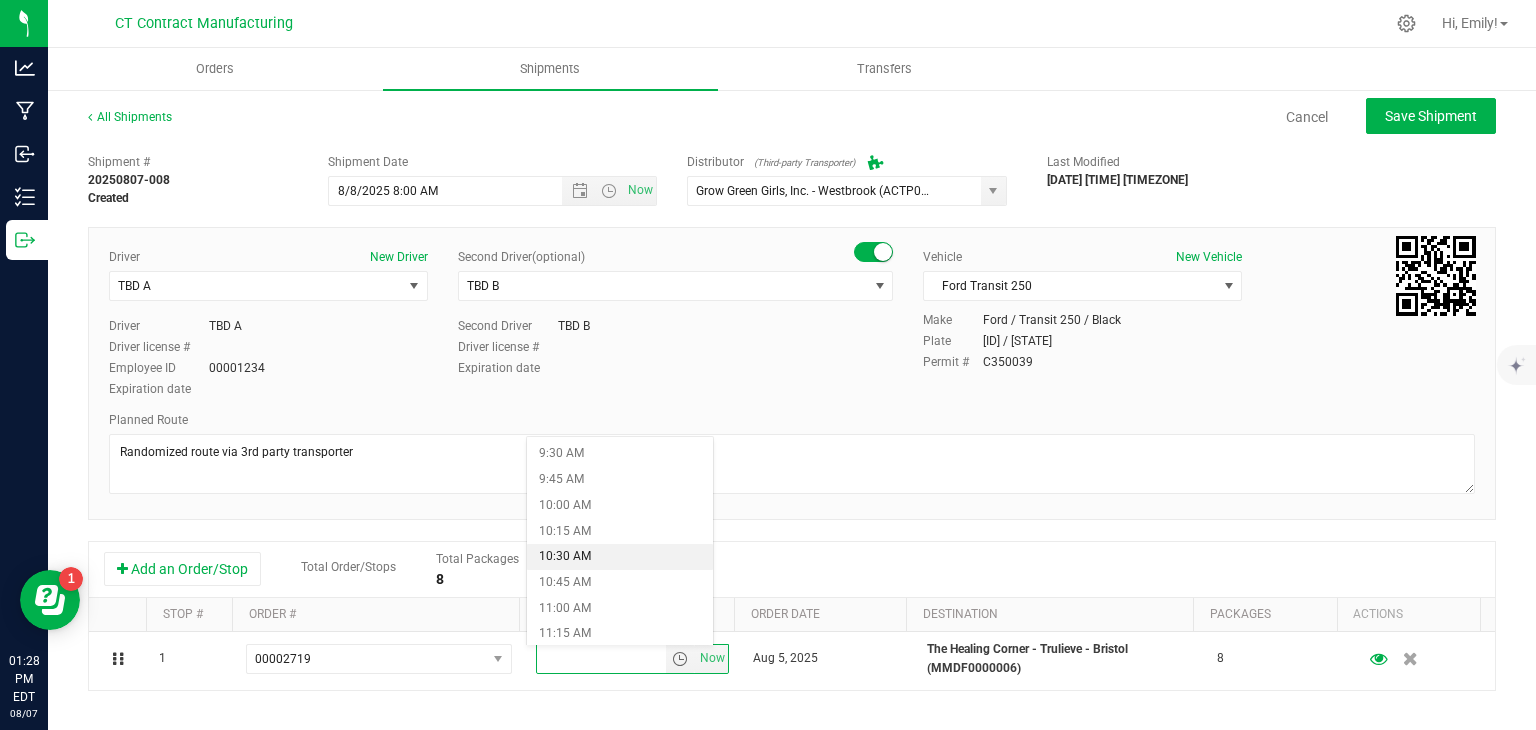 scroll, scrollTop: 1078, scrollLeft: 0, axis: vertical 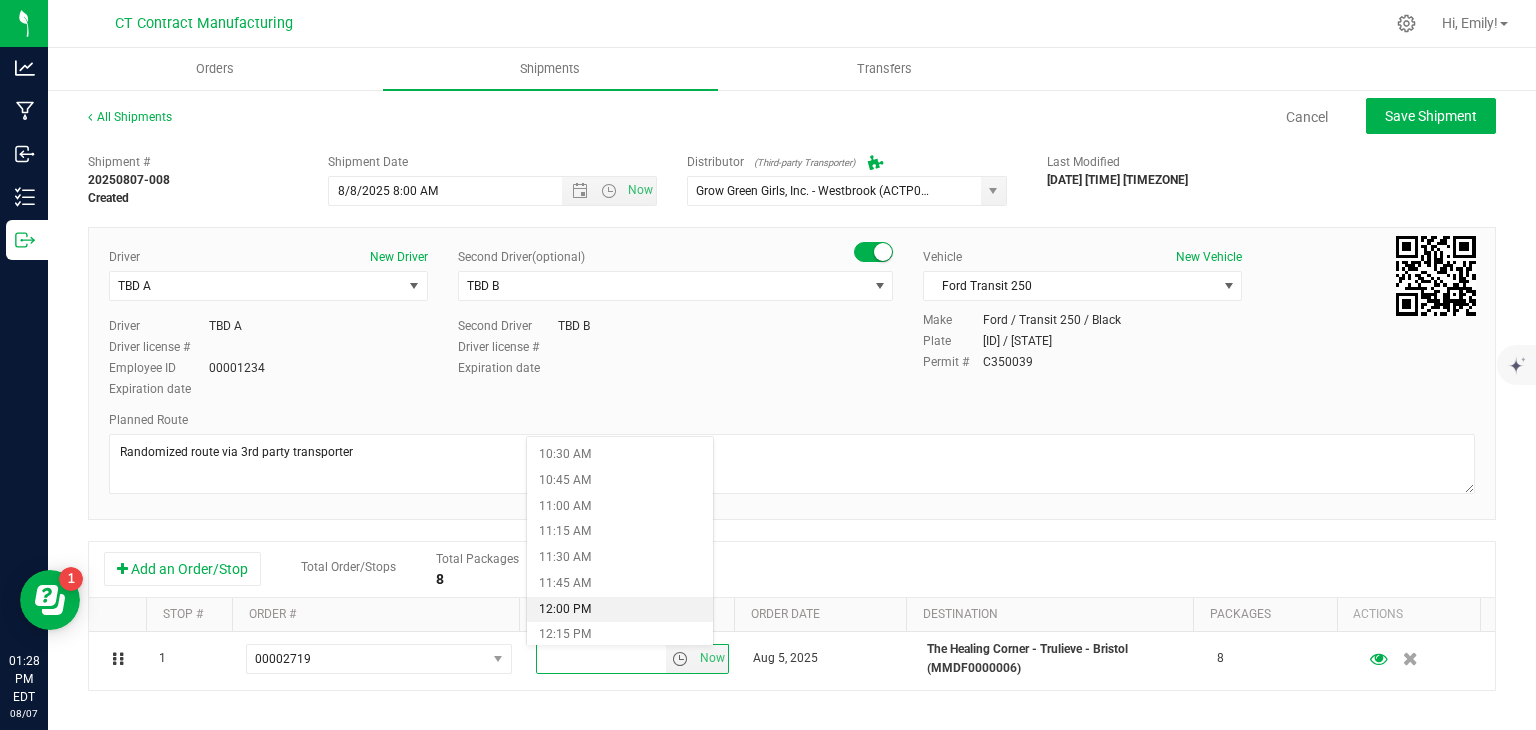 click on "12:00 PM" at bounding box center (619, 610) 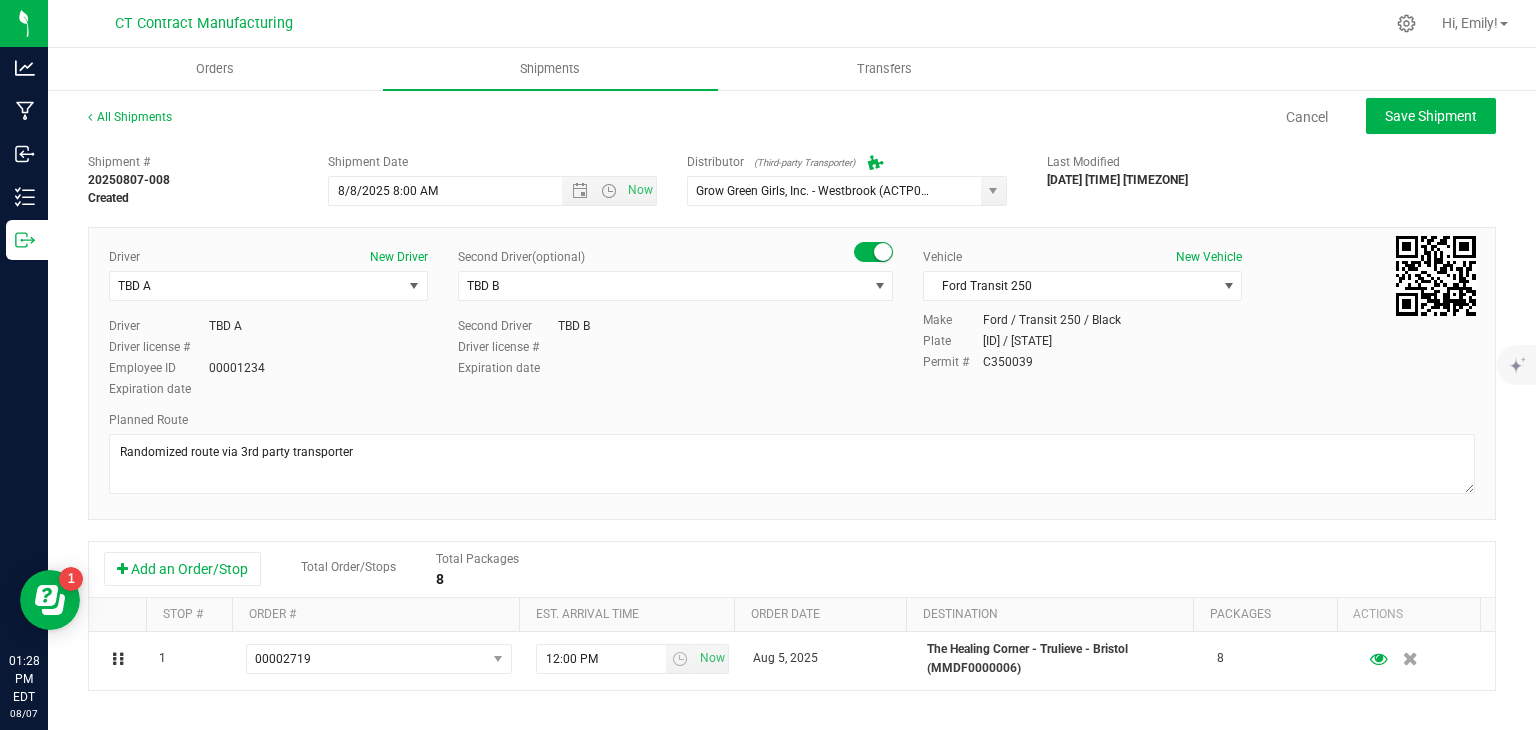 click on "Add an Order/Stop
Total Order/Stops
Total Packages
8" at bounding box center (792, 570) 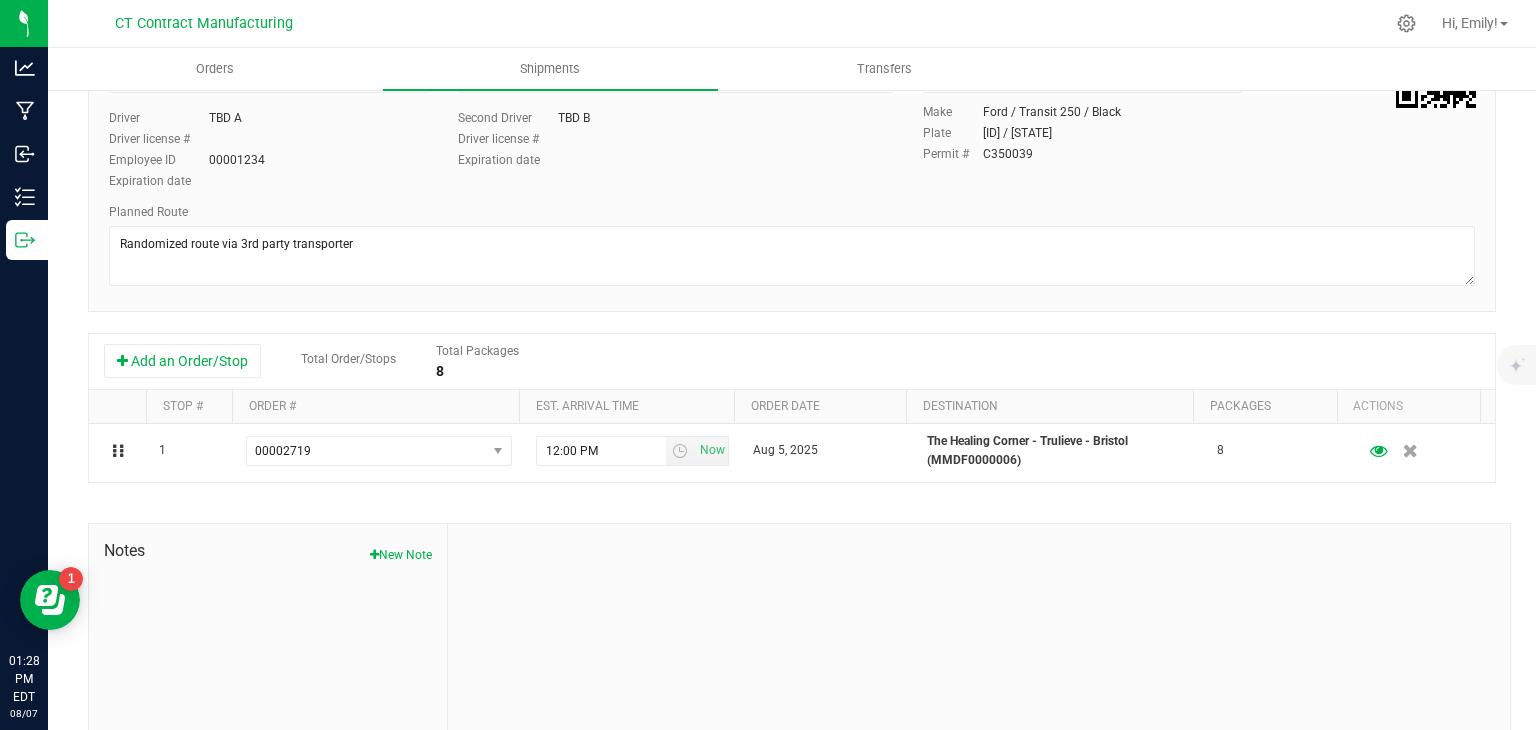 scroll, scrollTop: 0, scrollLeft: 0, axis: both 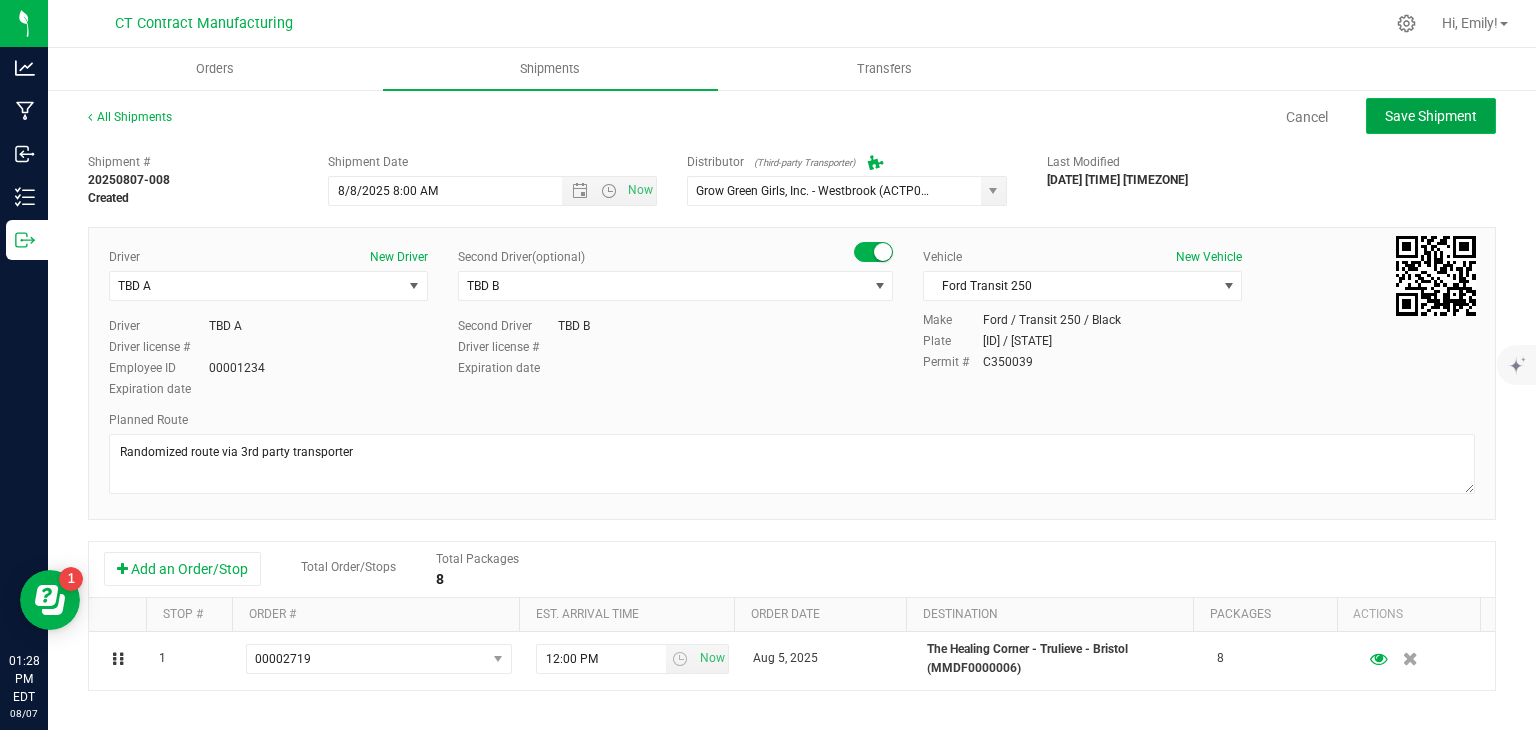 click on "Save Shipment" 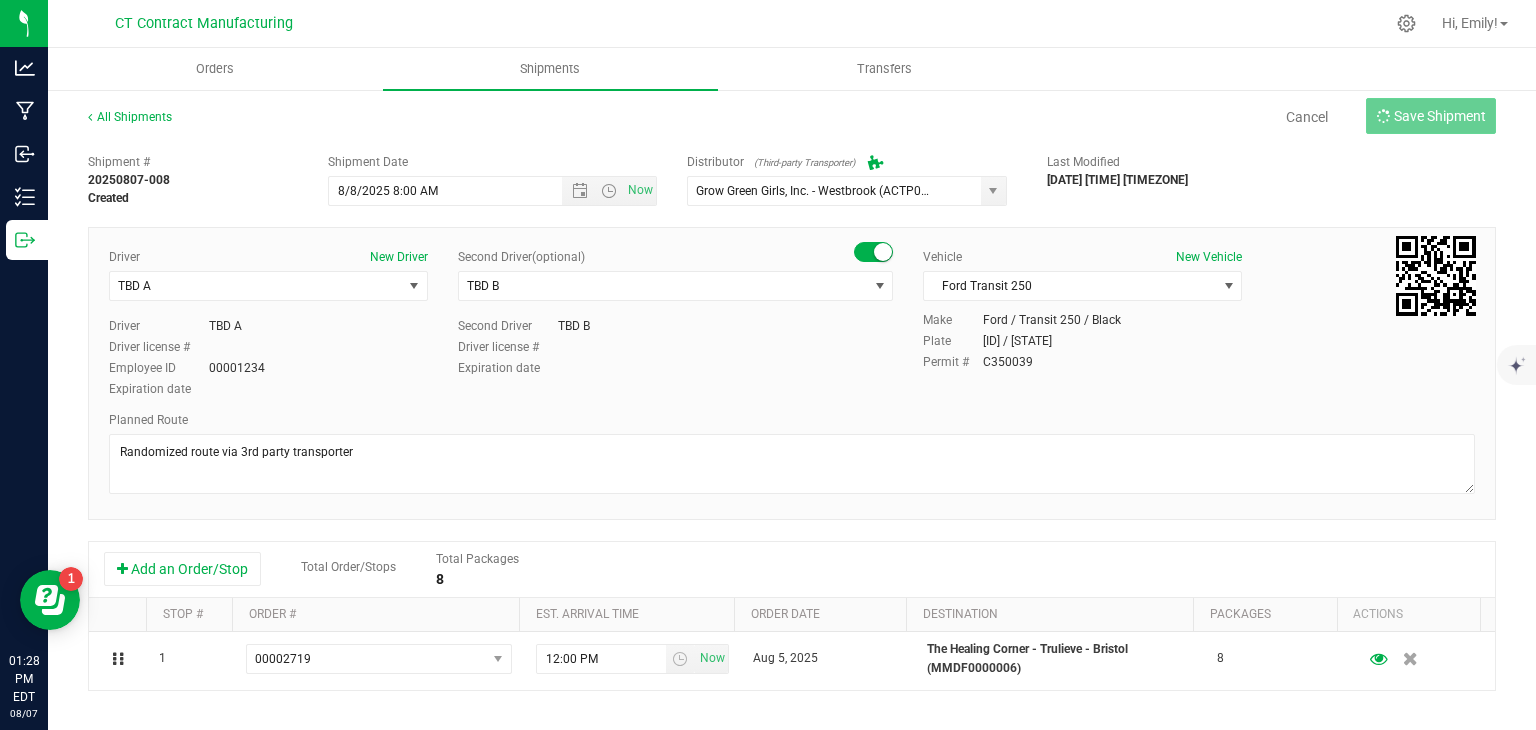 type on "[DATE] [TIME]" 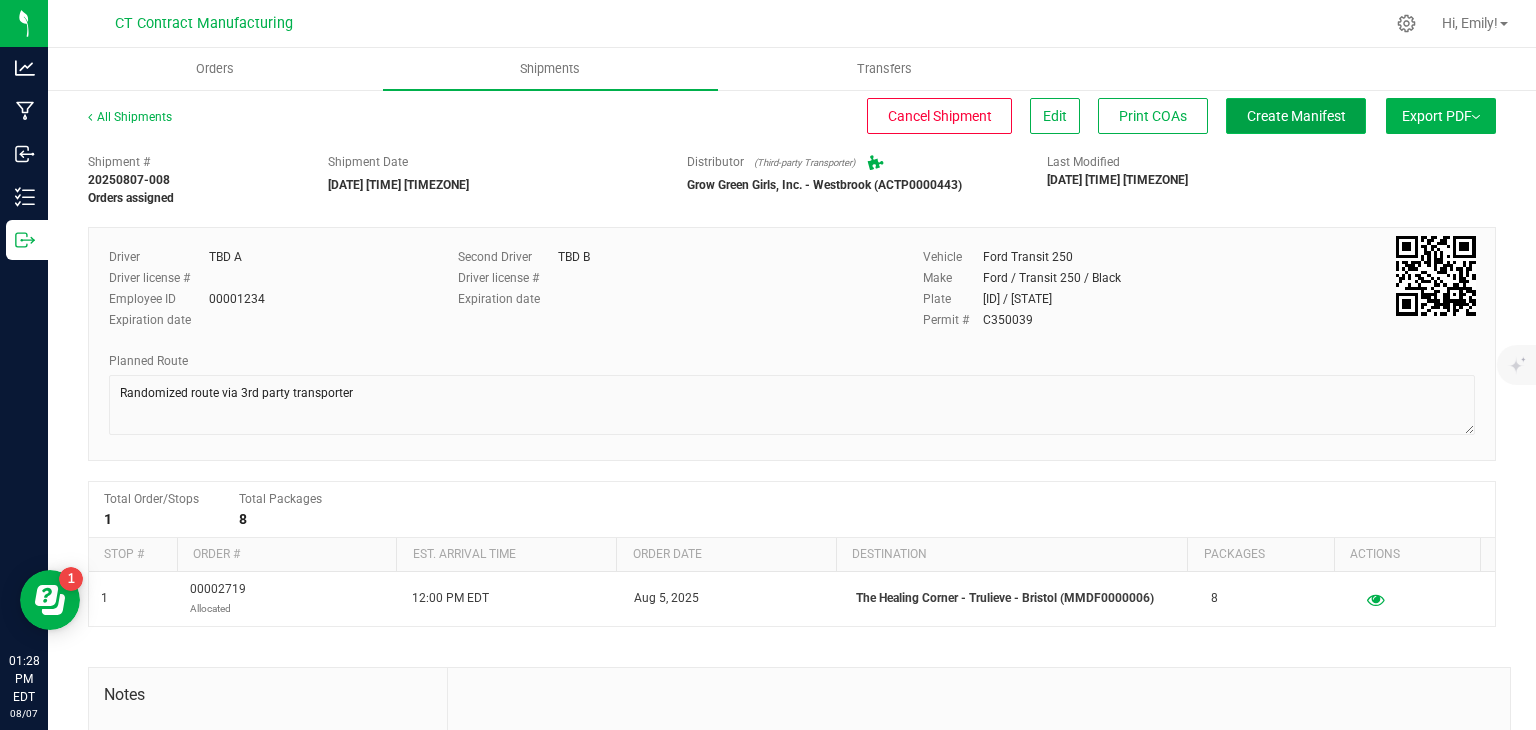 click on "Create Manifest" at bounding box center (1296, 116) 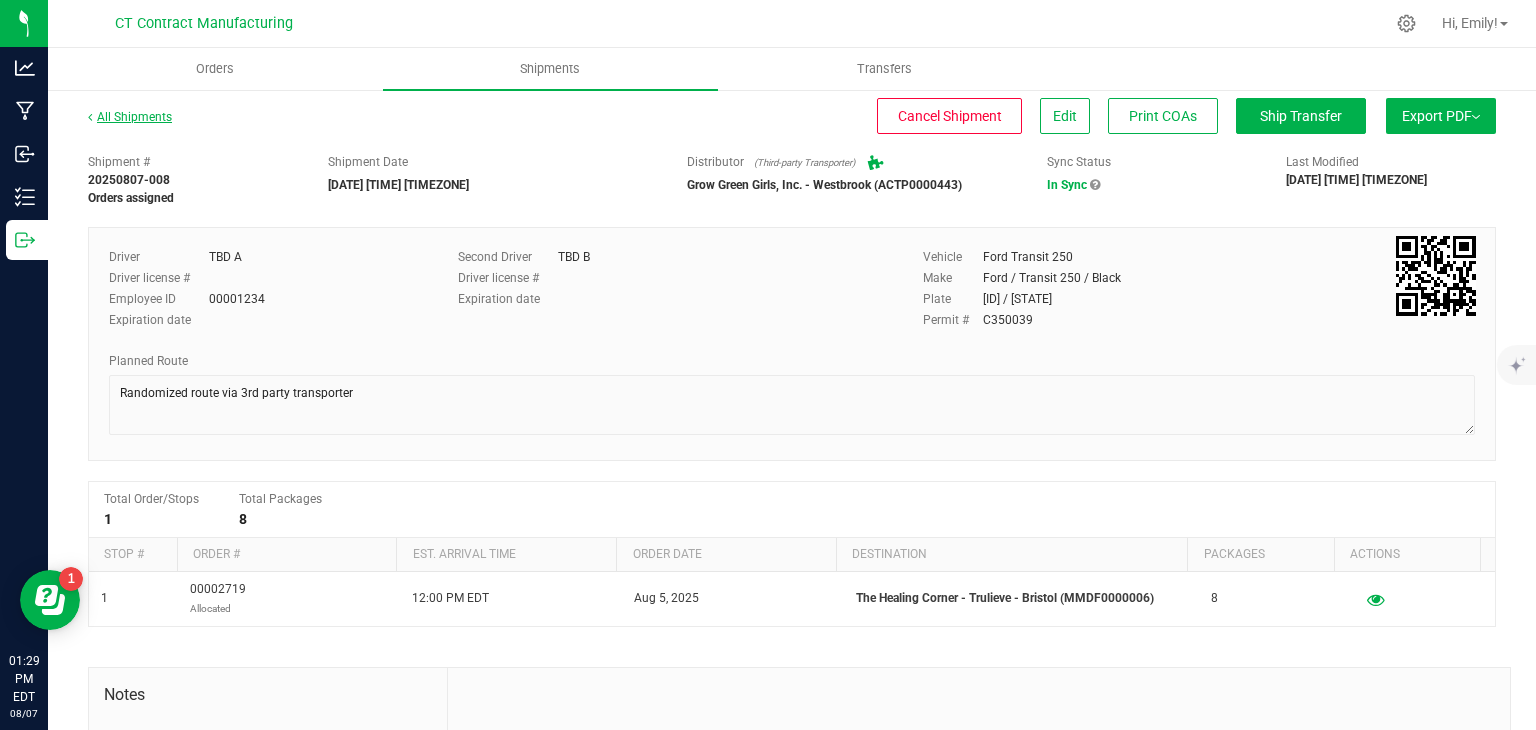click on "All Shipments" at bounding box center (130, 117) 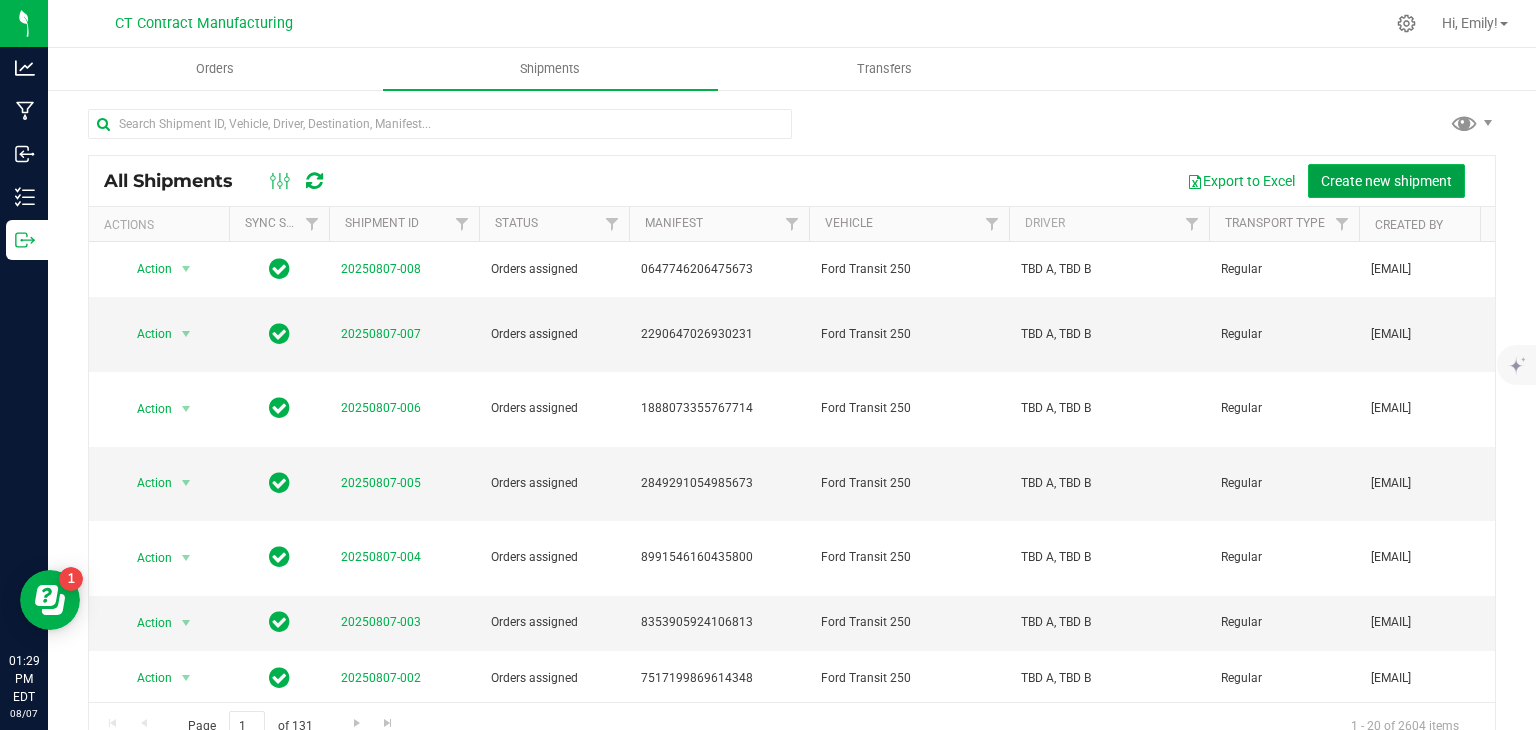 click on "Create new shipment" at bounding box center [1386, 181] 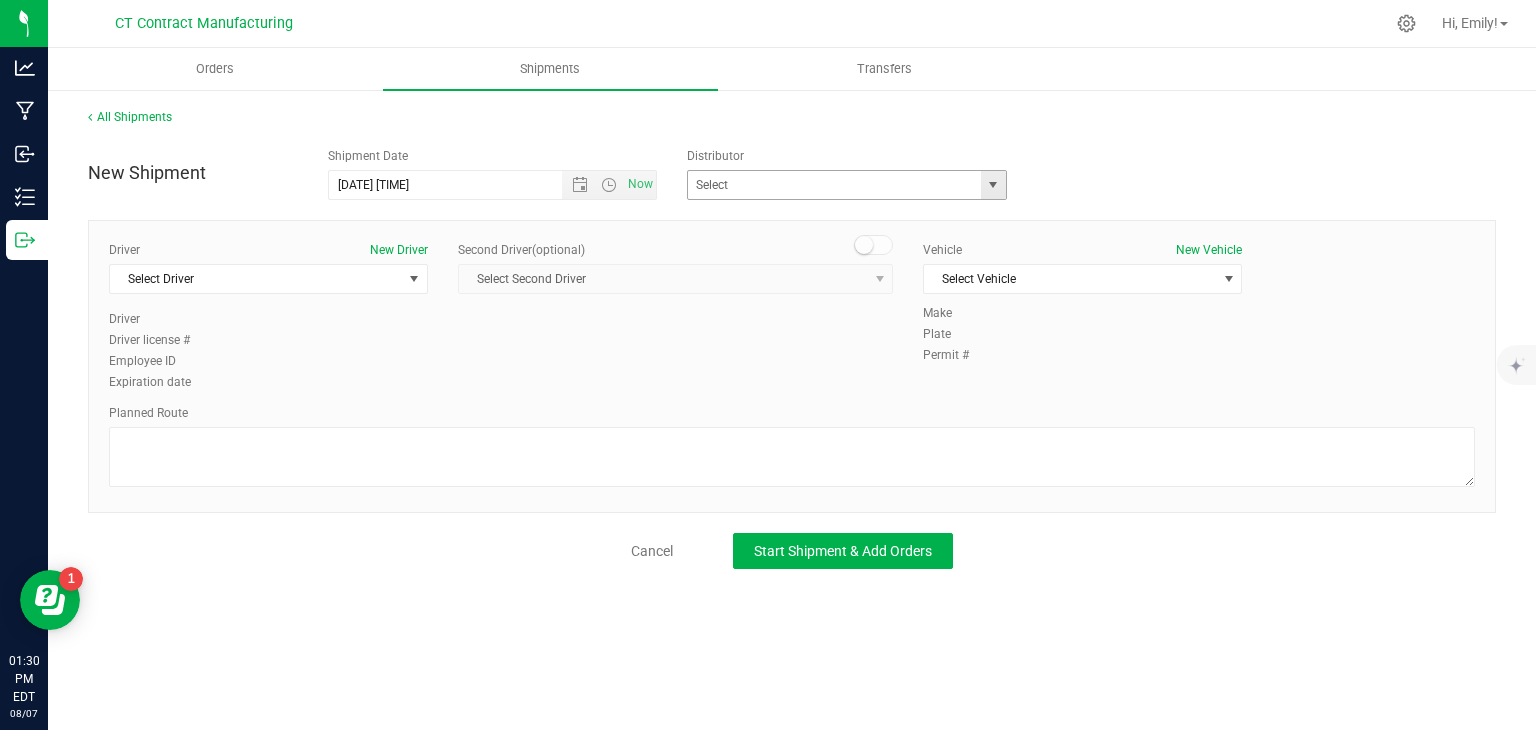 click at bounding box center (993, 185) 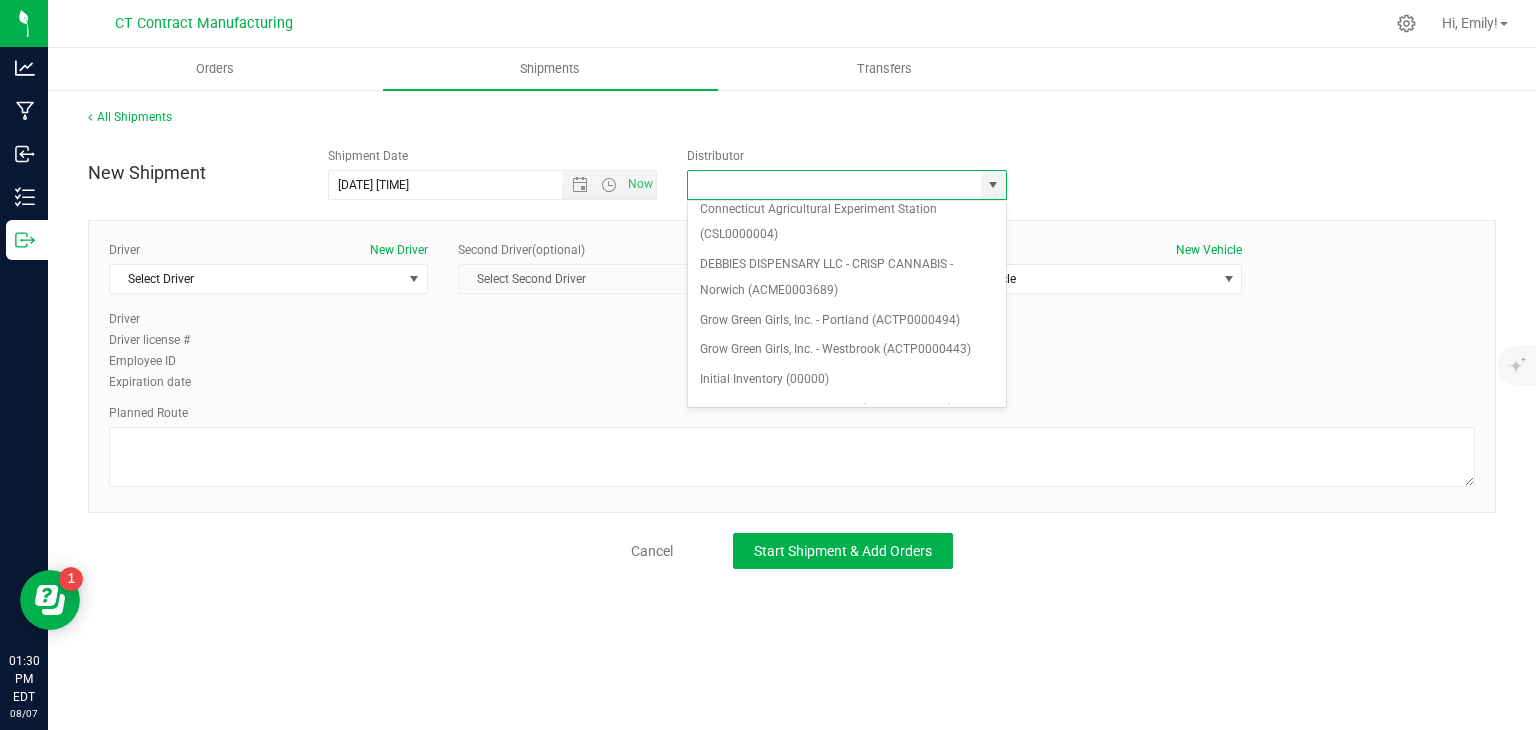 scroll, scrollTop: 196, scrollLeft: 0, axis: vertical 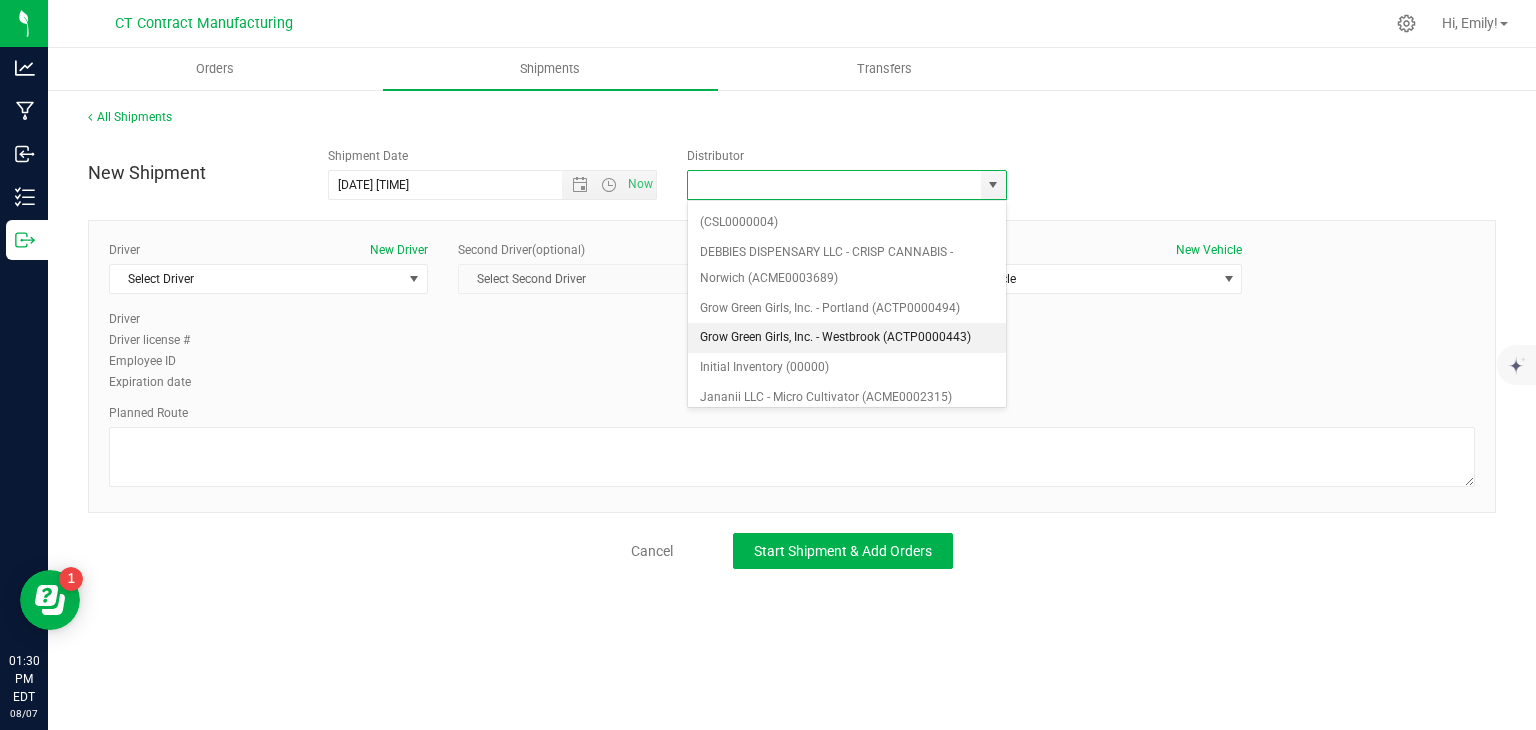 click on "Grow Green Girls, Inc. - Westbrook (ACTP0000443)" at bounding box center (847, 338) 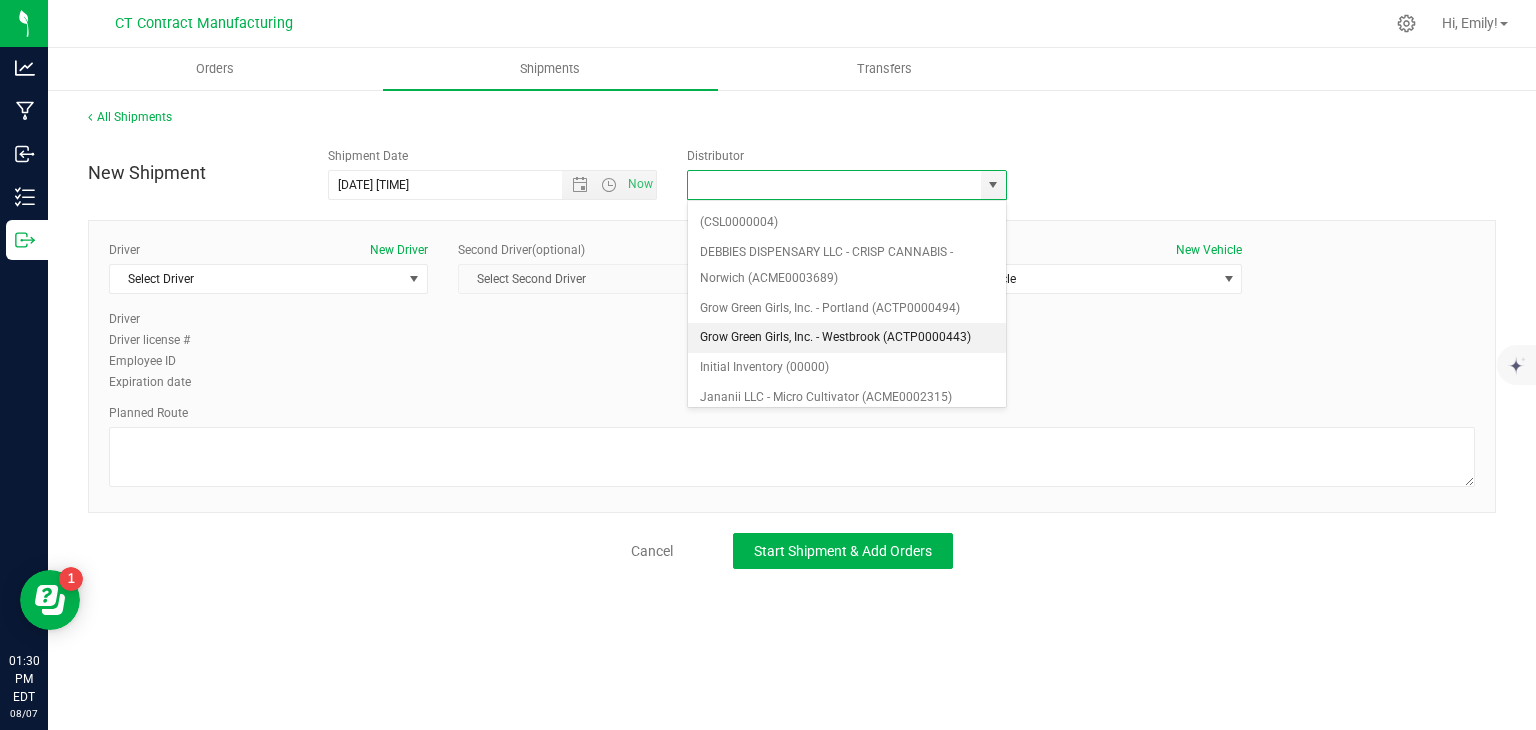 type on "Grow Green Girls, Inc. - Westbrook (ACTP0000443)" 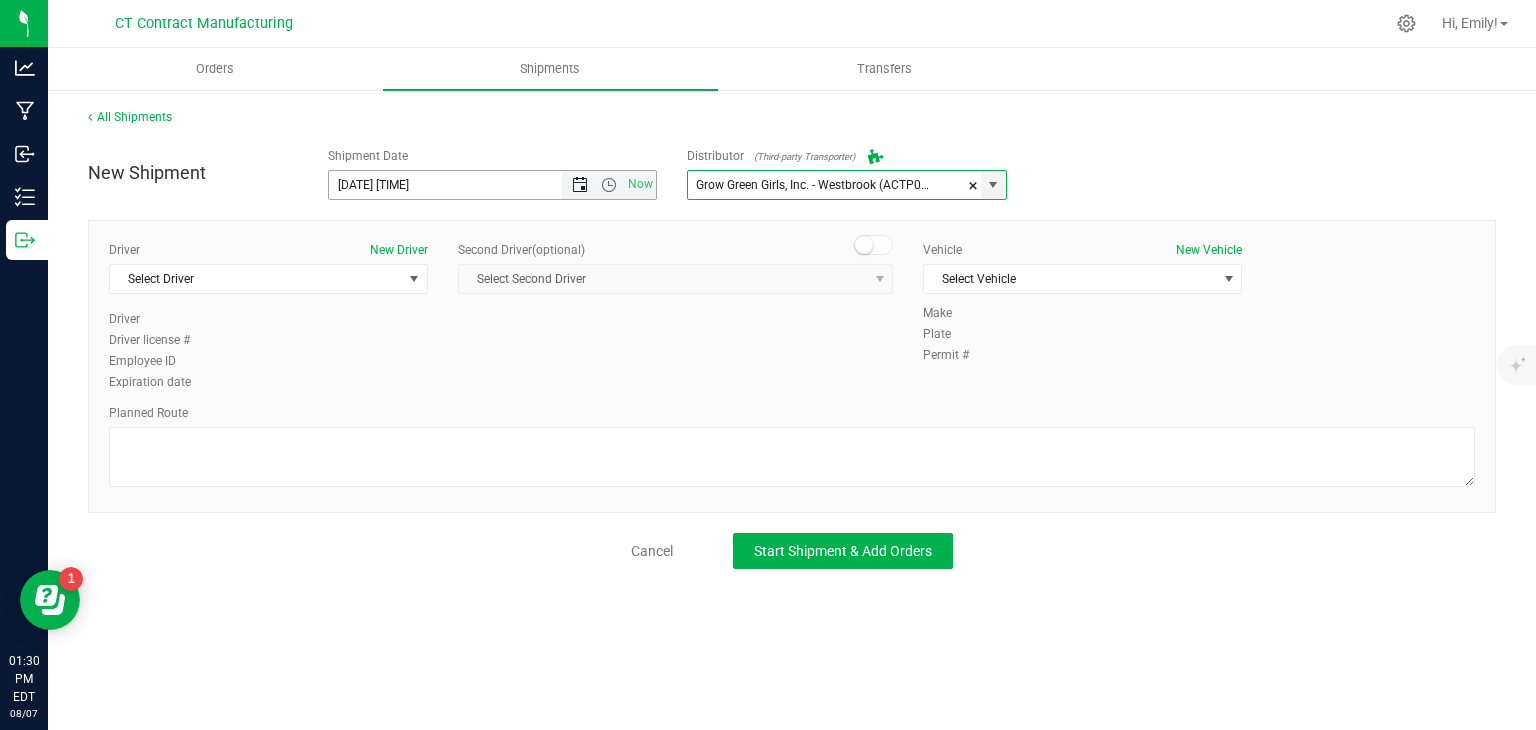 click at bounding box center [580, 185] 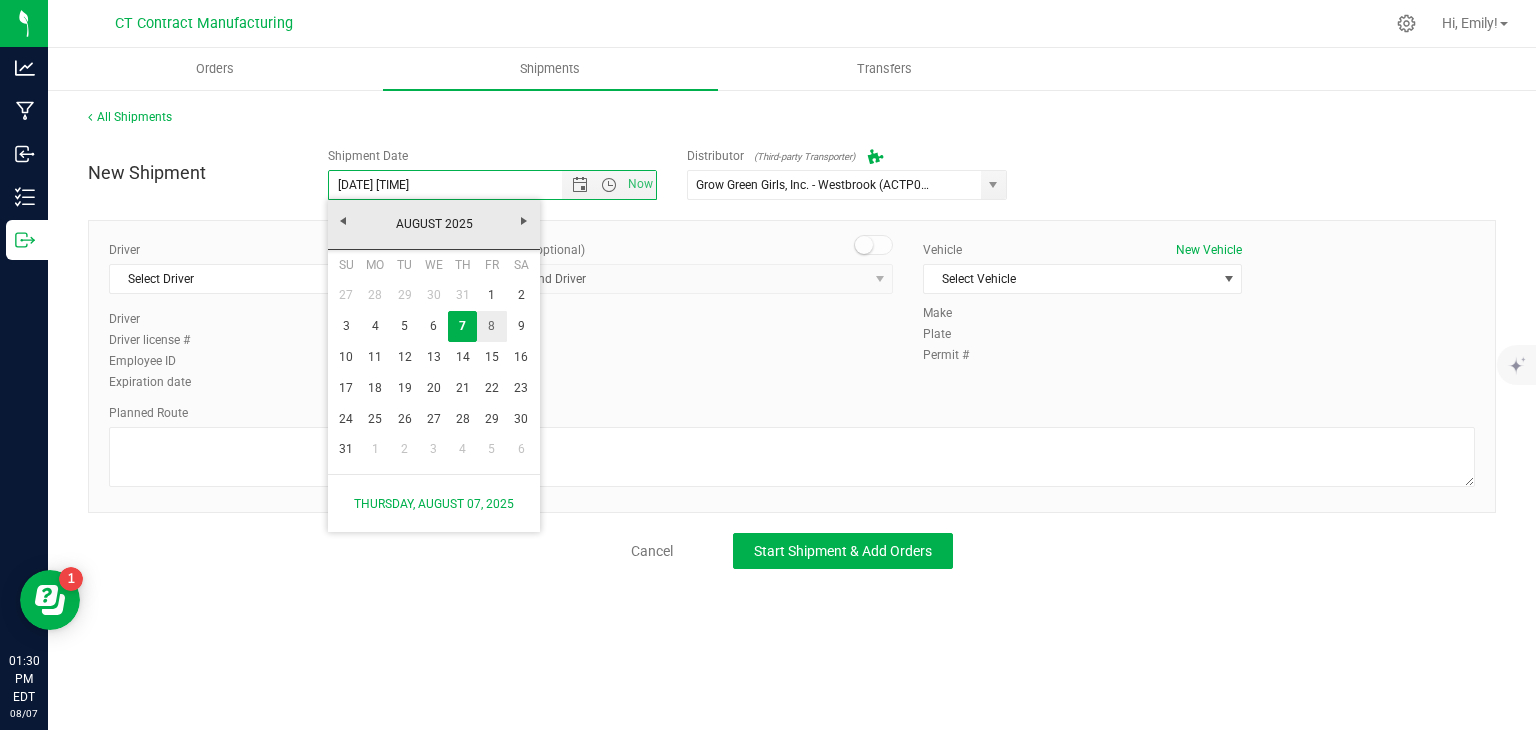 click on "8" at bounding box center (491, 326) 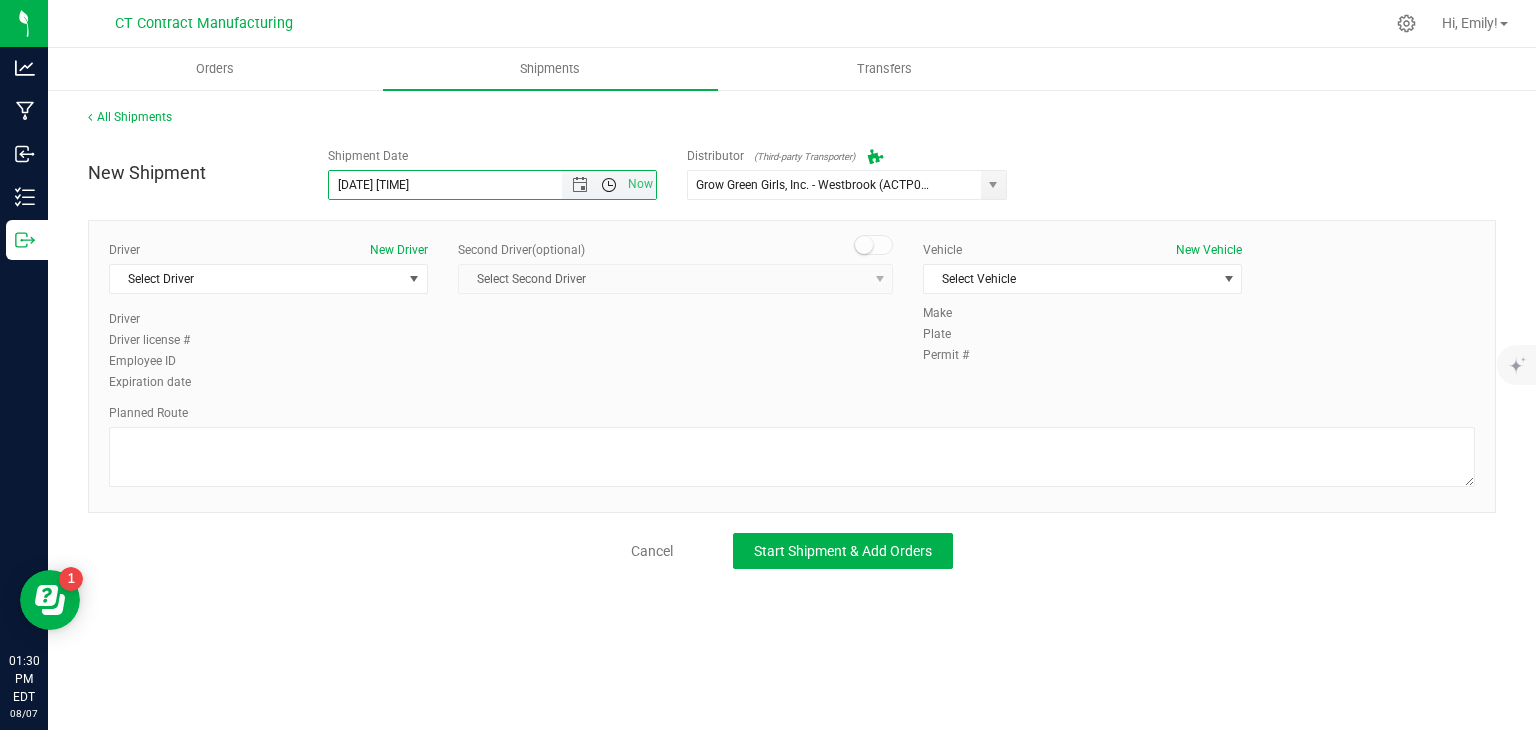 click at bounding box center [609, 185] 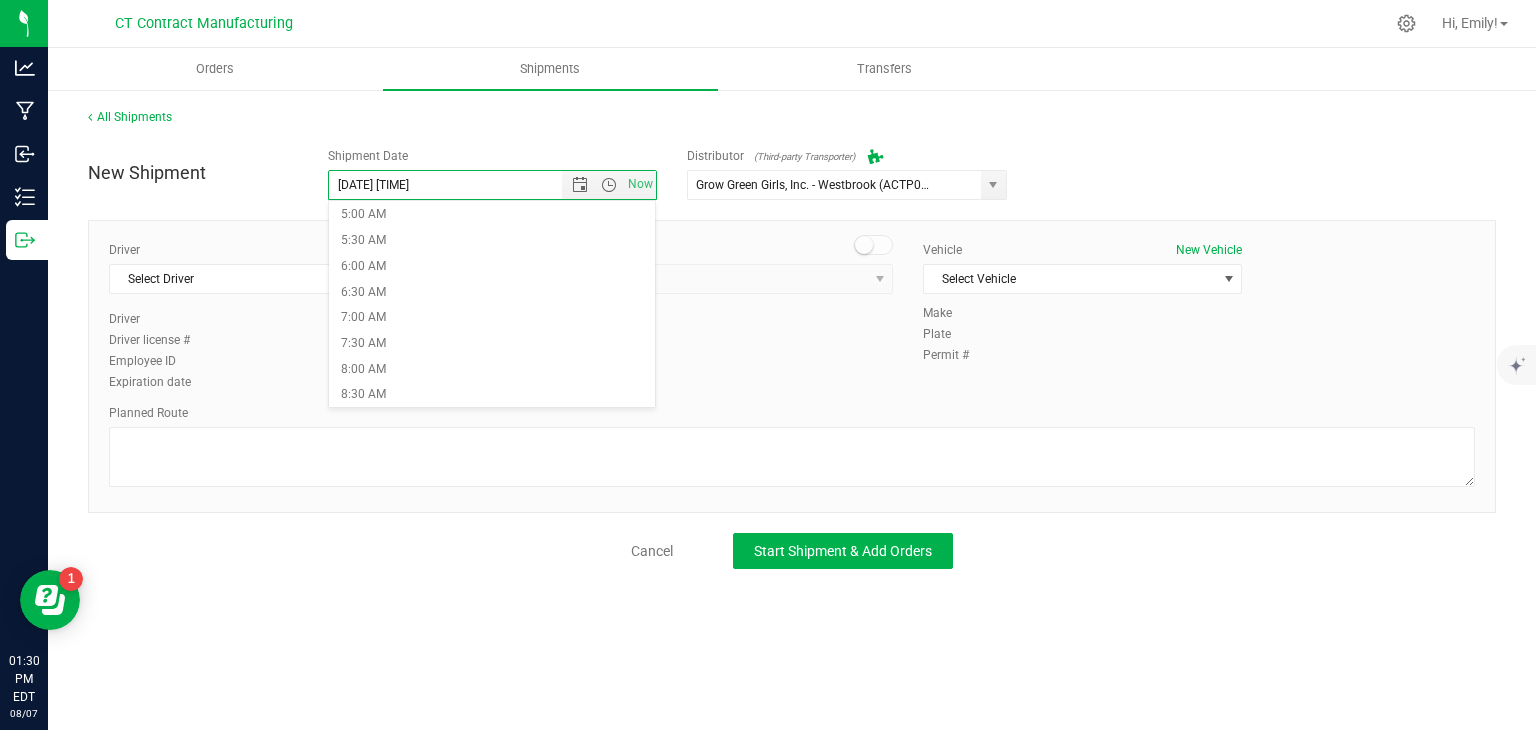 scroll, scrollTop: 260, scrollLeft: 0, axis: vertical 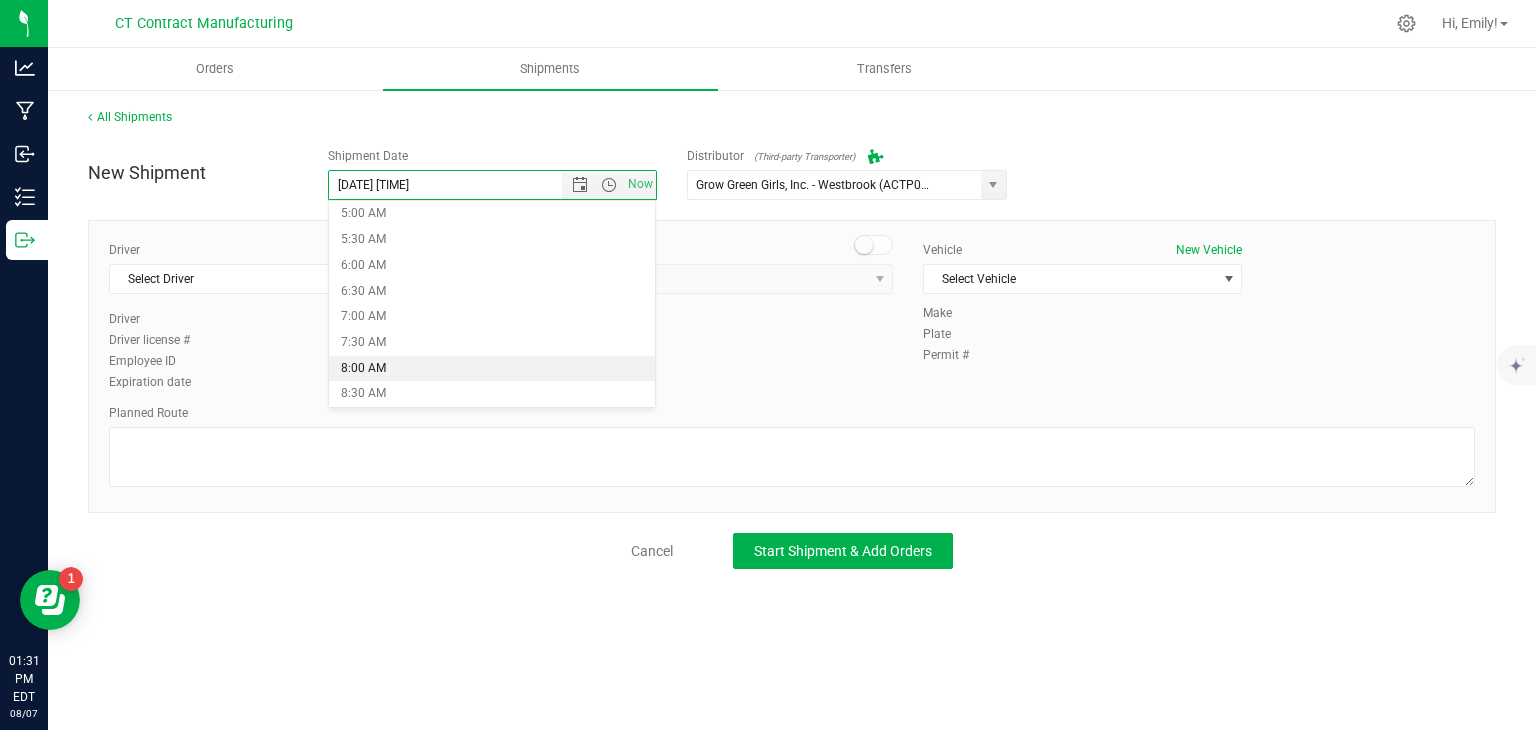 click on "8:00 AM" at bounding box center [492, 369] 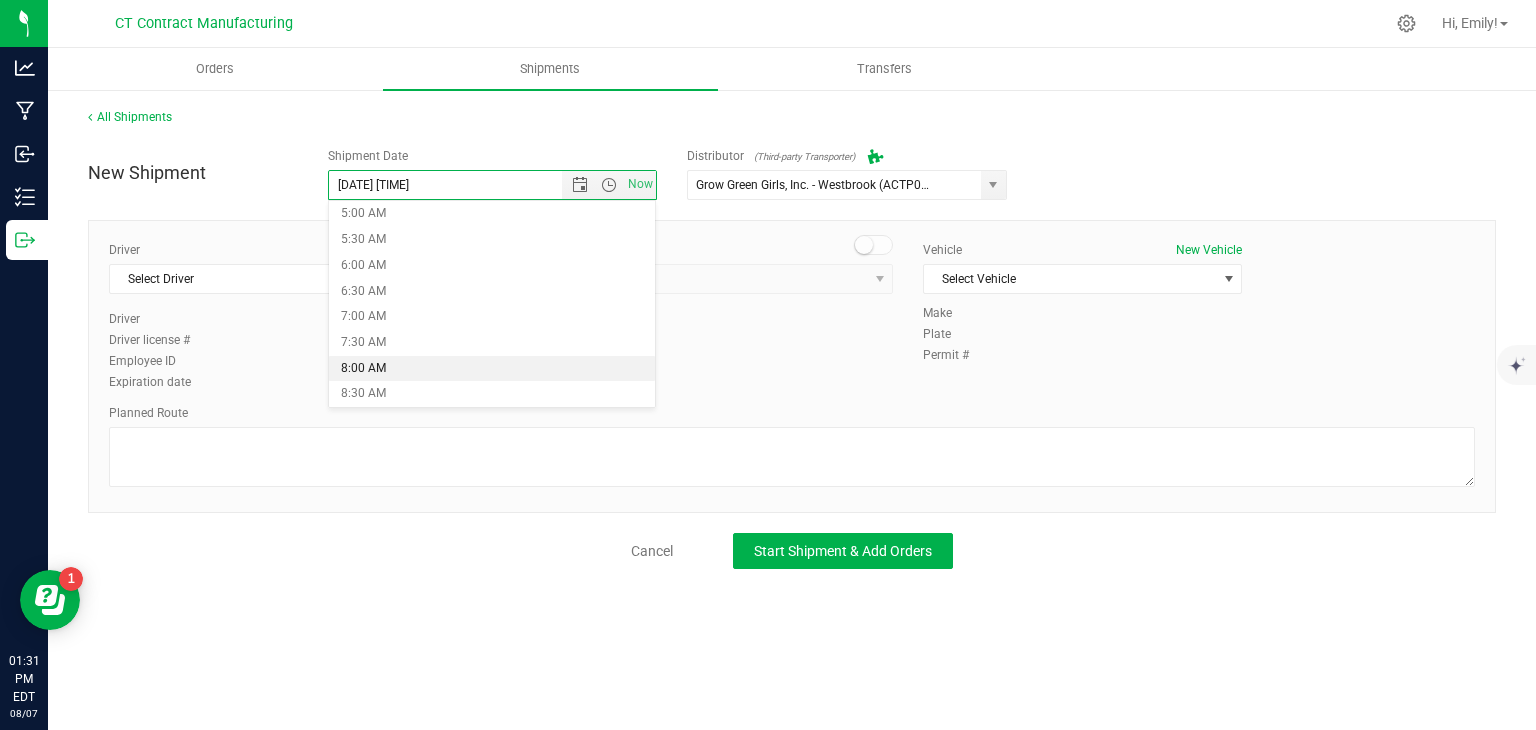 type on "8/8/2025 8:00 AM" 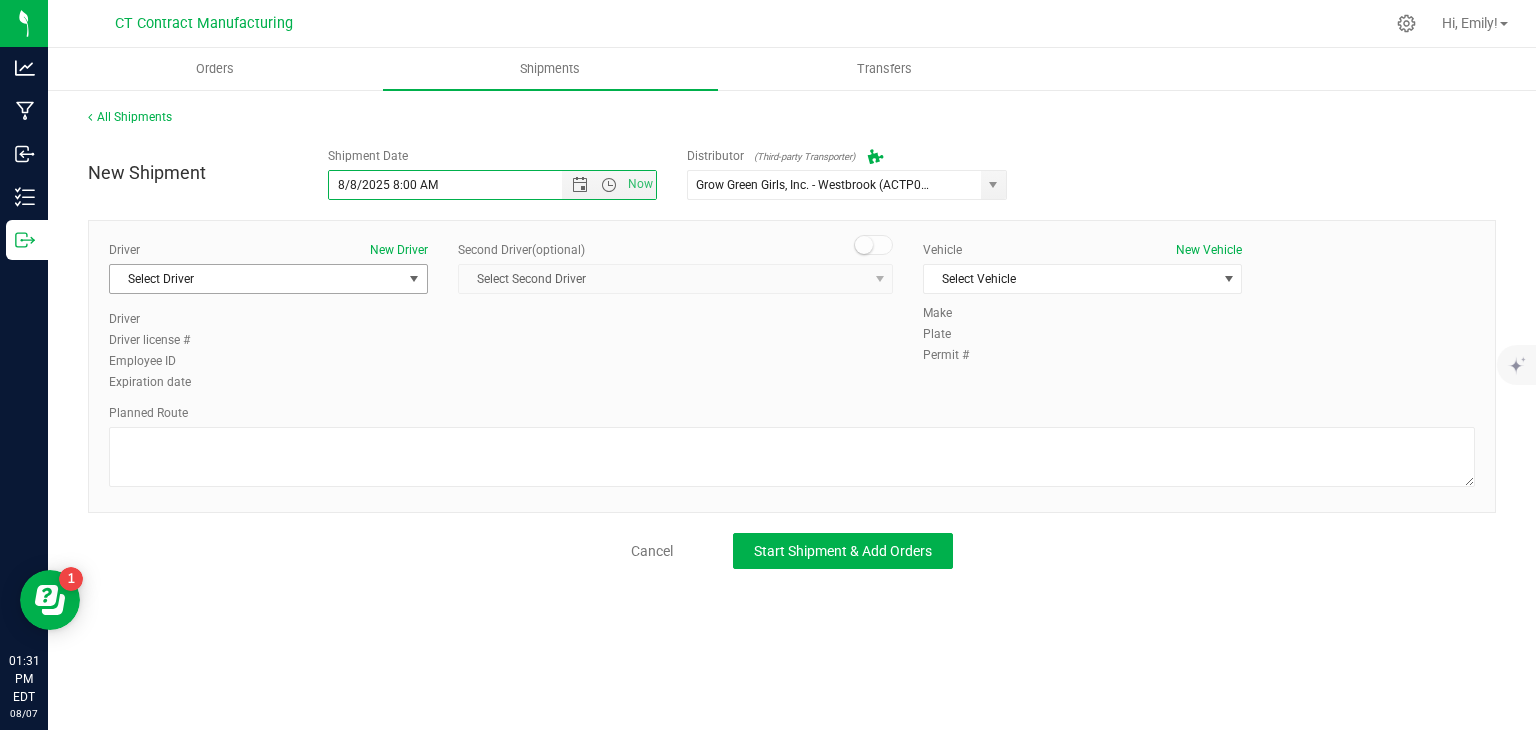 click on "Select Driver" at bounding box center [256, 279] 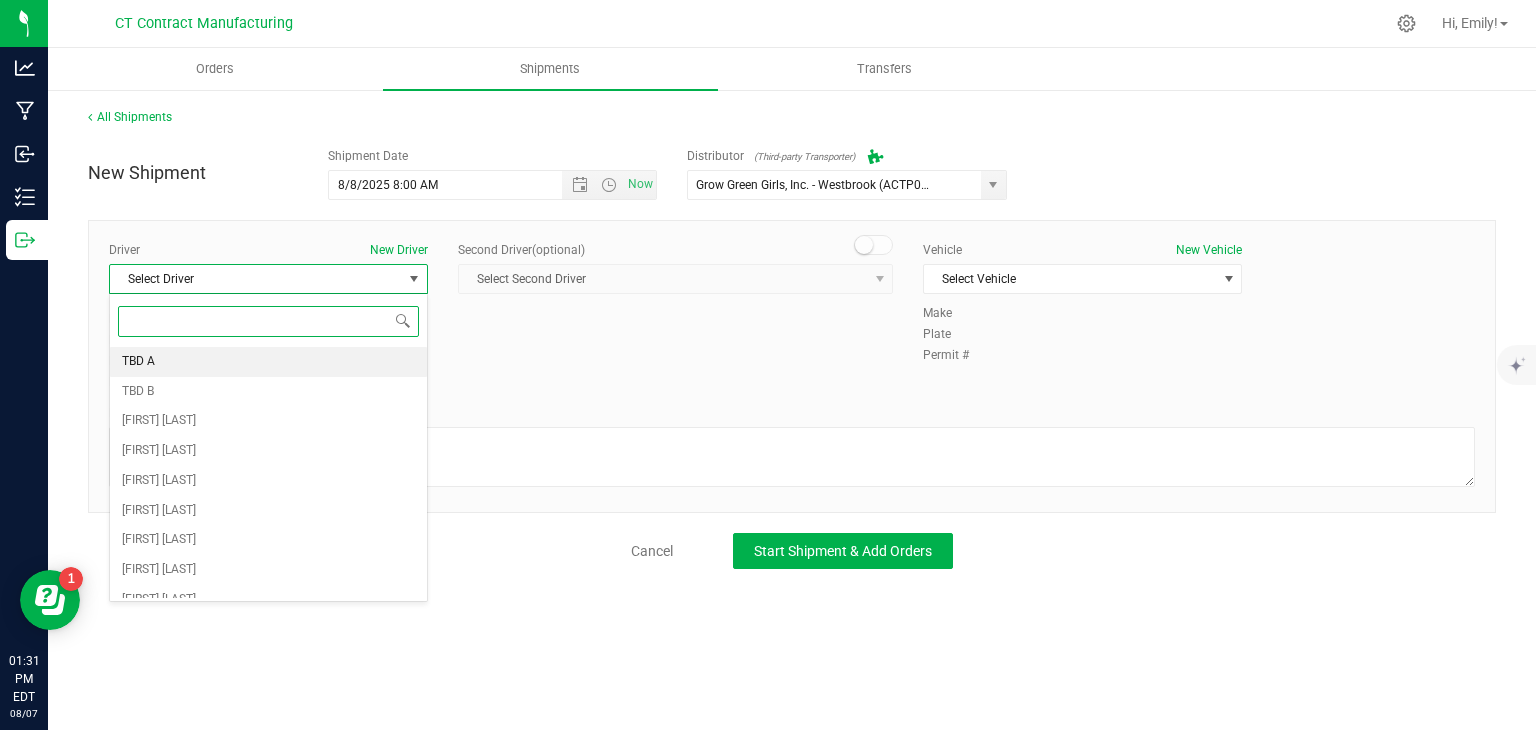 click on "TBD A" at bounding box center (268, 362) 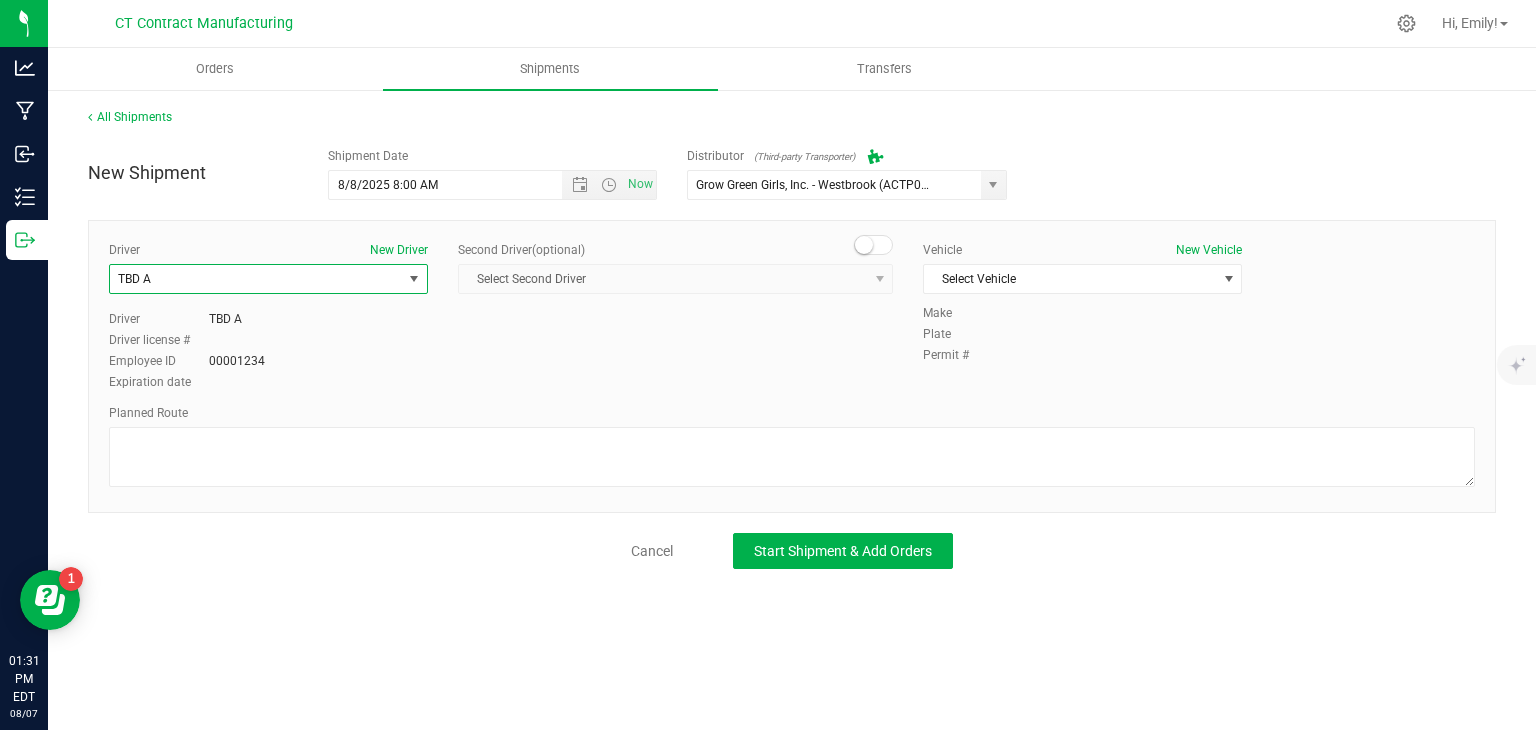 click at bounding box center [874, 245] 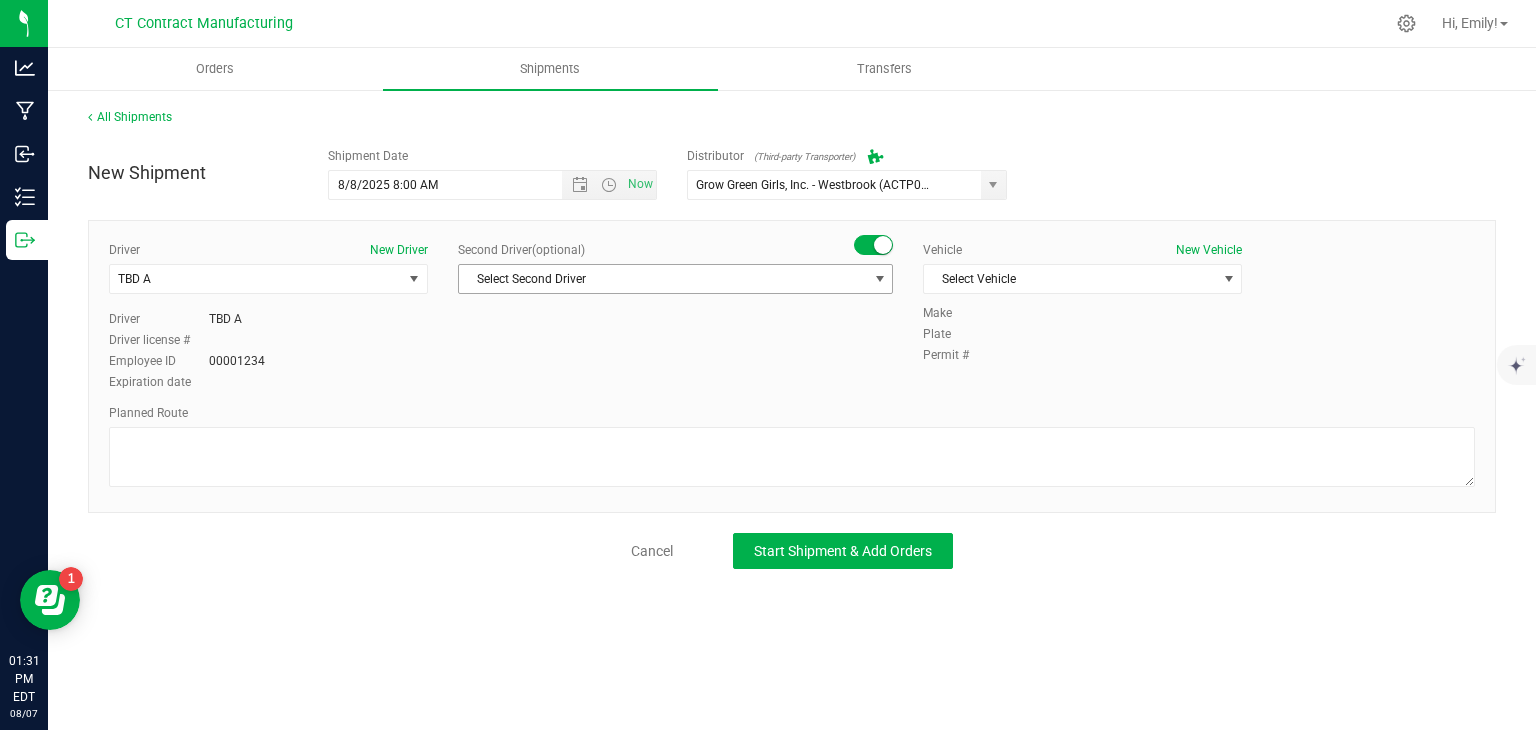 click on "Select Second Driver" at bounding box center (663, 279) 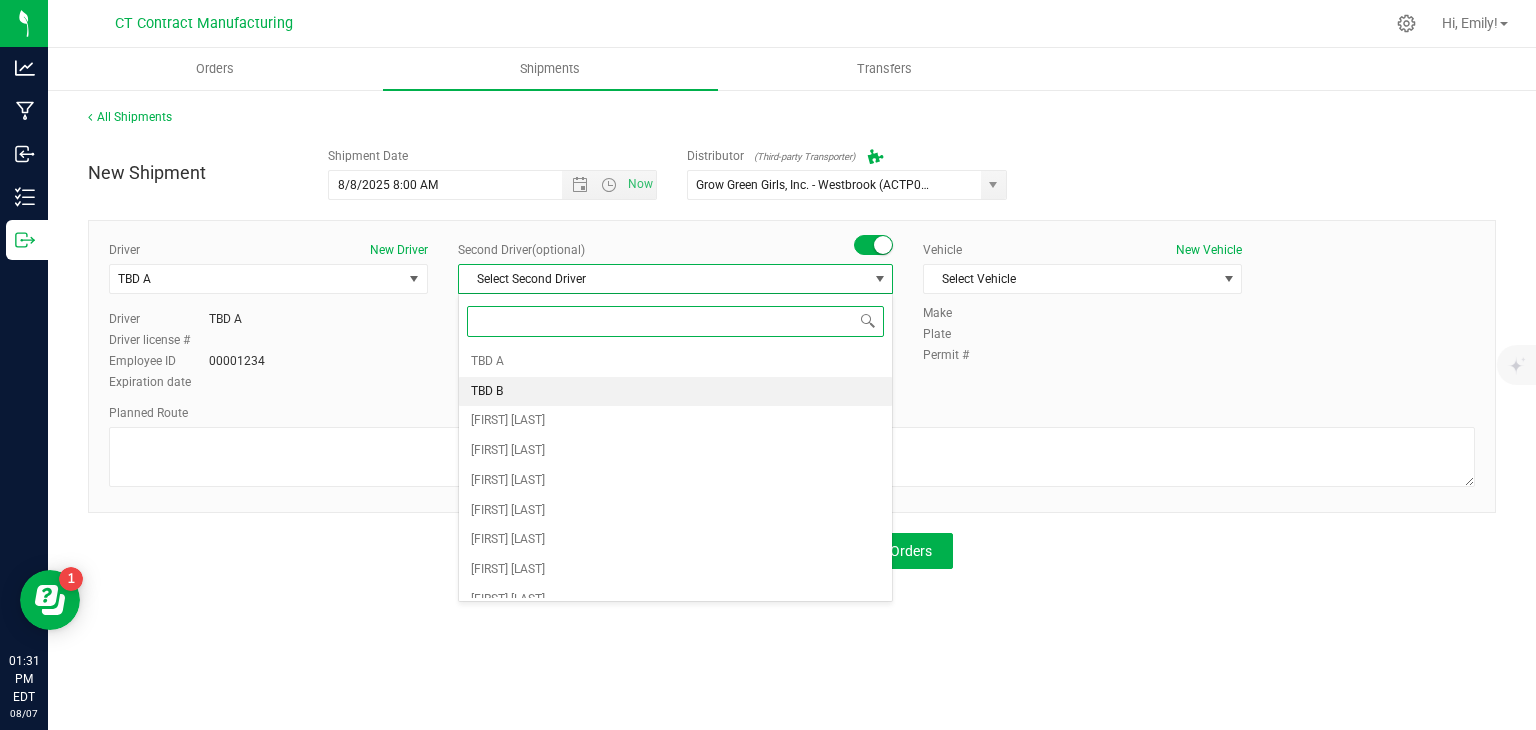 click on "TBD B" at bounding box center [675, 392] 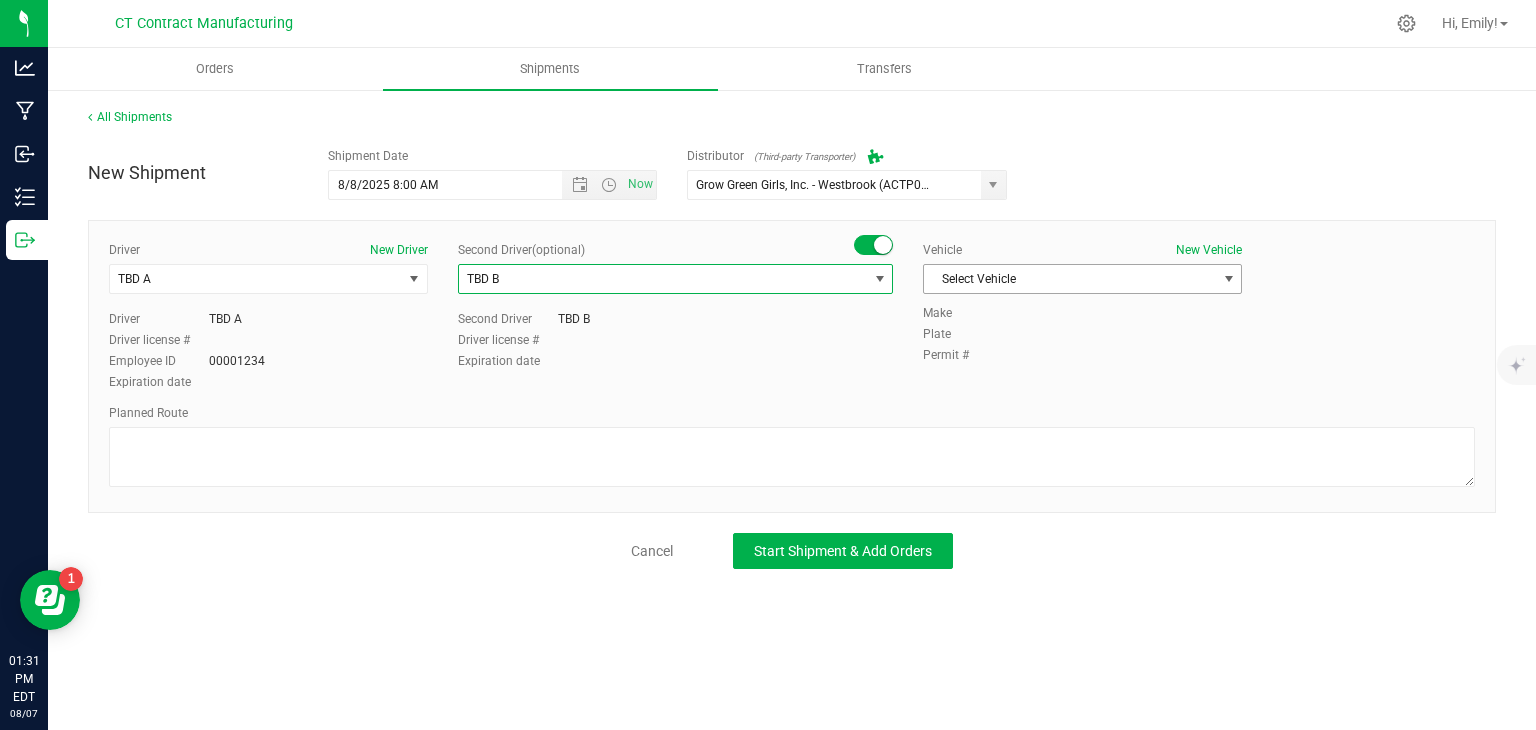 click on "Select Vehicle" at bounding box center (1070, 279) 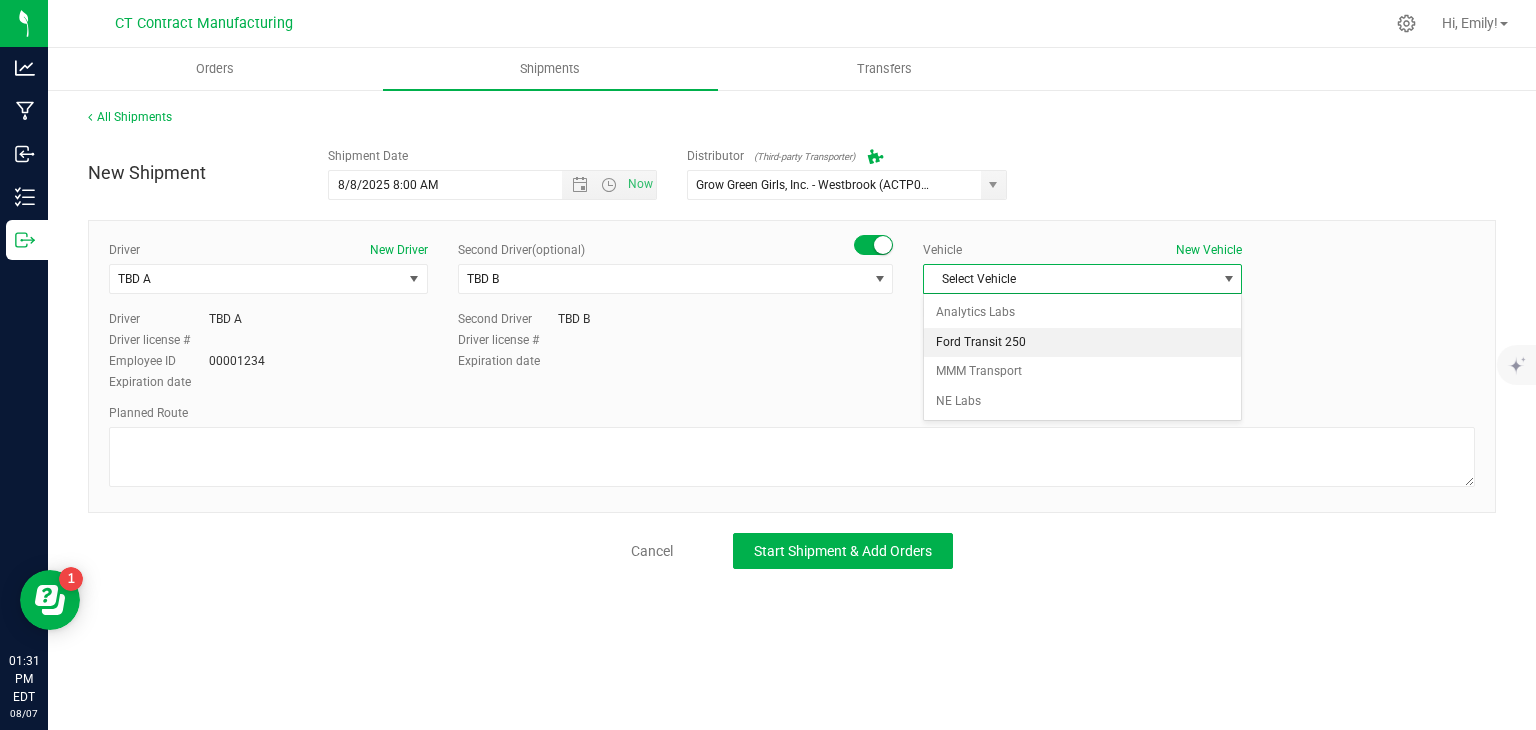 click on "Ford Transit 250" at bounding box center [1082, 343] 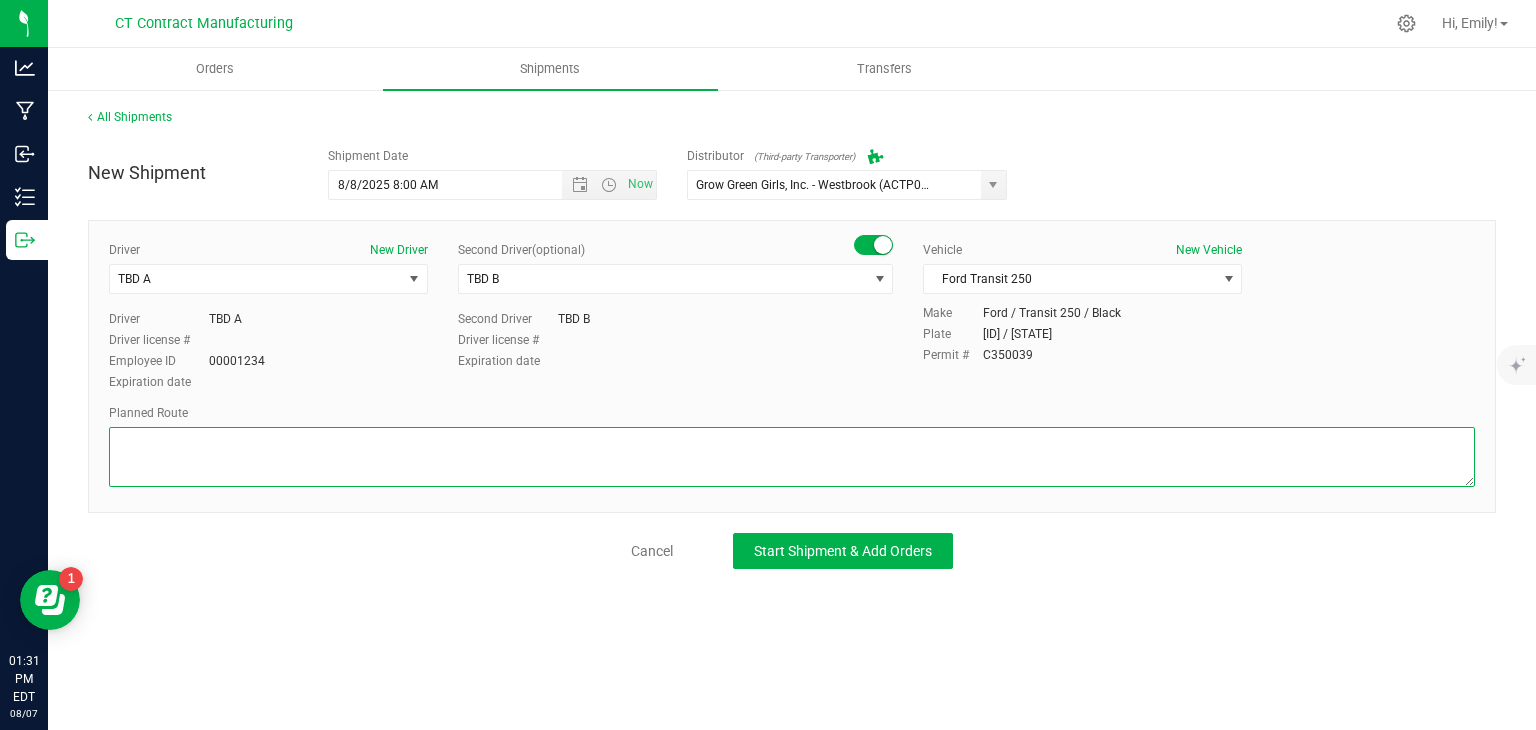 click at bounding box center (792, 457) 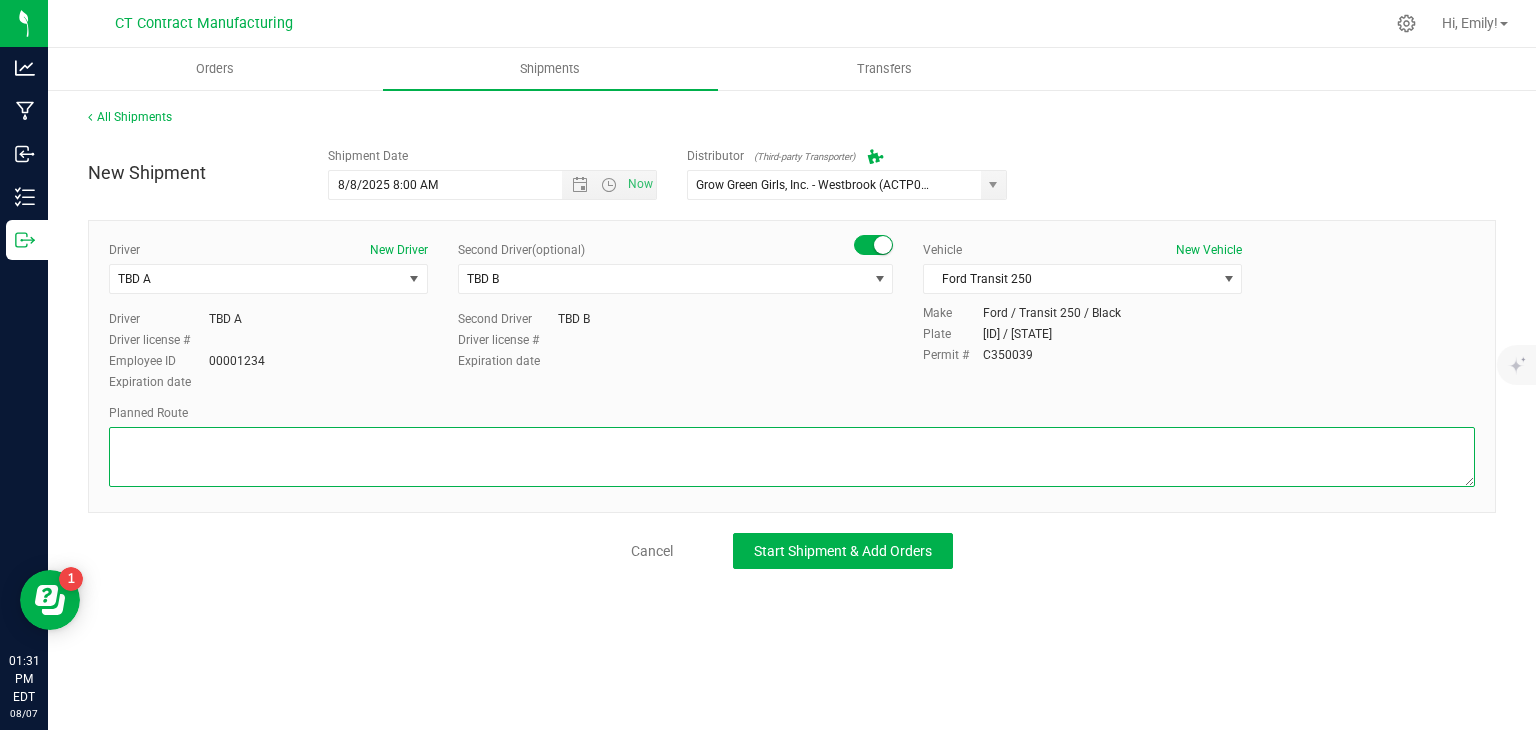 paste on "Randomized route via 3rd party transporter" 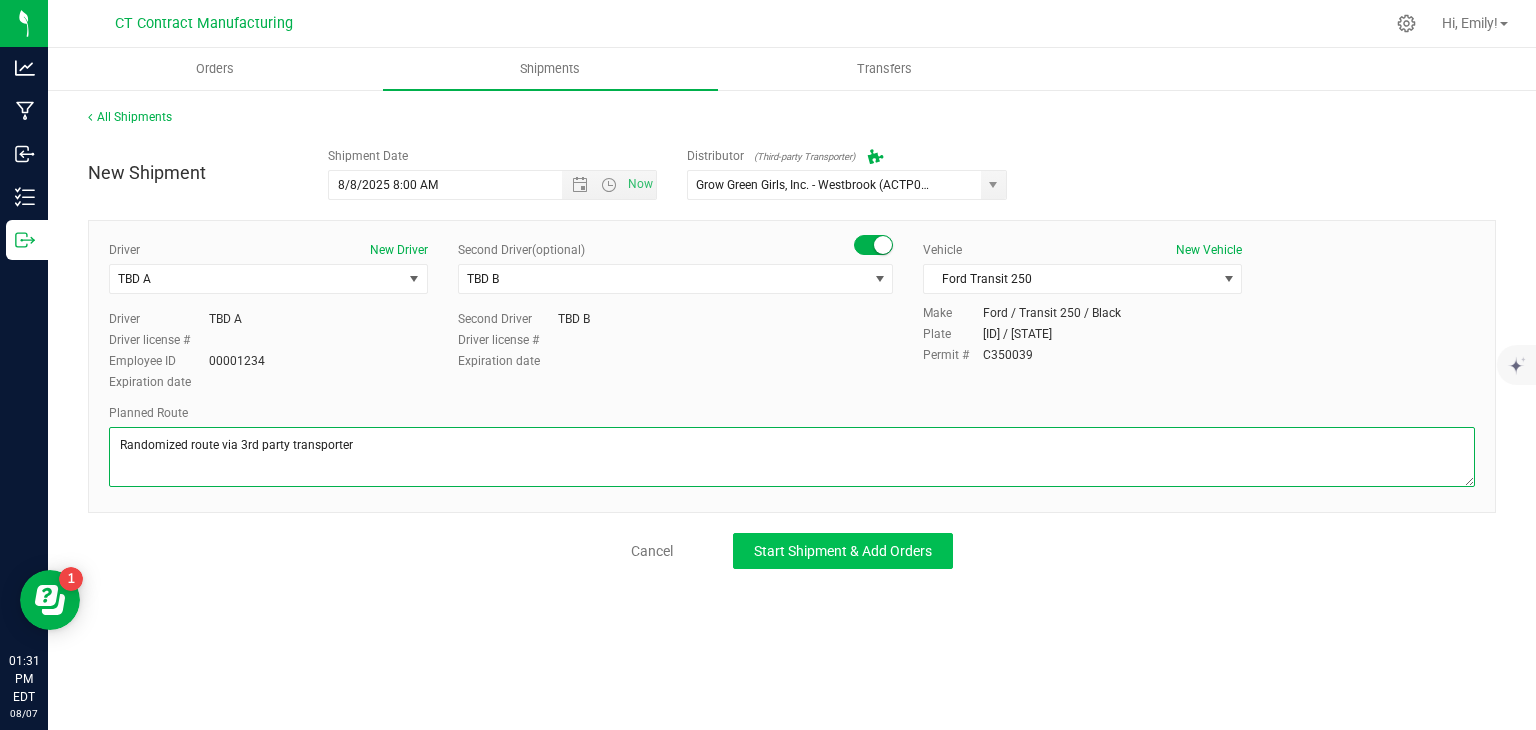 type on "Randomized route via 3rd party transporter" 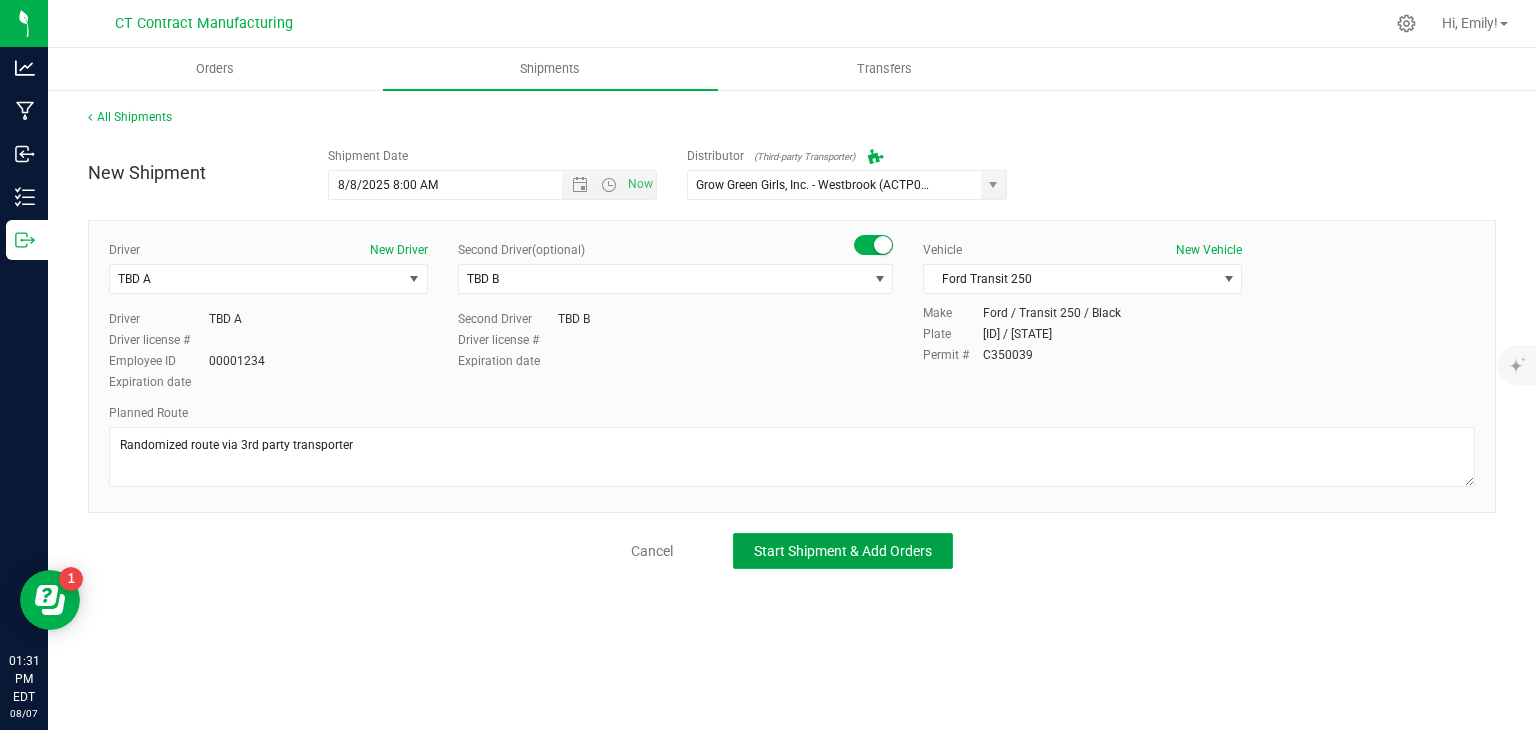 click on "Start Shipment & Add Orders" 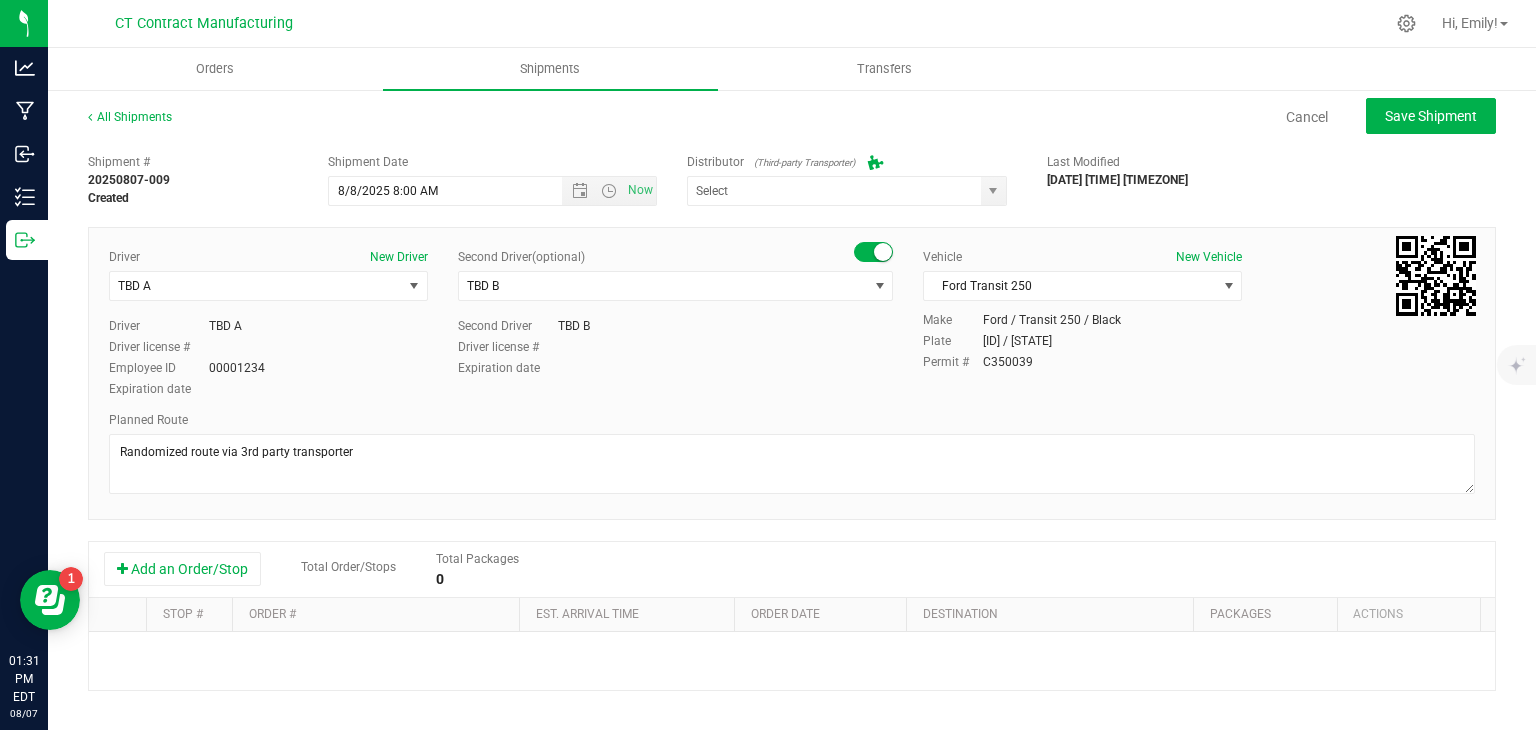 type on "Grow Green Girls, Inc. - Westbrook (ACTP0000443)" 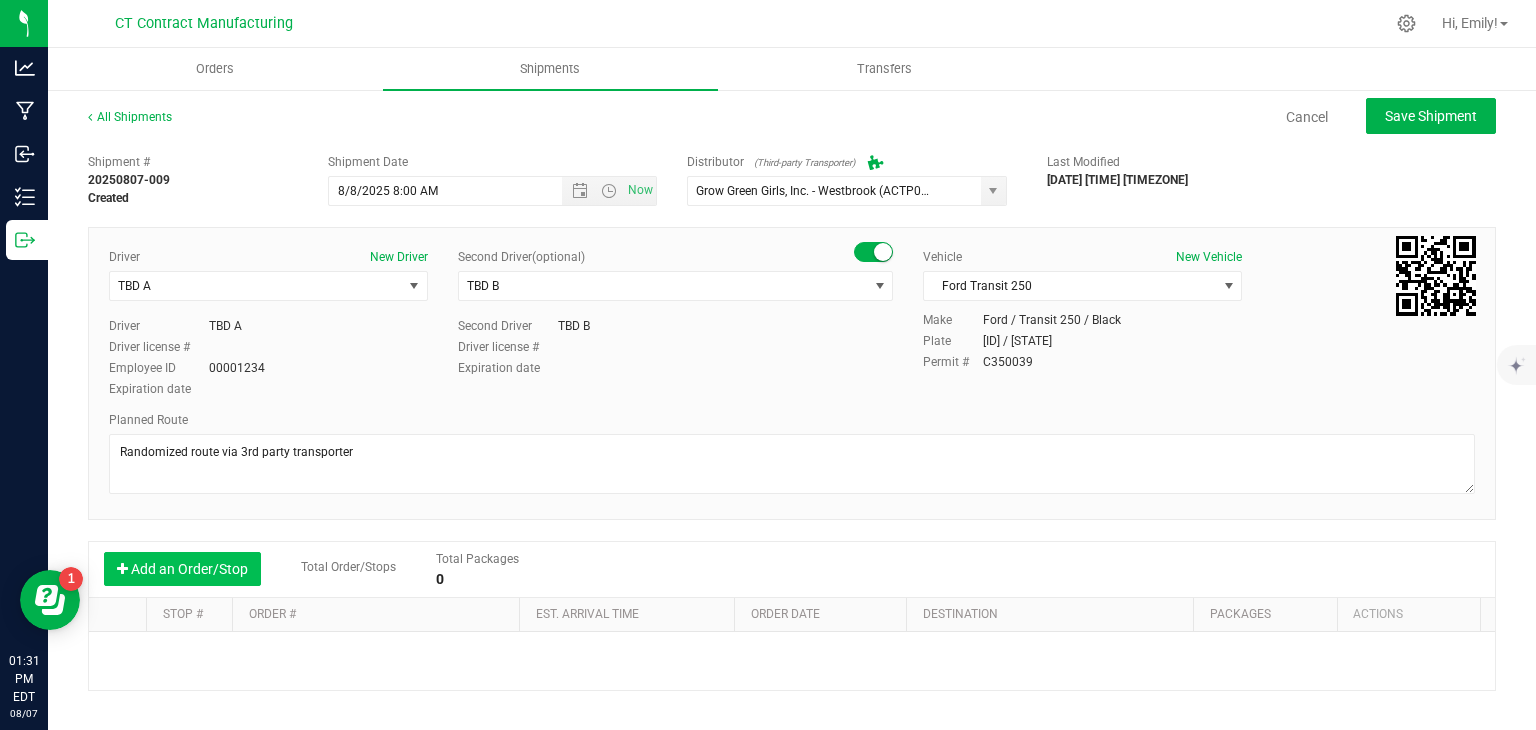 click on "Add an Order/Stop" at bounding box center [182, 569] 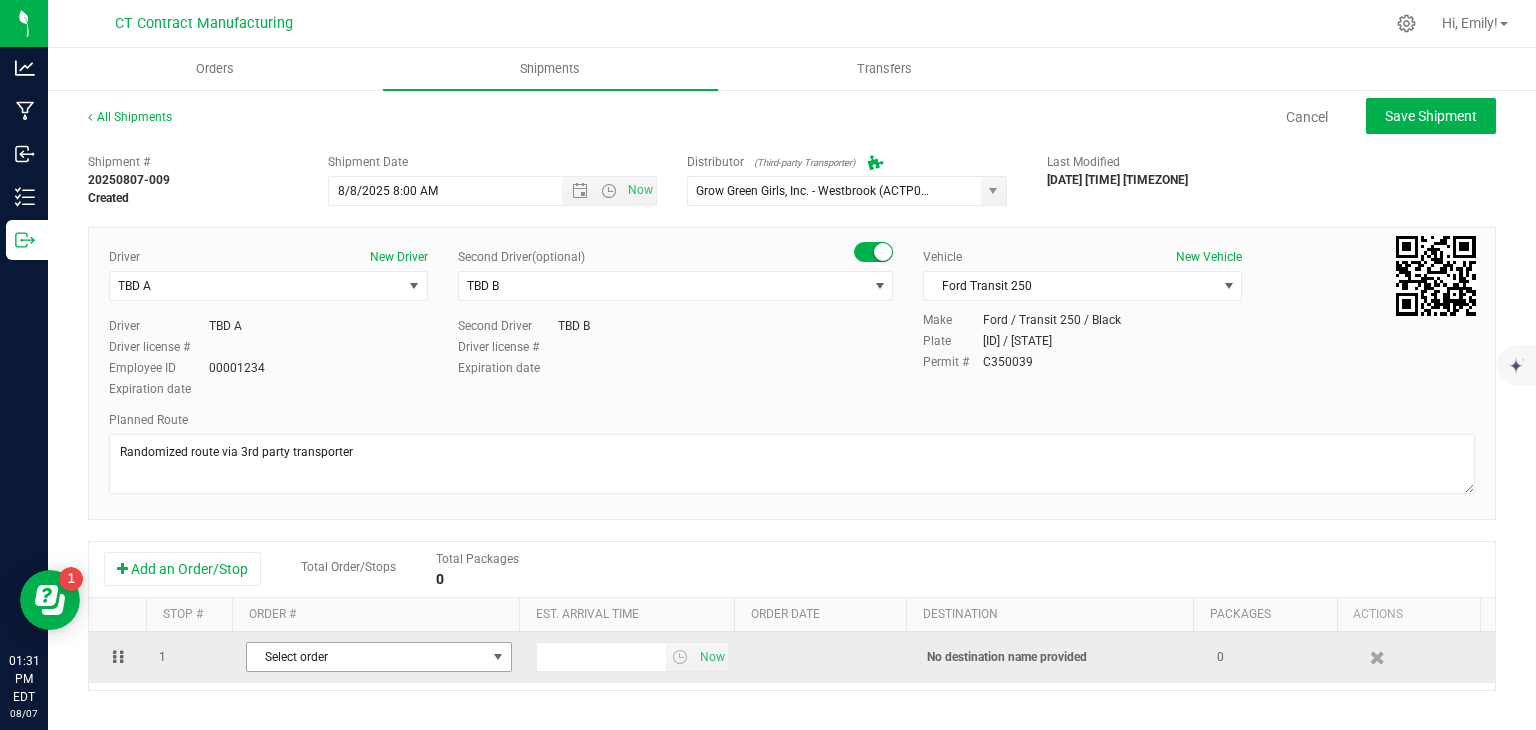 click at bounding box center [498, 657] 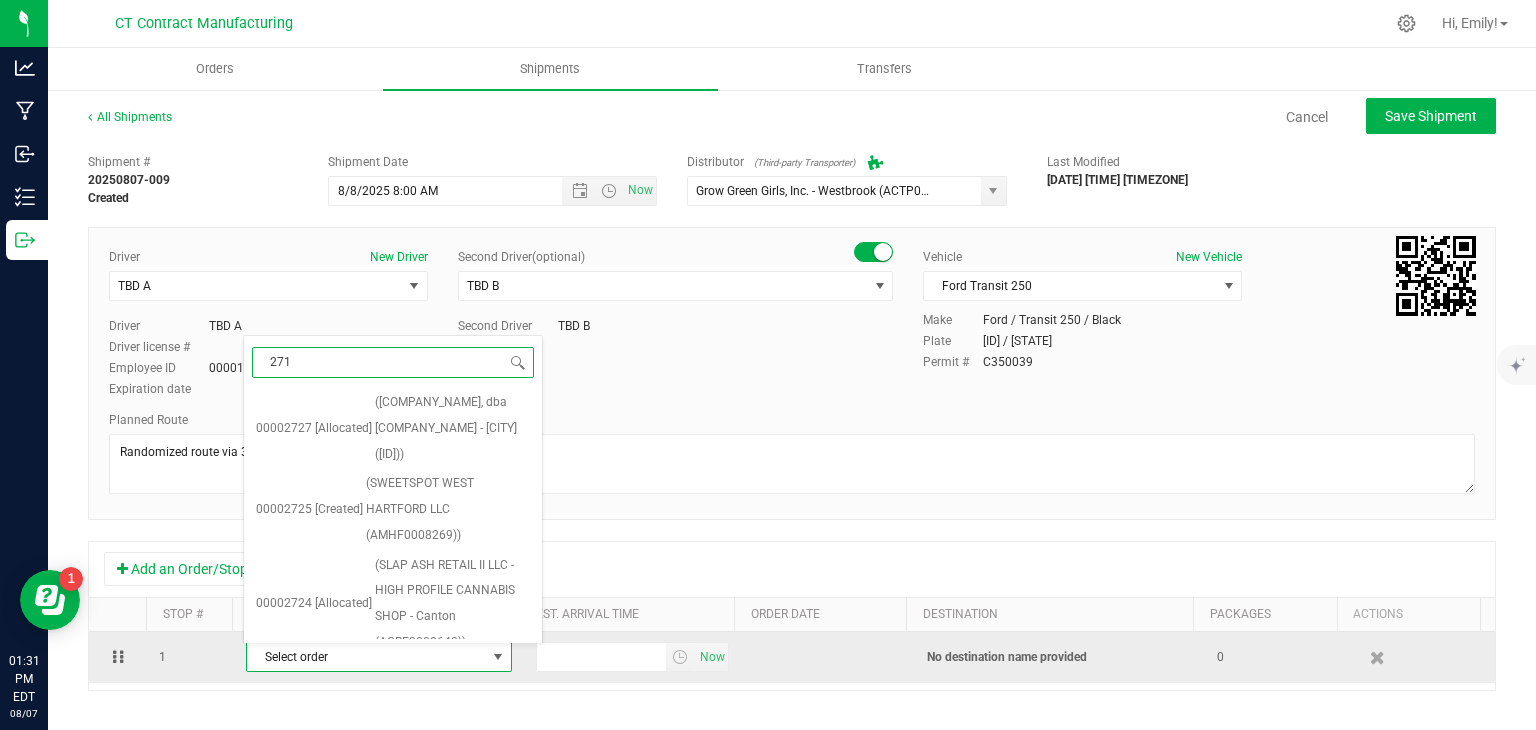 type on "2715" 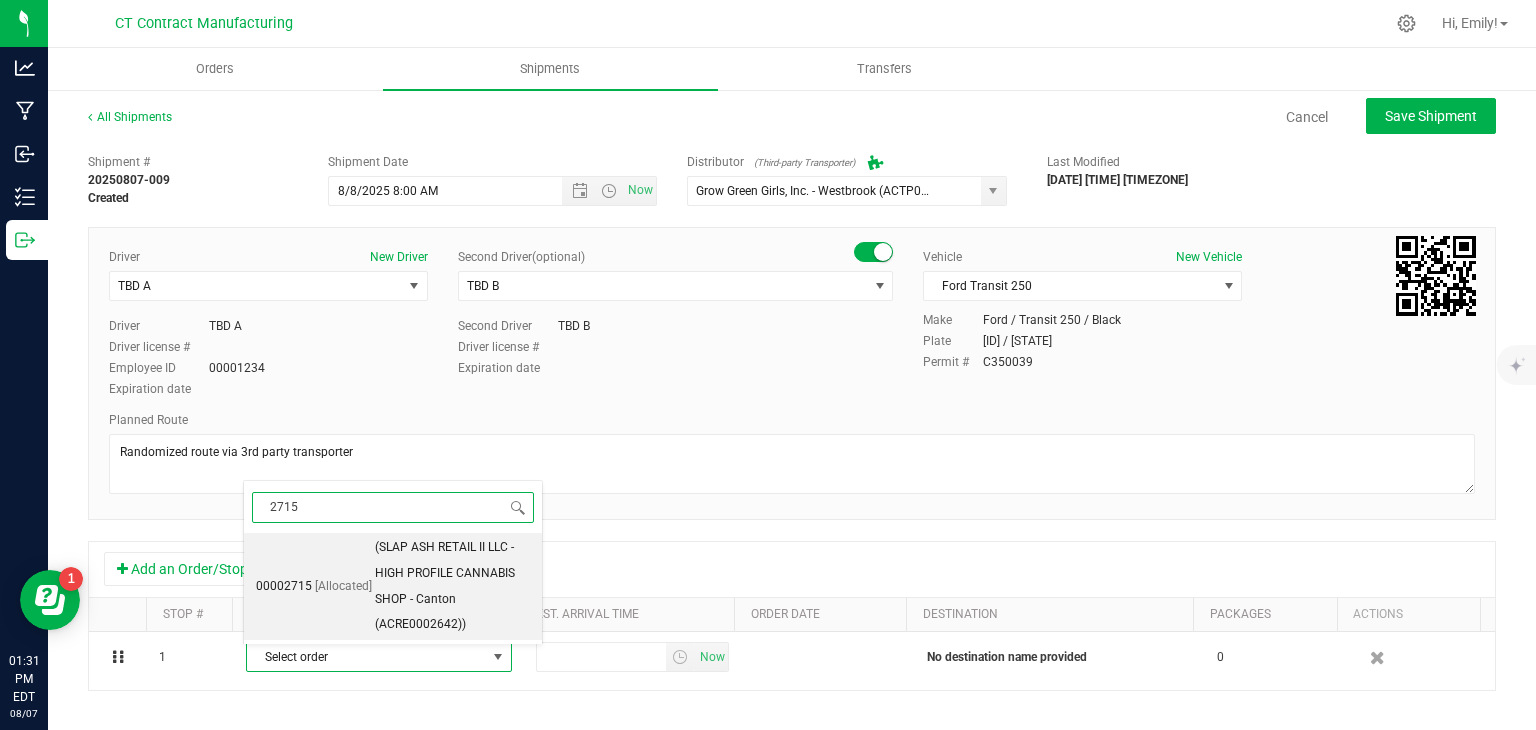 click on "(SLAP ASH RETAIL II LLC - HIGH PROFILE CANNABIS SHOP - Canton (ACRE0002642))" at bounding box center (452, 586) 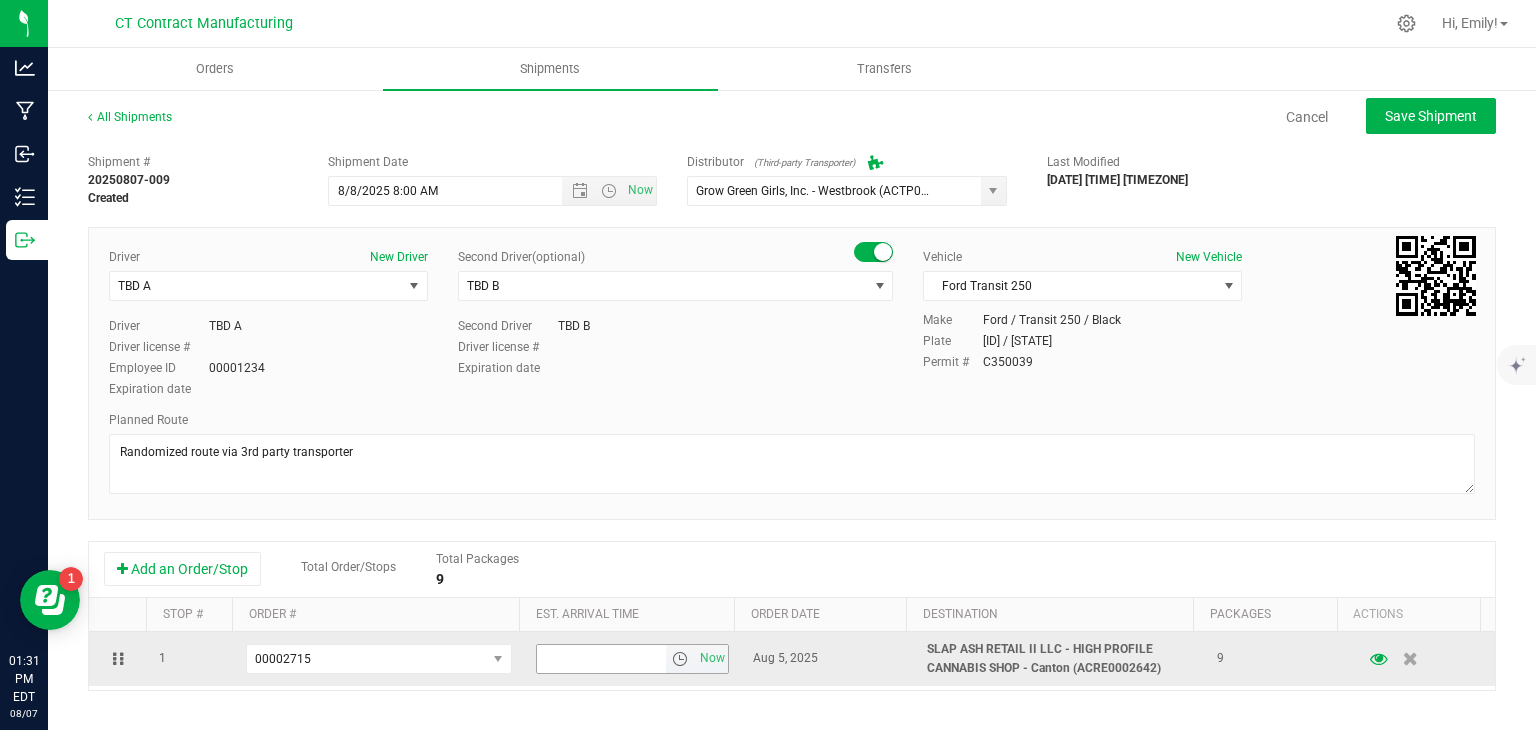 click at bounding box center [680, 659] 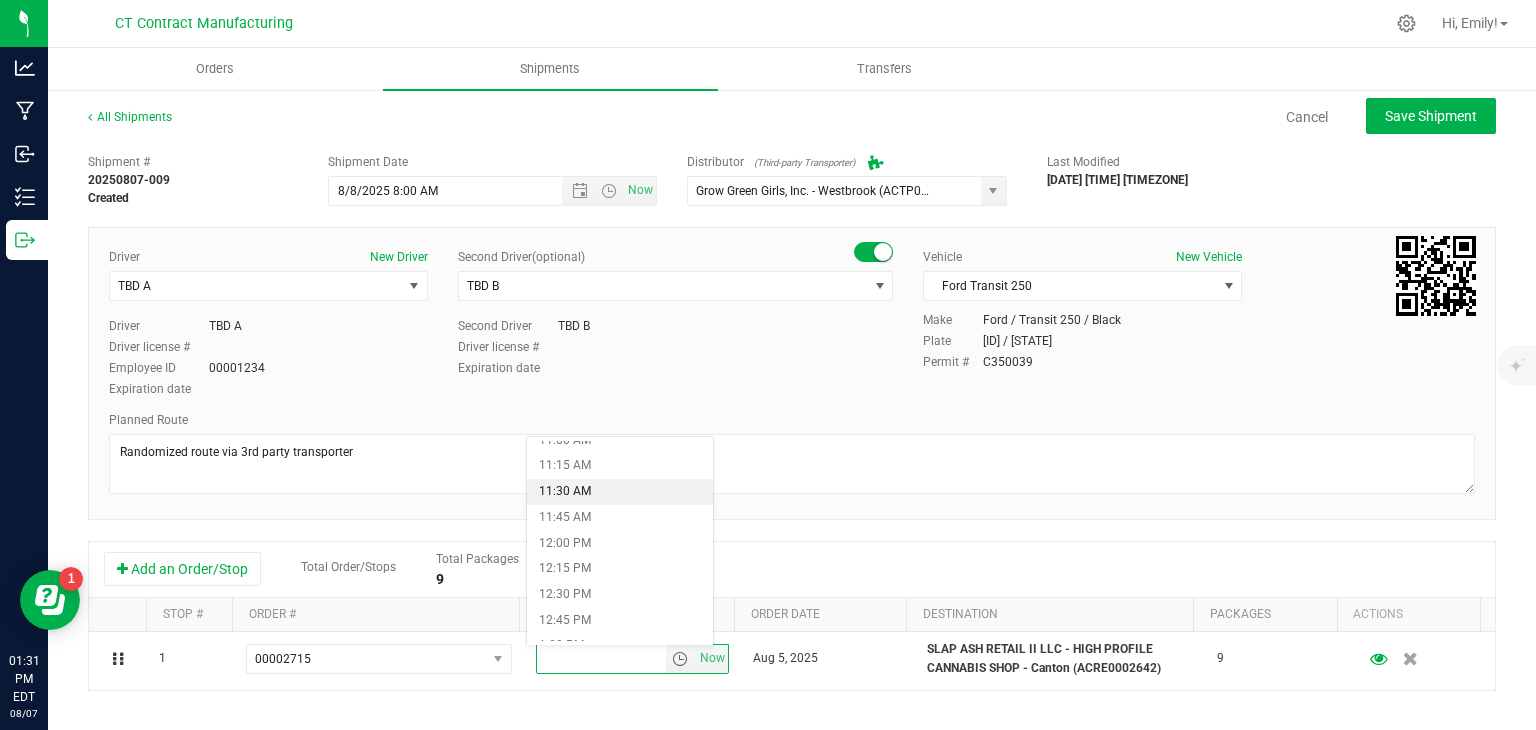 scroll, scrollTop: 1144, scrollLeft: 0, axis: vertical 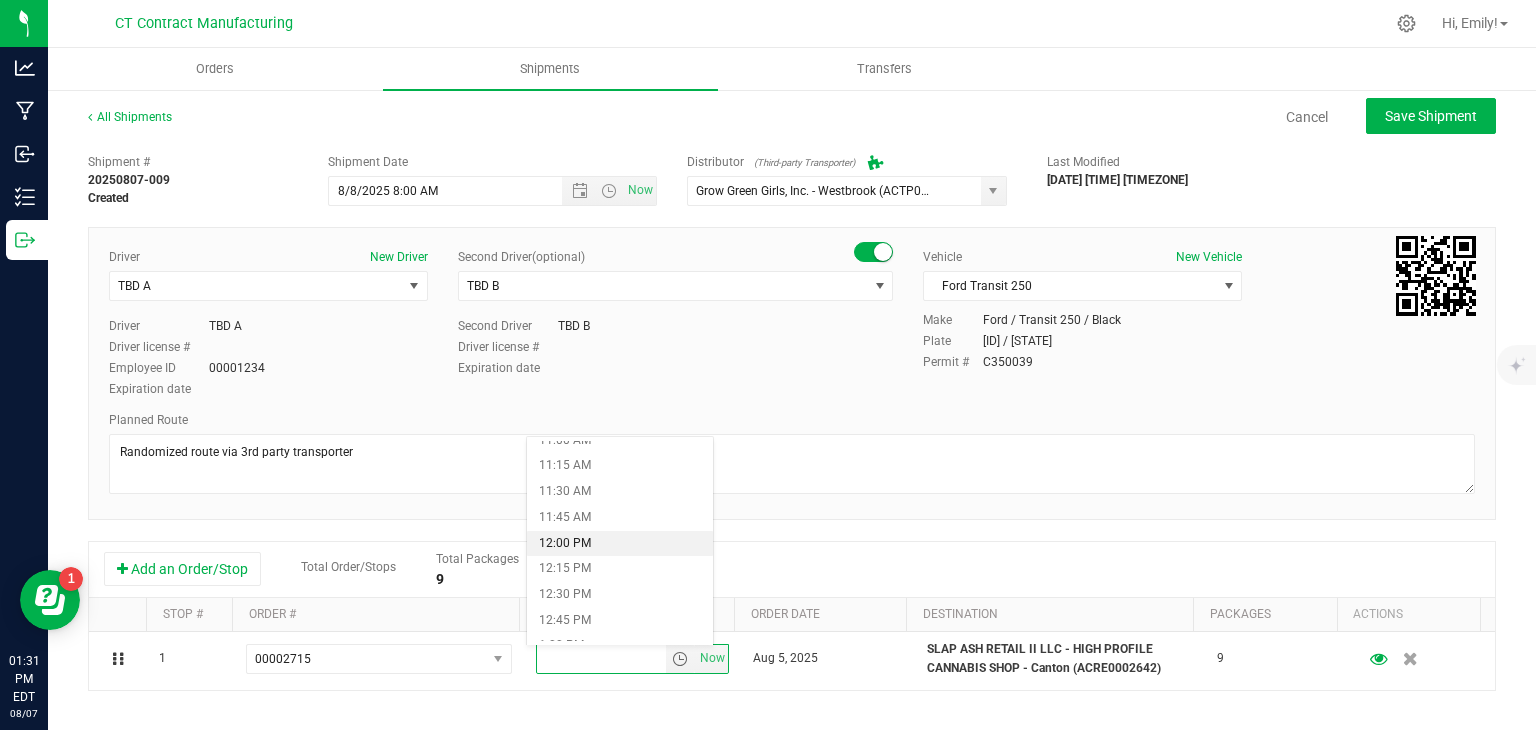click on "12:00 PM" at bounding box center (619, 544) 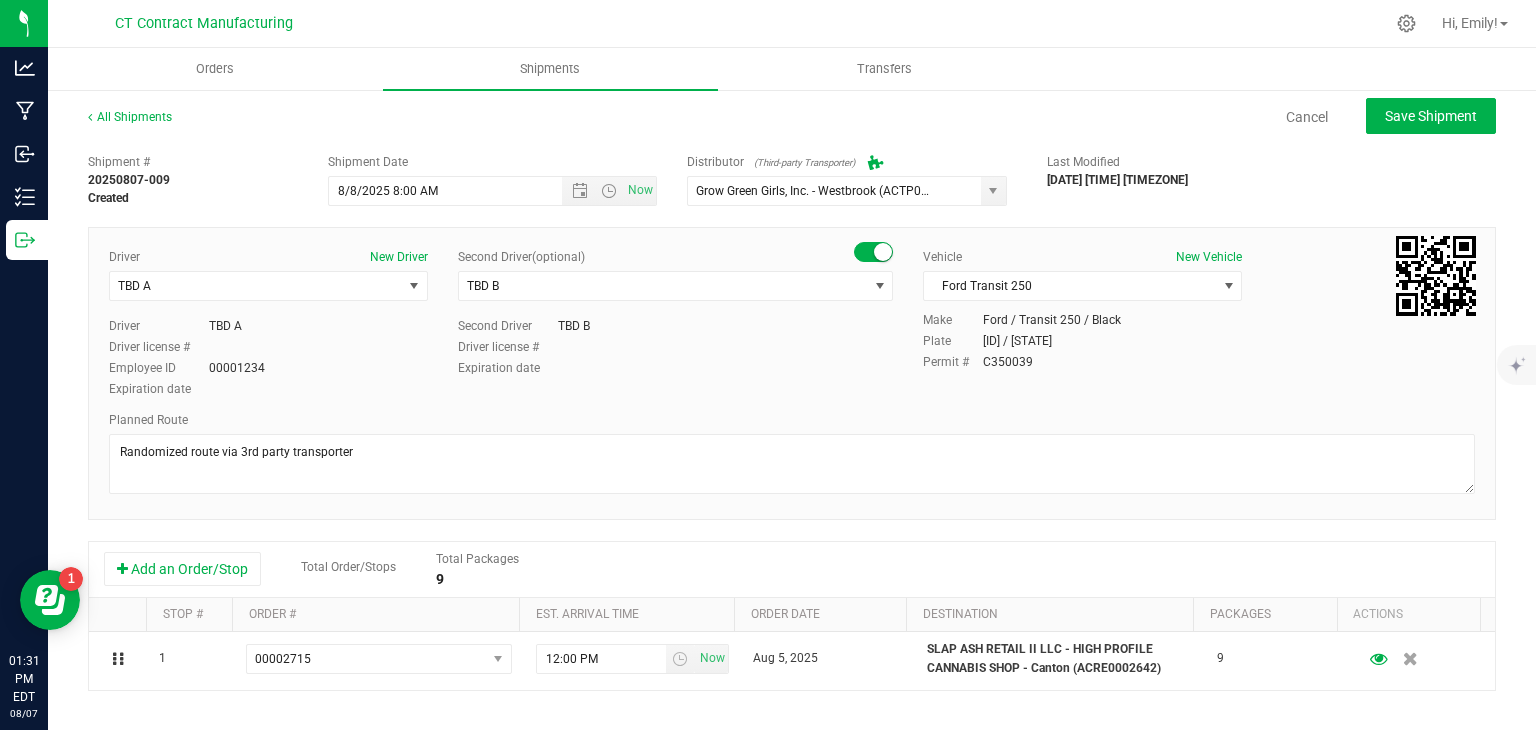 click on "Add an Order/Stop
Total Order/Stops
Total Packages
9" at bounding box center [792, 569] 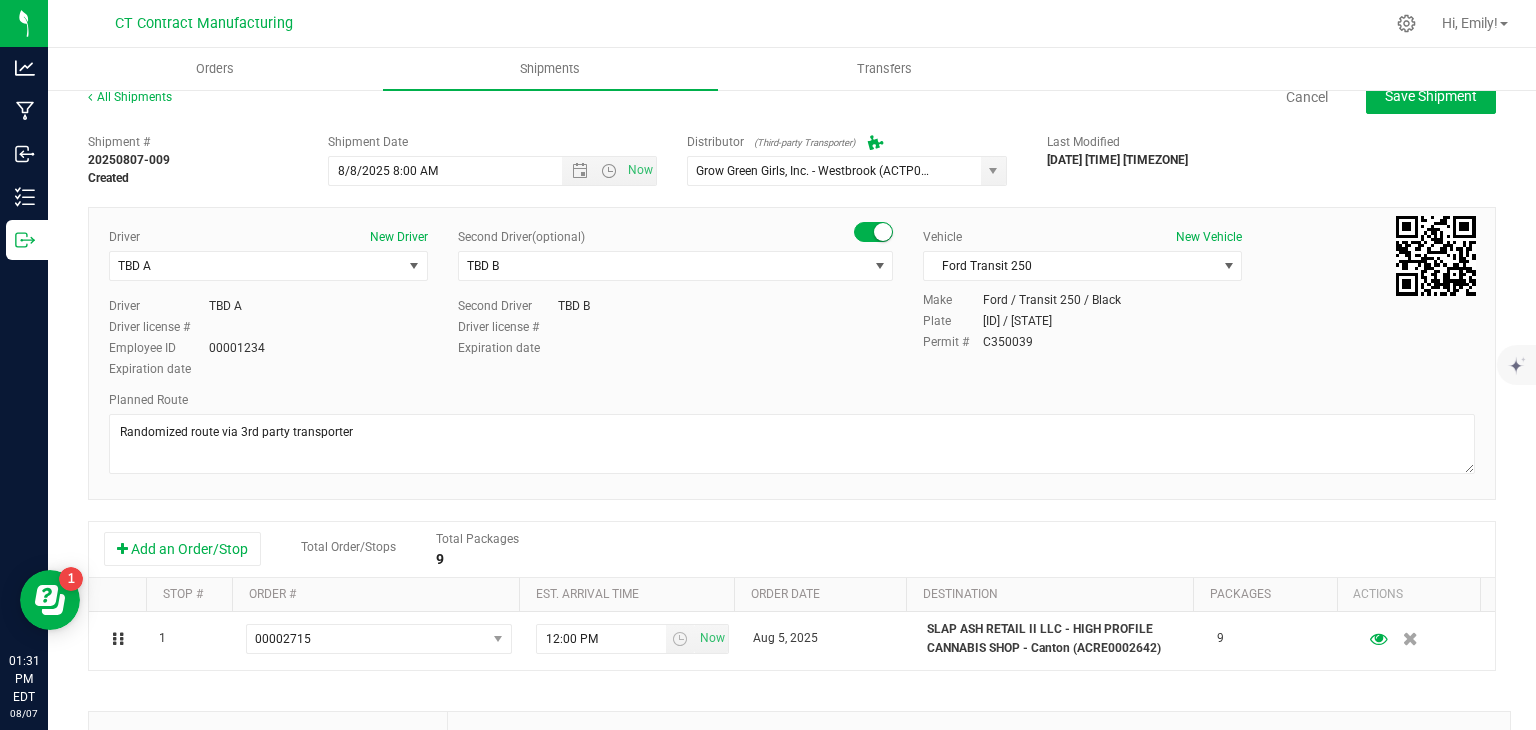 scroll, scrollTop: 0, scrollLeft: 0, axis: both 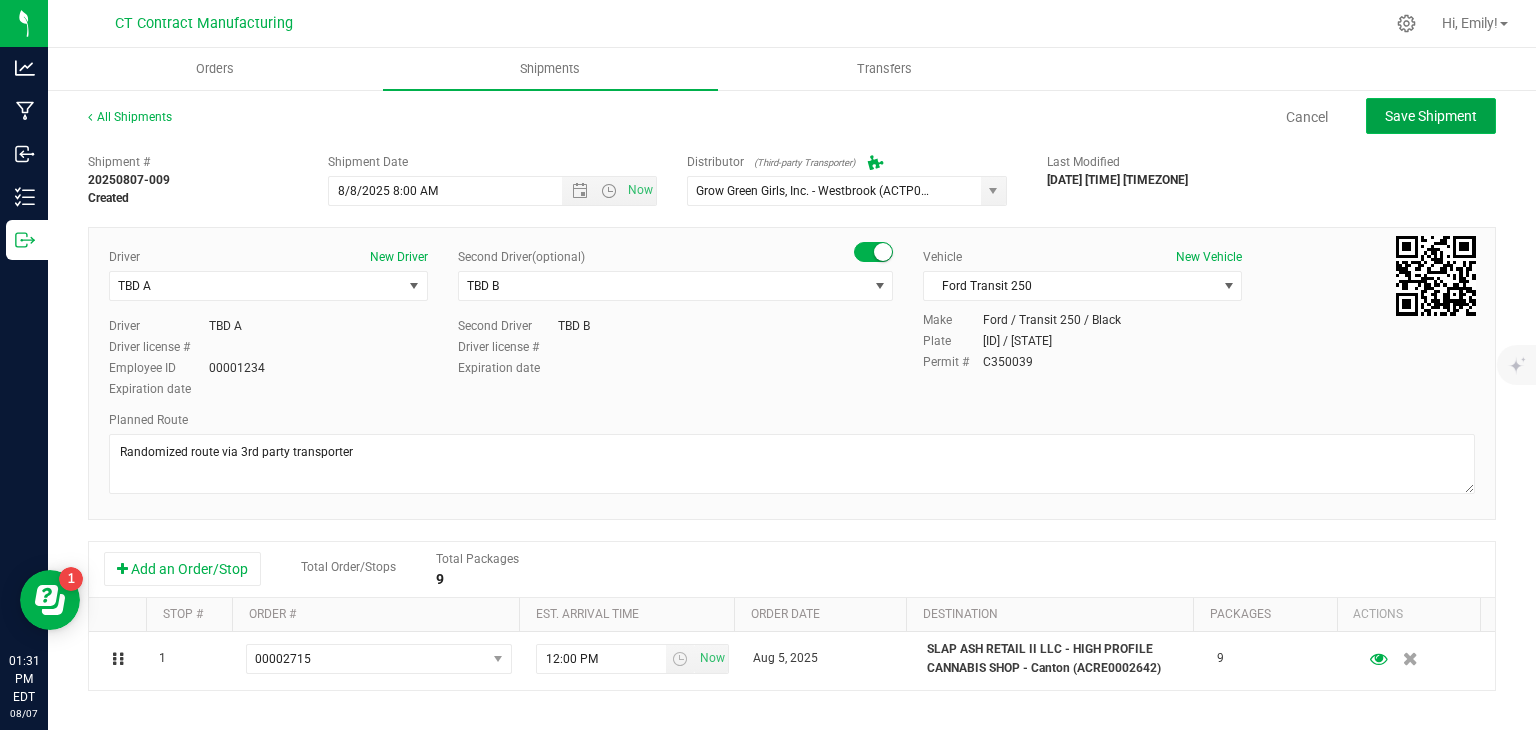 click on "Save Shipment" 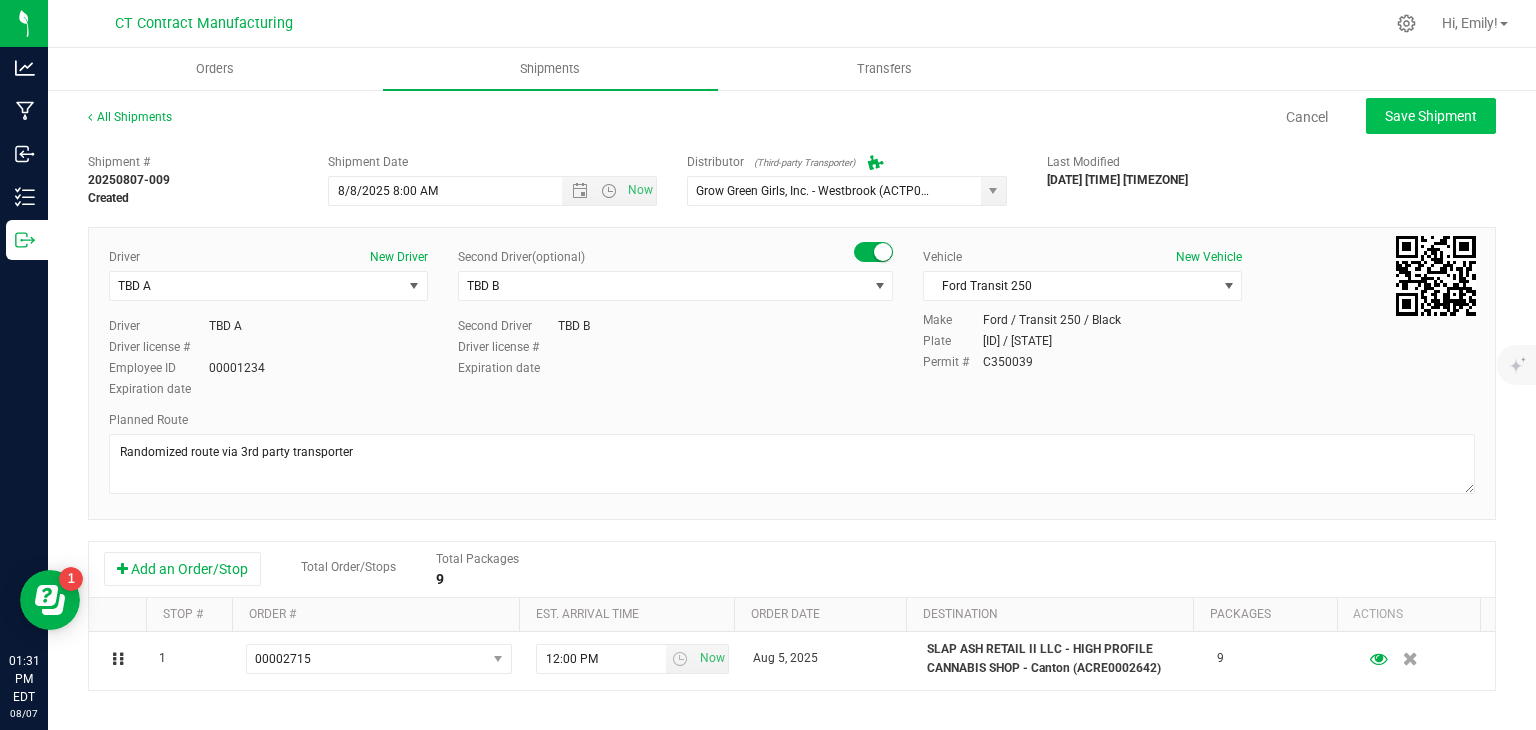 type on "[DATE] [TIME]" 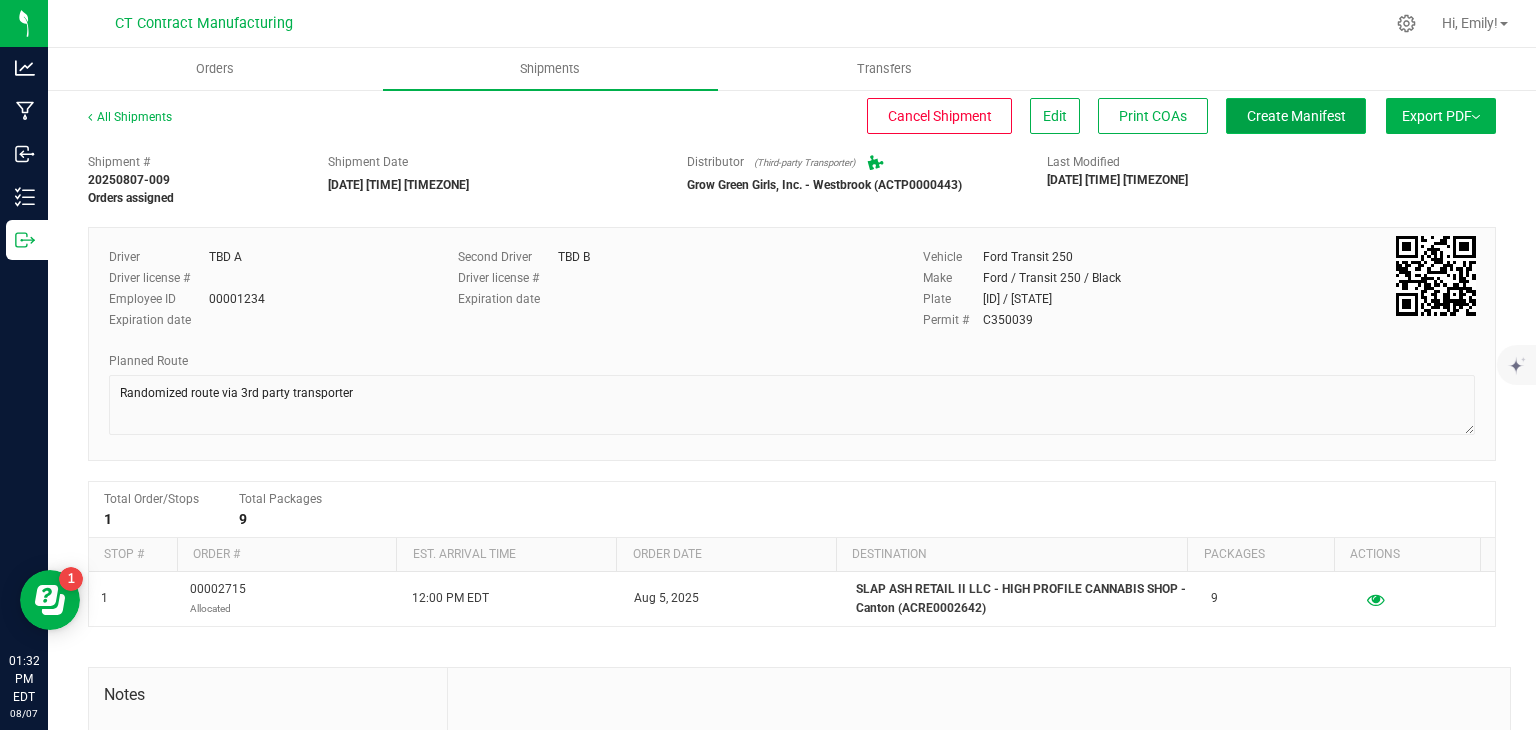 click on "Create Manifest" at bounding box center [1296, 116] 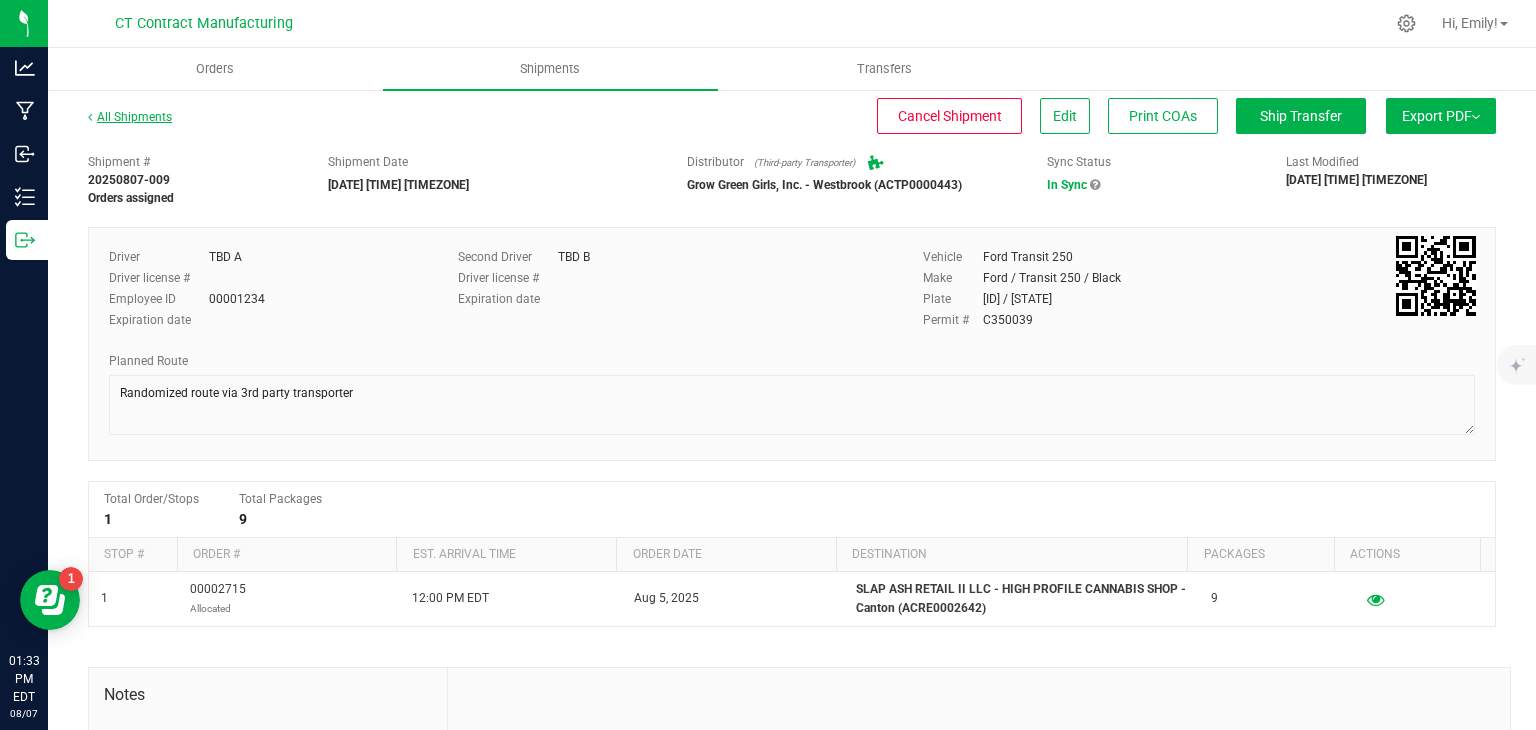 click on "All Shipments" at bounding box center [130, 117] 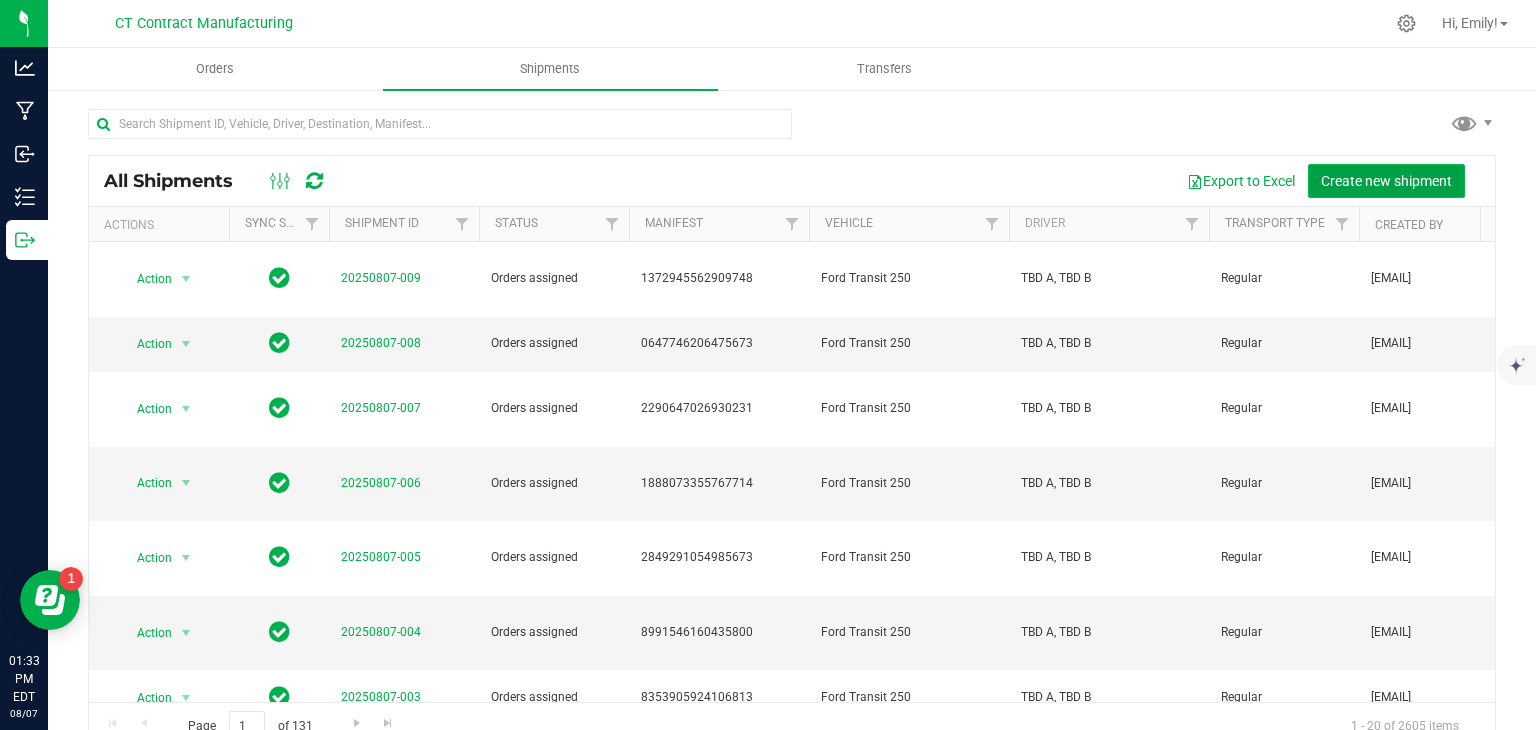 click on "Create new shipment" at bounding box center [1386, 181] 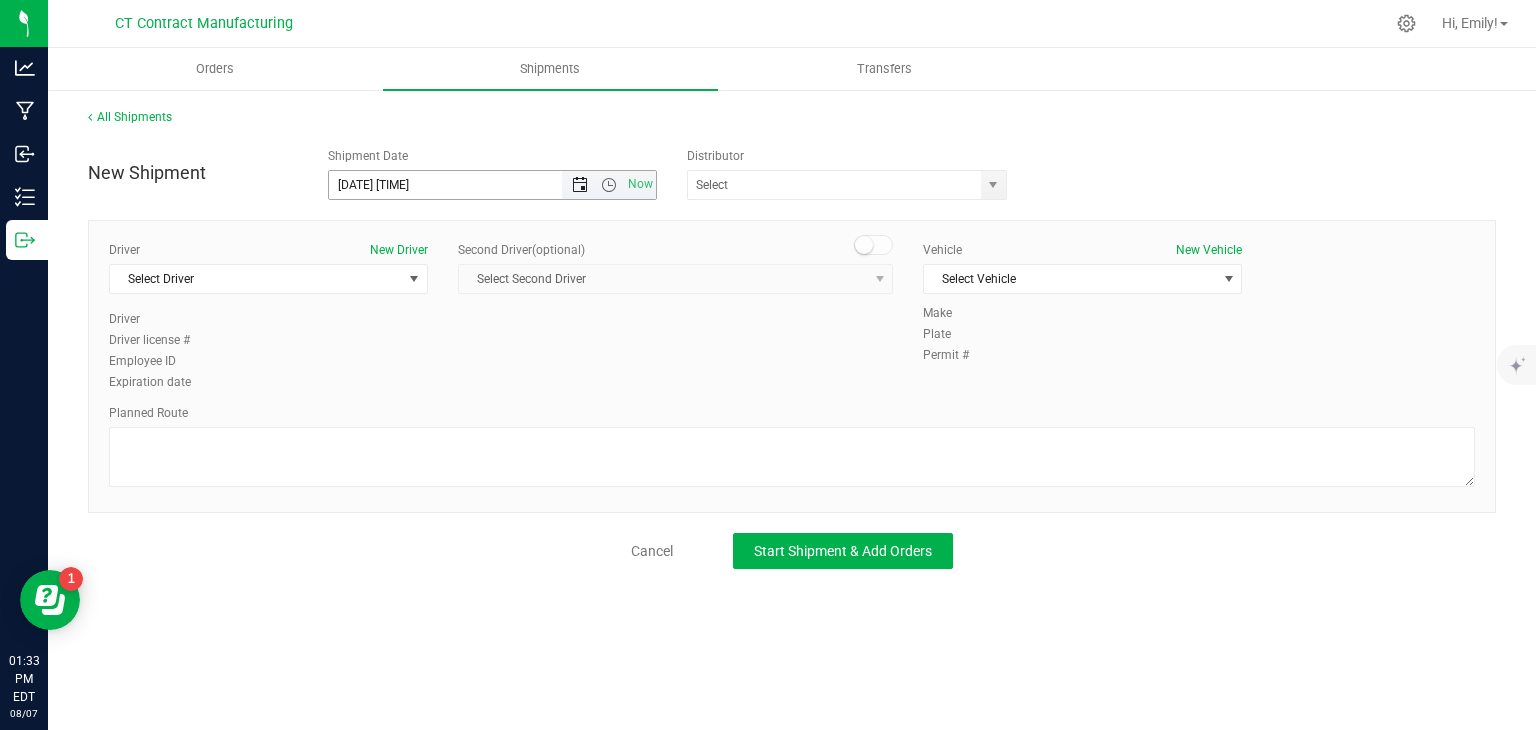 click at bounding box center (580, 185) 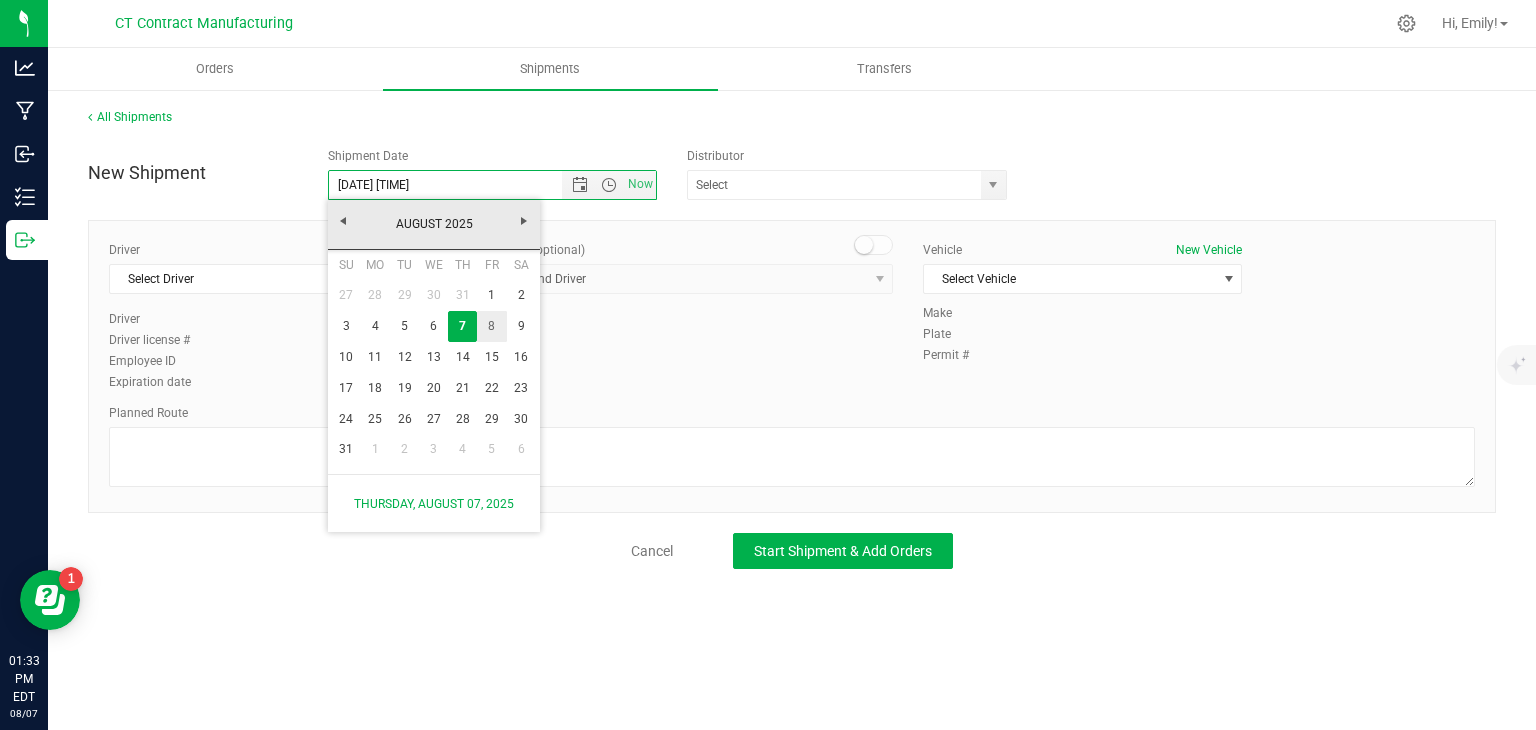 click on "8" at bounding box center (491, 326) 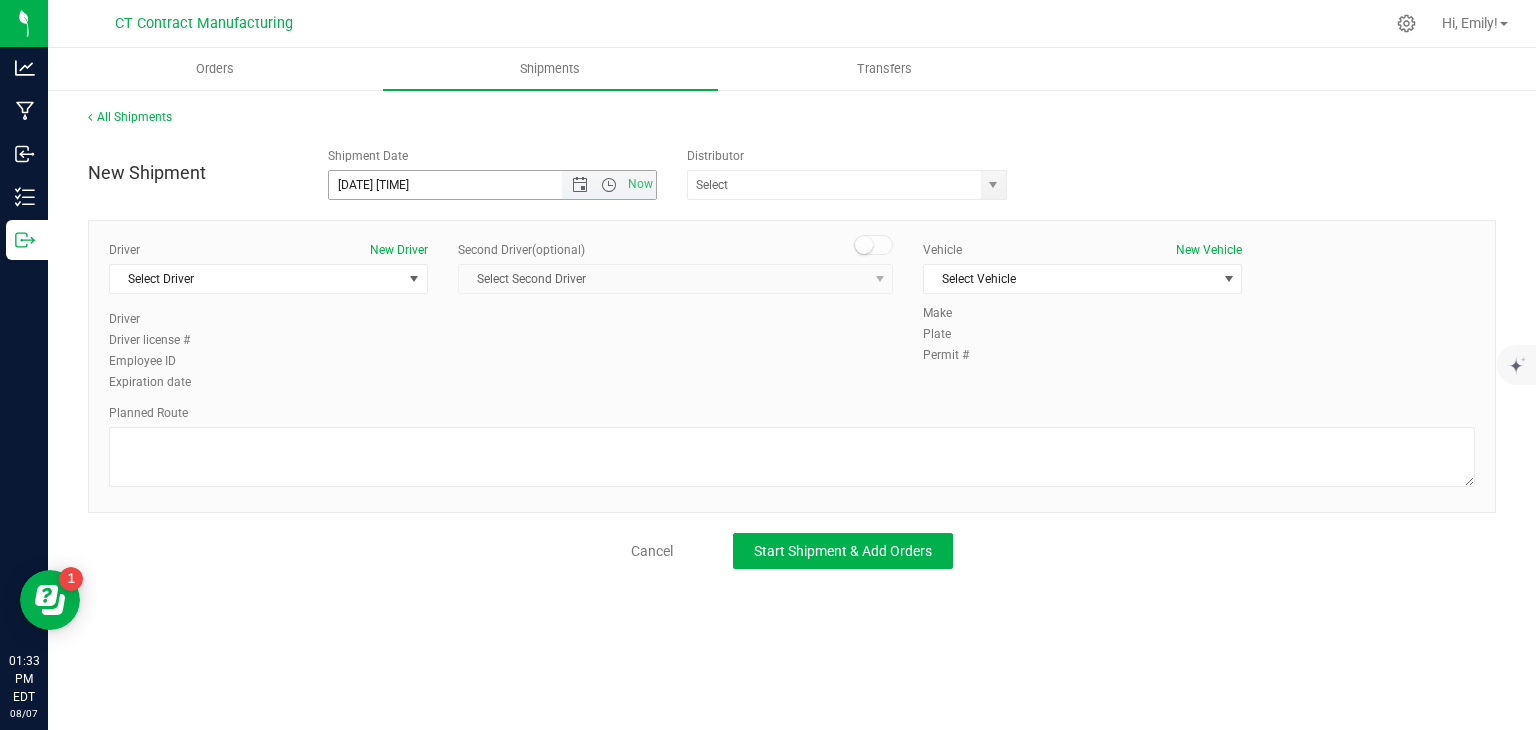 click on "Now" at bounding box center [609, 185] 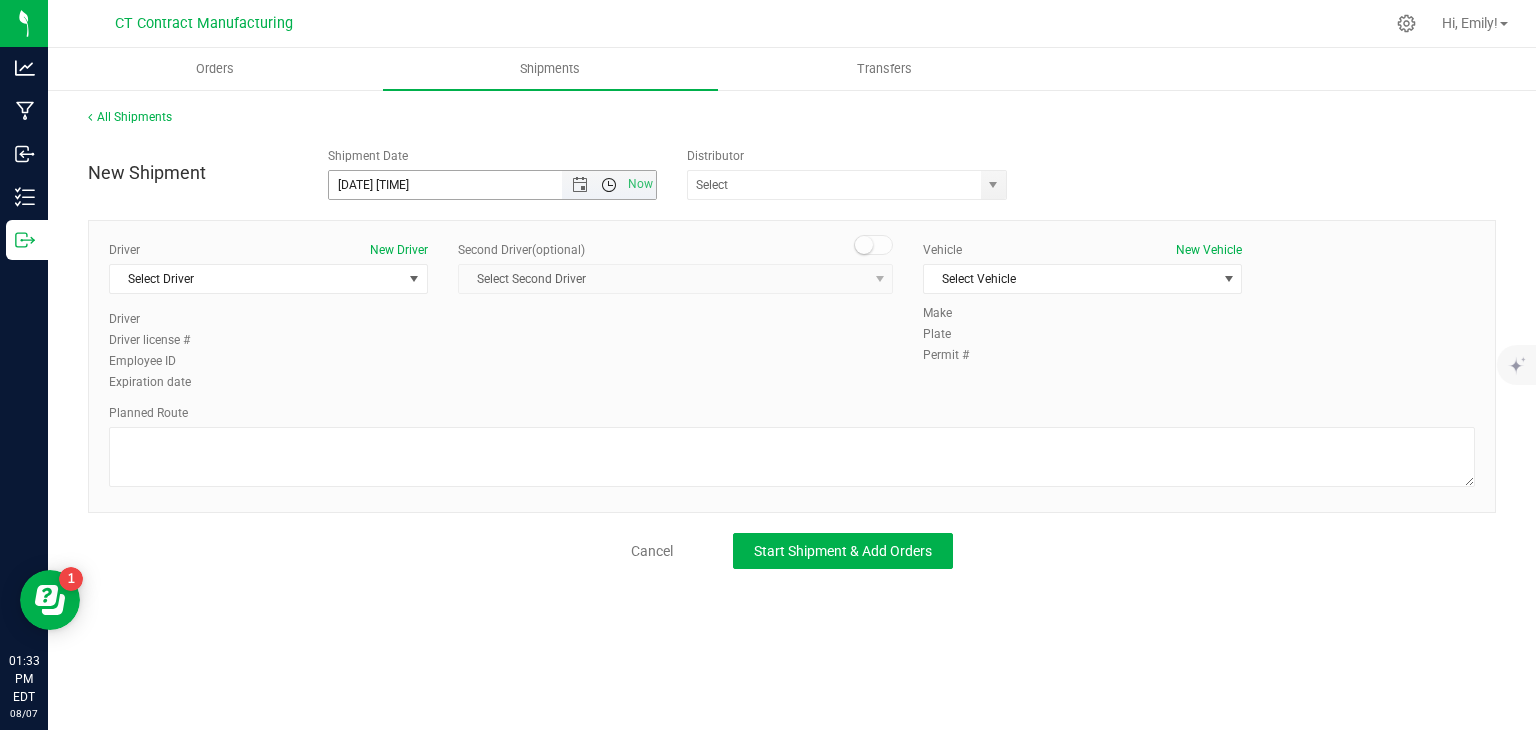 click at bounding box center [609, 185] 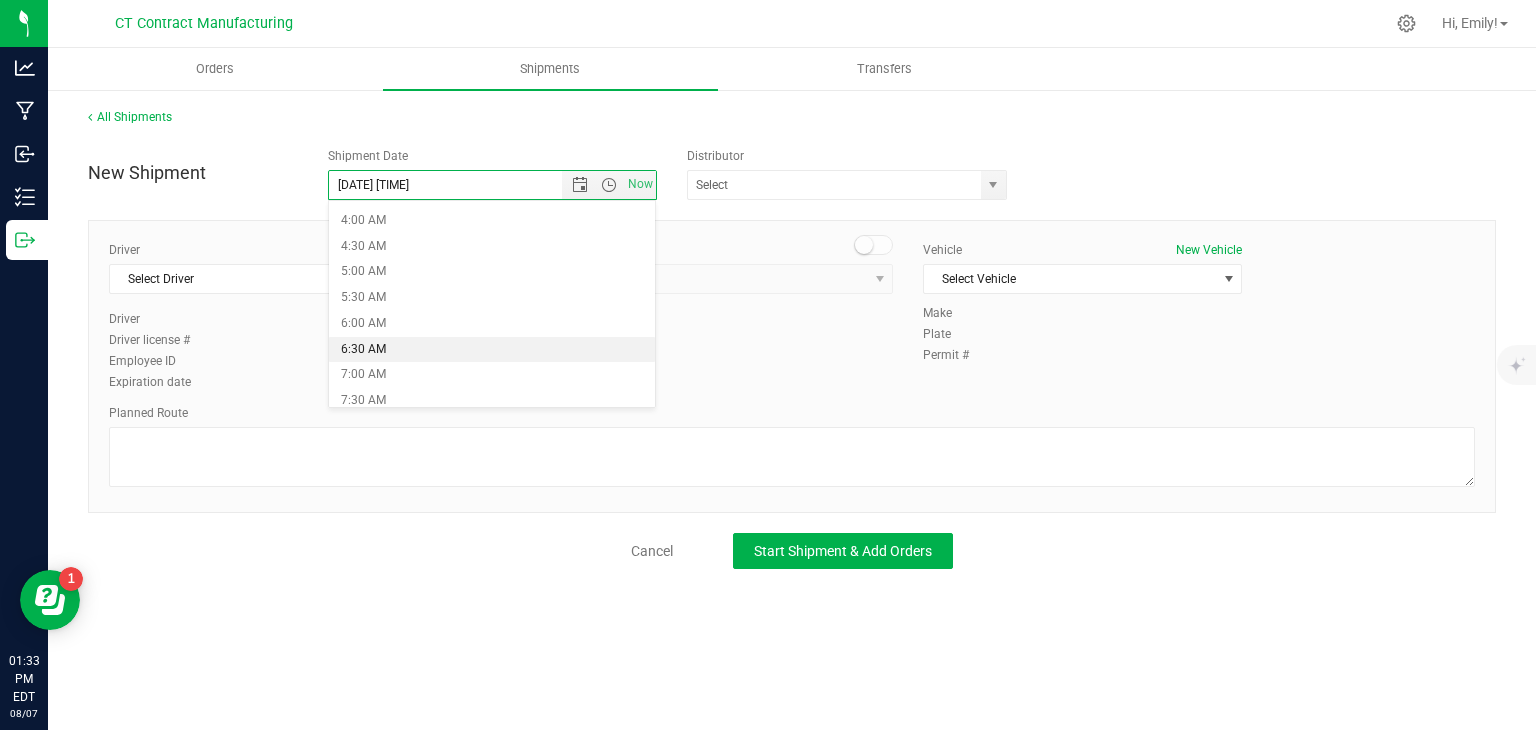 scroll, scrollTop: 311, scrollLeft: 0, axis: vertical 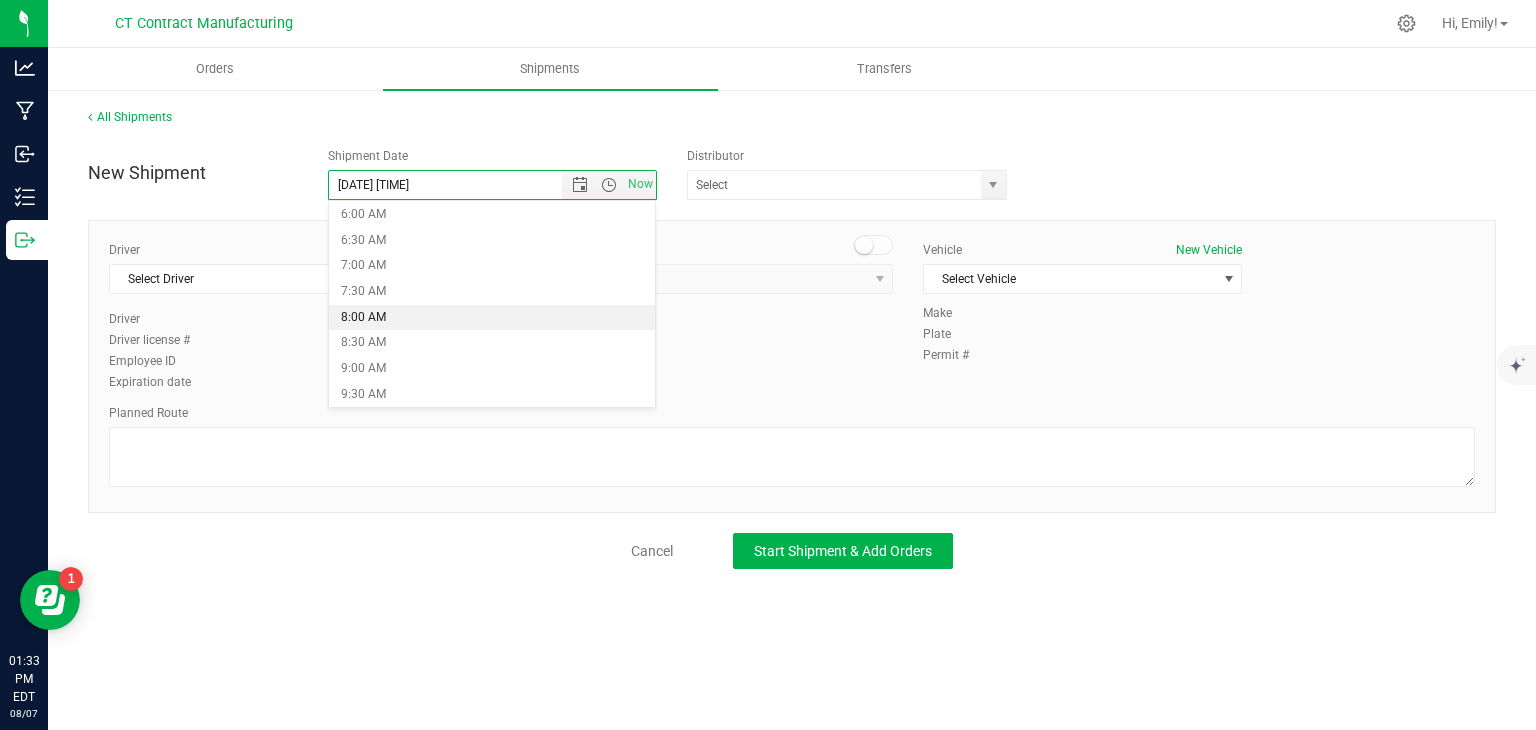 click on "8:00 AM" at bounding box center [492, 318] 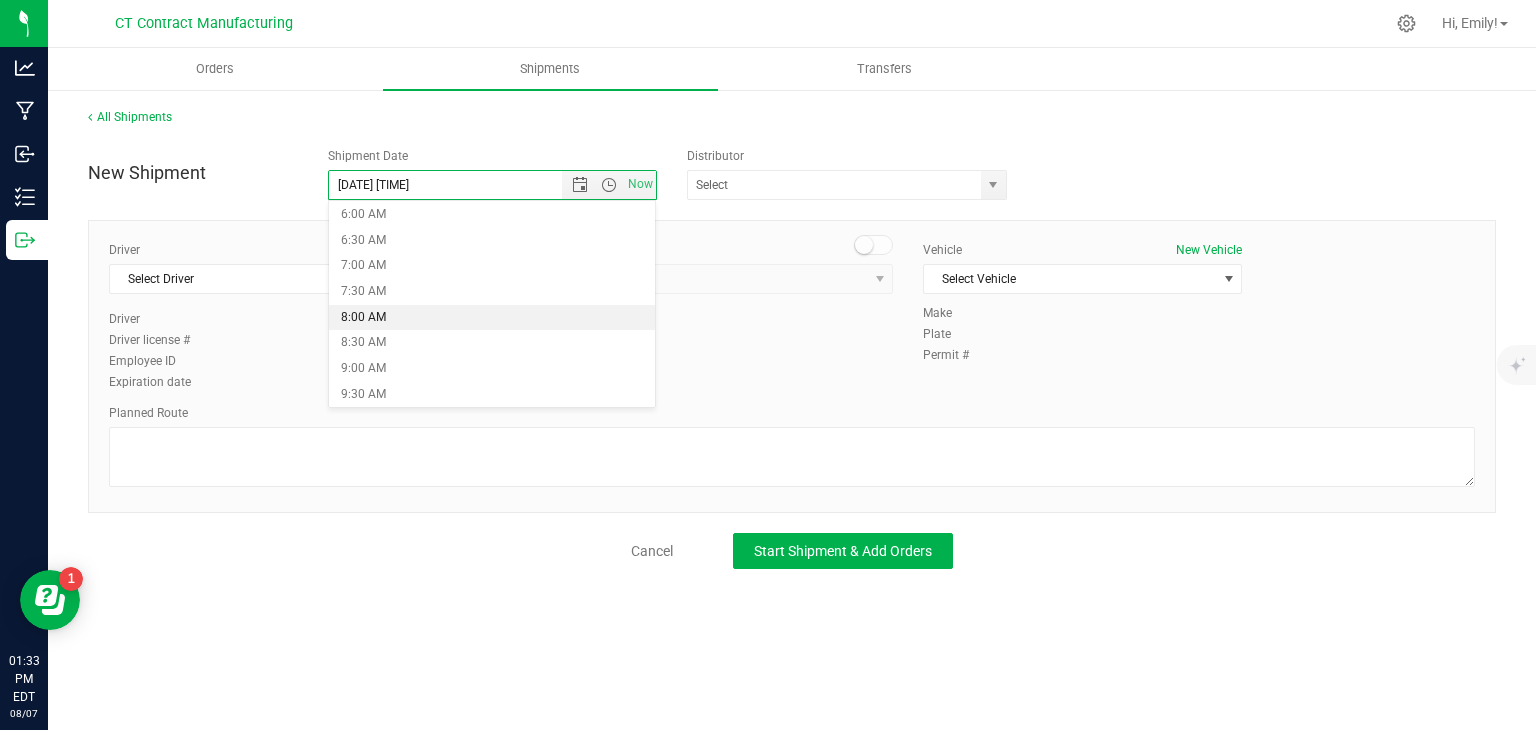 type on "8/8/2025 8:00 AM" 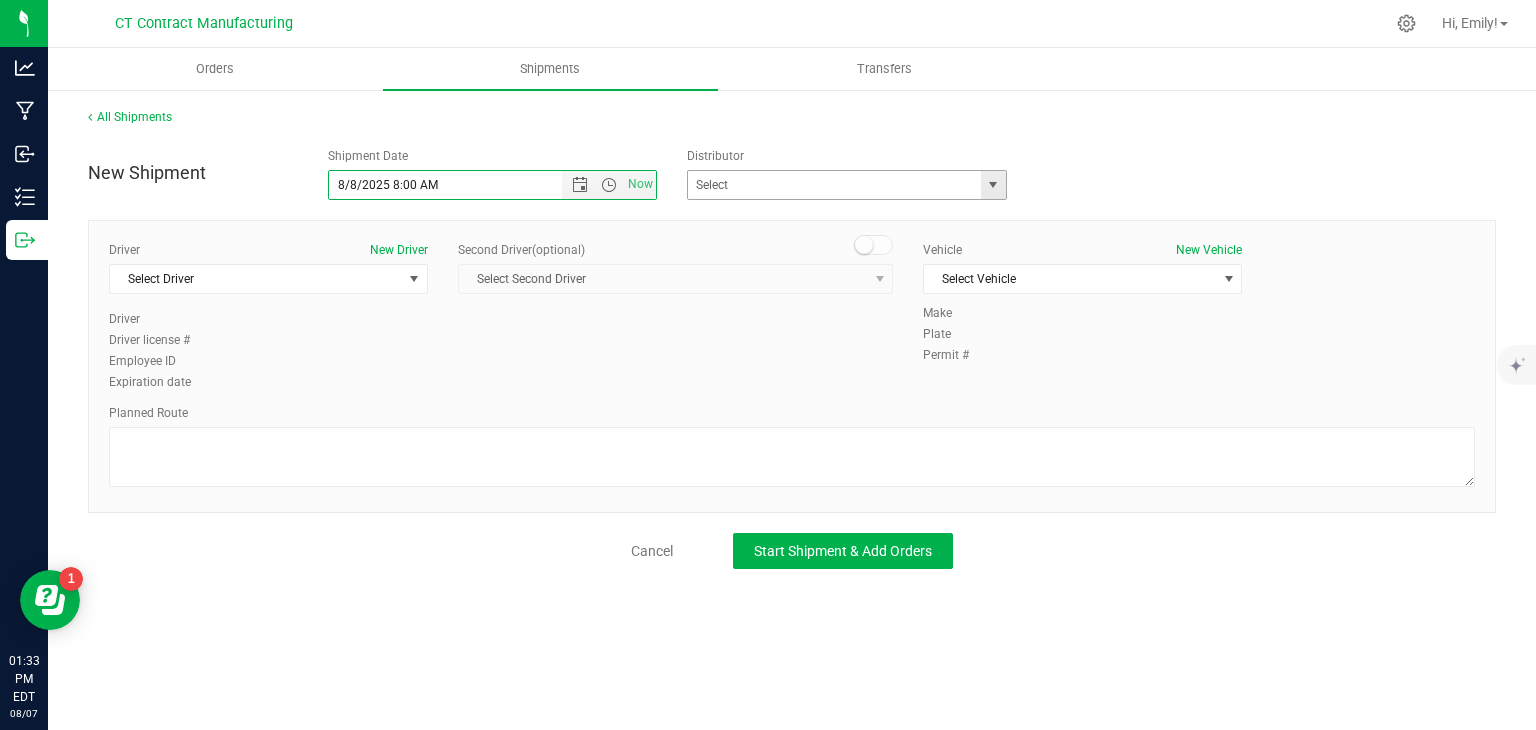 click at bounding box center [993, 185] 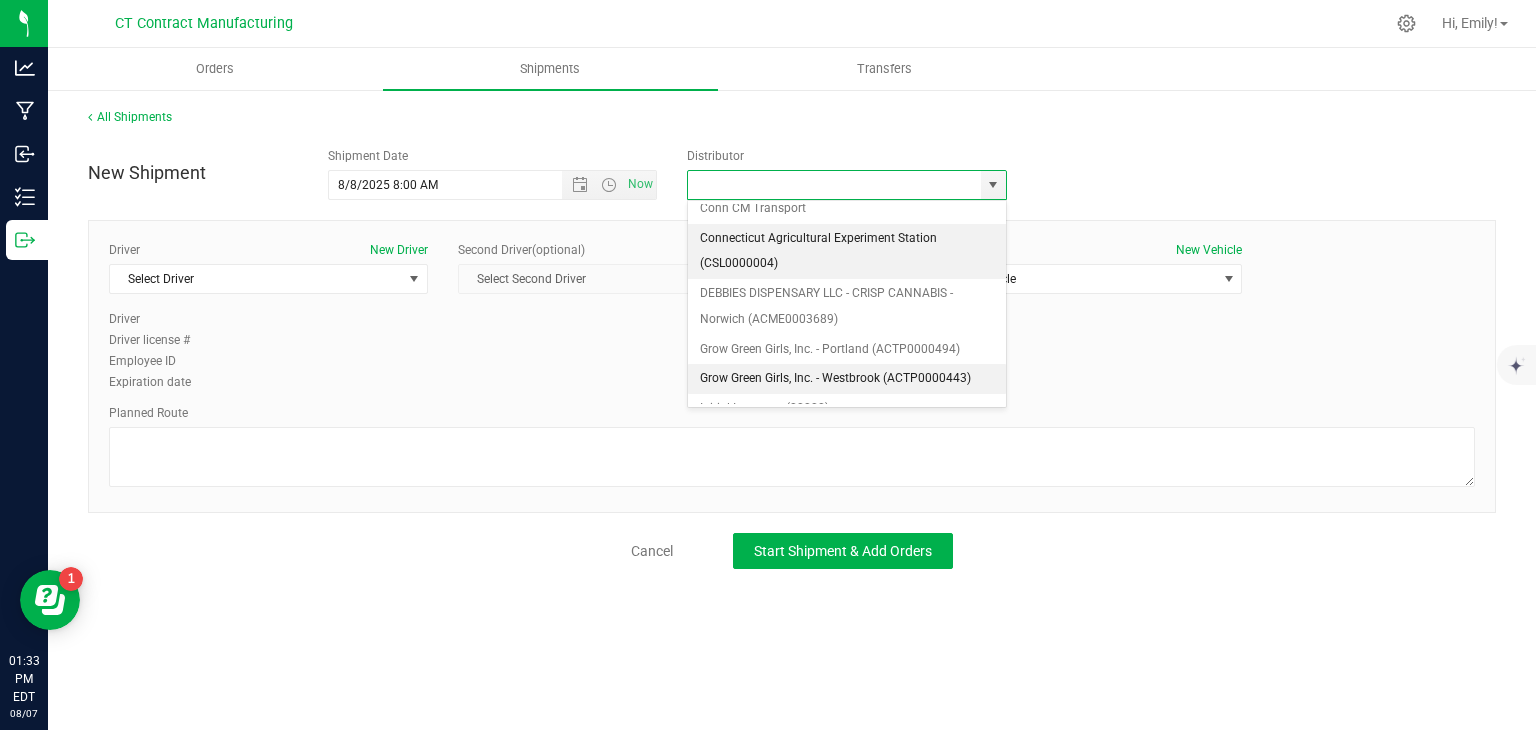 scroll, scrollTop: 156, scrollLeft: 0, axis: vertical 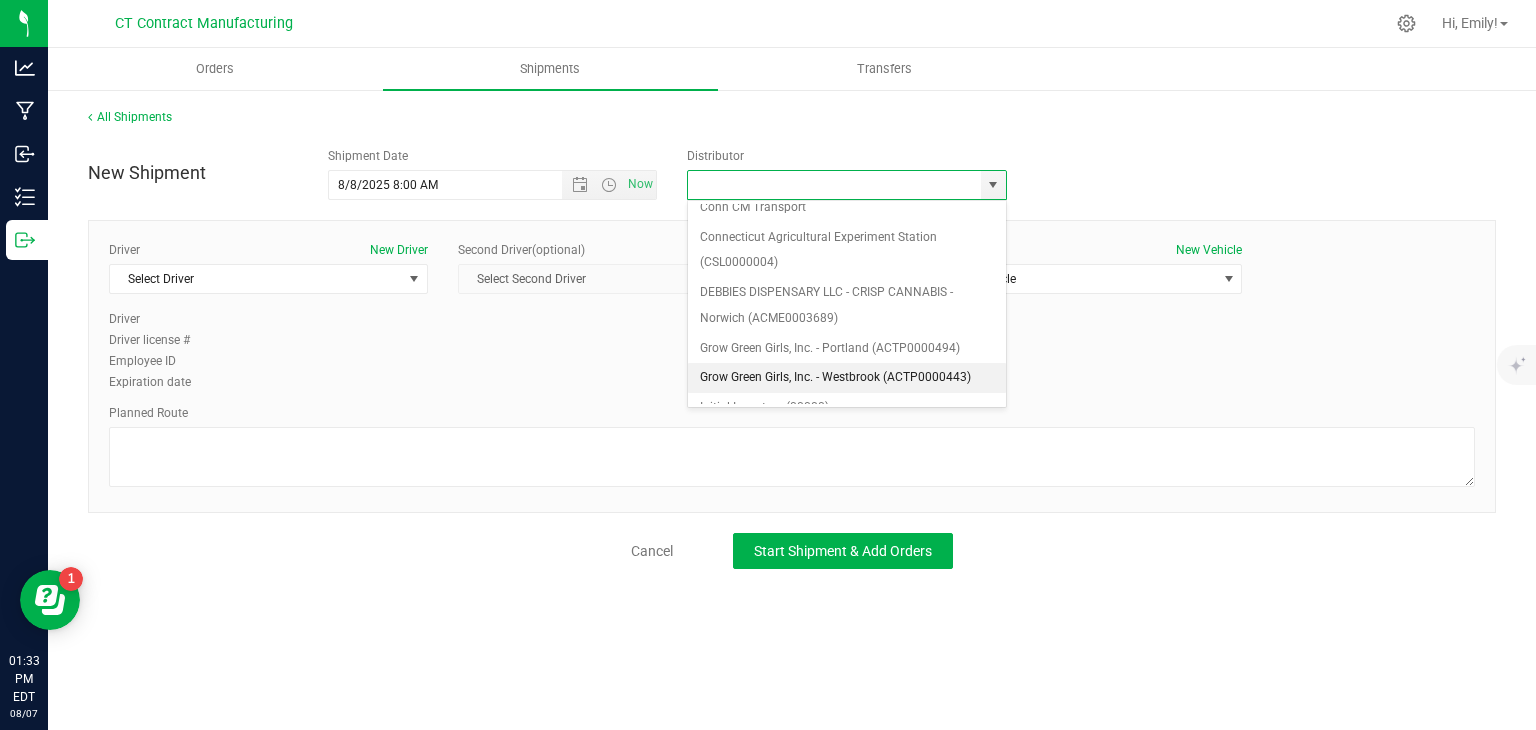 click on "Grow Green Girls, Inc. - Westbrook (ACTP0000443)" at bounding box center (847, 378) 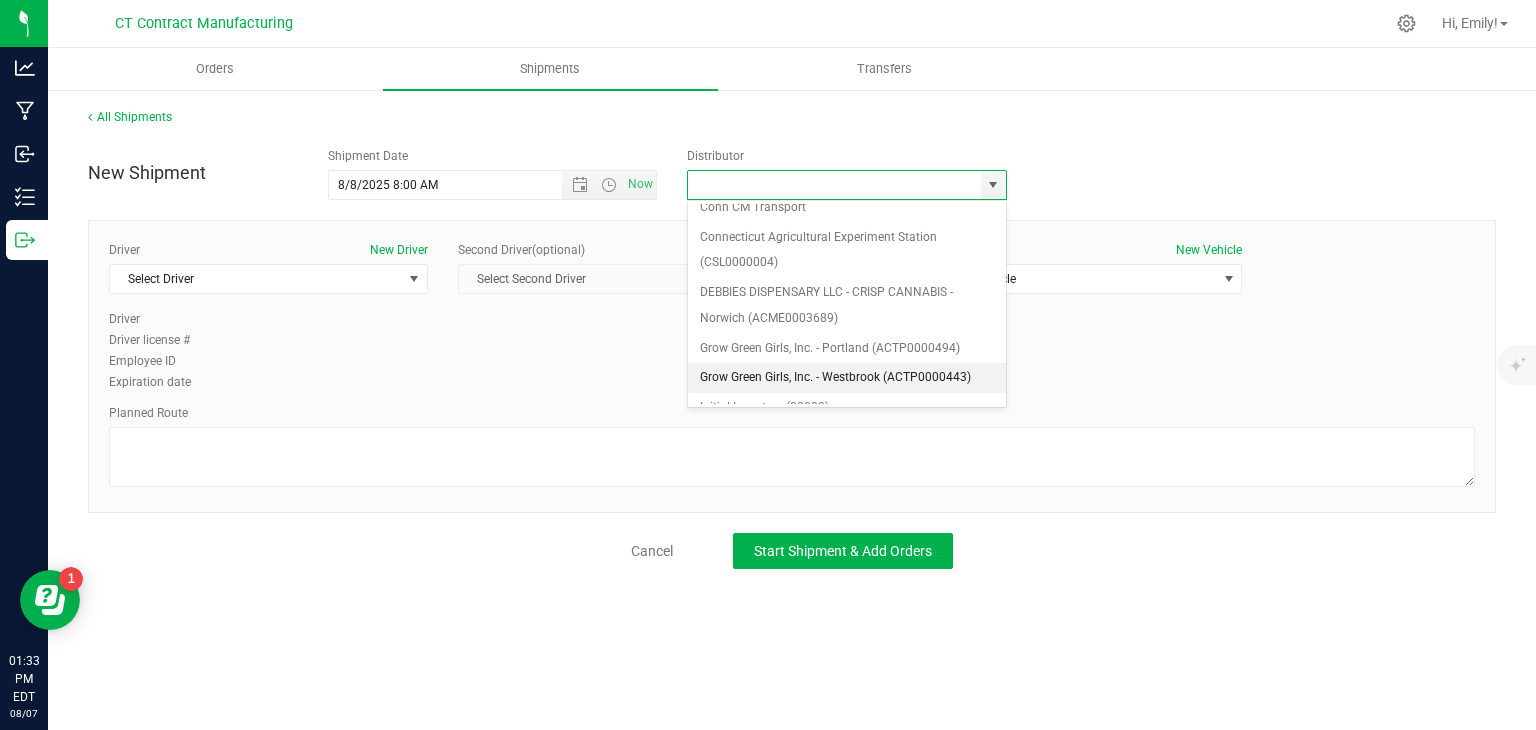 type on "Grow Green Girls, Inc. - Westbrook (ACTP0000443)" 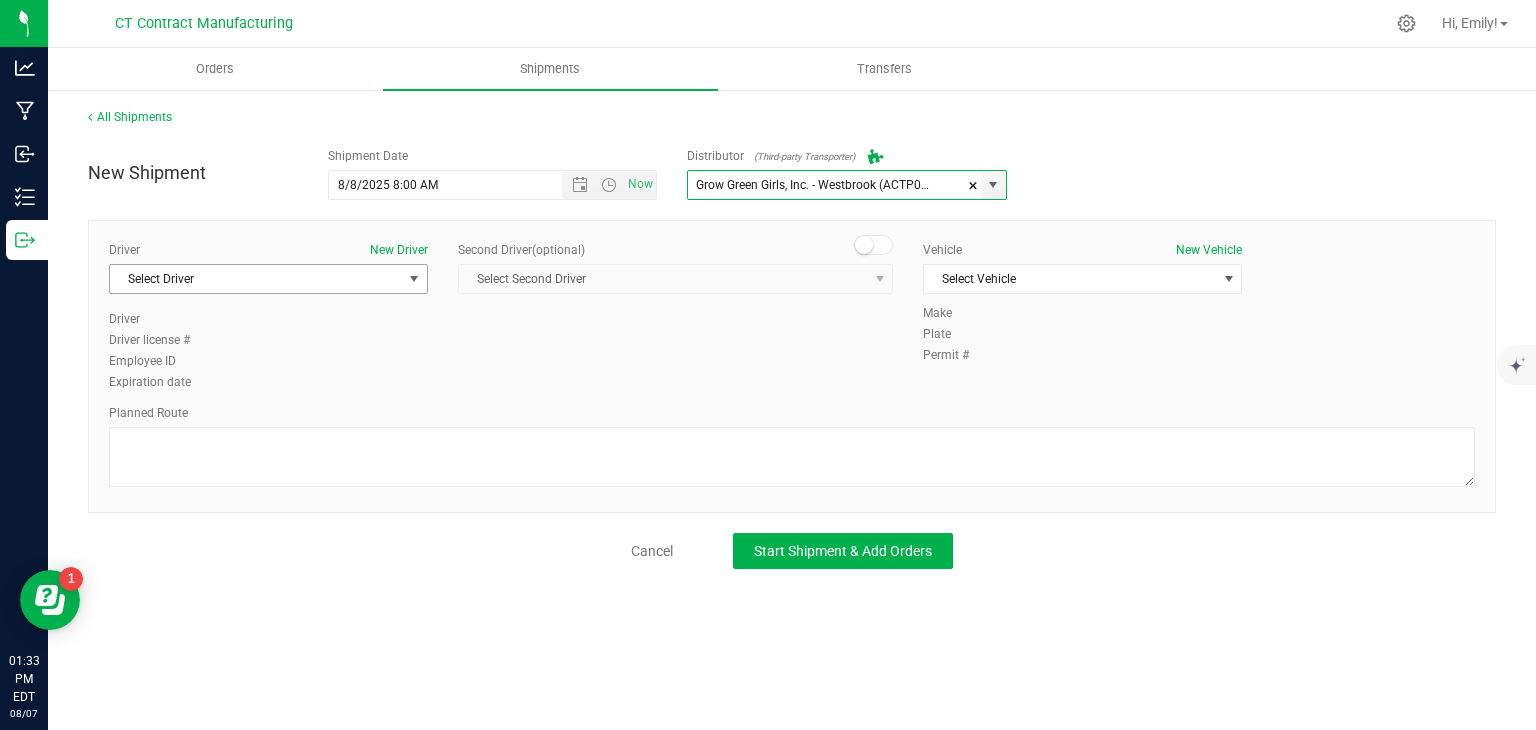 click on "Select Driver" at bounding box center (256, 279) 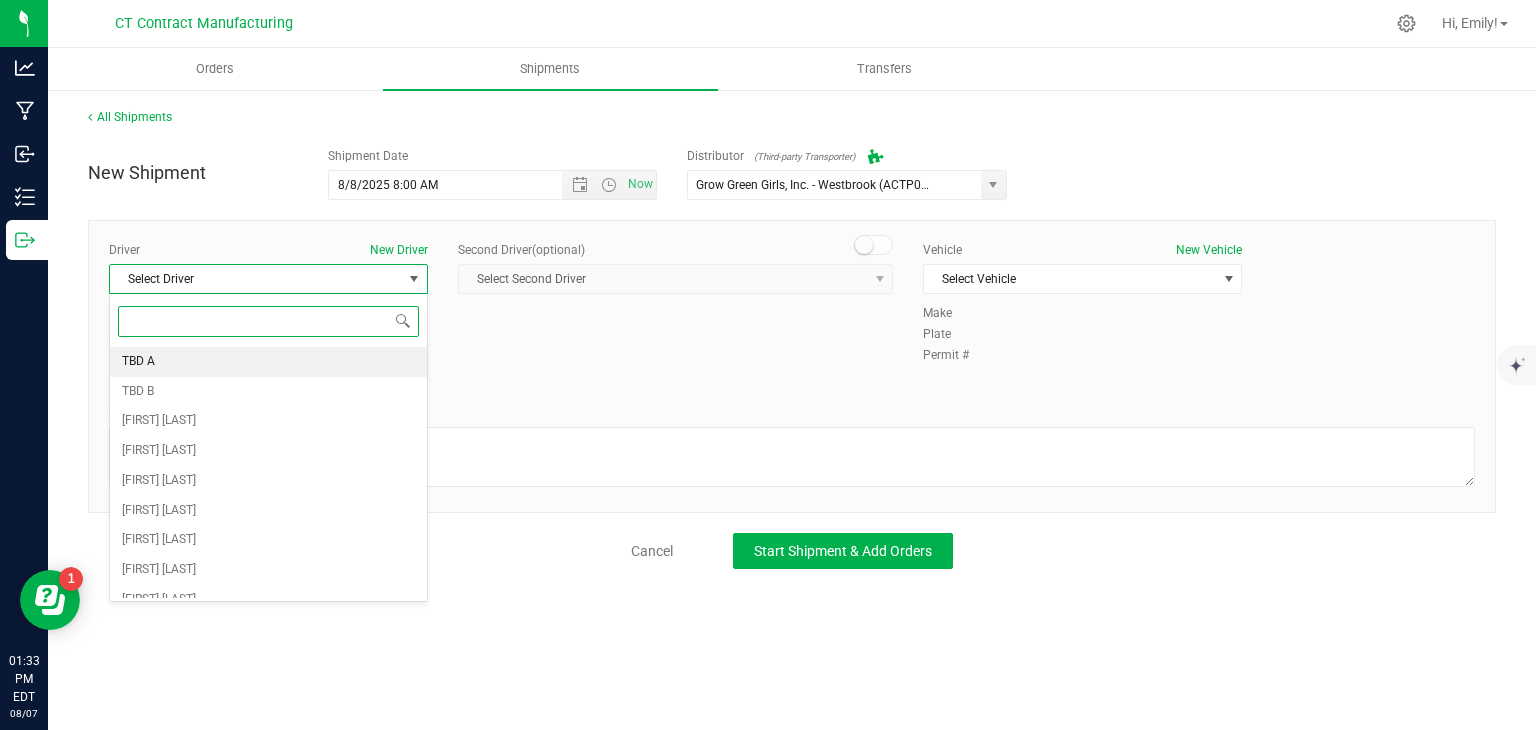 click on "TBD A" at bounding box center (268, 362) 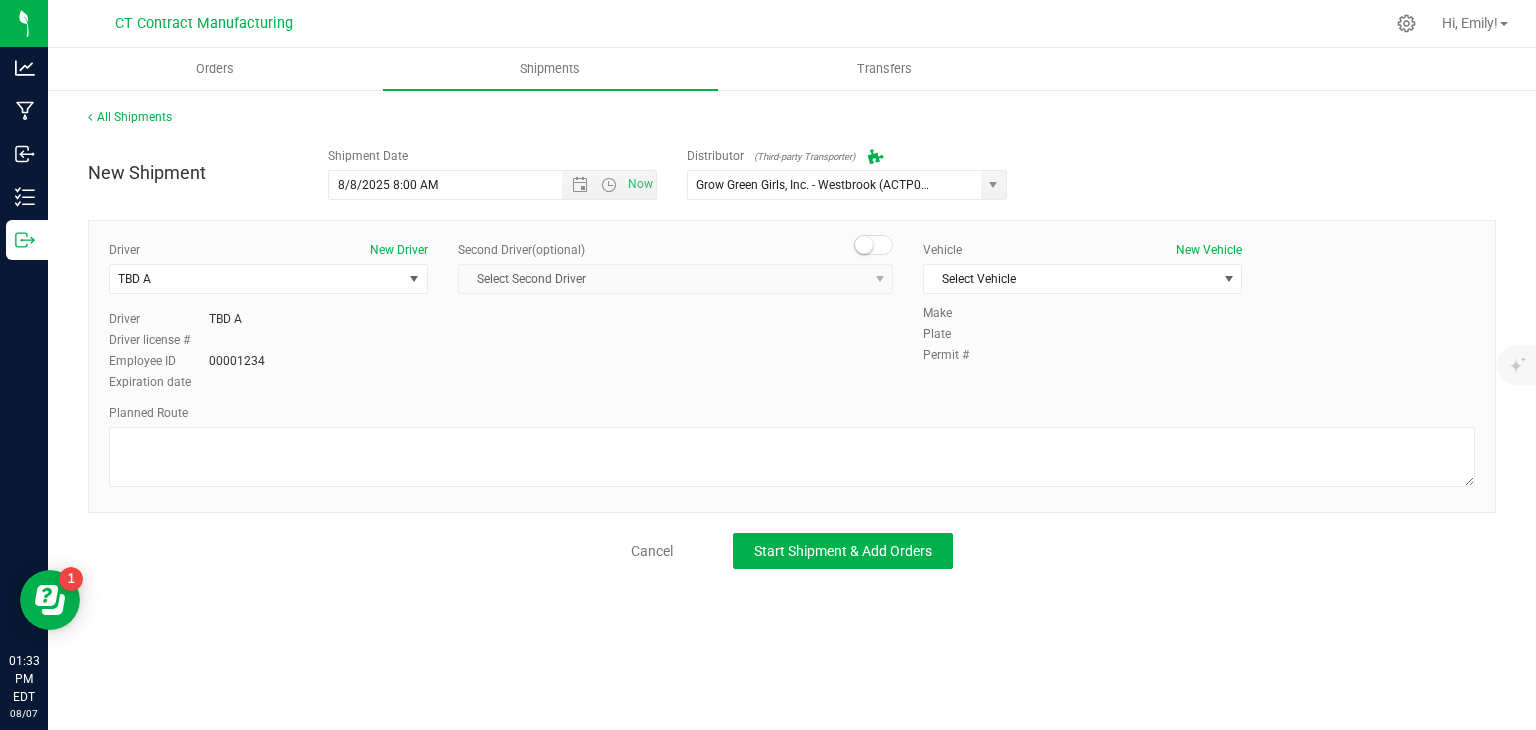 click at bounding box center (874, 245) 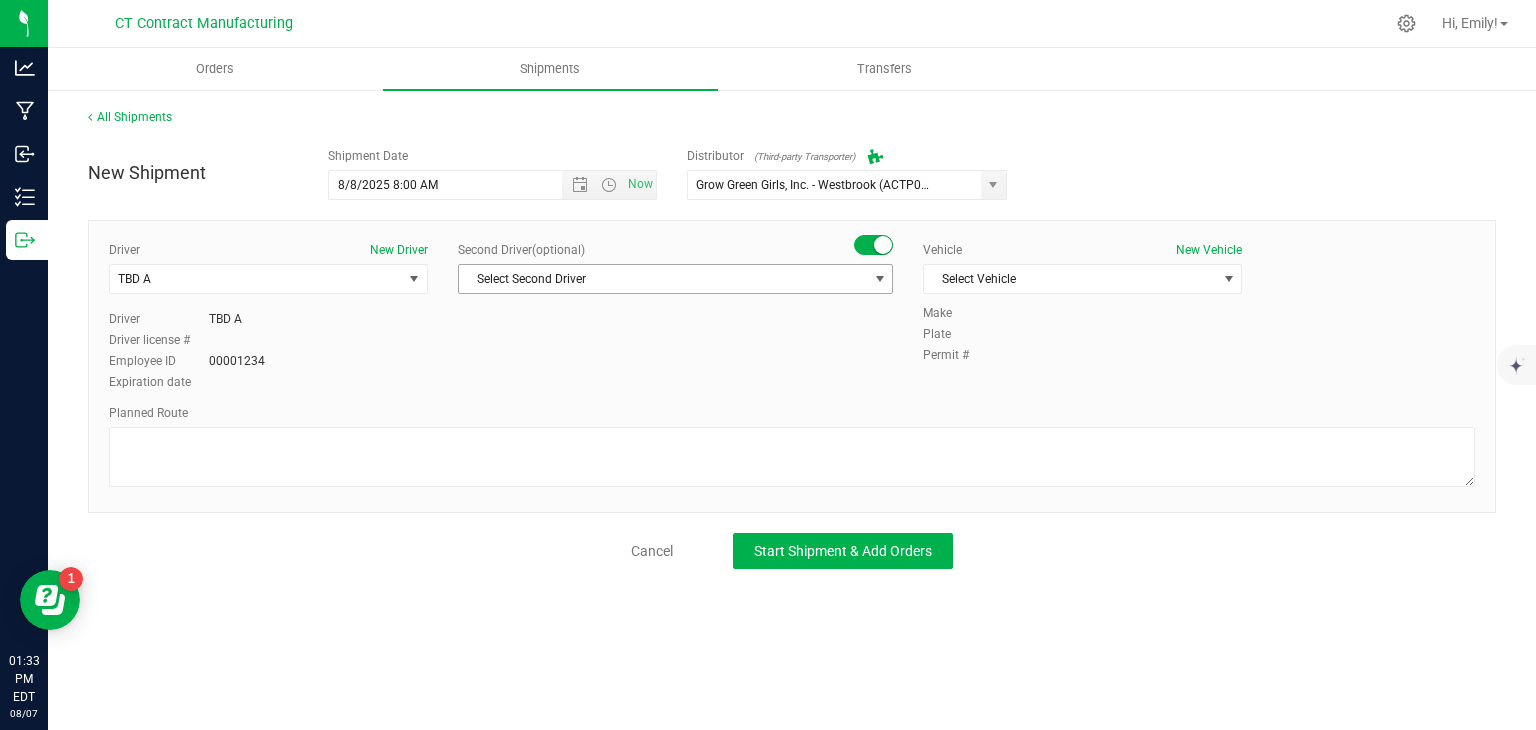 click on "Select Second Driver" at bounding box center (663, 279) 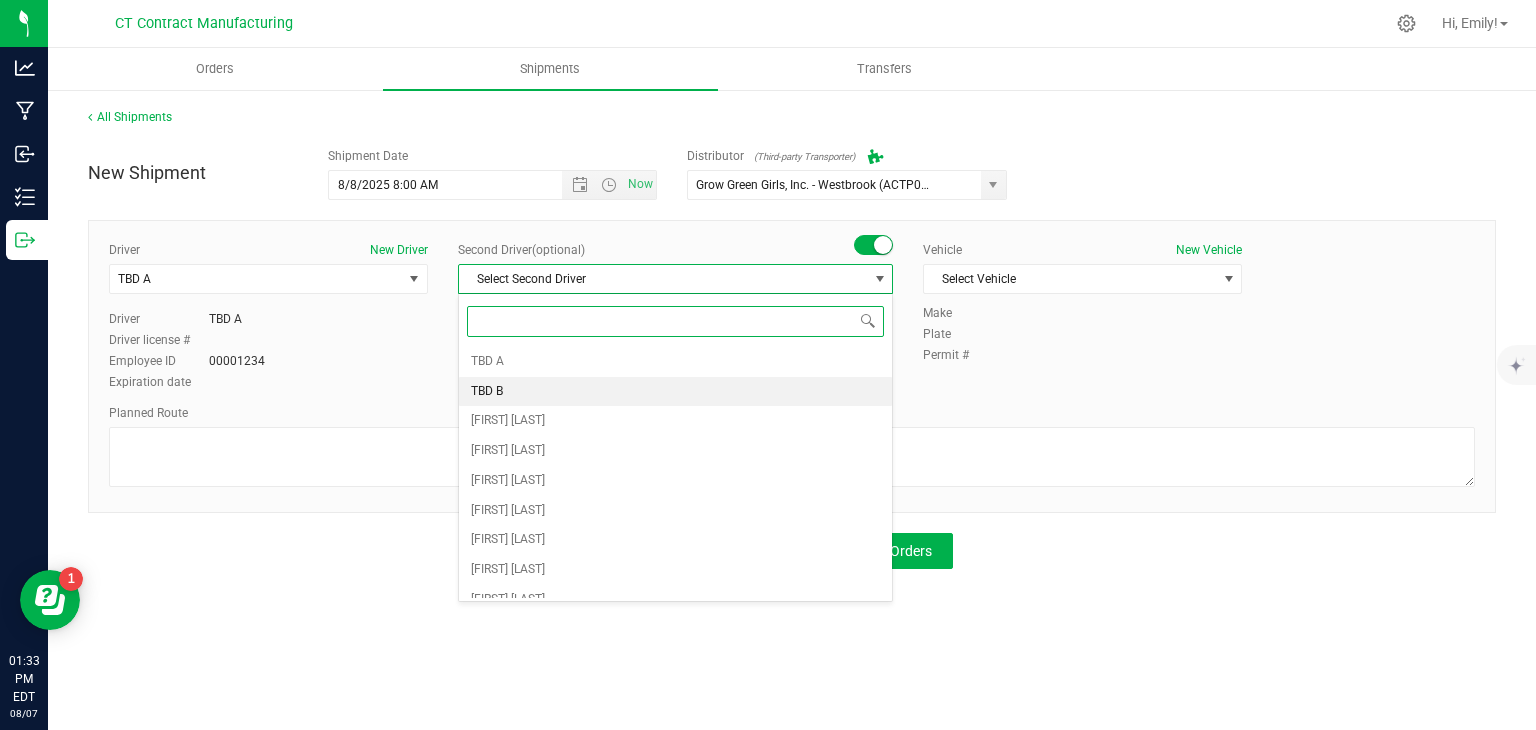 click on "TBD B" at bounding box center [675, 392] 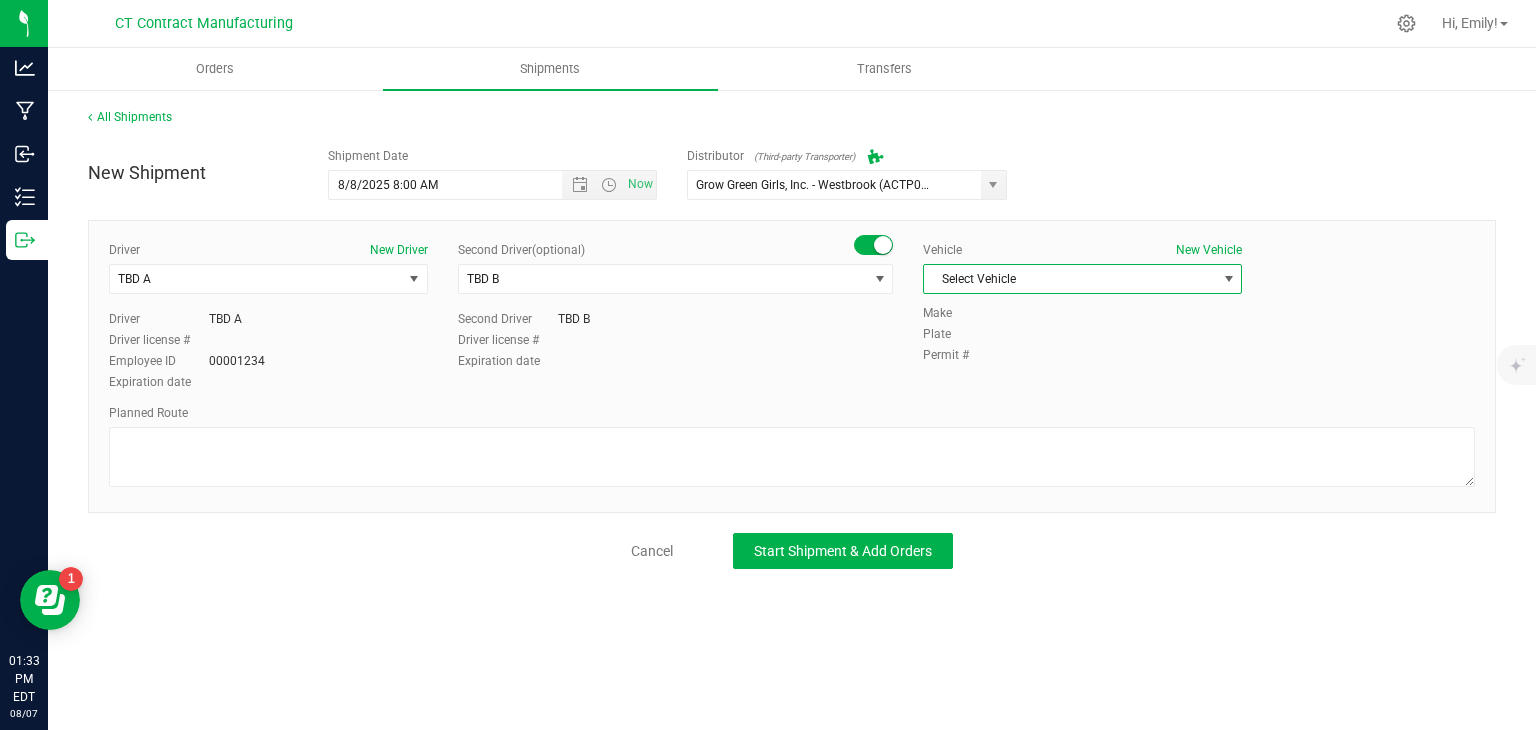 click on "Select Vehicle" at bounding box center (1070, 279) 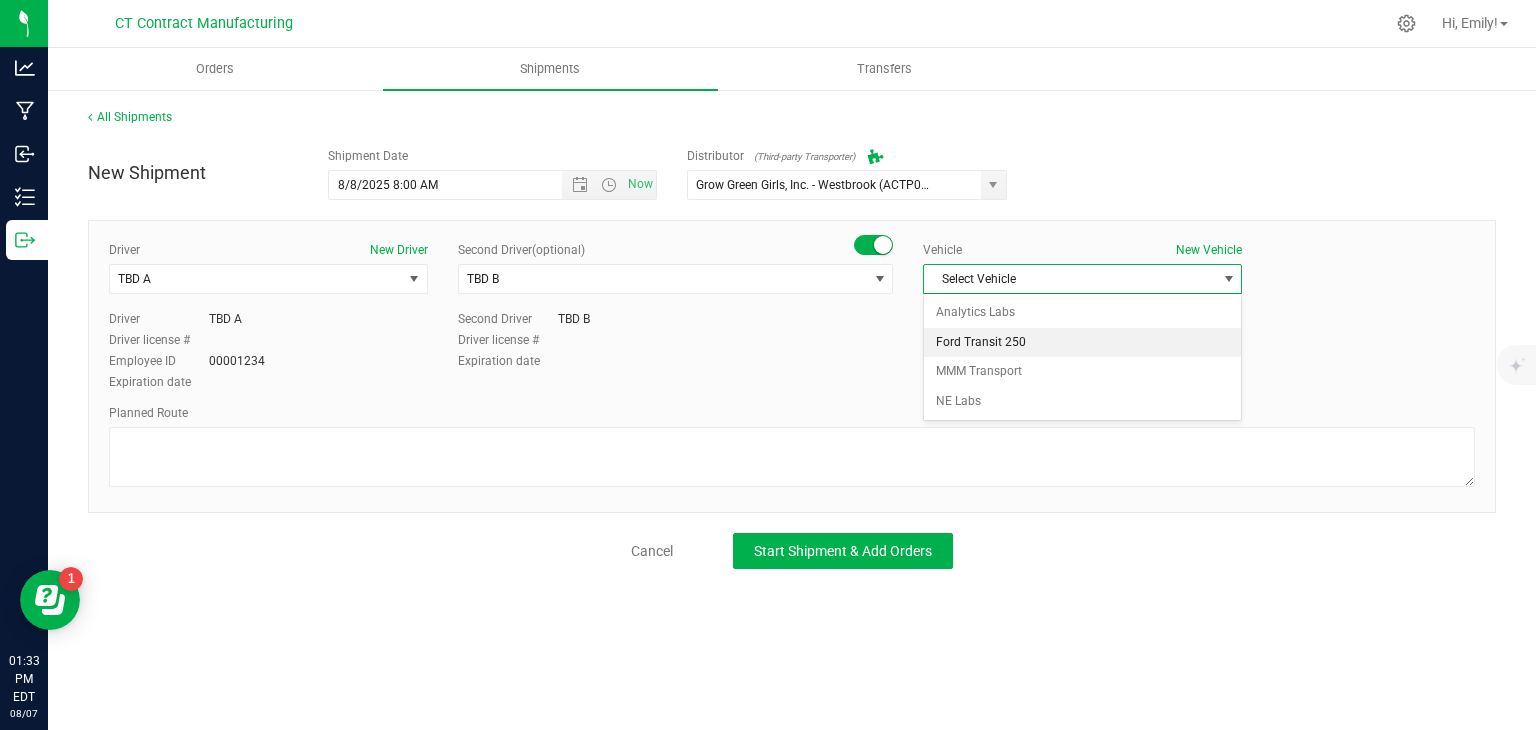 click on "Ford Transit 250" at bounding box center (1082, 343) 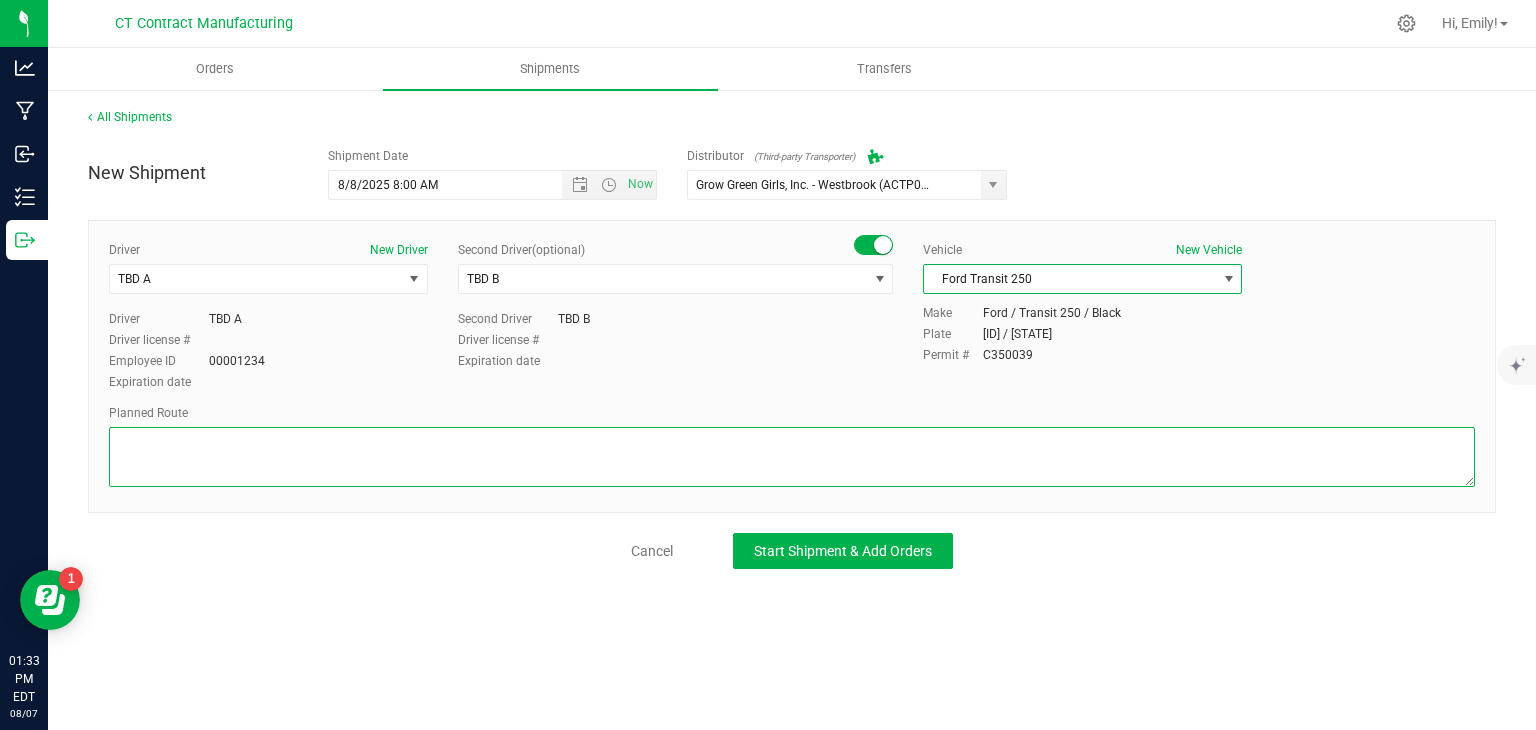 click at bounding box center (792, 457) 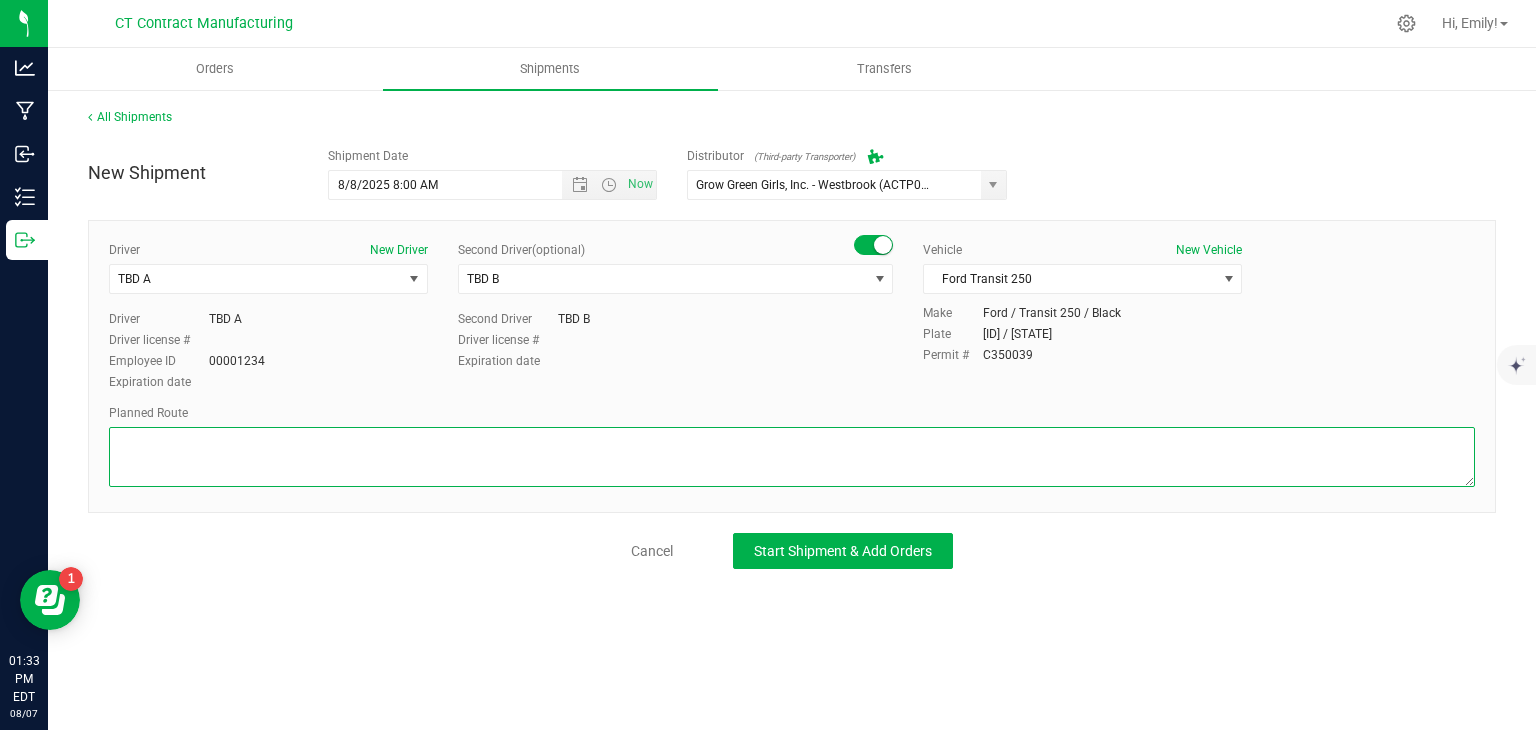 paste on "Randomized route via 3rd party transporter" 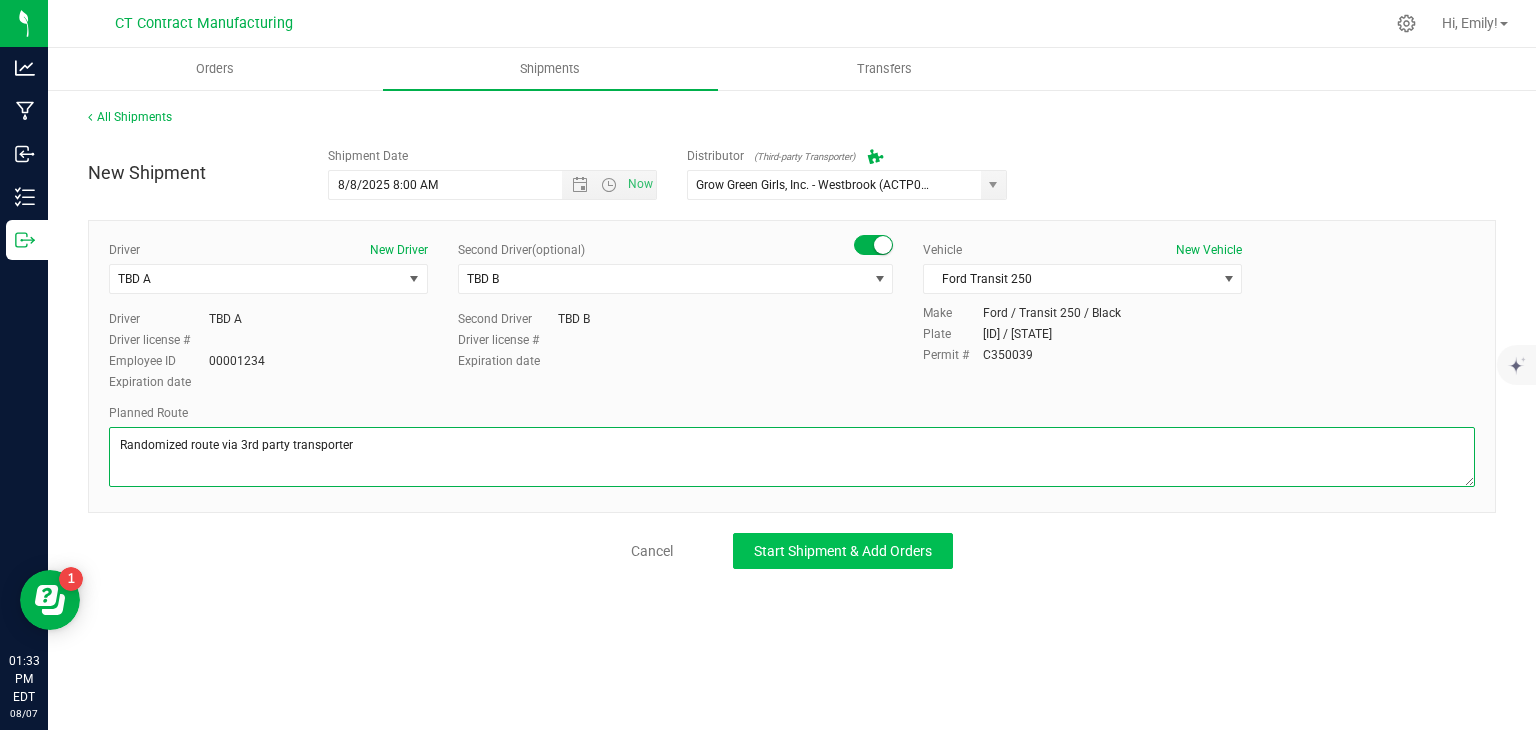 type on "Randomized route via 3rd party transporter" 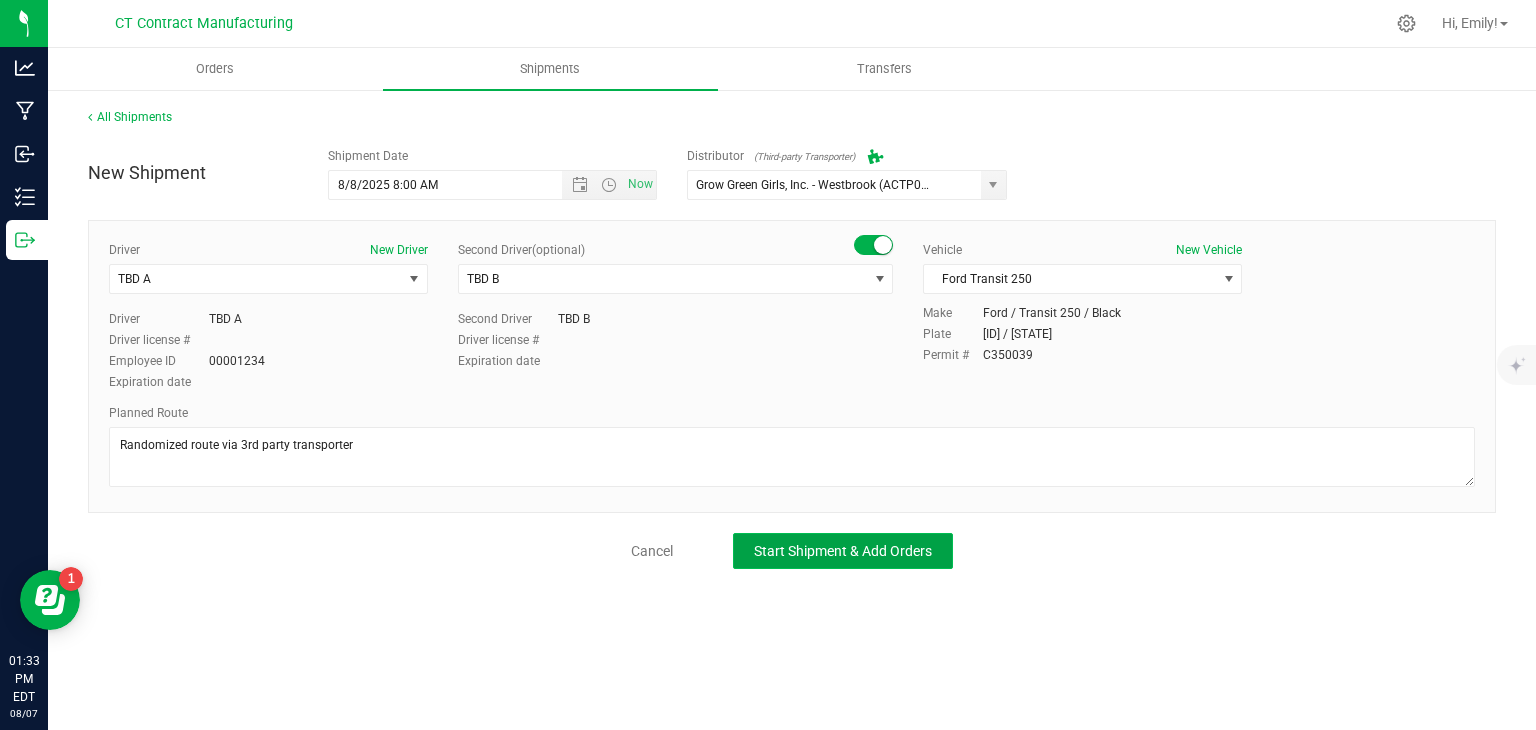 click on "Start Shipment & Add Orders" 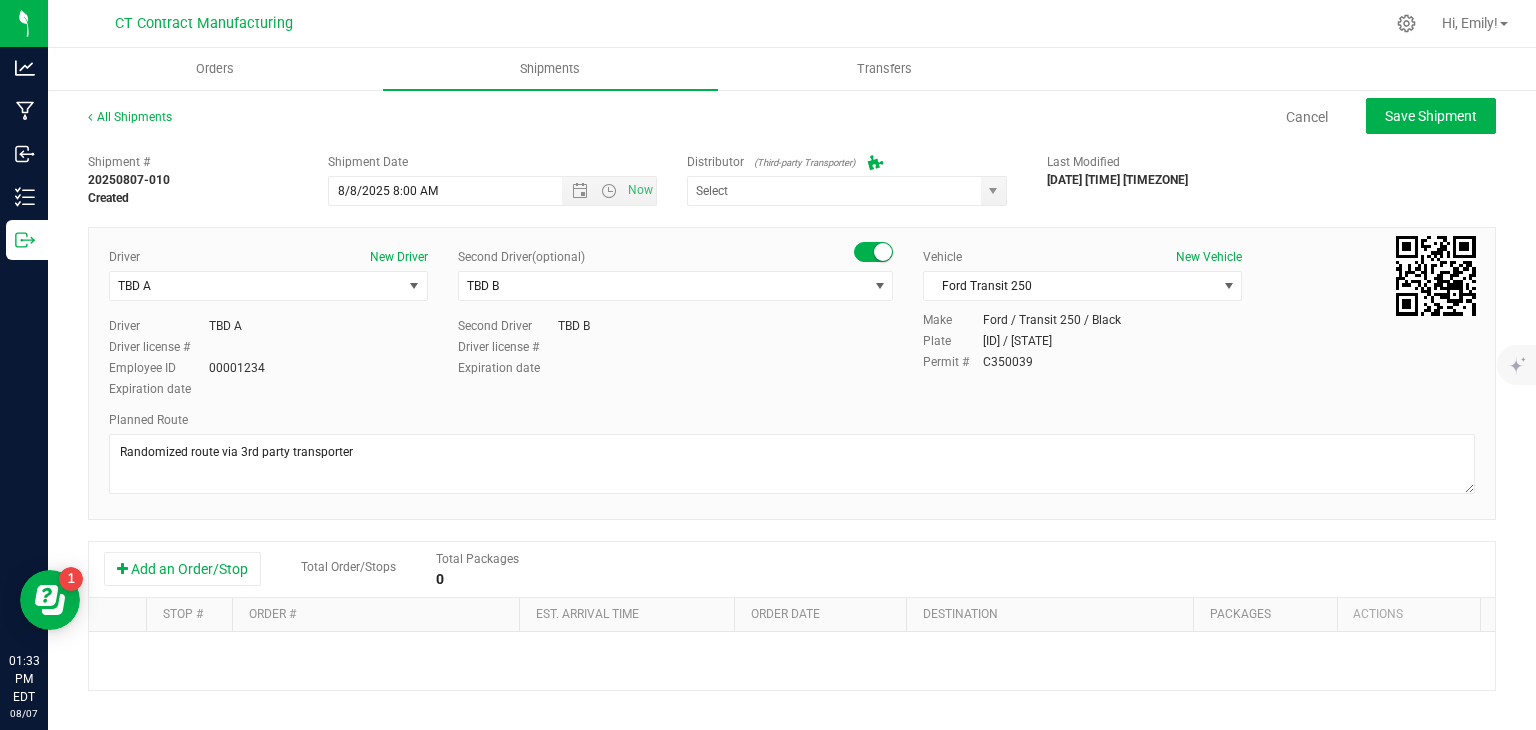 type on "Grow Green Girls, Inc. - Westbrook (ACTP0000443)" 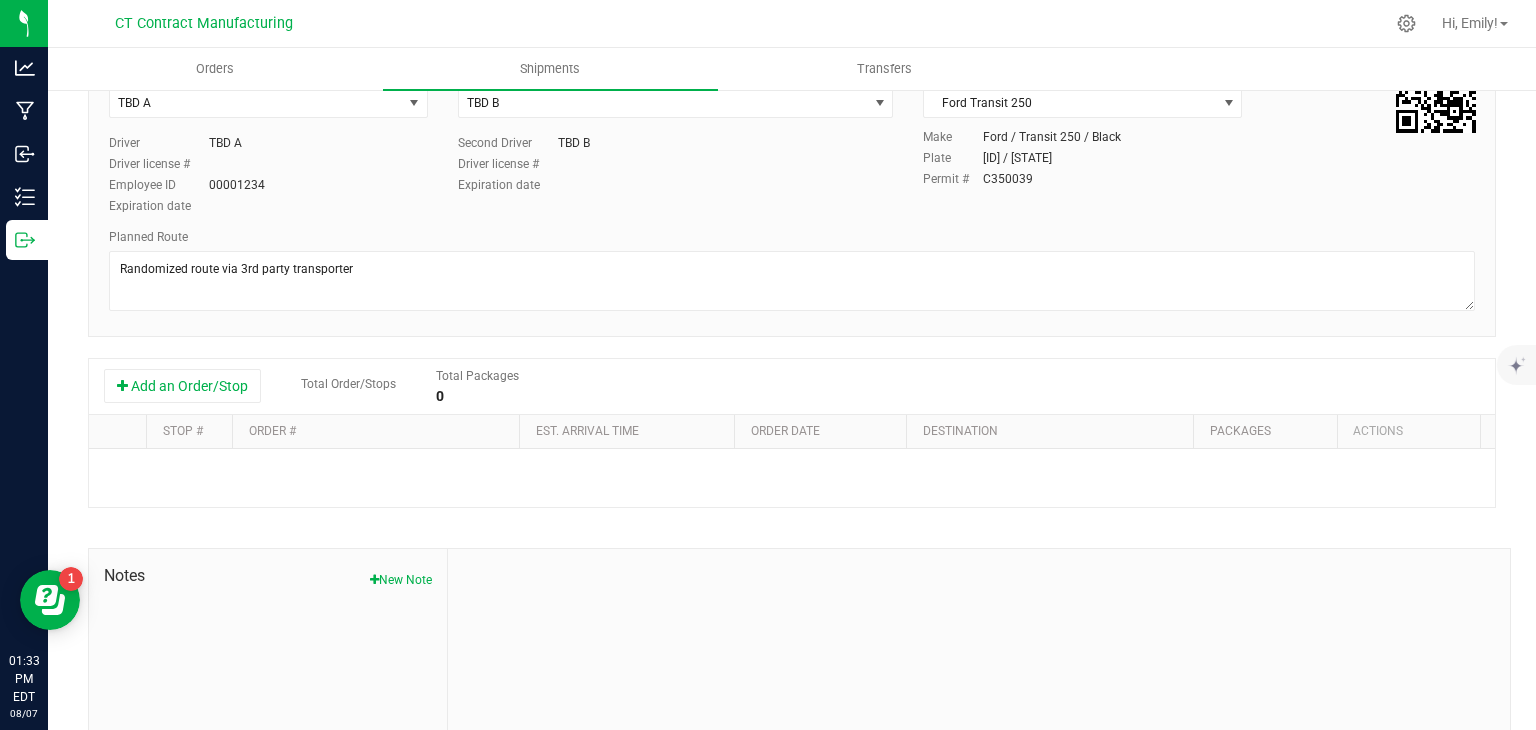 scroll, scrollTop: 184, scrollLeft: 0, axis: vertical 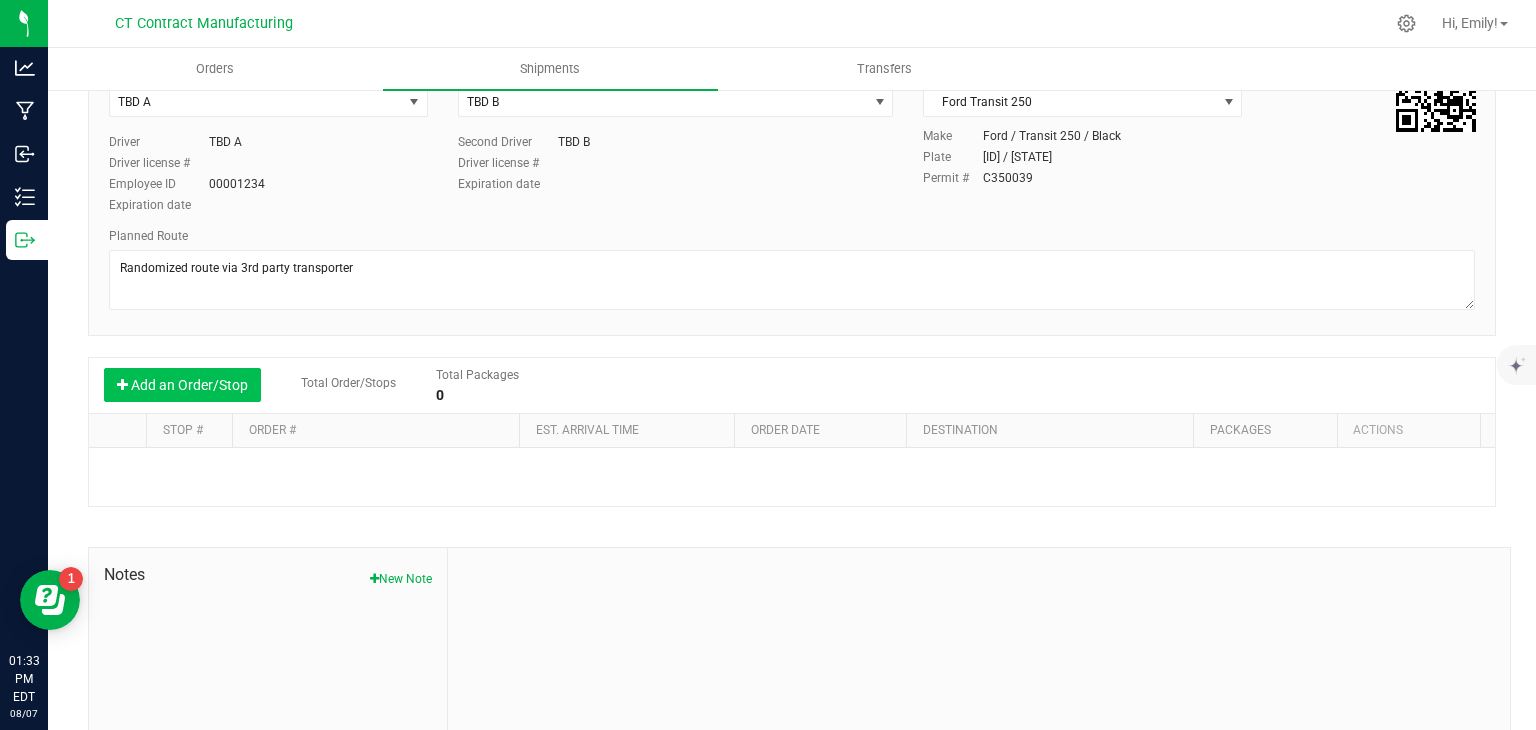click on "Add an Order/Stop" at bounding box center (182, 385) 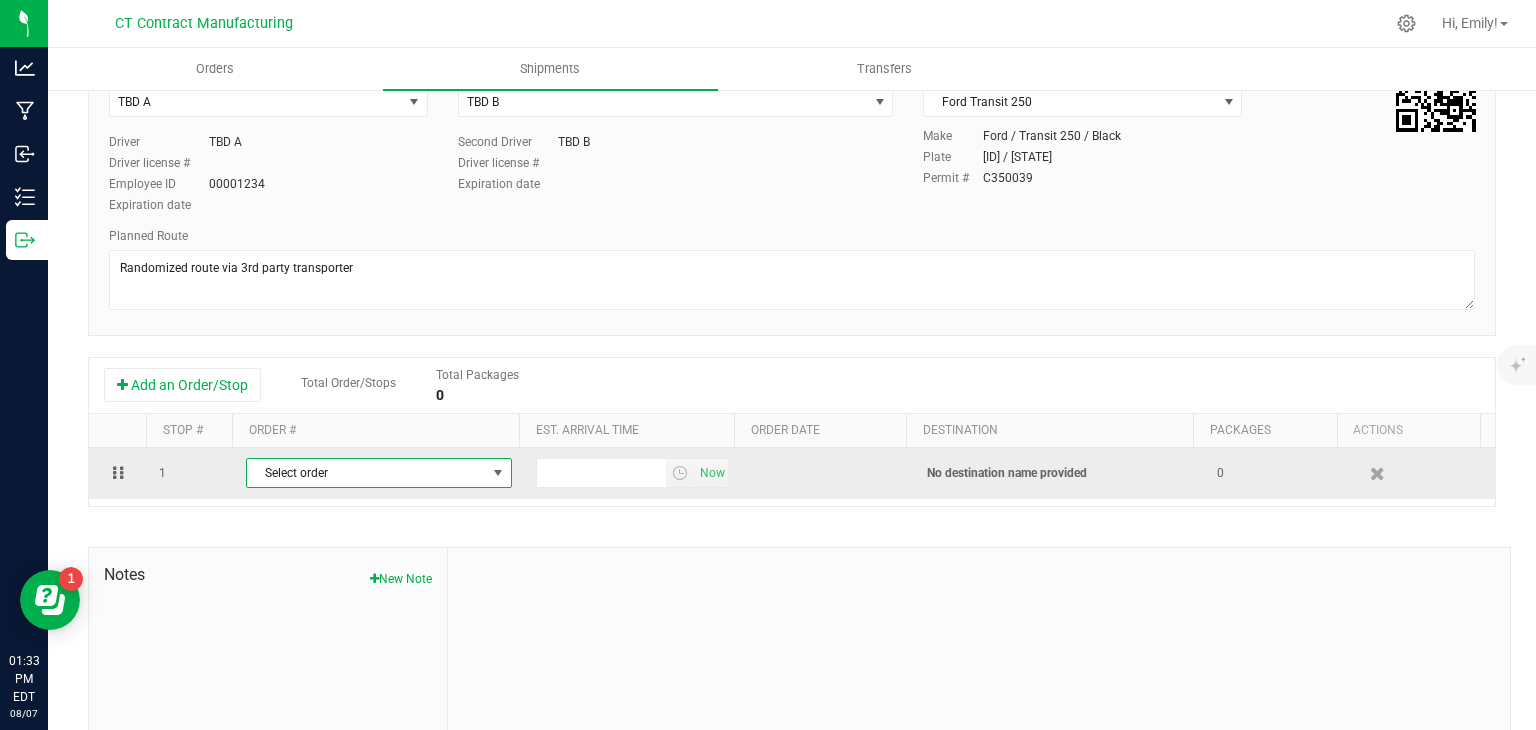 click on "Select order" at bounding box center [366, 473] 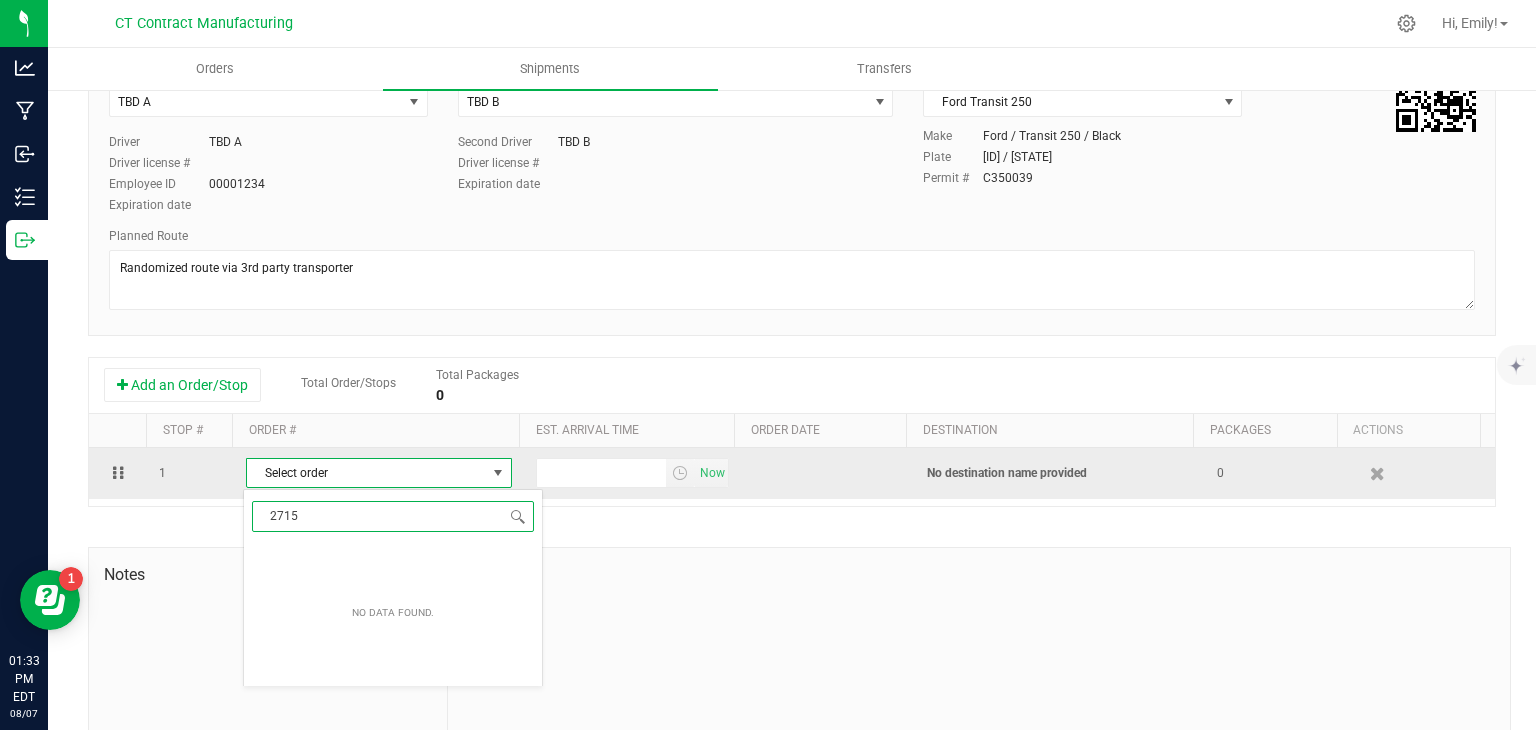 type on "2715" 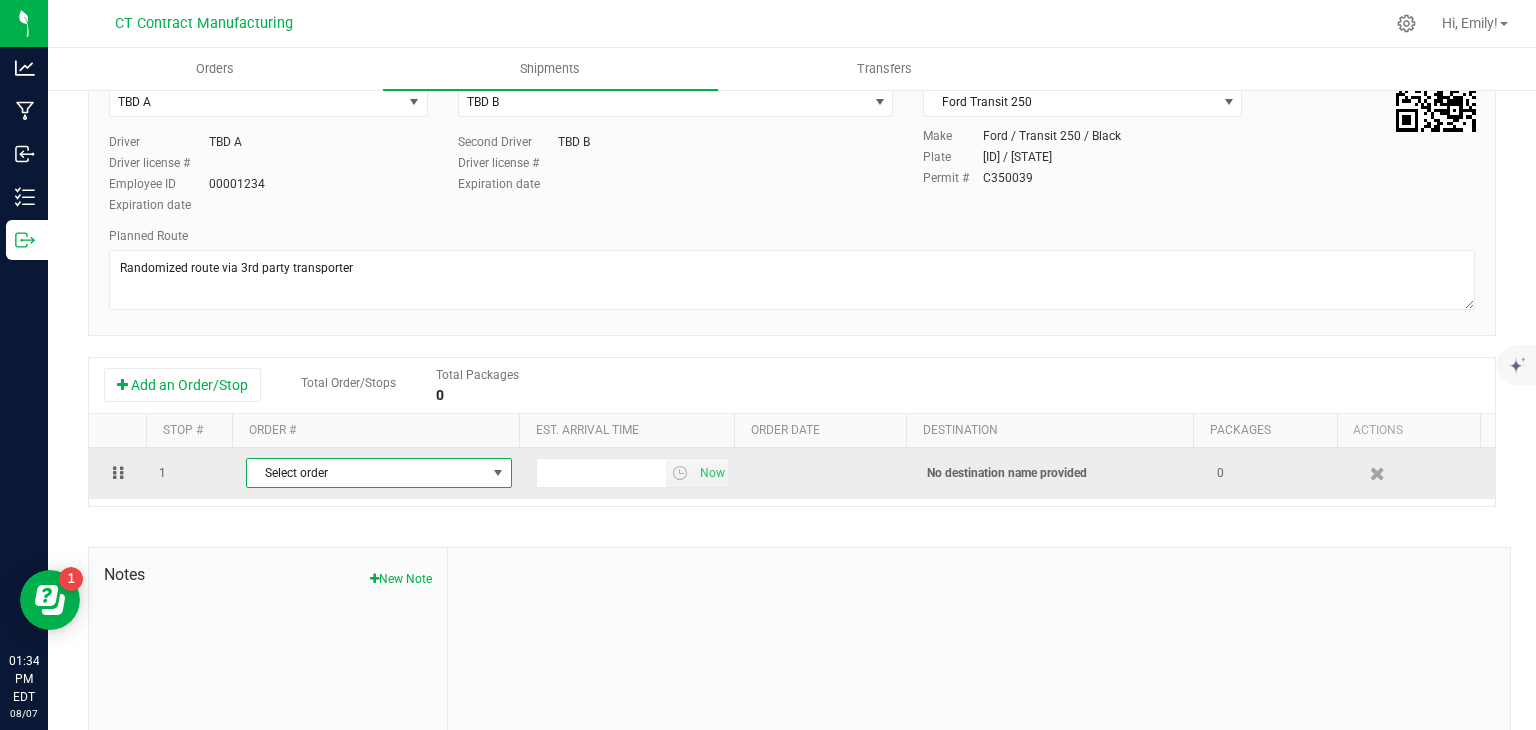 click on "Select order" at bounding box center (366, 473) 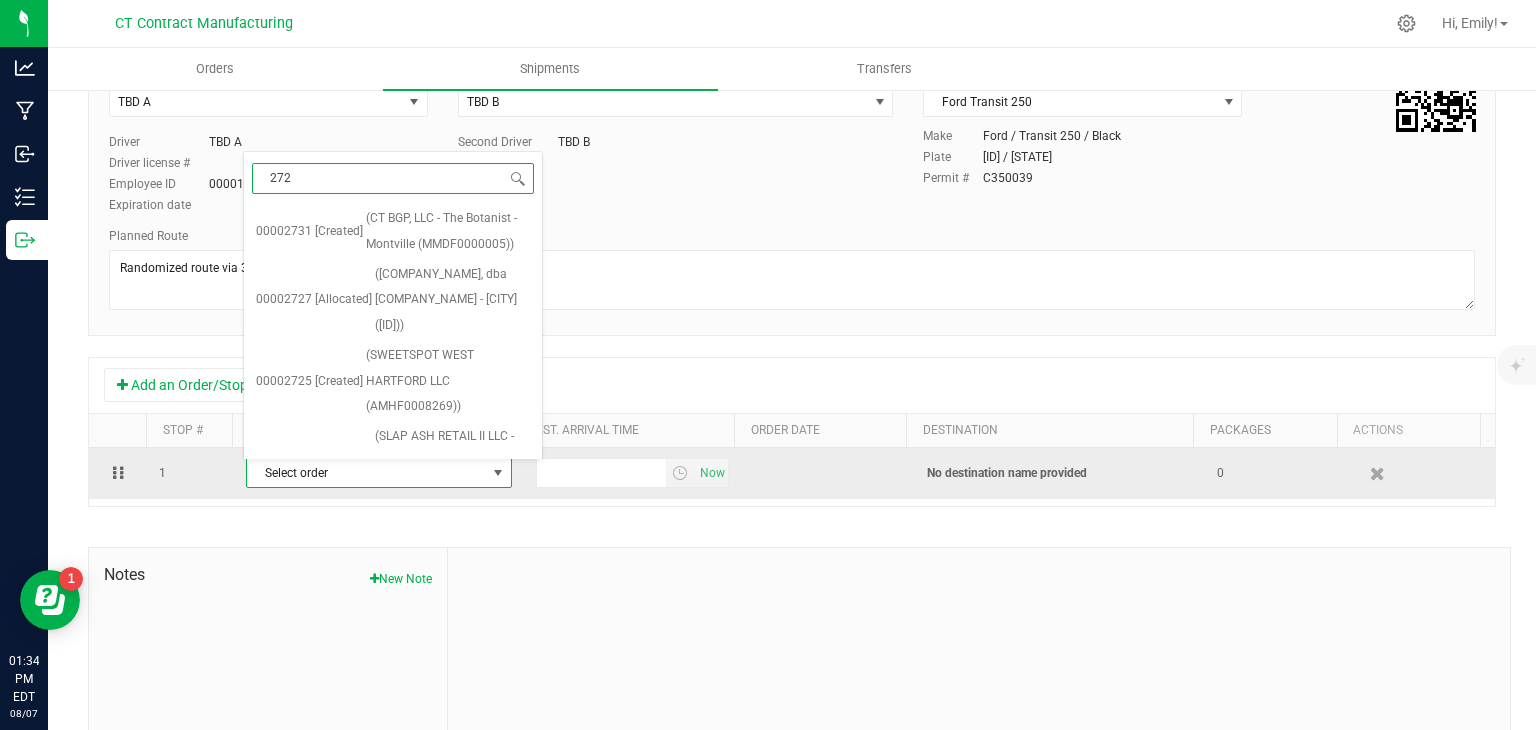 type on "2724" 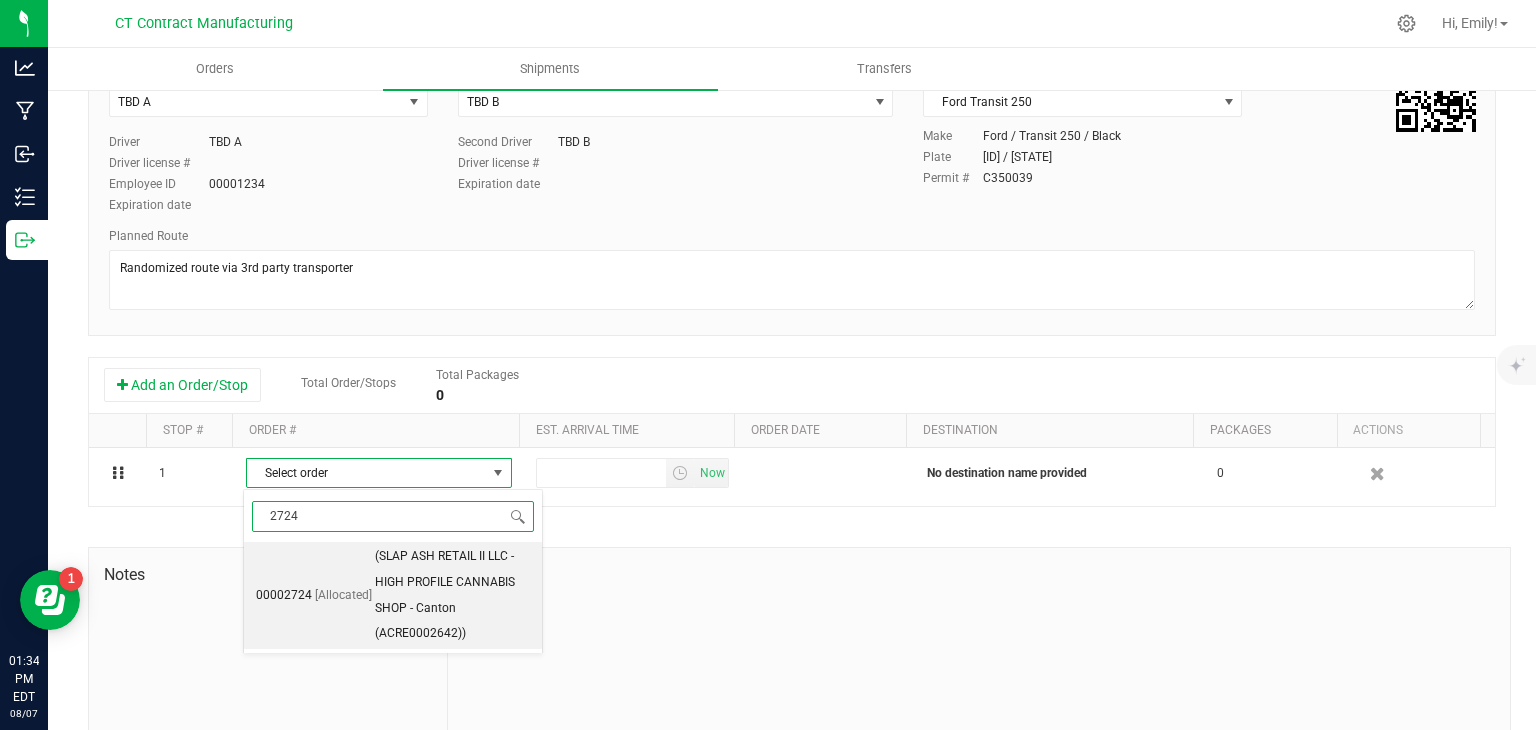 click on "(SLAP ASH RETAIL II LLC - HIGH PROFILE CANNABIS SHOP - Canton (ACRE0002642))" at bounding box center (452, 595) 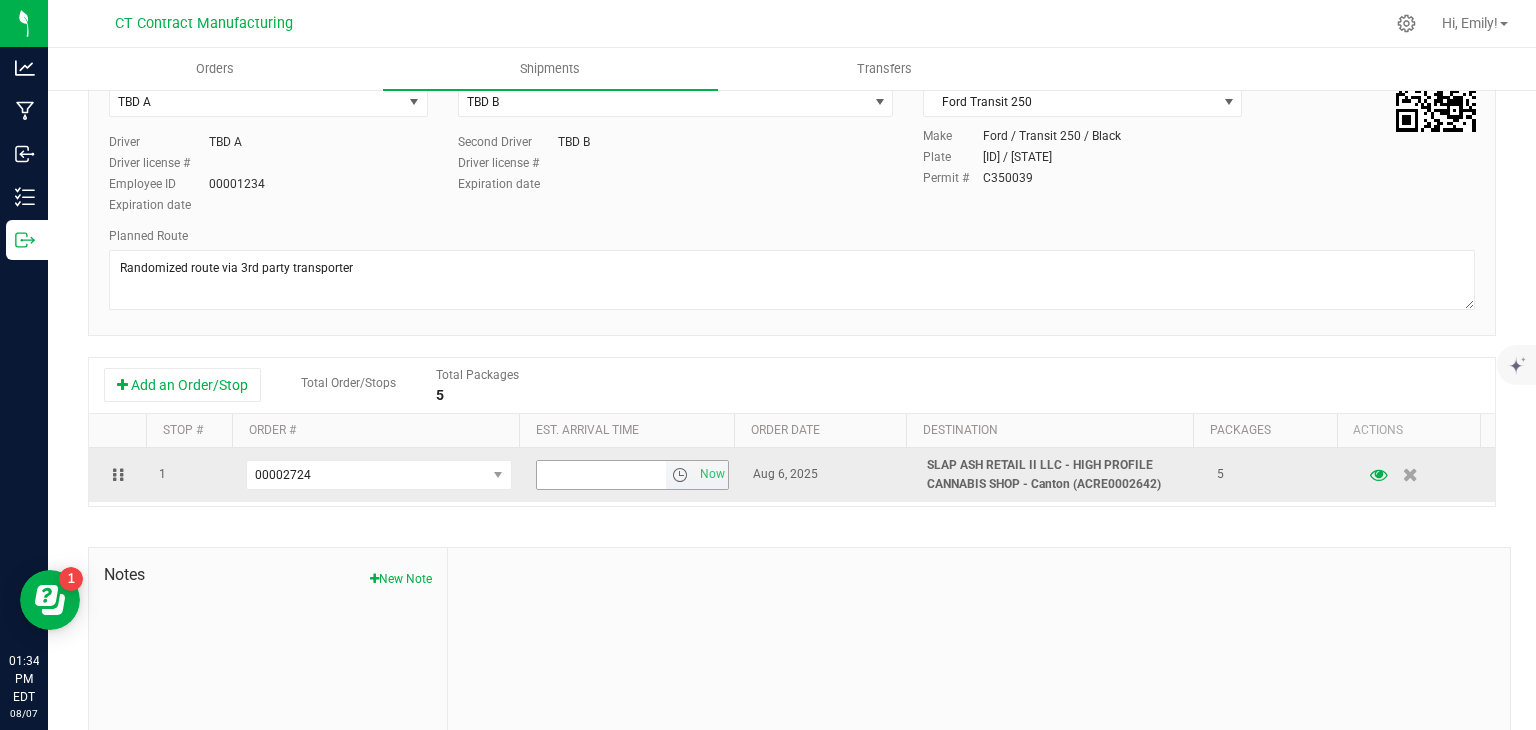 click at bounding box center [680, 475] 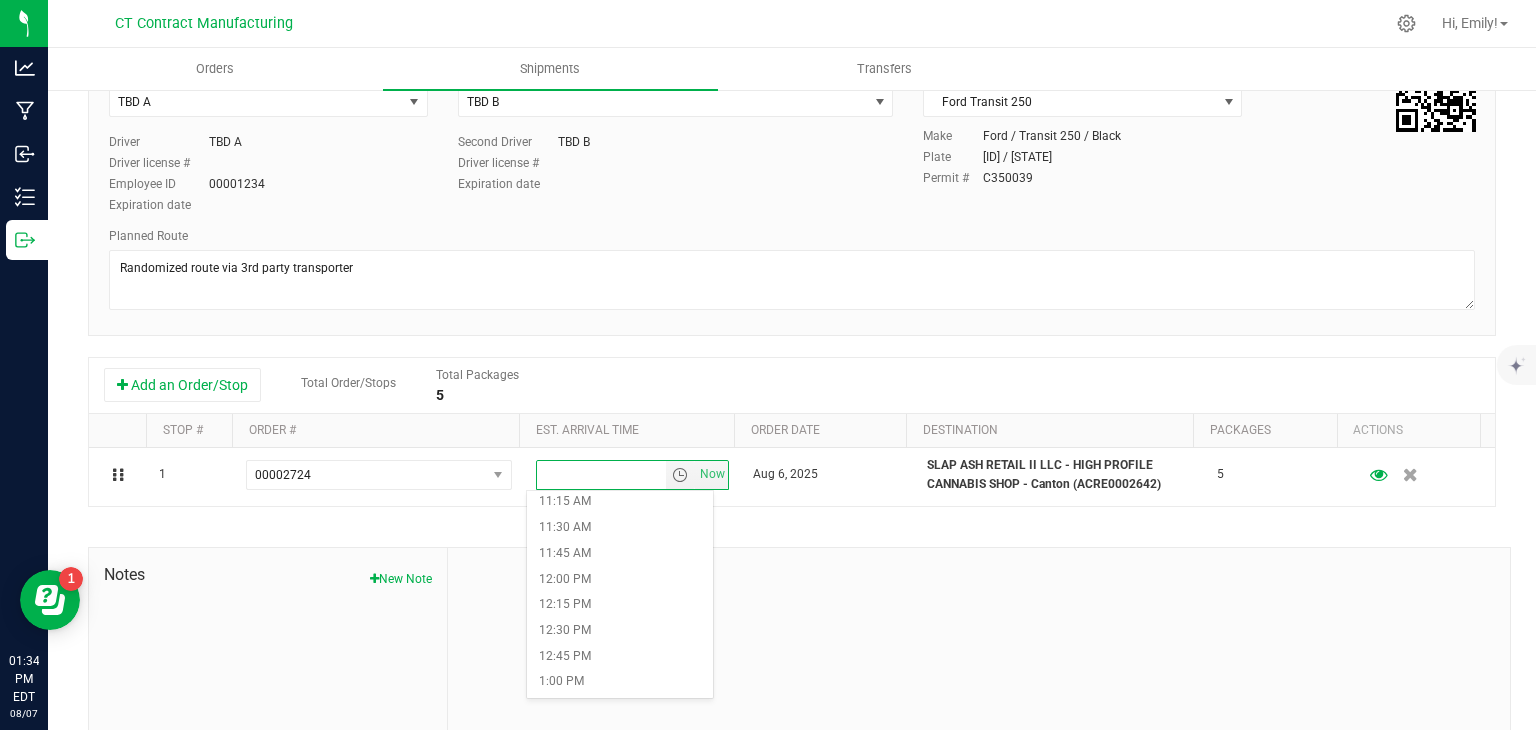 scroll, scrollTop: 1164, scrollLeft: 0, axis: vertical 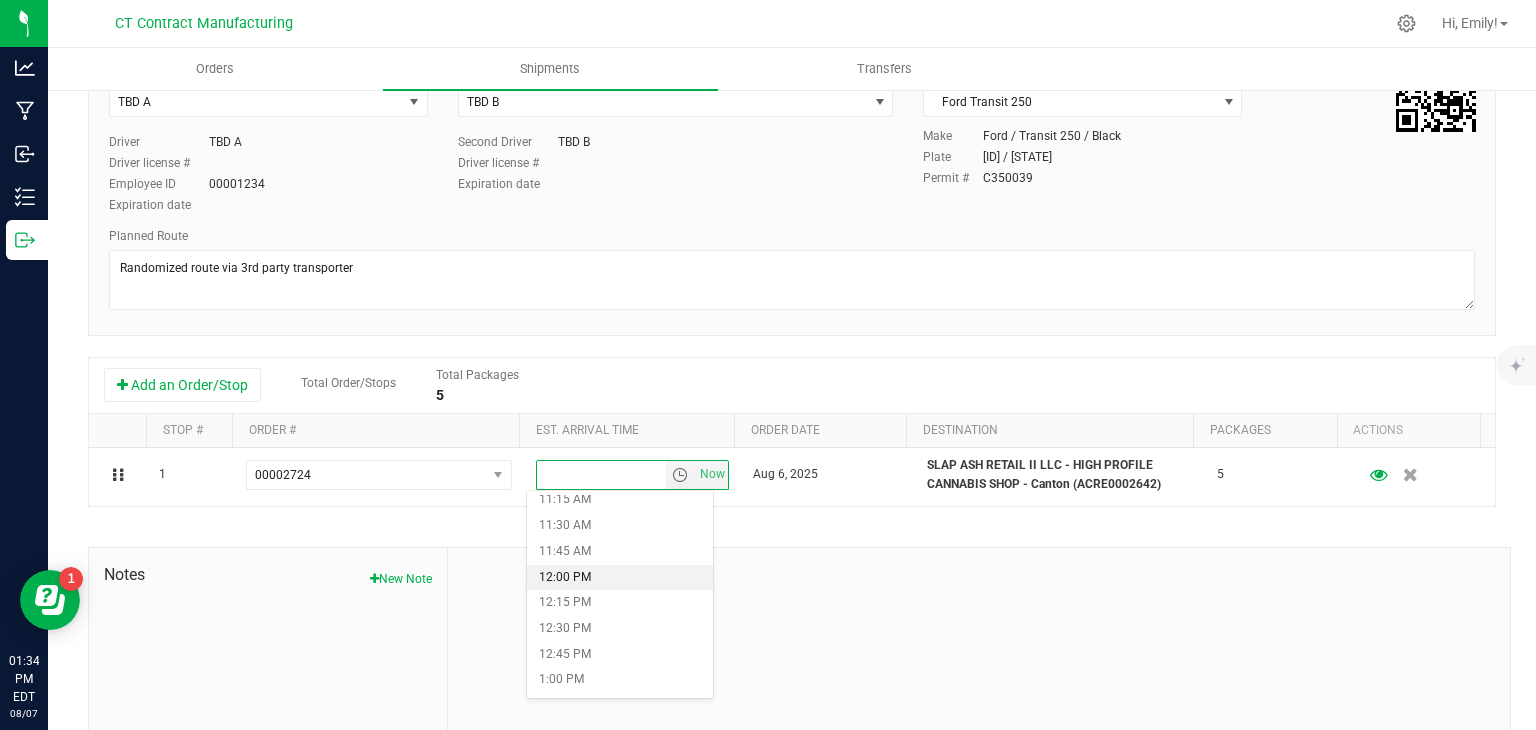 click on "12:00 PM" at bounding box center [619, 578] 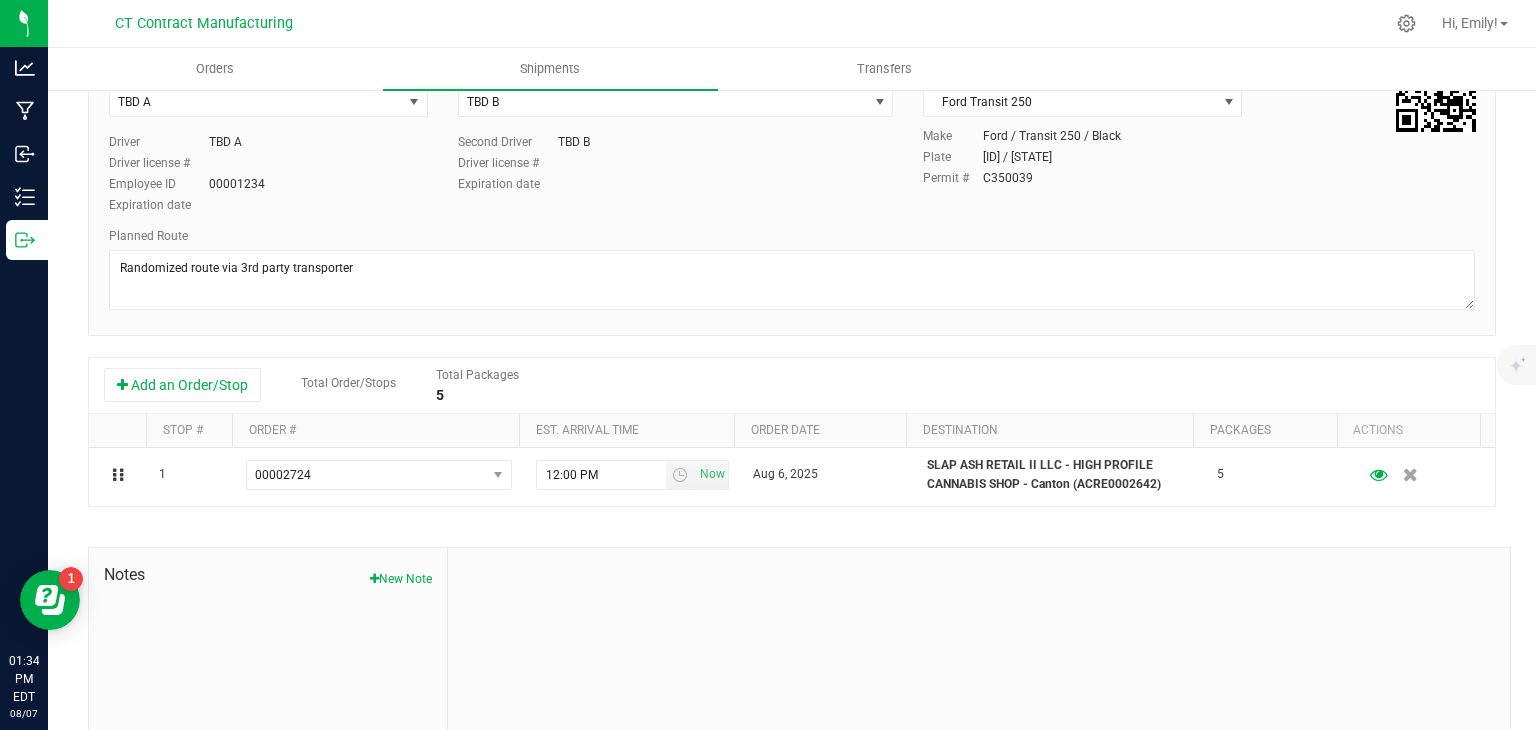 click at bounding box center (979, 682) 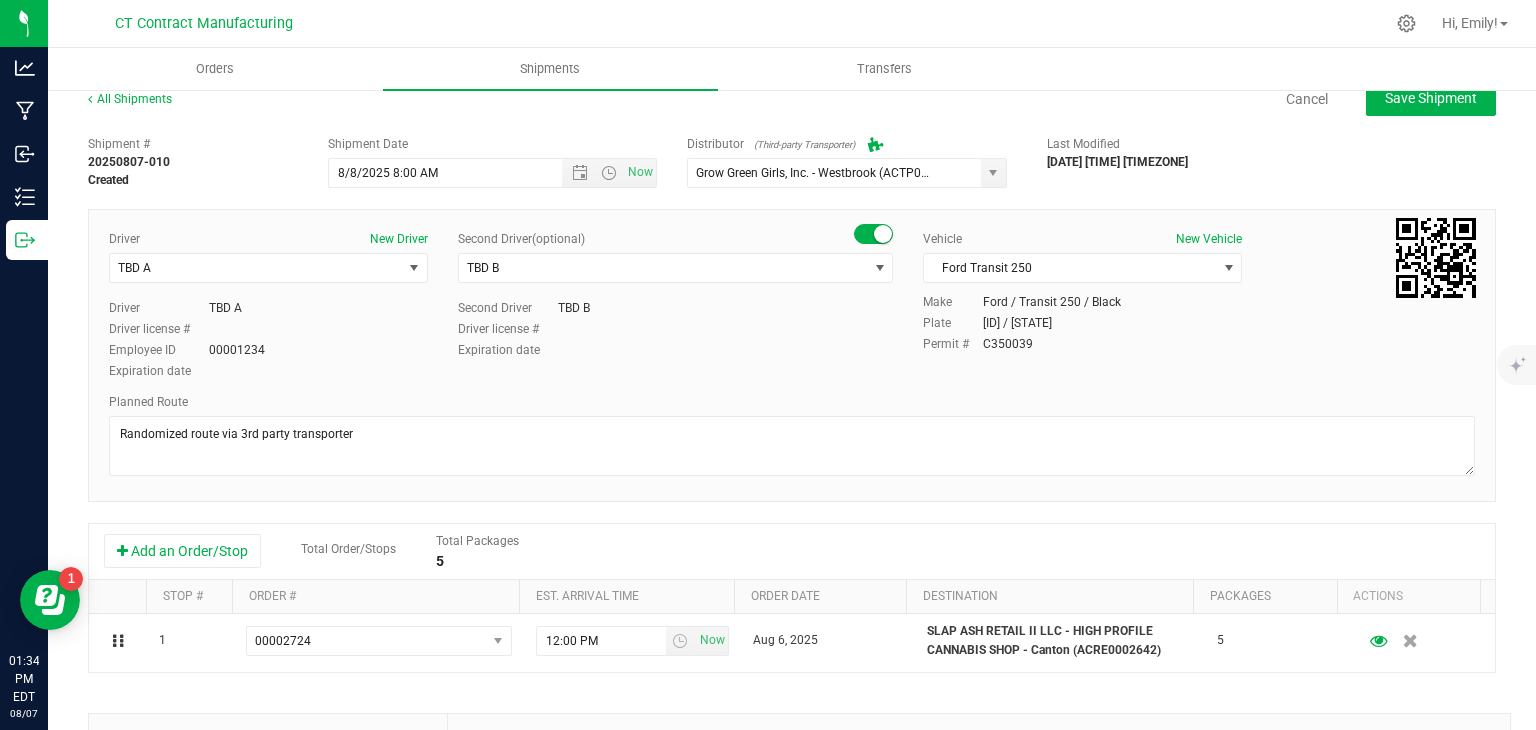 scroll, scrollTop: 0, scrollLeft: 0, axis: both 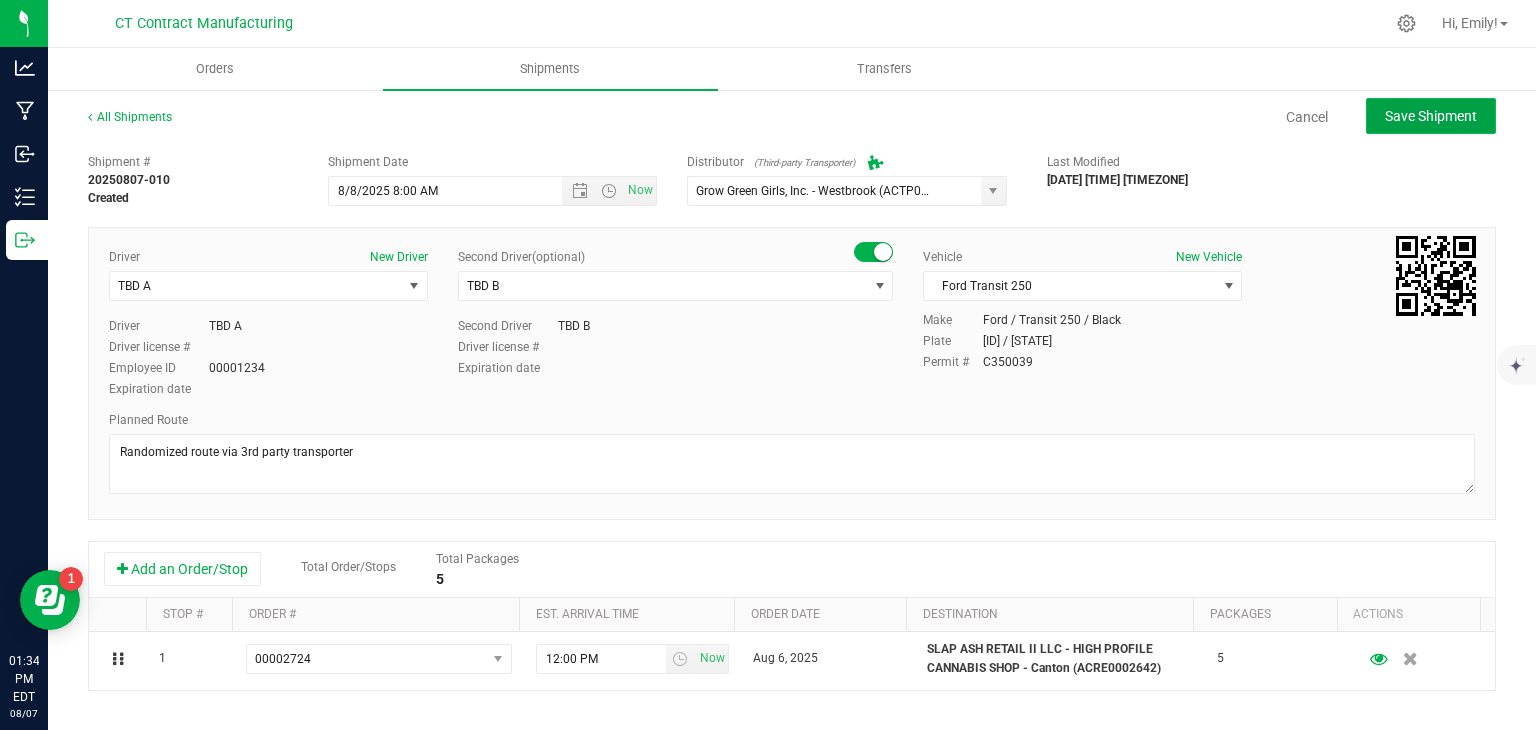 click on "Save Shipment" 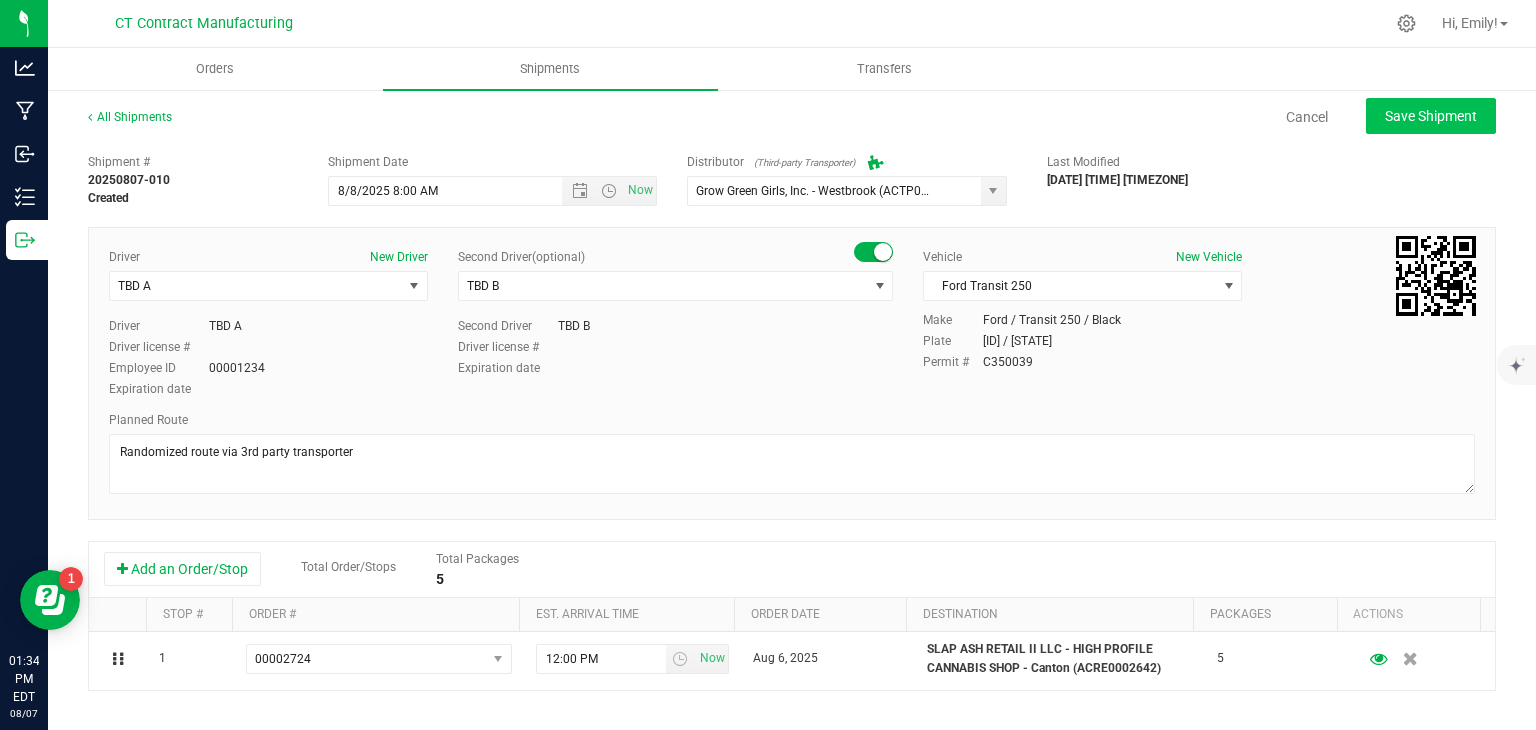 type on "[DATE] [TIME]" 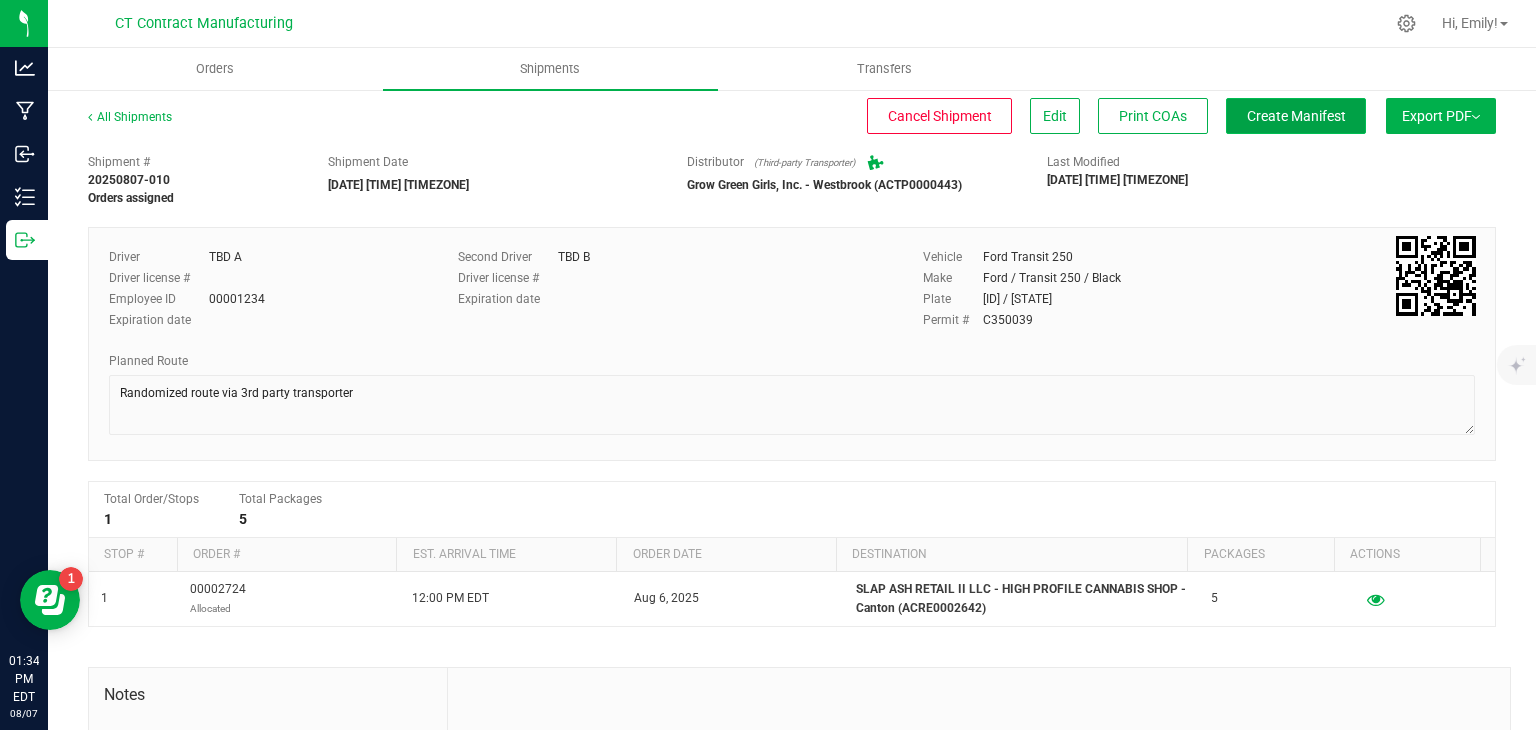 click on "Create Manifest" at bounding box center (1296, 116) 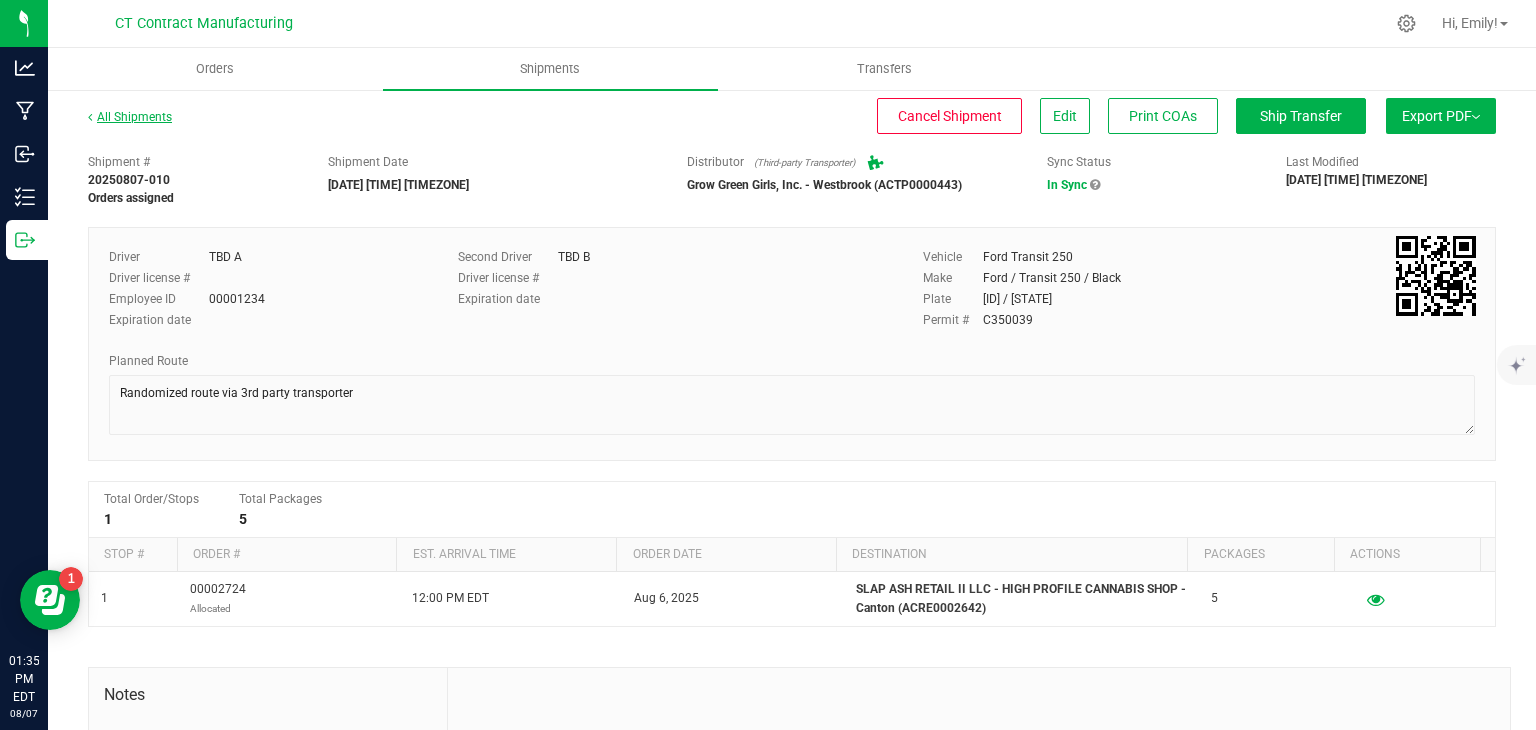 click on "All Shipments" at bounding box center [130, 117] 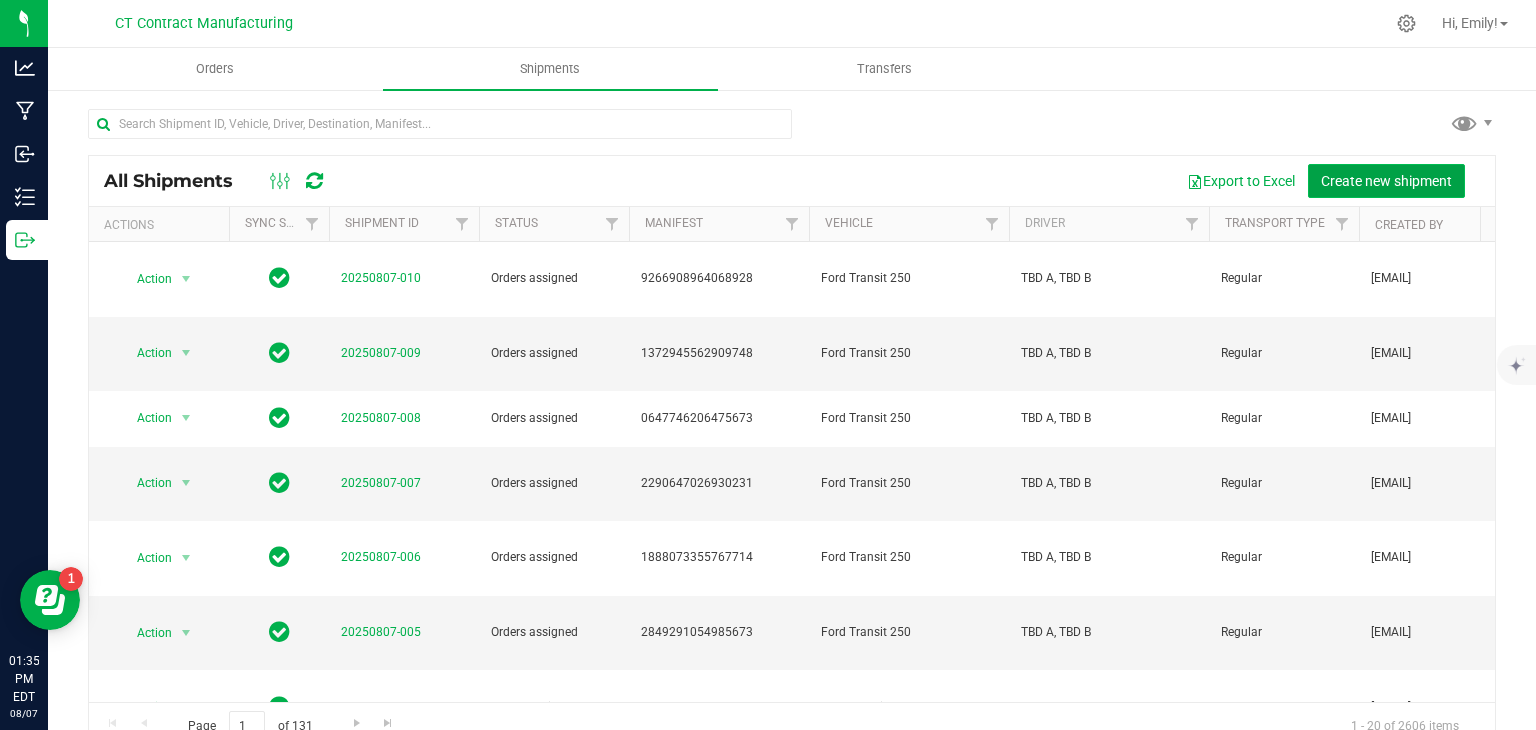 click on "Create new shipment" at bounding box center (1386, 181) 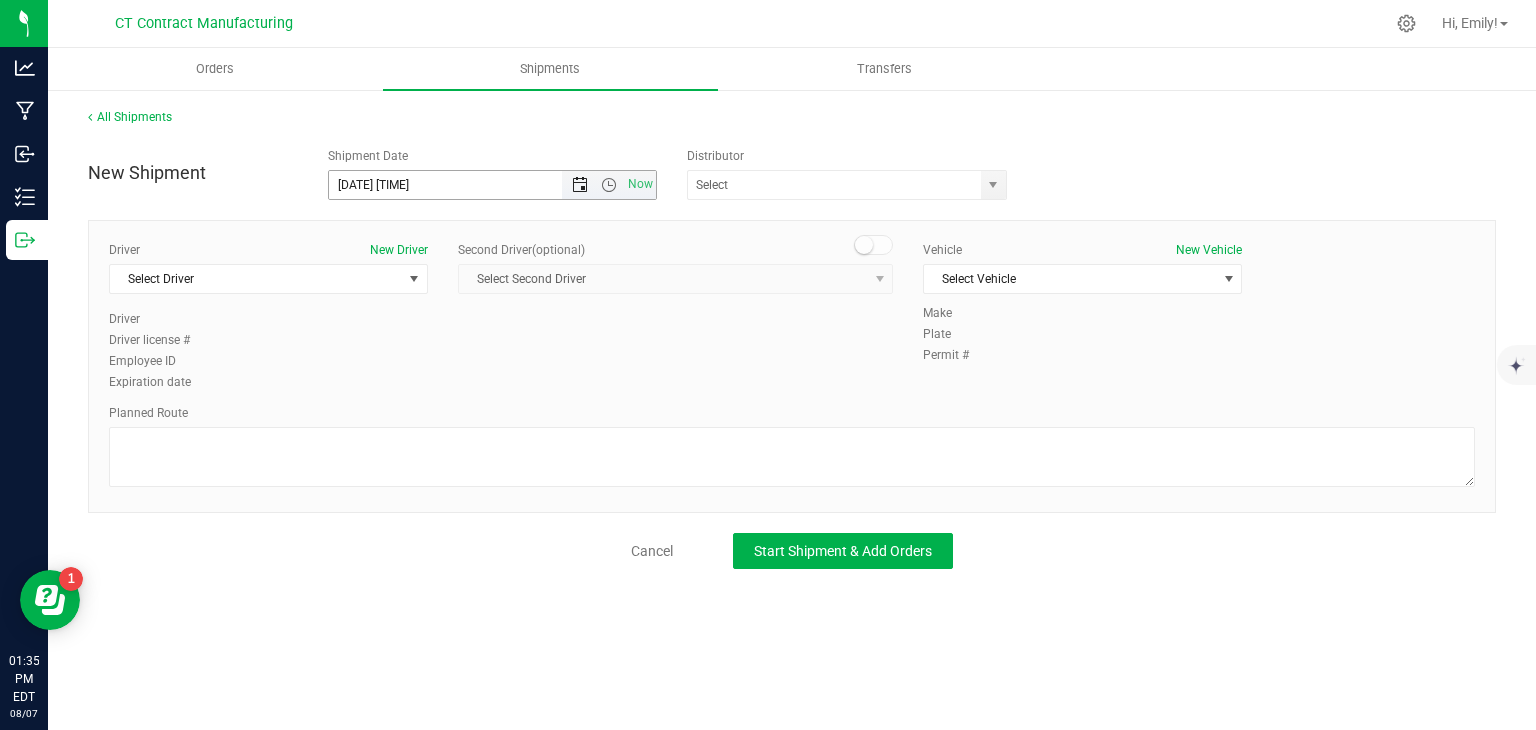 click at bounding box center (580, 185) 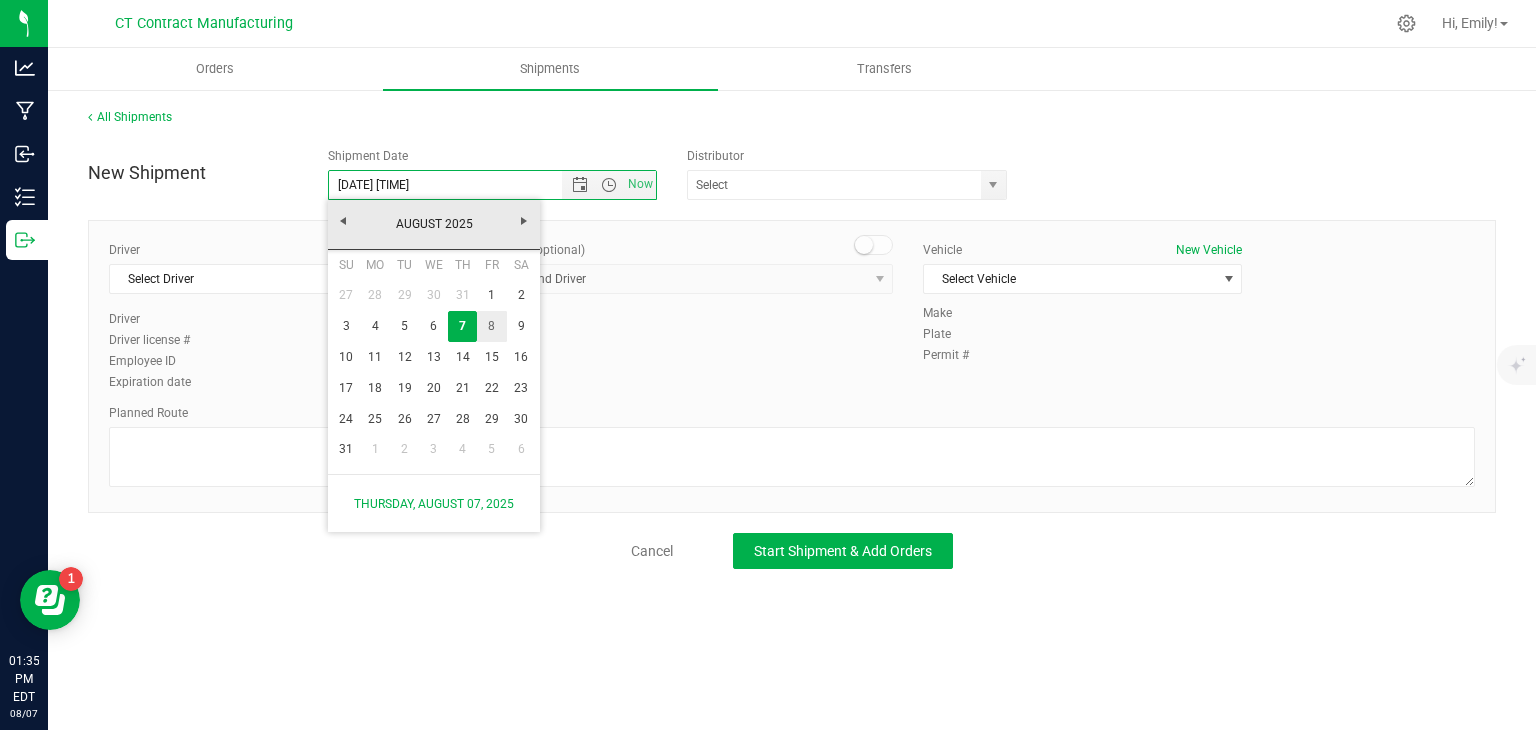 click on "8" at bounding box center [491, 326] 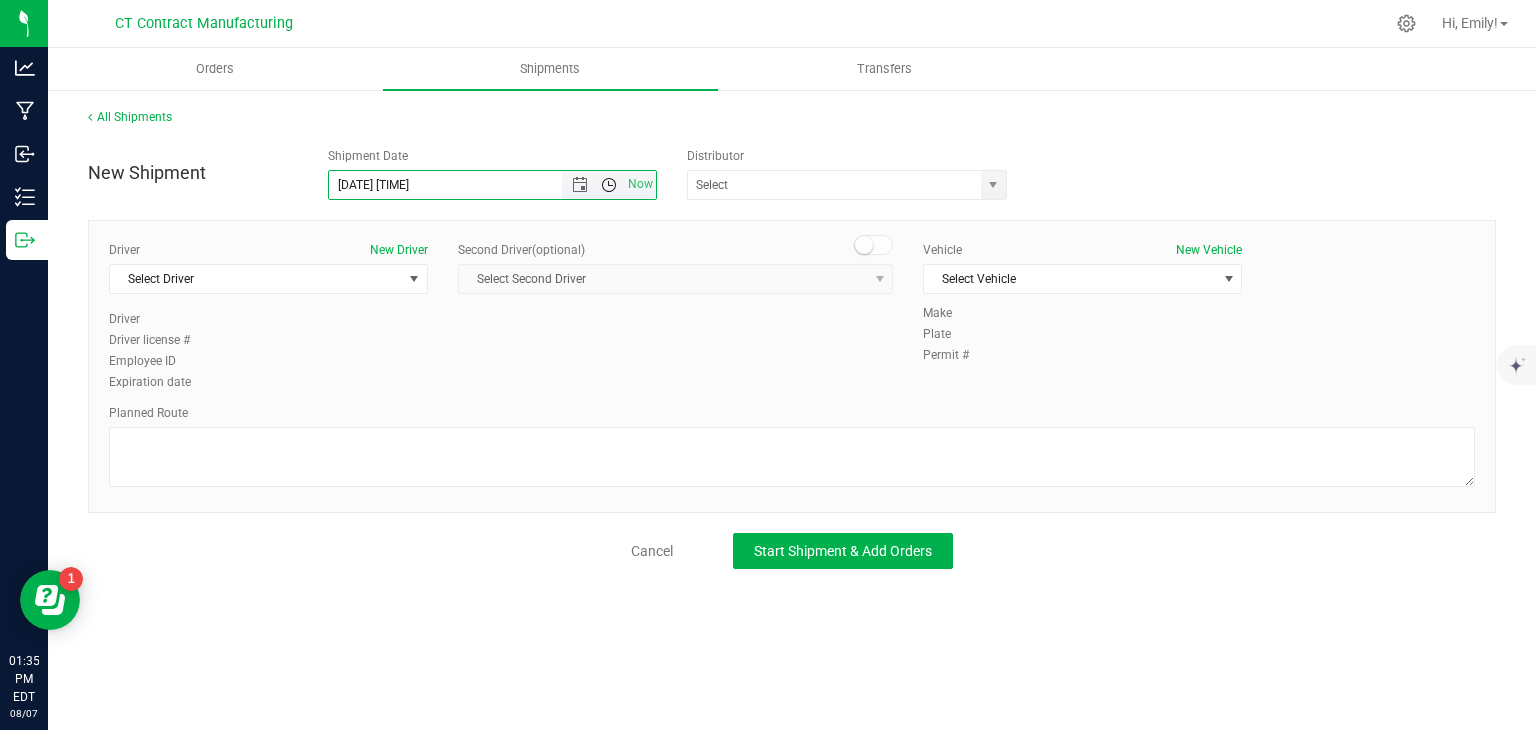 click at bounding box center (609, 185) 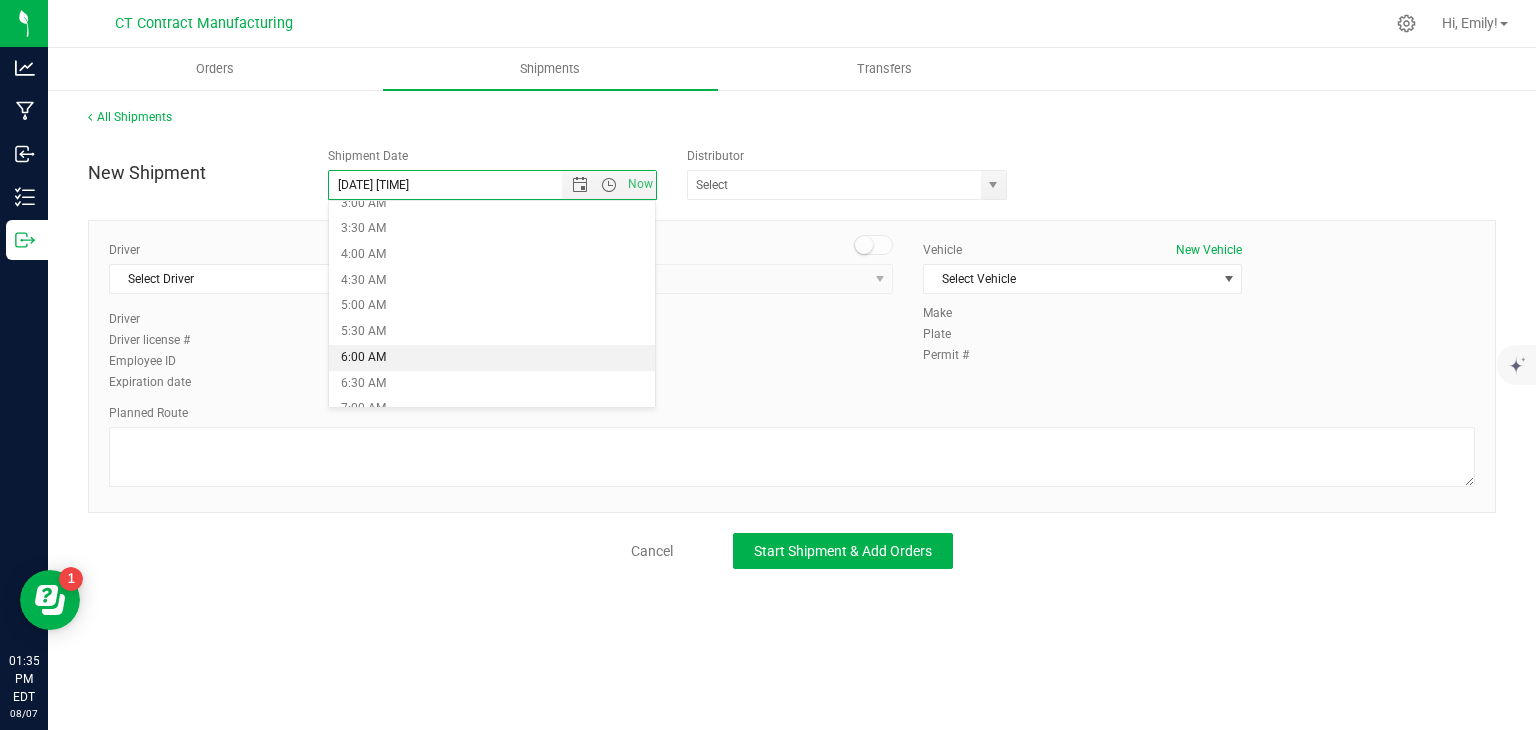 scroll, scrollTop: 272, scrollLeft: 0, axis: vertical 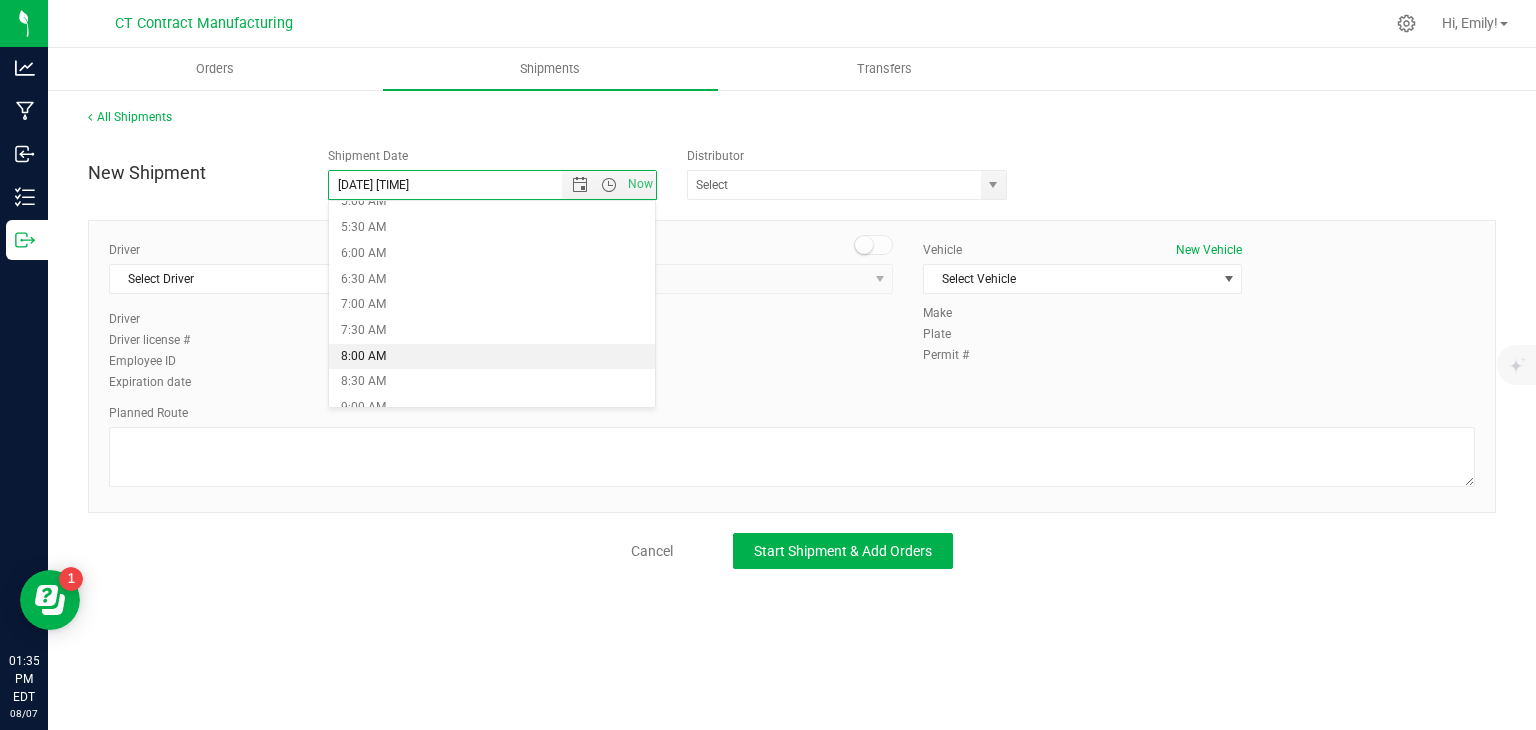 click on "8:00 AM" at bounding box center (492, 357) 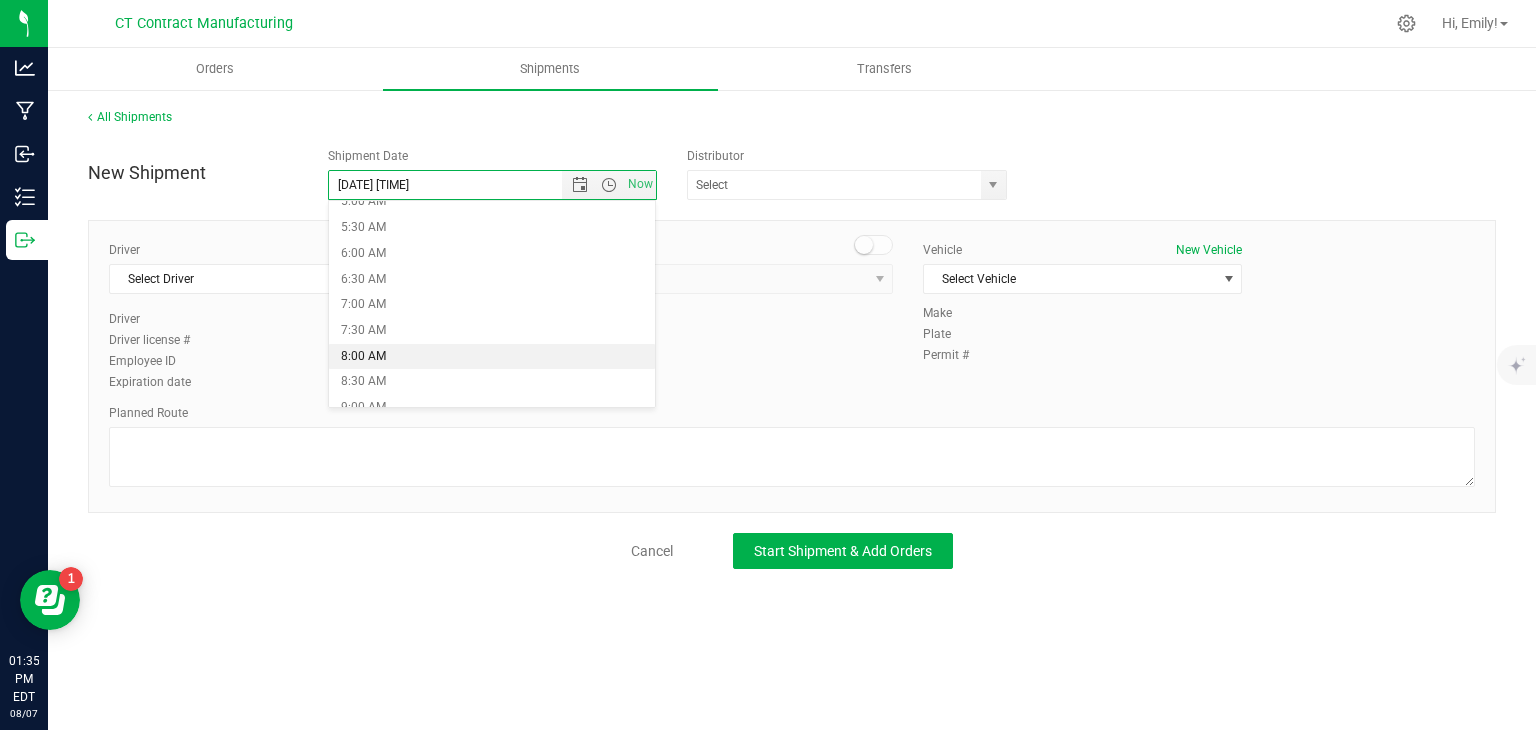 type on "8/8/2025 8:00 AM" 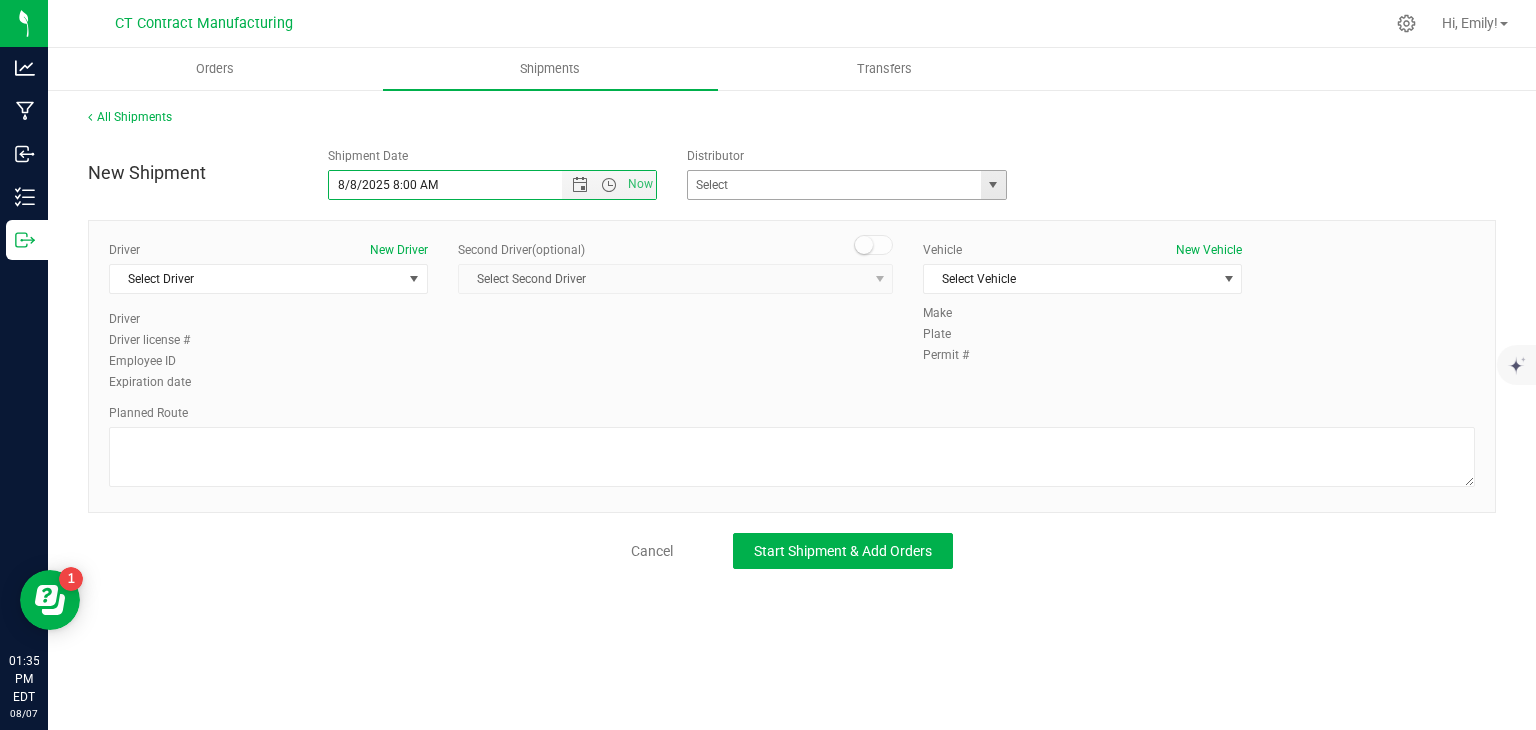 click at bounding box center (993, 185) 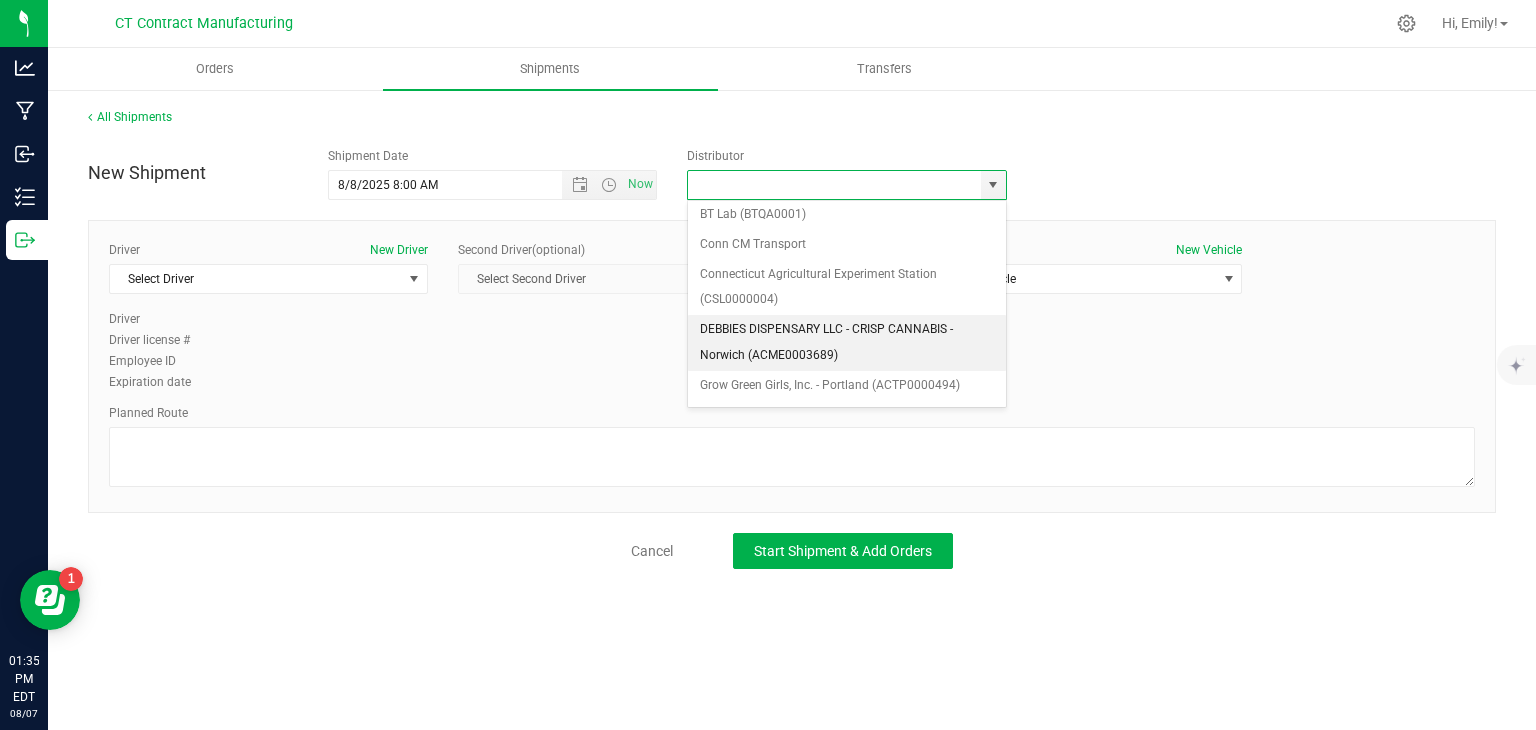 scroll, scrollTop: 252, scrollLeft: 0, axis: vertical 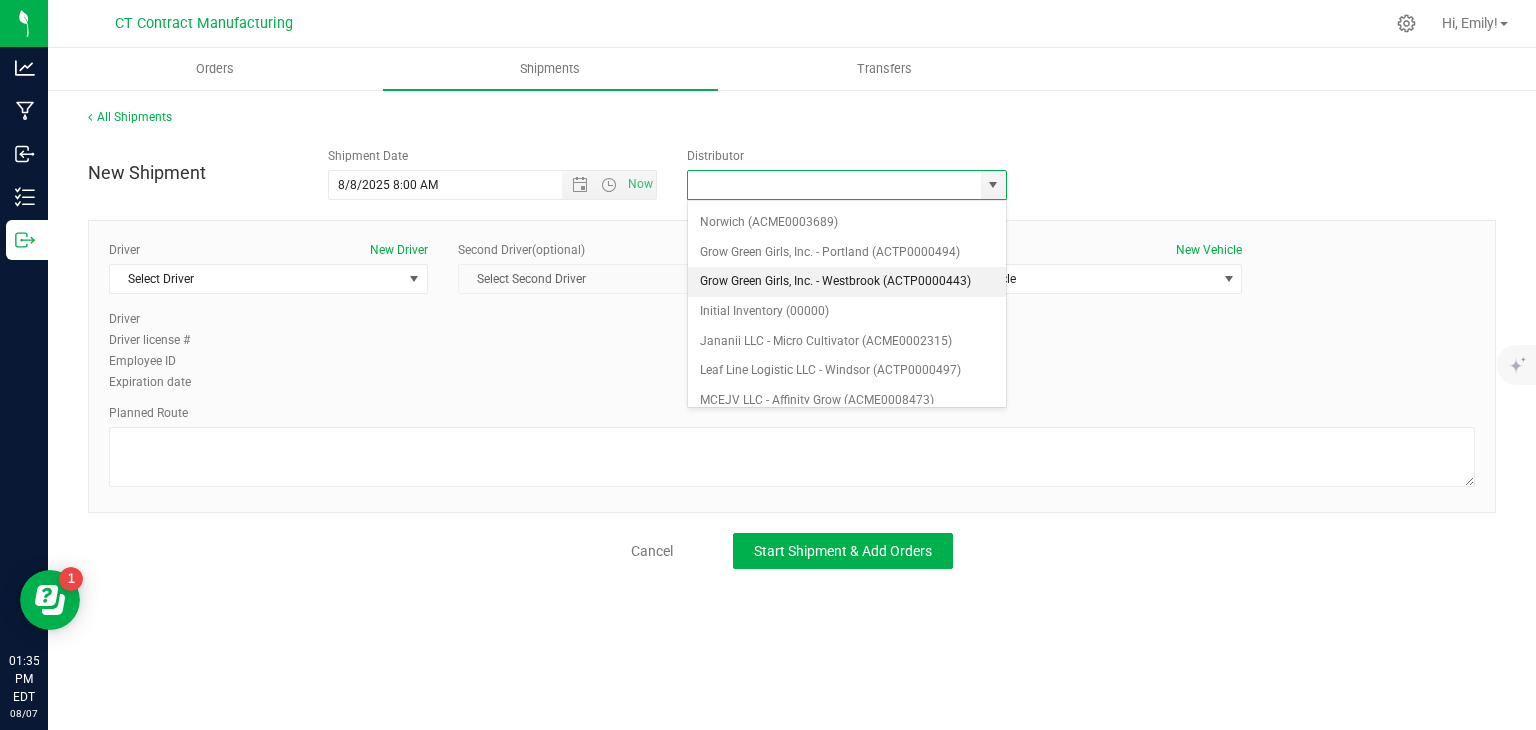 click on "Grow Green Girls, Inc. - Westbrook (ACTP0000443)" at bounding box center [847, 282] 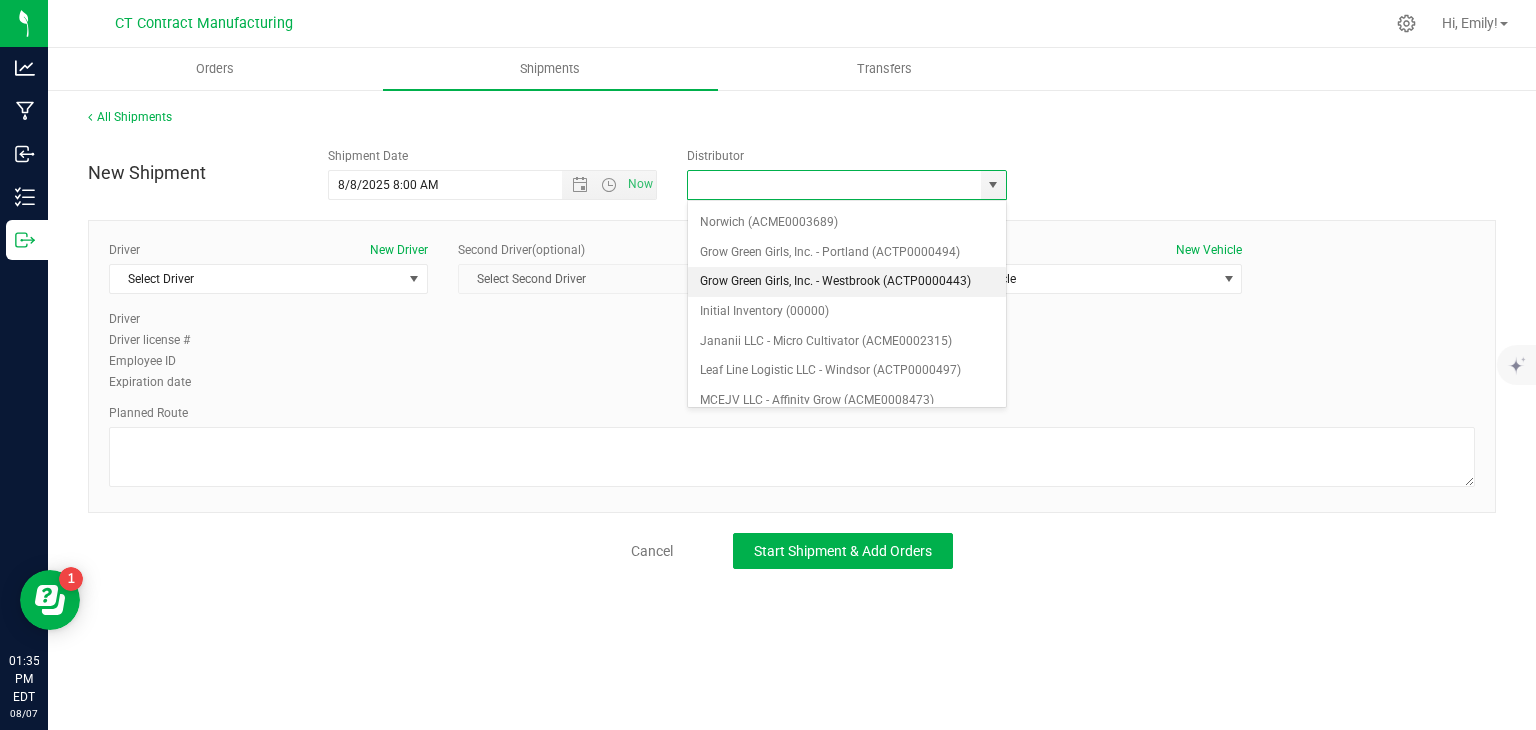 type on "Grow Green Girls, Inc. - Westbrook (ACTP0000443)" 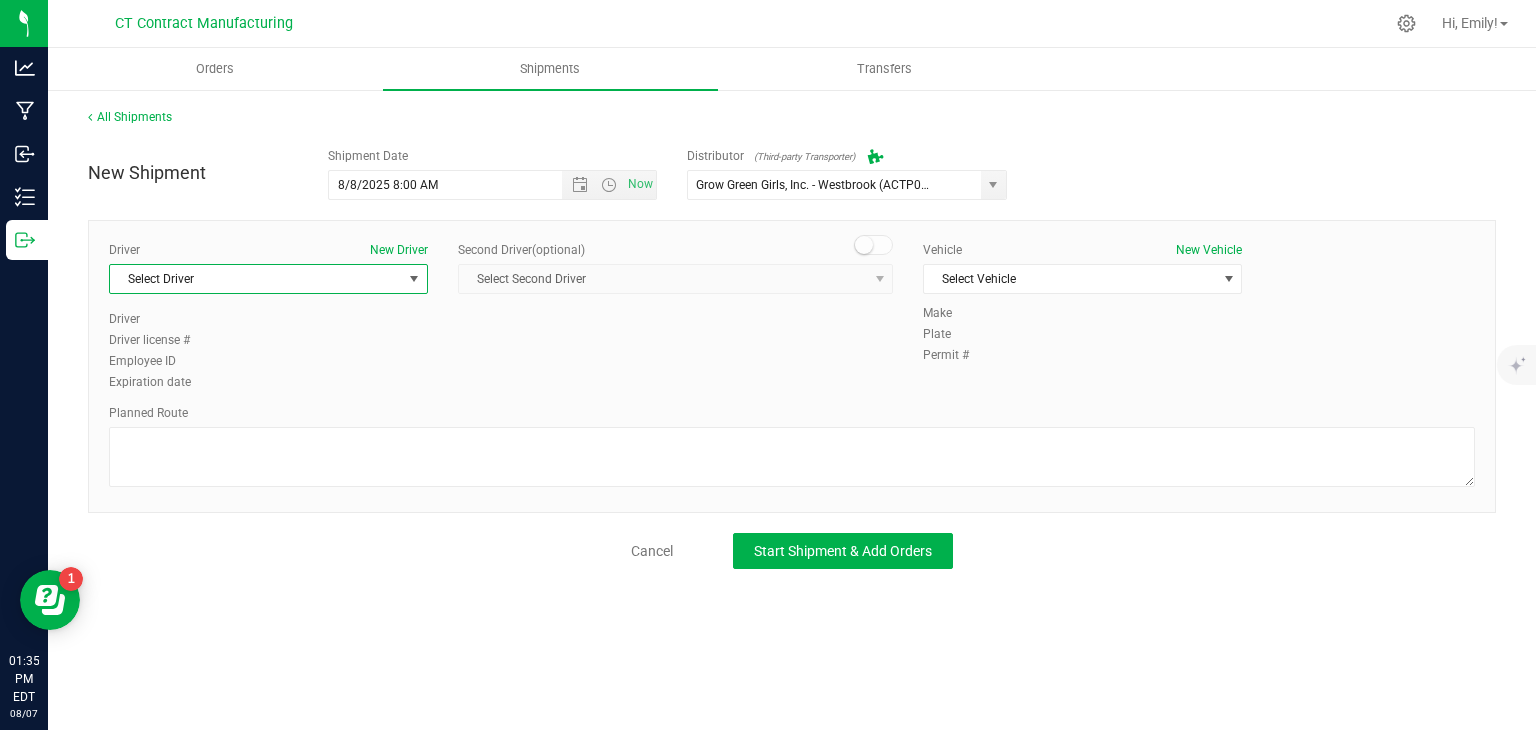 click on "Select Driver" at bounding box center [256, 279] 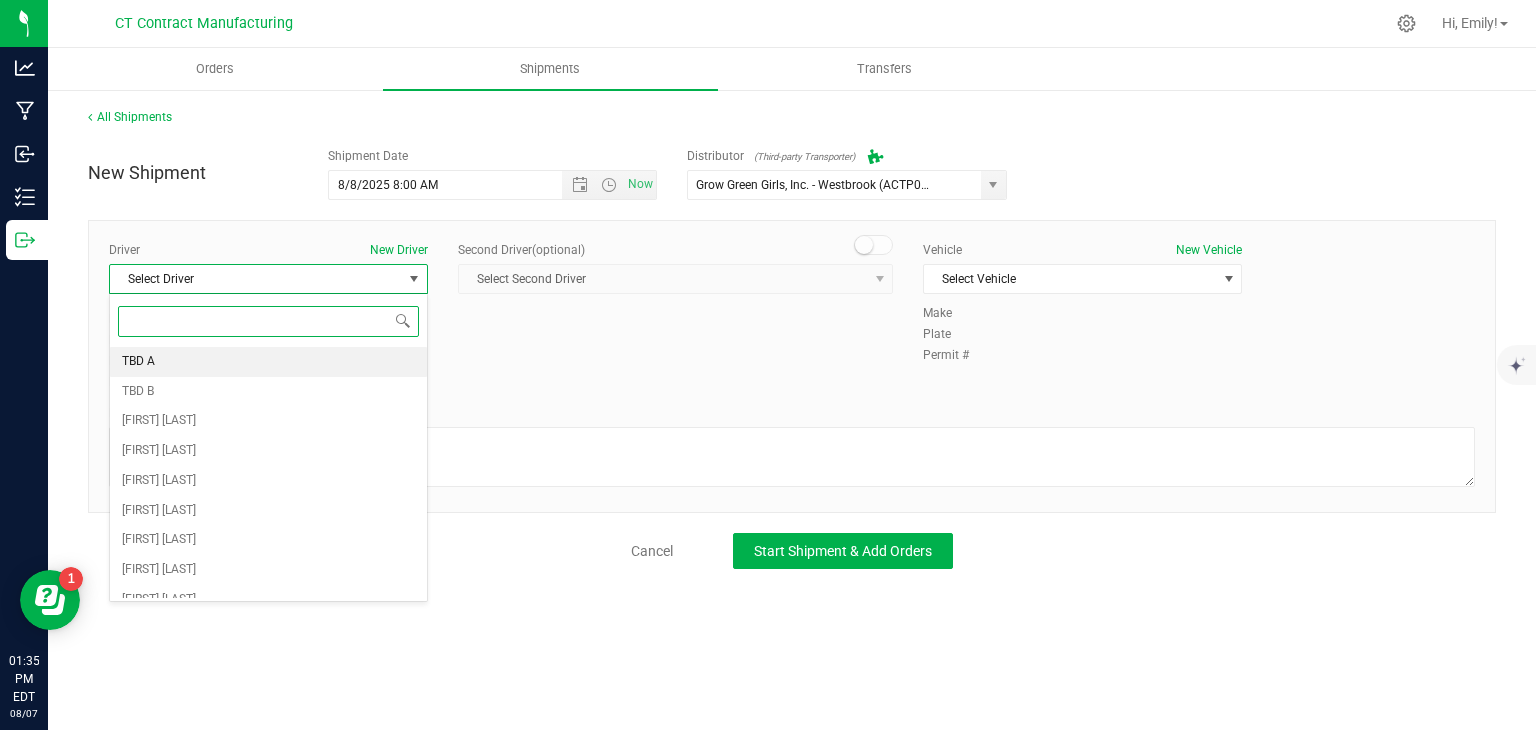 click on "TBD A" at bounding box center (268, 362) 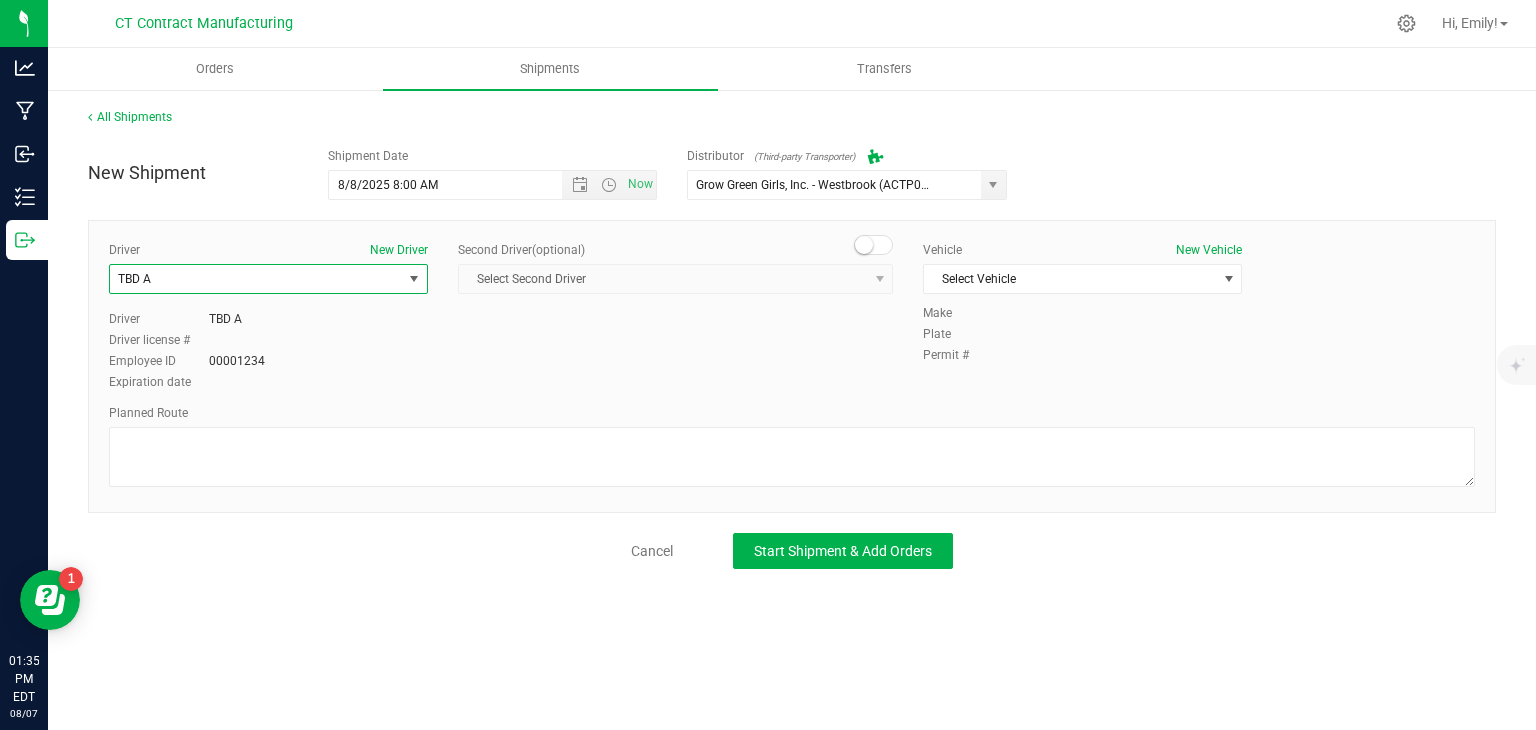 click at bounding box center (864, 245) 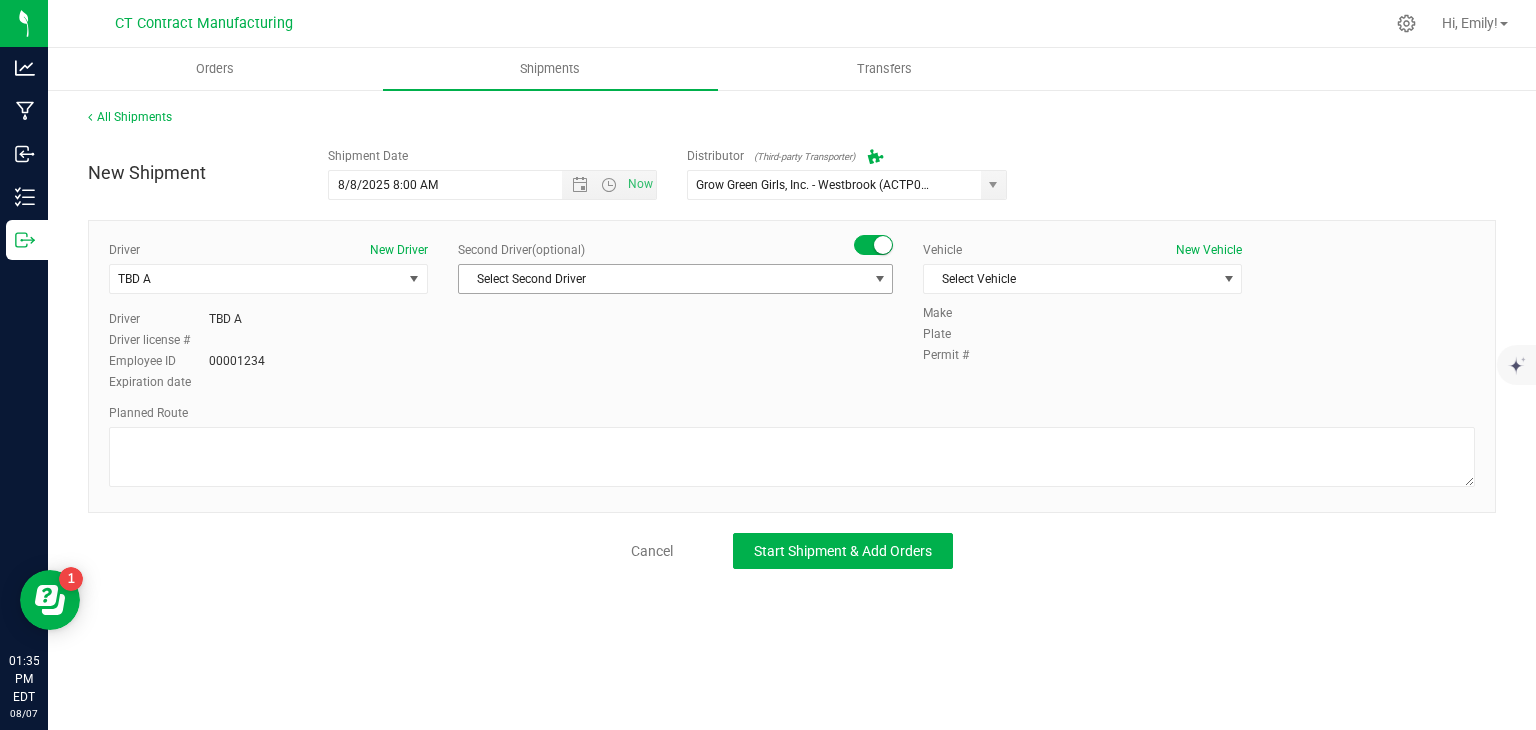 click on "Select Second Driver" at bounding box center (663, 279) 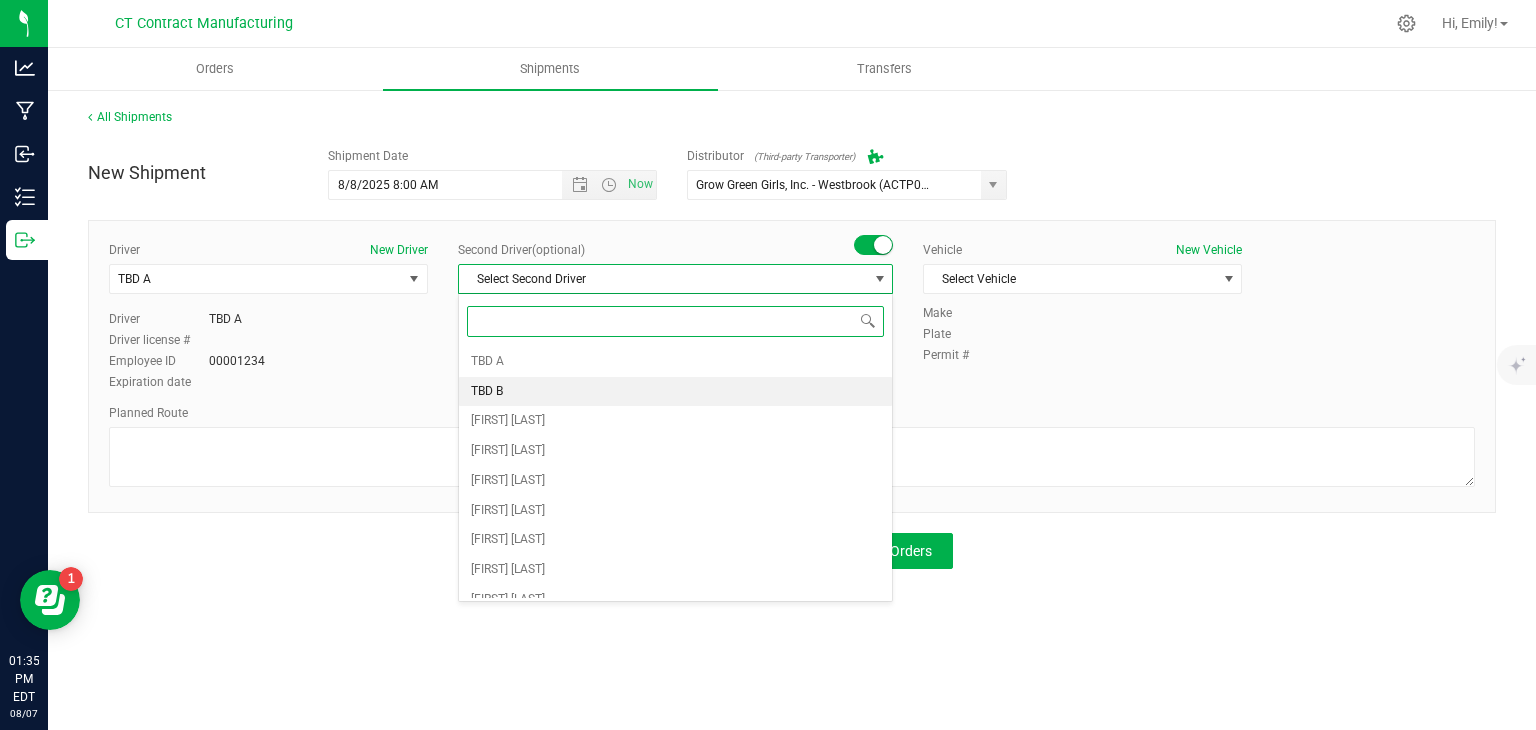 click on "TBD B" at bounding box center (675, 392) 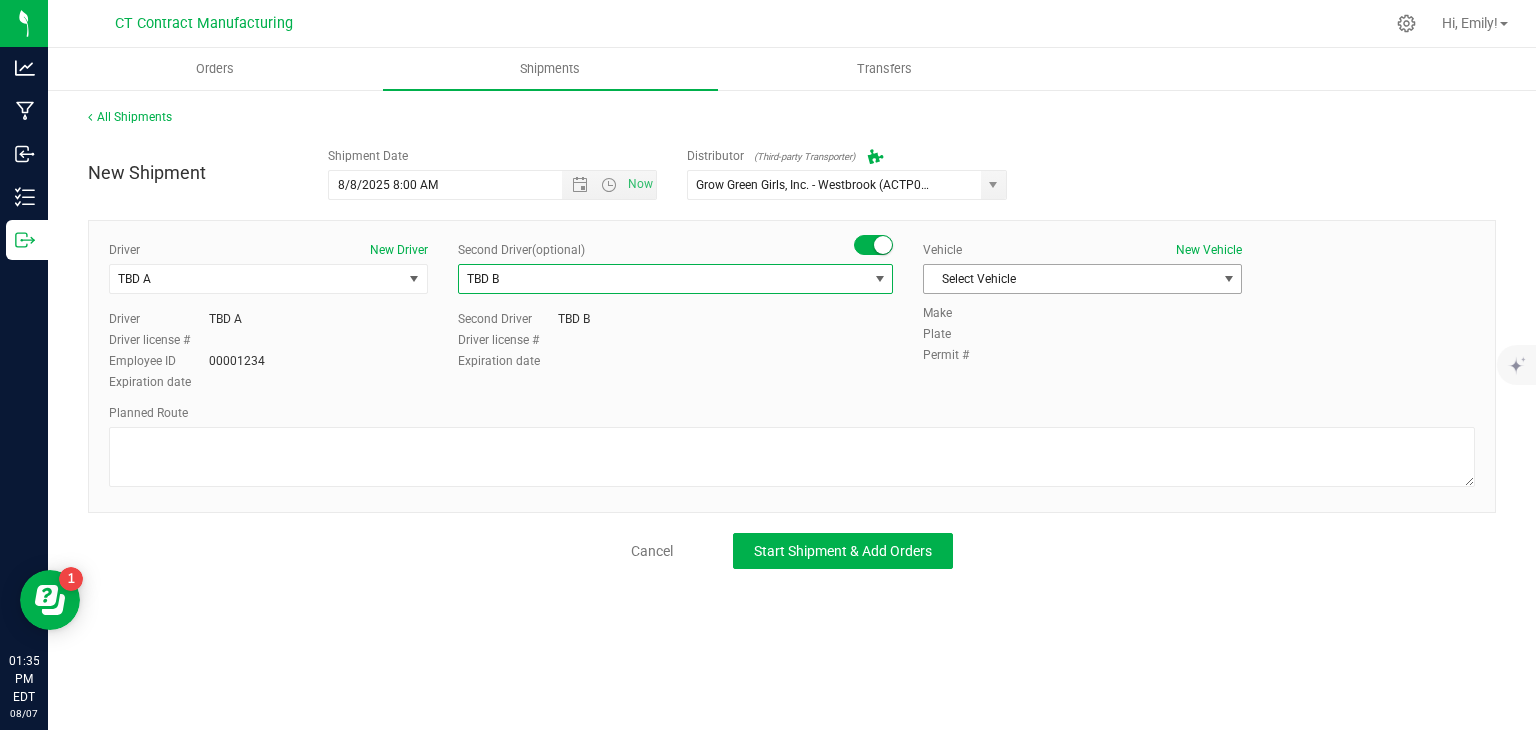 click on "Select Vehicle" at bounding box center [1070, 279] 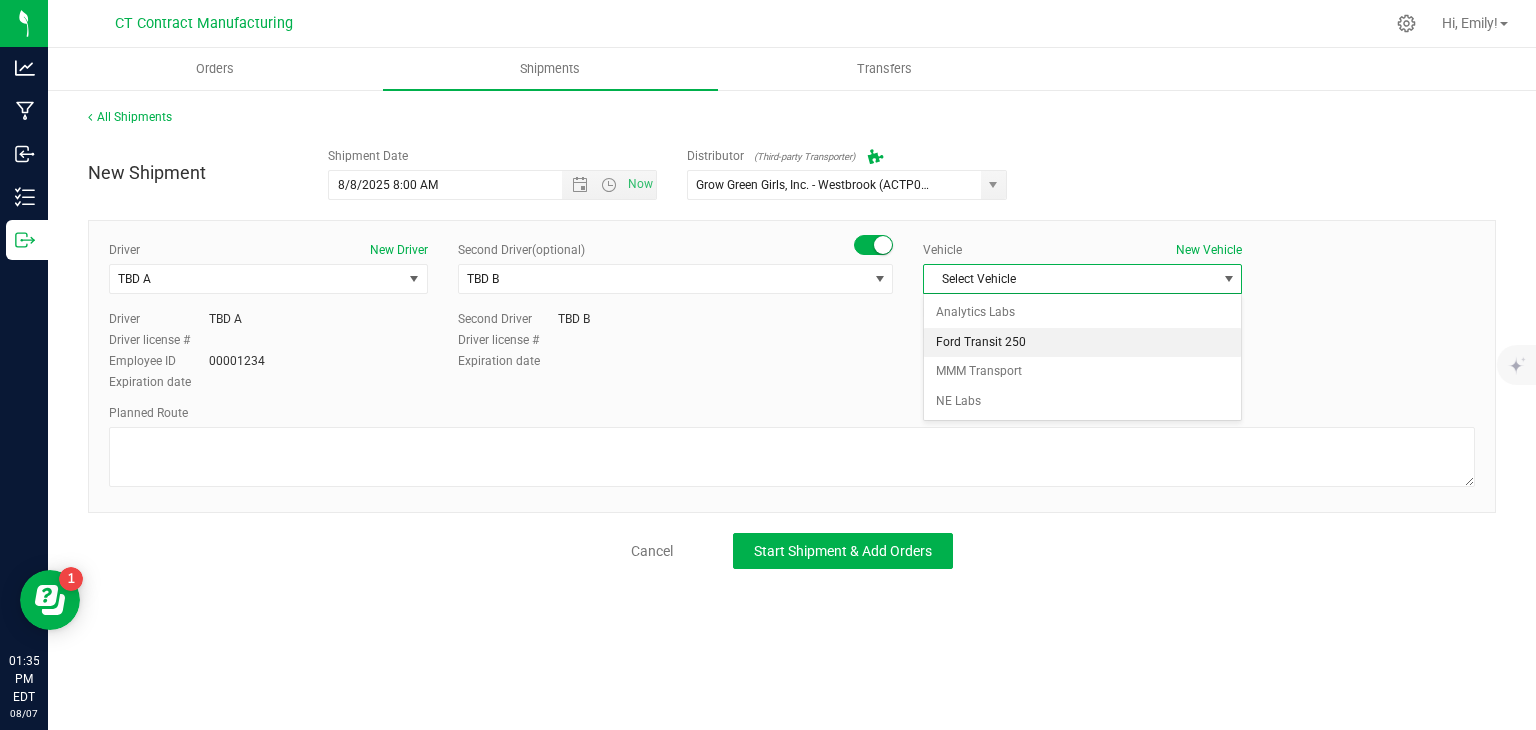 click on "Ford Transit 250" at bounding box center [1082, 343] 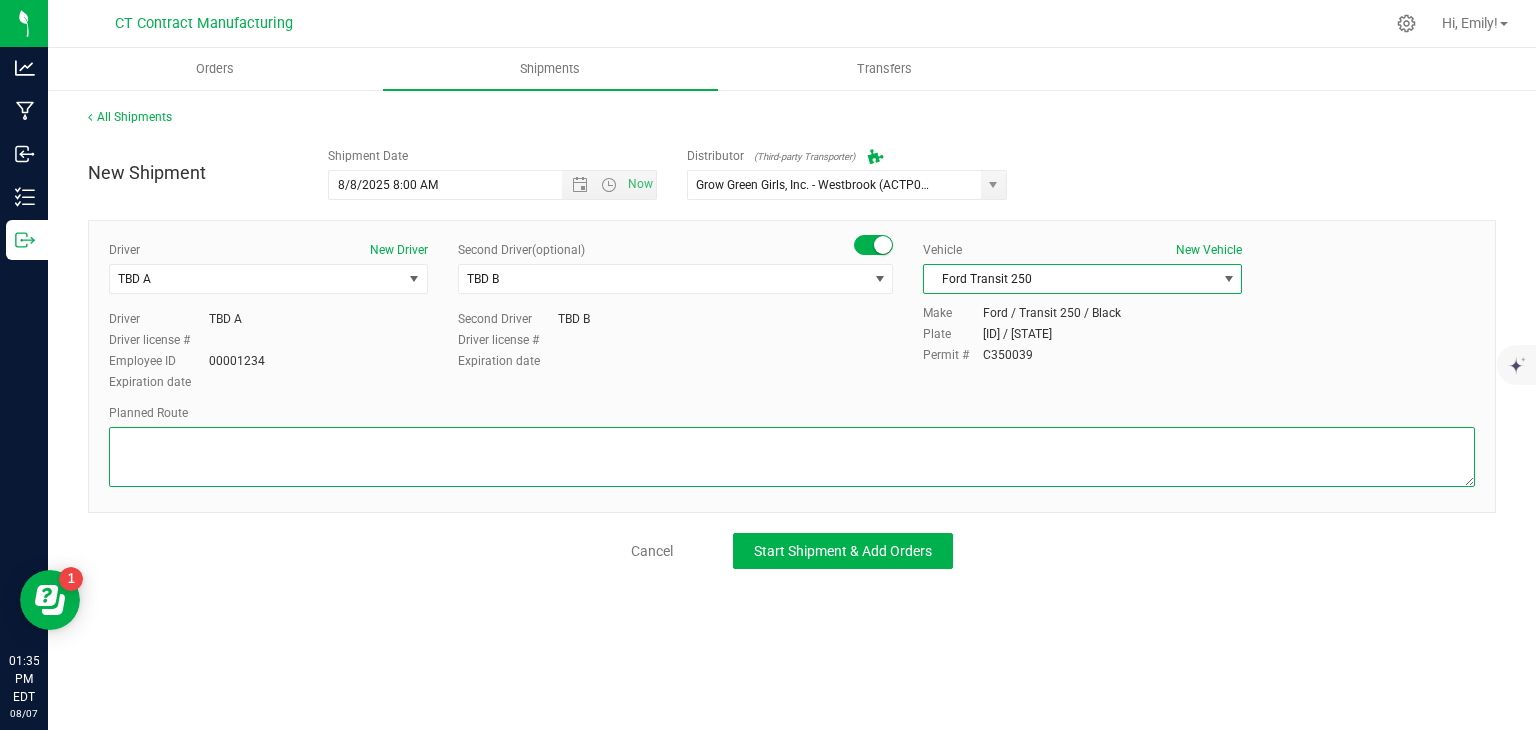 click at bounding box center (792, 457) 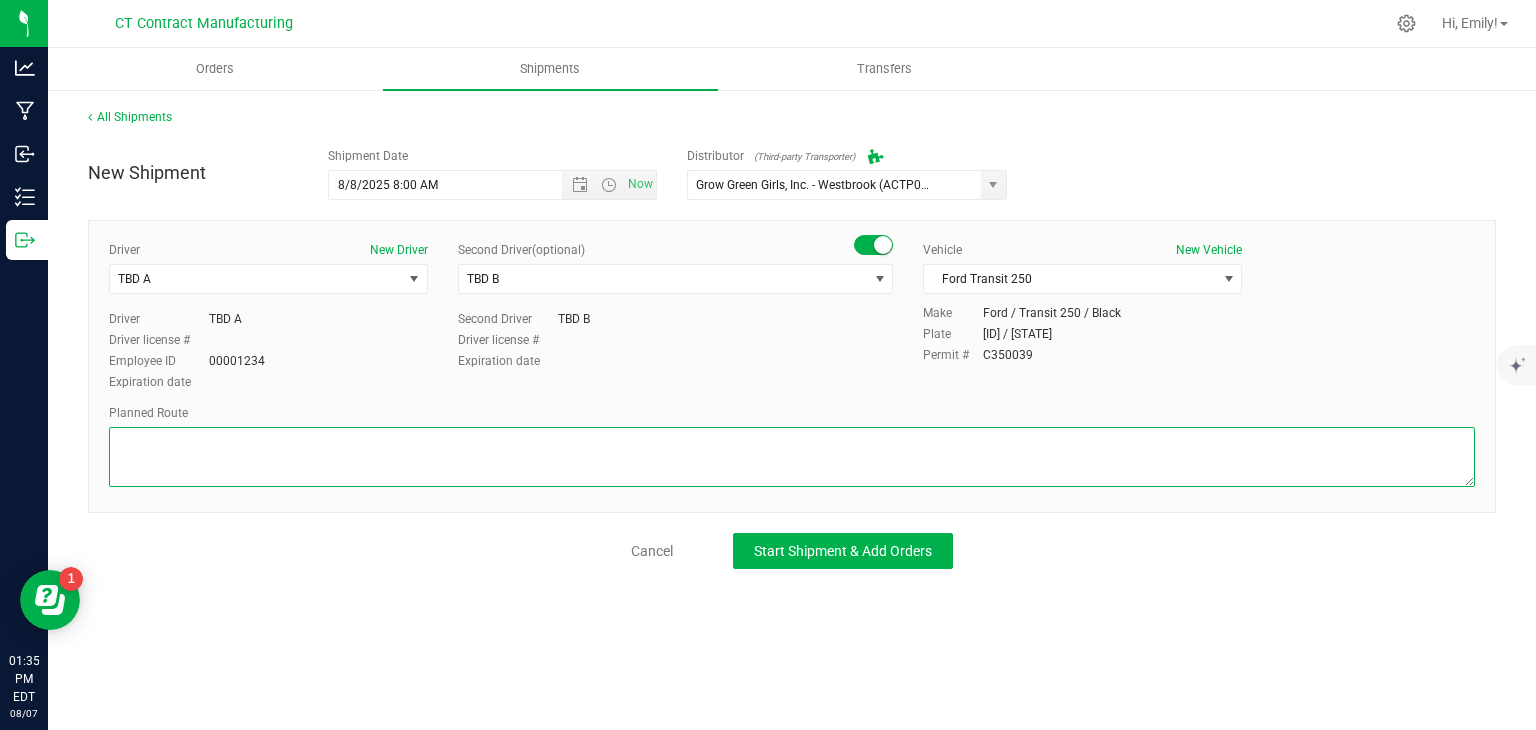 paste on "Randomized route via 3rd party transporter" 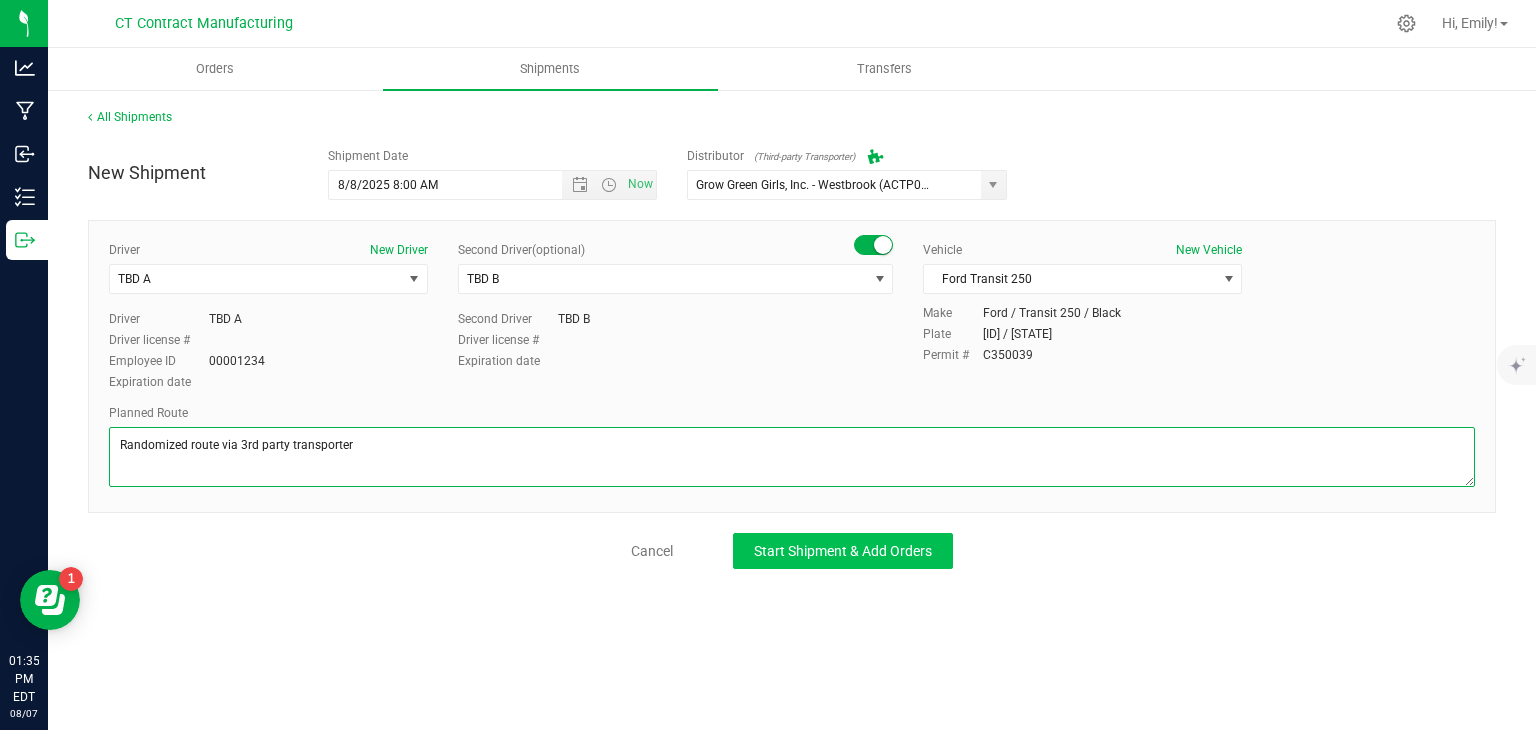 type on "Randomized route via 3rd party transporter" 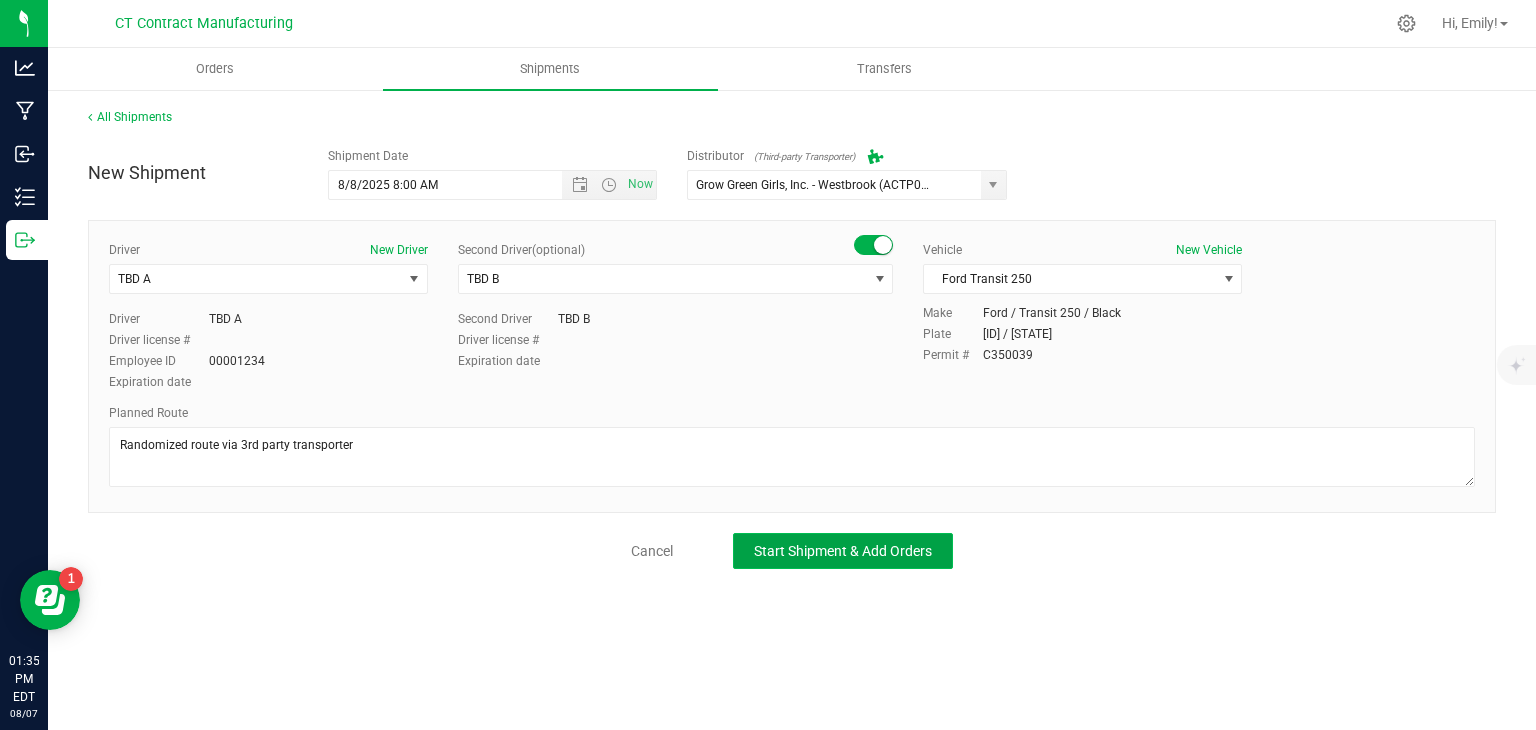 click on "Start Shipment & Add Orders" 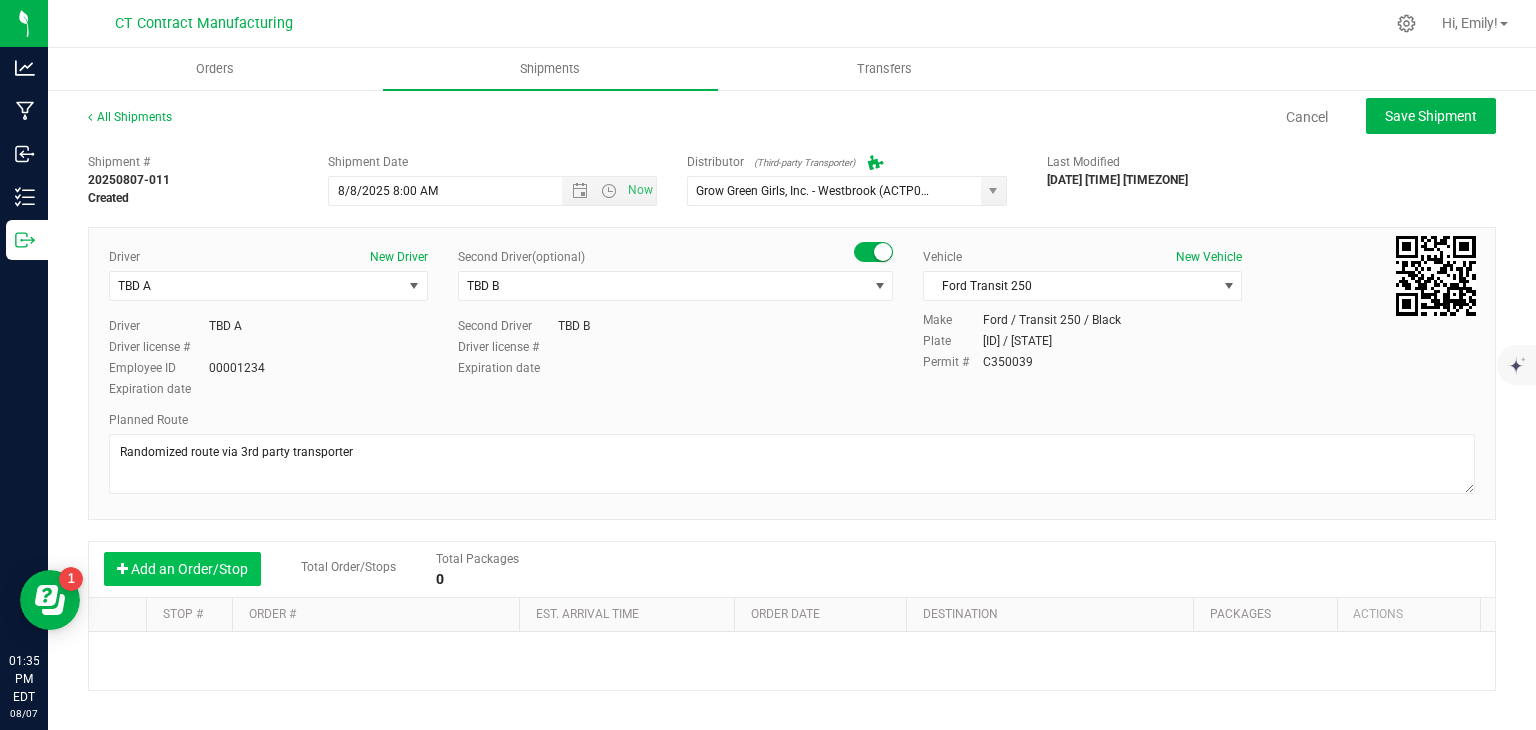 click on "Add an Order/Stop" at bounding box center (182, 569) 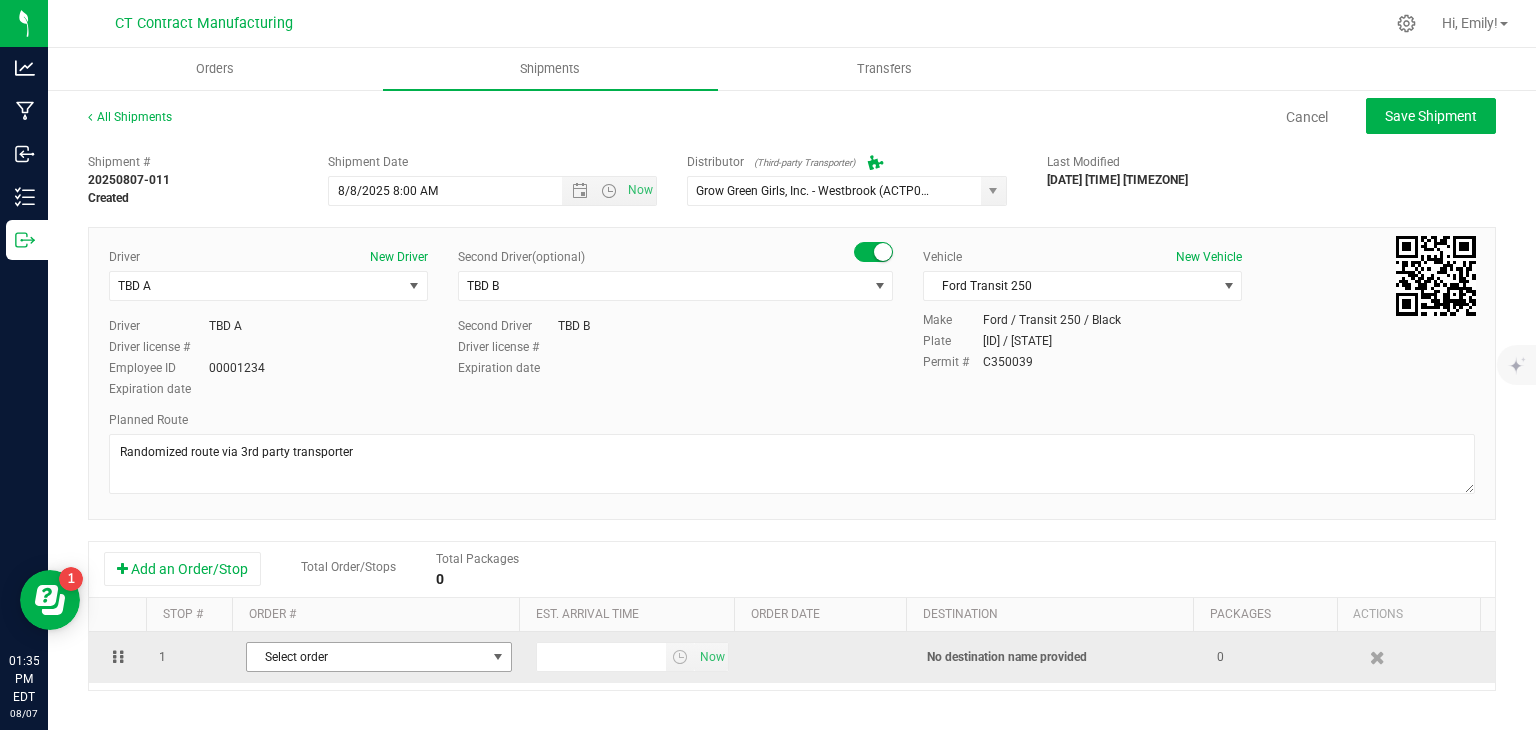 click on "Select order" at bounding box center [366, 657] 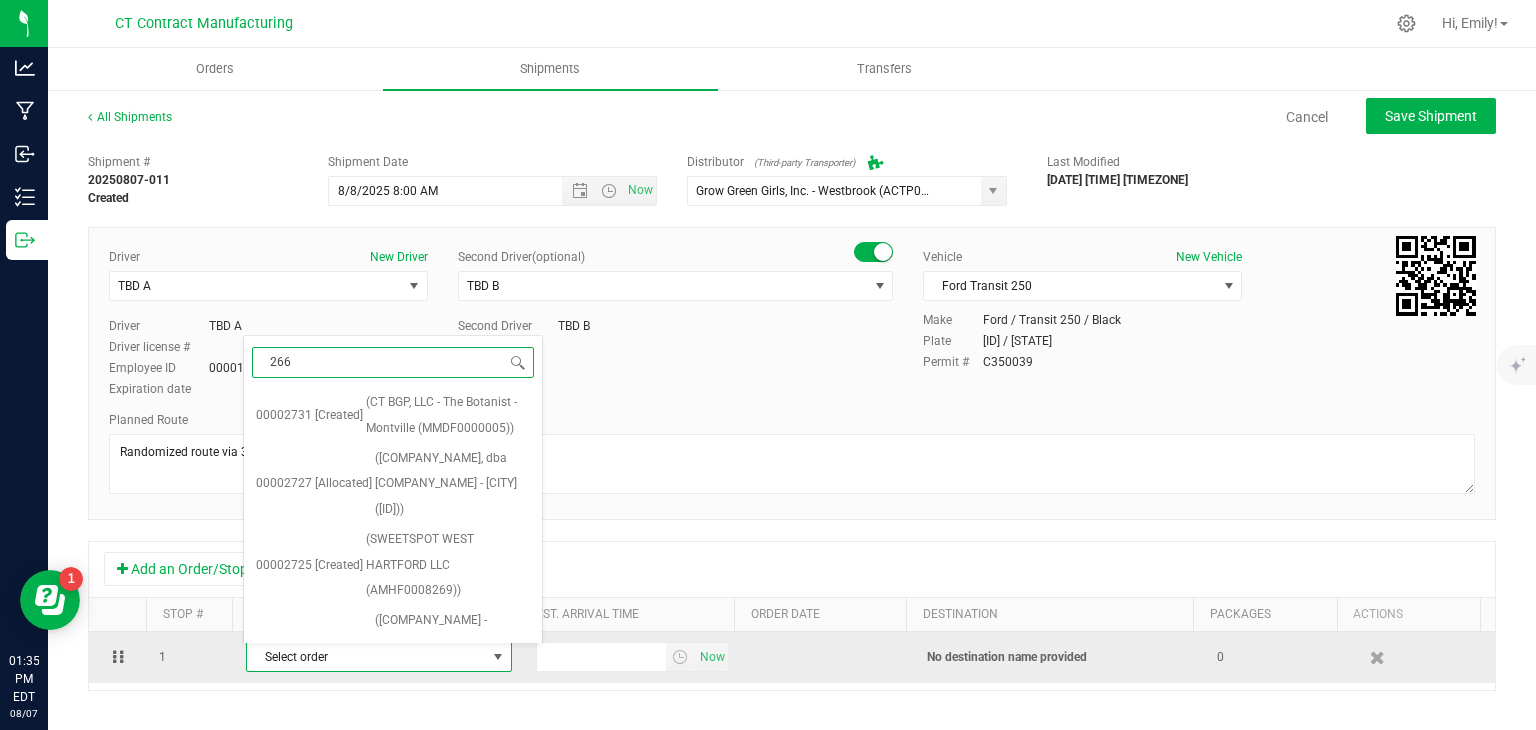 type on "2660" 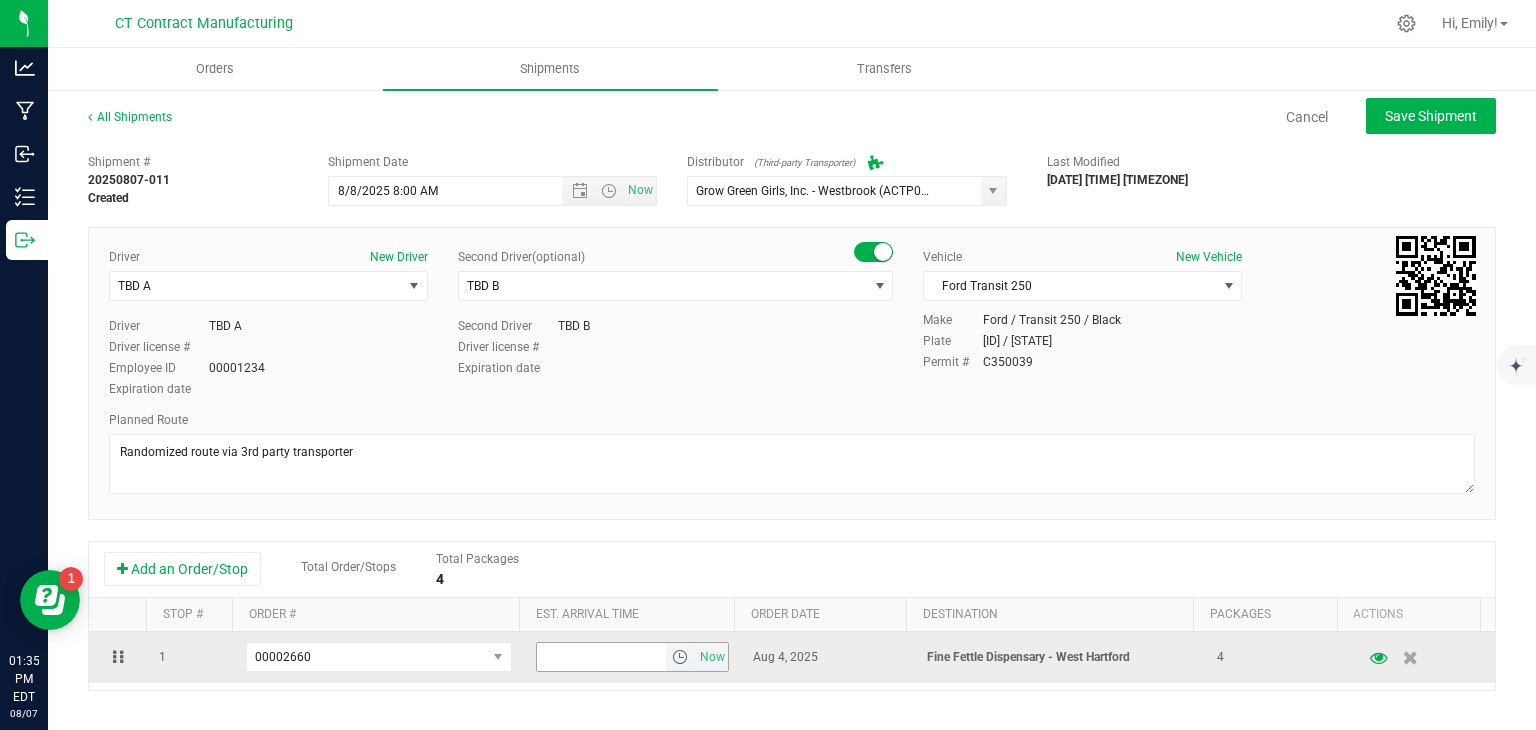 click at bounding box center (680, 657) 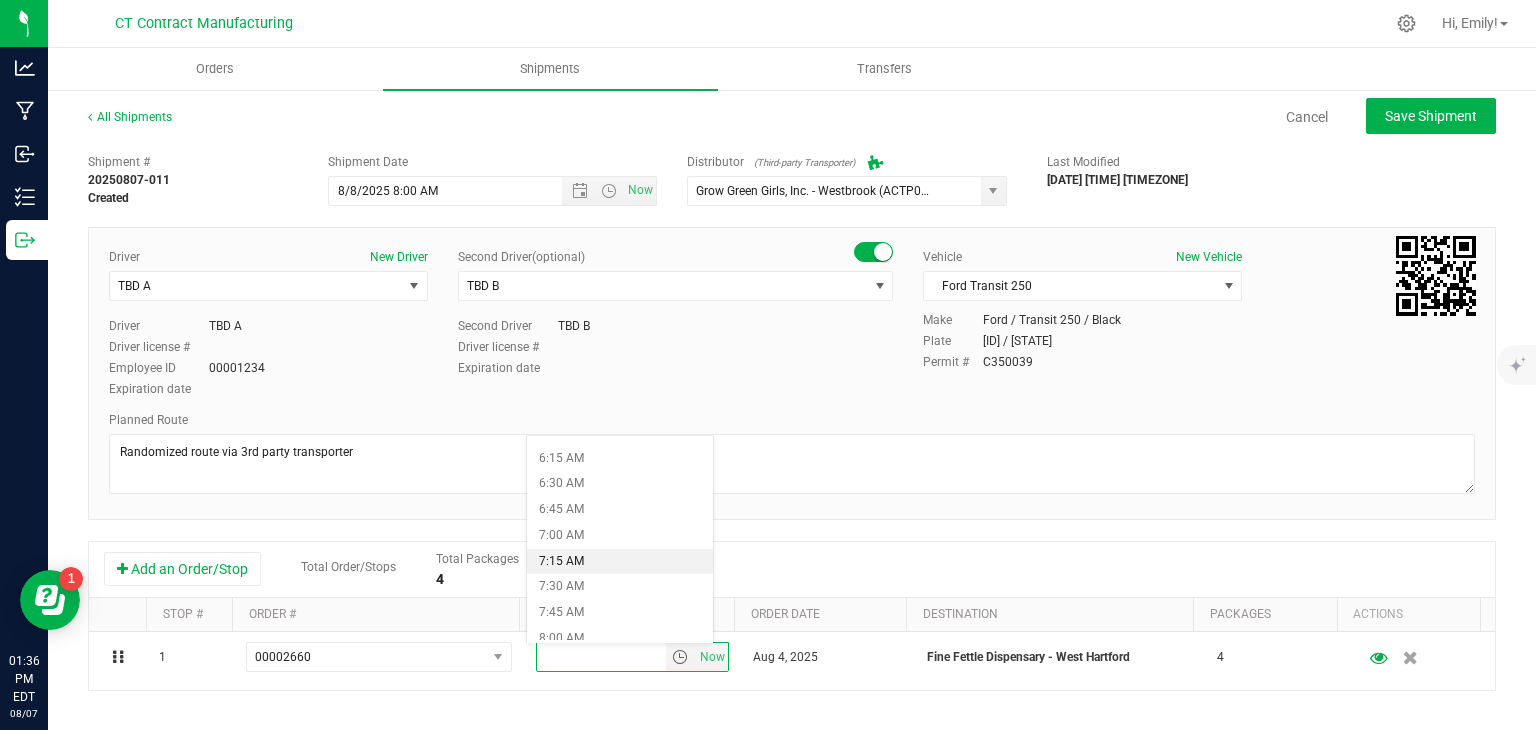 scroll, scrollTop: 788, scrollLeft: 0, axis: vertical 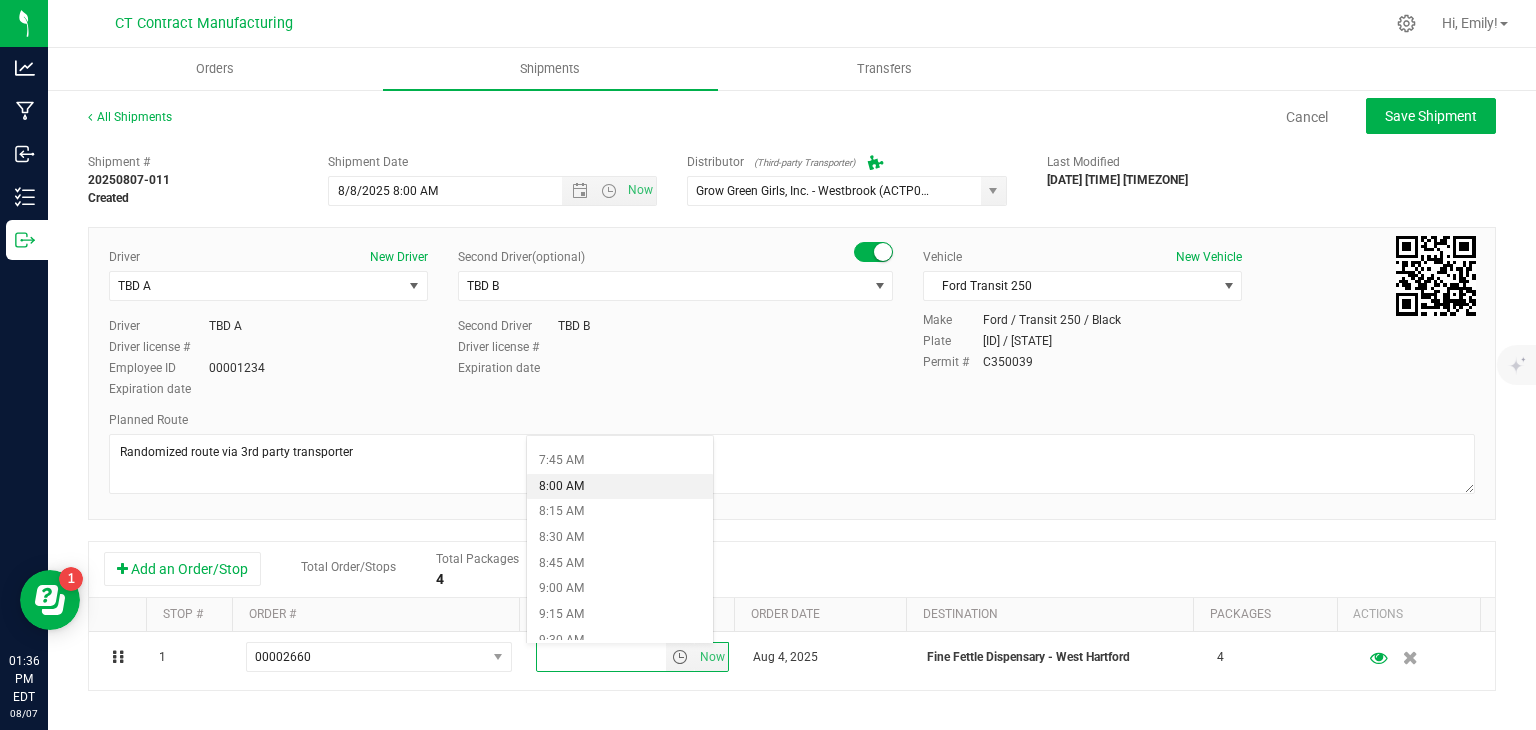 click on "8:00 AM" at bounding box center [619, 487] 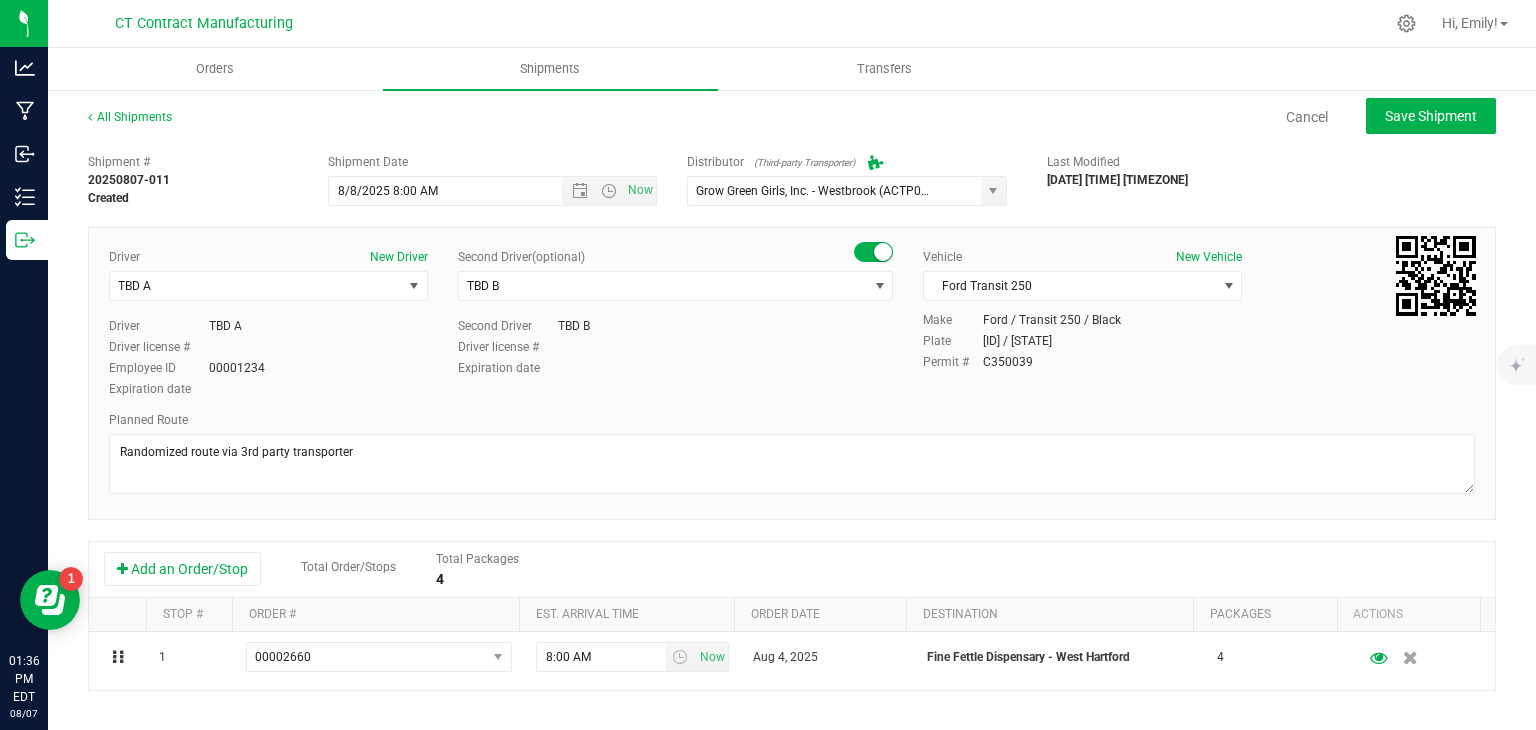 click on "Shipment #
20250807-011
Created
Shipment Date
8/8/2025 8:00 AM
Now
Distributor
(Third-party Transporter)
Grow Green Girls, Inc. - Westbrook (ACTP0000443) ALTASCI LABS (CSL0001049) Analytics Labs CT LLC (ACTL0000005) BLUEPOINT WELLNESS OF WESTPORT LLC (MMDF0000029) BT Lab (BTQA0001) Conn CM Transport Initial Inventory (00000)" at bounding box center (792, 572) 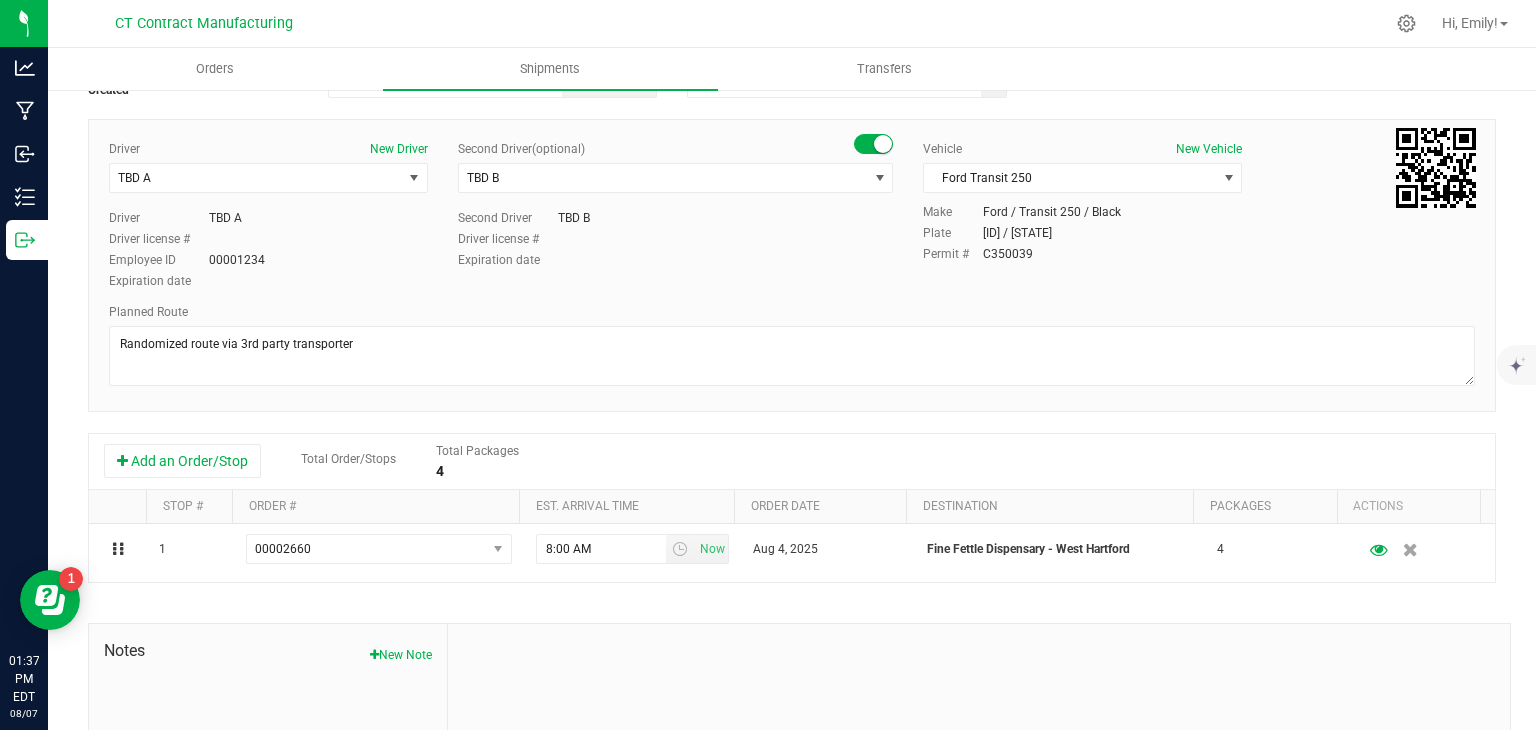 scroll, scrollTop: 107, scrollLeft: 0, axis: vertical 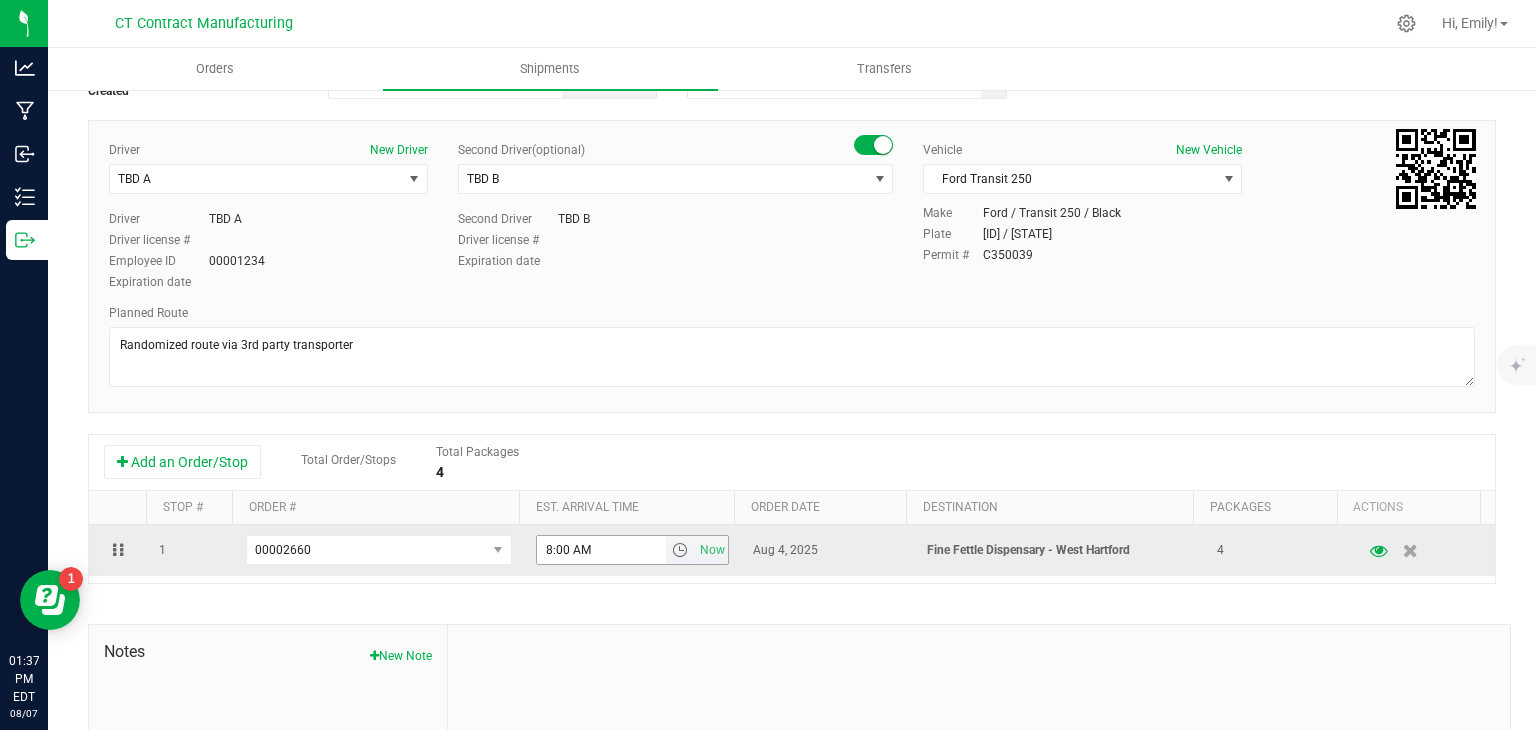 click at bounding box center (680, 550) 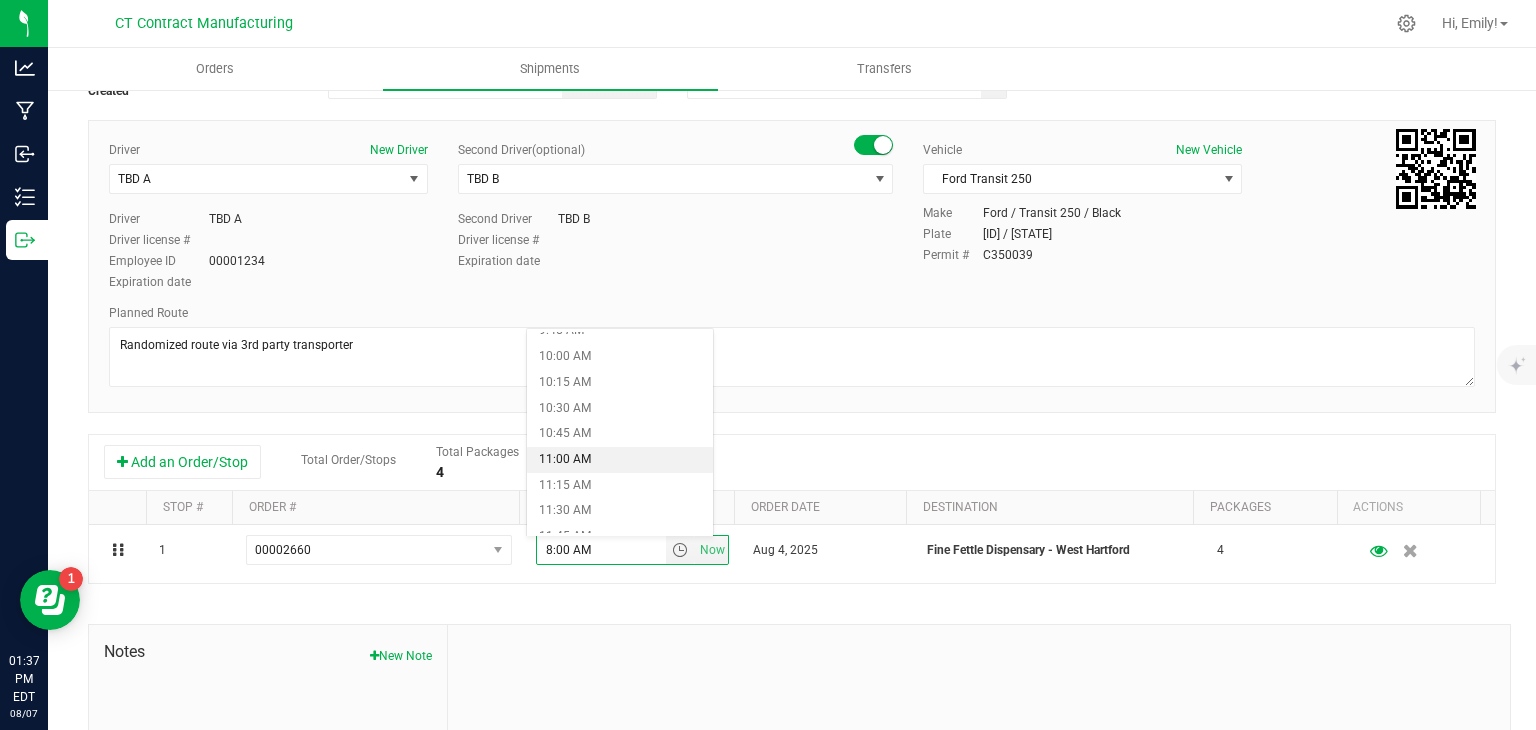 scroll, scrollTop: 1176, scrollLeft: 0, axis: vertical 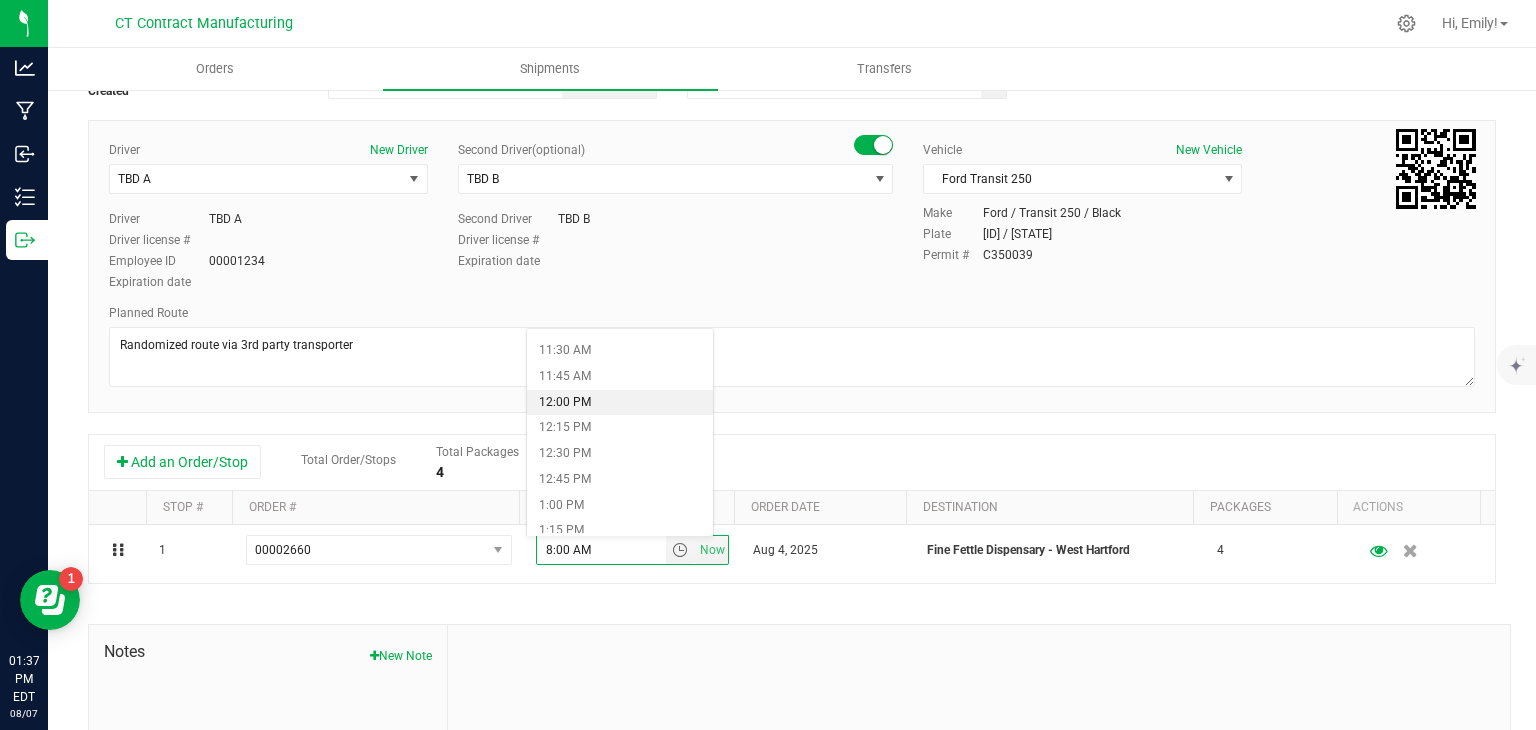 click on "12:00 PM" at bounding box center [619, 403] 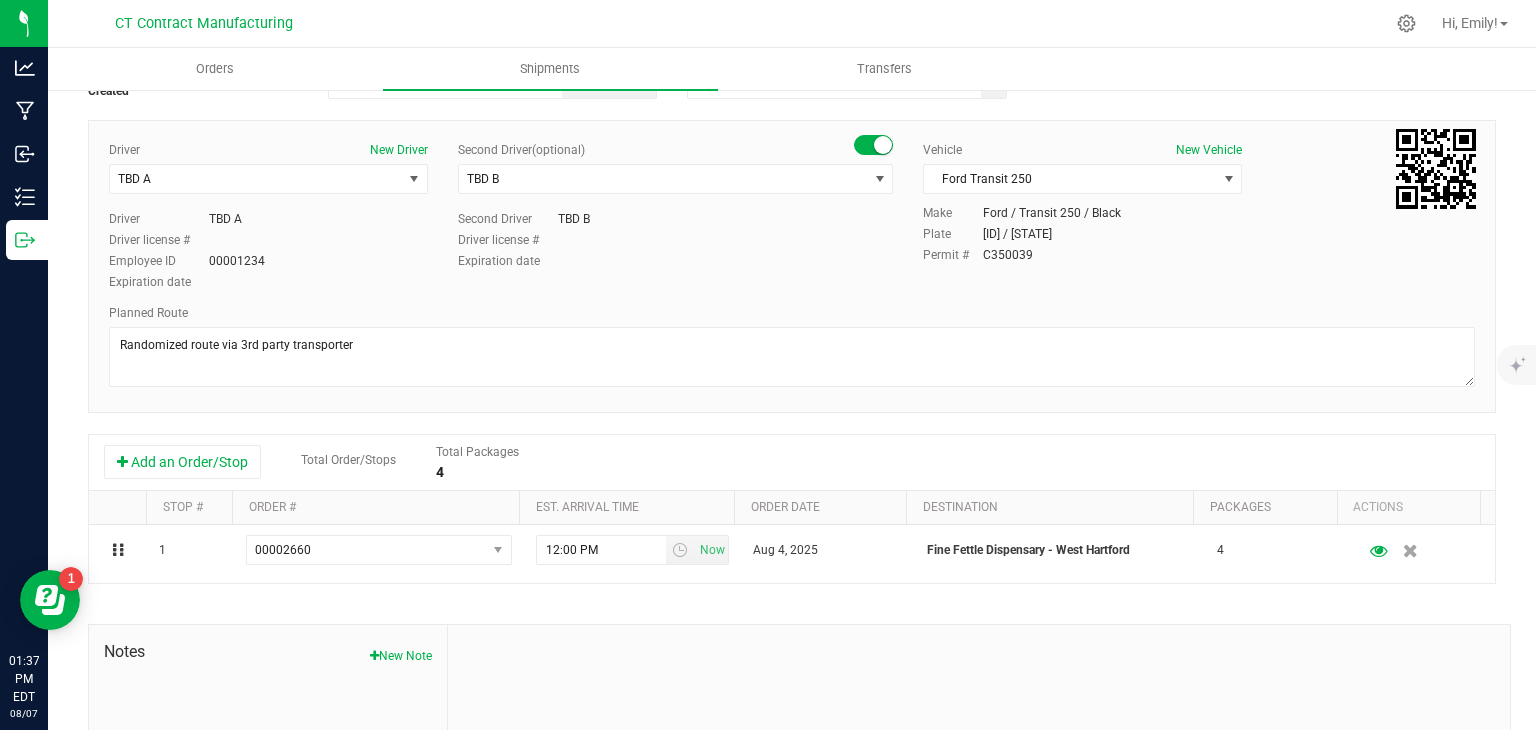 click at bounding box center [979, 759] 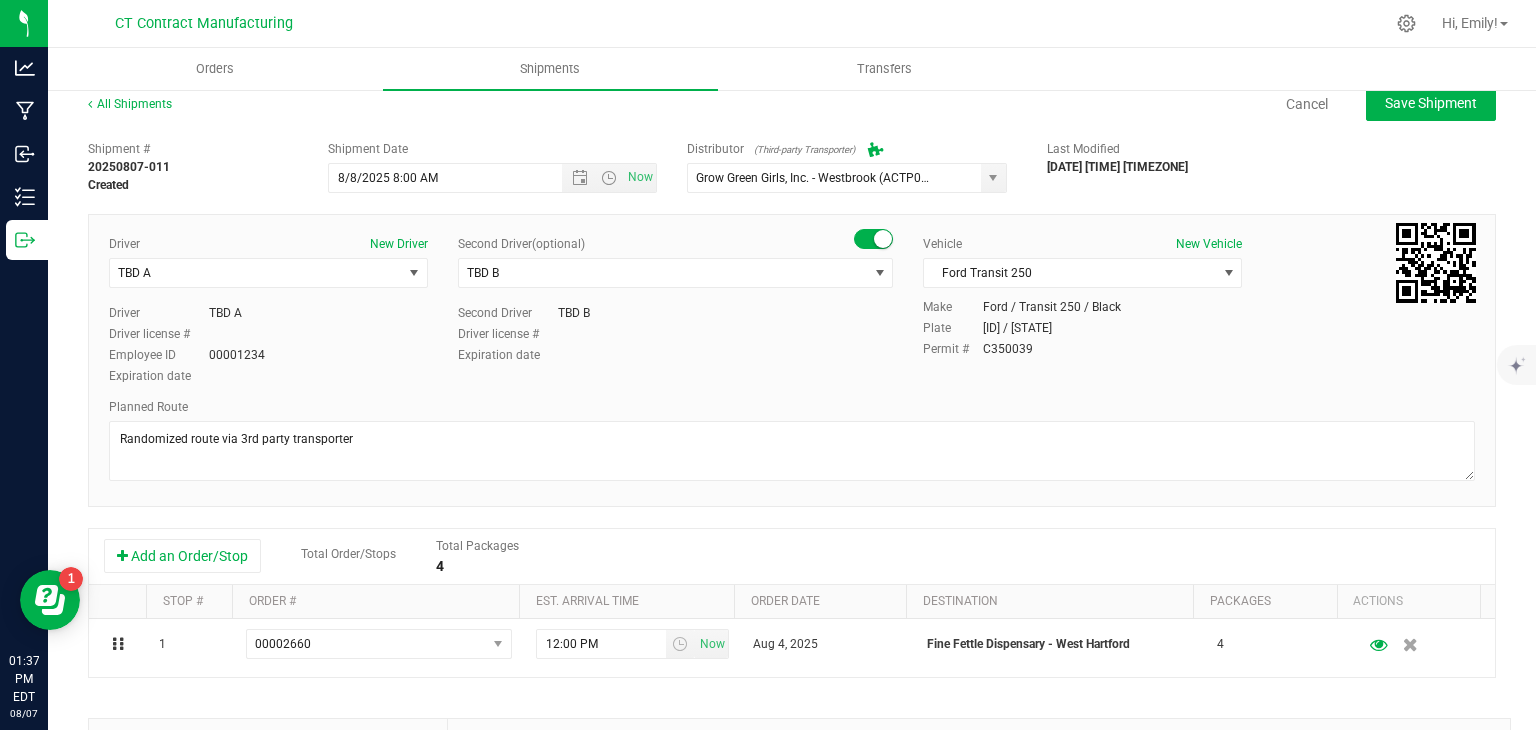 scroll, scrollTop: 0, scrollLeft: 0, axis: both 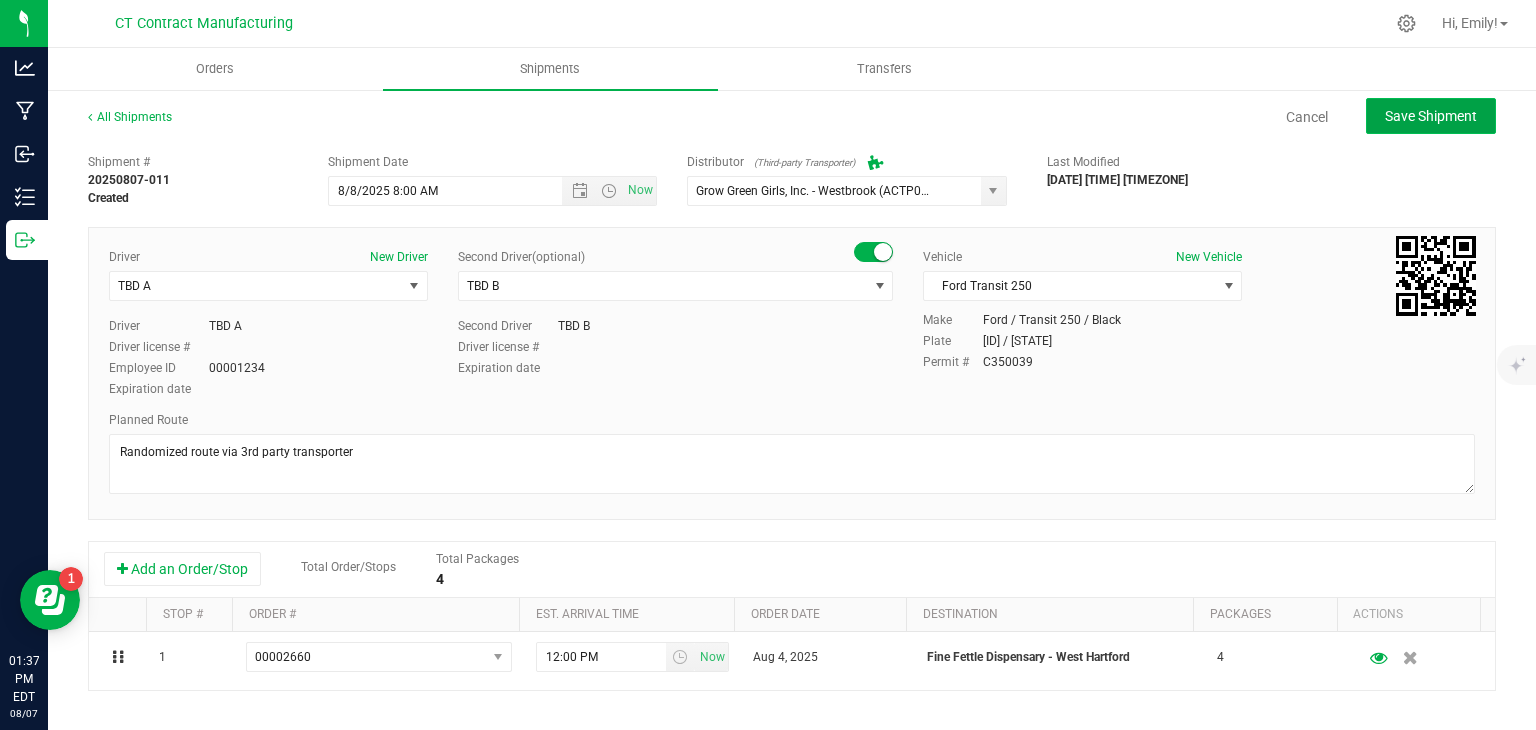 click on "Save Shipment" 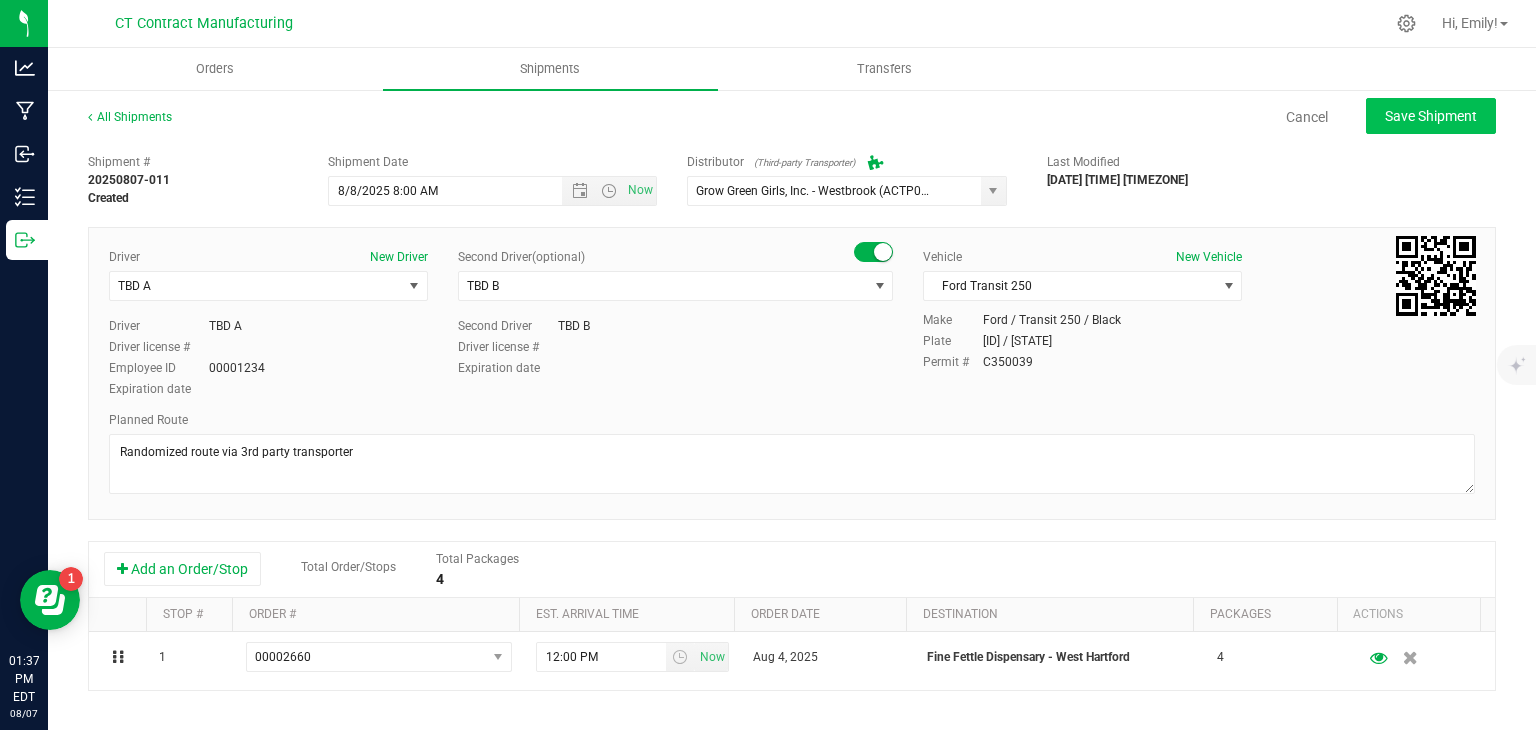 type on "[DATE] [TIME]" 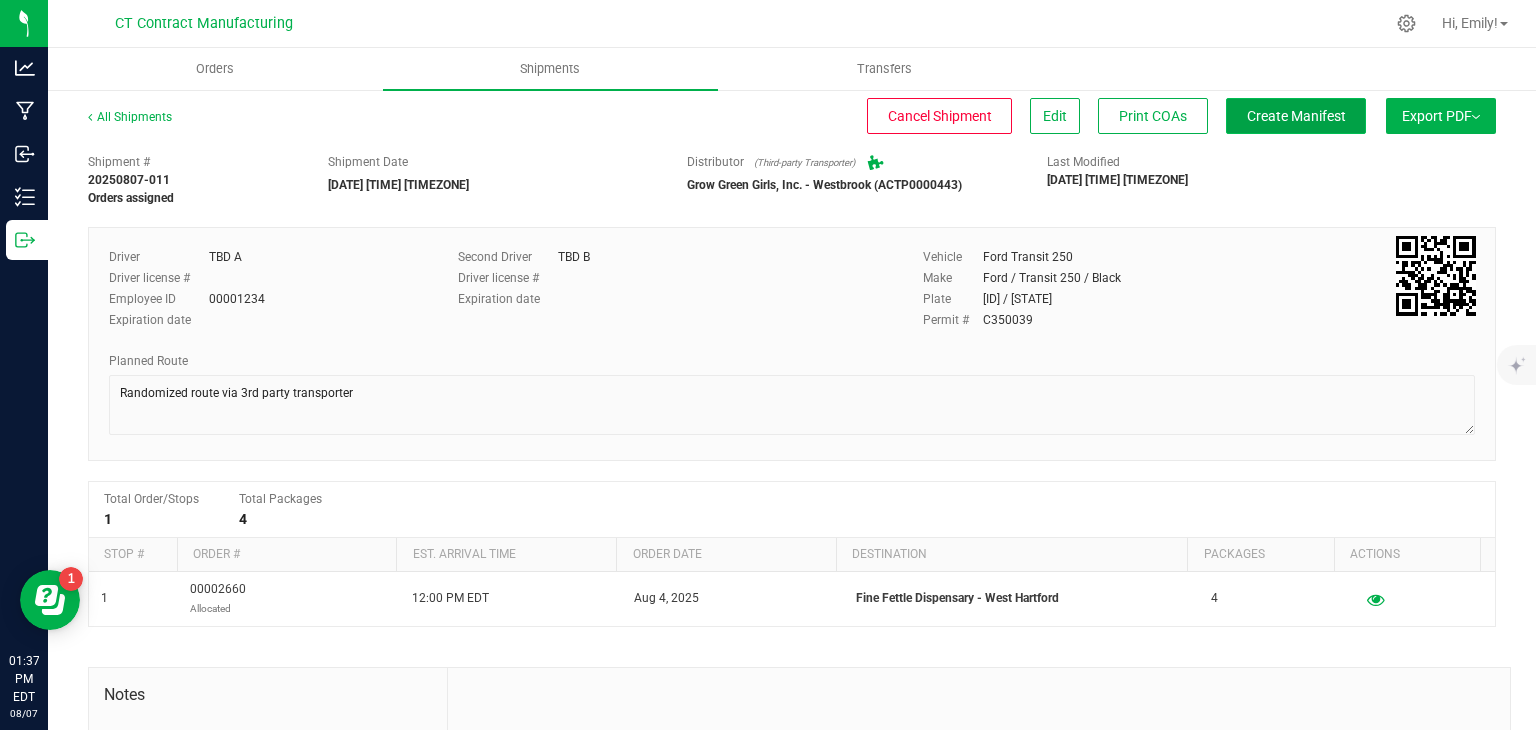 click on "Create Manifest" at bounding box center (1296, 116) 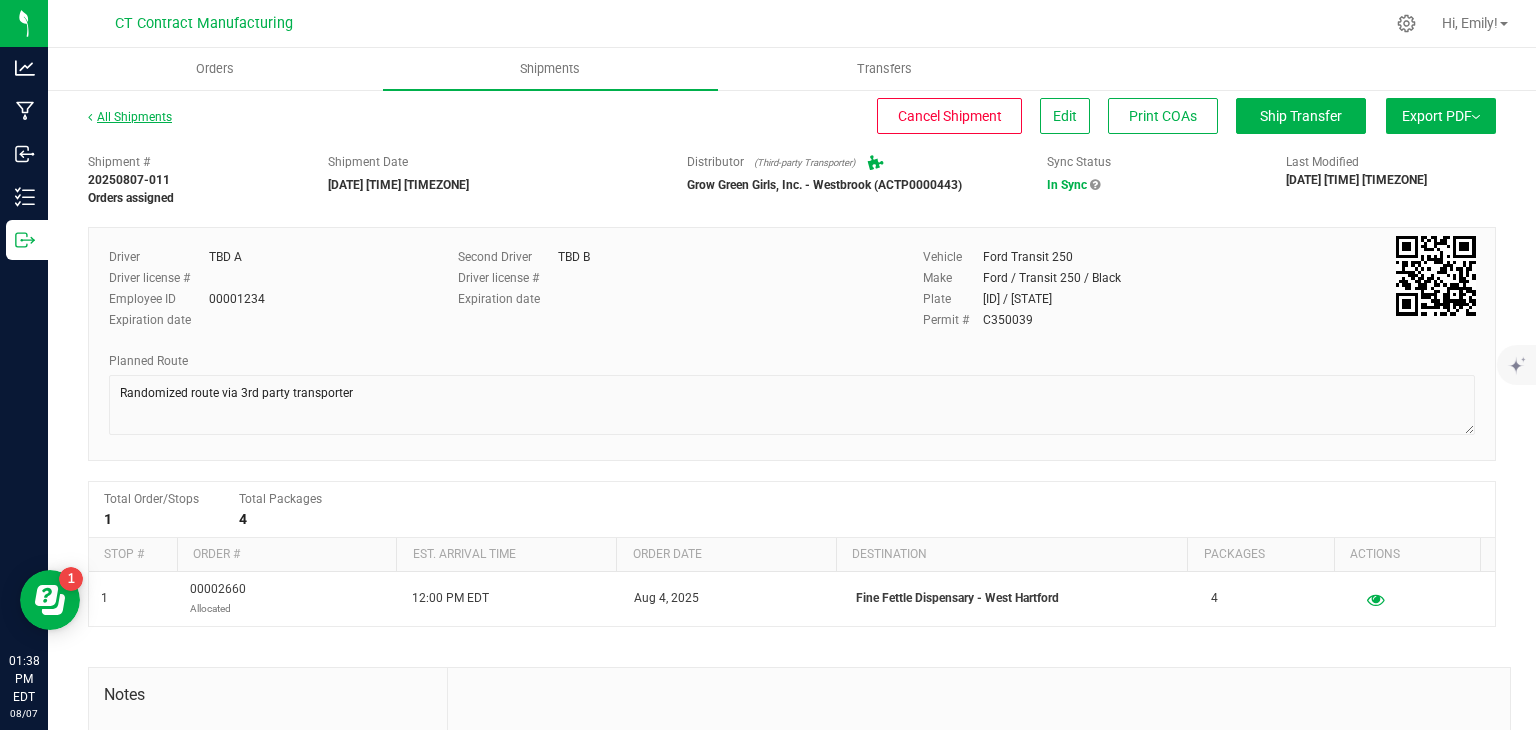 click on "All Shipments" at bounding box center [130, 117] 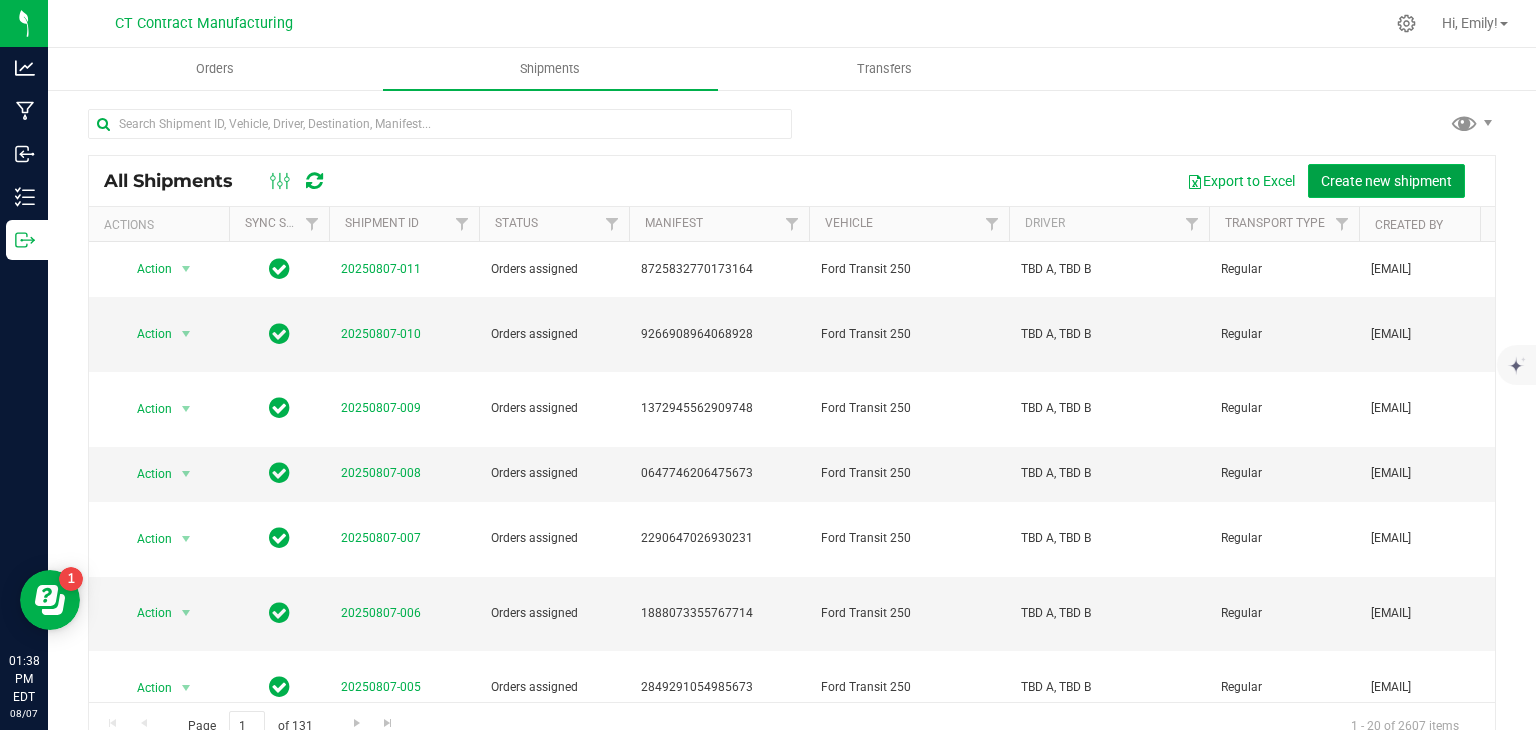 click on "Create new shipment" at bounding box center [1386, 181] 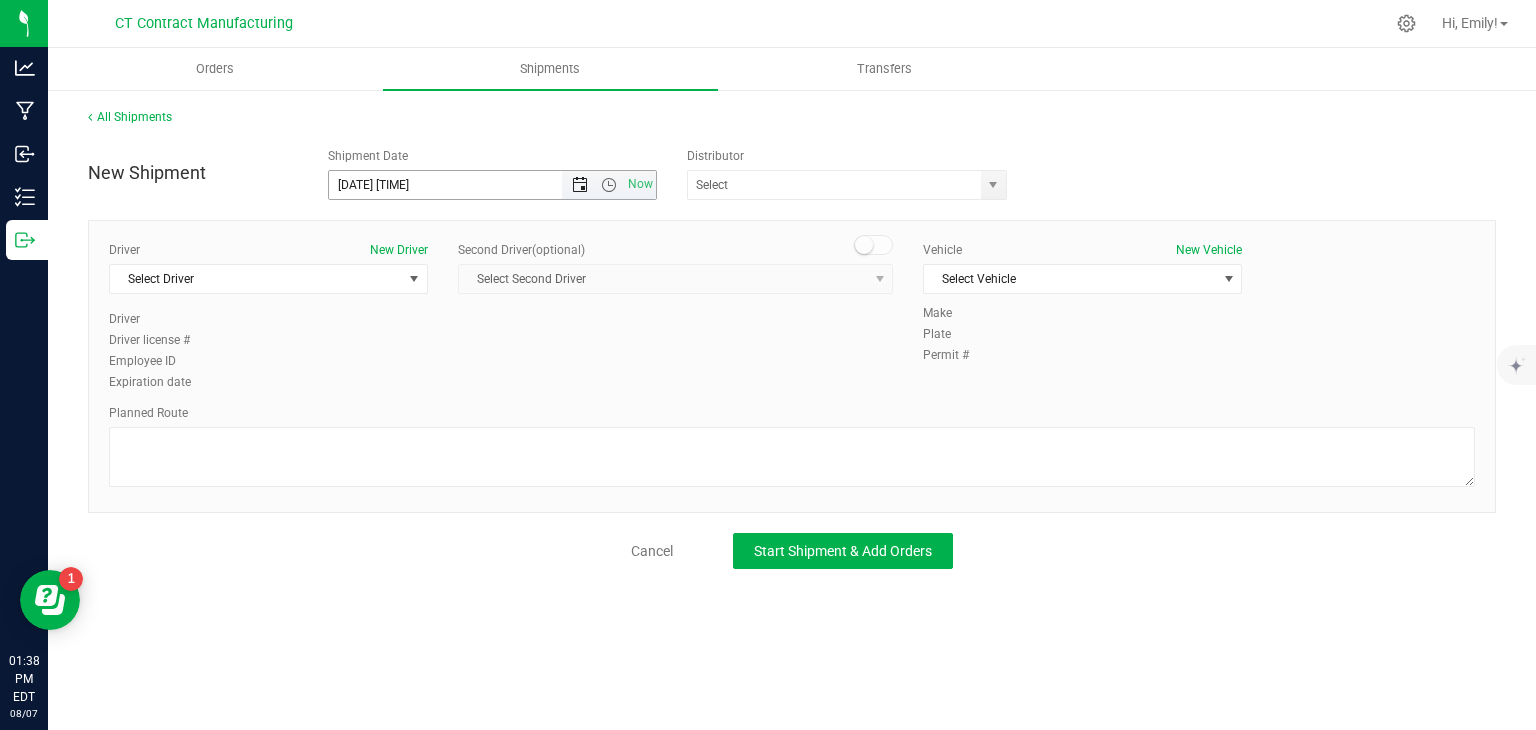 click at bounding box center [580, 185] 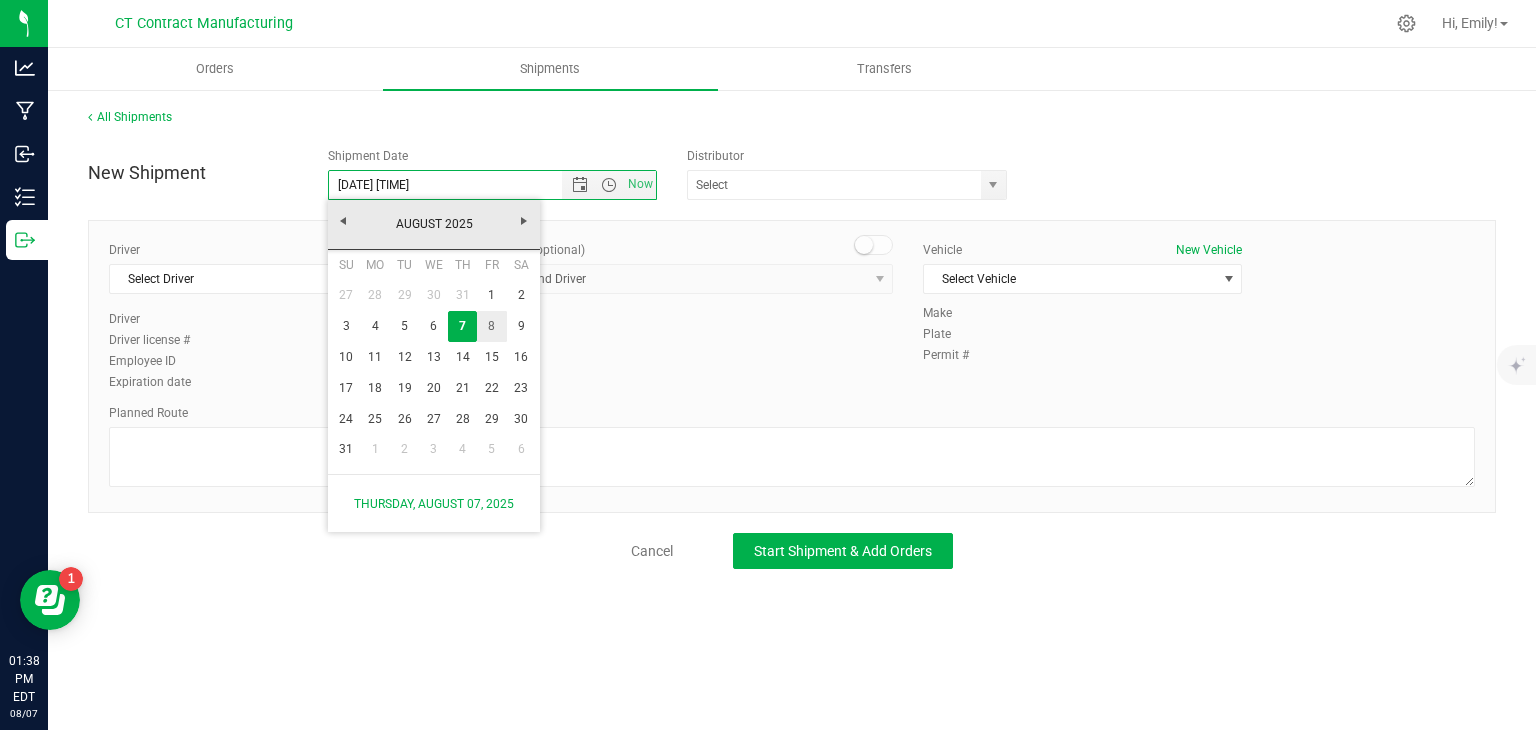 click on "8" at bounding box center (491, 326) 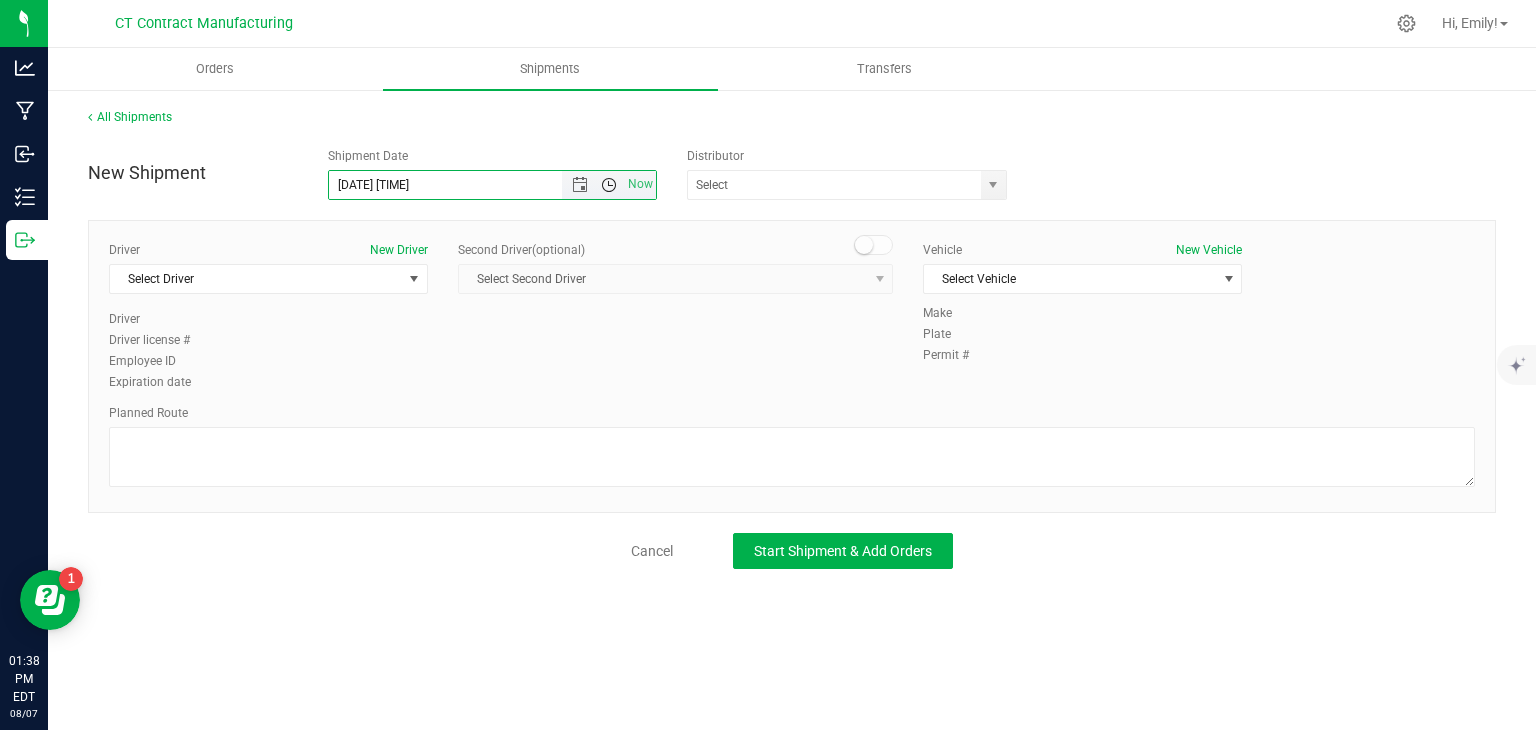 click at bounding box center [609, 185] 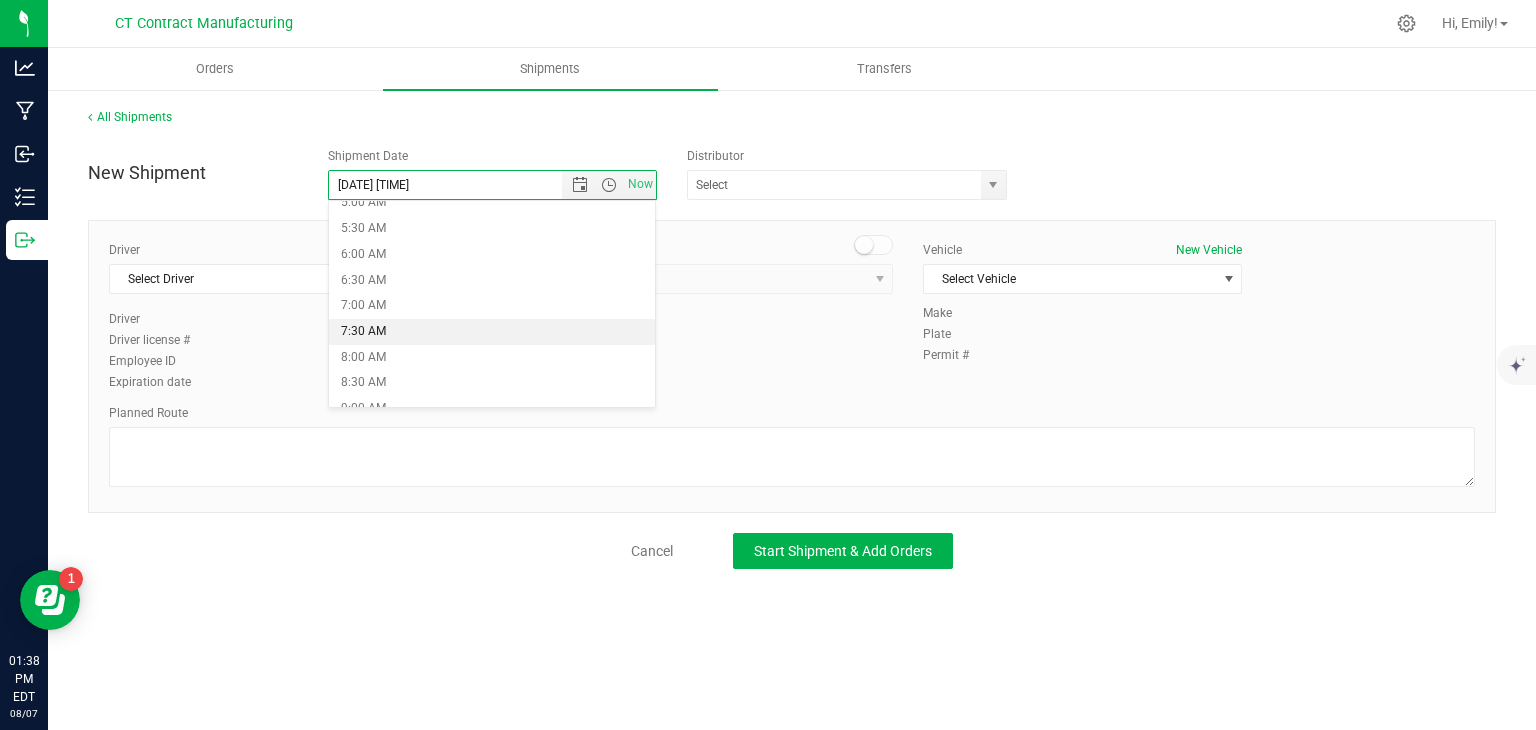 scroll, scrollTop: 302, scrollLeft: 0, axis: vertical 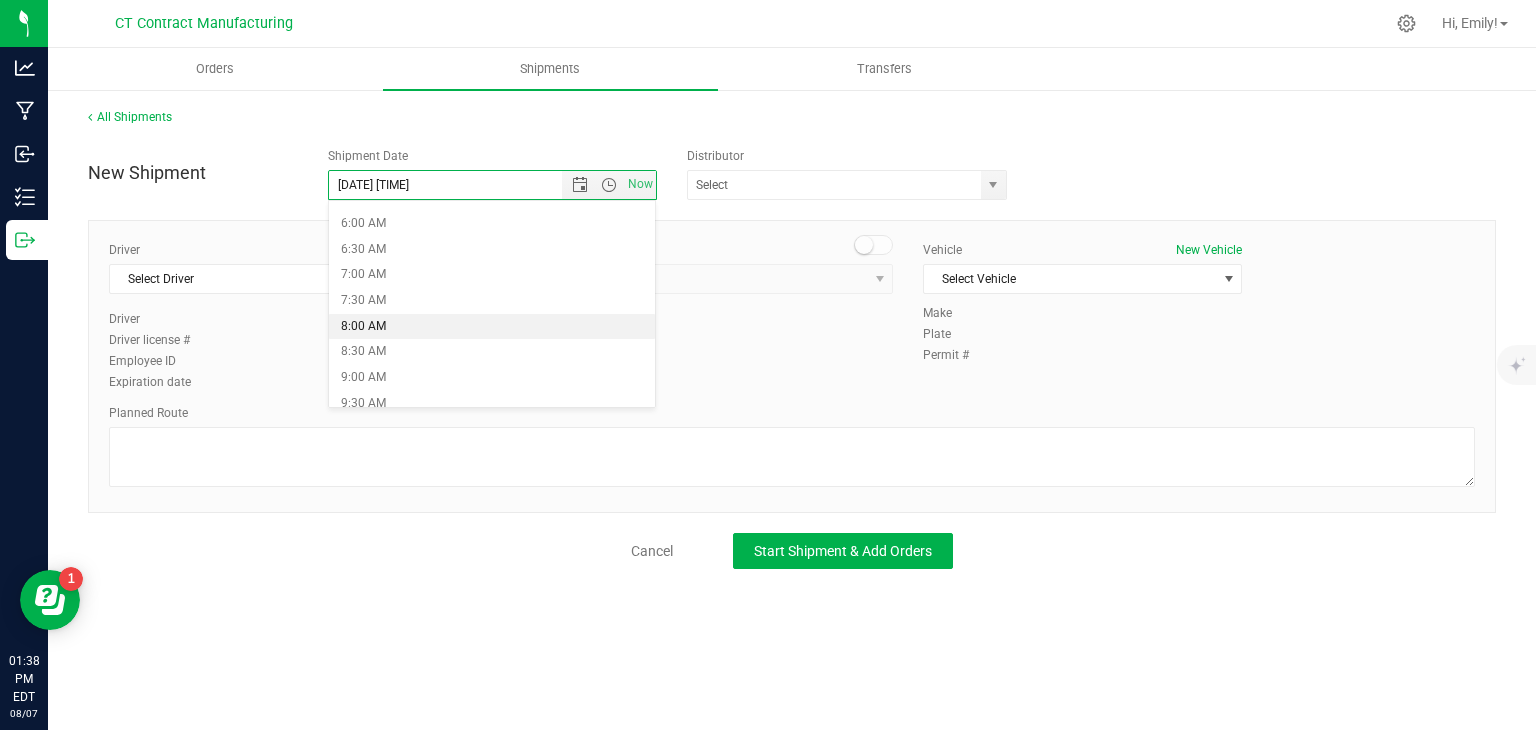 click on "8:00 AM" at bounding box center (492, 327) 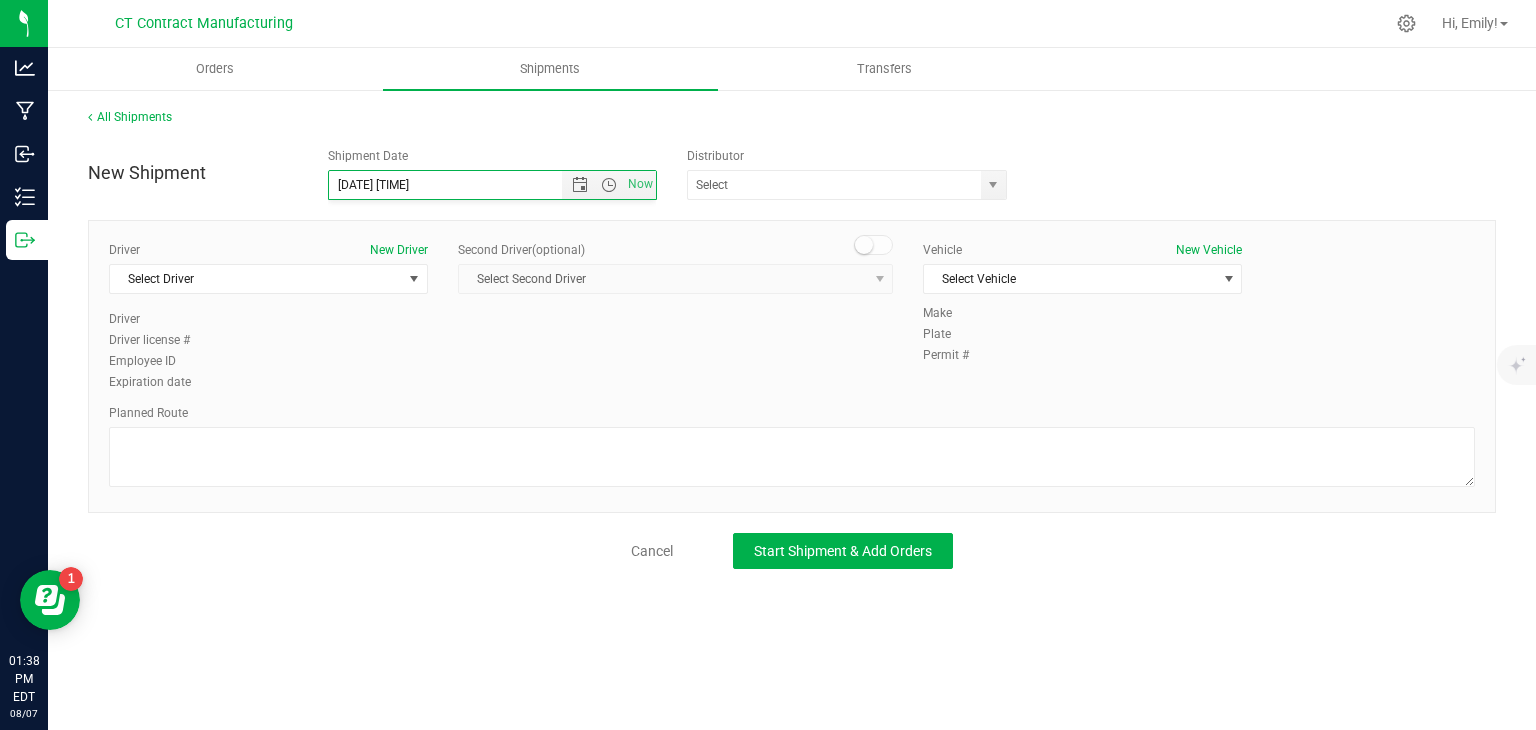 type on "8/8/2025 8:00 AM" 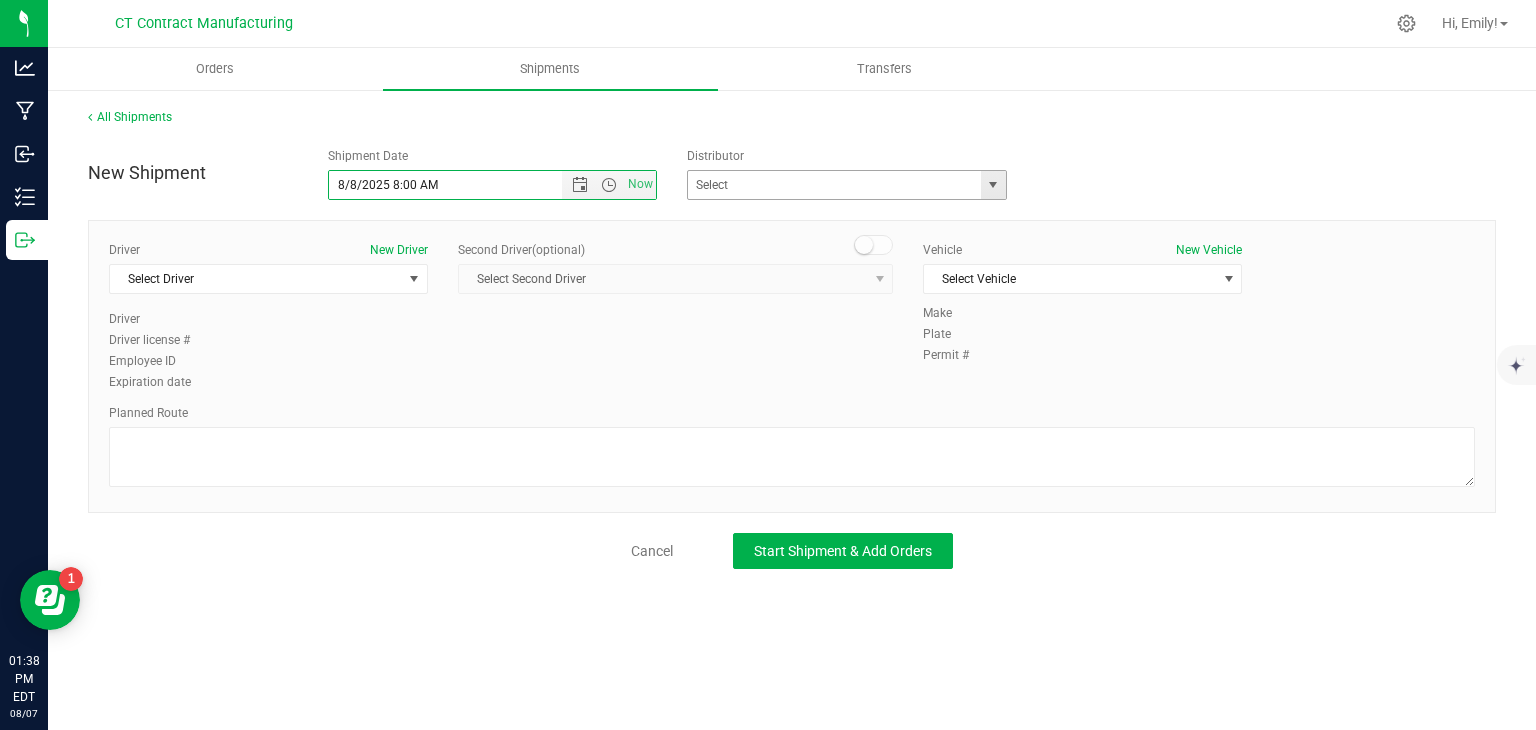 click at bounding box center (993, 185) 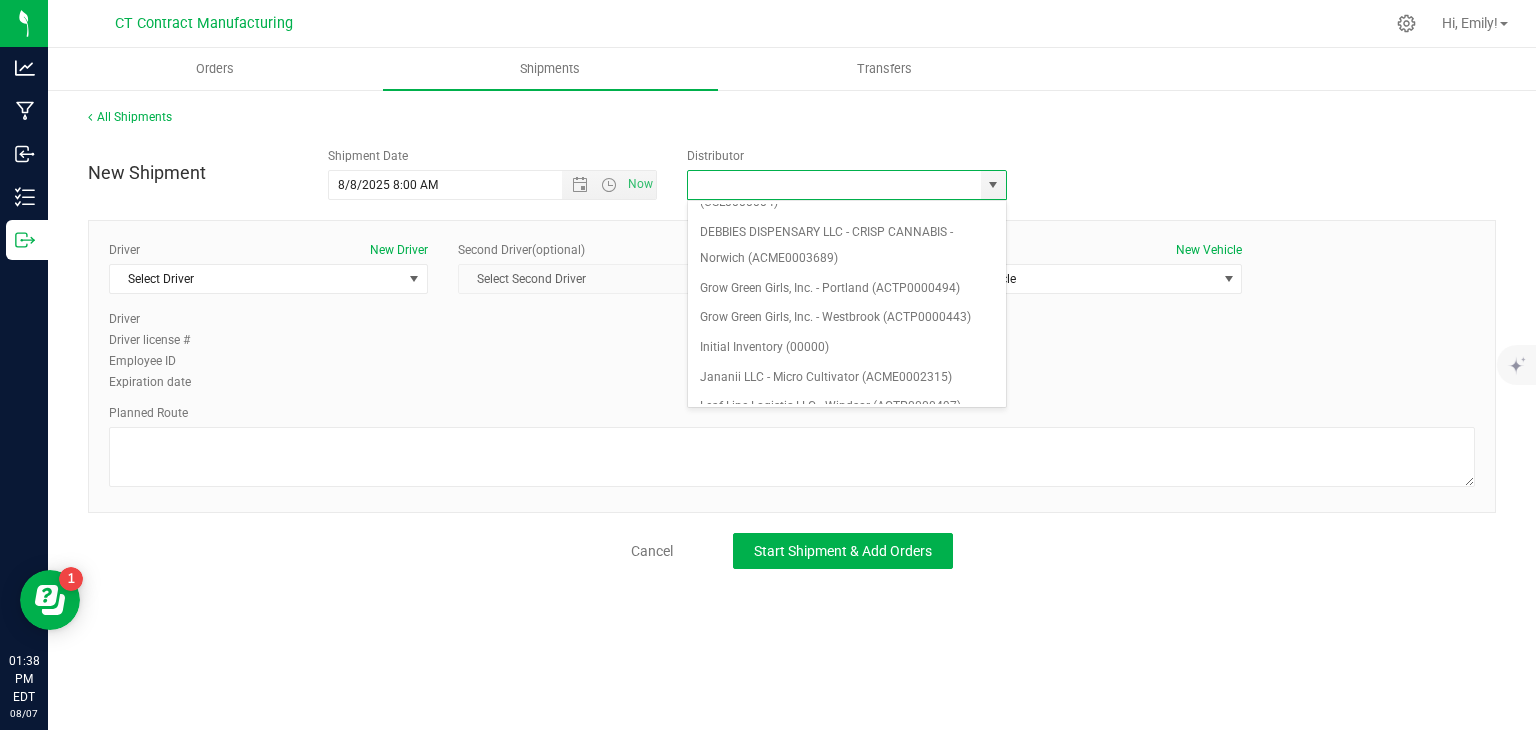 scroll, scrollTop: 219, scrollLeft: 0, axis: vertical 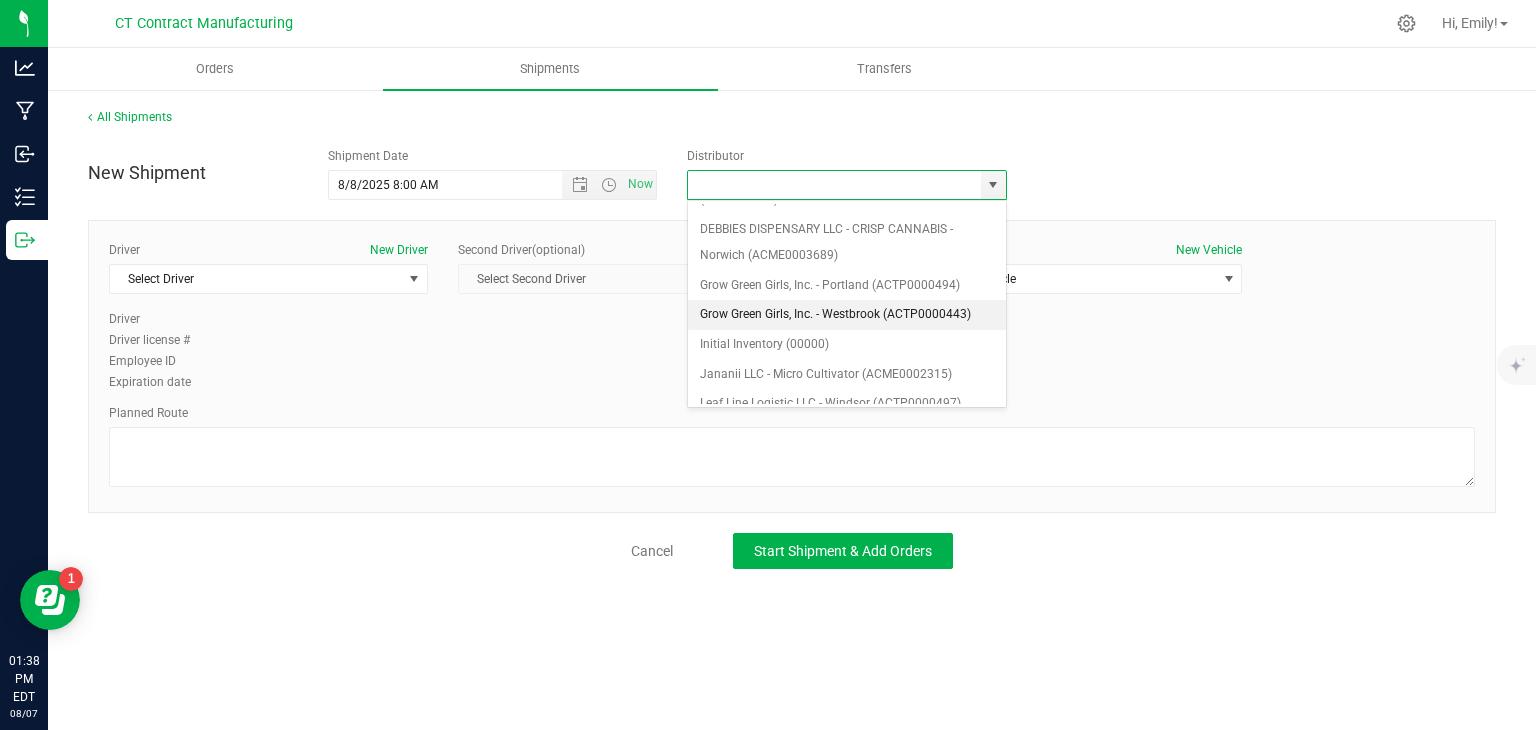 click on "Grow Green Girls, Inc. - Westbrook (ACTP0000443)" at bounding box center (847, 315) 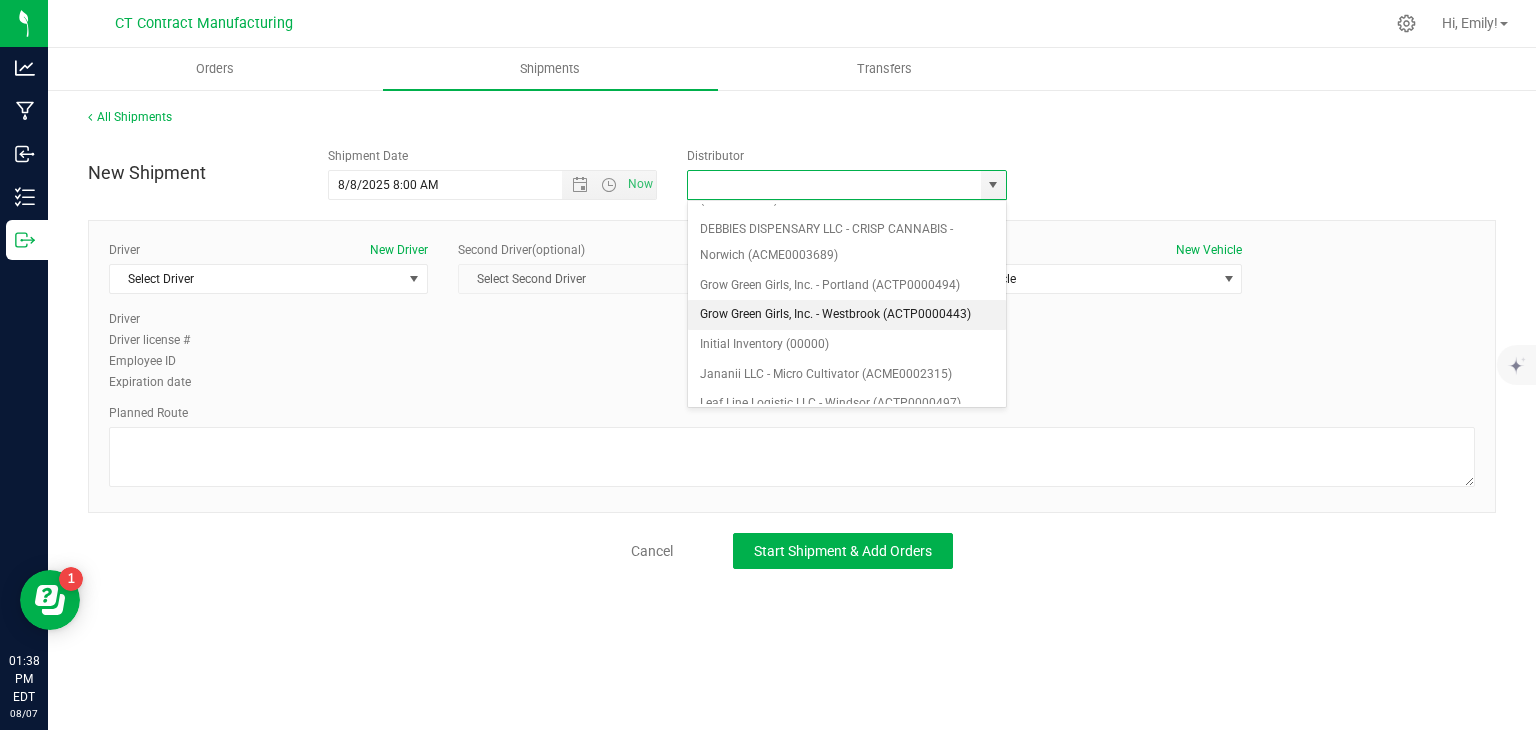 type on "Grow Green Girls, Inc. - Westbrook (ACTP0000443)" 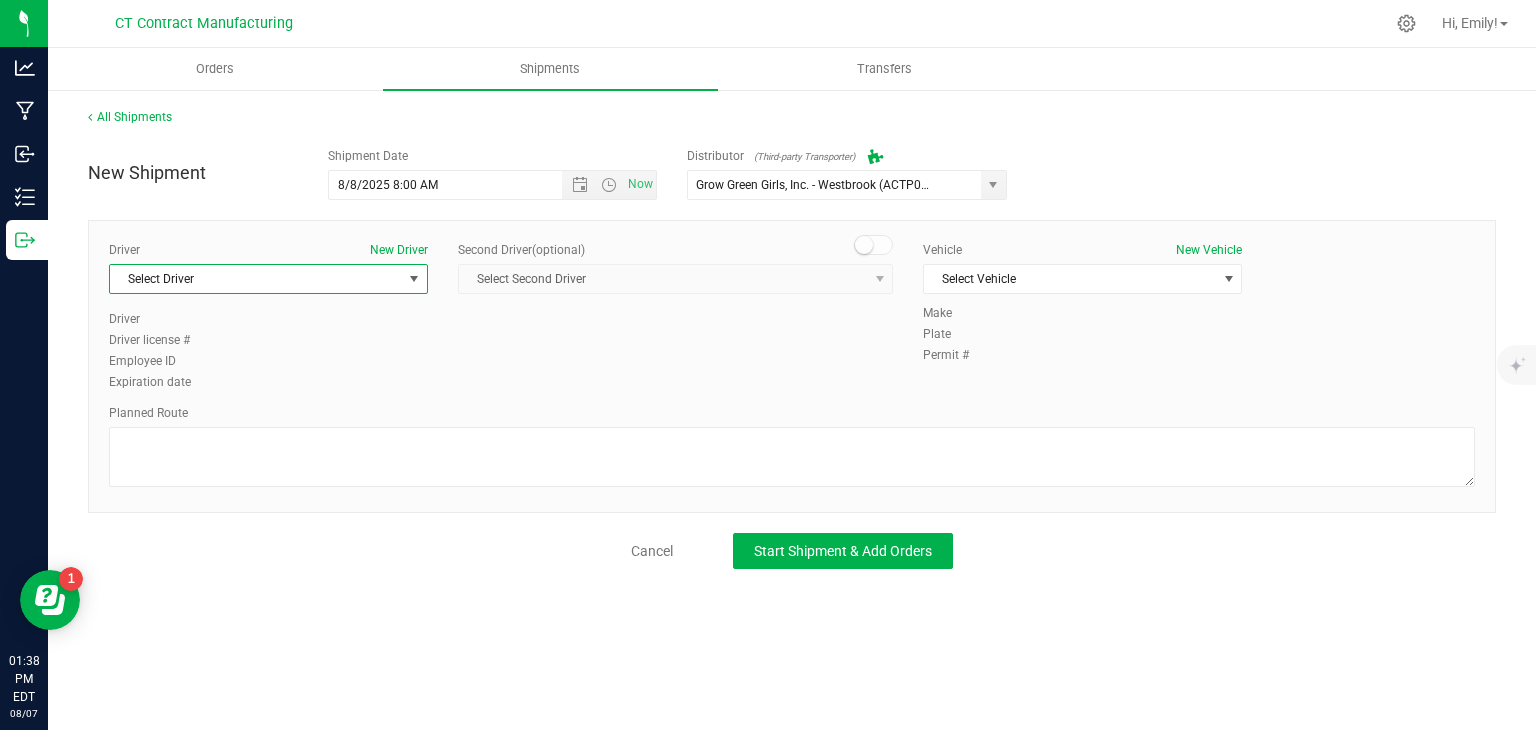 click on "Select Driver" at bounding box center [256, 279] 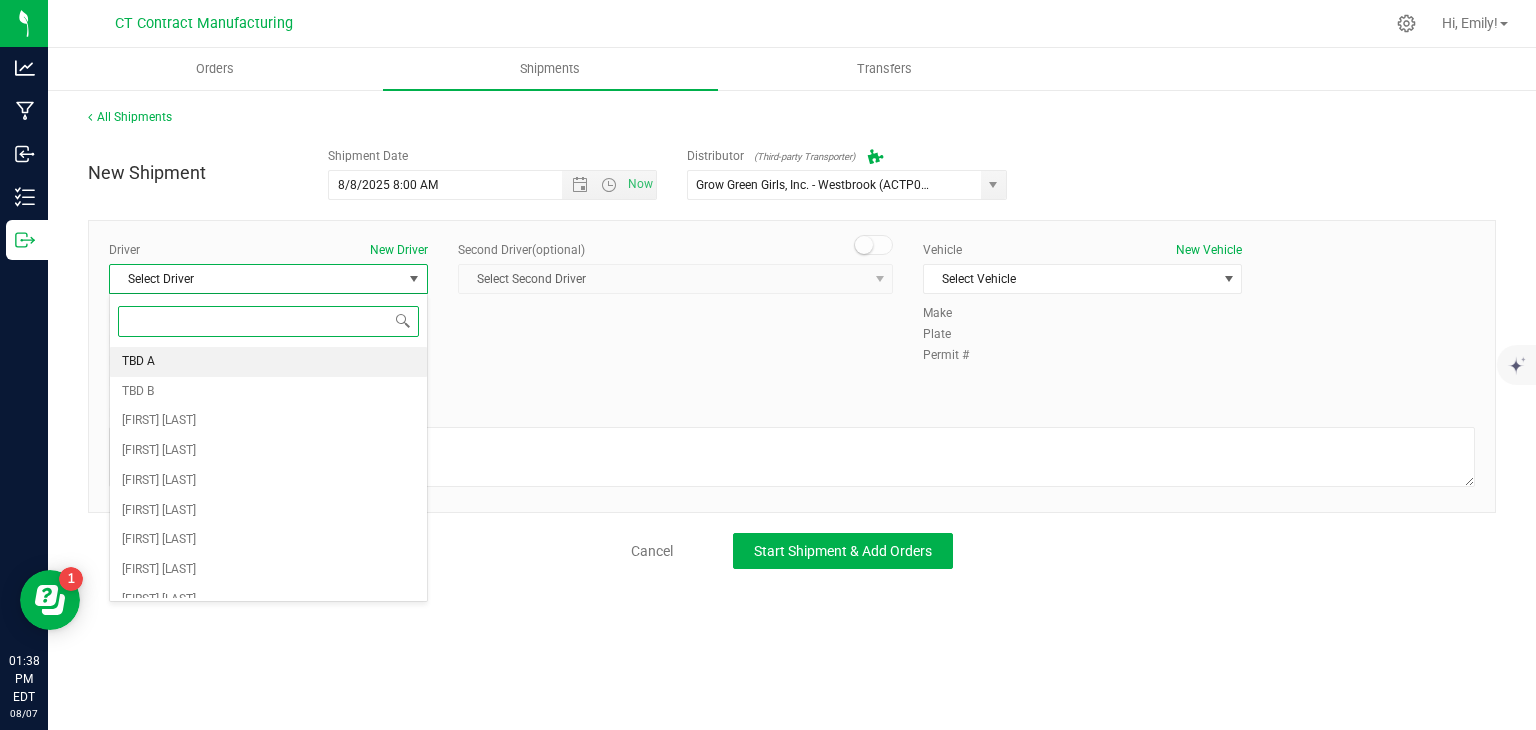 click on "TBD A" at bounding box center [268, 362] 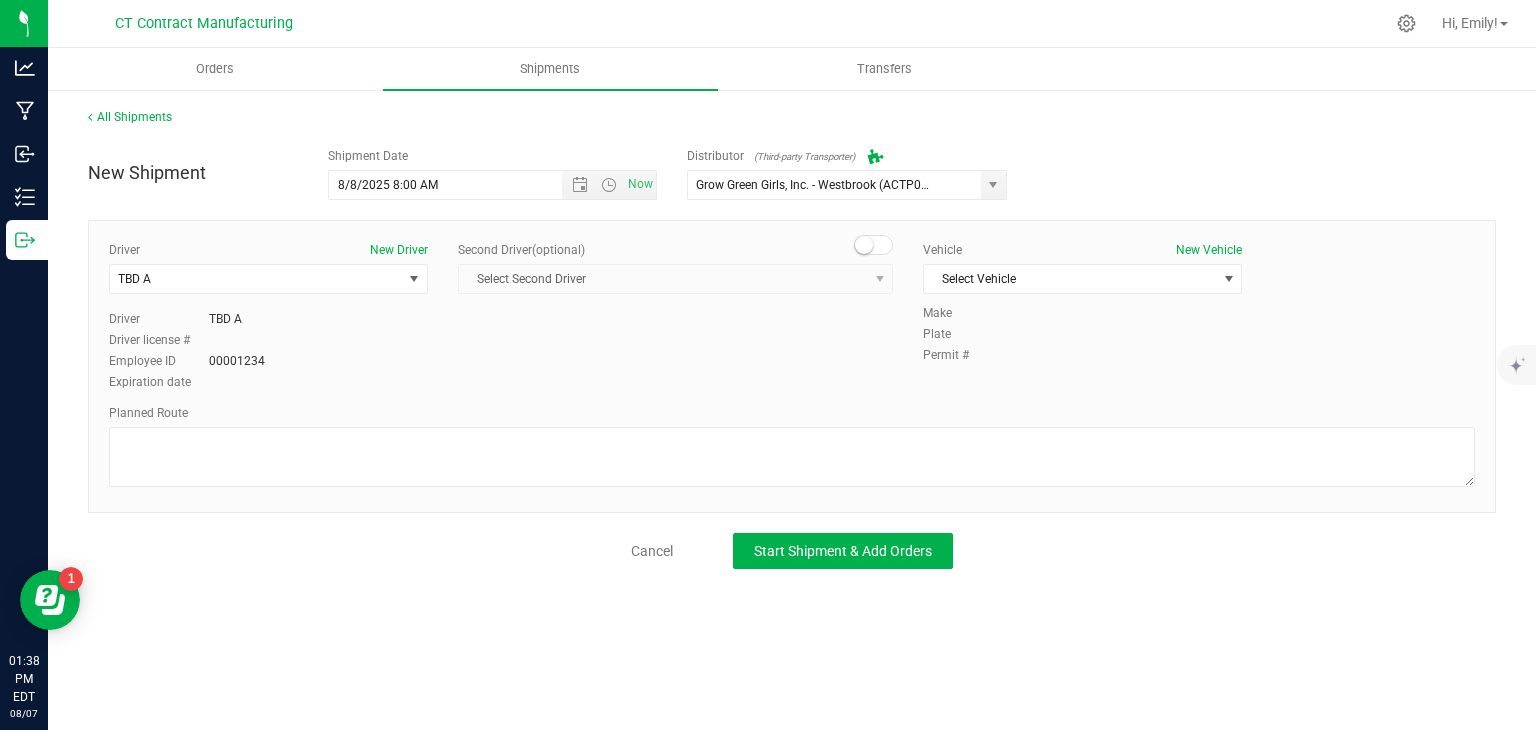 click at bounding box center [874, 245] 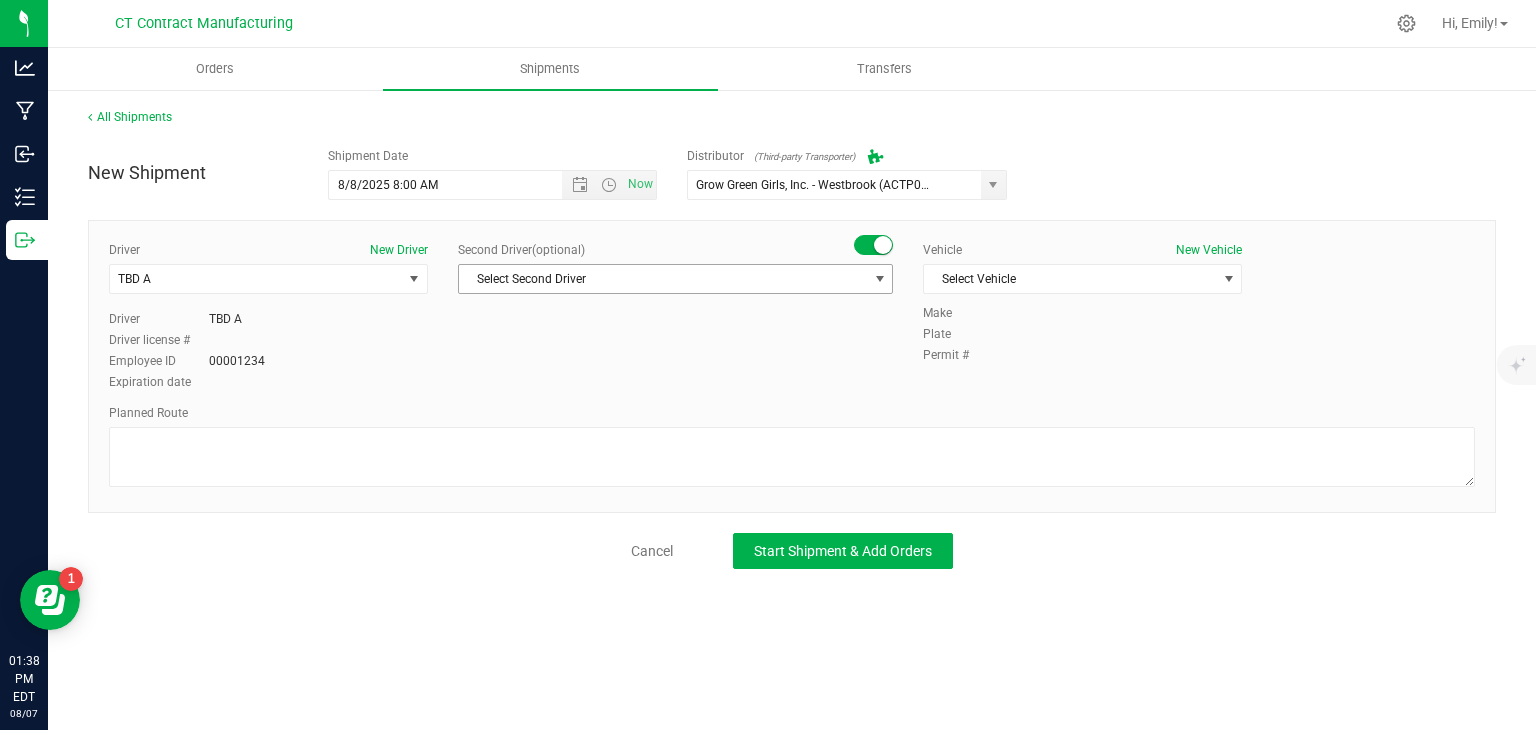 click on "Select Second Driver" at bounding box center (663, 279) 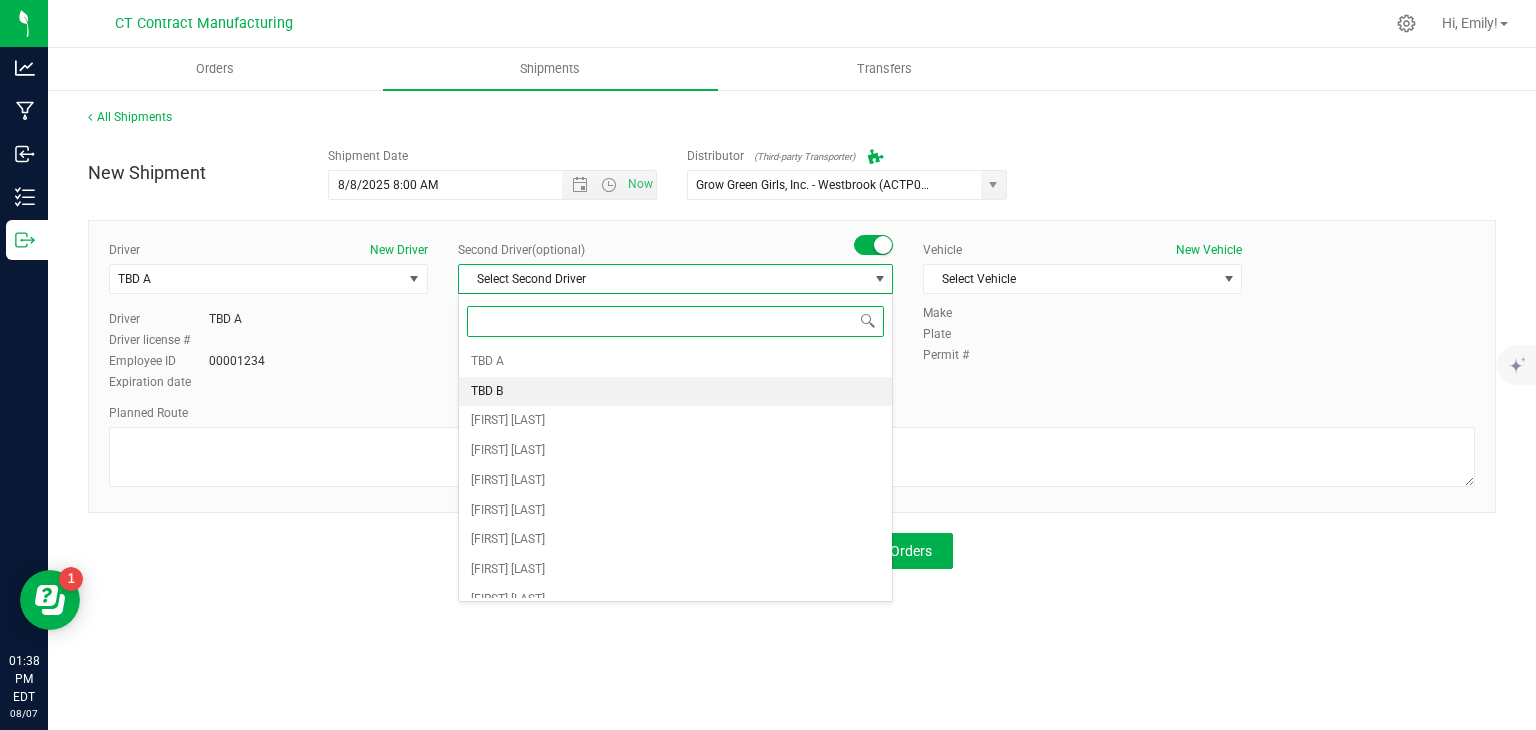 click on "TBD B" at bounding box center (675, 392) 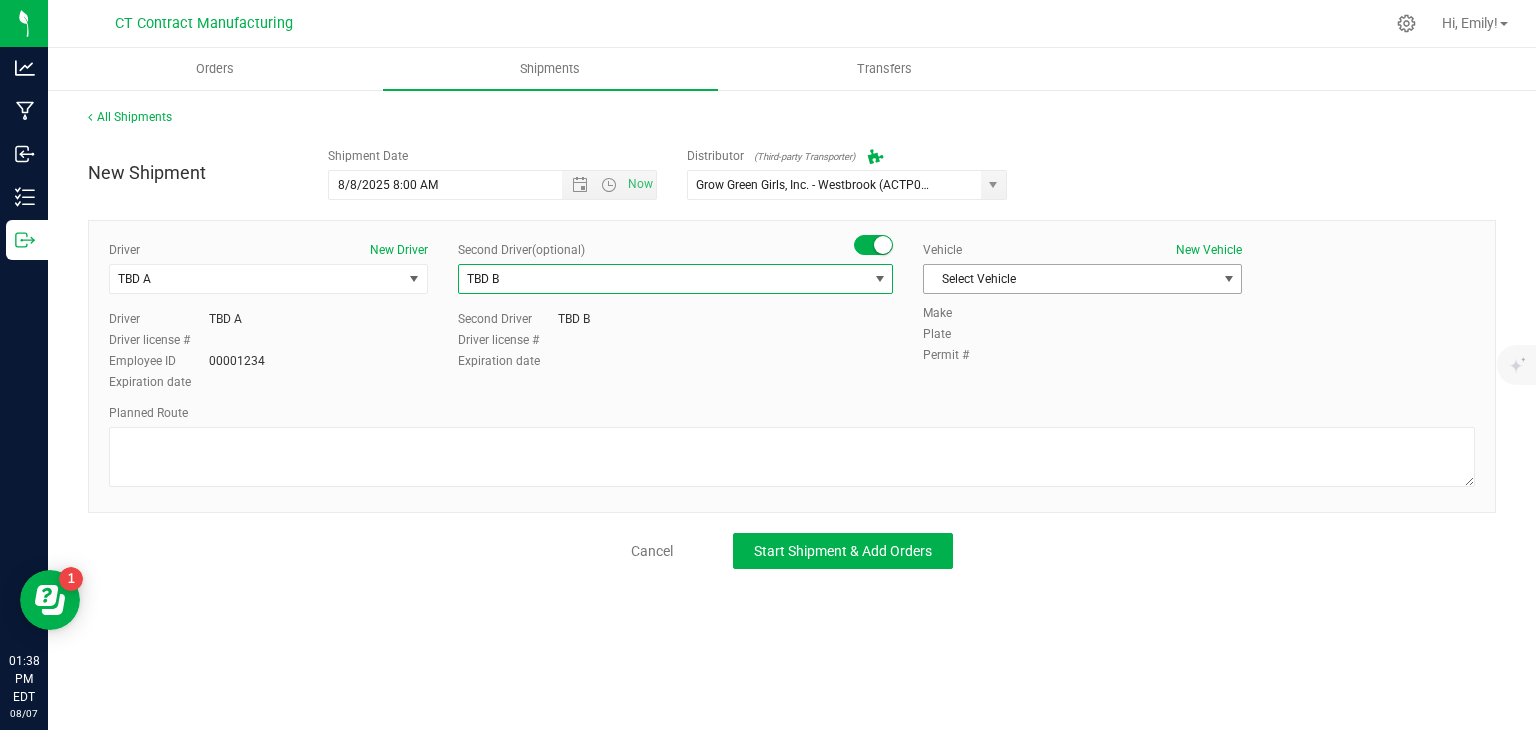 click on "Select Vehicle" at bounding box center (1070, 279) 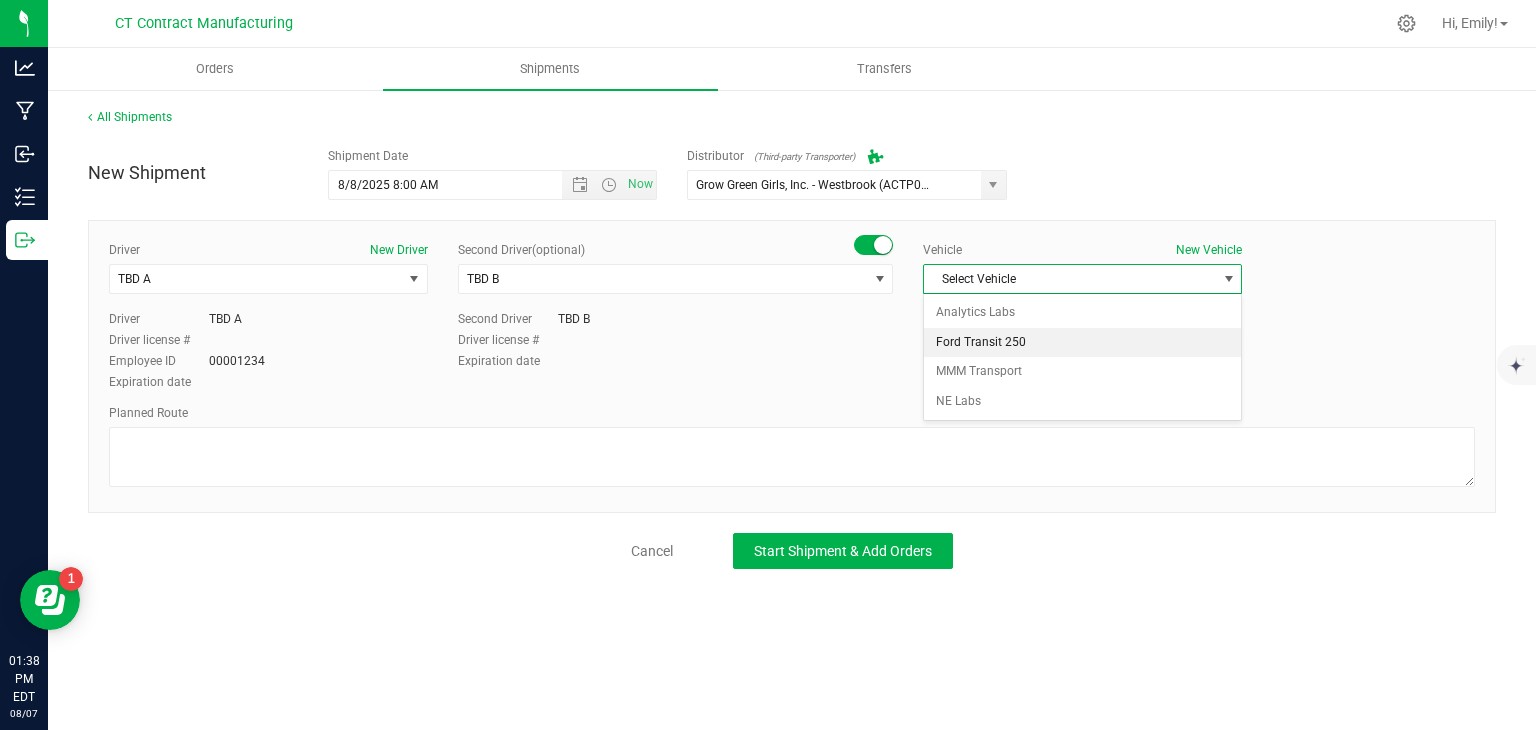 click on "Ford Transit 250" at bounding box center (1082, 343) 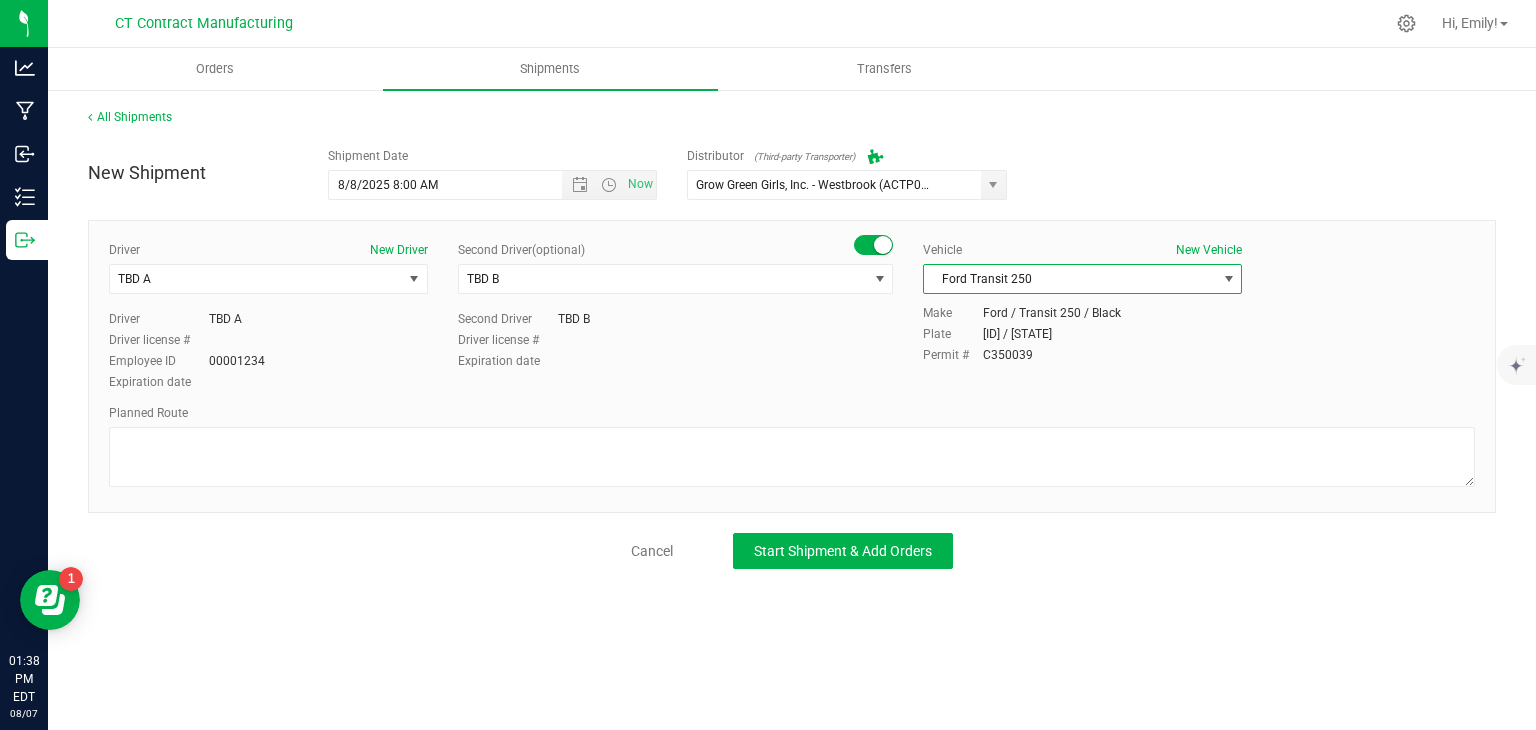 click on "Planned Route" at bounding box center [792, 448] 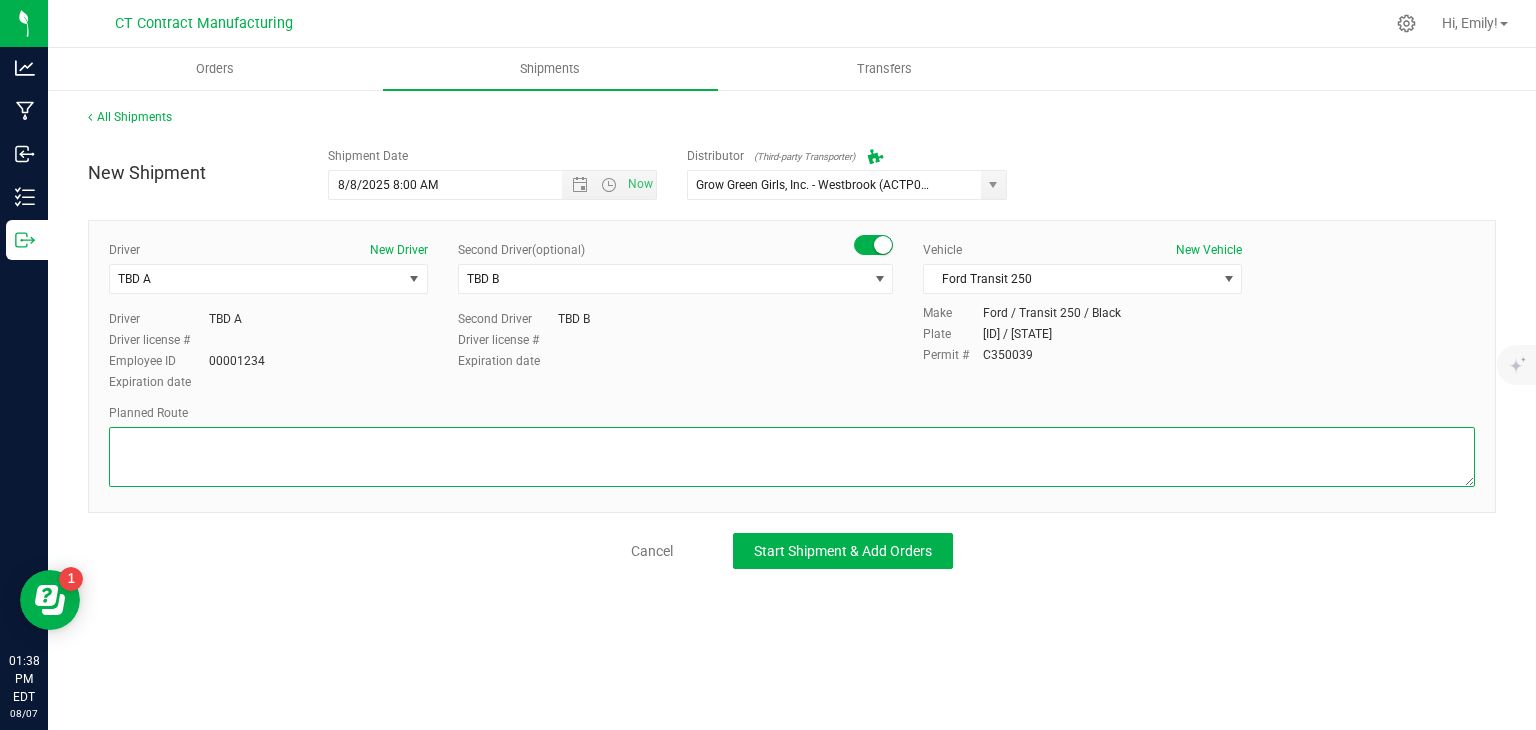 click at bounding box center (792, 457) 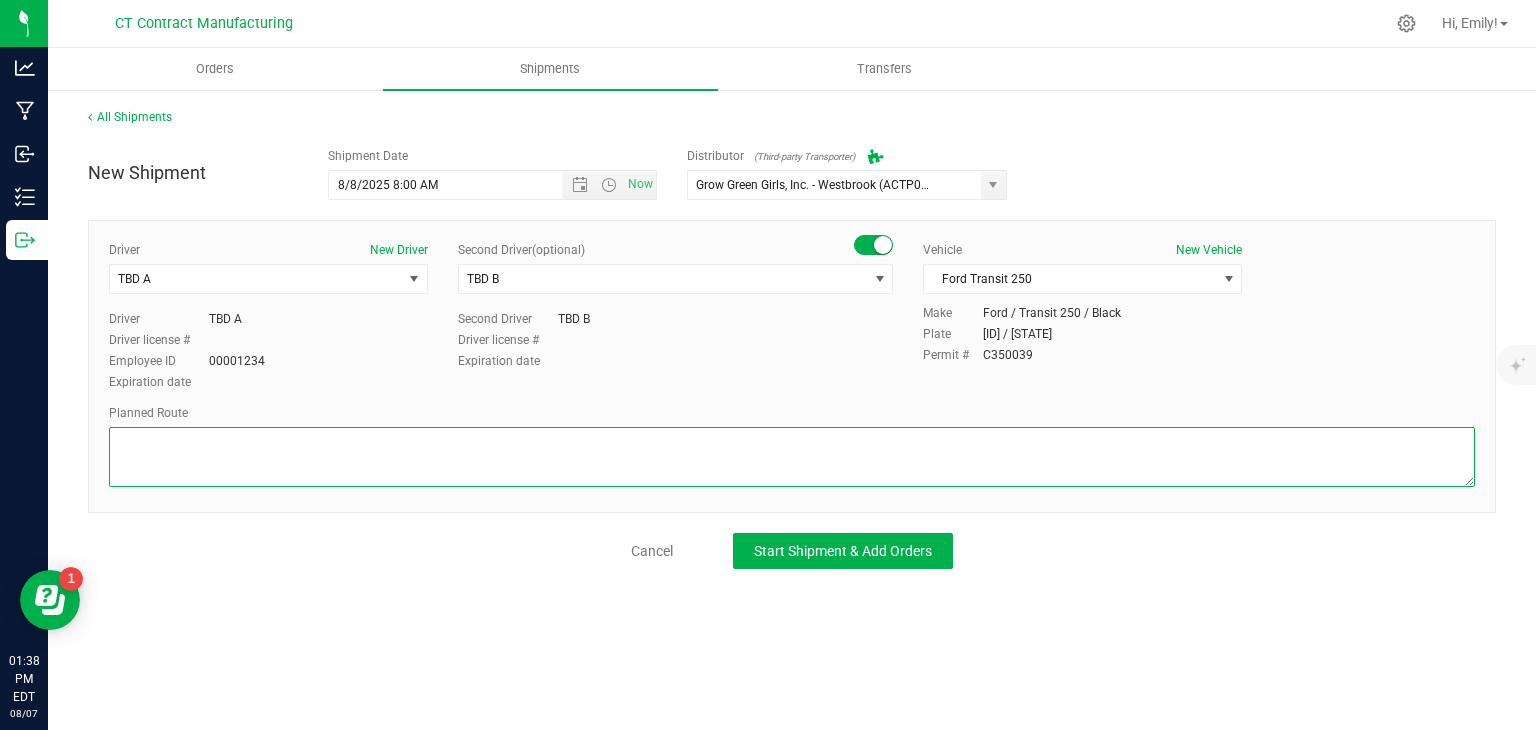 paste on "Randomized route via 3rd party transporter" 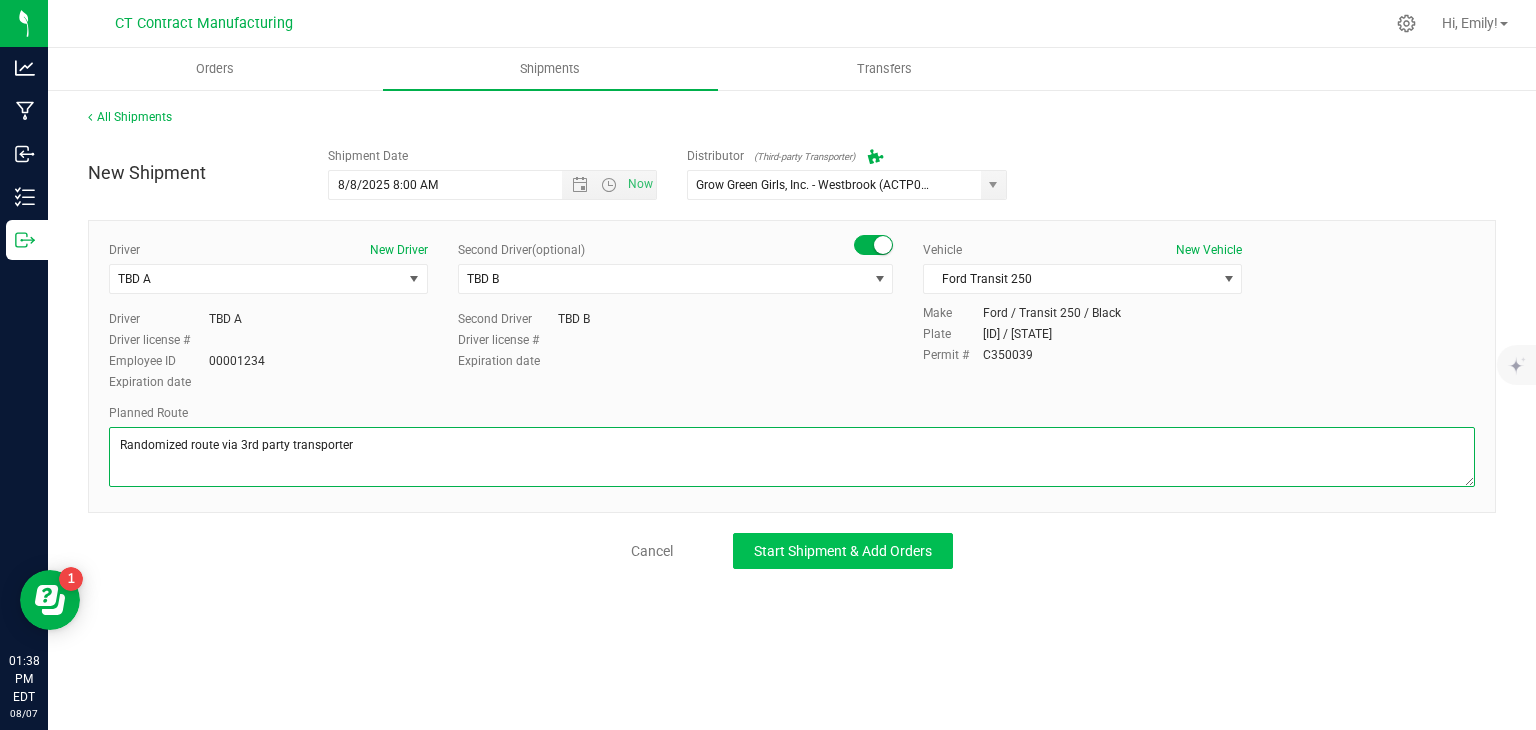 type on "Randomized route via 3rd party transporter" 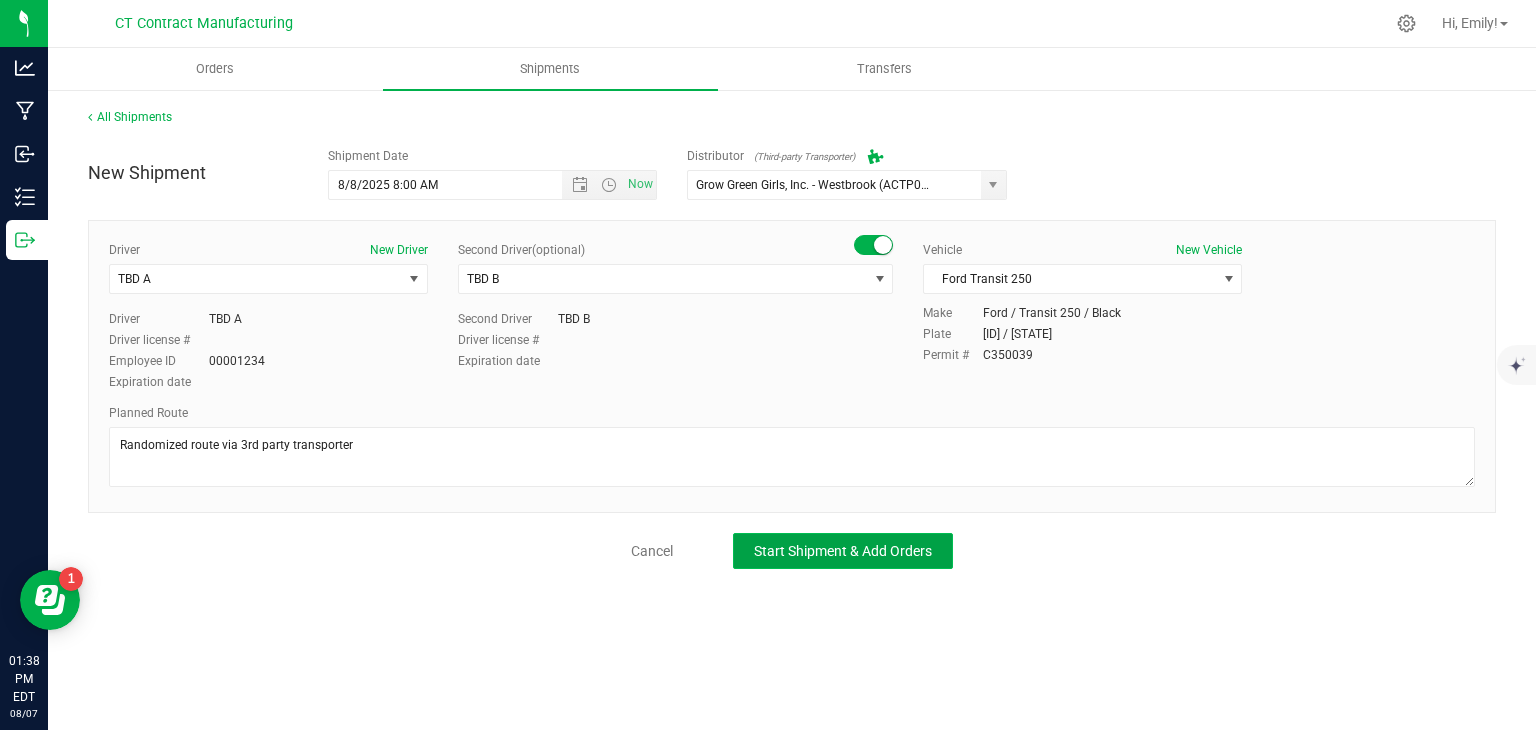click on "Start Shipment & Add Orders" 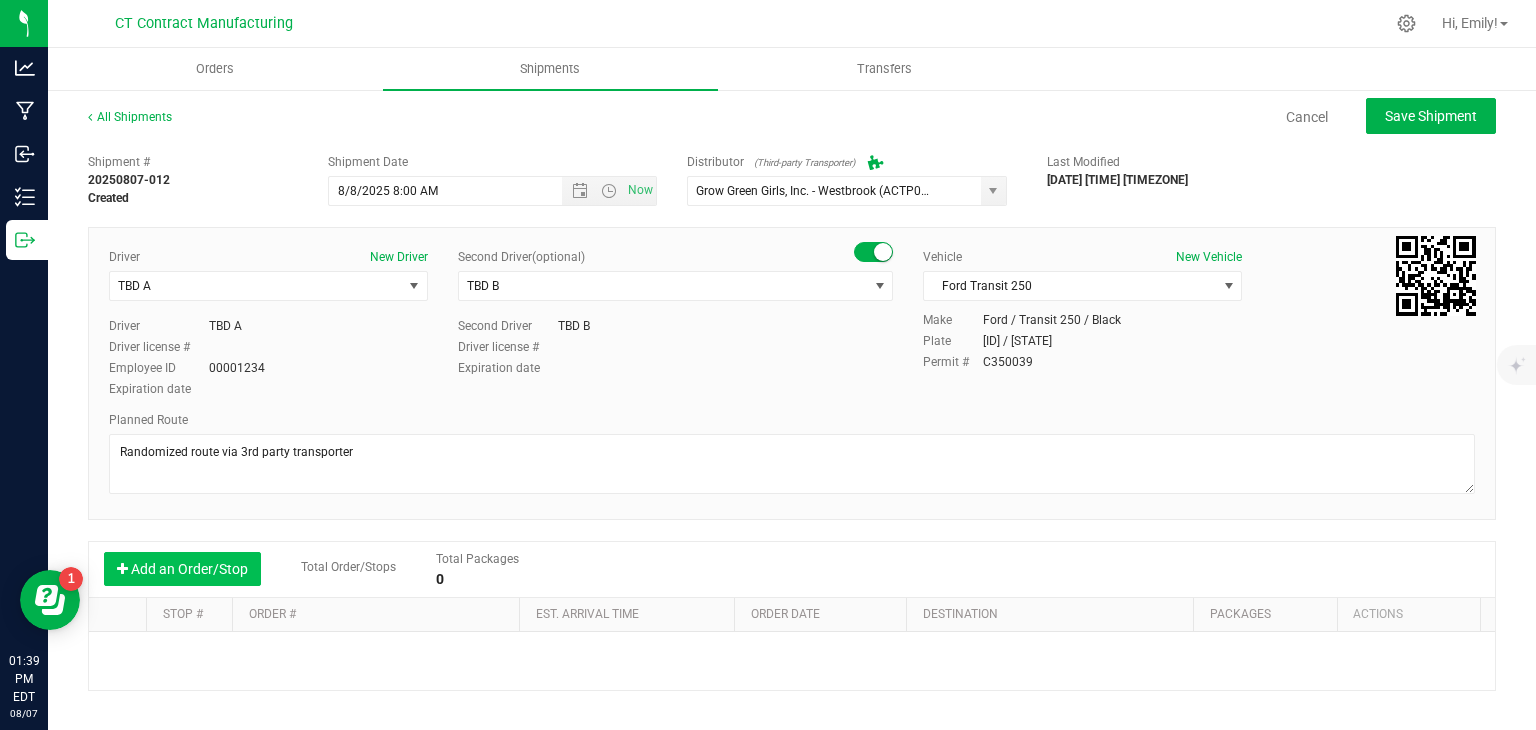 click on "Add an Order/Stop" at bounding box center (182, 569) 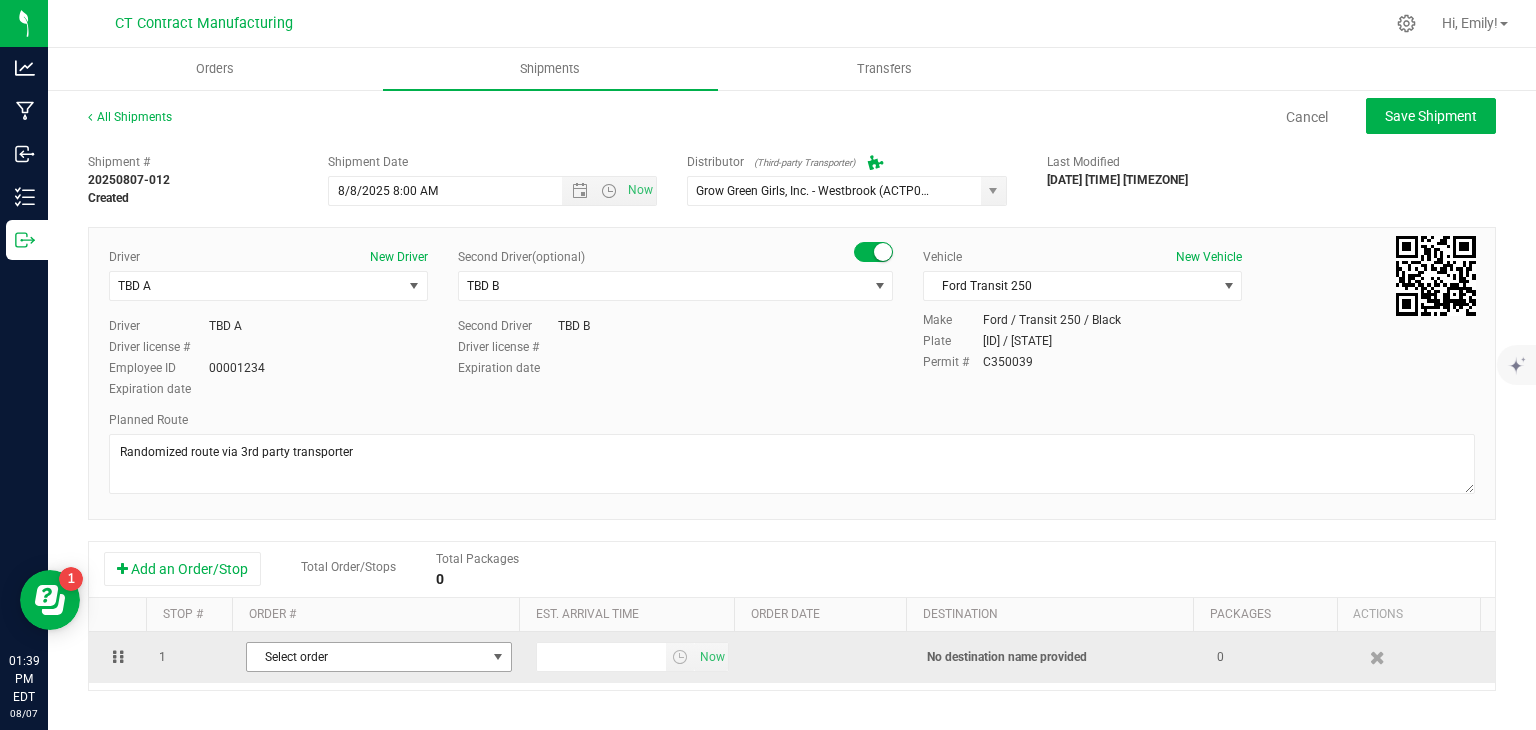 click on "Select order" at bounding box center (366, 657) 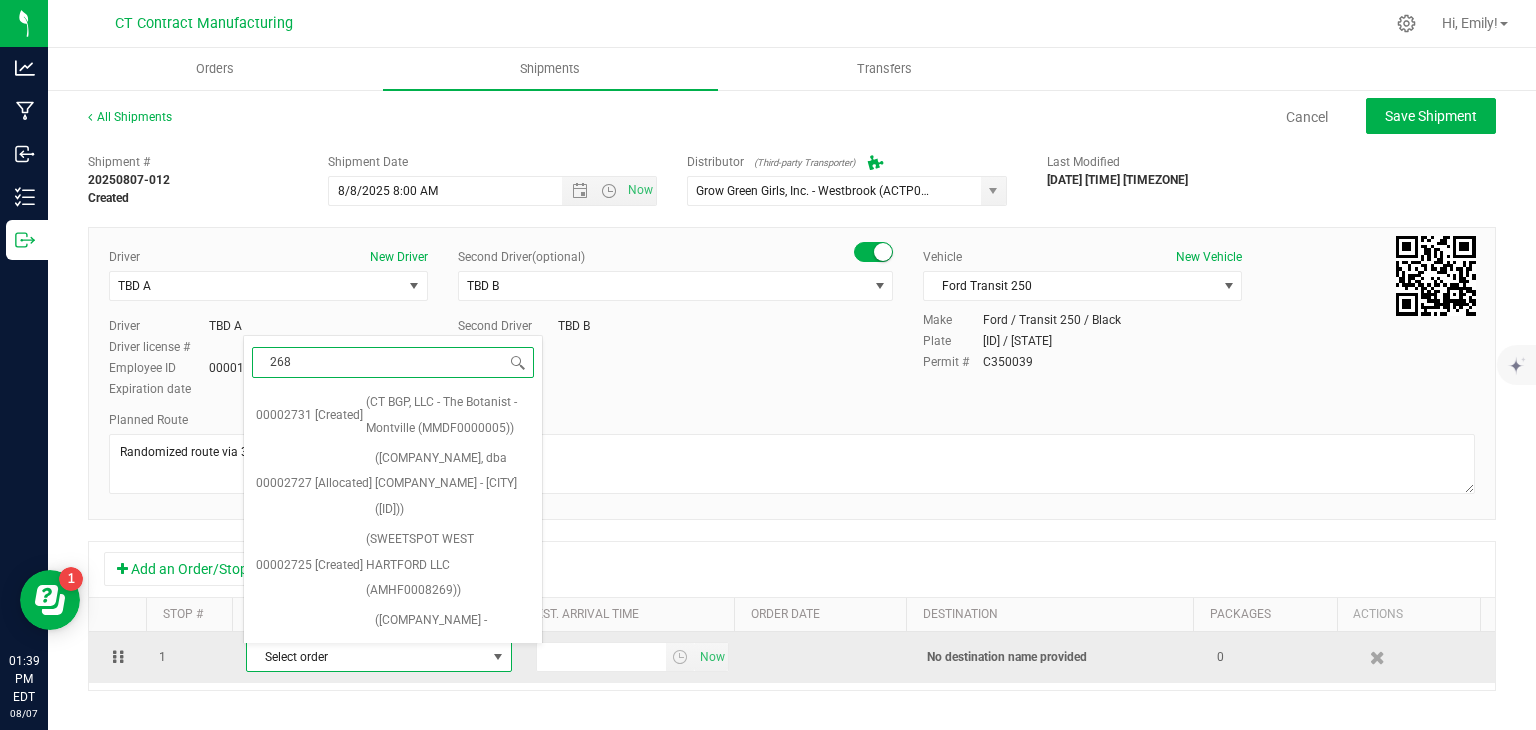 type on "2685" 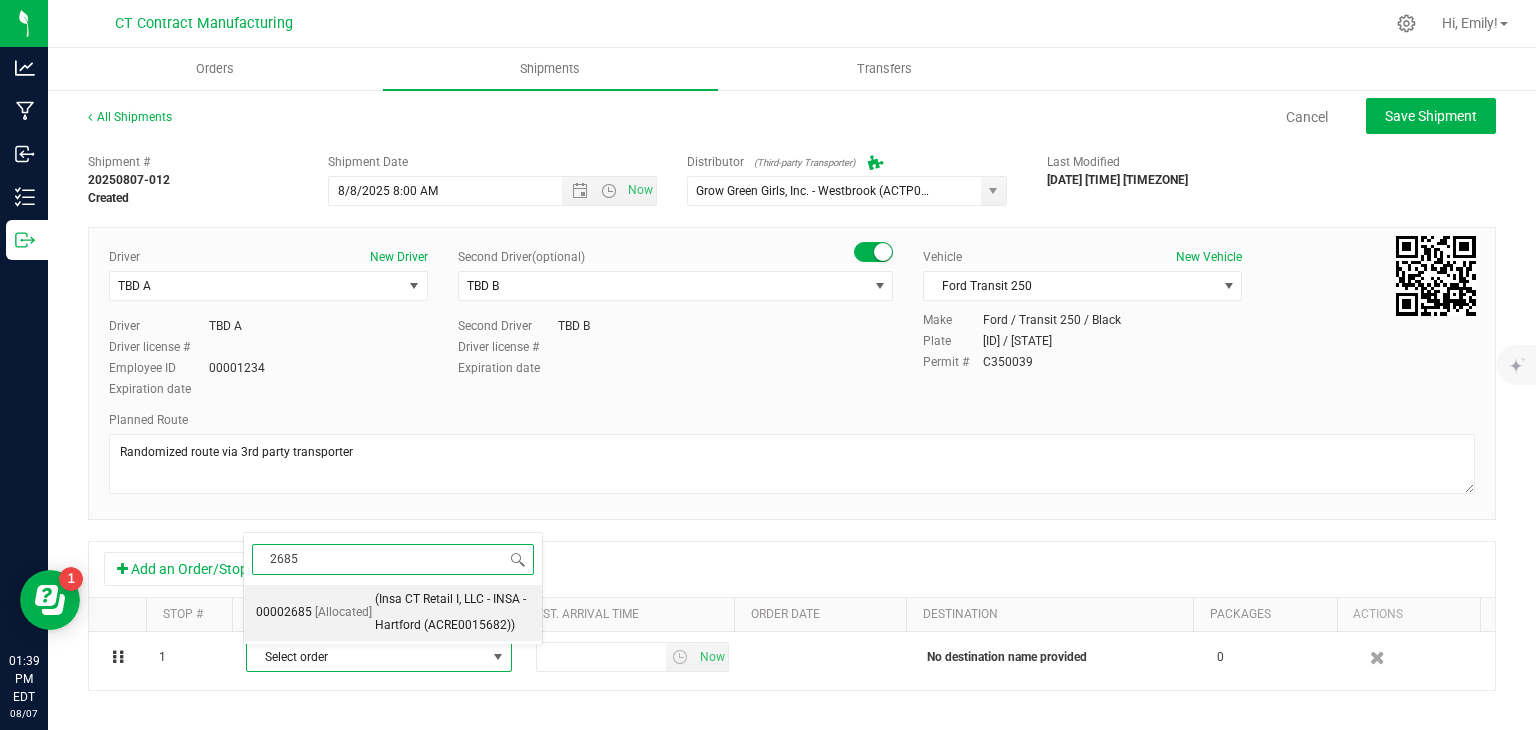 click on "(Insa CT Retail I, LLC - INSA - Hartford (ACRE0015682))" at bounding box center (452, 612) 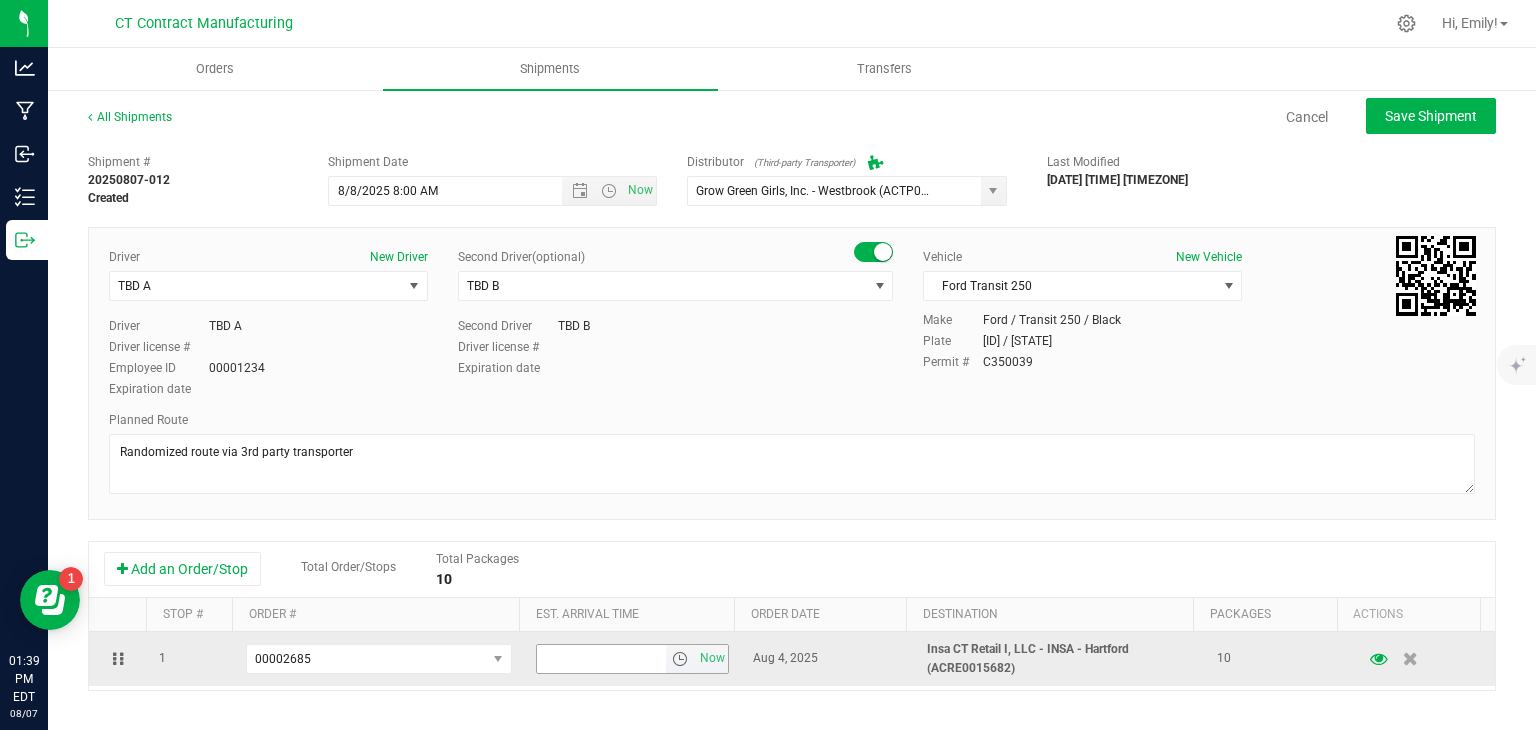 click at bounding box center (680, 659) 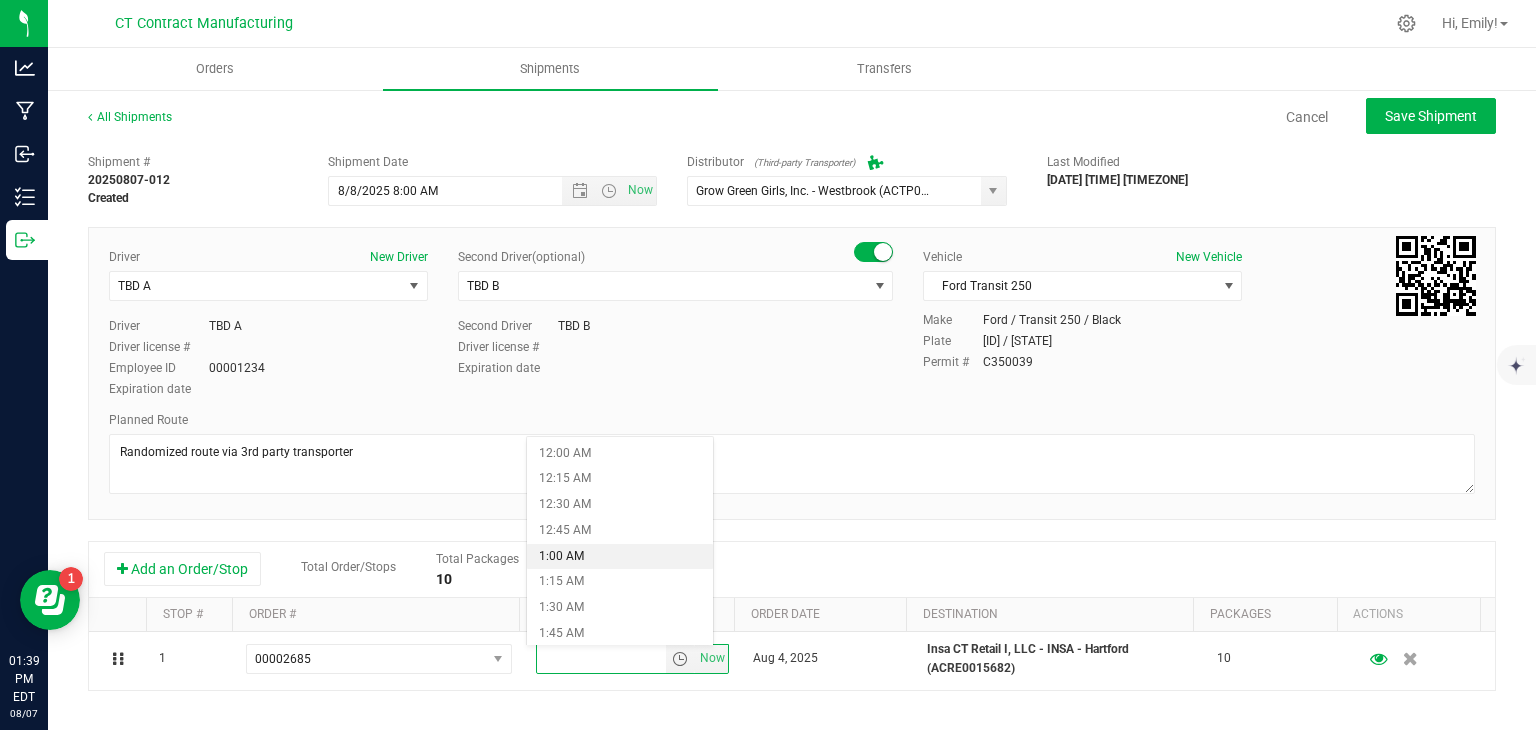 click on "1:00 AM" at bounding box center (619, 557) 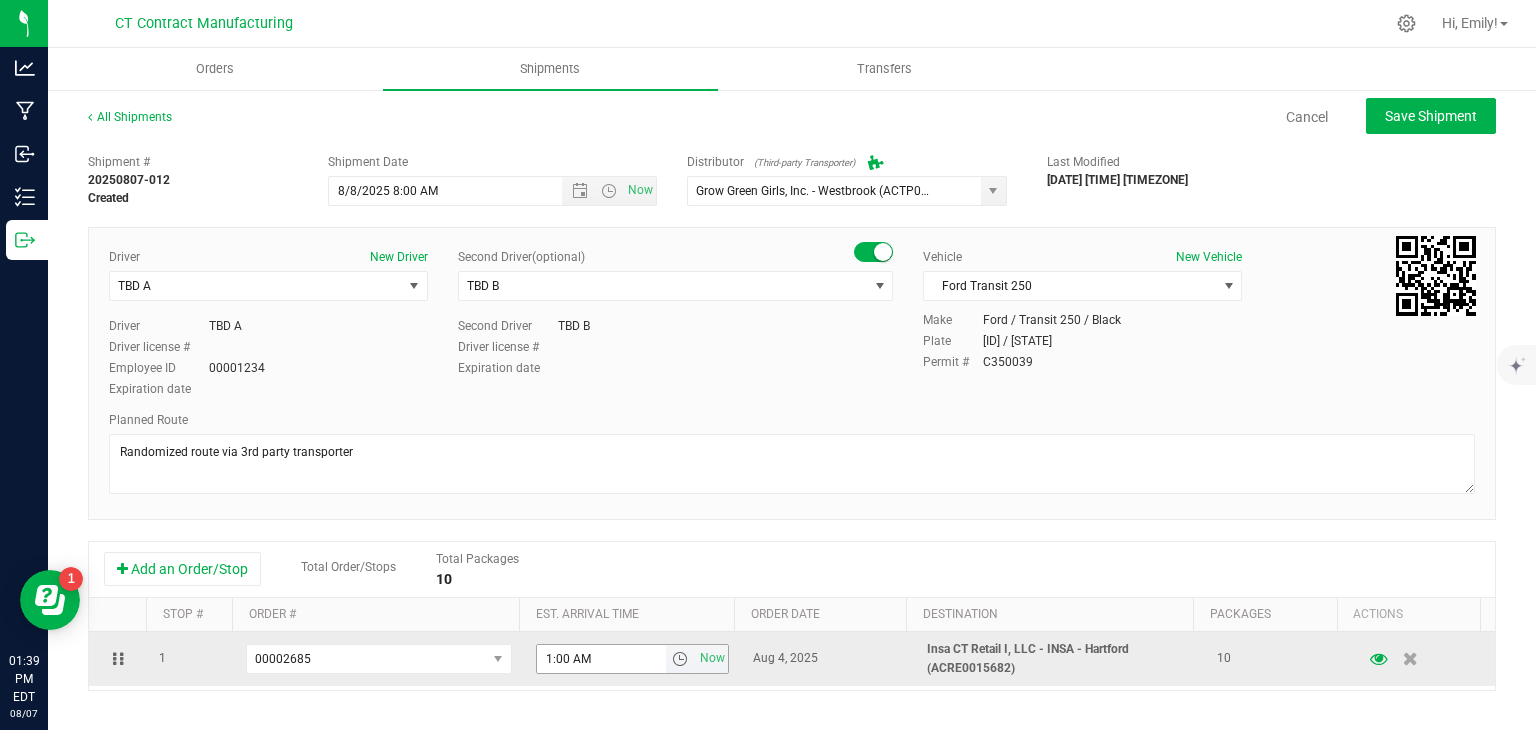 click at bounding box center [680, 659] 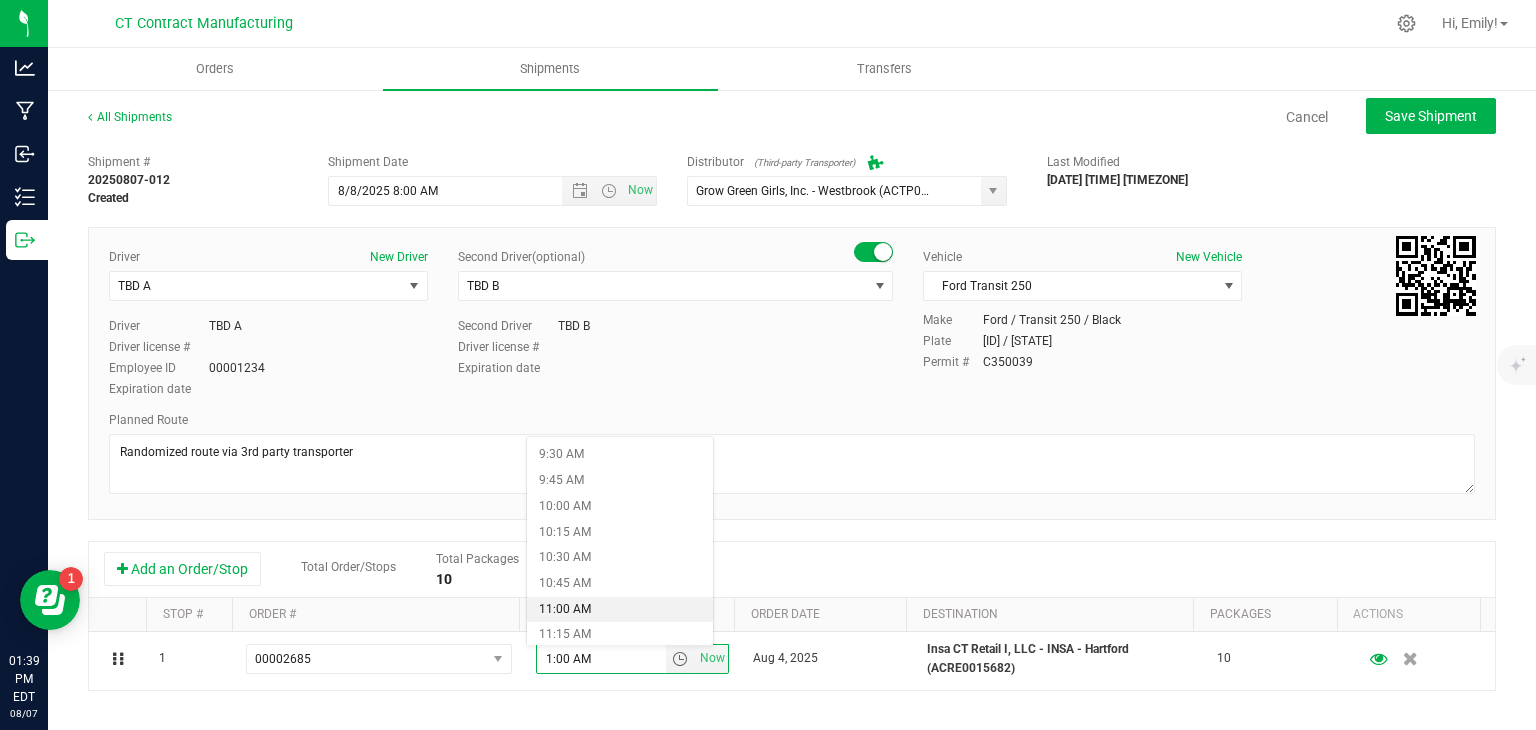 scroll, scrollTop: 1123, scrollLeft: 0, axis: vertical 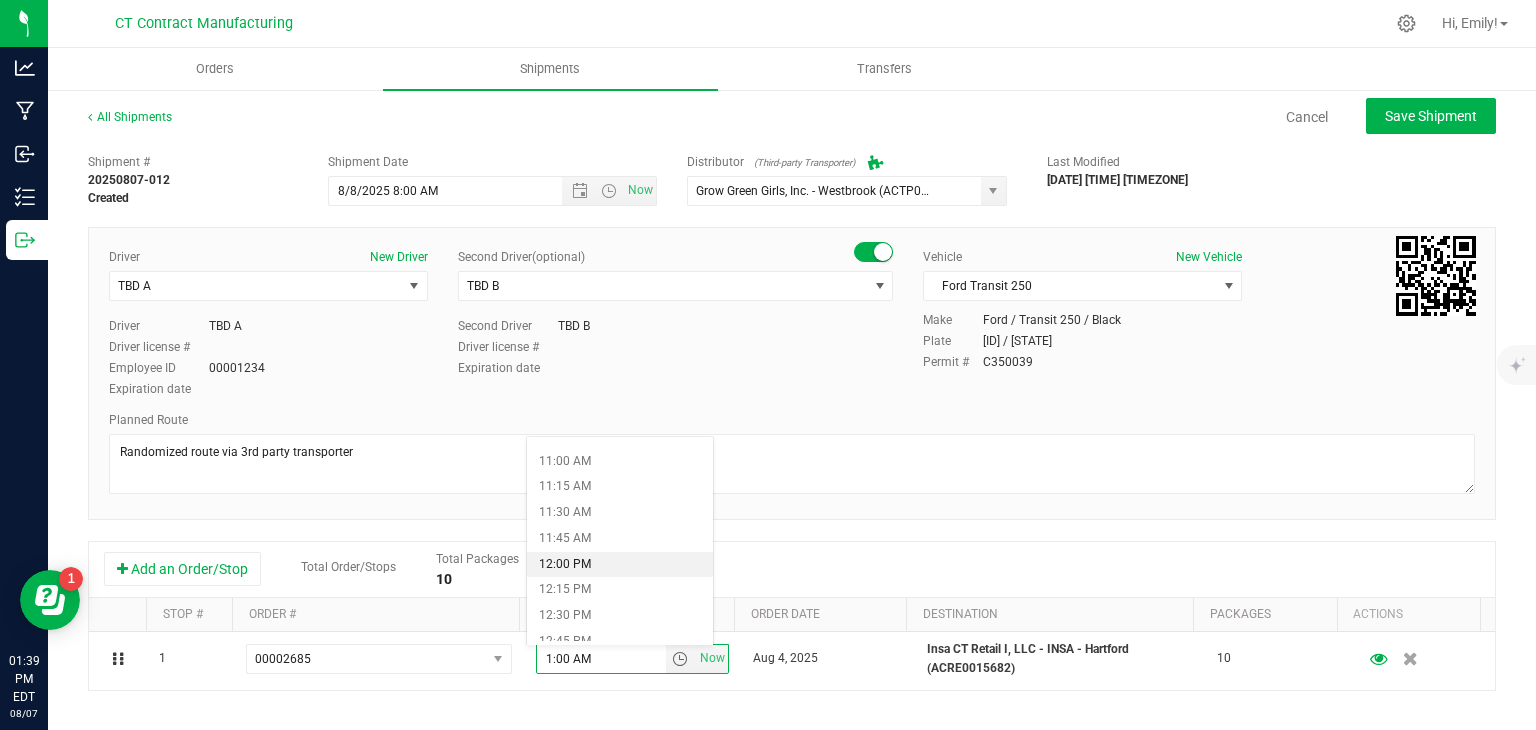 click on "12:00 PM" at bounding box center [619, 565] 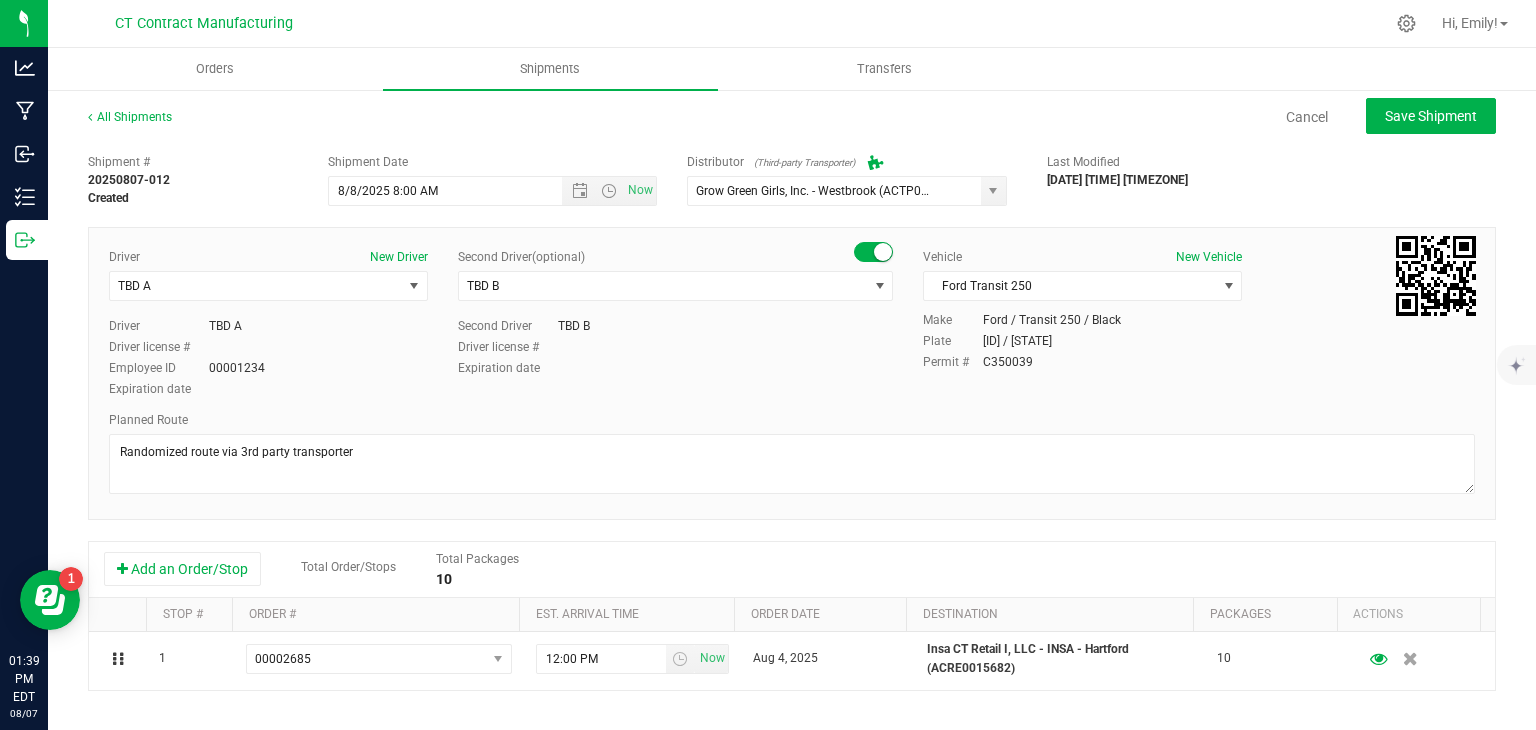 click on "Add an Order/Stop
Total Order/Stops
Total Packages
10" at bounding box center [792, 569] 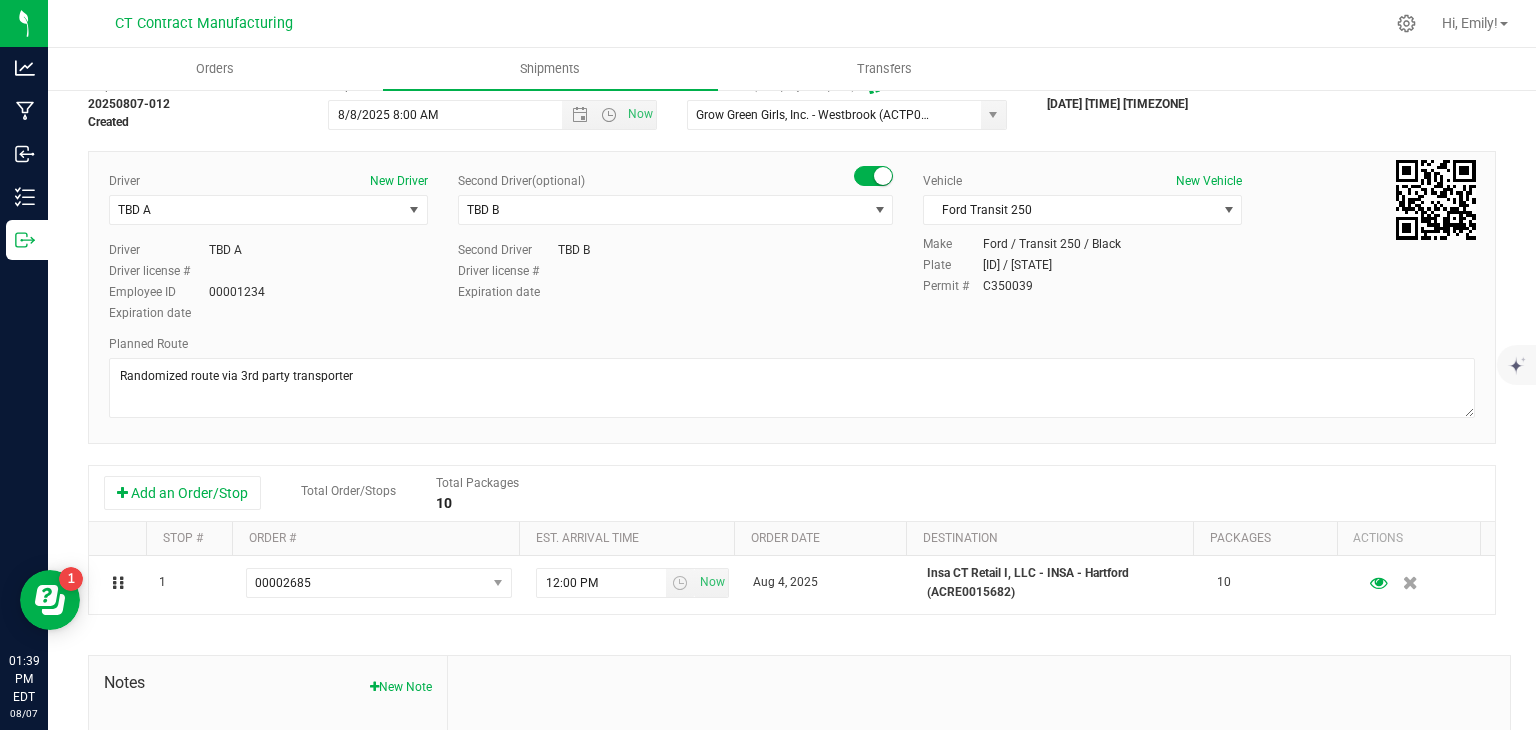 scroll, scrollTop: 0, scrollLeft: 0, axis: both 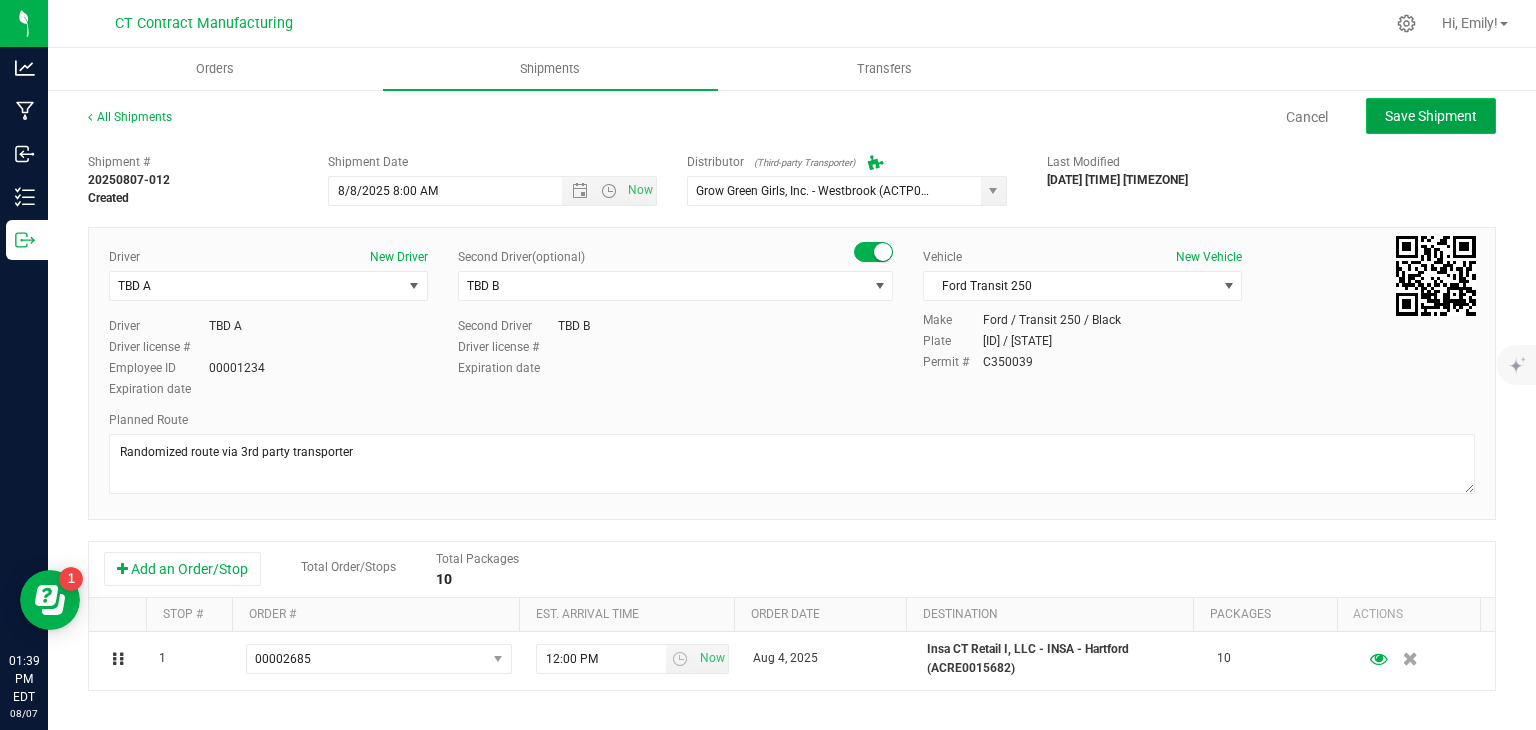 click on "Save Shipment" 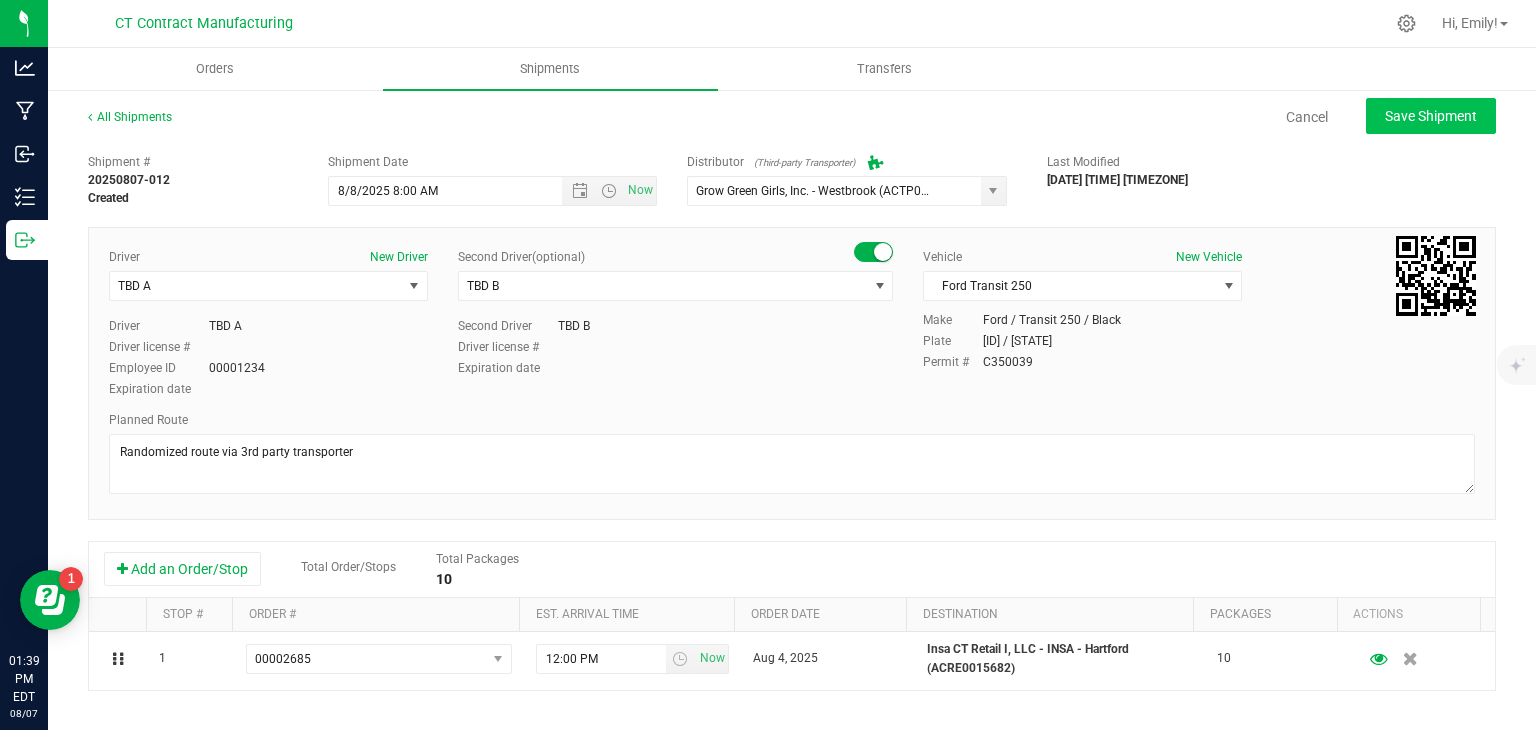 type on "[DATE] [TIME]" 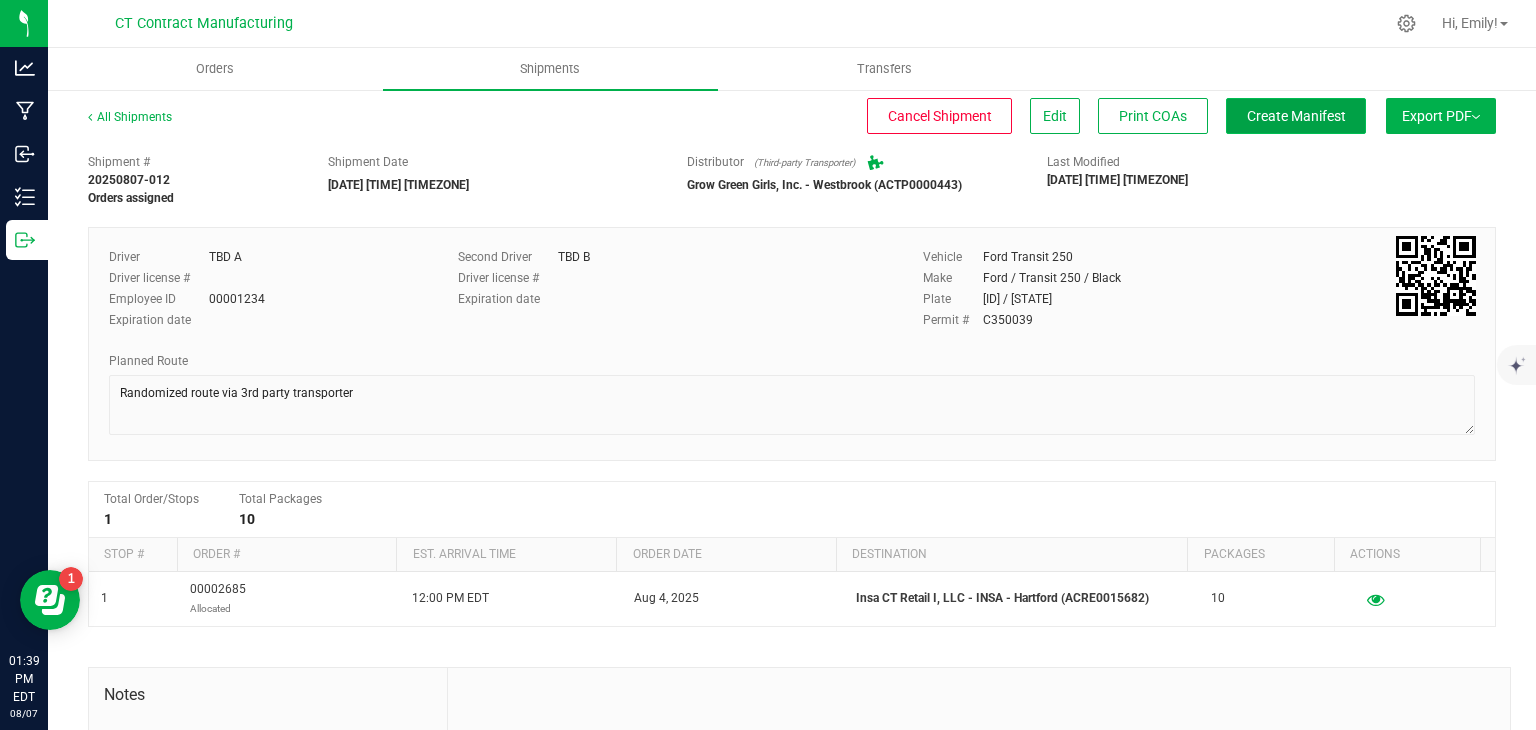 click on "Create Manifest" at bounding box center (1296, 116) 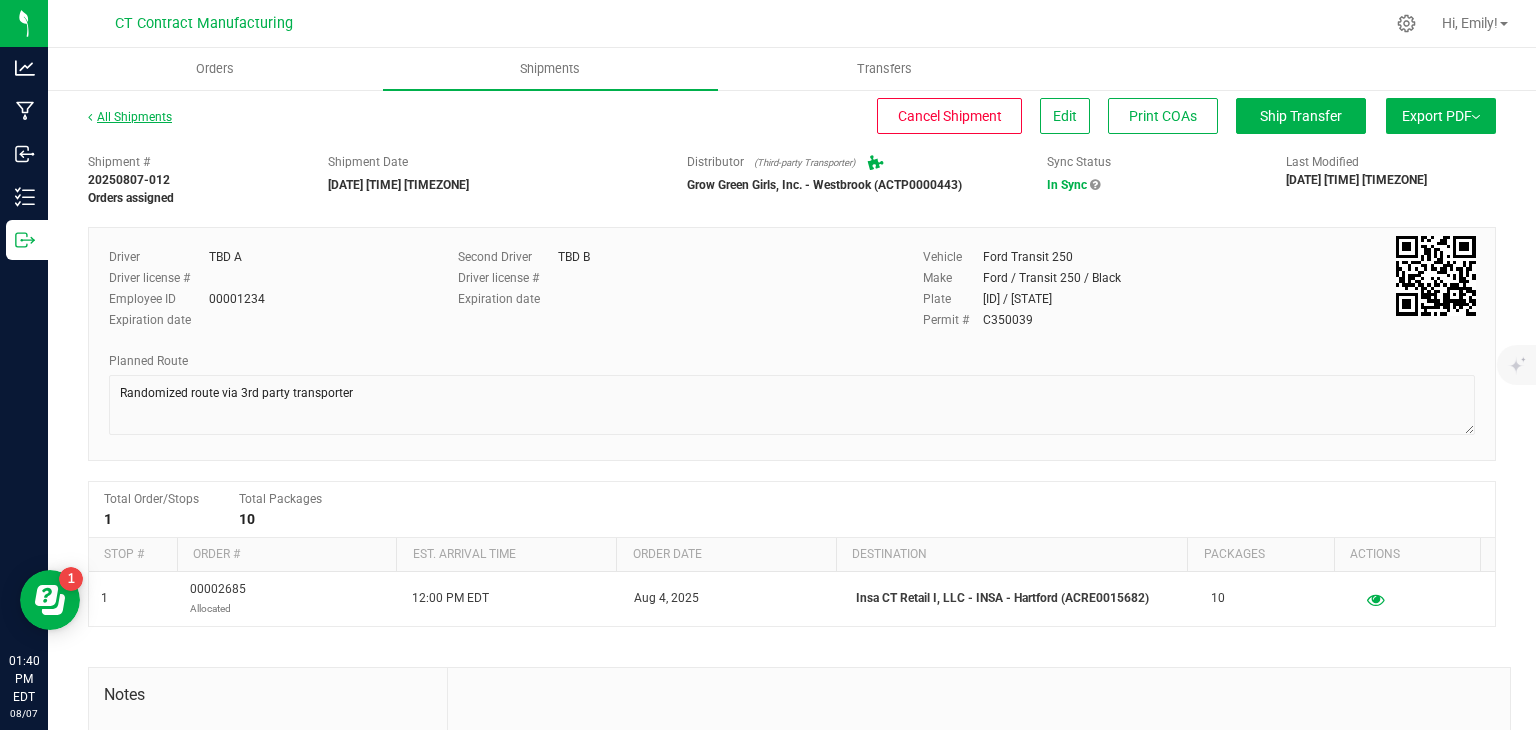 click on "All Shipments" at bounding box center (130, 117) 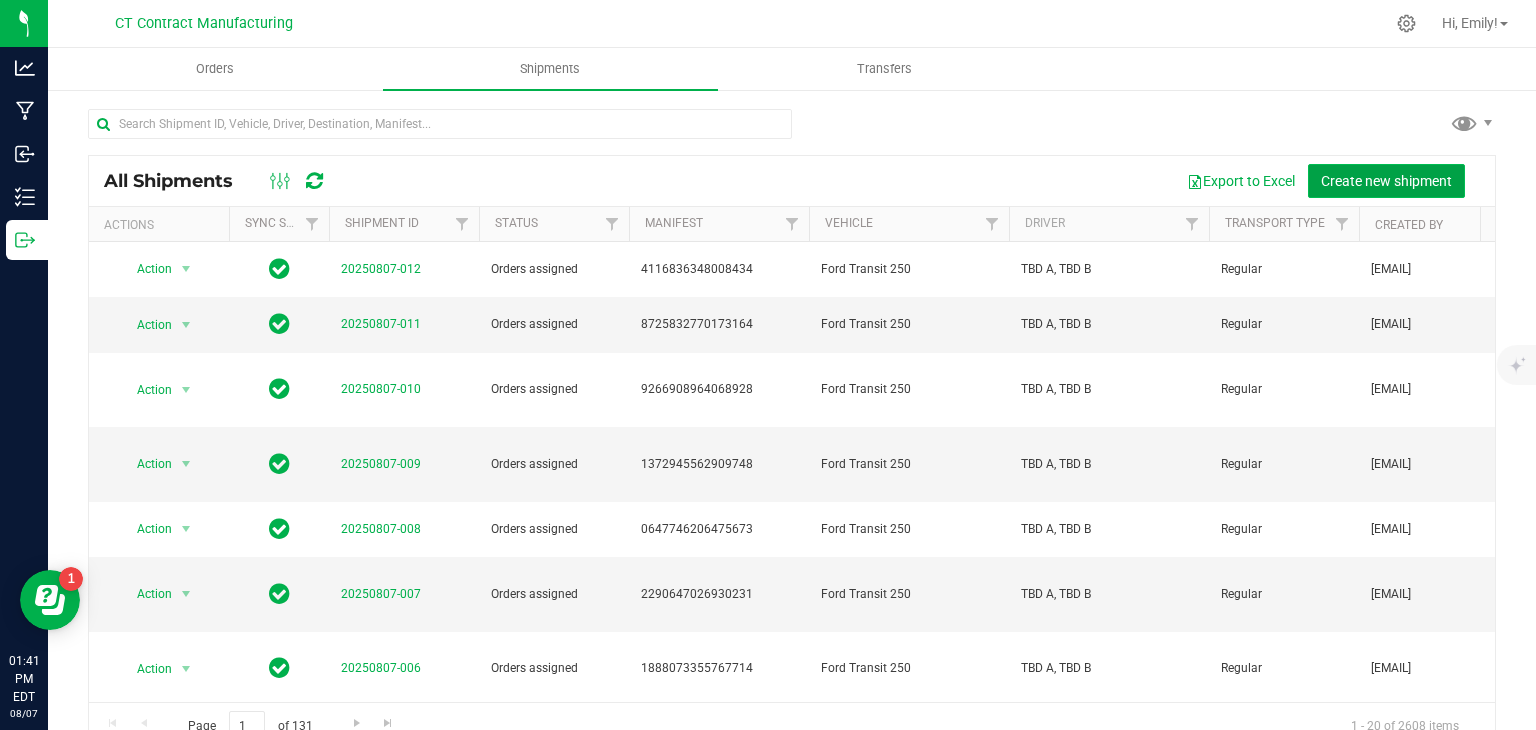 click on "Create new shipment" at bounding box center (1386, 181) 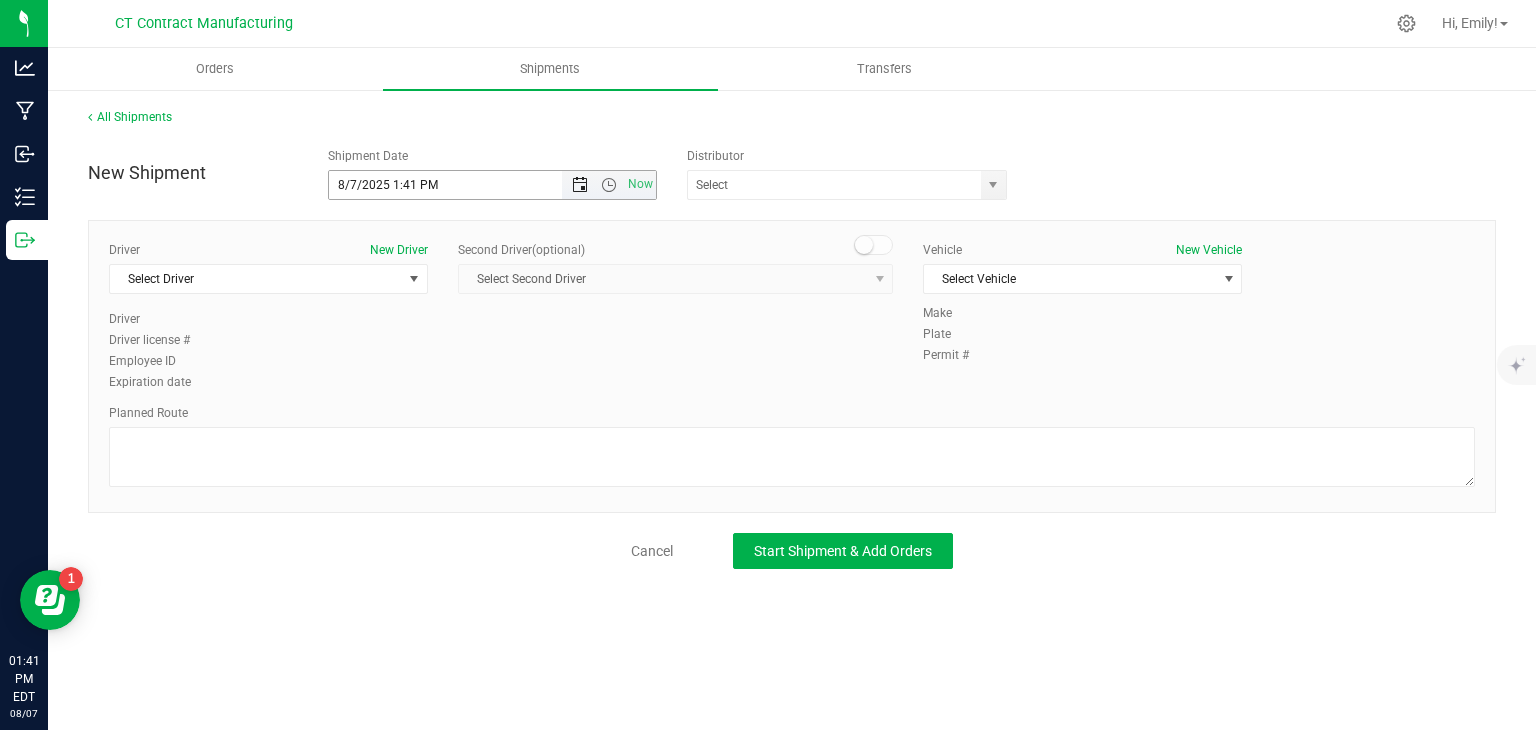 click at bounding box center [580, 185] 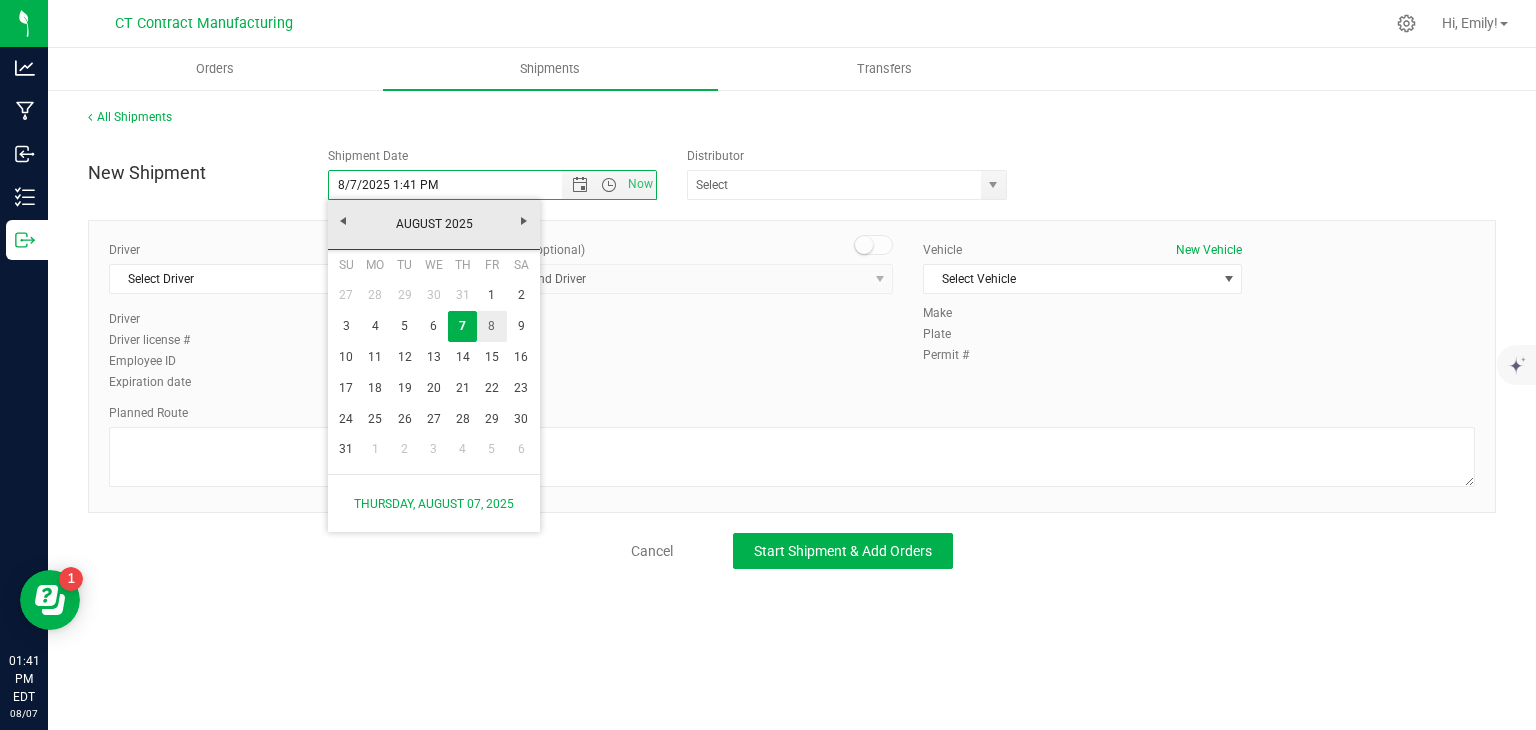 click on "8" at bounding box center [491, 326] 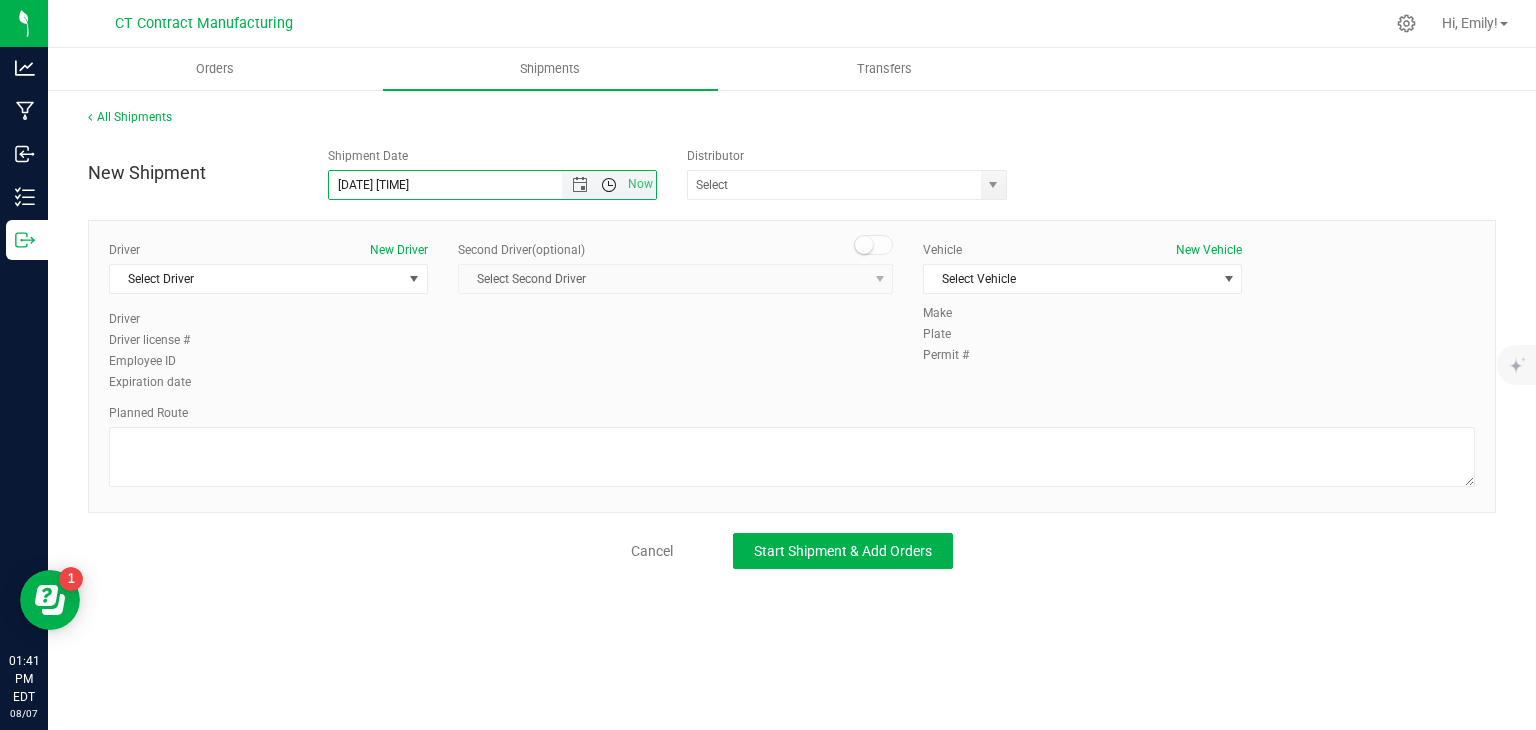 click at bounding box center [609, 185] 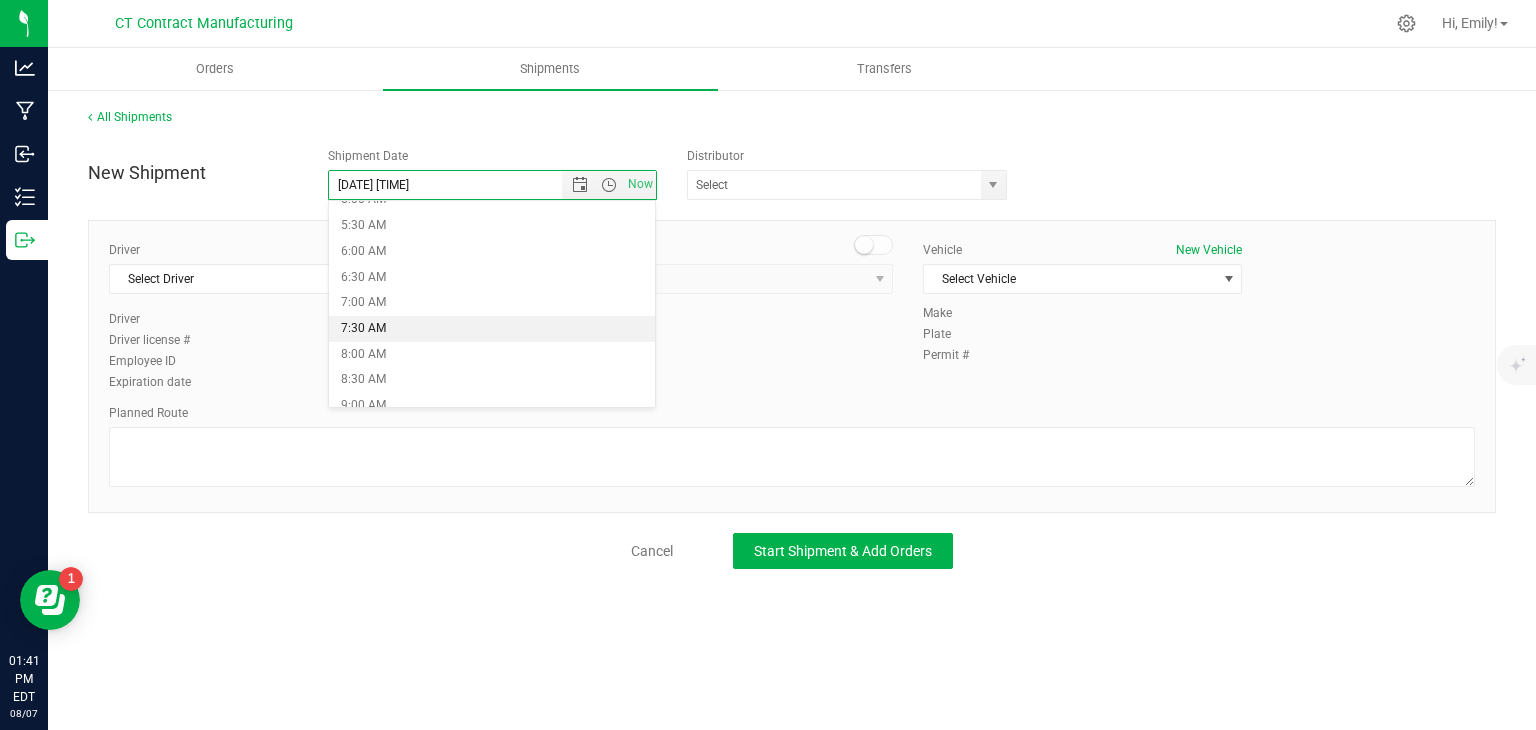 scroll, scrollTop: 274, scrollLeft: 0, axis: vertical 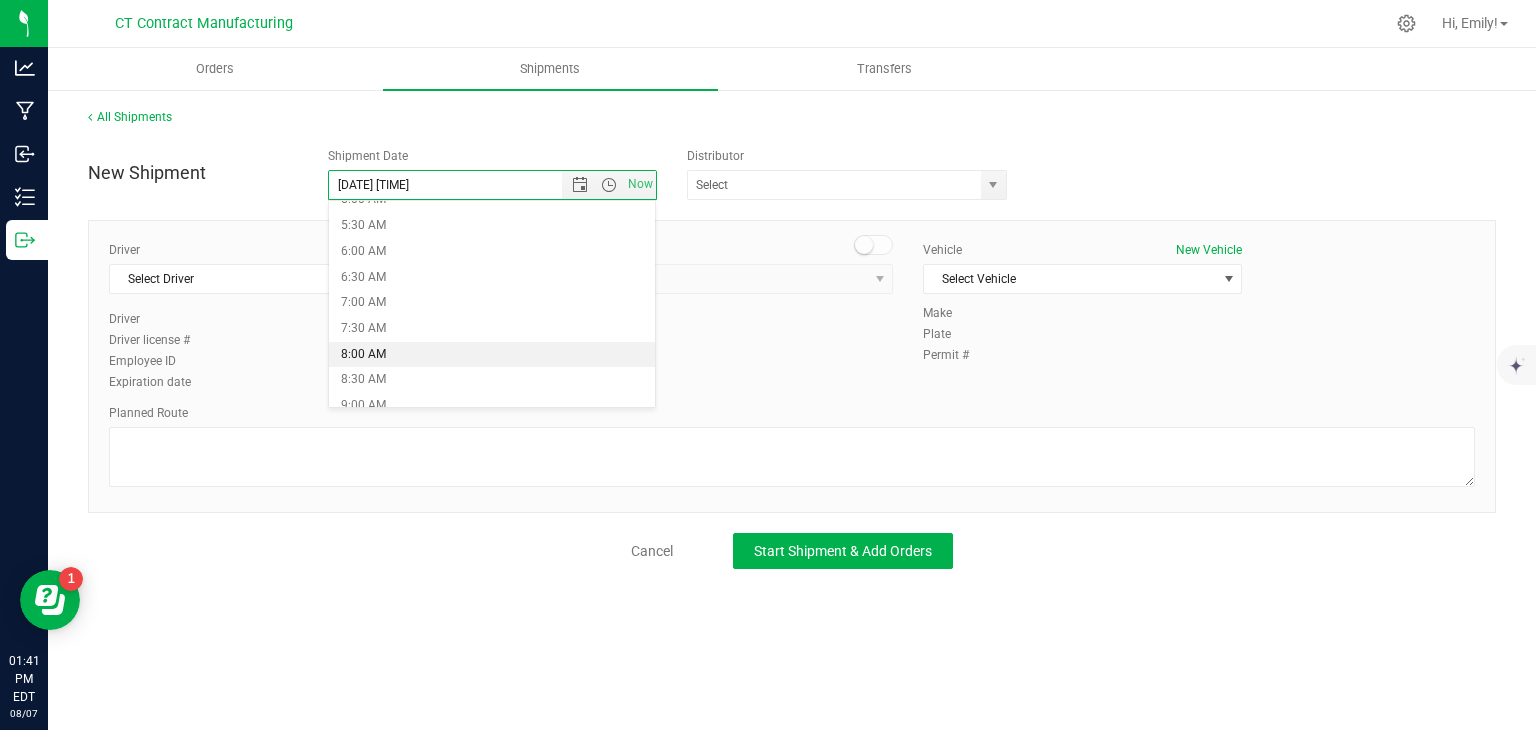 click on "8:00 AM" at bounding box center (492, 355) 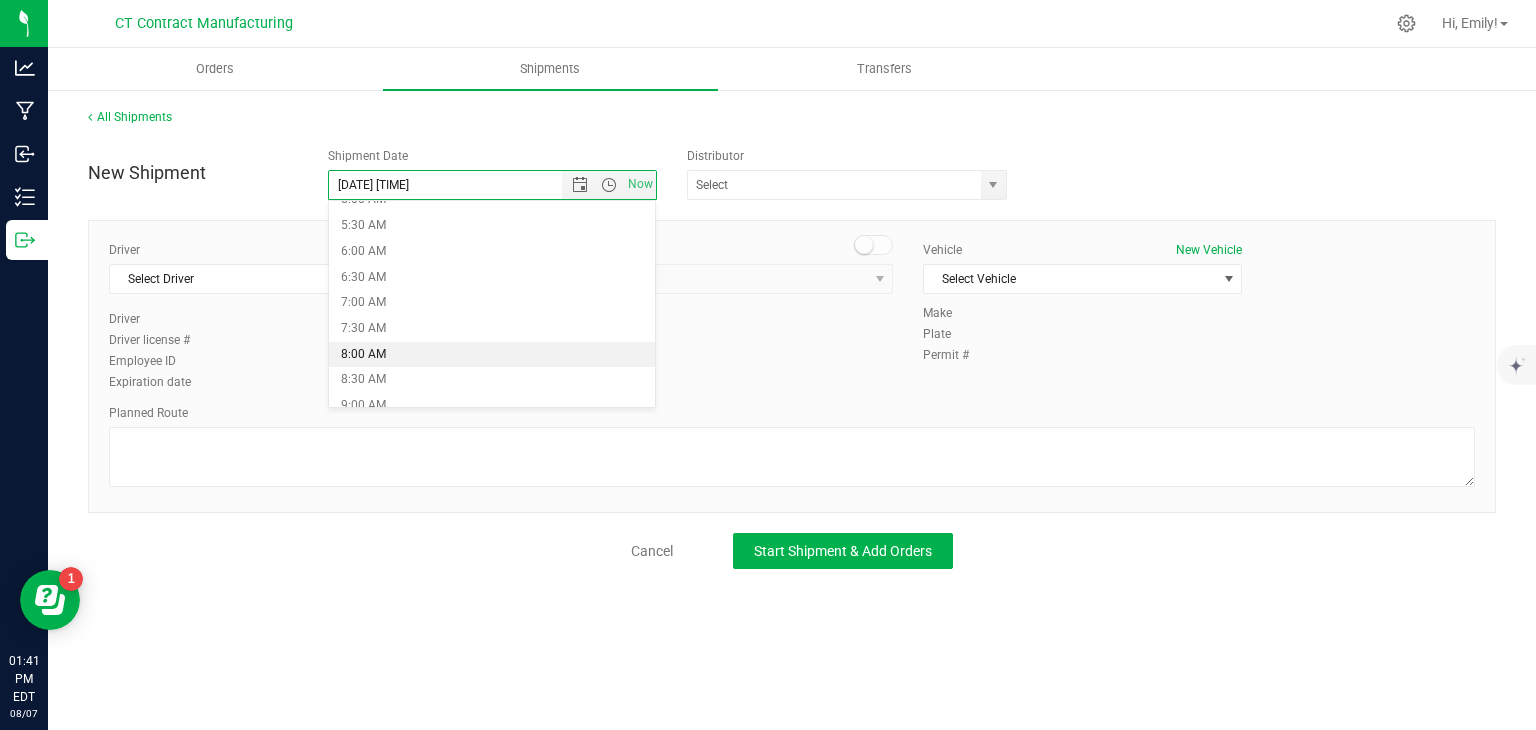 type on "8/8/2025 8:00 AM" 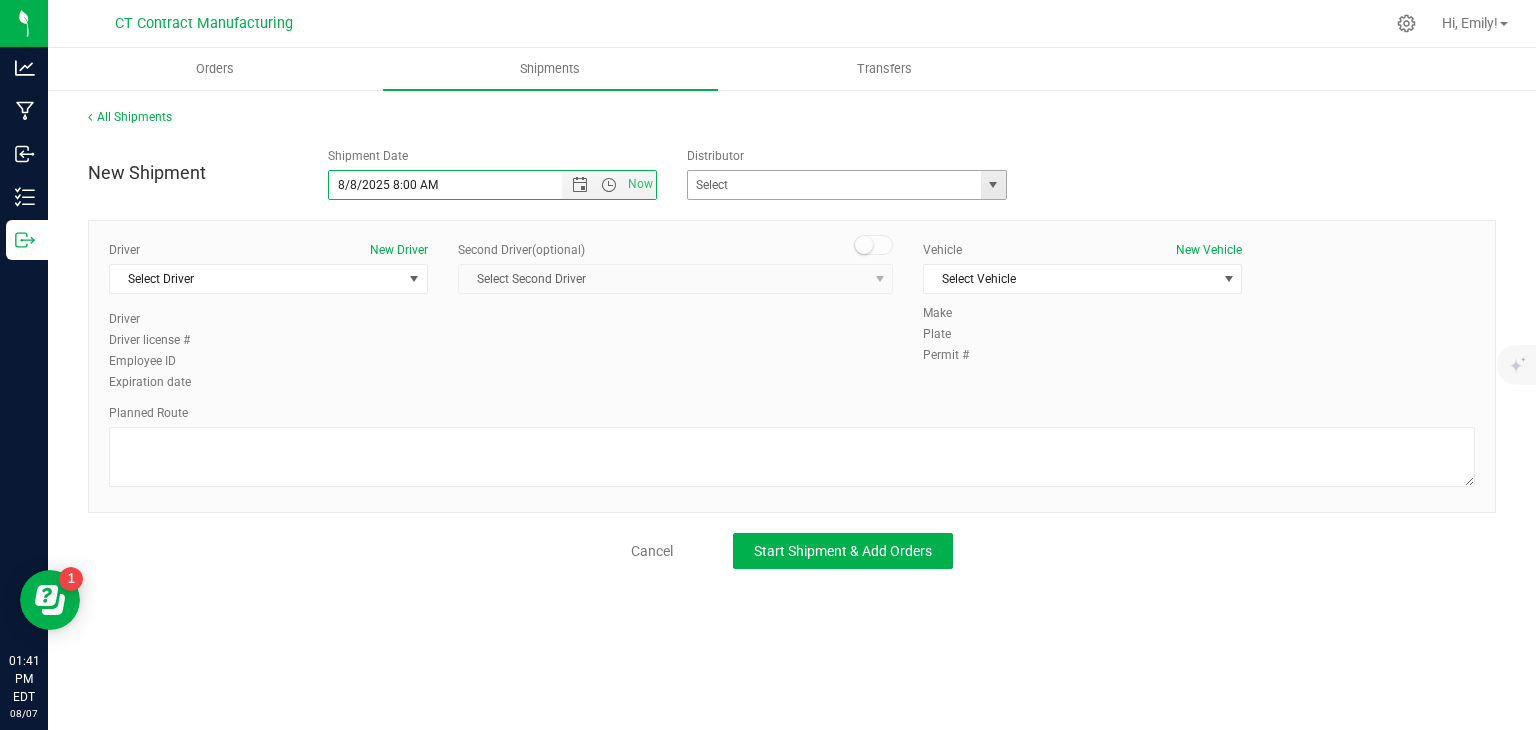 click at bounding box center (993, 185) 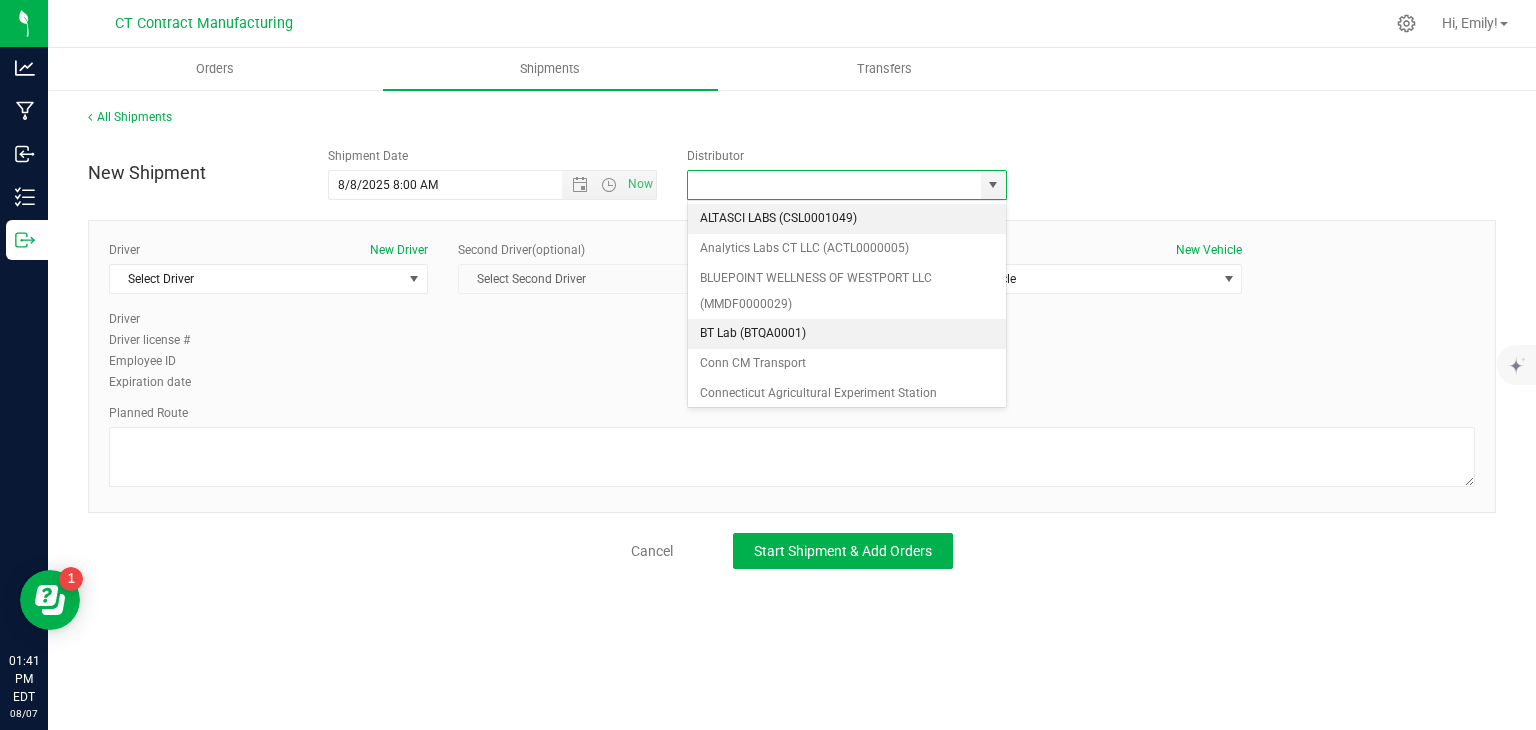 scroll, scrollTop: 158, scrollLeft: 0, axis: vertical 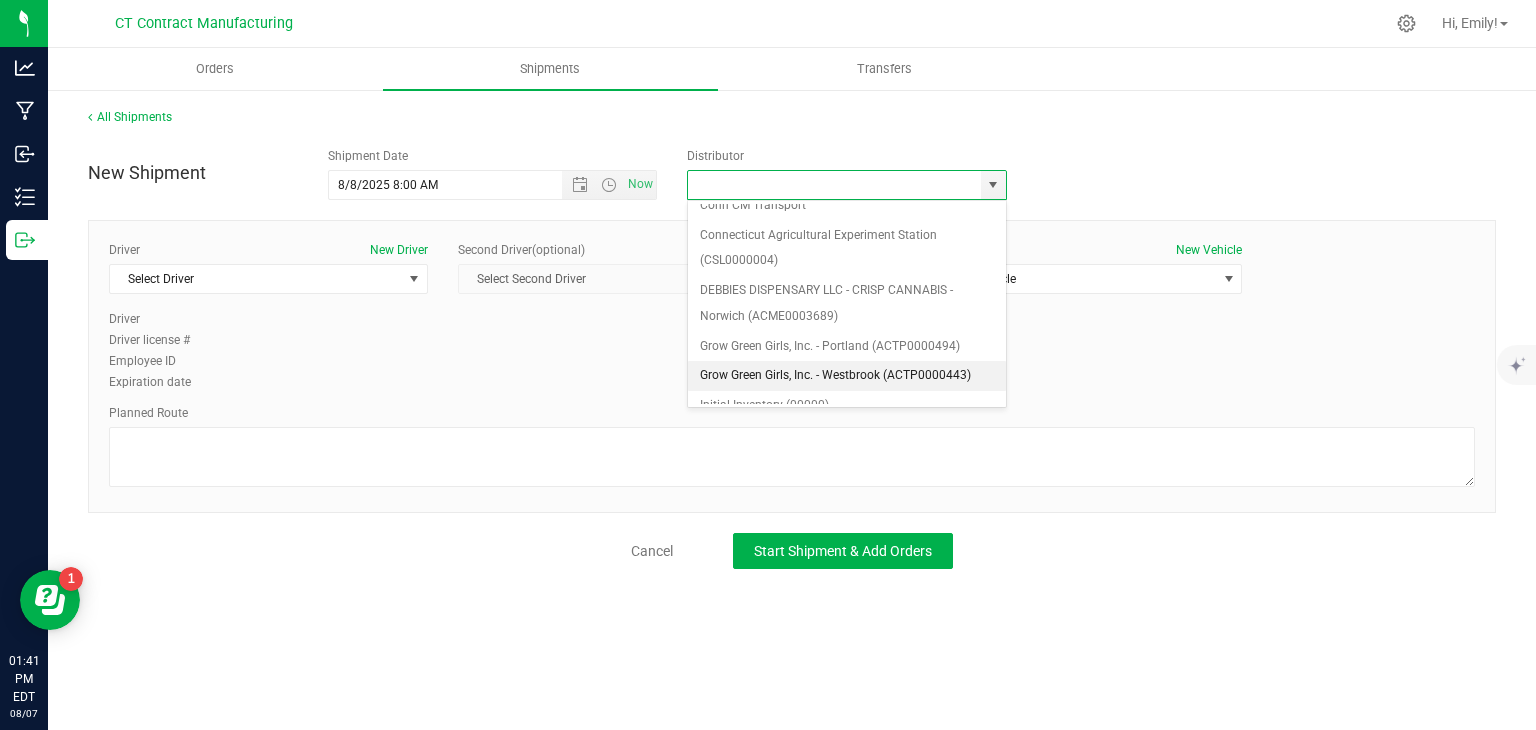 click on "Grow Green Girls, Inc. - Westbrook (ACTP0000443)" at bounding box center [847, 376] 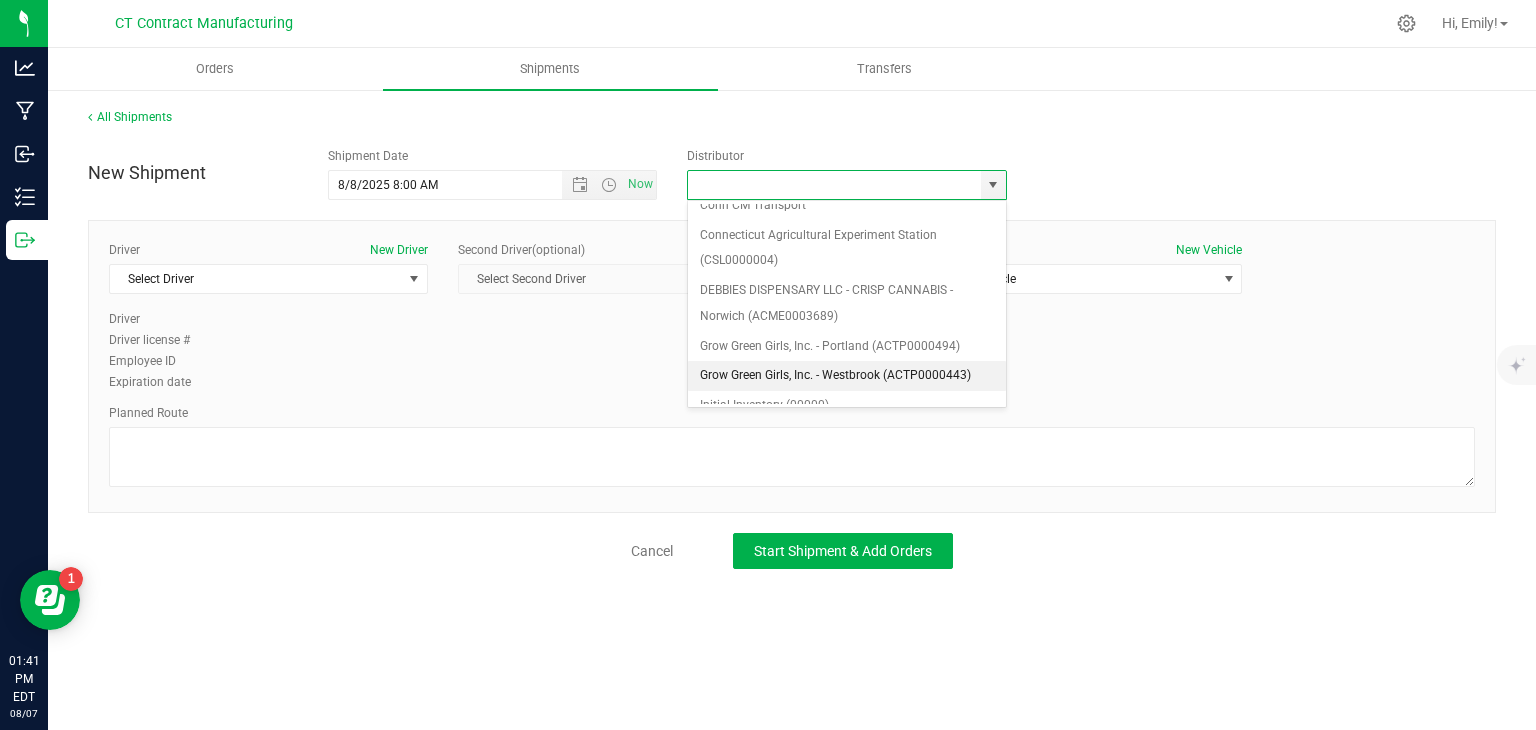 type on "Grow Green Girls, Inc. - Westbrook (ACTP0000443)" 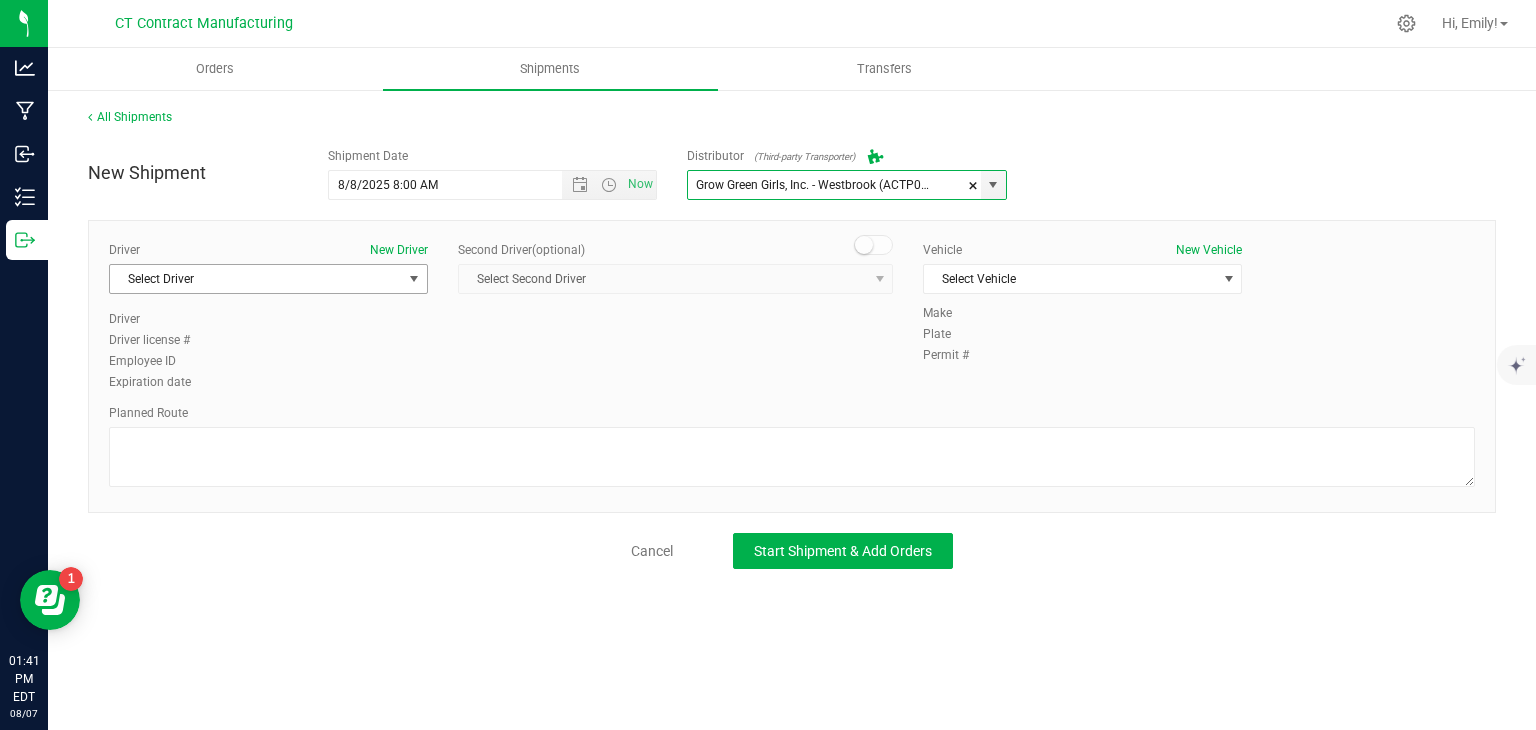 click on "Select Driver" at bounding box center [256, 279] 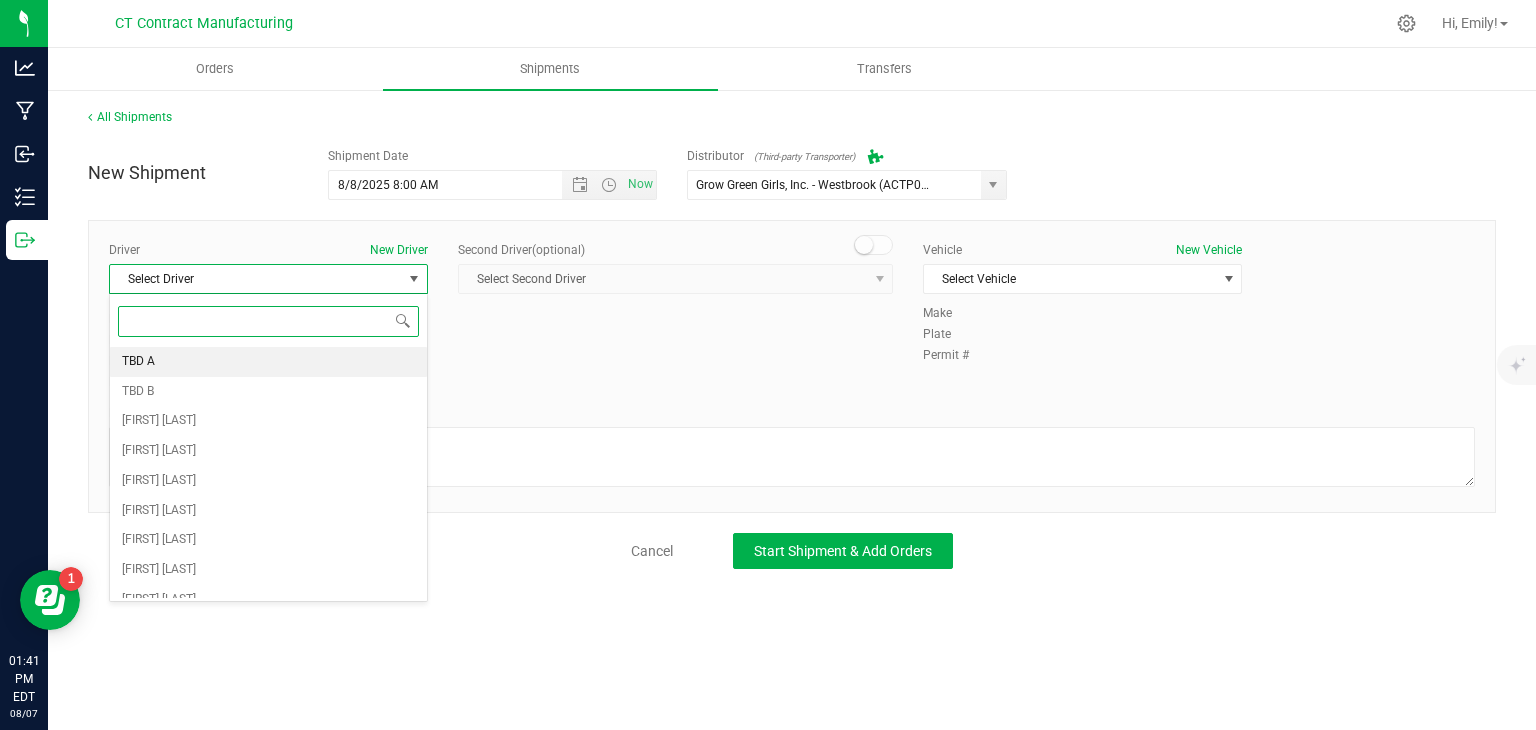 click on "TBD A" at bounding box center (268, 362) 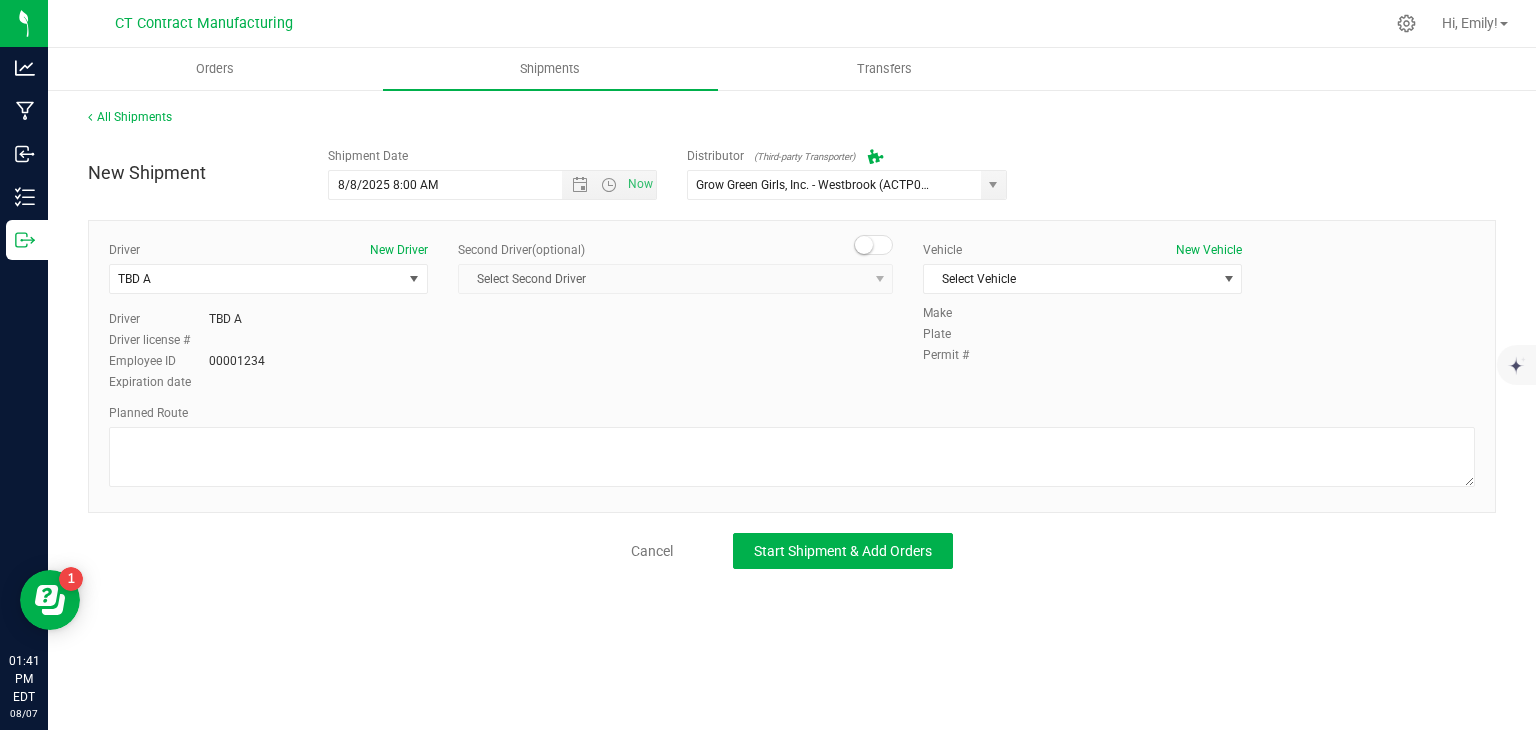 click at bounding box center (874, 245) 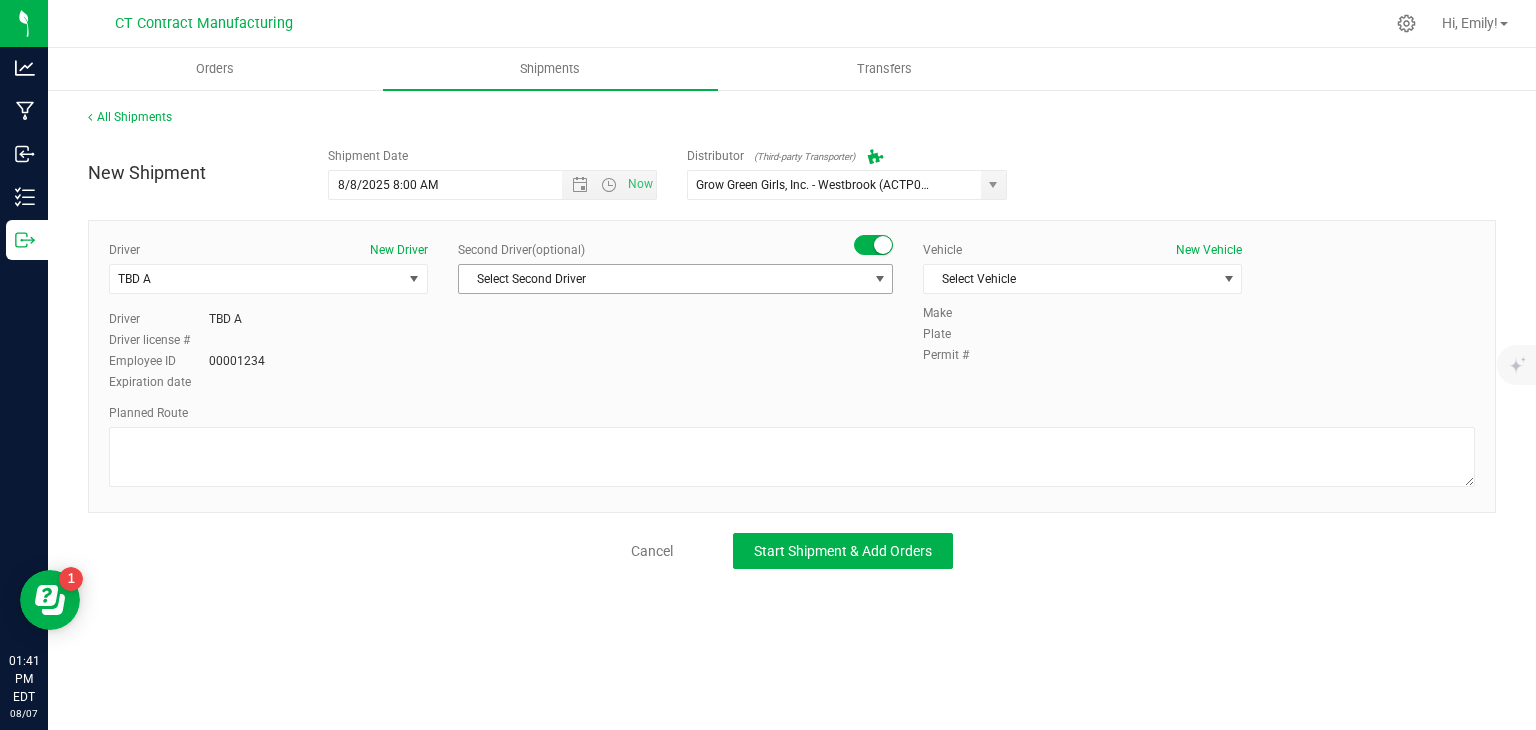 click on "Select Second Driver" at bounding box center (663, 279) 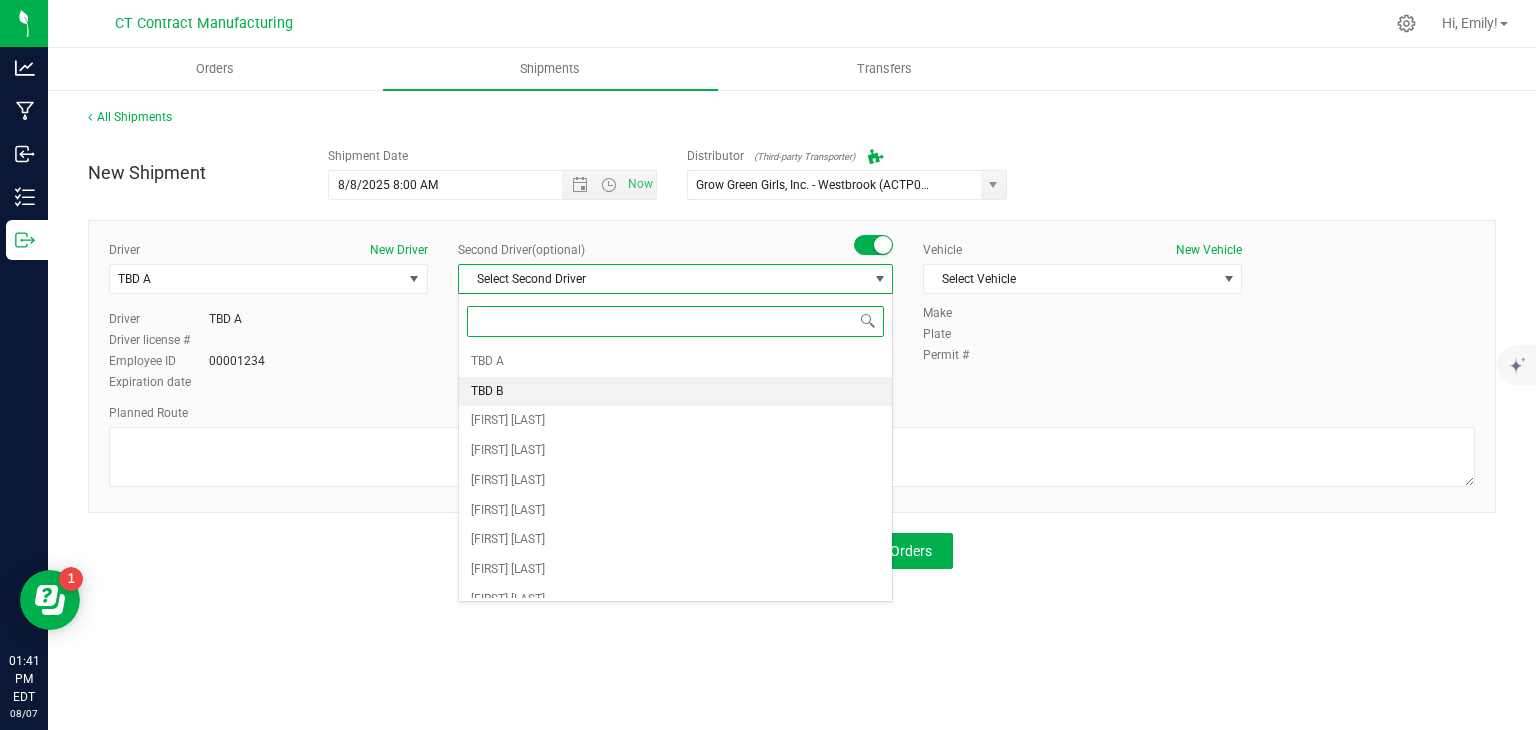 click on "TBD B" at bounding box center (675, 392) 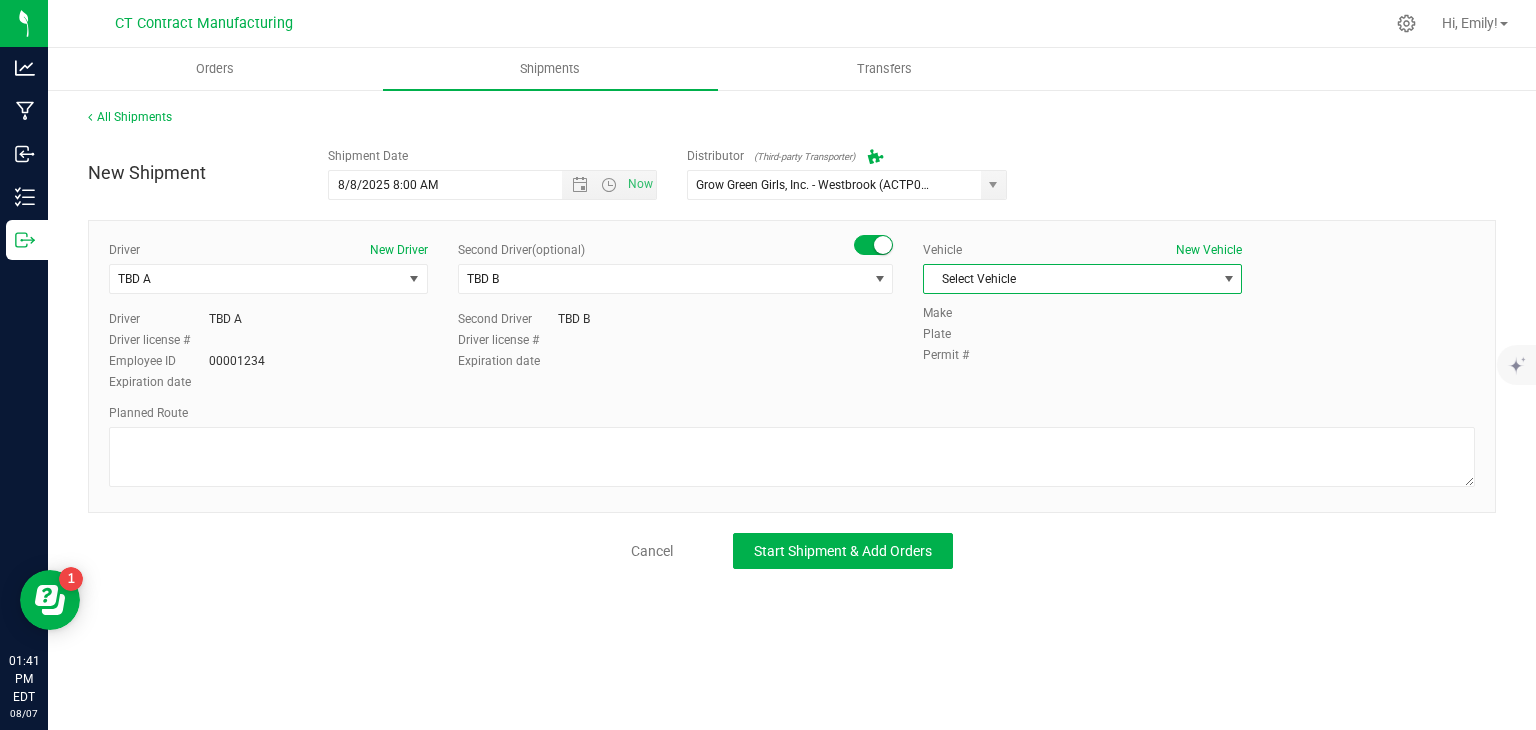 click on "Select Vehicle" at bounding box center [1070, 279] 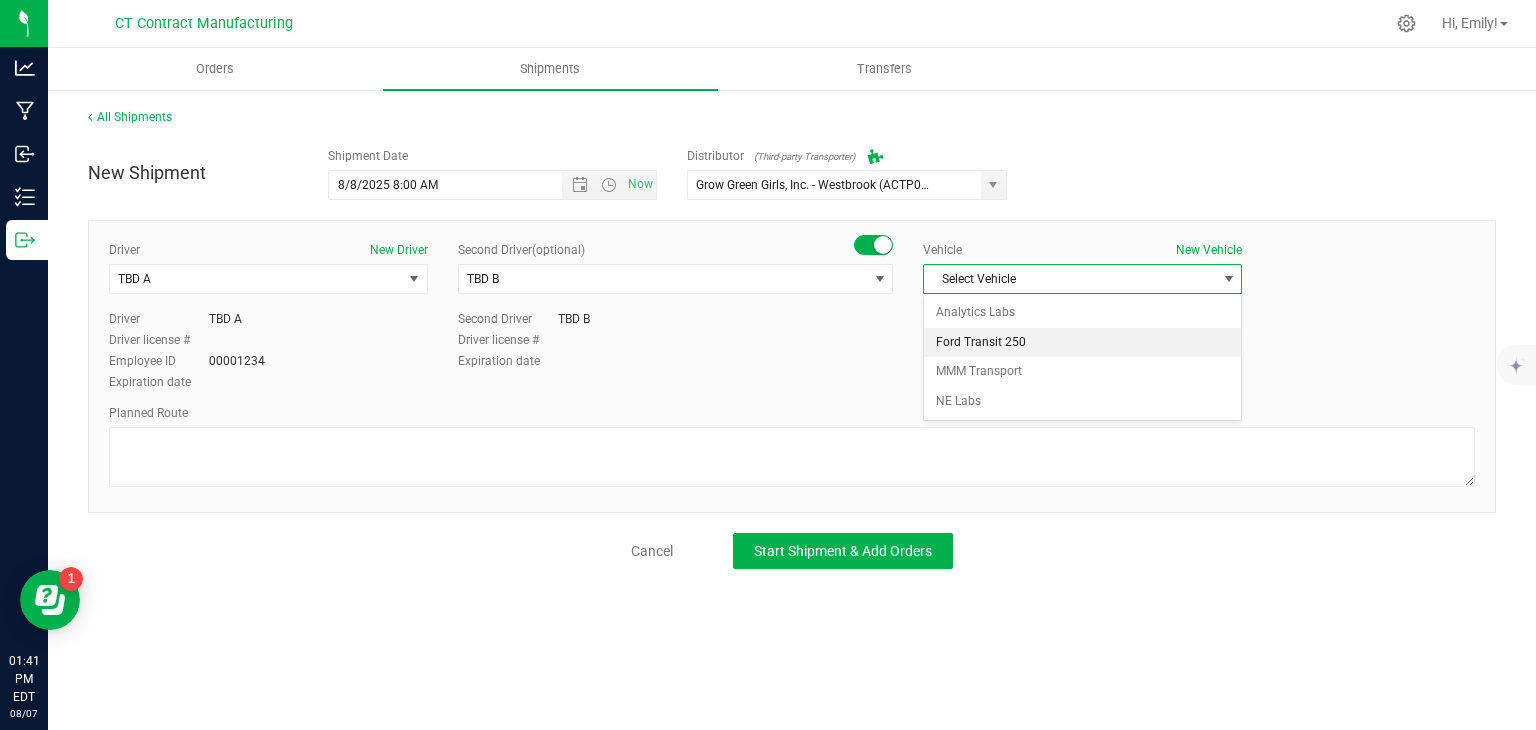click on "Ford Transit 250" at bounding box center (1082, 343) 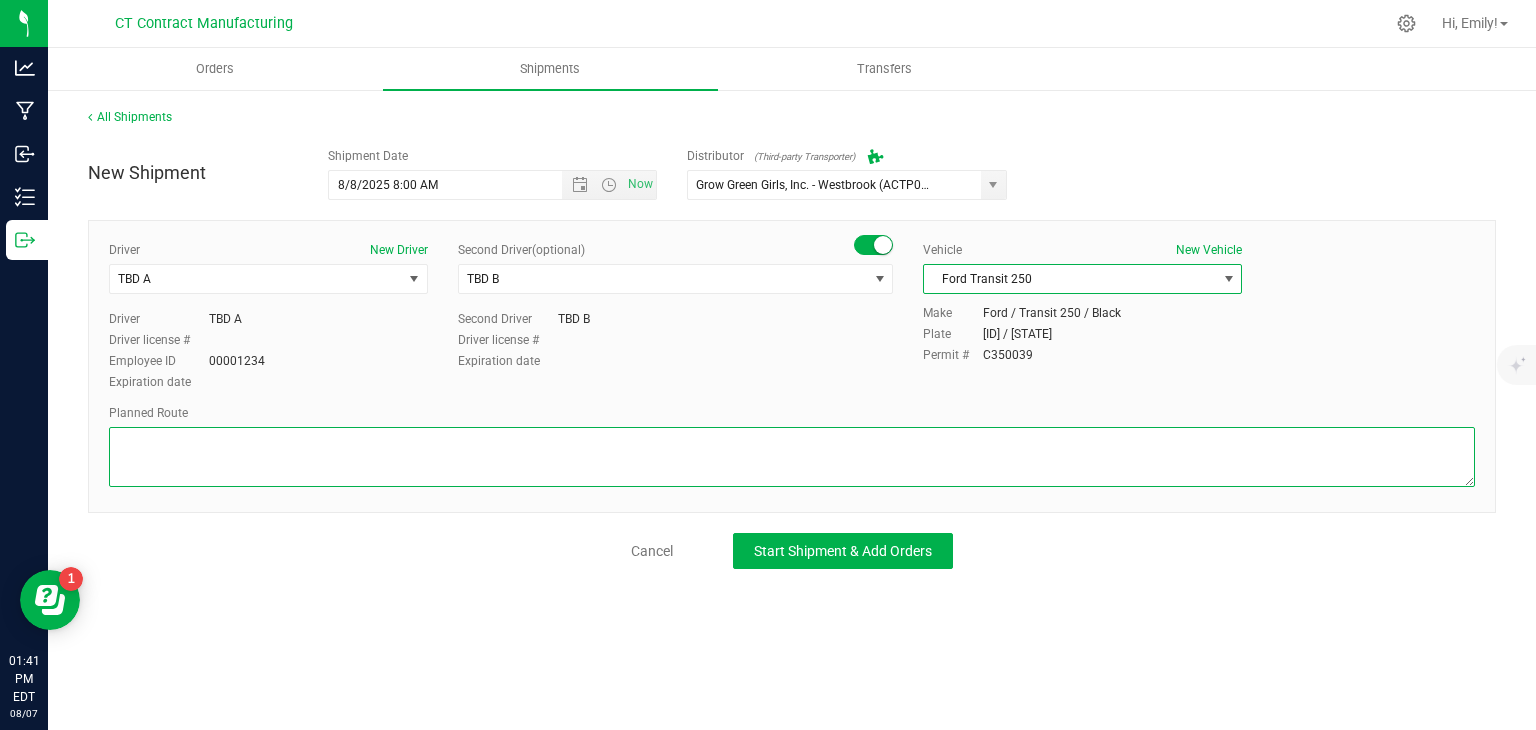 click at bounding box center (792, 457) 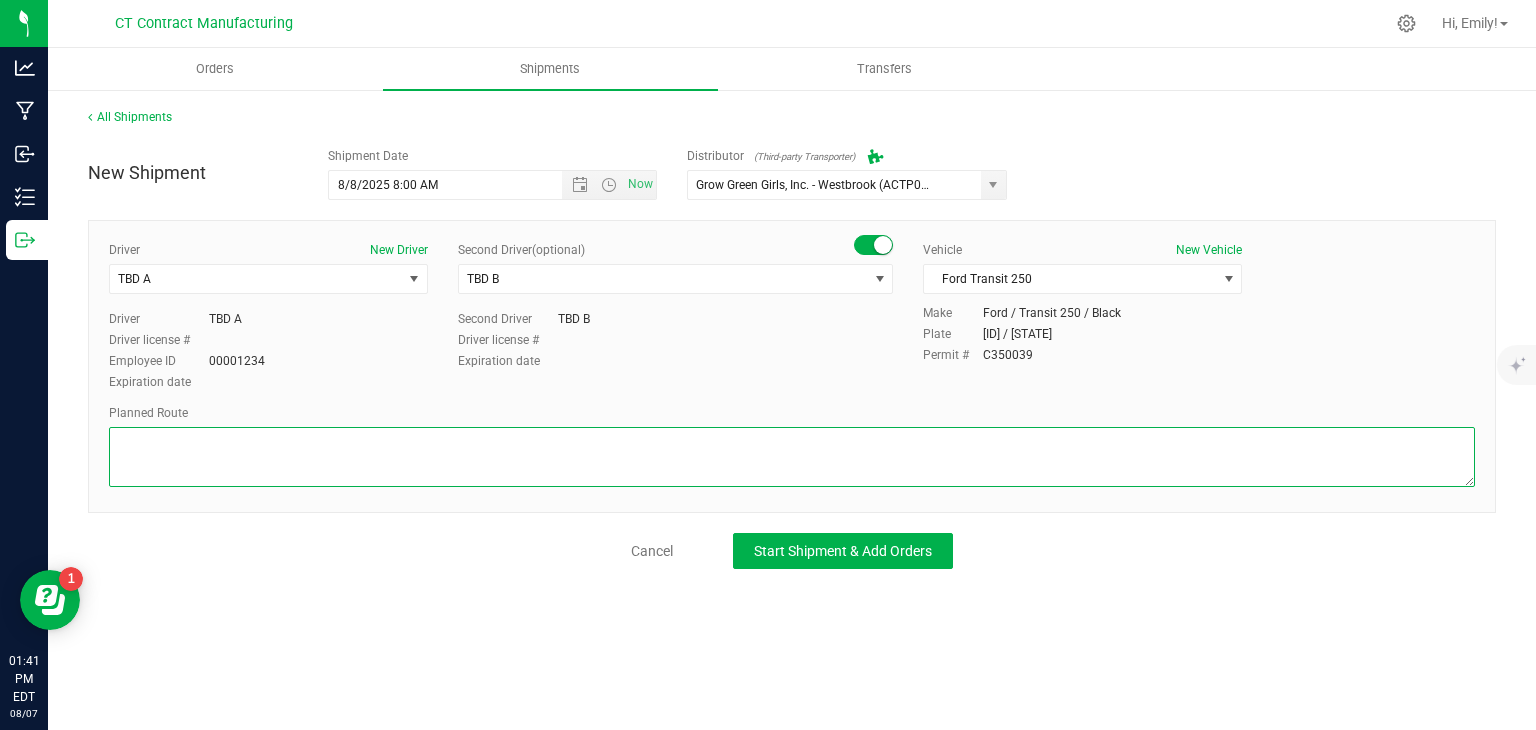 paste on "Randomized route via 3rd party transporter" 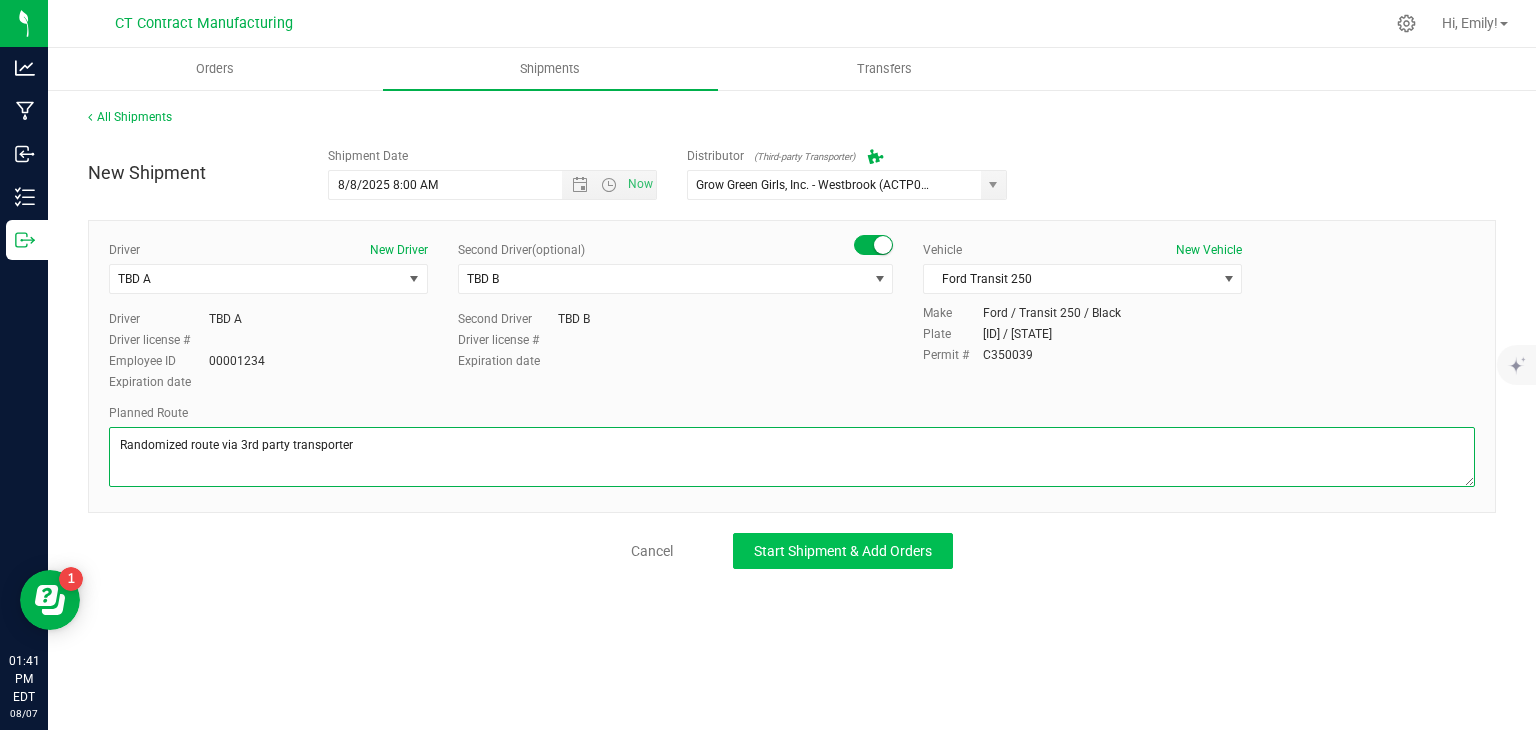 type on "Randomized route via 3rd party transporter" 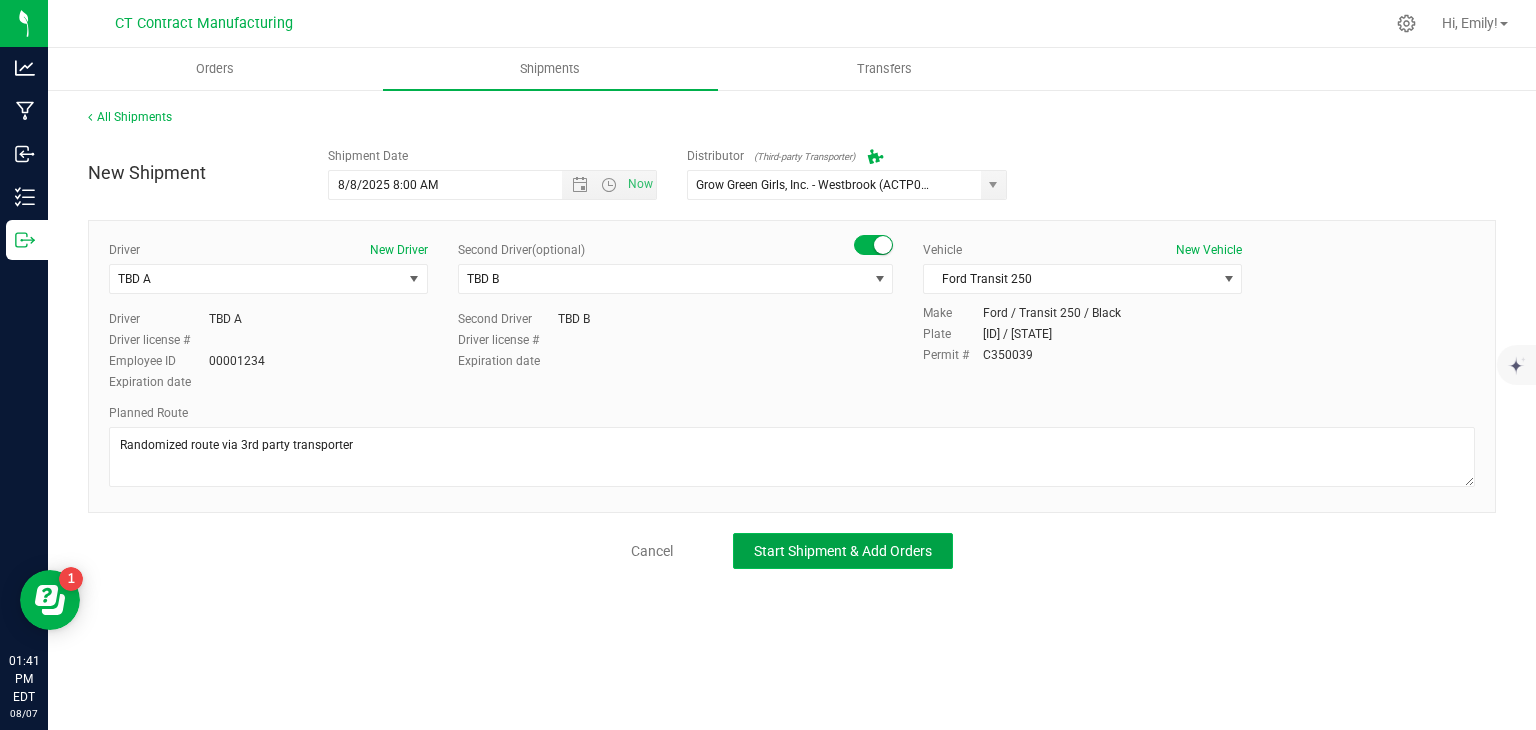 click on "Start Shipment & Add Orders" 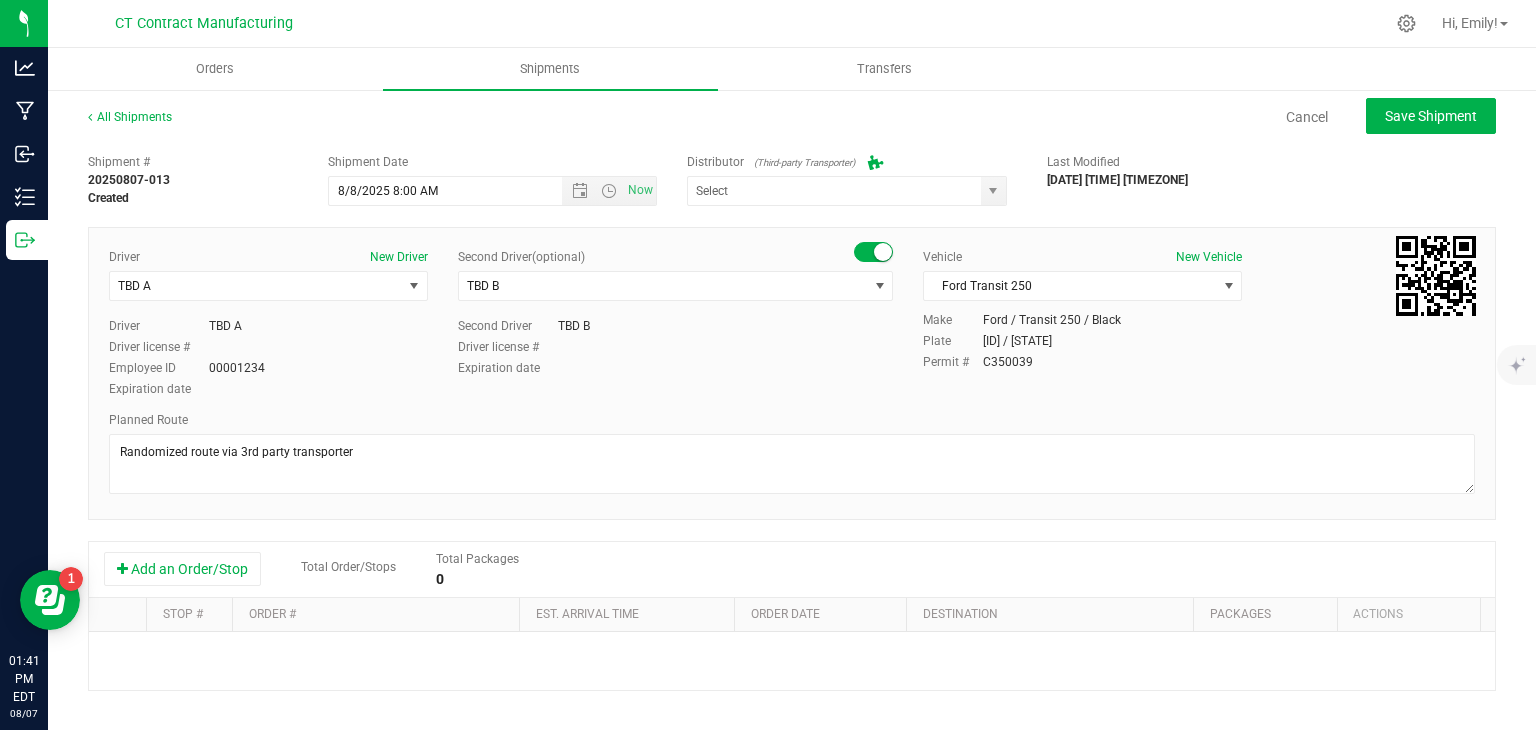 type on "Grow Green Girls, Inc. - Westbrook (ACTP0000443)" 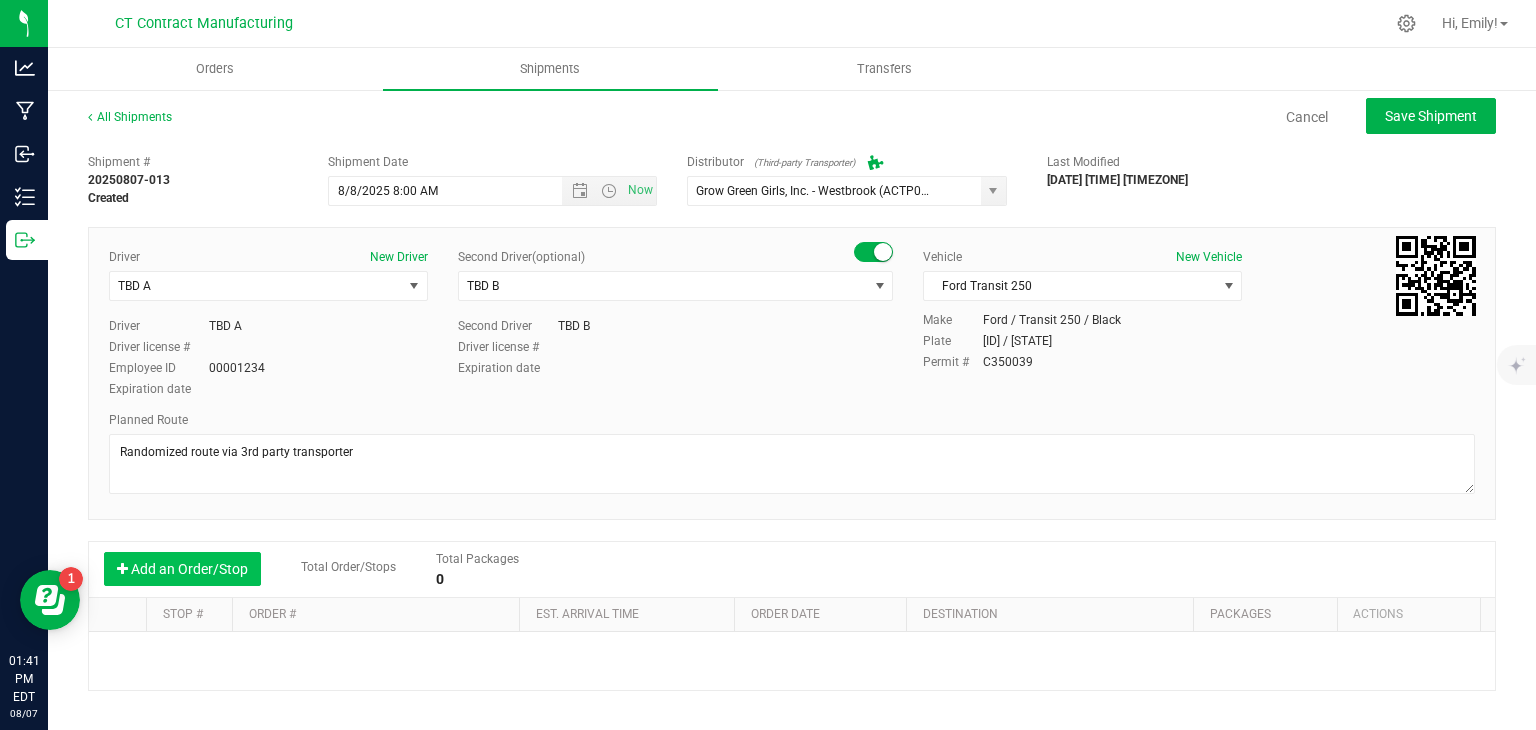 click on "Add an Order/Stop" at bounding box center [182, 569] 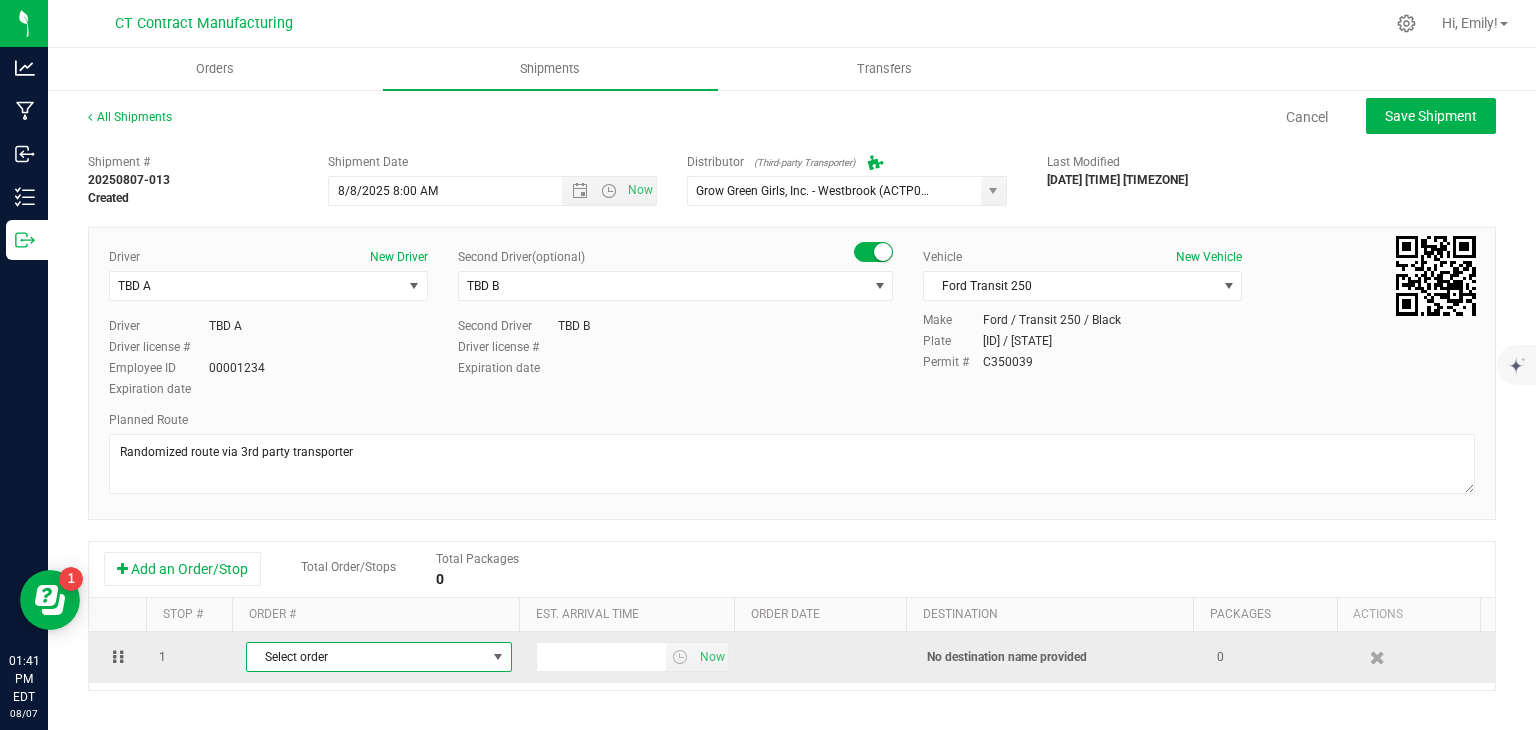 click on "Select order" at bounding box center [366, 657] 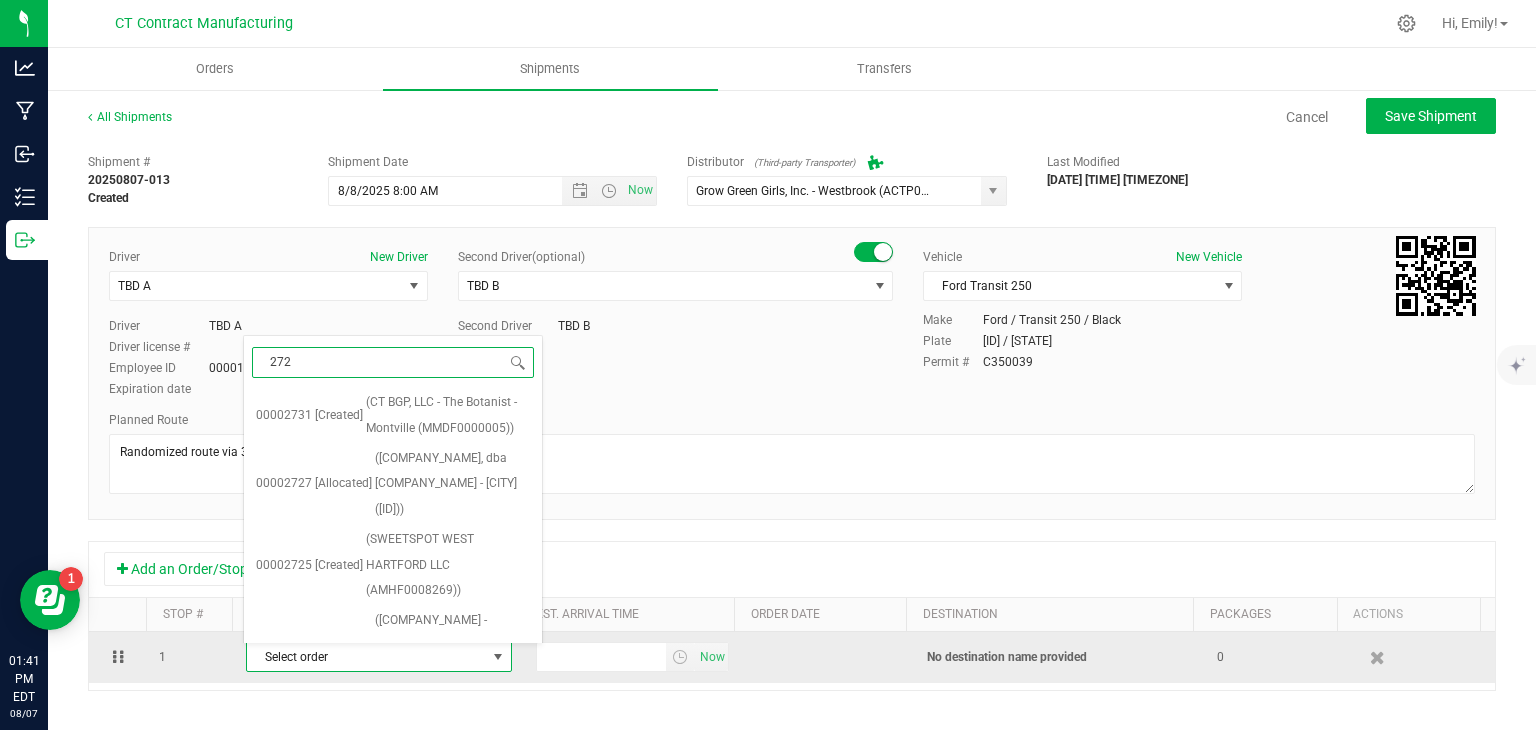 type on "2727" 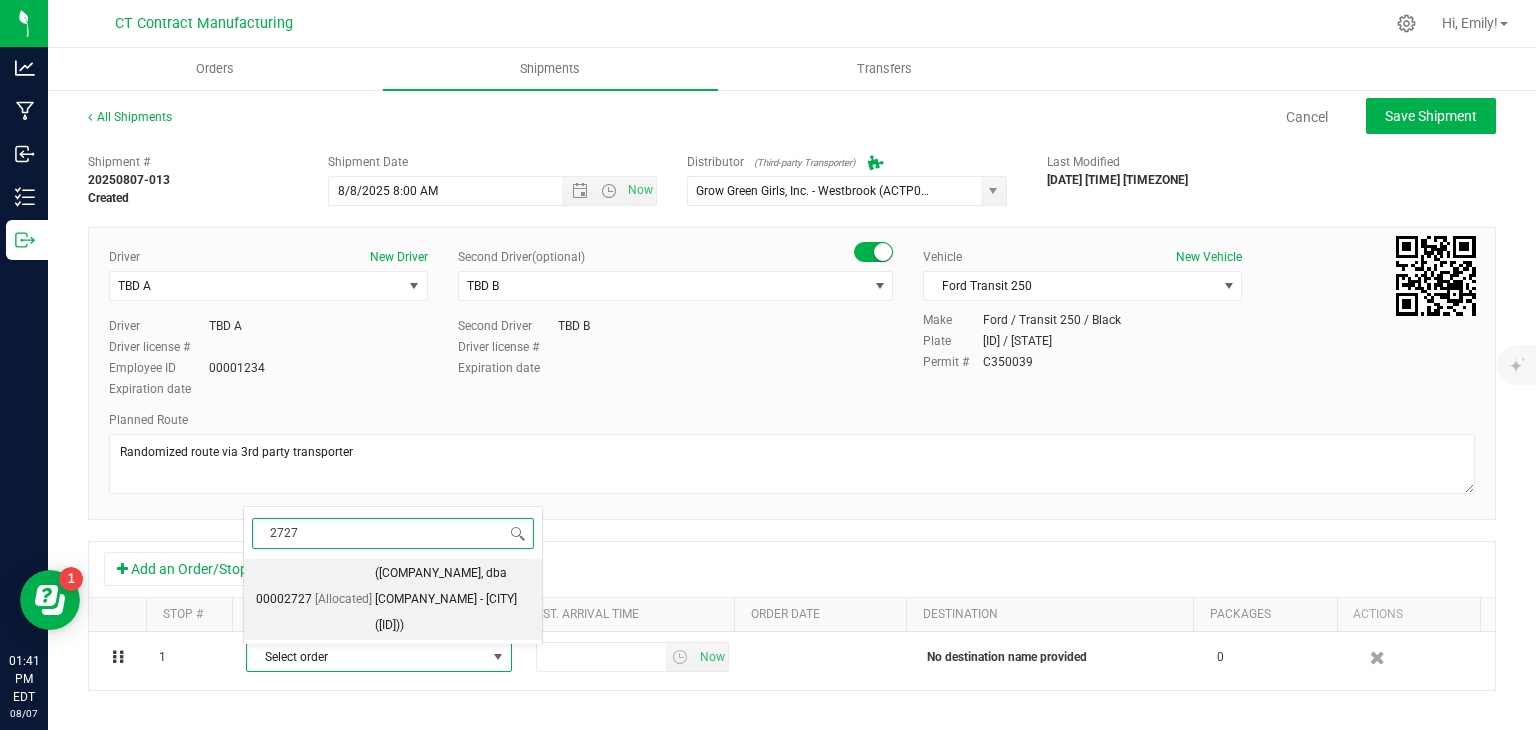 click on "([COMPANY_NAME], dba [COMPANY_NAME] - [CITY] ([ID]))" at bounding box center (452, 599) 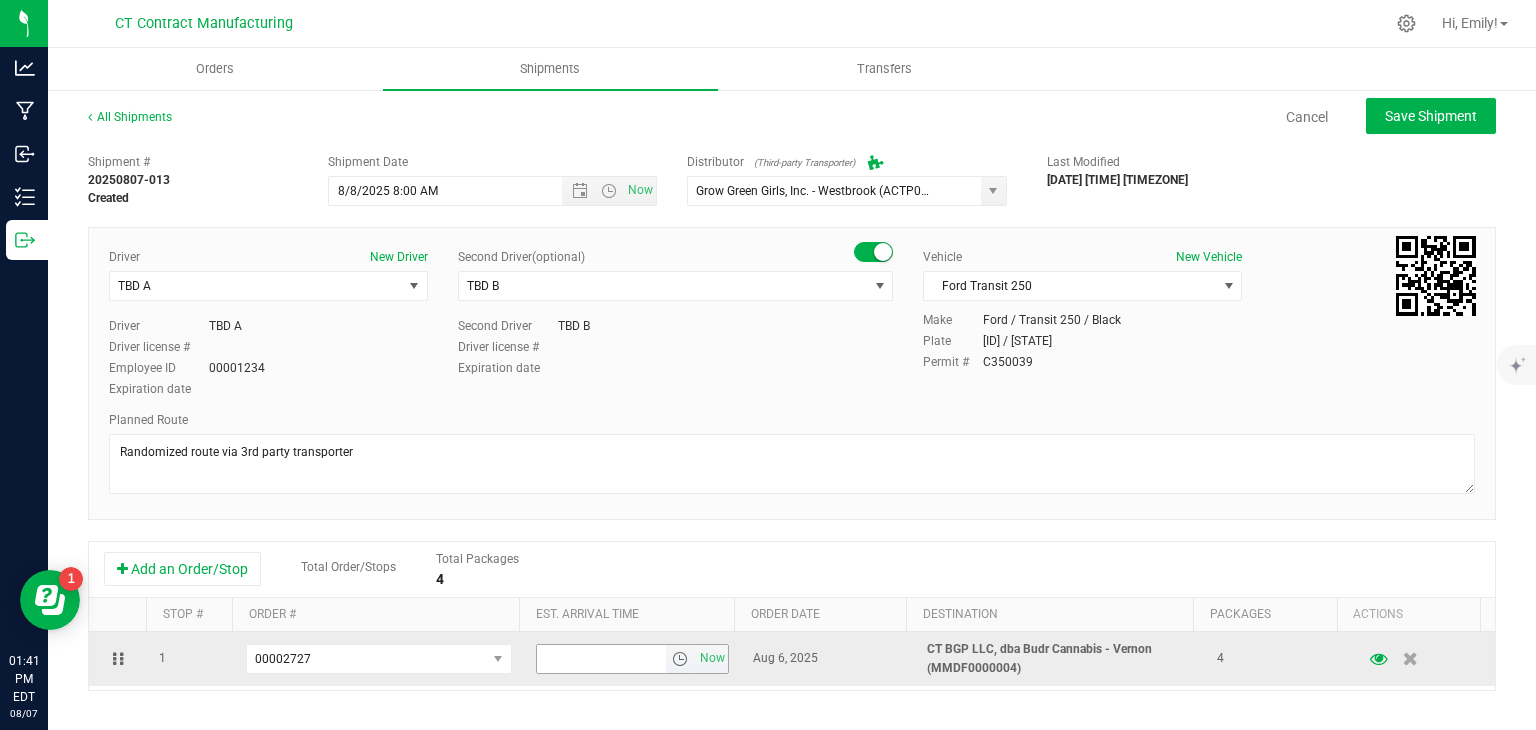 click at bounding box center [680, 659] 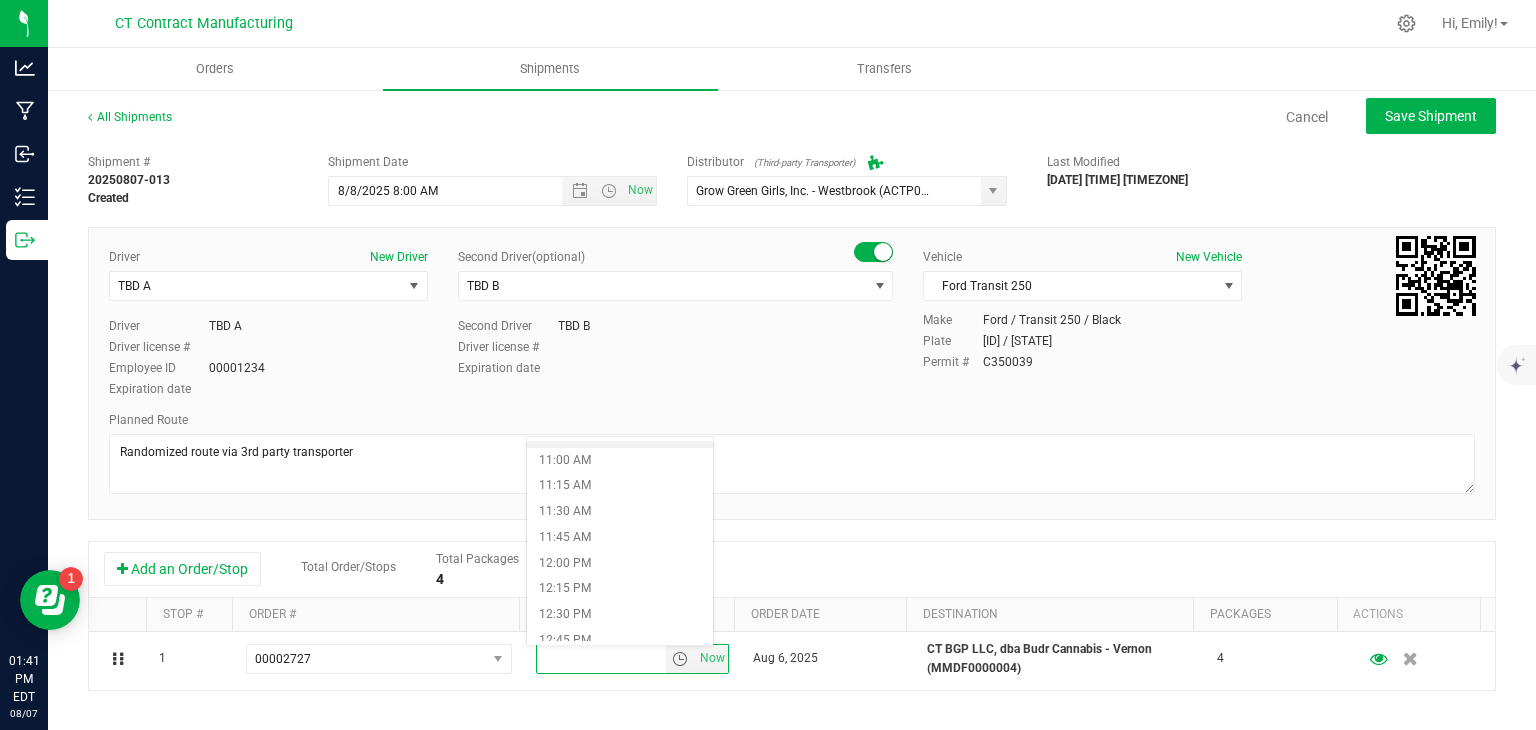 scroll, scrollTop: 1126, scrollLeft: 0, axis: vertical 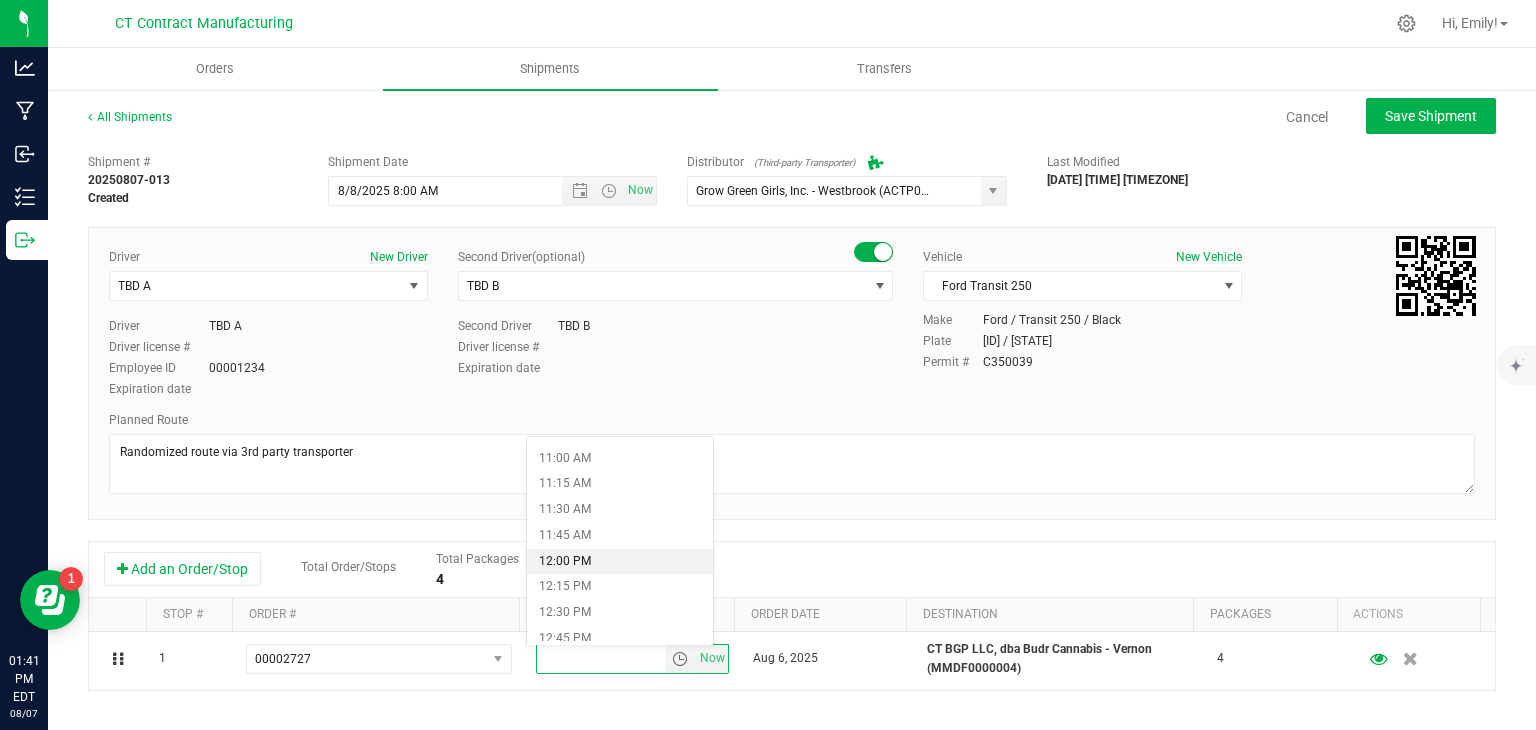 click on "12:00 PM" at bounding box center [619, 562] 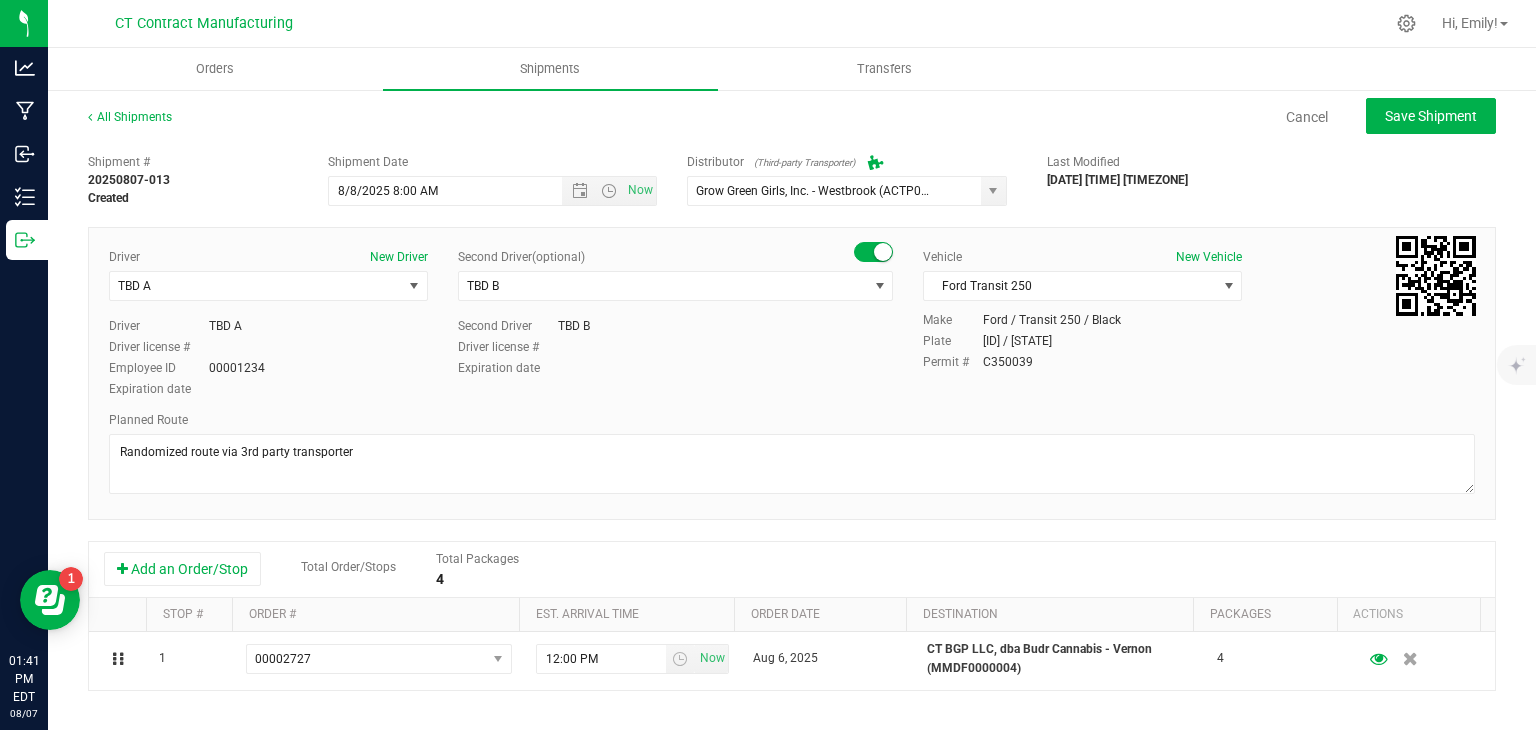 click on "Add an Order/Stop
Total Order/Stops
Total Packages
4" at bounding box center (792, 569) 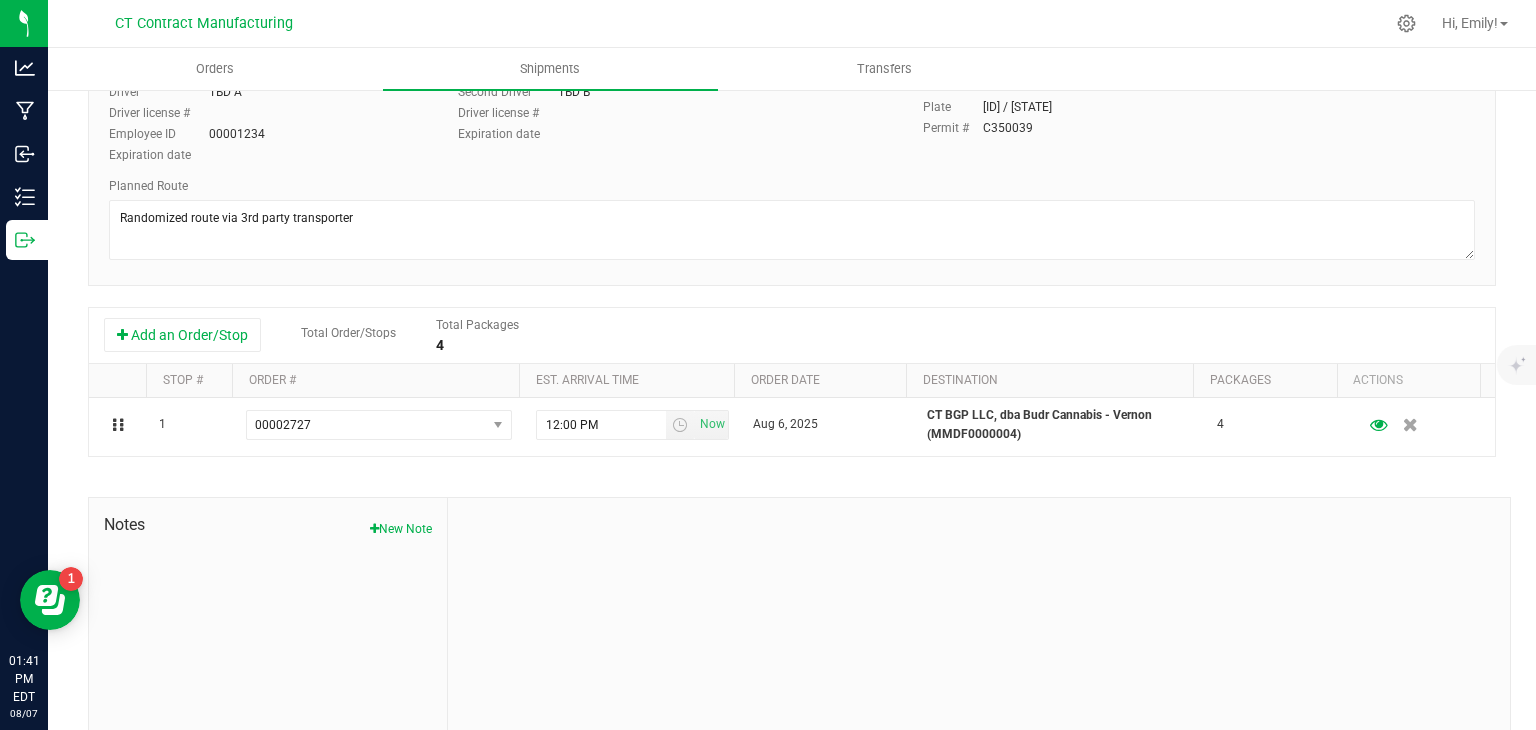 scroll, scrollTop: 0, scrollLeft: 0, axis: both 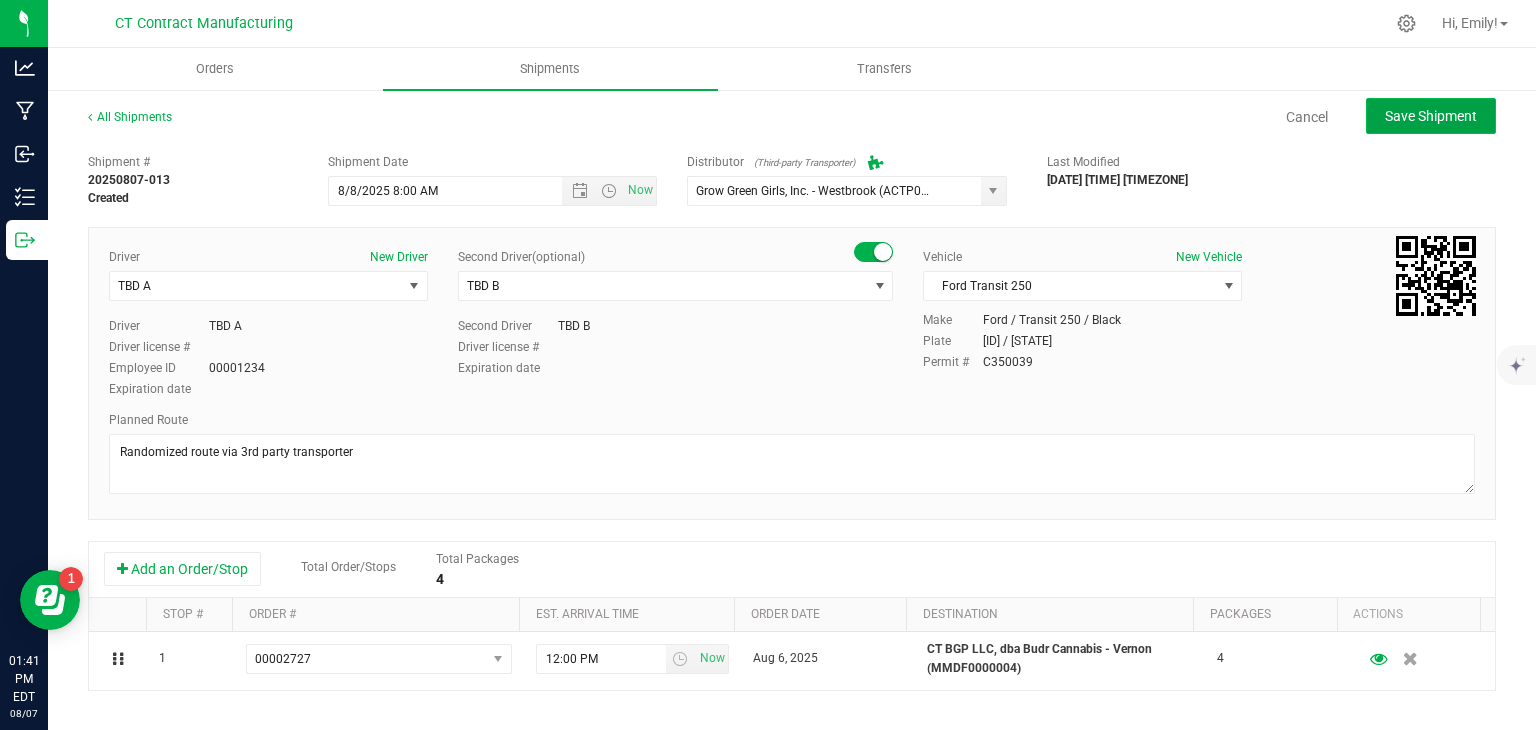 click on "Save Shipment" 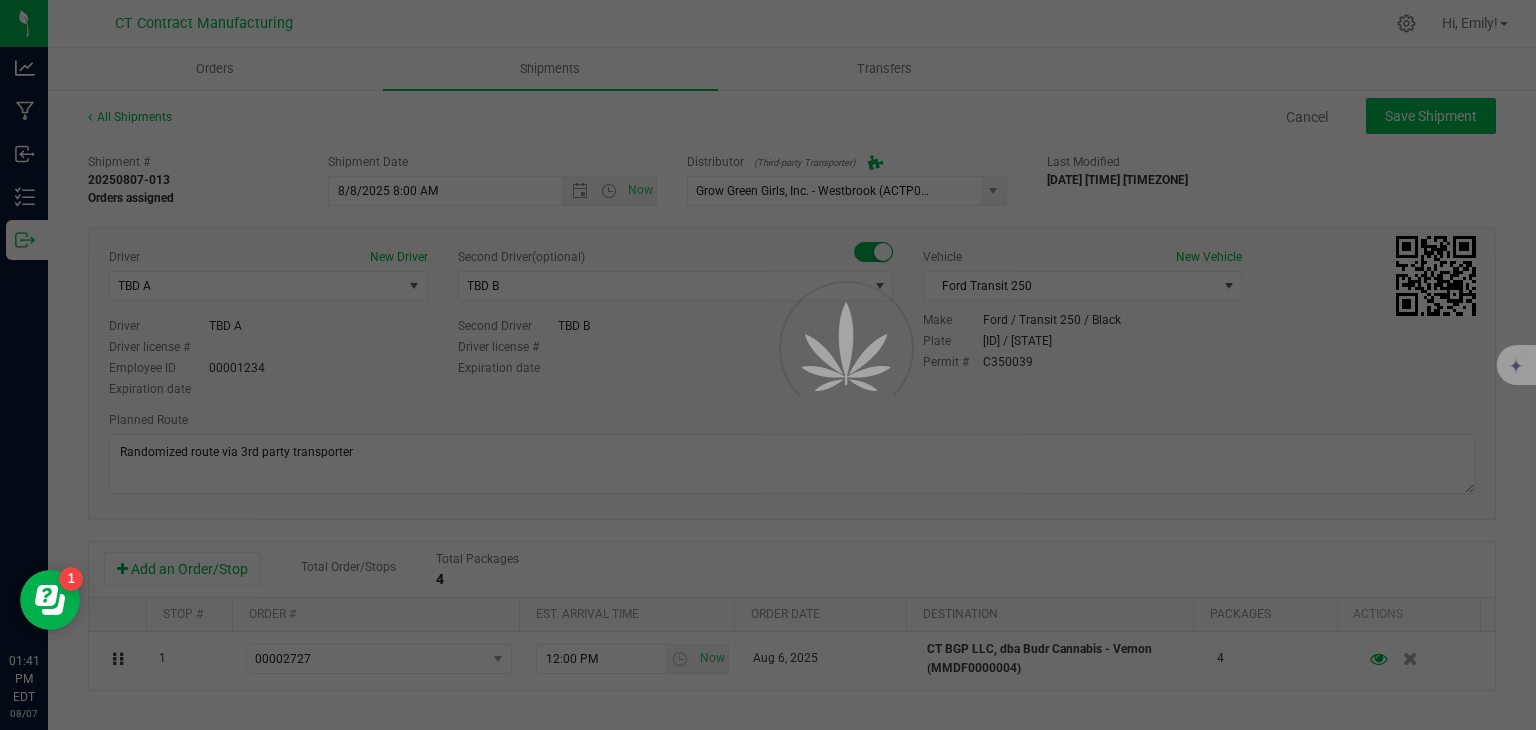 type on "[DATE] [TIME]" 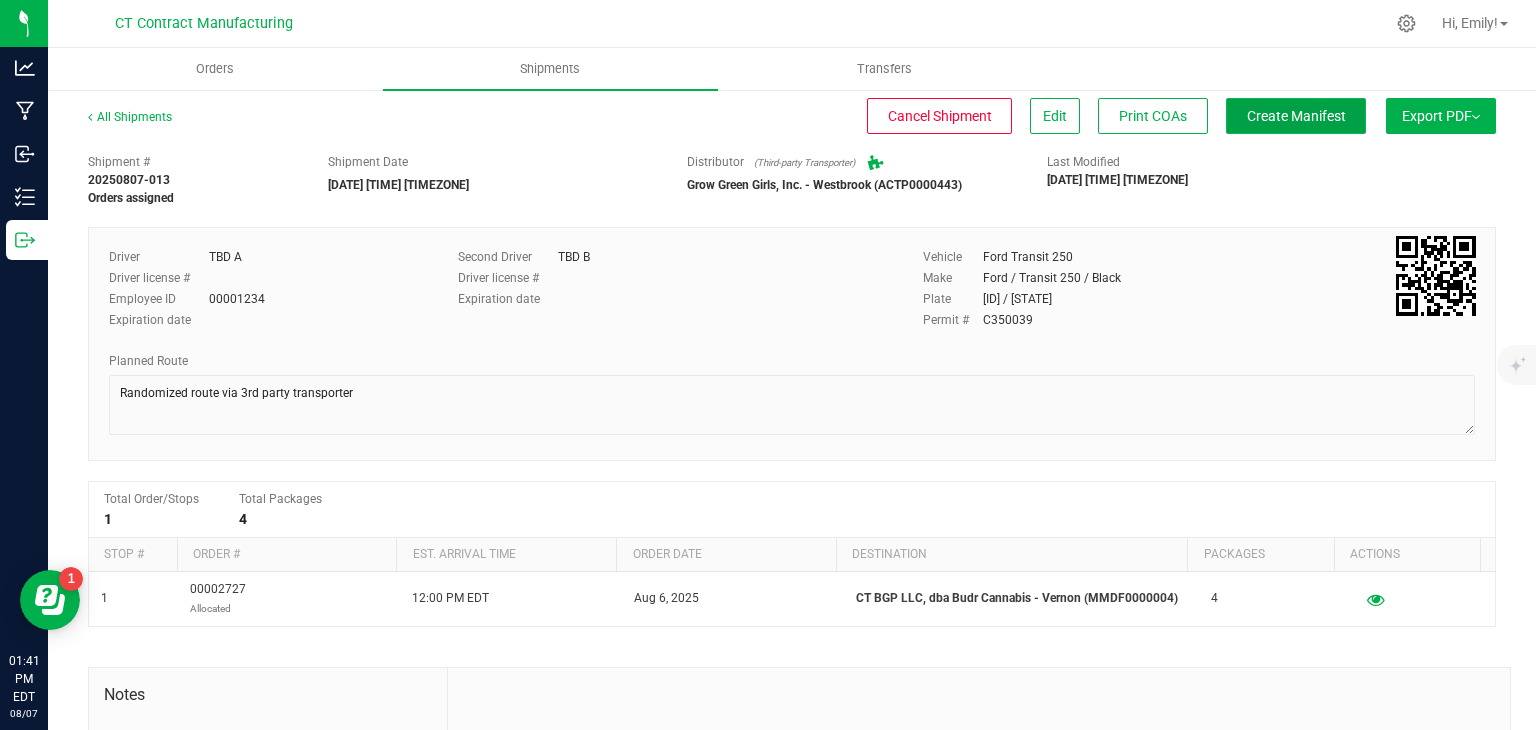 click on "Create Manifest" at bounding box center (1296, 116) 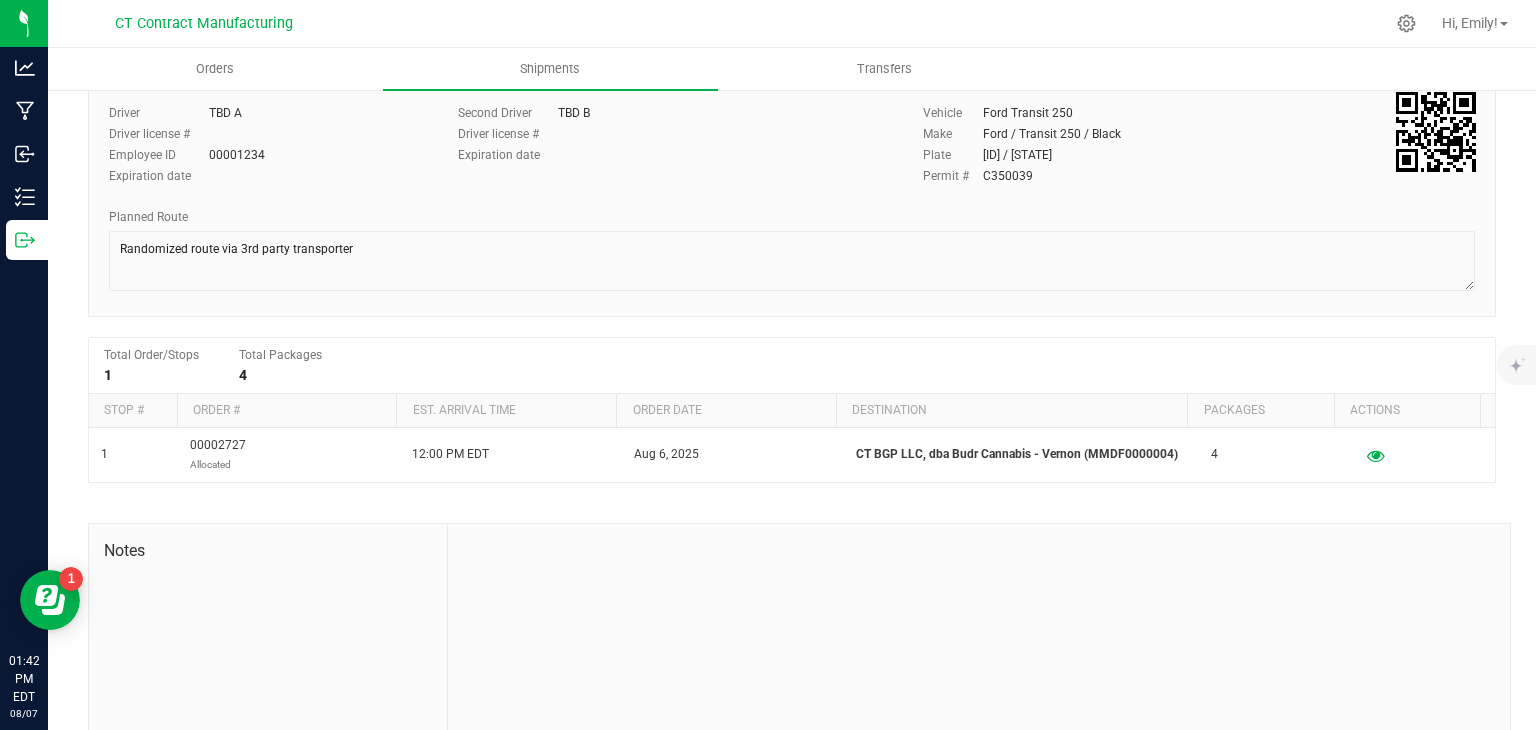 scroll, scrollTop: 0, scrollLeft: 0, axis: both 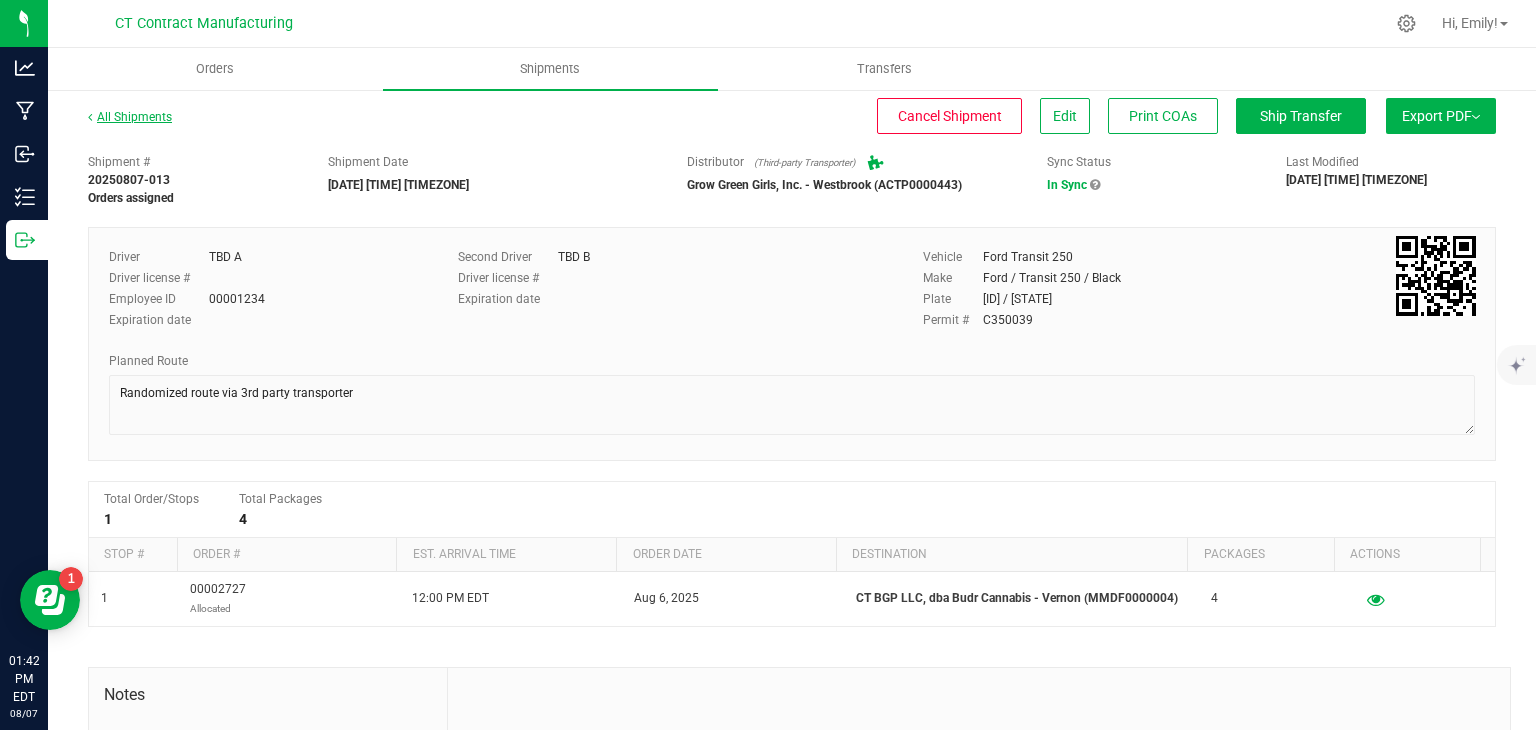click on "All Shipments" at bounding box center (130, 117) 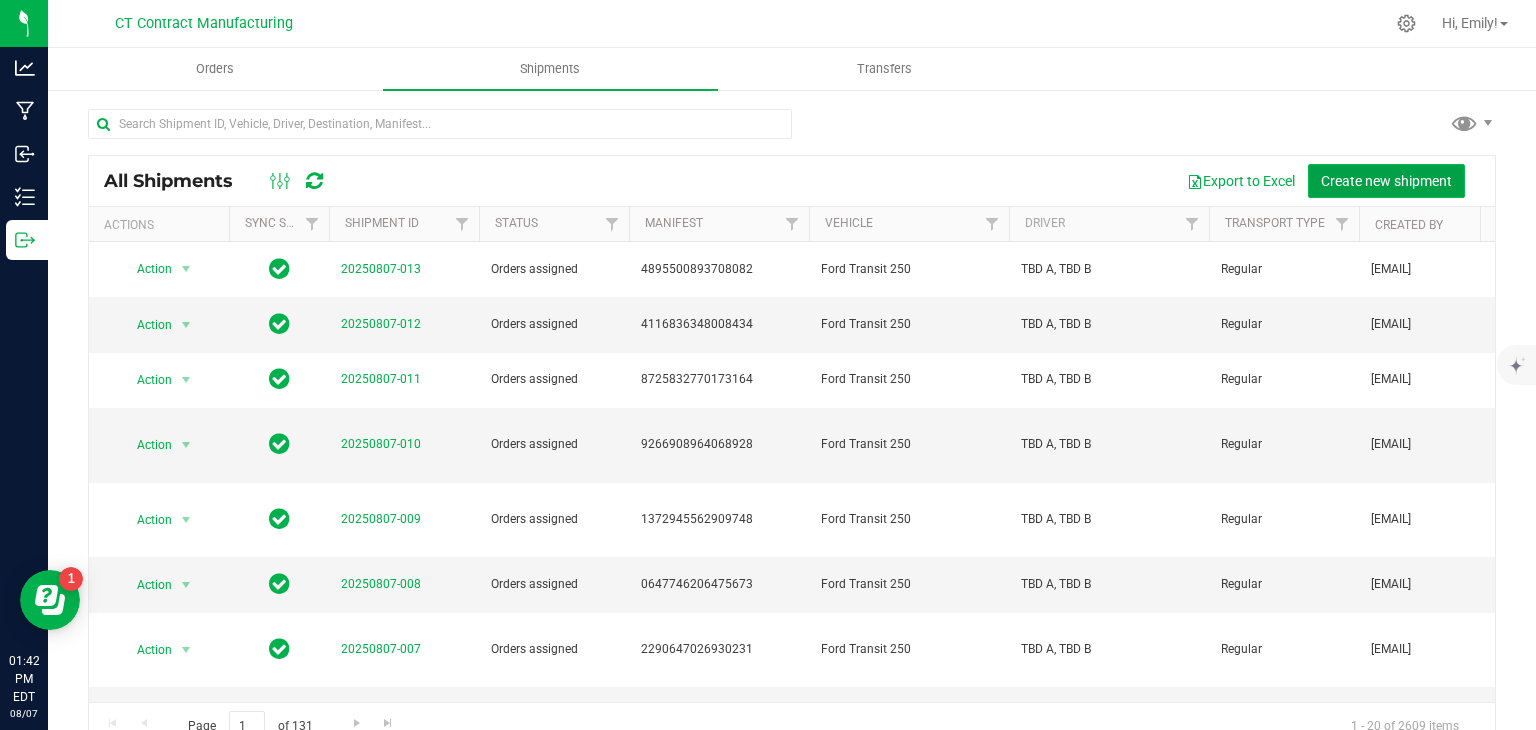 click on "Create new shipment" at bounding box center (1386, 181) 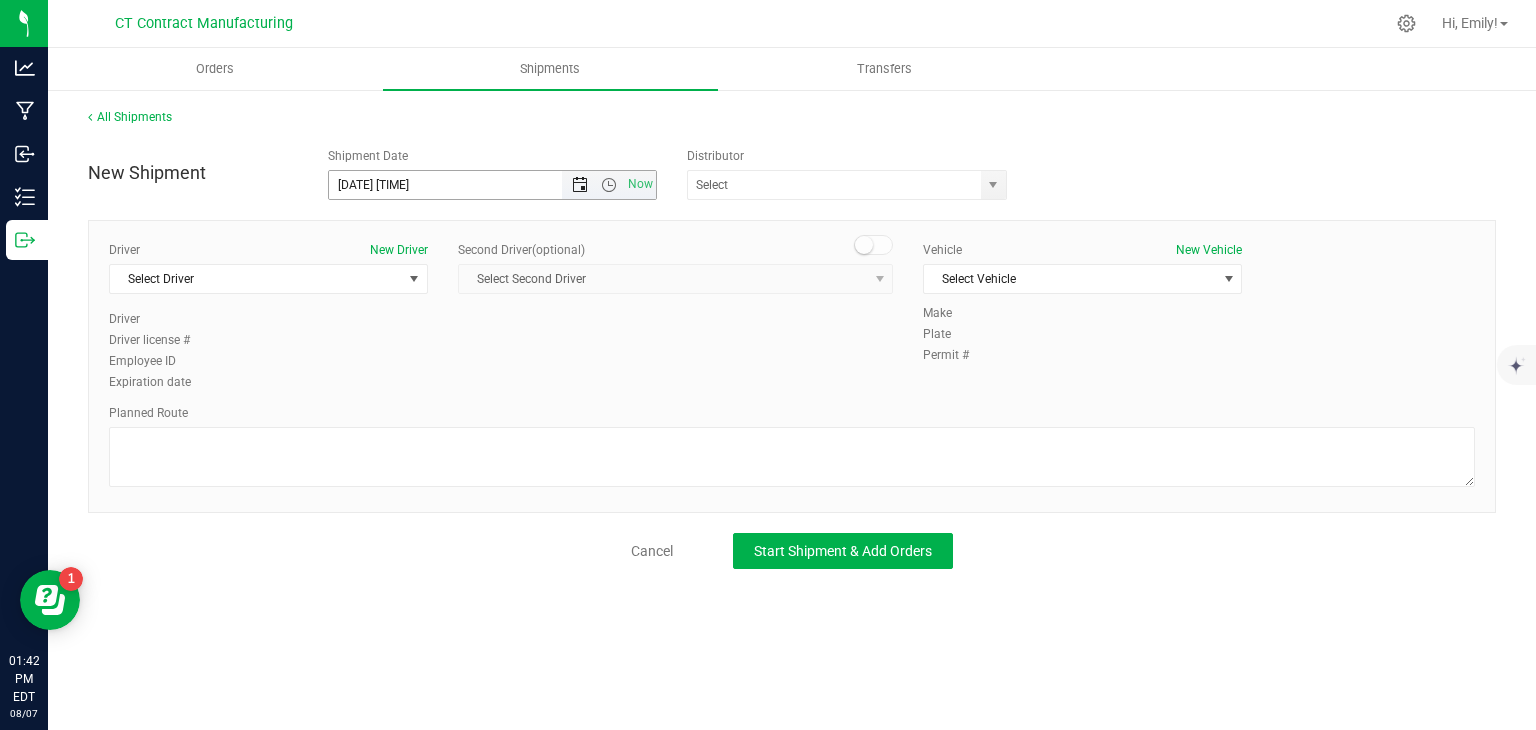 click at bounding box center (580, 185) 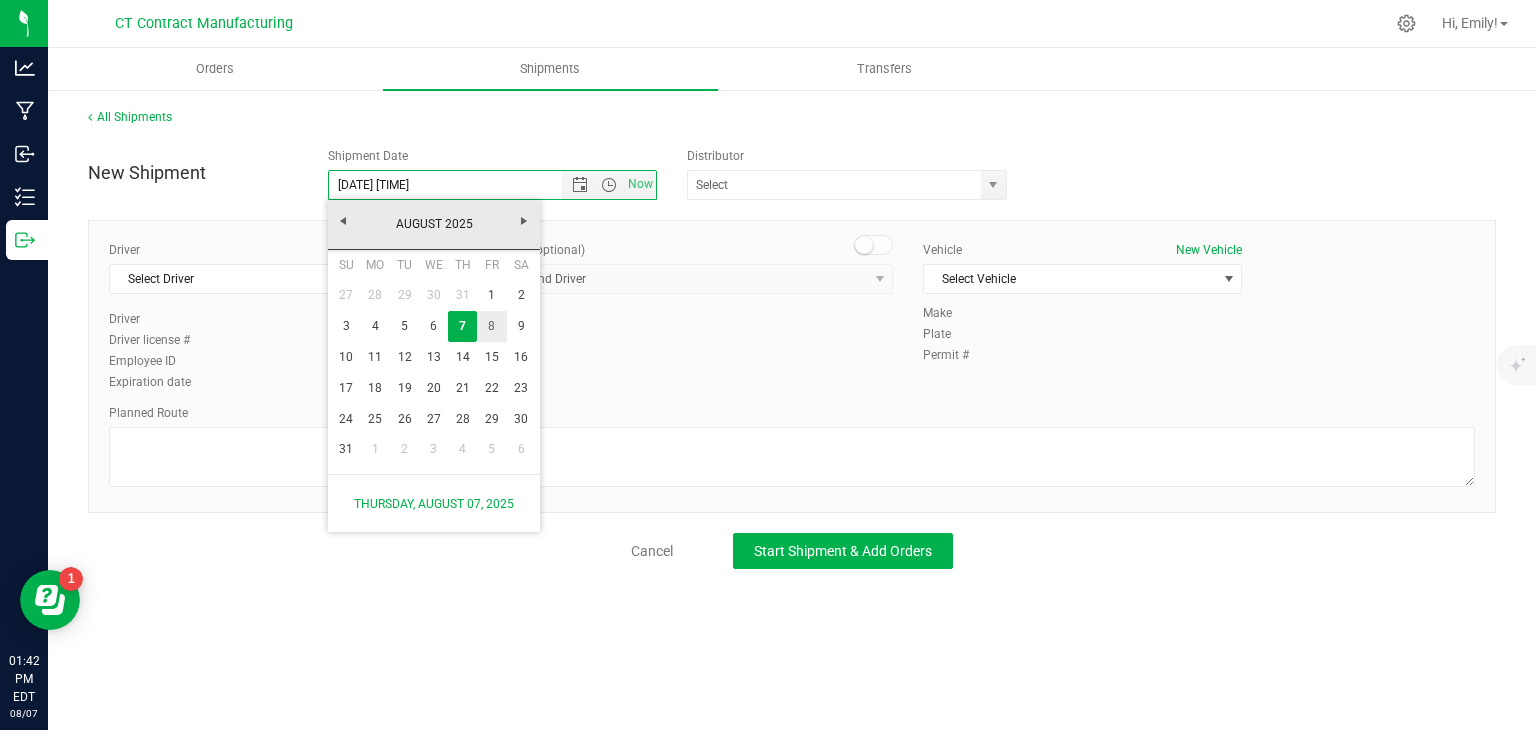 click on "8" at bounding box center [491, 326] 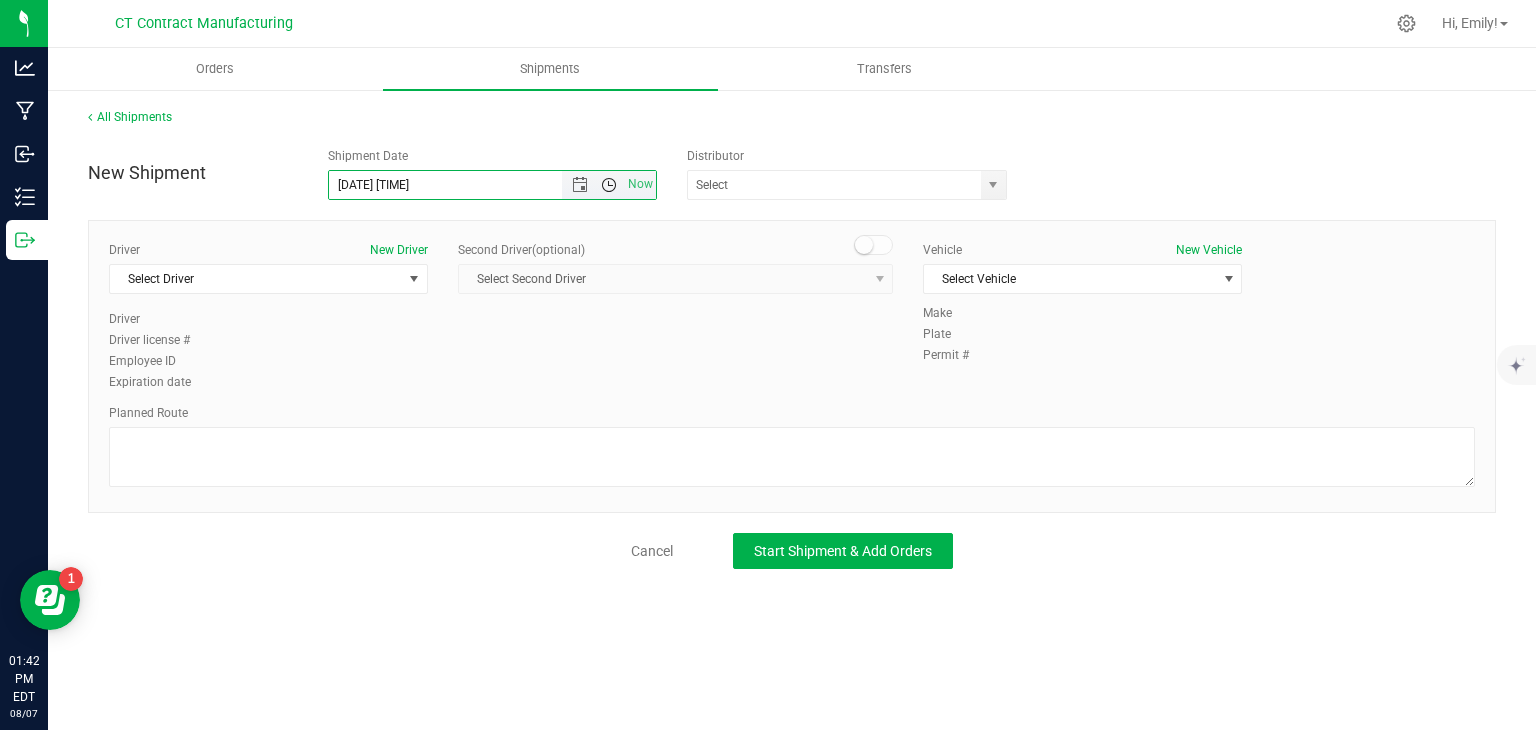 click at bounding box center (609, 185) 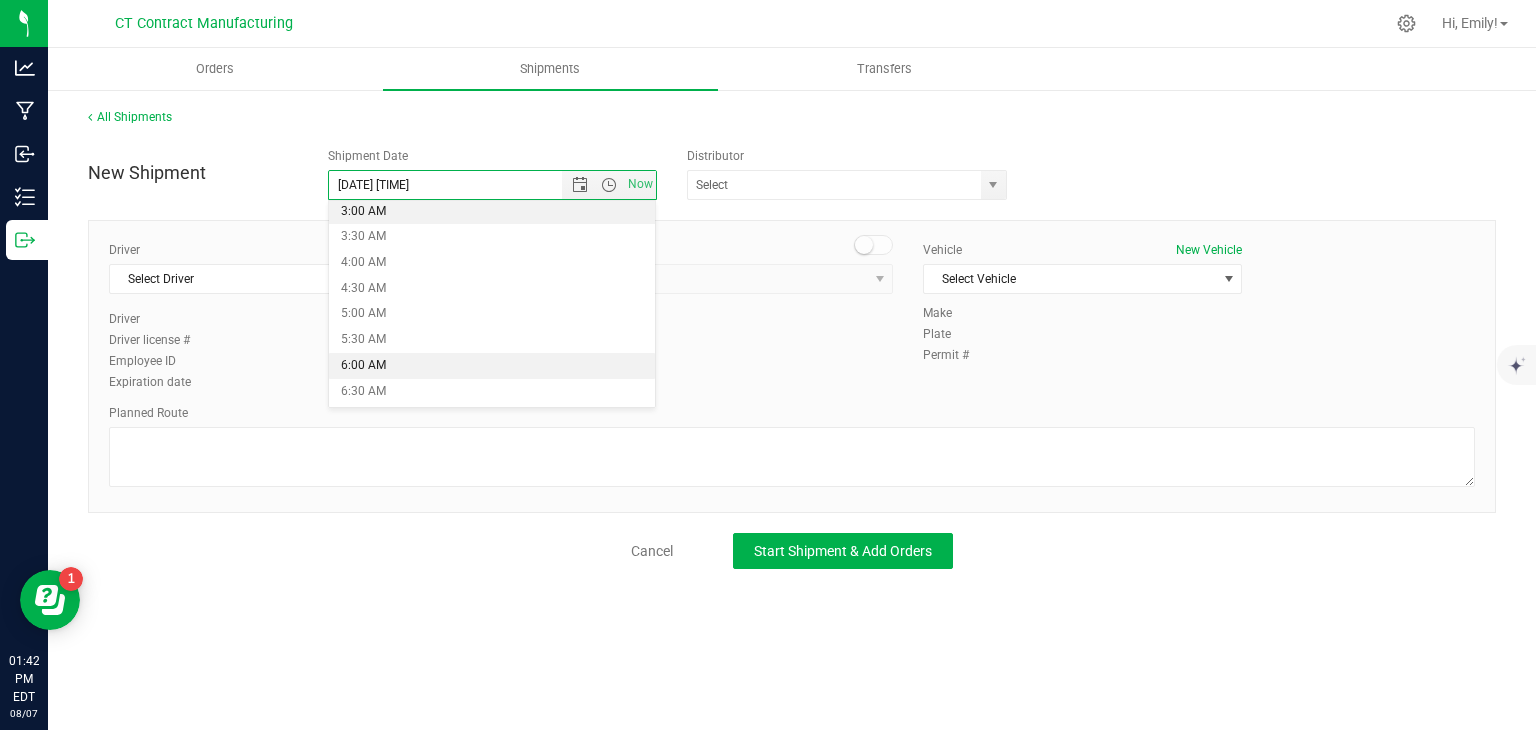 scroll, scrollTop: 300, scrollLeft: 0, axis: vertical 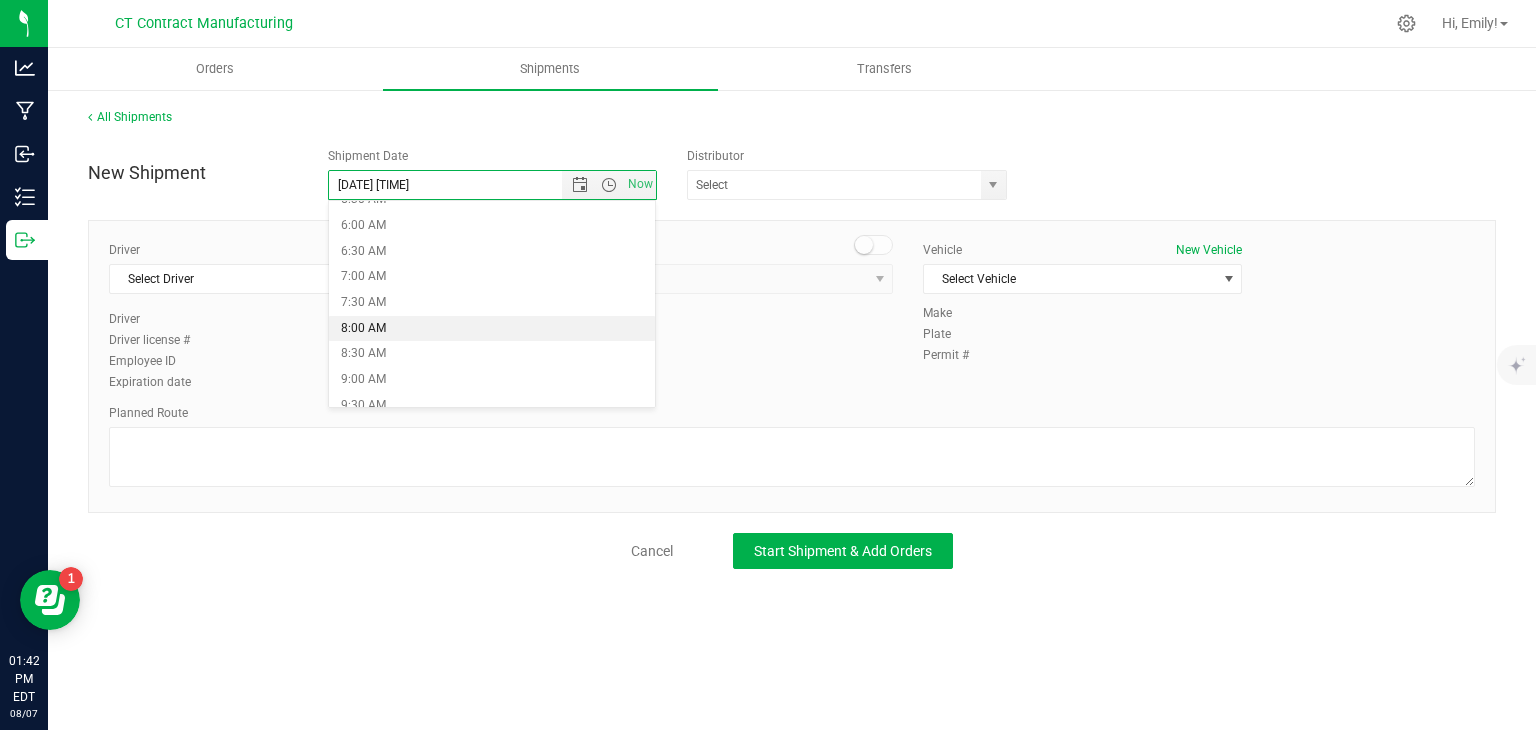 click on "8:00 AM" at bounding box center [492, 329] 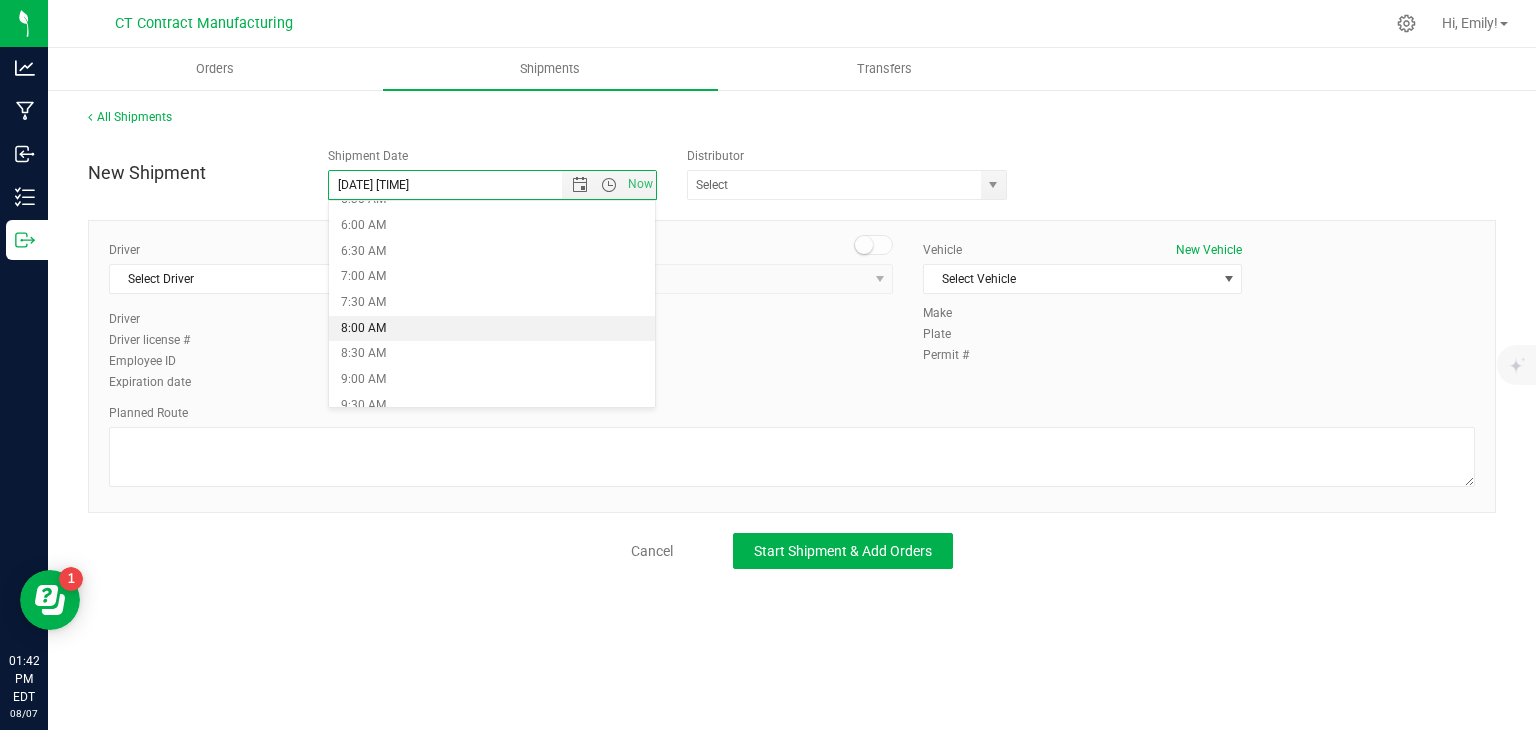 type on "8/8/2025 8:00 AM" 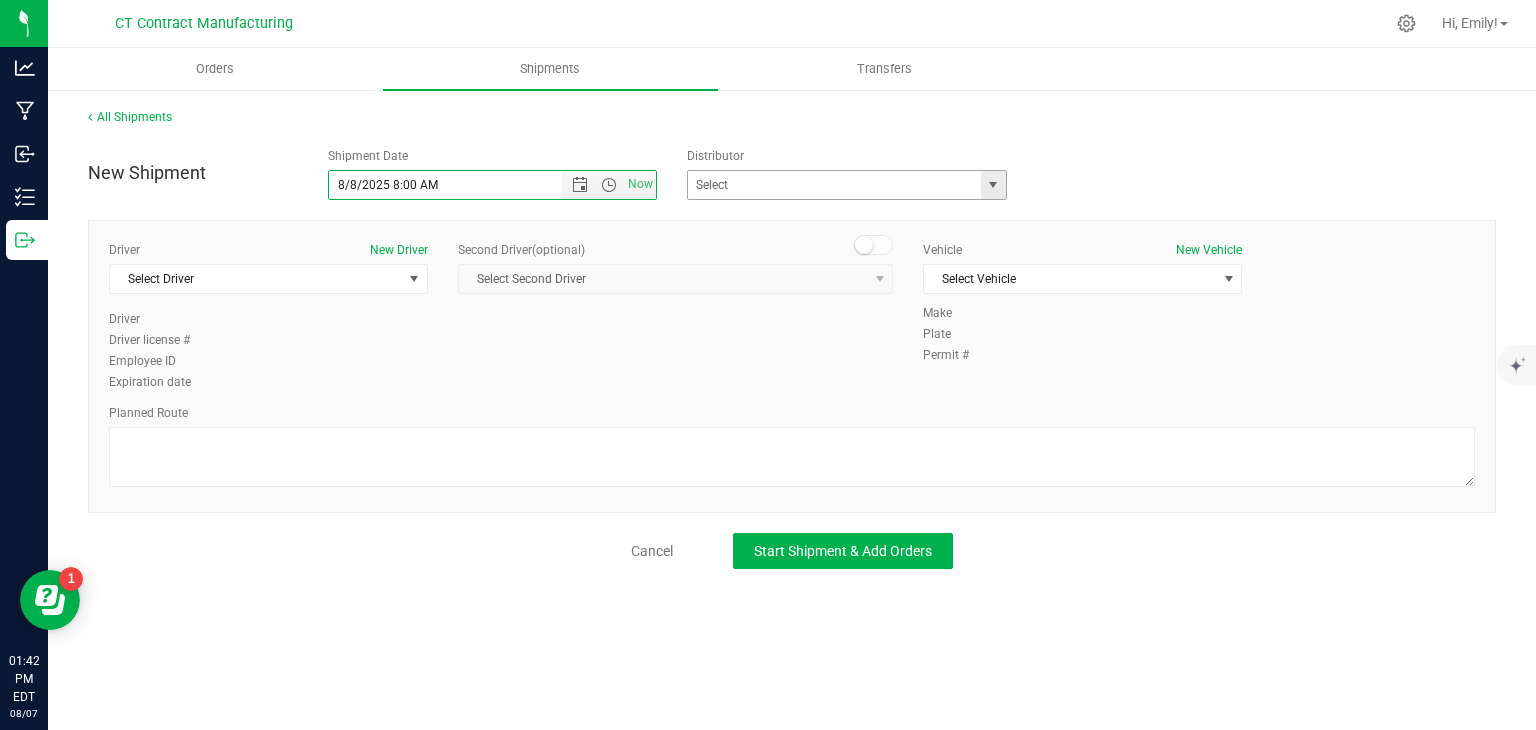 click at bounding box center [993, 185] 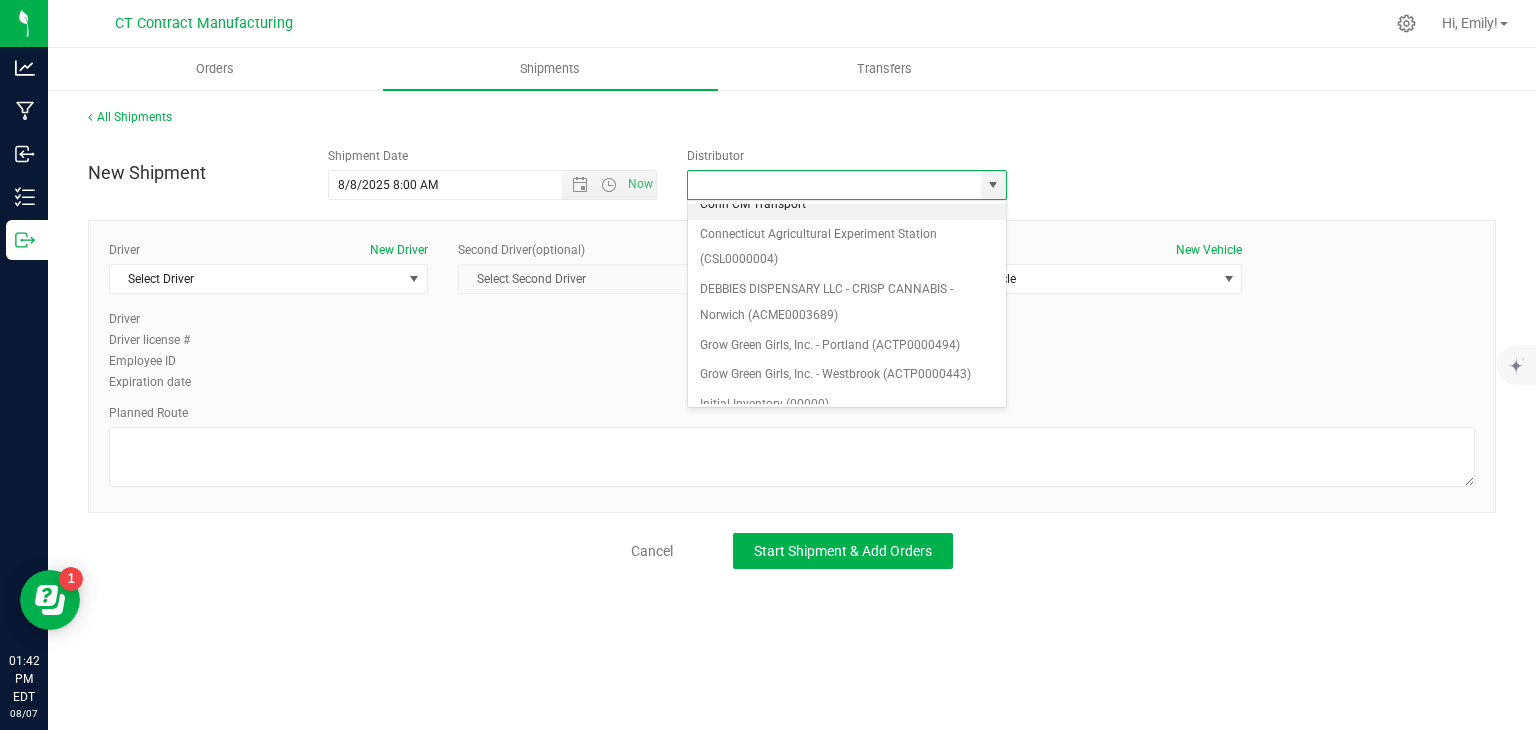 scroll, scrollTop: 186, scrollLeft: 0, axis: vertical 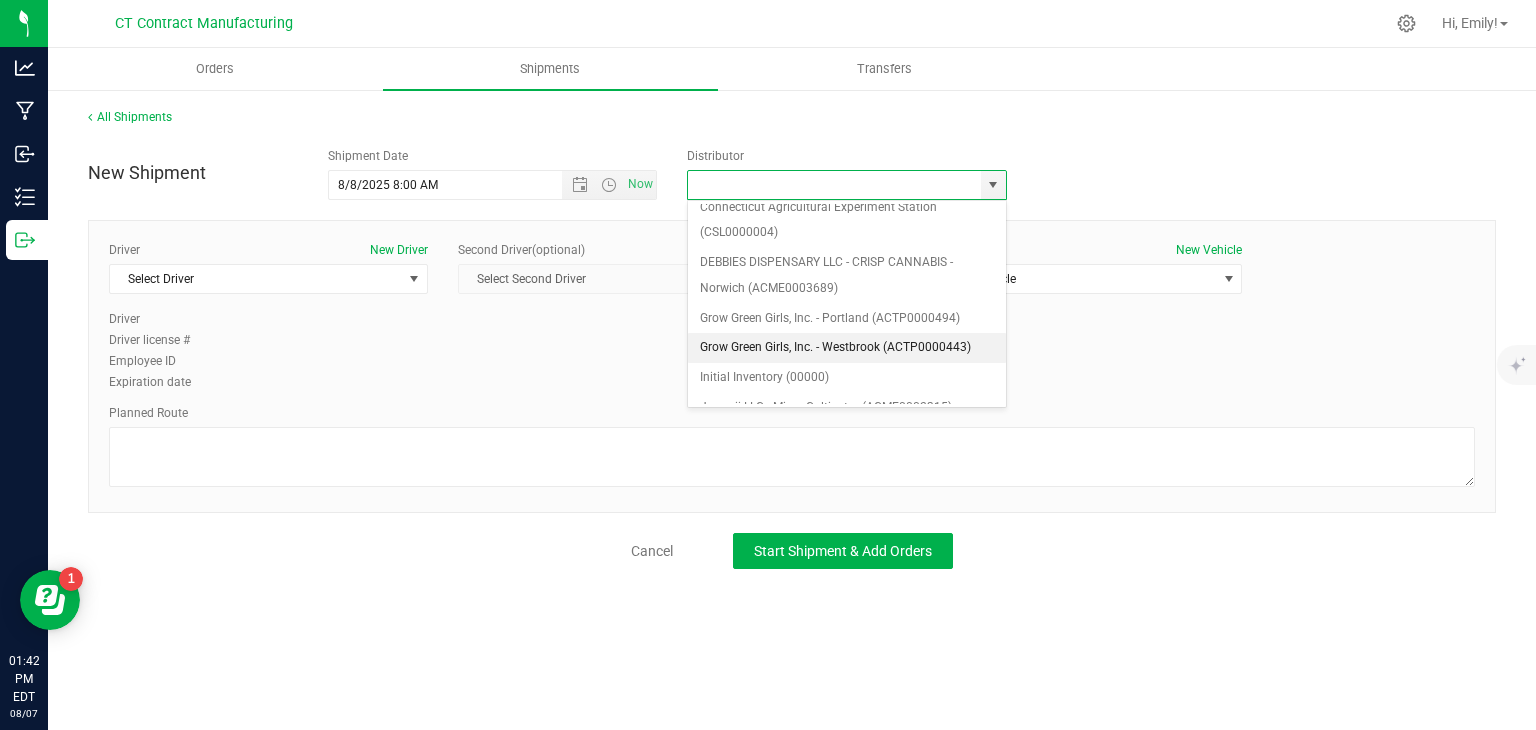 click on "Grow Green Girls, Inc. - Westbrook (ACTP0000443)" at bounding box center [847, 348] 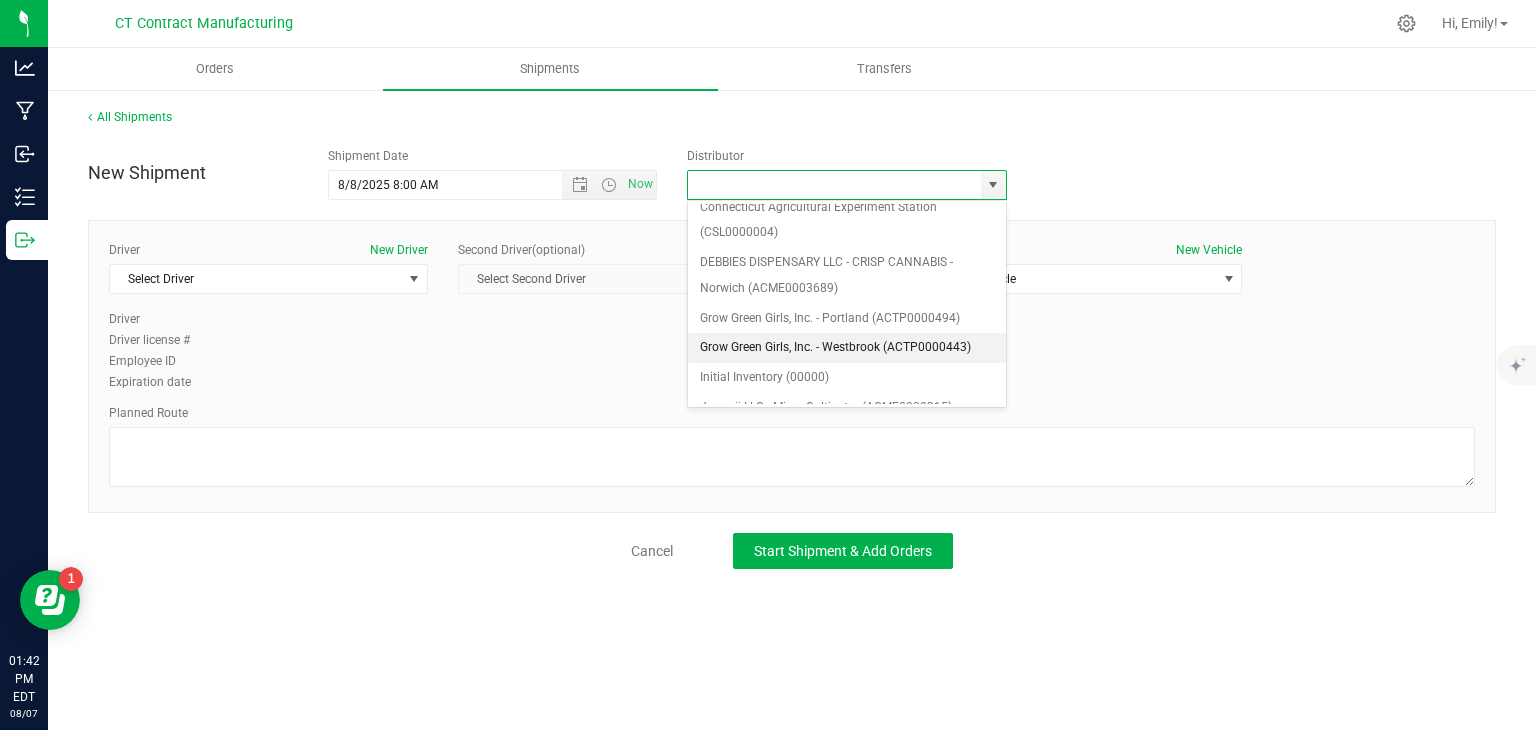 type on "Grow Green Girls, Inc. - Westbrook (ACTP0000443)" 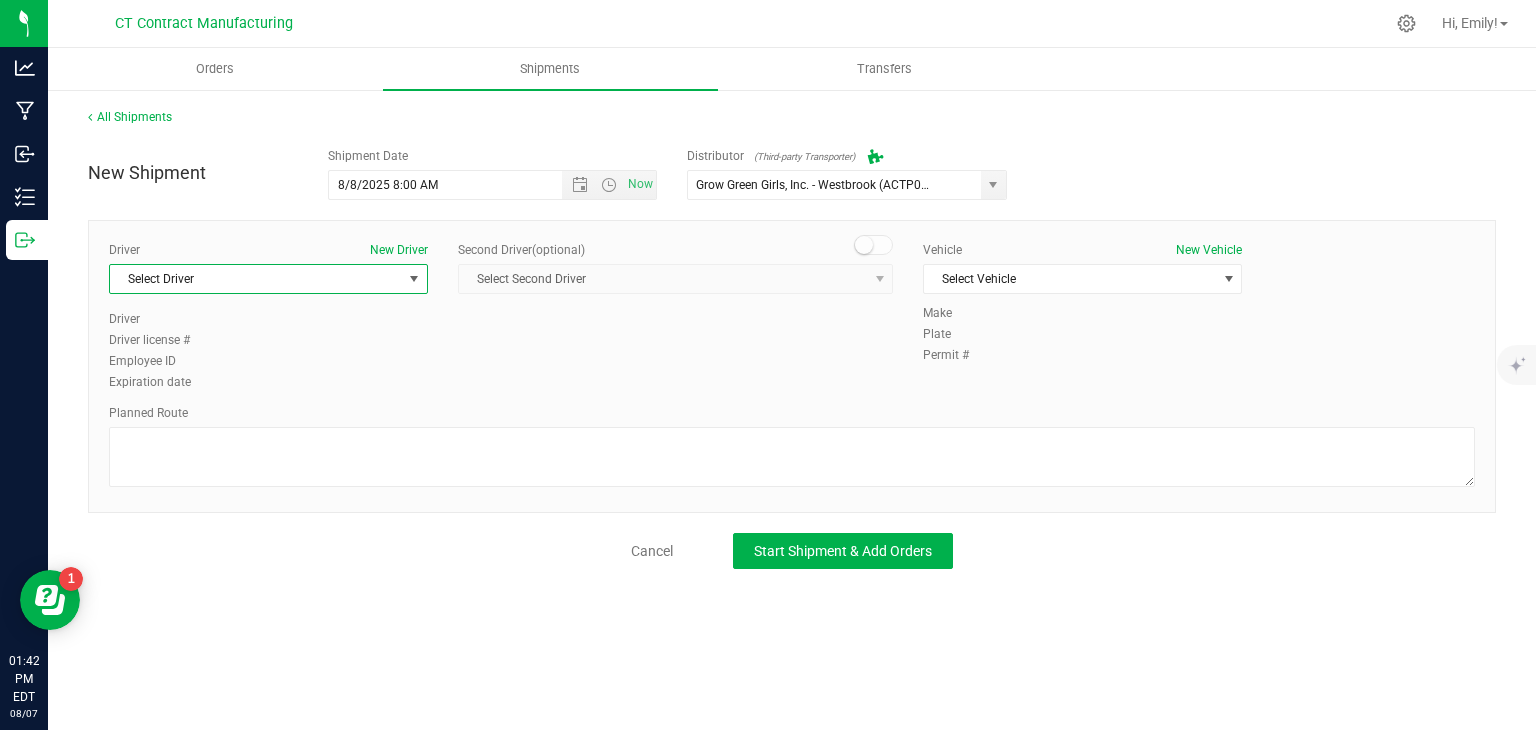 click on "Select Driver" at bounding box center (256, 279) 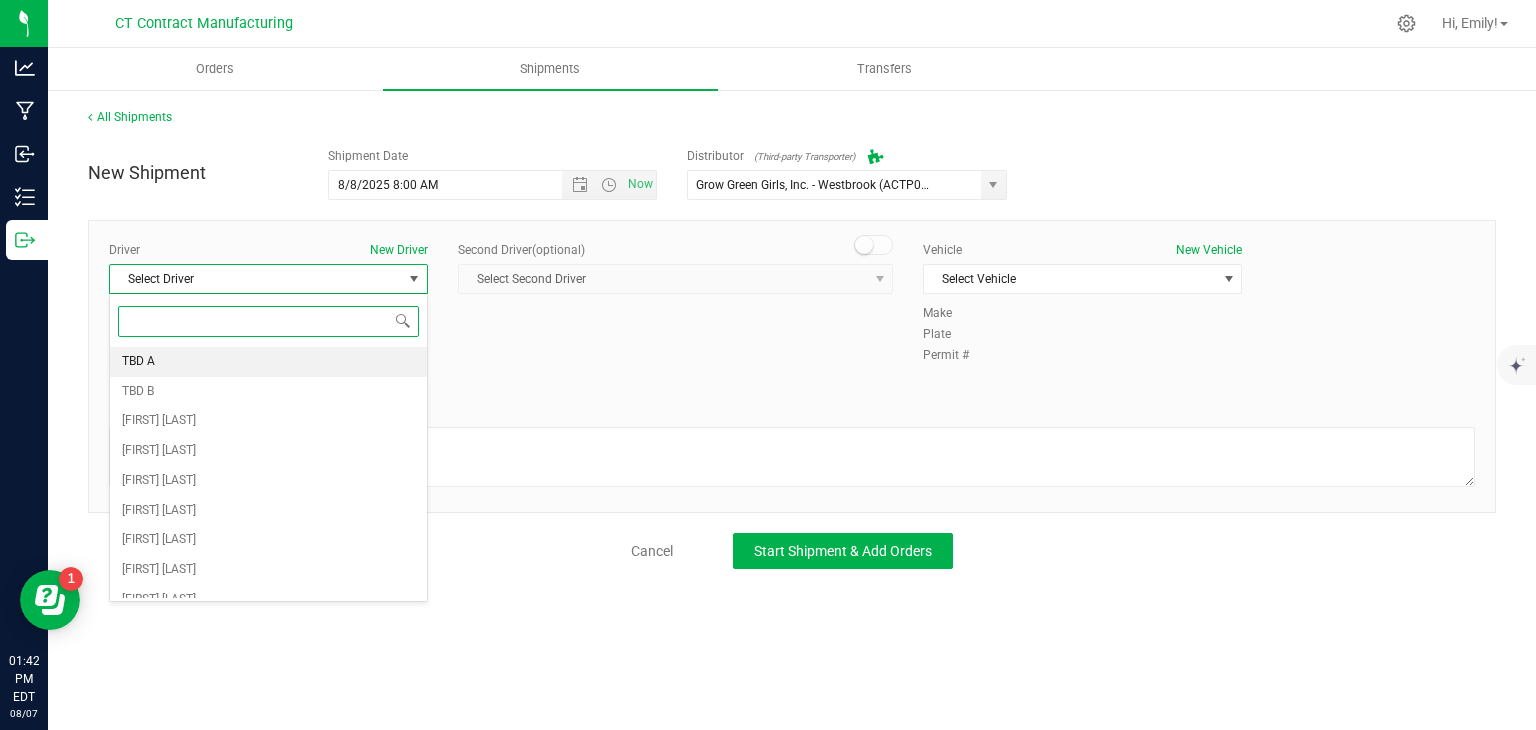 click on "TBD A" at bounding box center [268, 362] 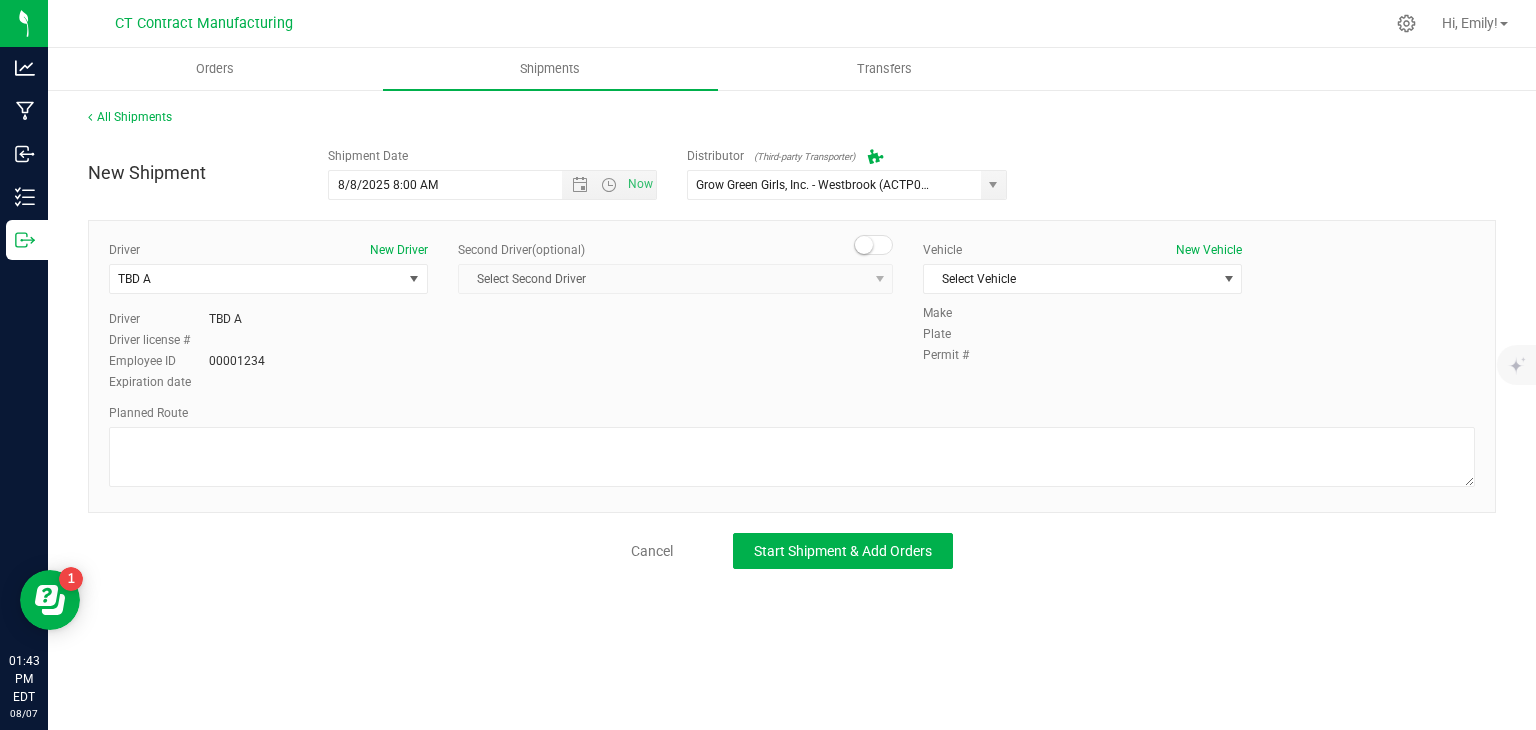 click at bounding box center (874, 245) 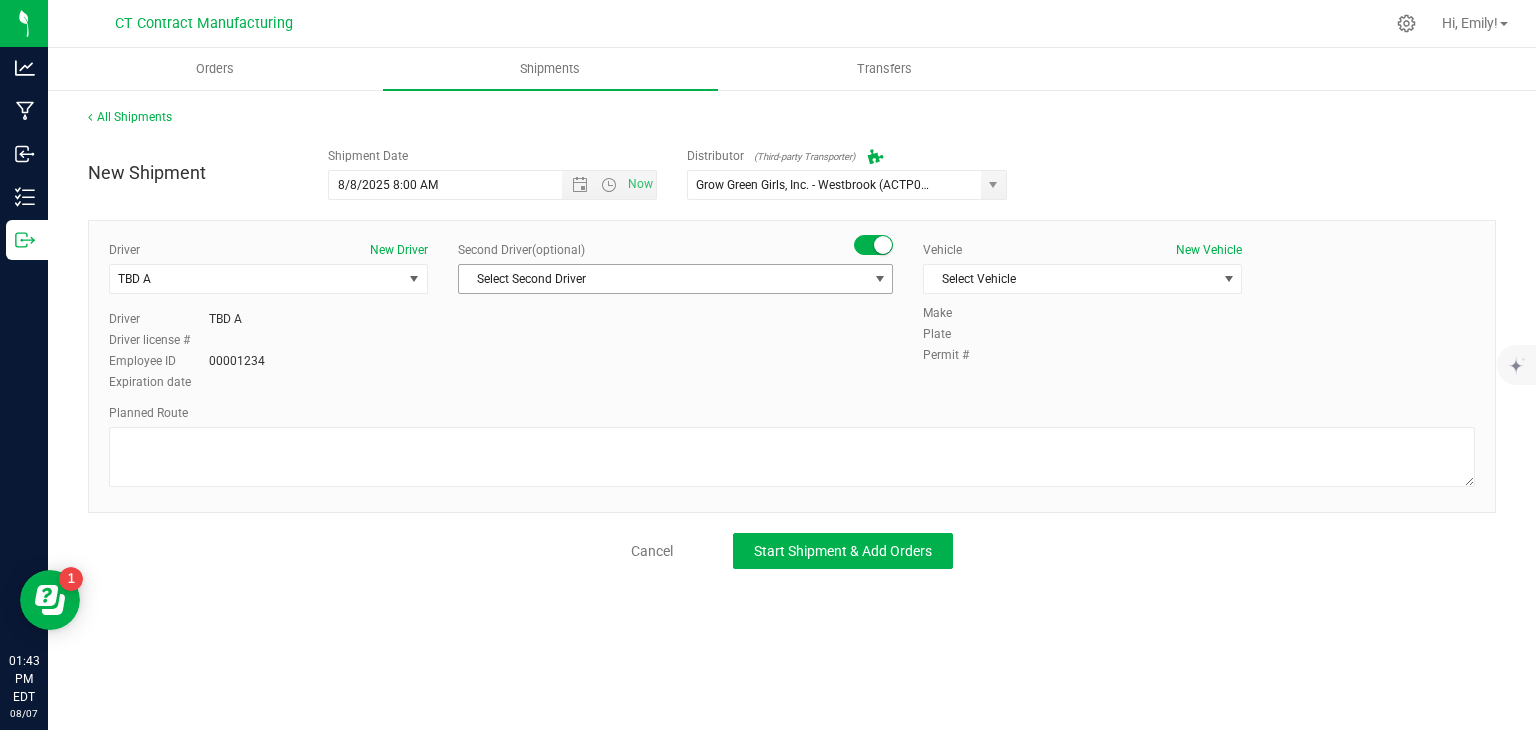 click on "Select Second Driver" at bounding box center [663, 279] 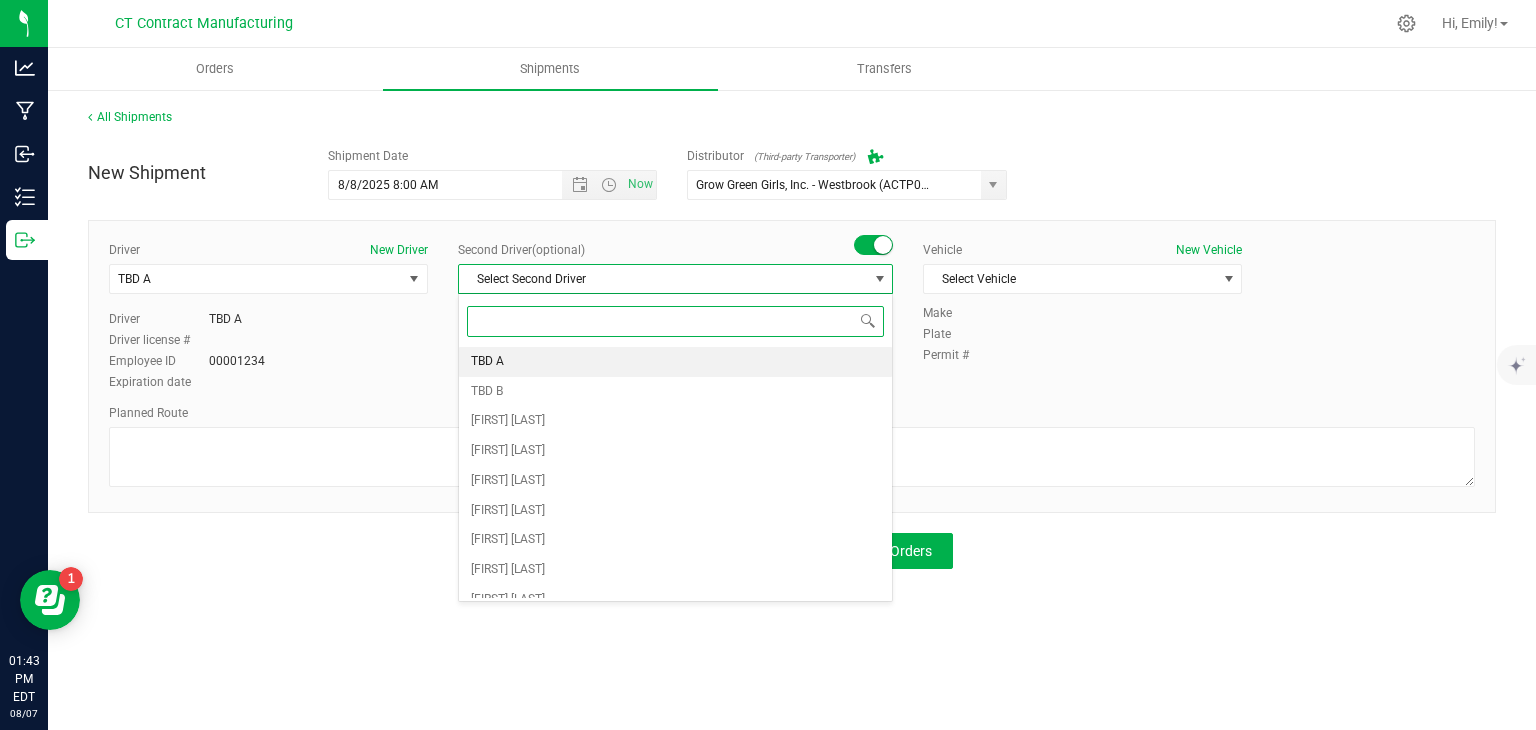 click on "TBD A" at bounding box center (675, 362) 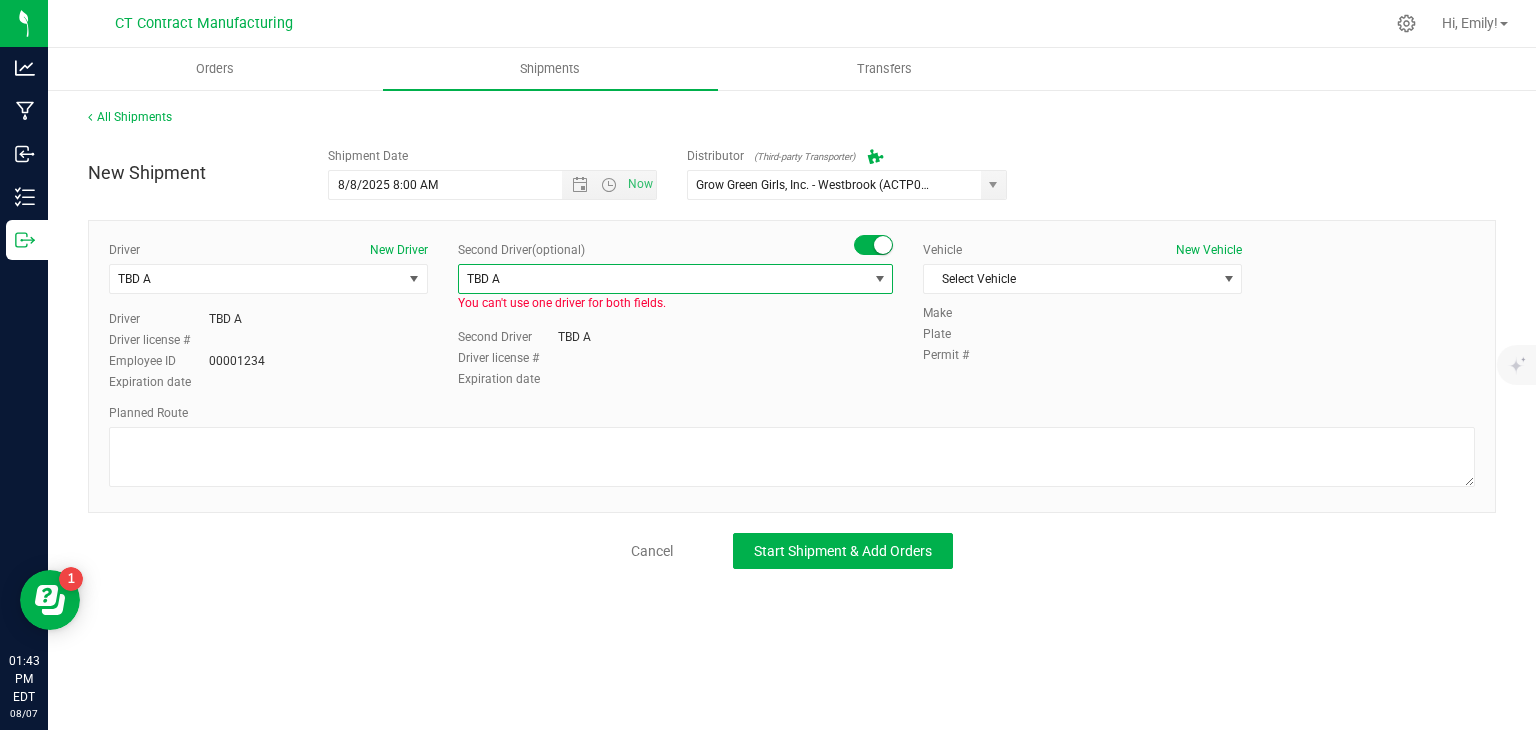 click on "TBD A" at bounding box center [663, 279] 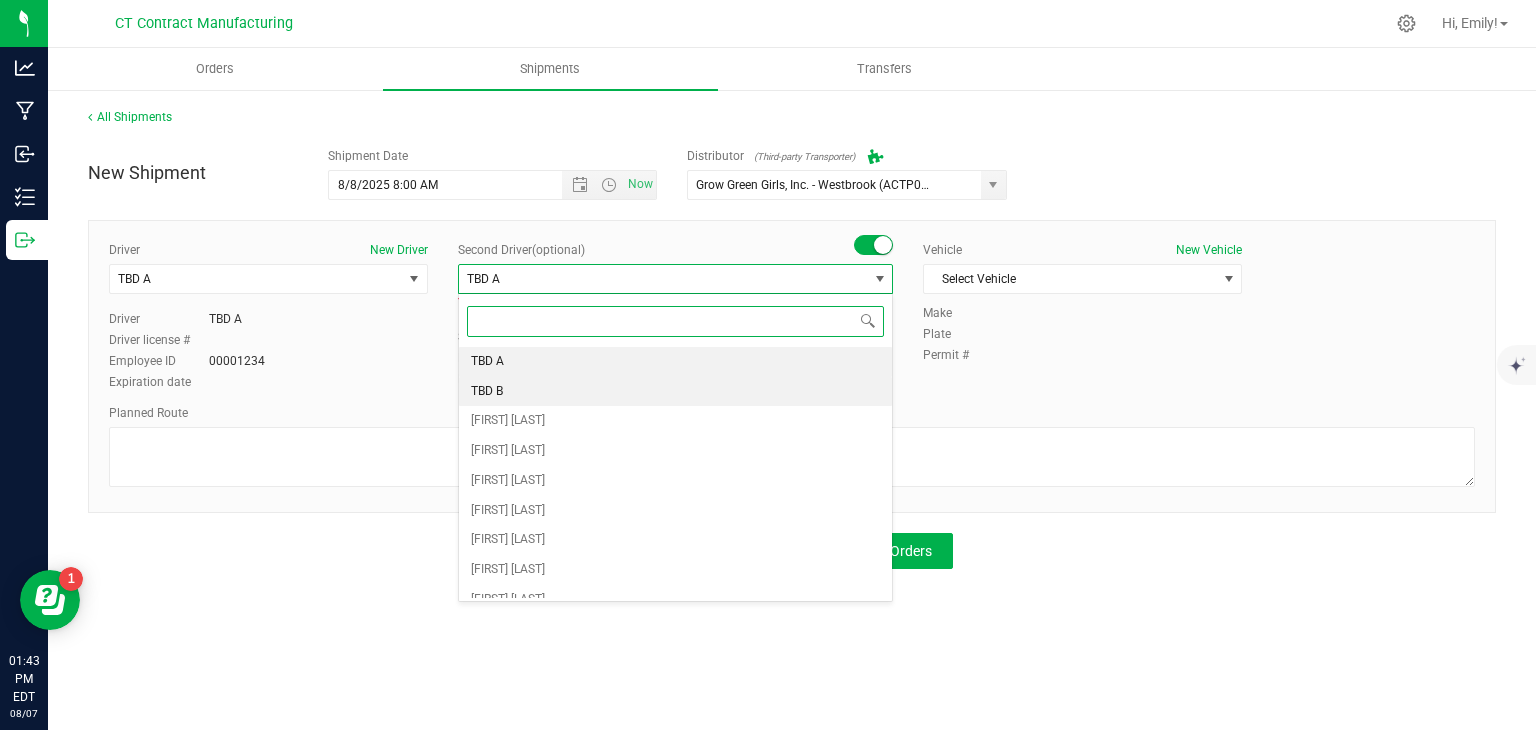 click on "TBD B" at bounding box center [675, 392] 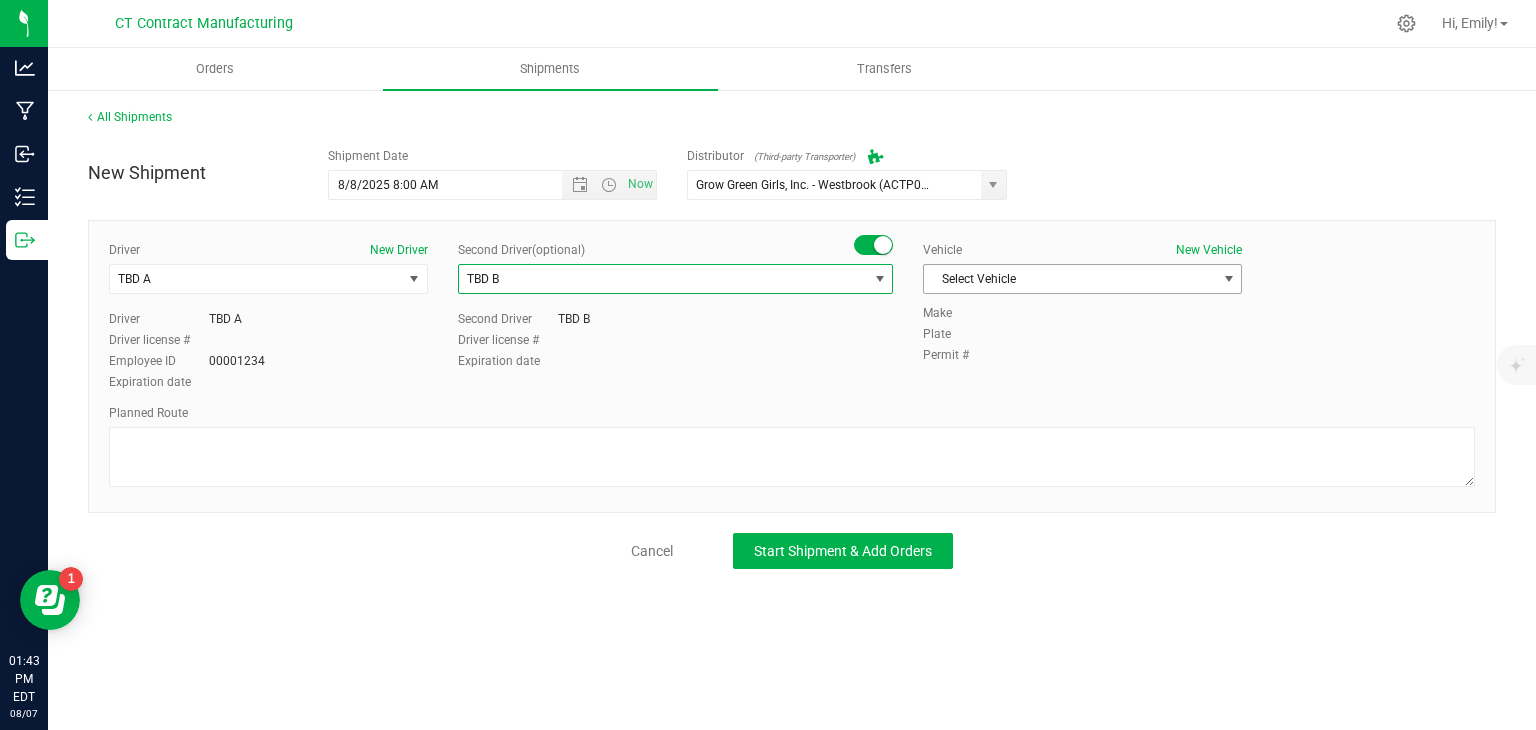 click on "Select Vehicle" at bounding box center (1070, 279) 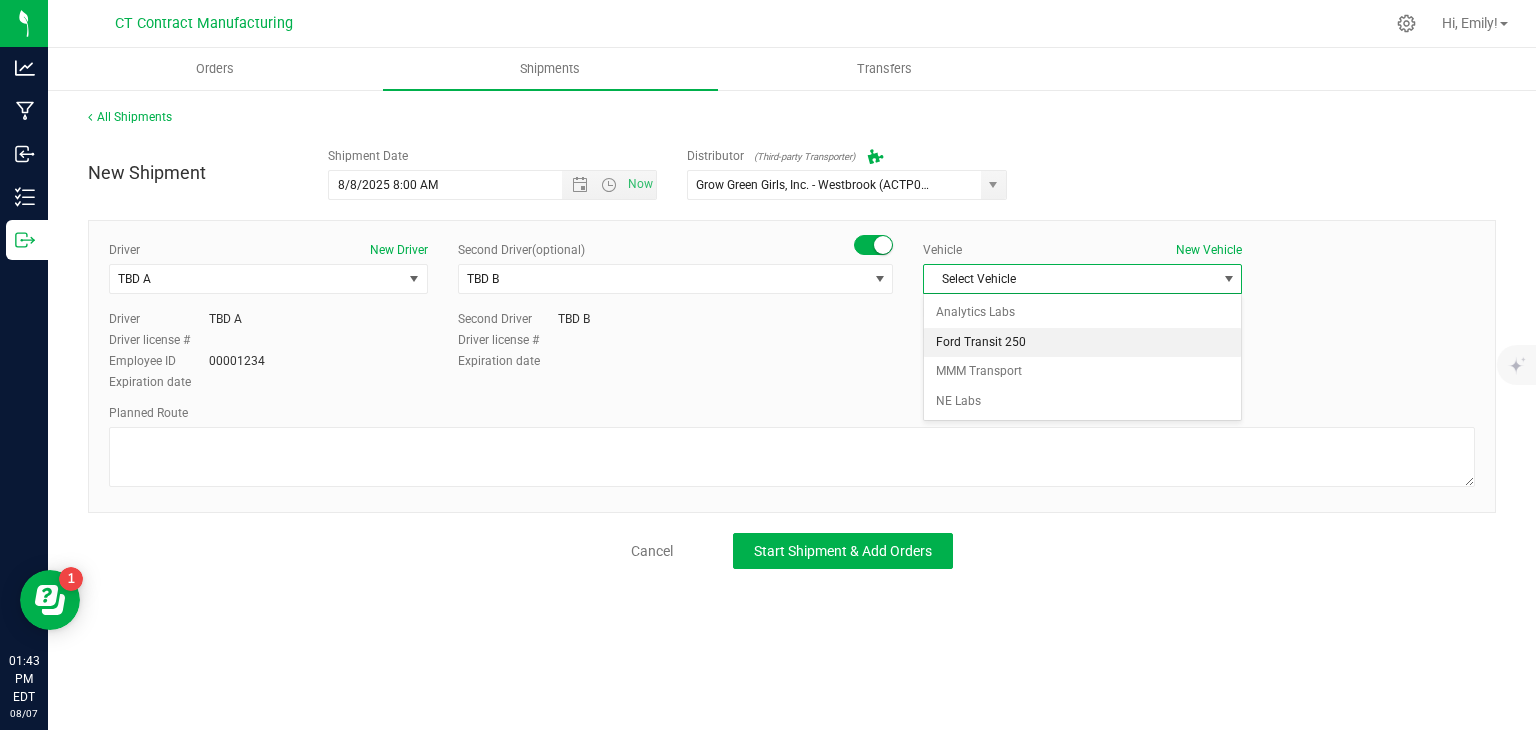 click on "Ford Transit 250" at bounding box center [1082, 343] 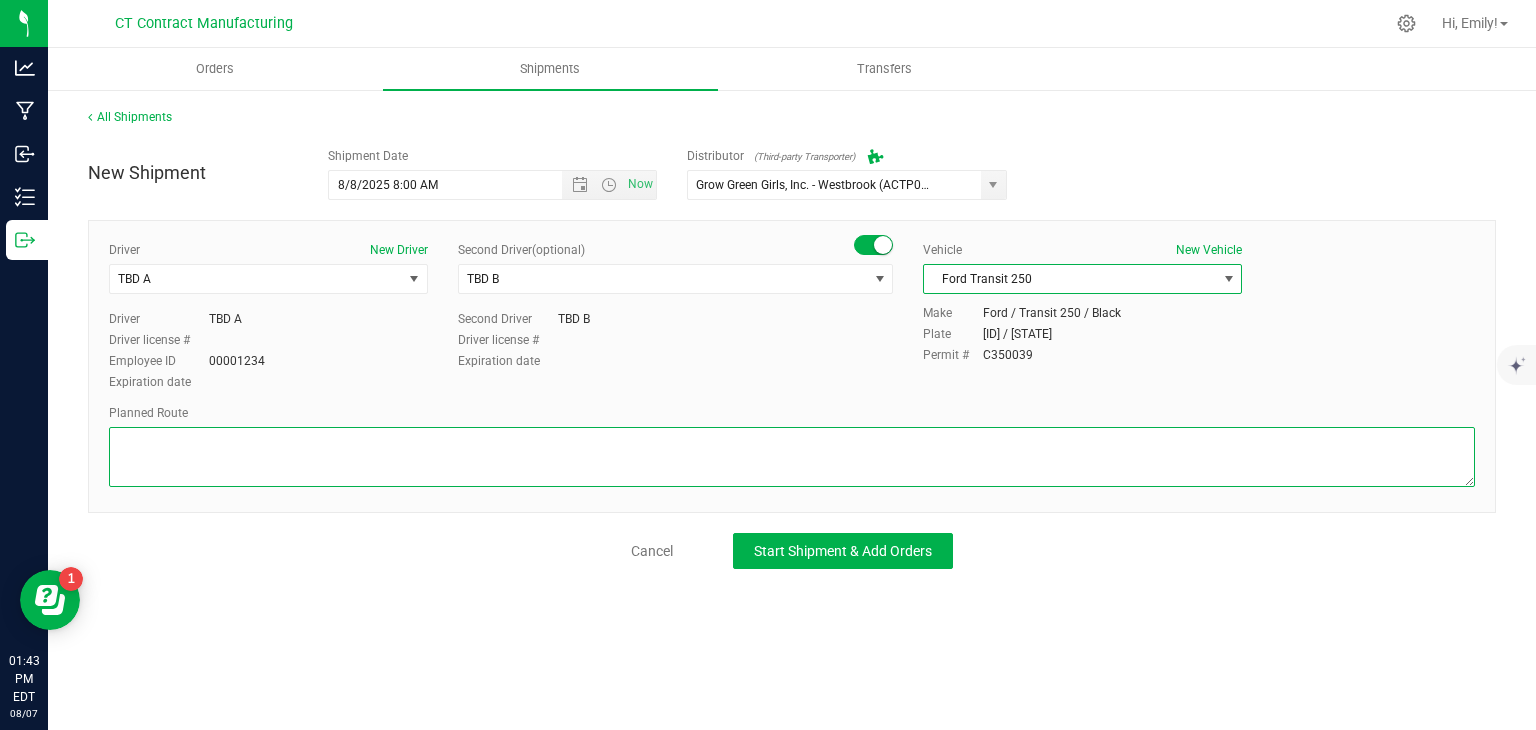 click at bounding box center [792, 457] 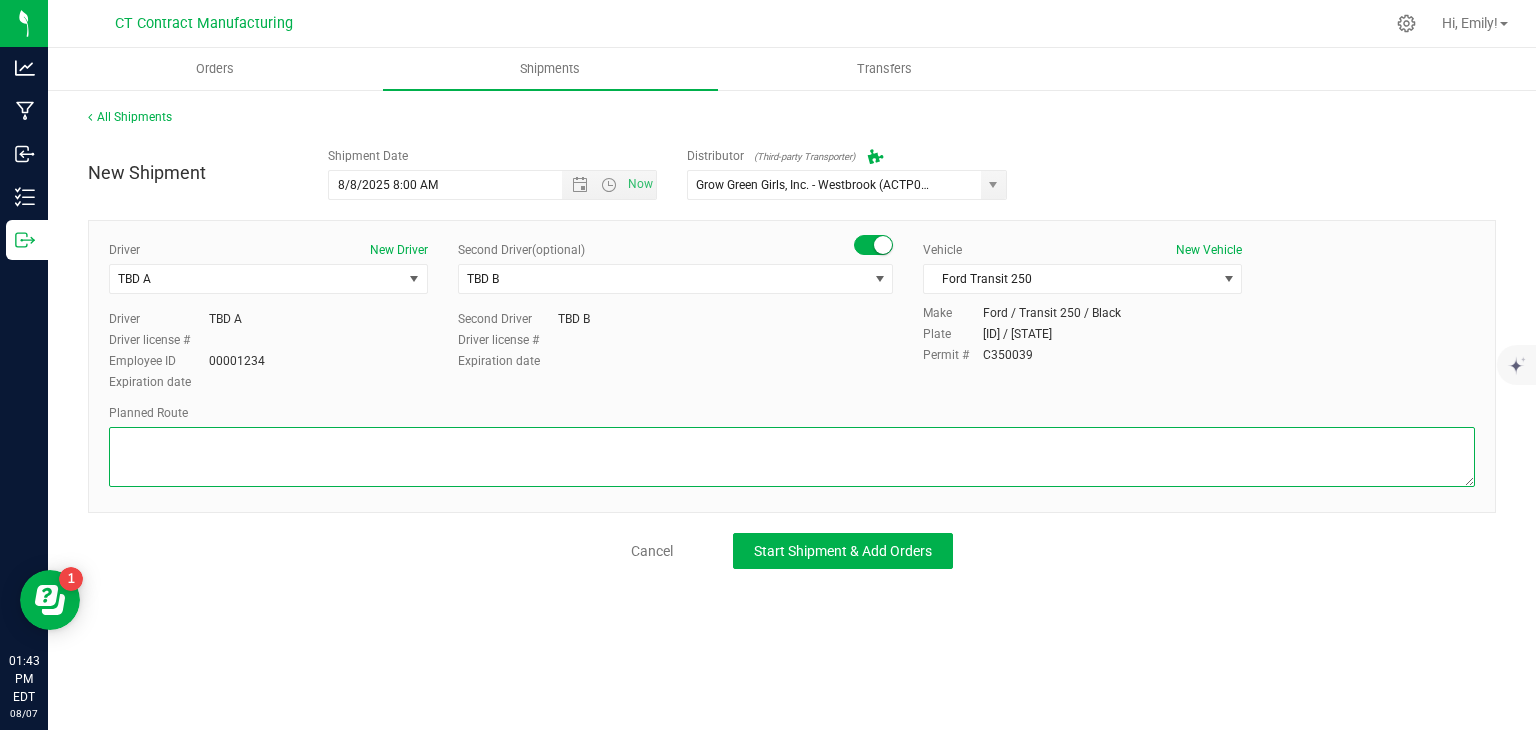 paste on "Randomized route via 3rd party transporter" 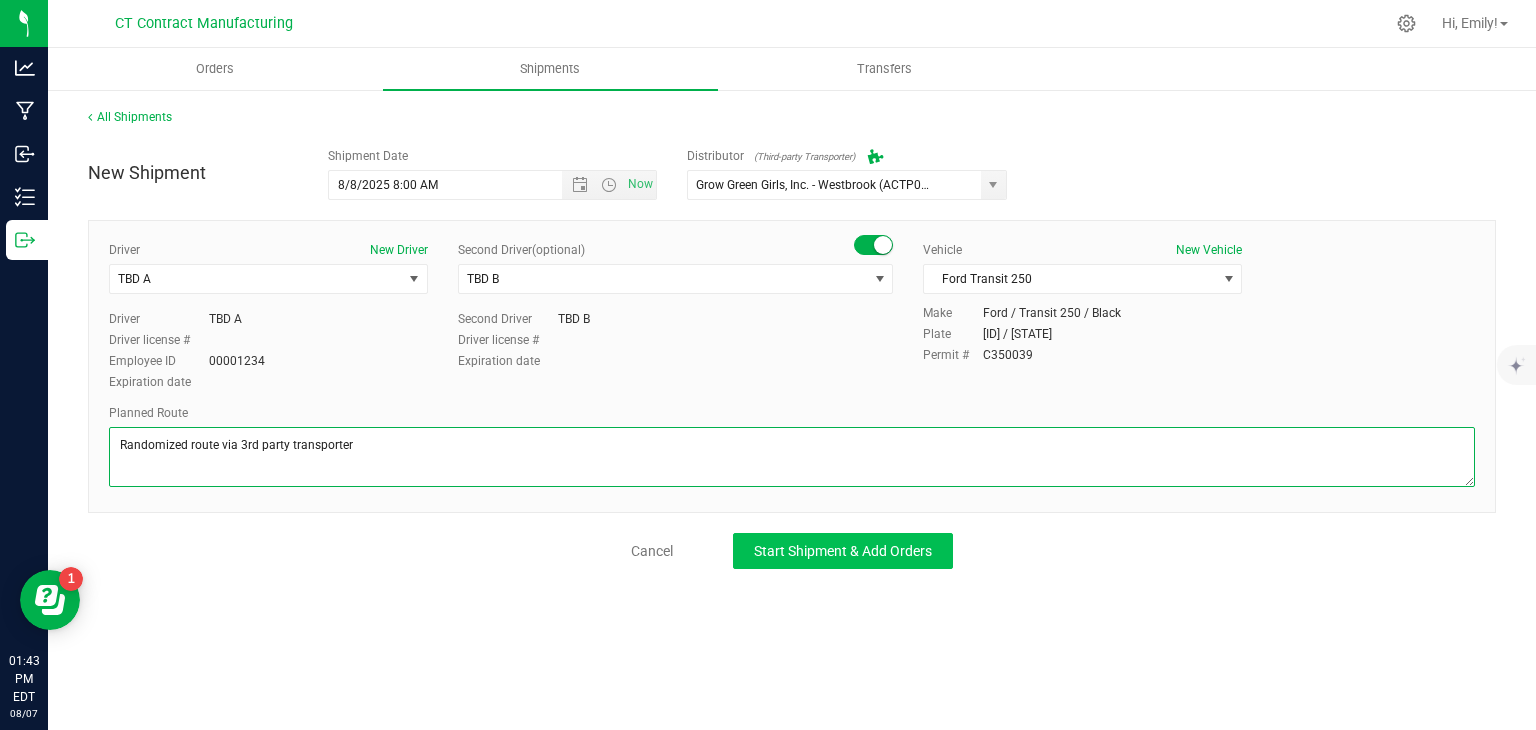 type on "Randomized route via 3rd party transporter" 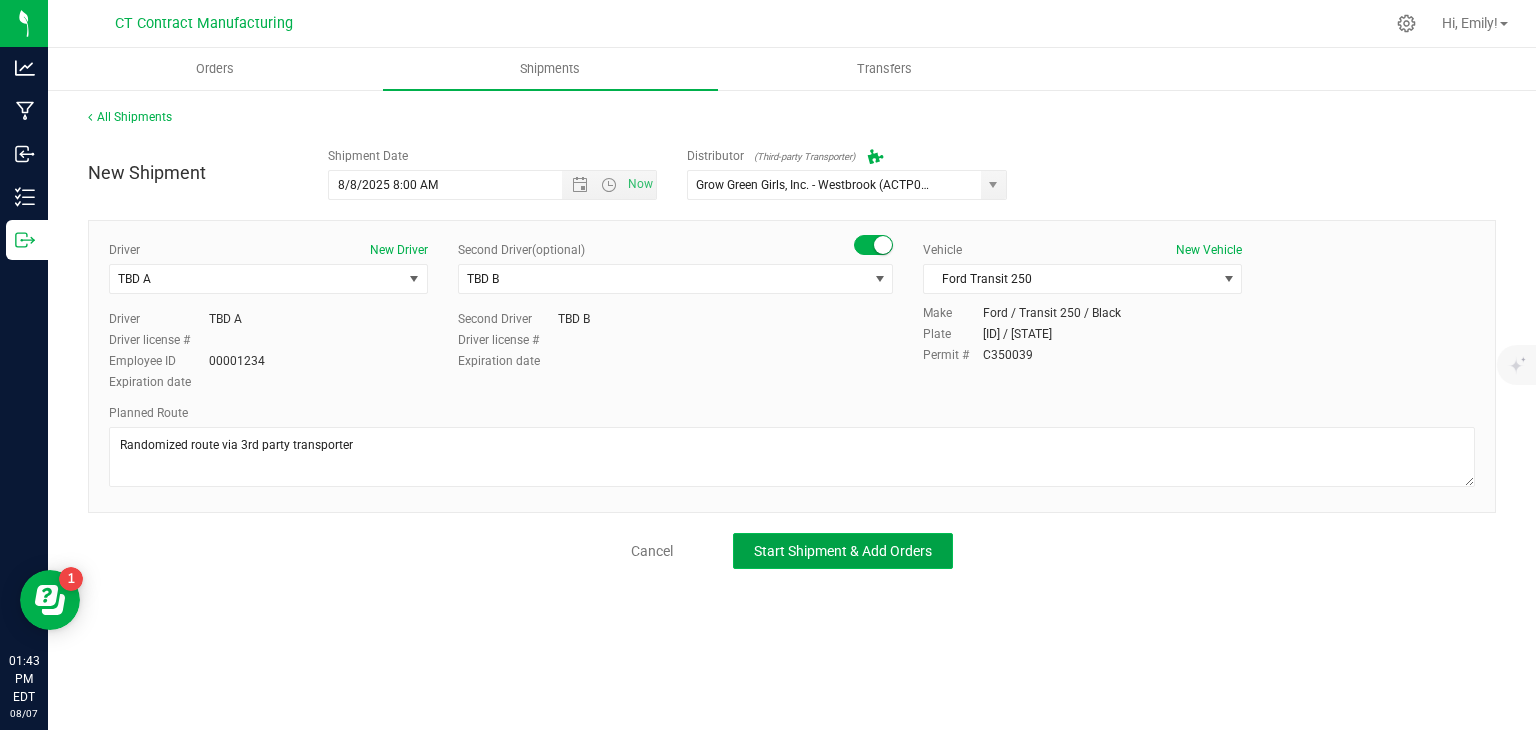 click on "Start Shipment & Add Orders" 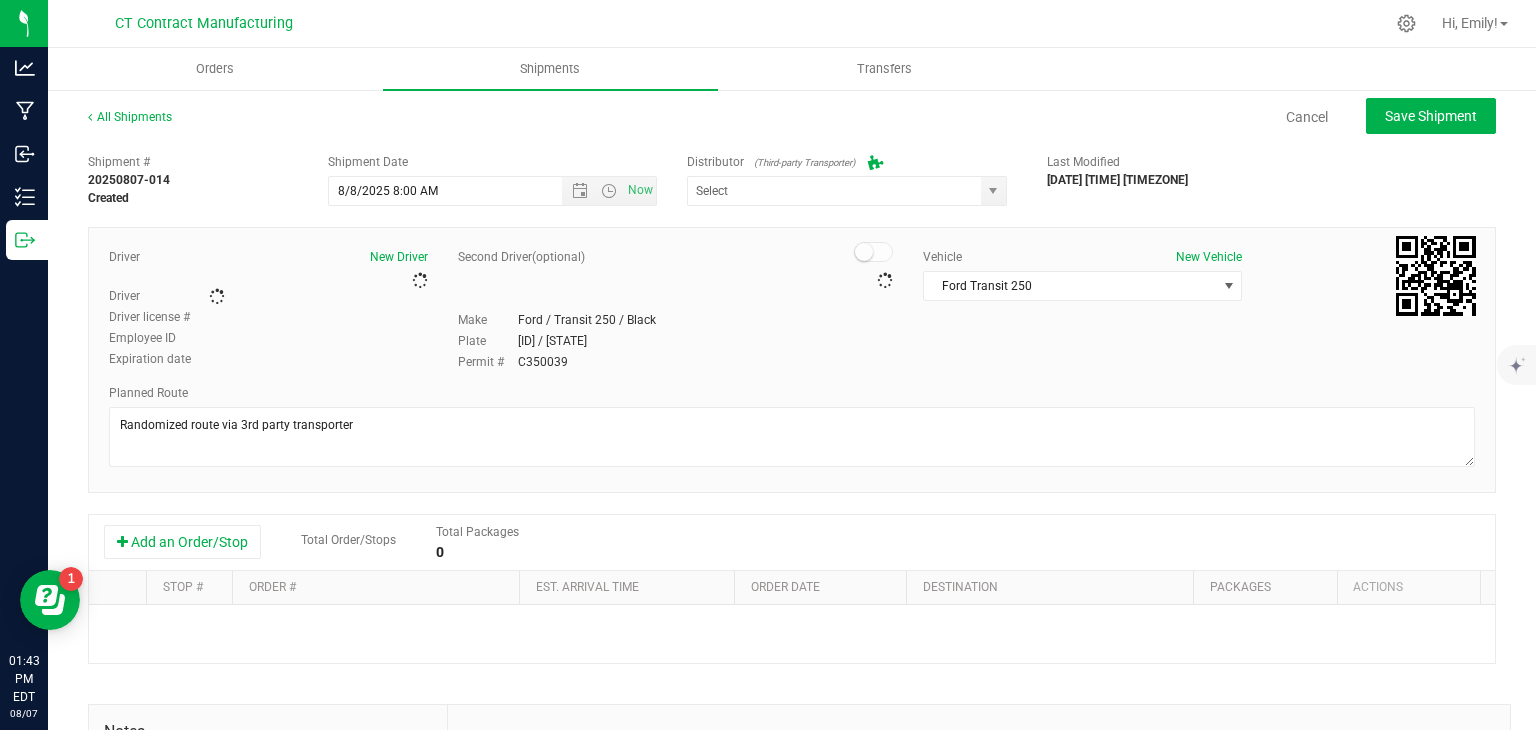 type on "Grow Green Girls, Inc. - Westbrook (ACTP0000443)" 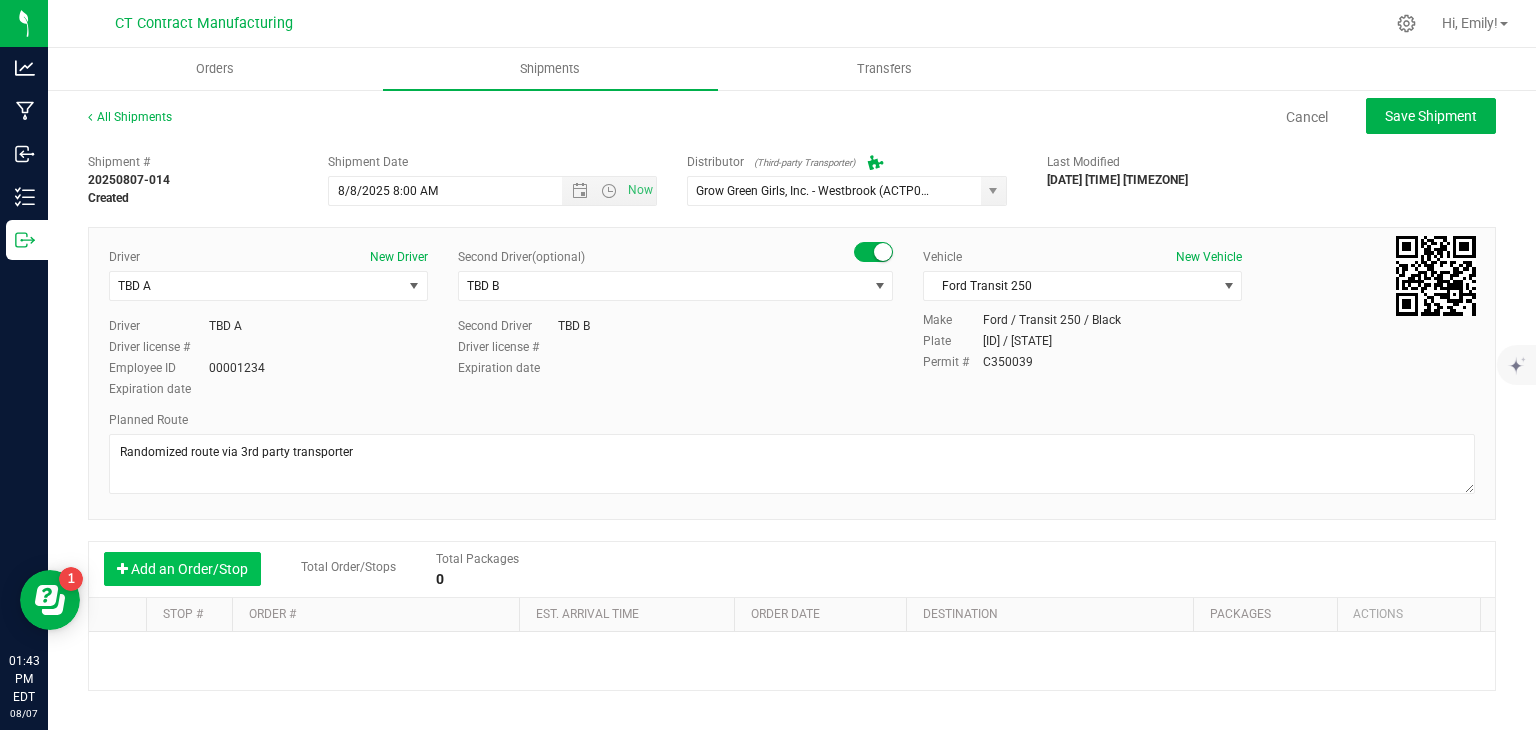 click on "Add an Order/Stop" at bounding box center [182, 569] 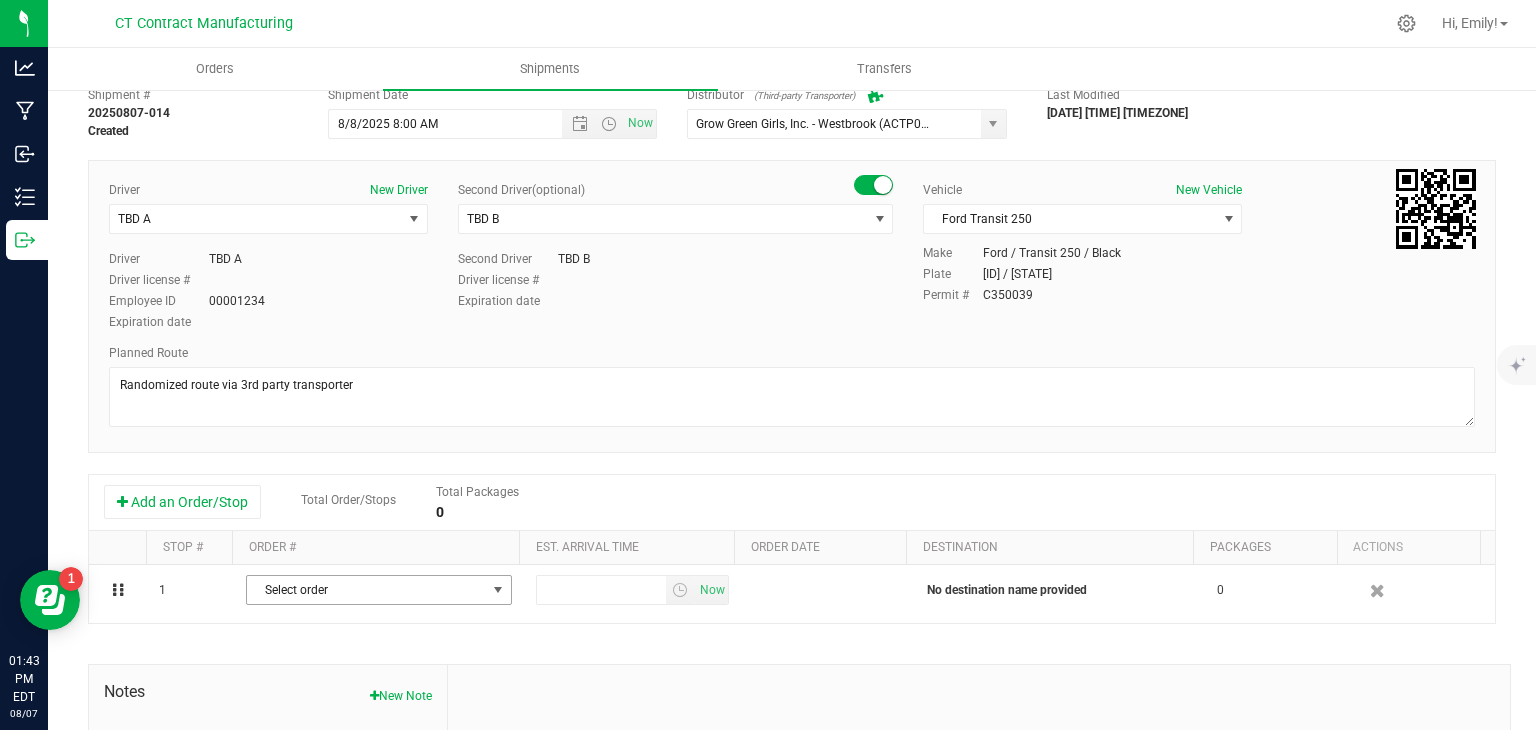 scroll, scrollTop: 68, scrollLeft: 0, axis: vertical 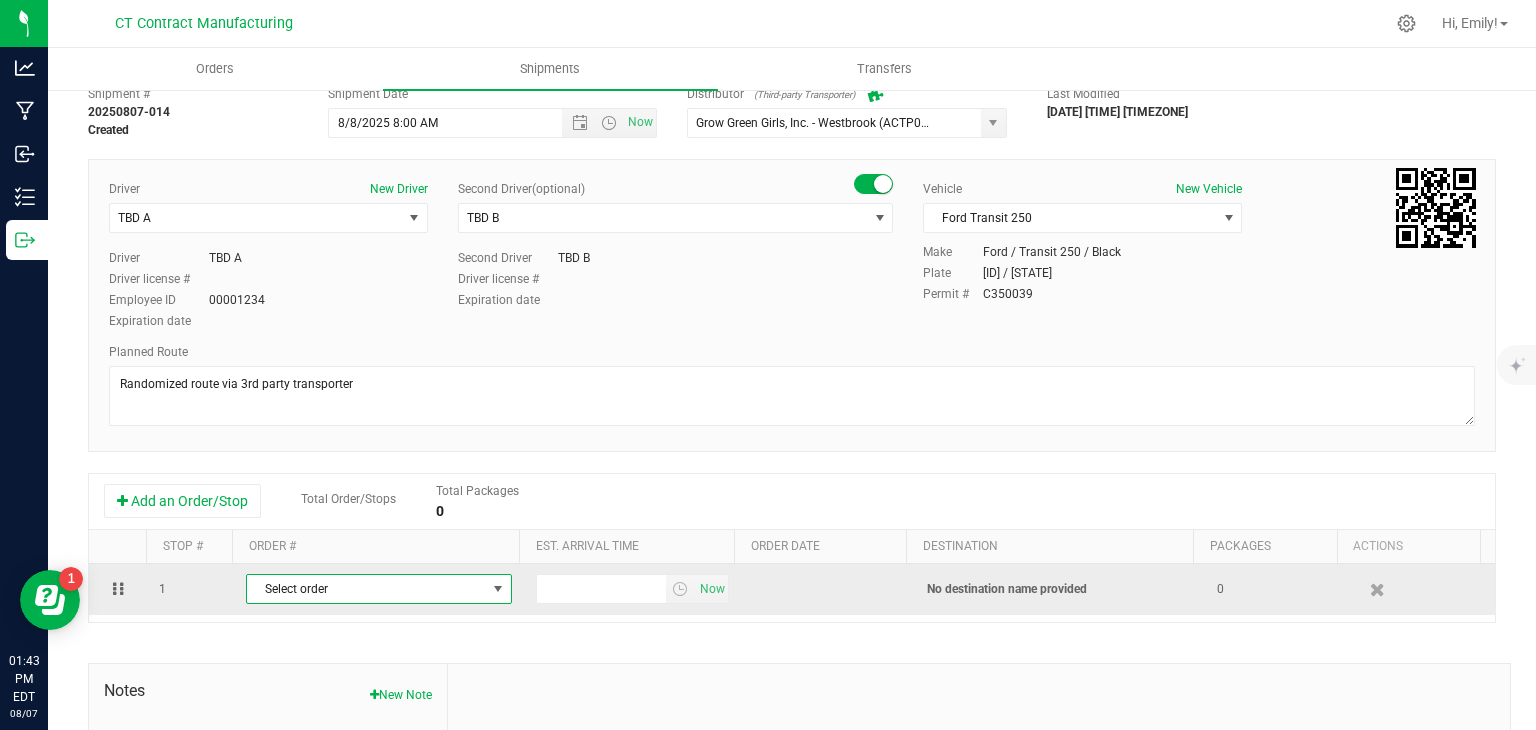 click on "Select order" at bounding box center [366, 589] 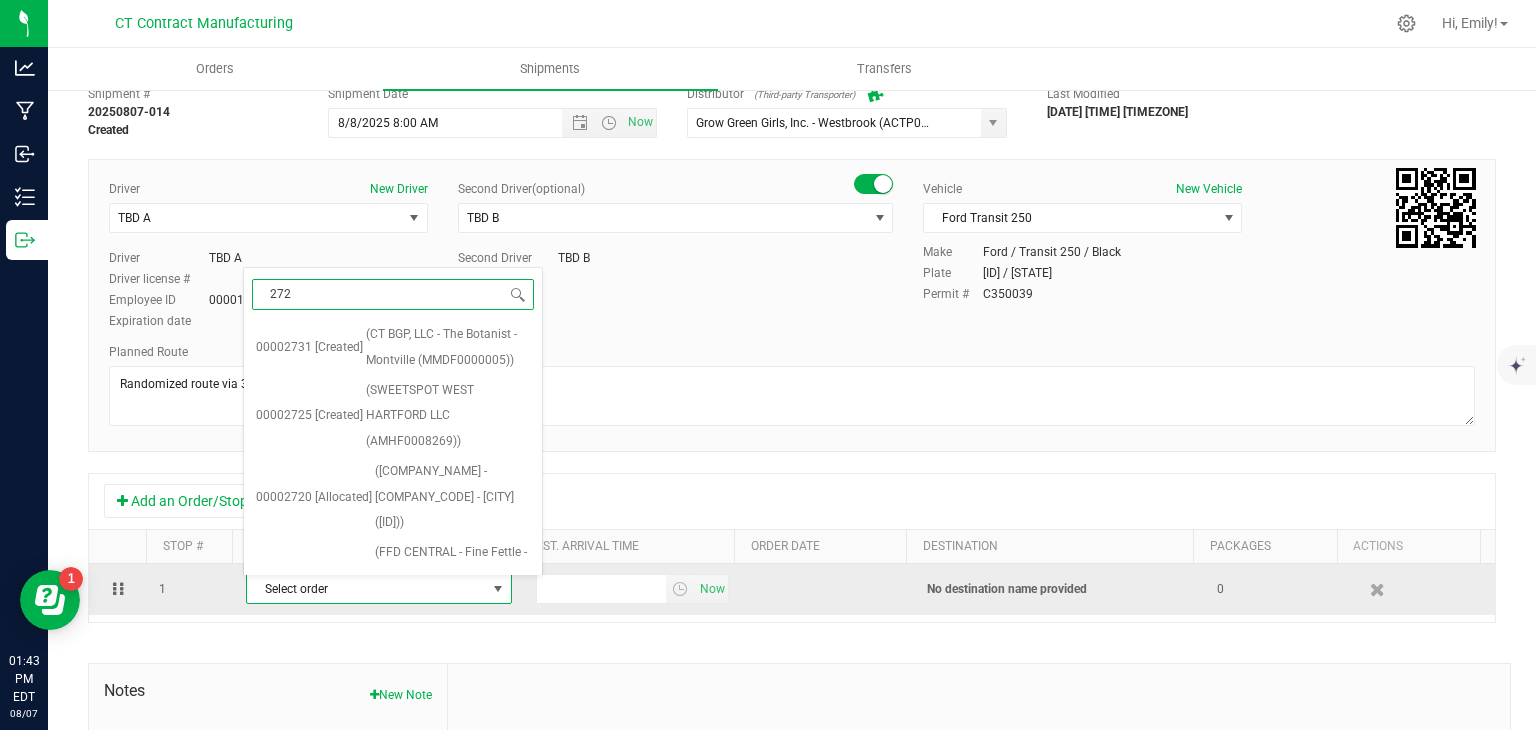type on "2720" 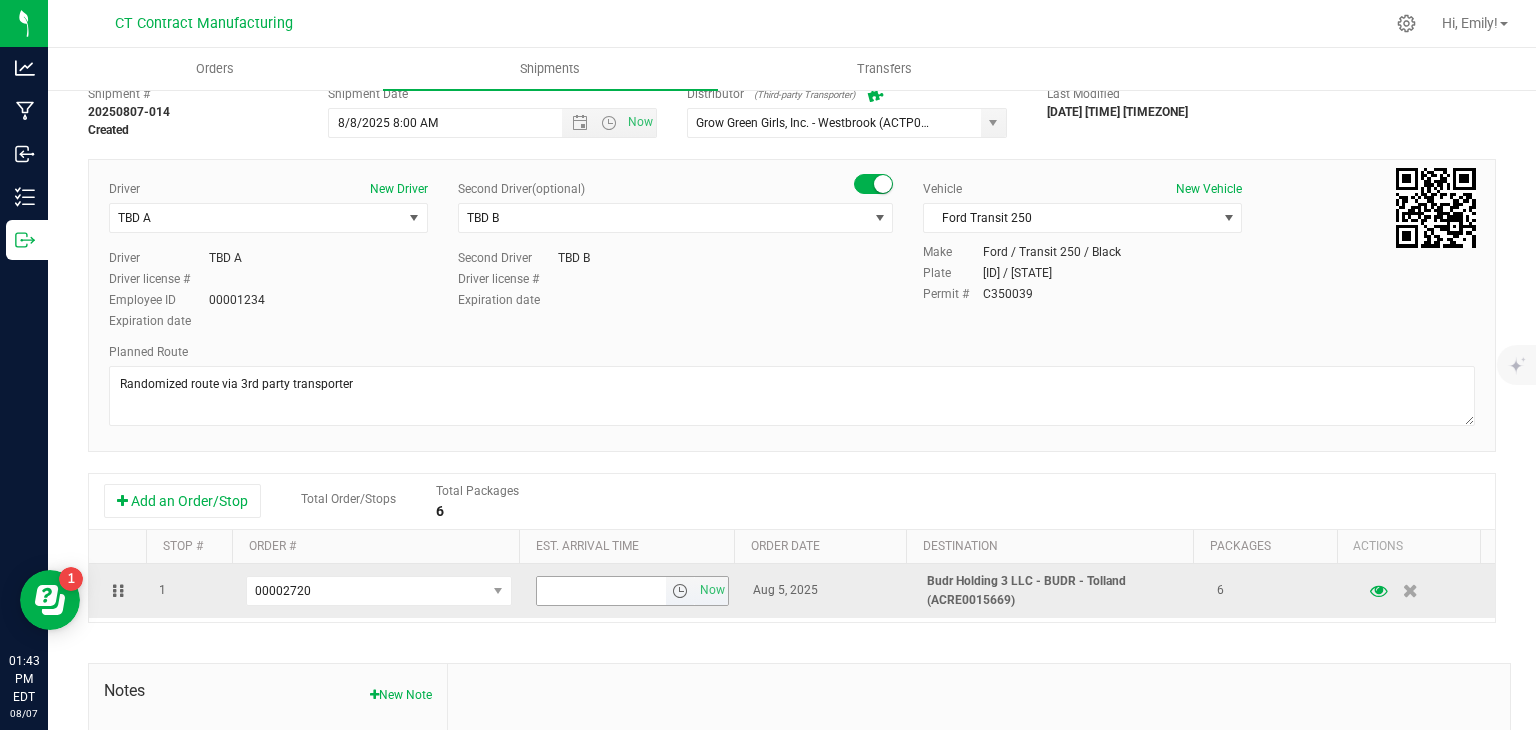 click at bounding box center (680, 591) 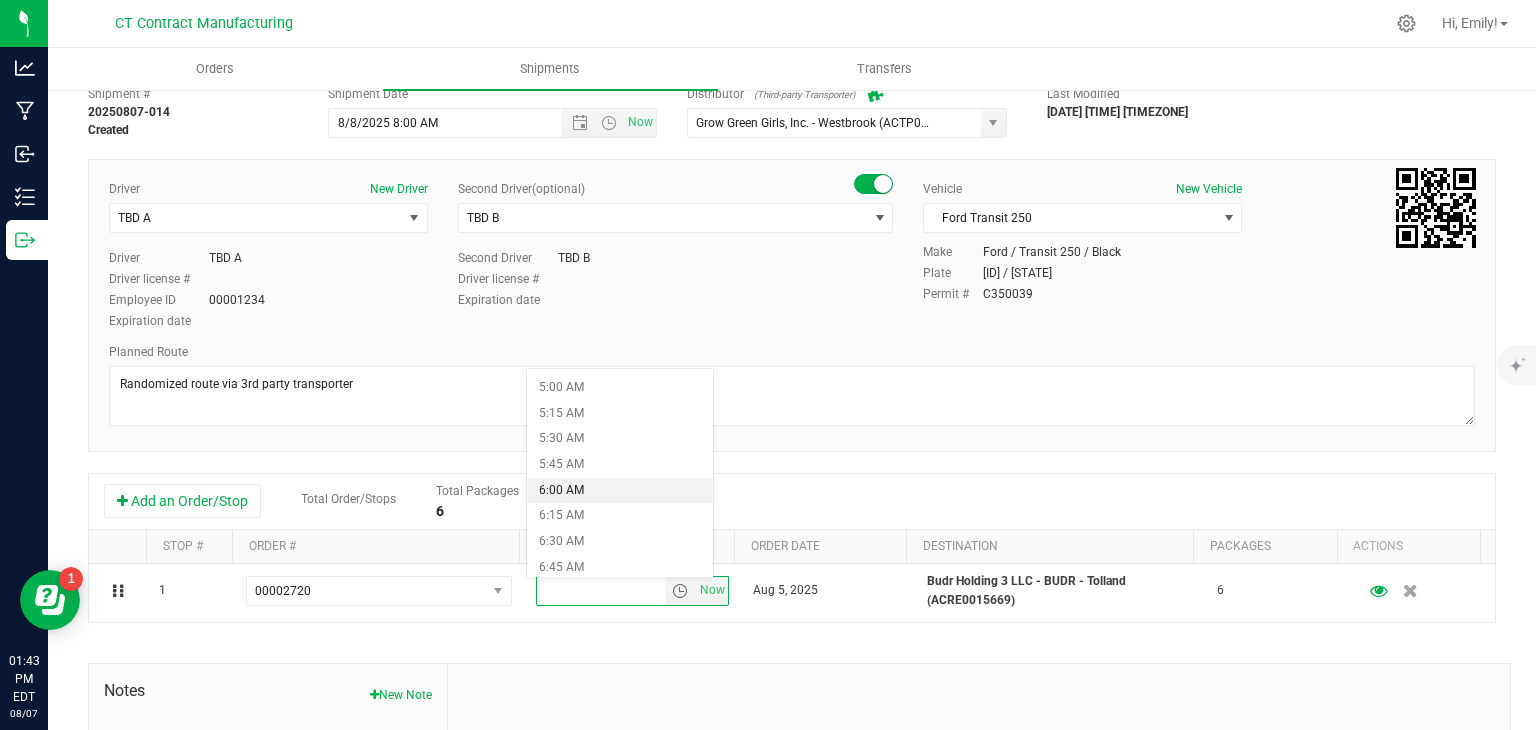 scroll, scrollTop: 686, scrollLeft: 0, axis: vertical 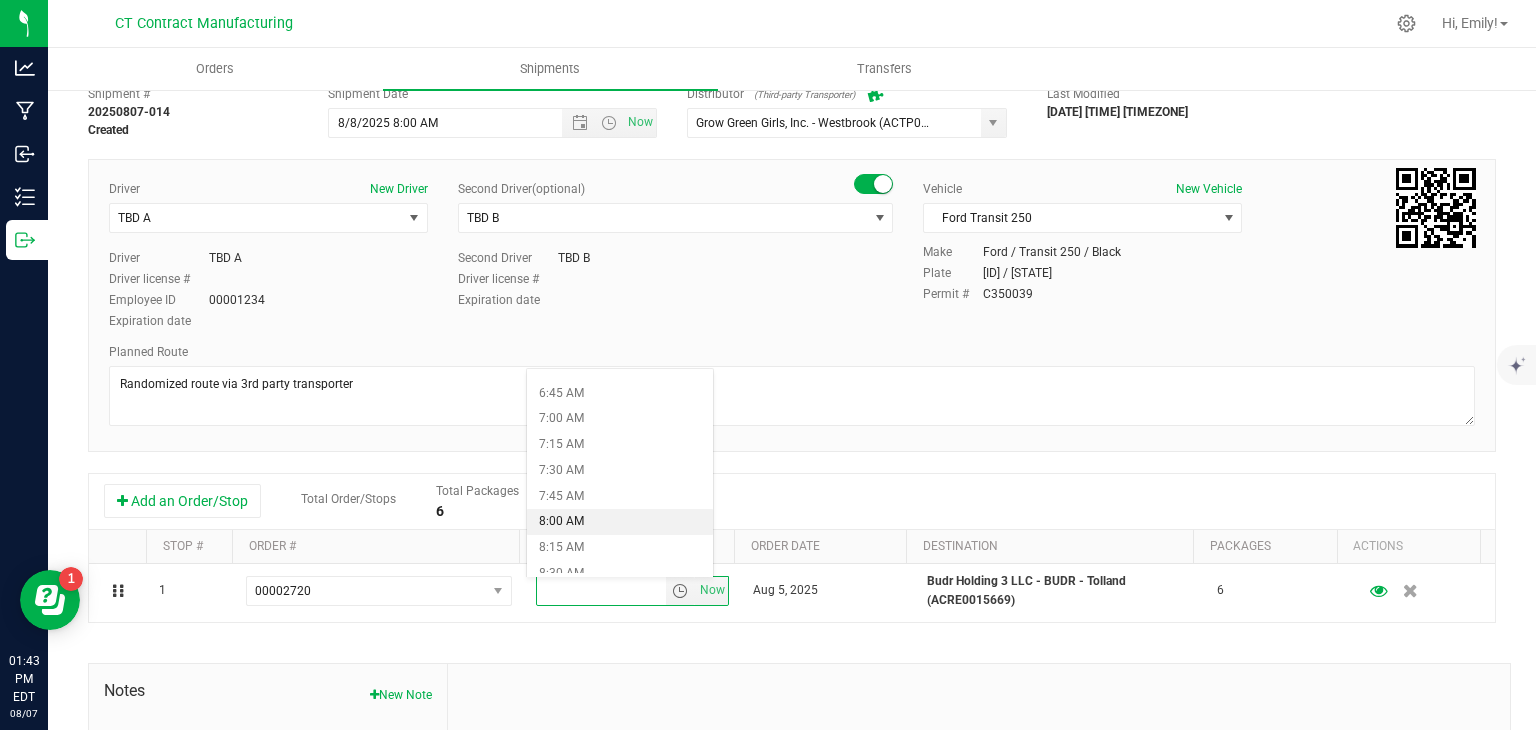 click on "8:00 AM" at bounding box center [619, 522] 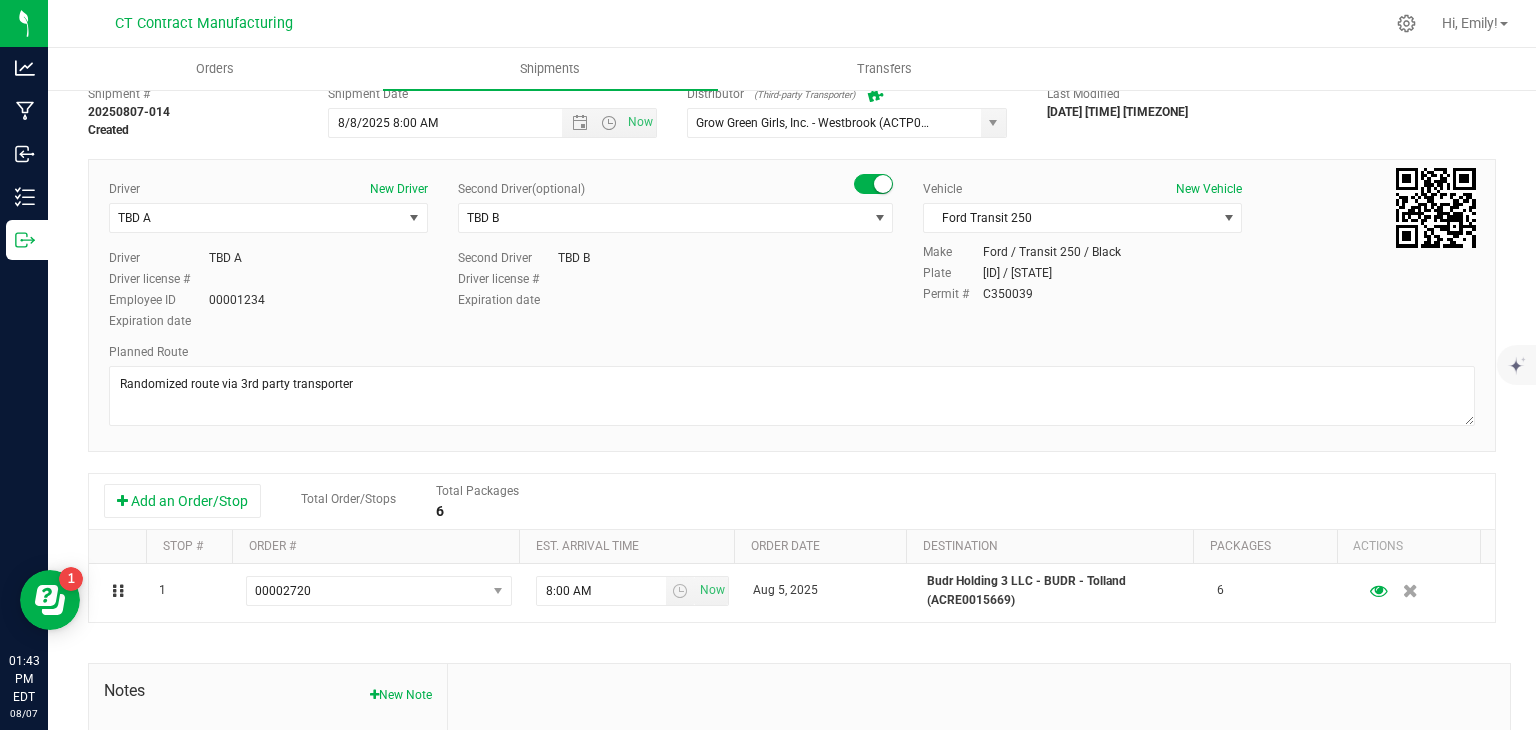 click at bounding box center (979, 798) 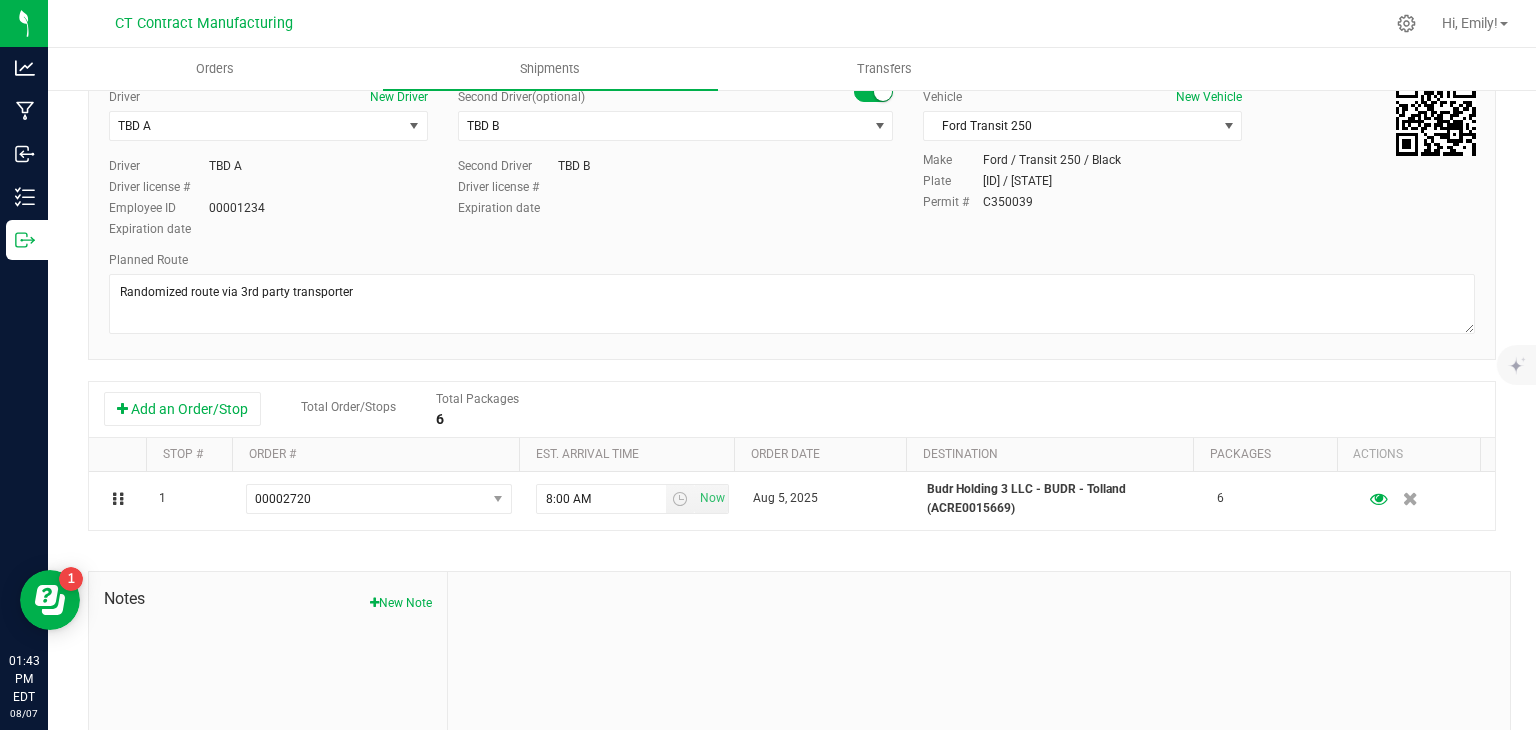 scroll, scrollTop: 0, scrollLeft: 0, axis: both 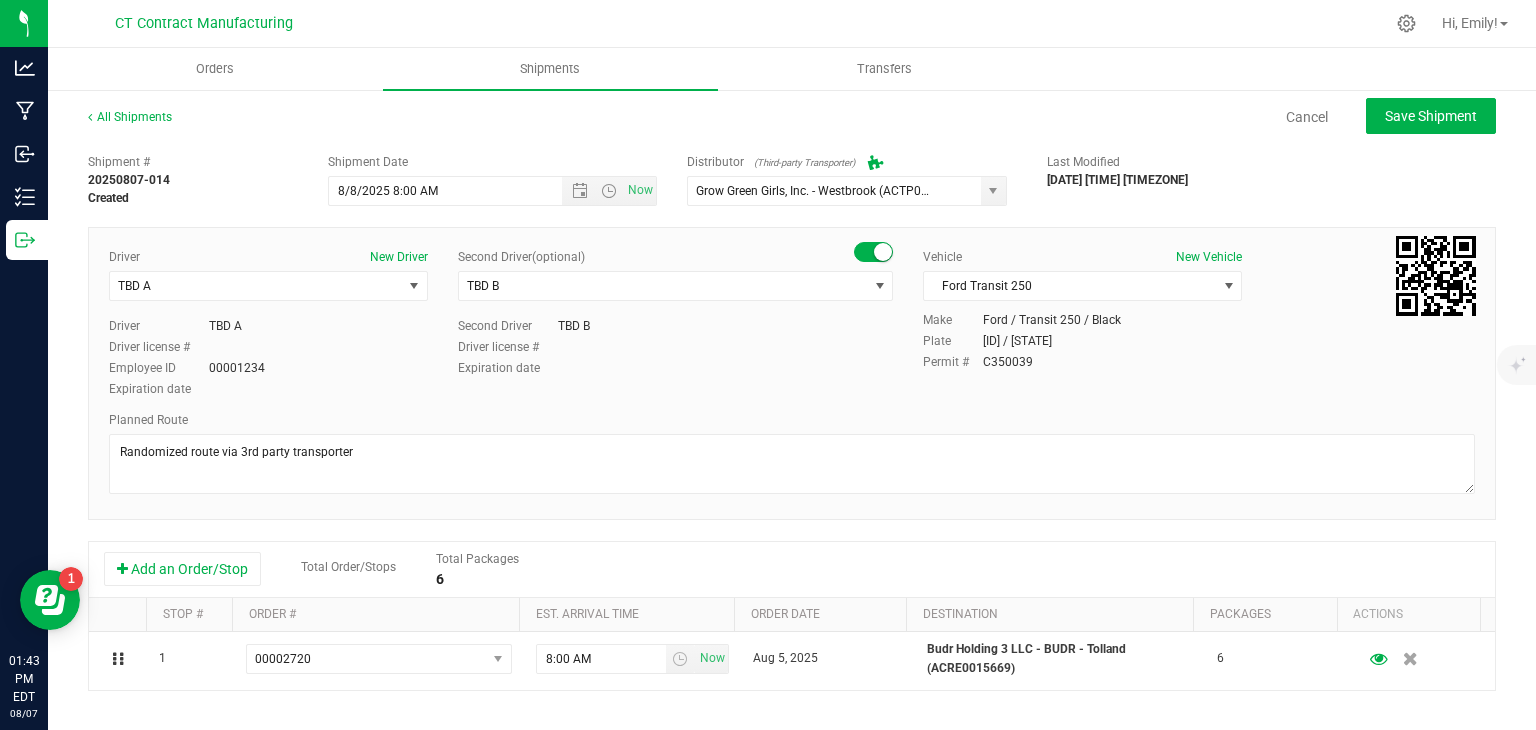 click on "Add an Order/Stop
Total Order/Stops
Total Packages
6" at bounding box center [792, 569] 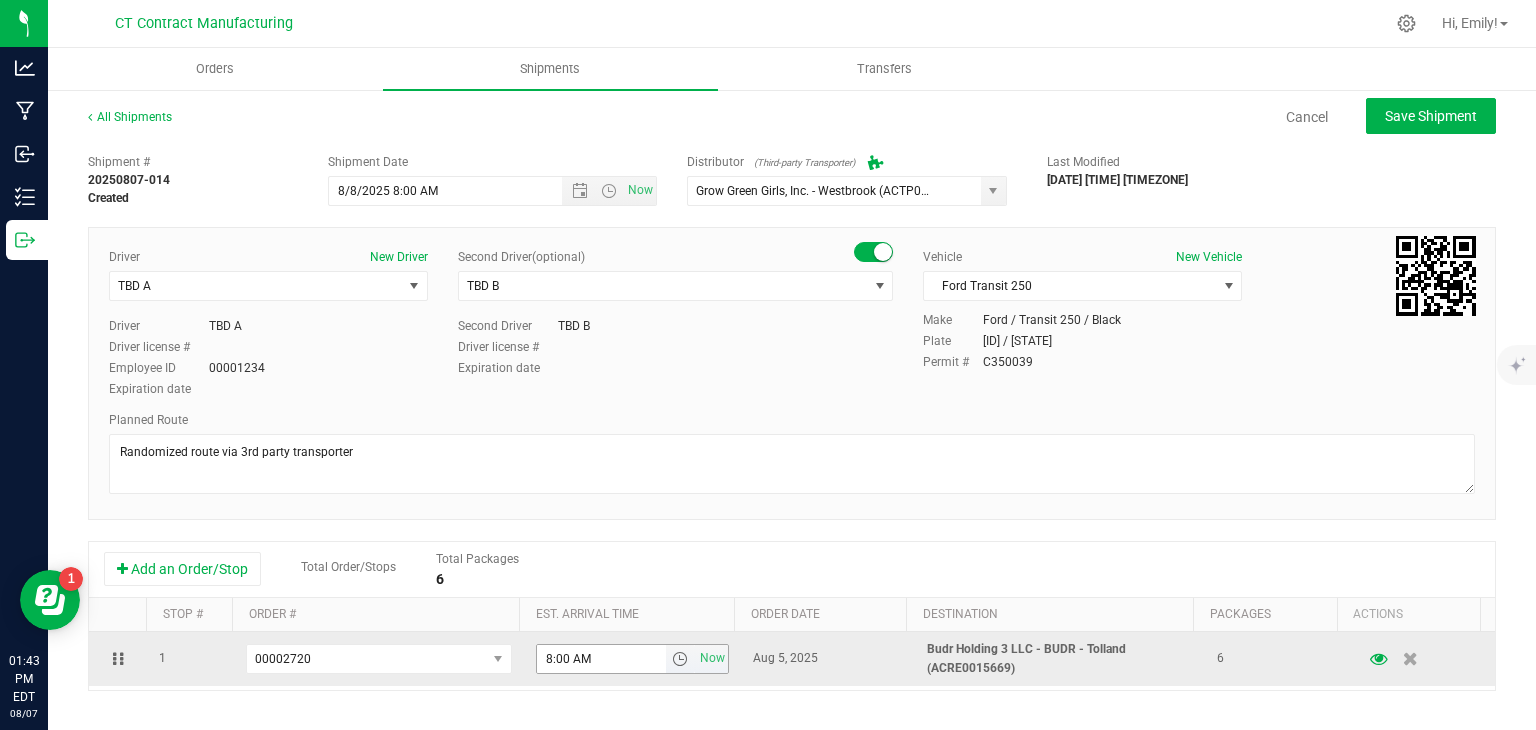 click at bounding box center (680, 659) 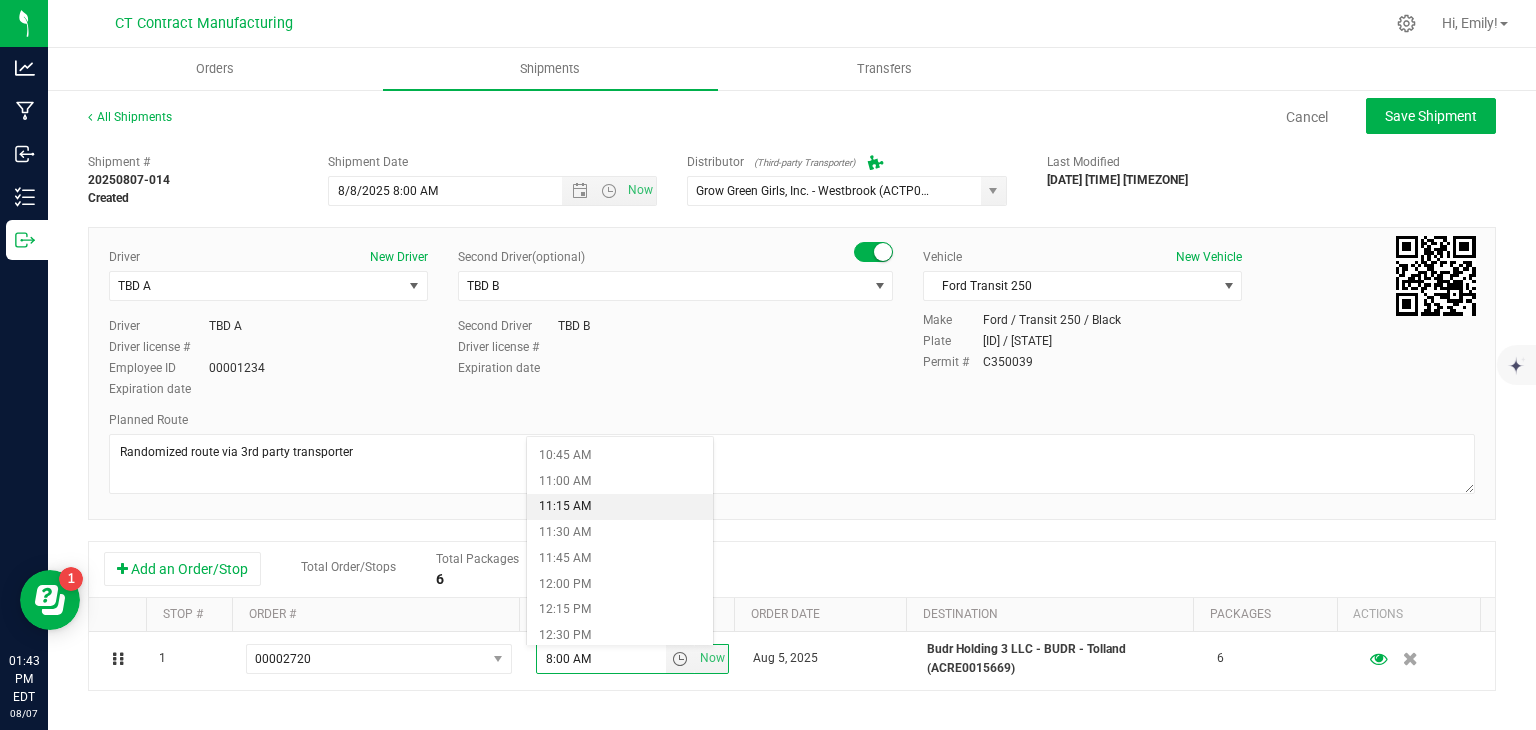 scroll, scrollTop: 1104, scrollLeft: 0, axis: vertical 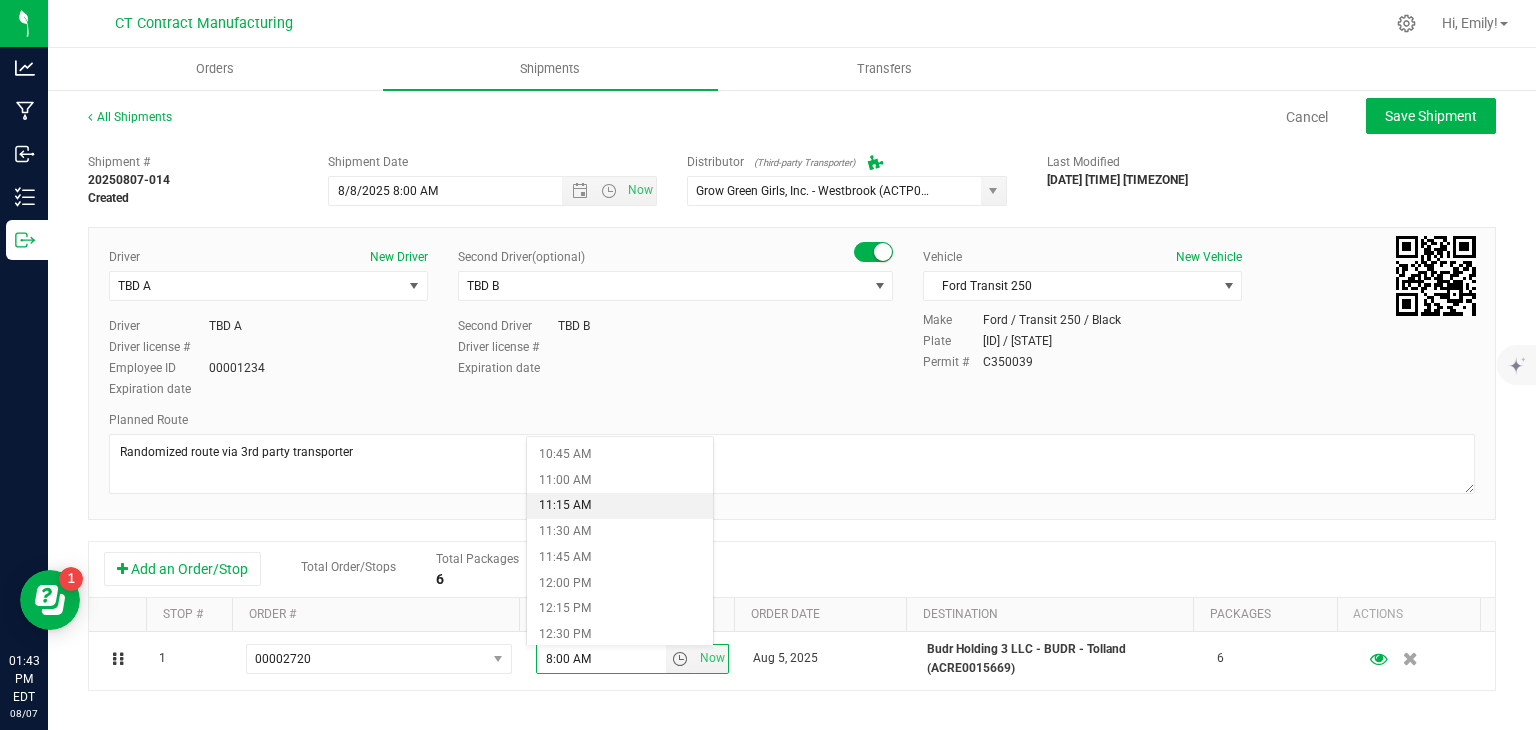 click on "11:15 AM" at bounding box center (619, 506) 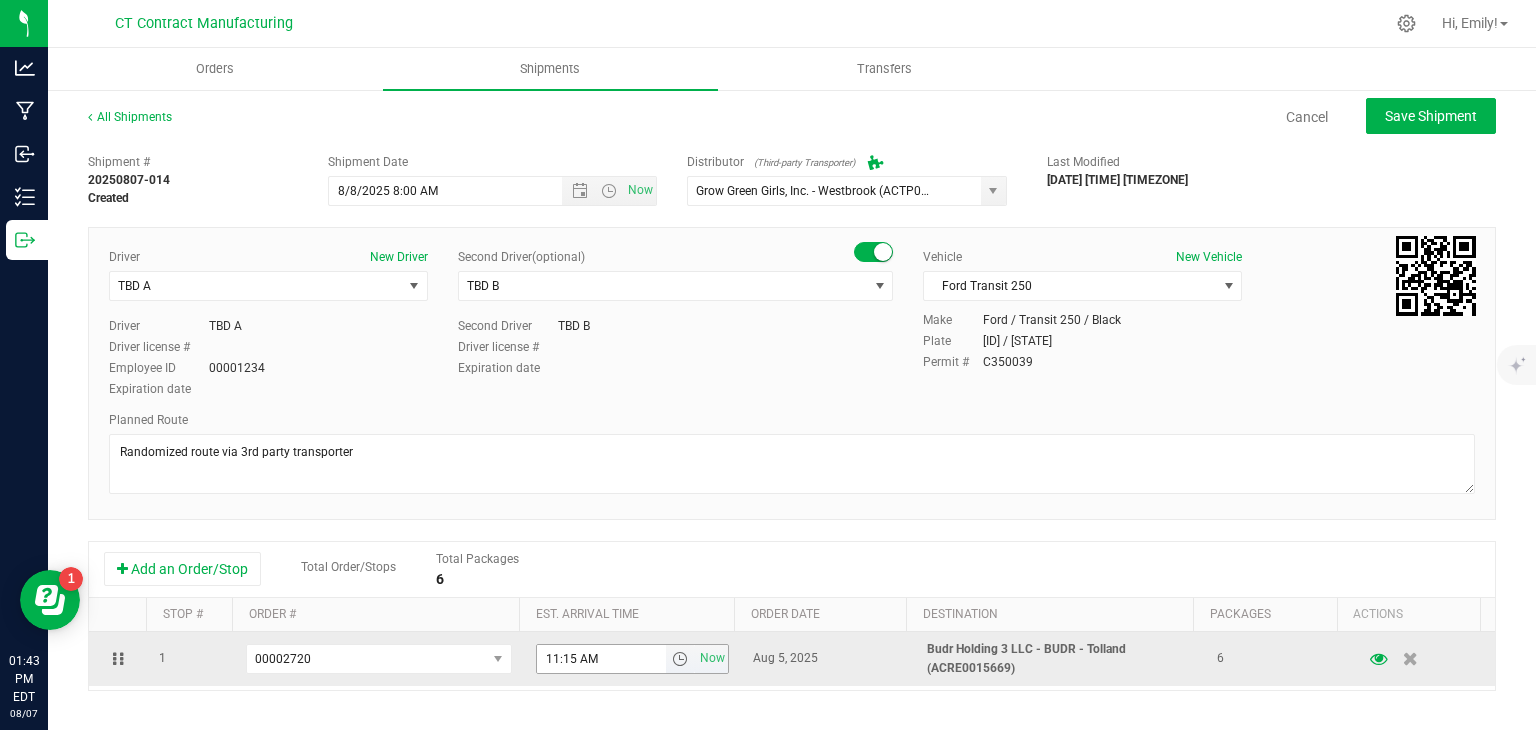click at bounding box center [680, 659] 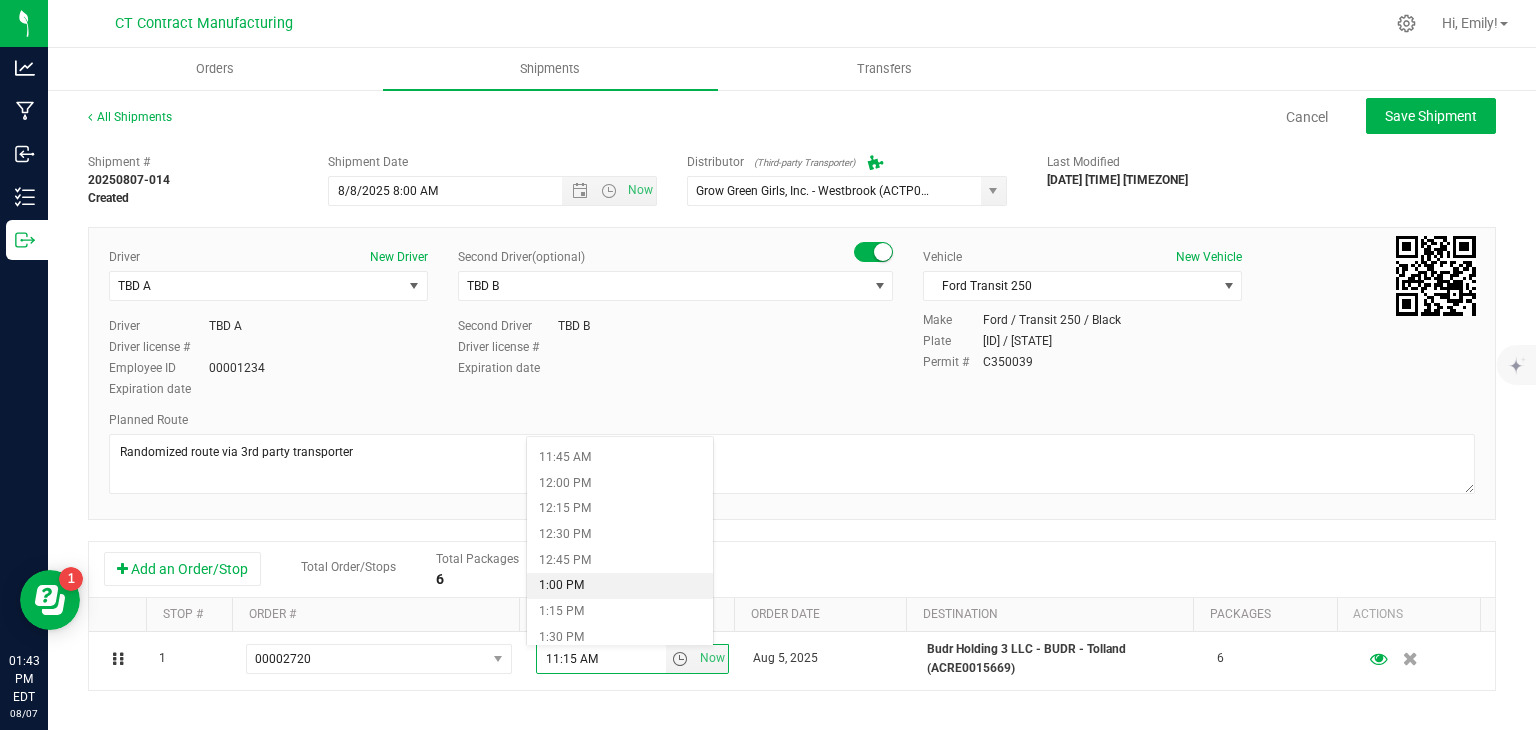 scroll, scrollTop: 1216, scrollLeft: 0, axis: vertical 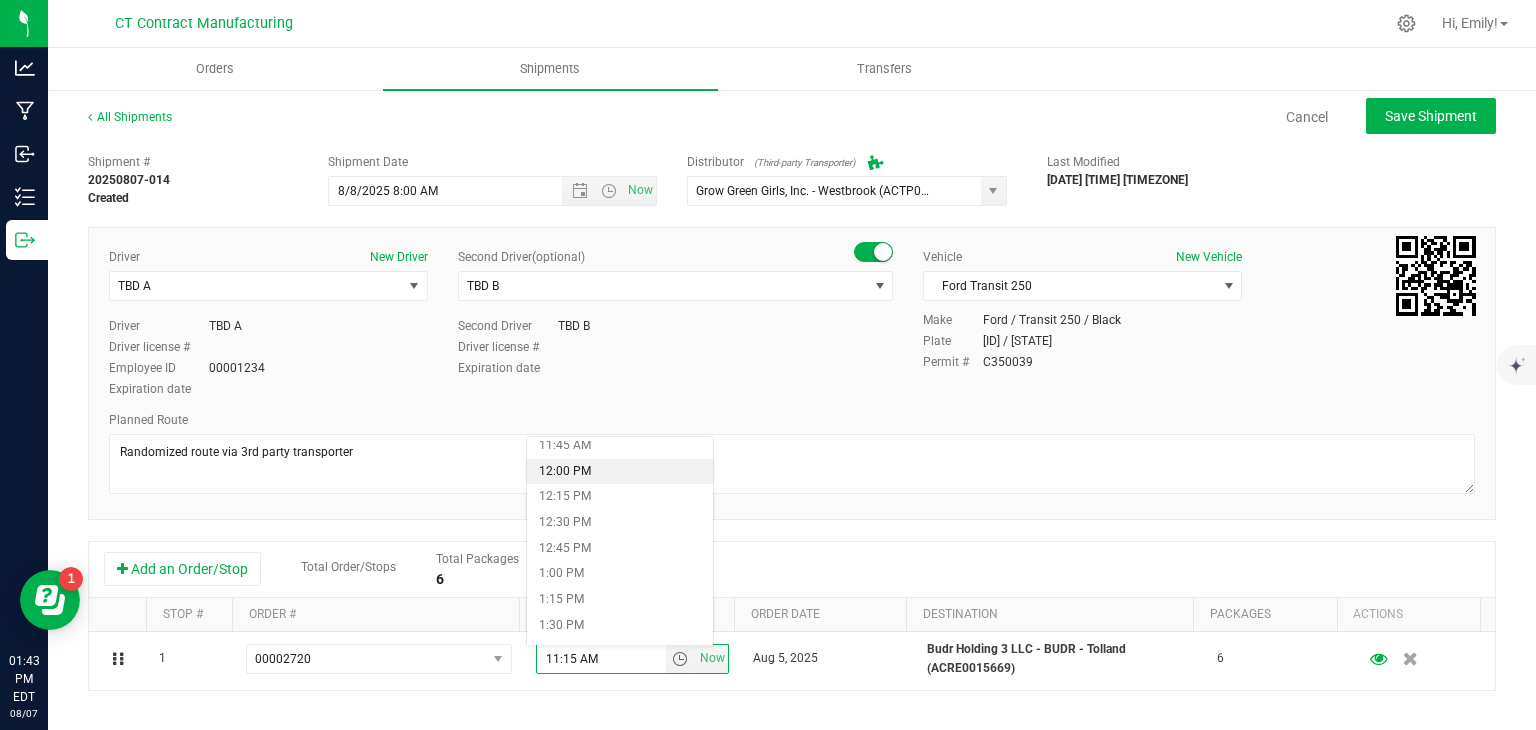 click on "12:00 PM" at bounding box center [619, 472] 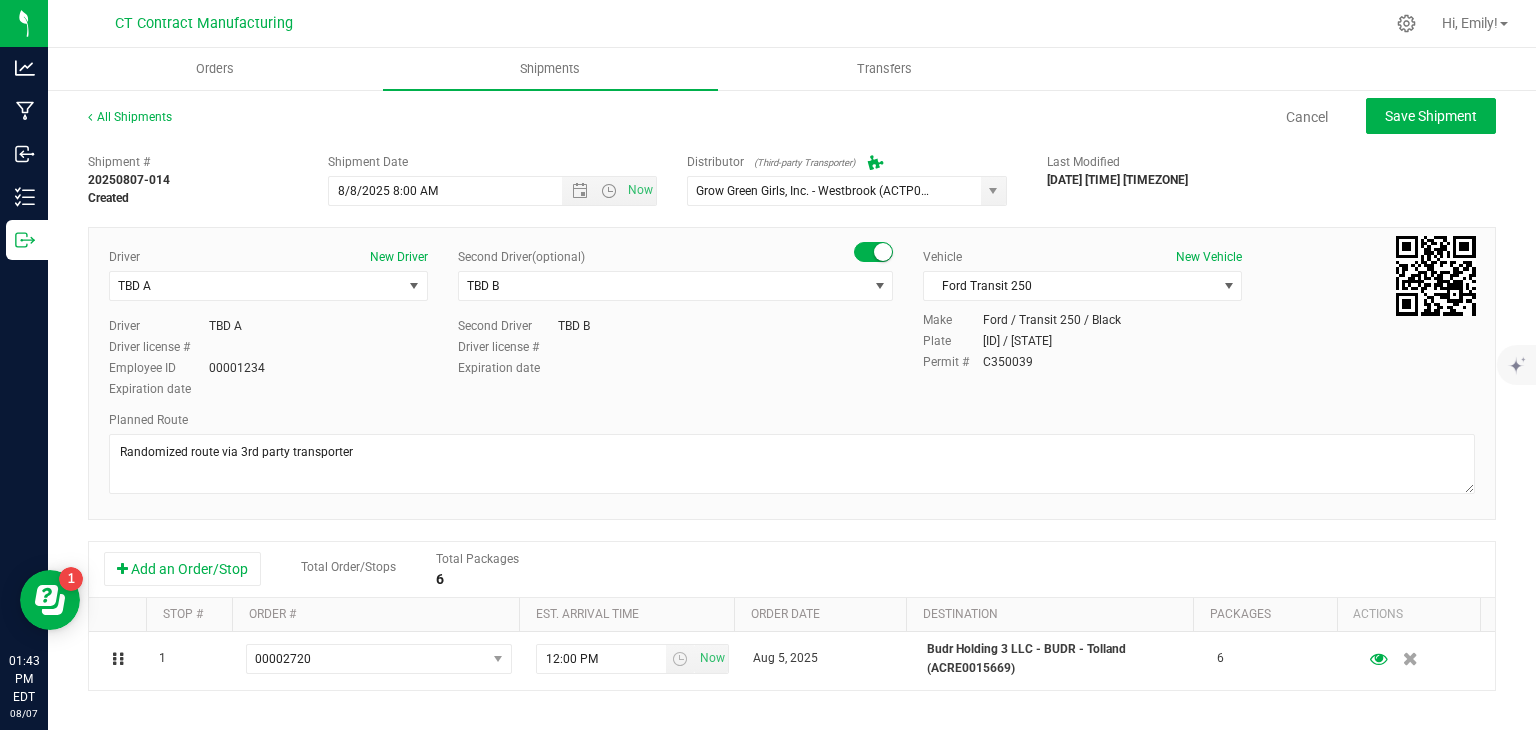 click on "Driver
New Driver
TBD A Select Driver TBD A TBD B [FIRST] [LAST] [FIRST] [LAST] [FIRST] [LAST] ZACH CANNONE [FIRST] [LAST] [FIRST] [LAST] [FIRST] [LAST] [FIRST] [LAST] [FIRST] [LAST] [FIRST] [LAST] [FIRST] [LAST] [FIRST] [LAST] [FIRST] [LAST] [FIRST] [LAST] [FIRST] [LAST] [FIRST] [LAST] [FIRST] [LAST] [FIRST] [LAST]
Driver
TBD A
Driver license #
Employee ID
[ID]" at bounding box center [792, 373] 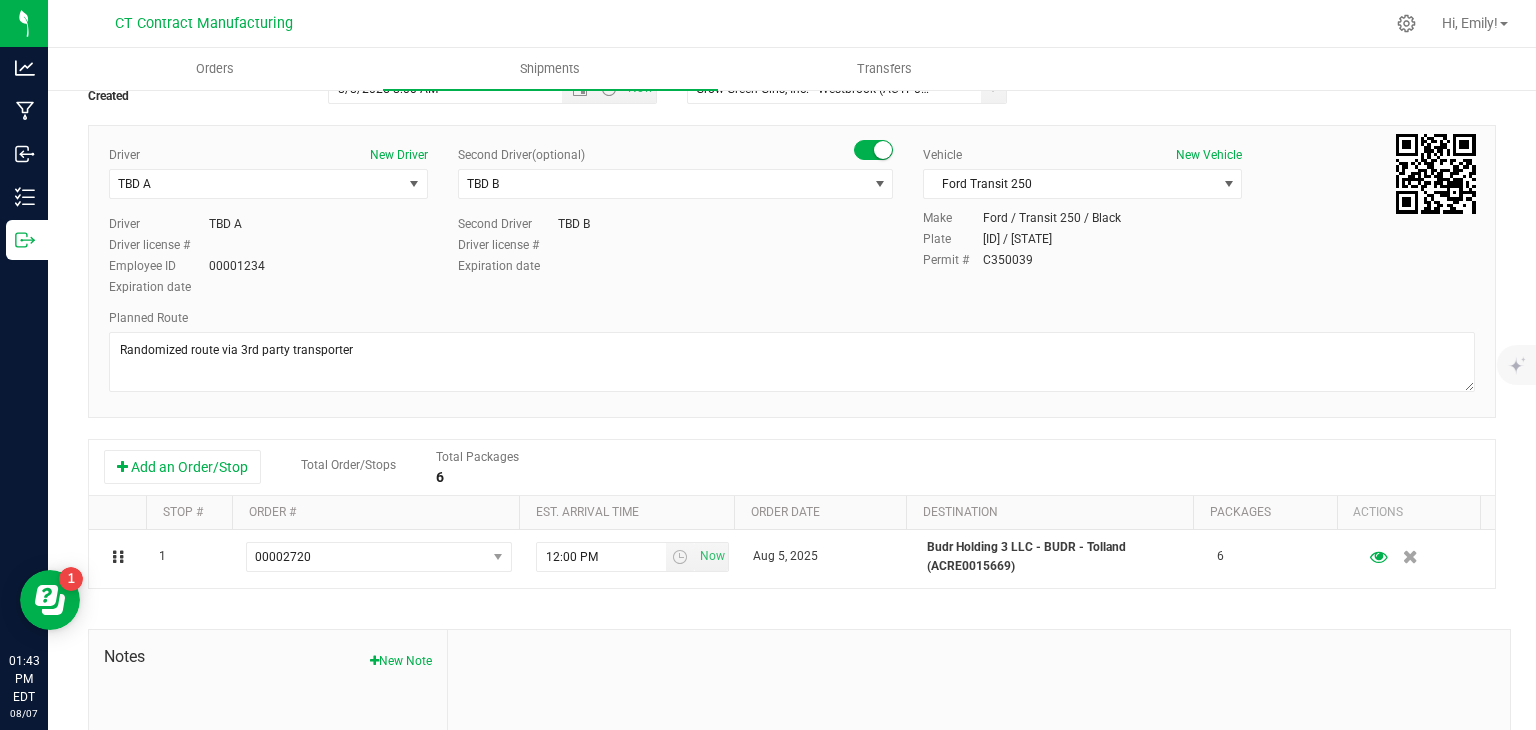 scroll, scrollTop: 0, scrollLeft: 0, axis: both 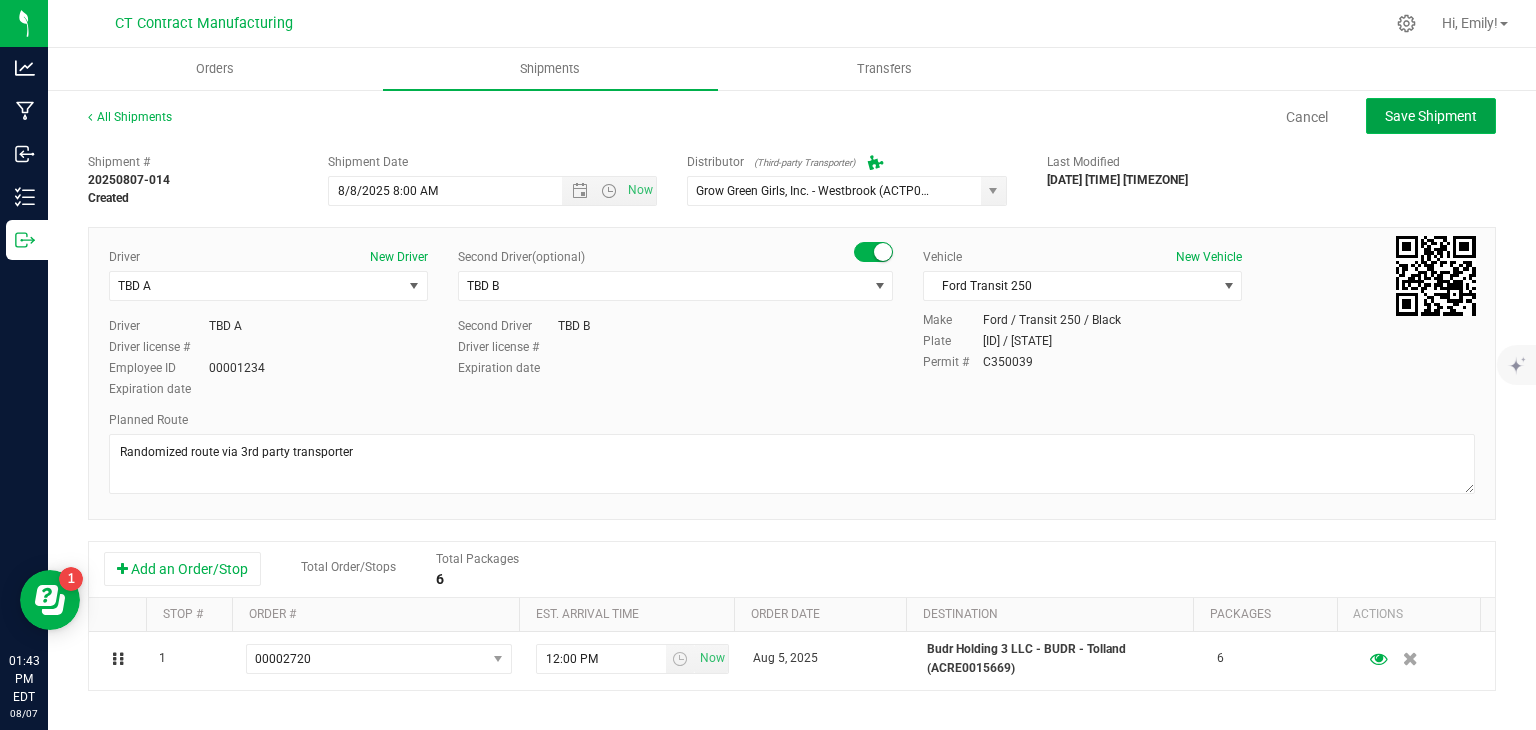 click on "Save Shipment" 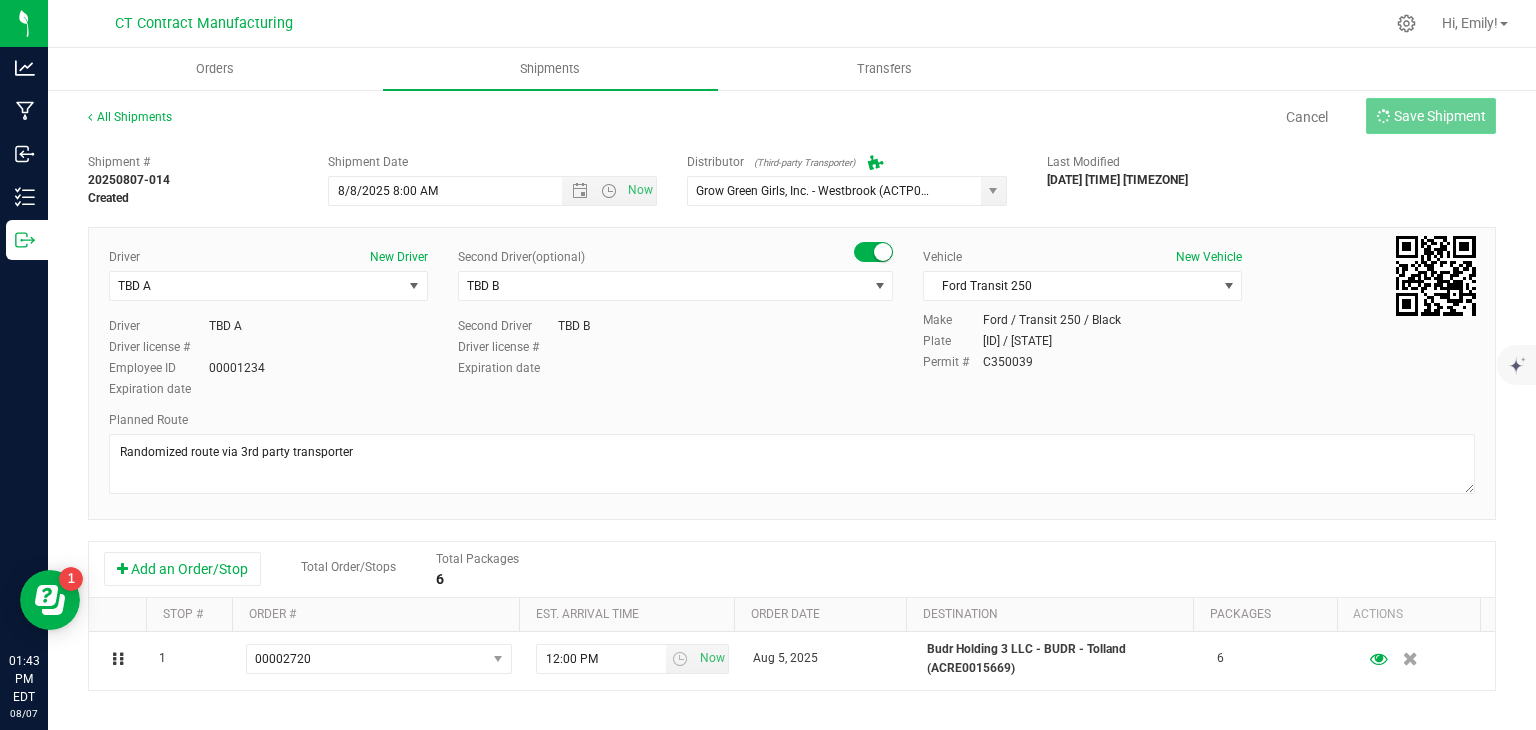type on "[DATE] [TIME]" 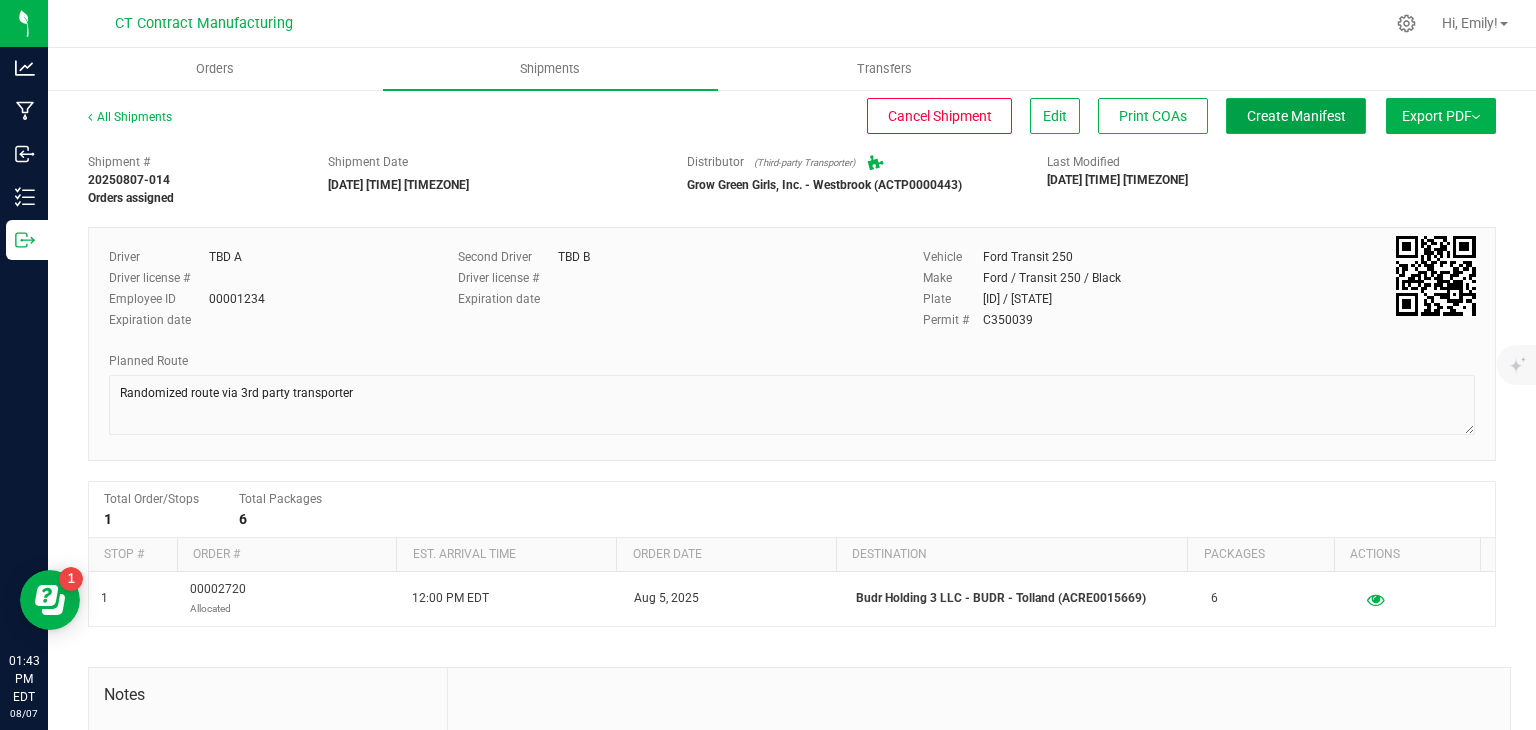 click on "Create Manifest" at bounding box center [1296, 116] 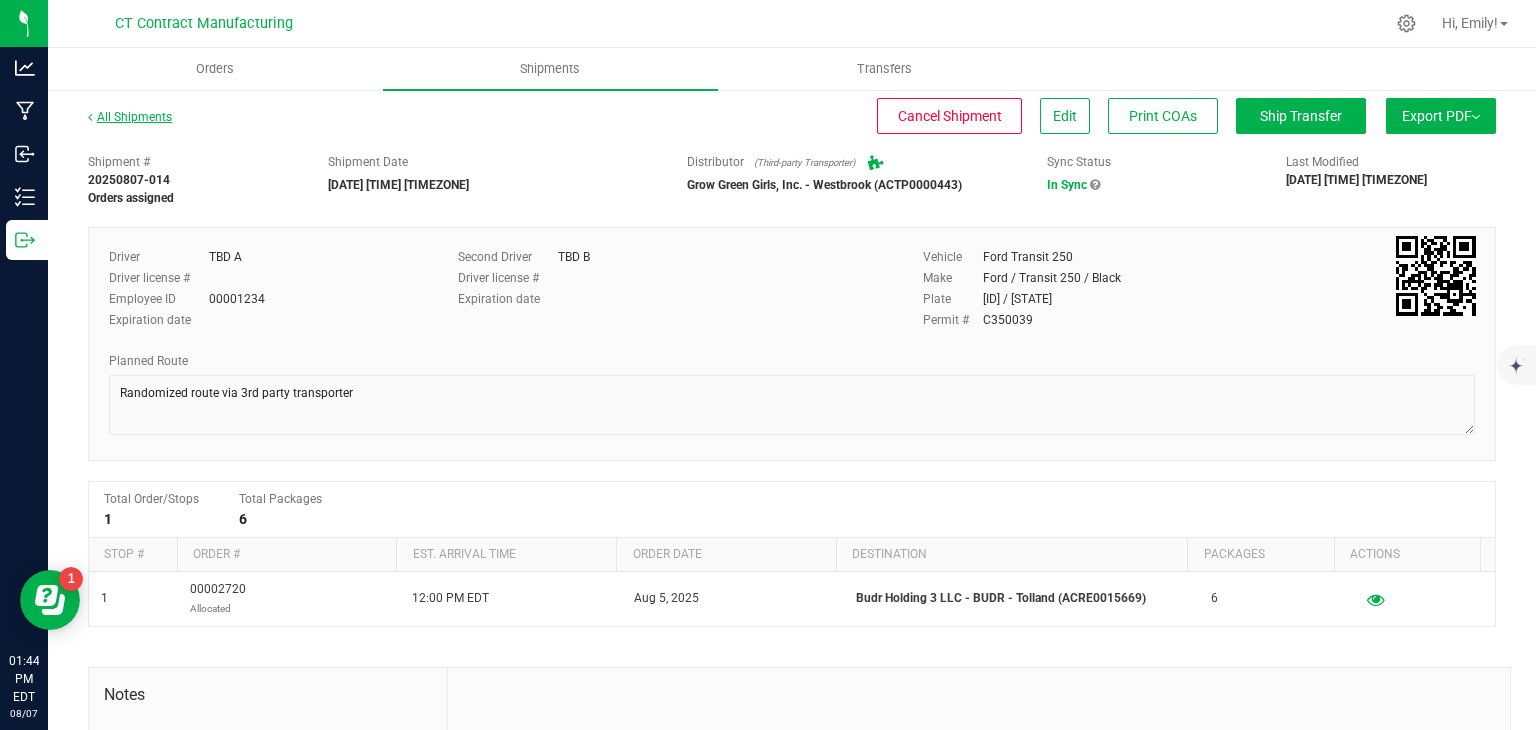 click on "All Shipments" at bounding box center [130, 117] 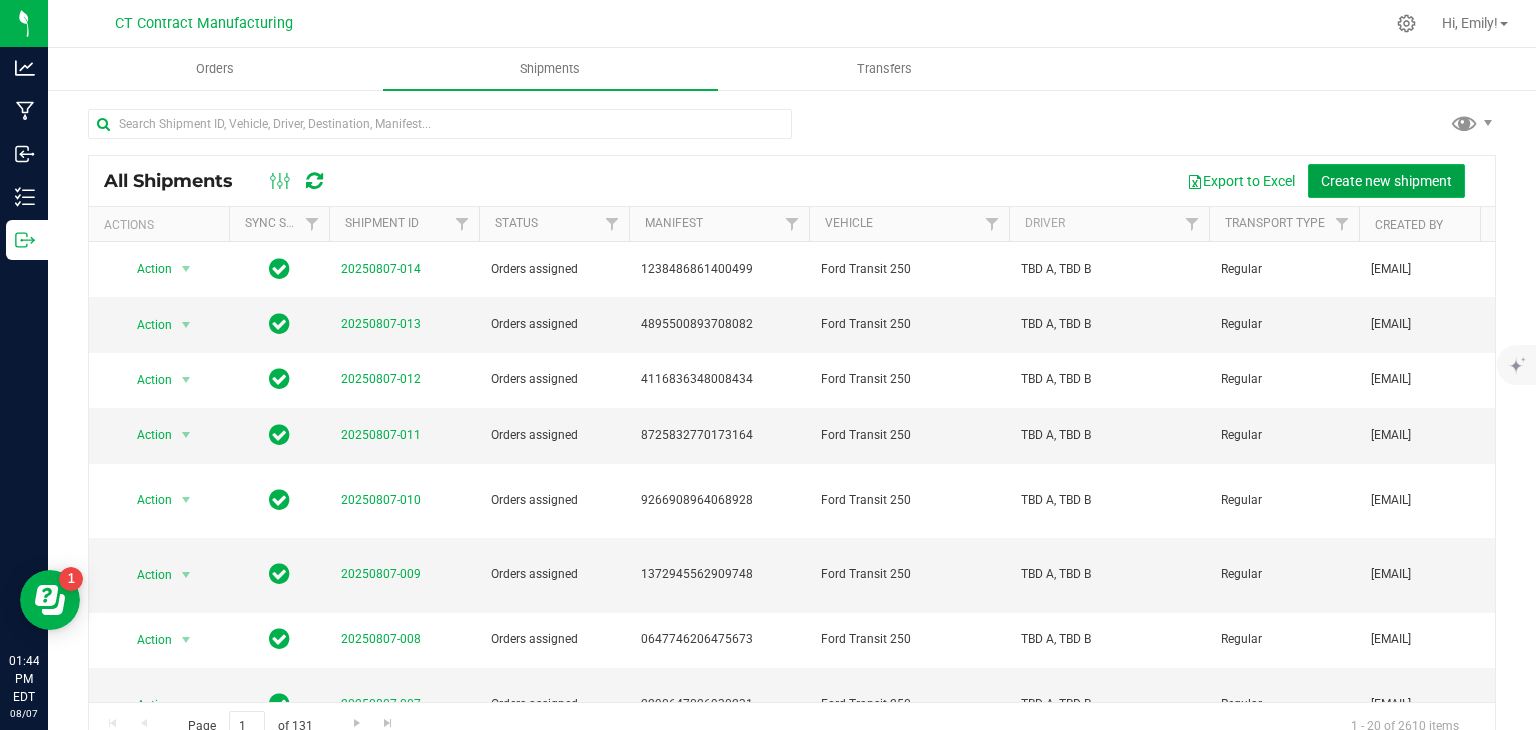 click on "Create new shipment" at bounding box center [1386, 181] 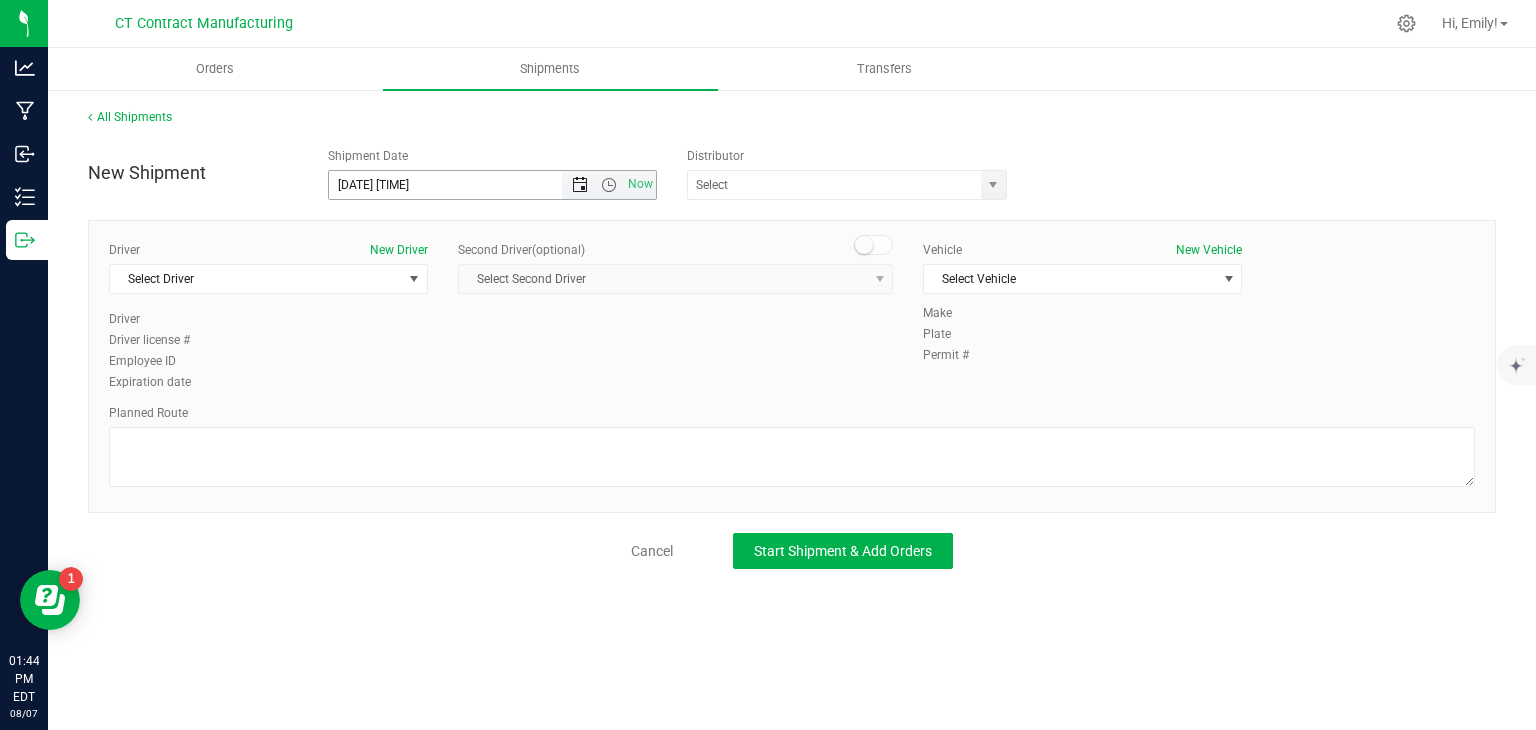 click at bounding box center (580, 185) 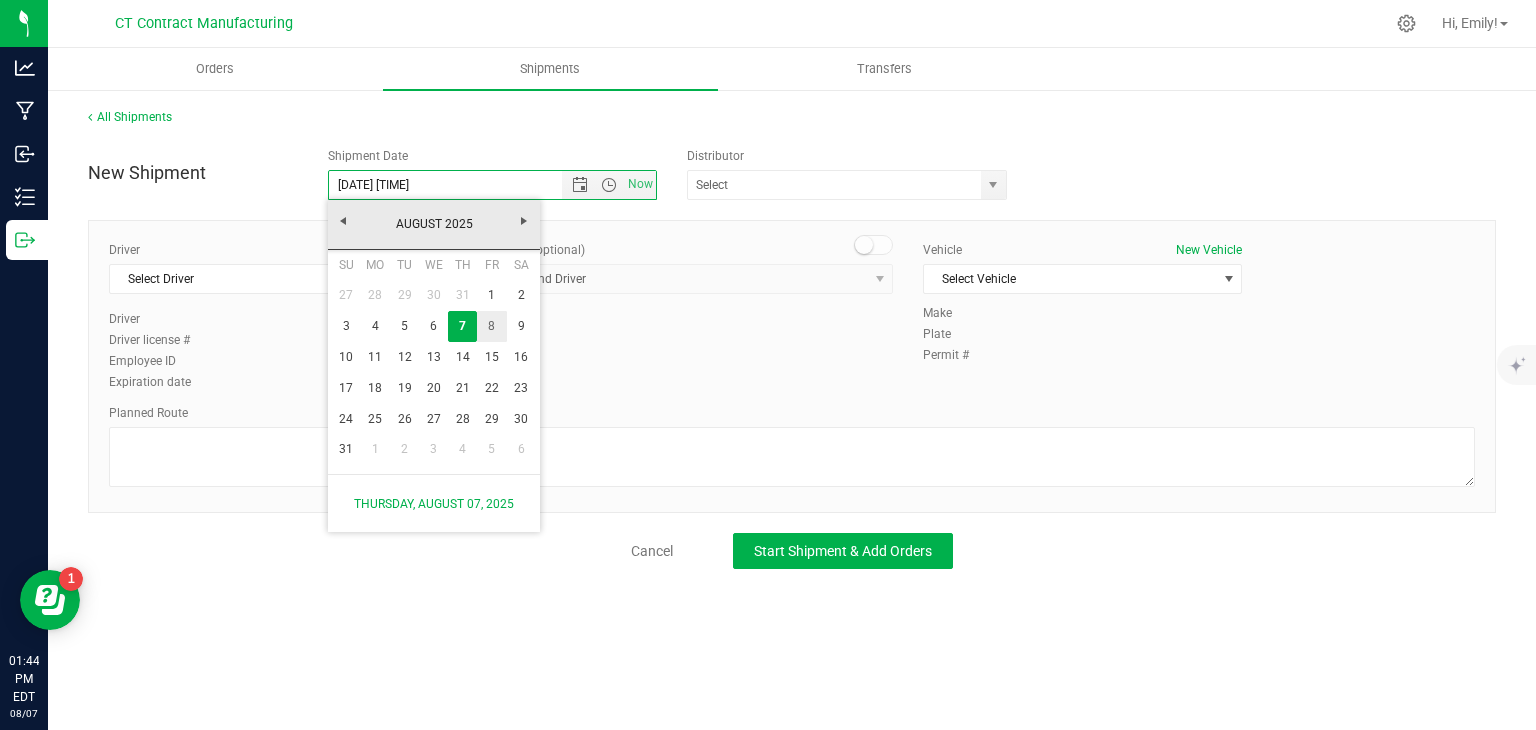 click on "8" at bounding box center (491, 326) 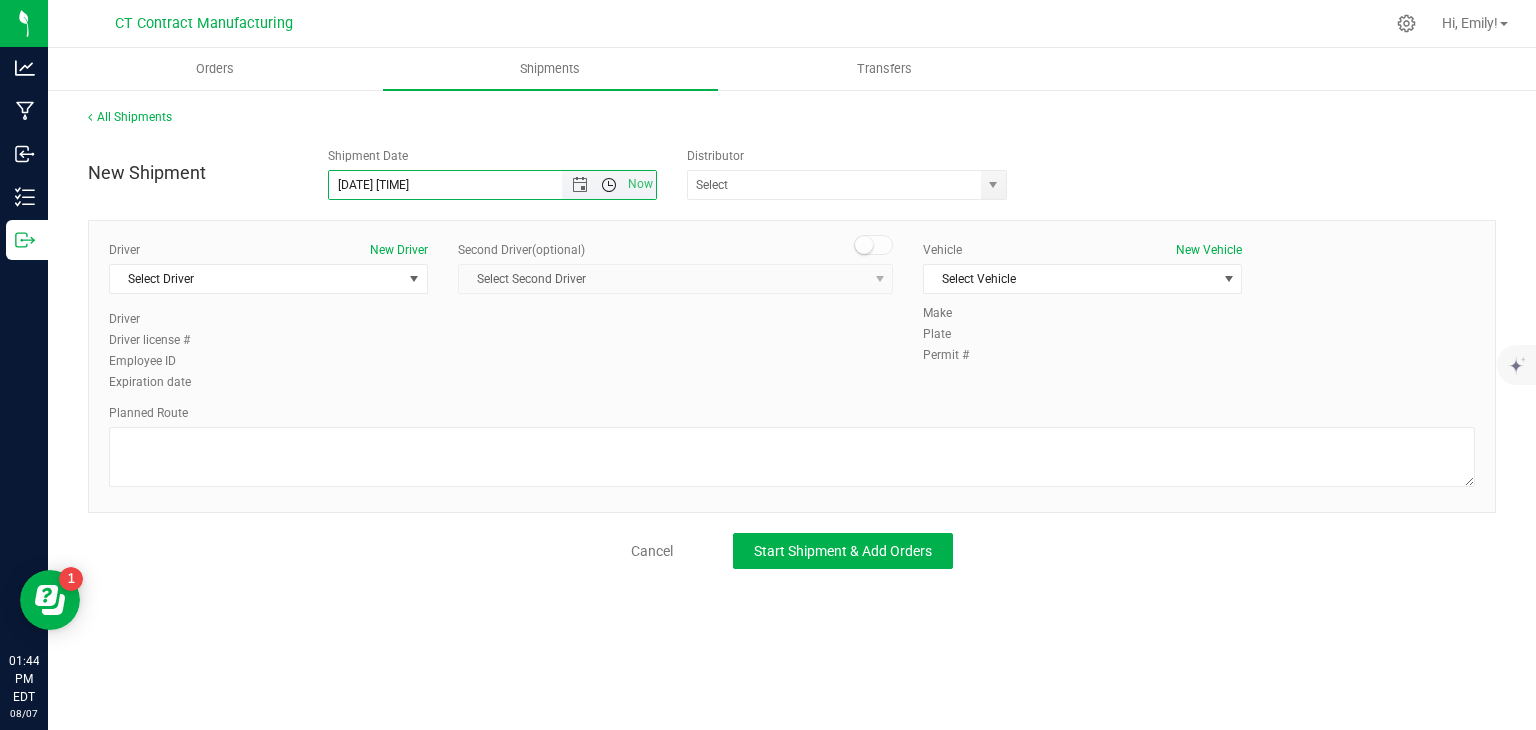 click at bounding box center (609, 185) 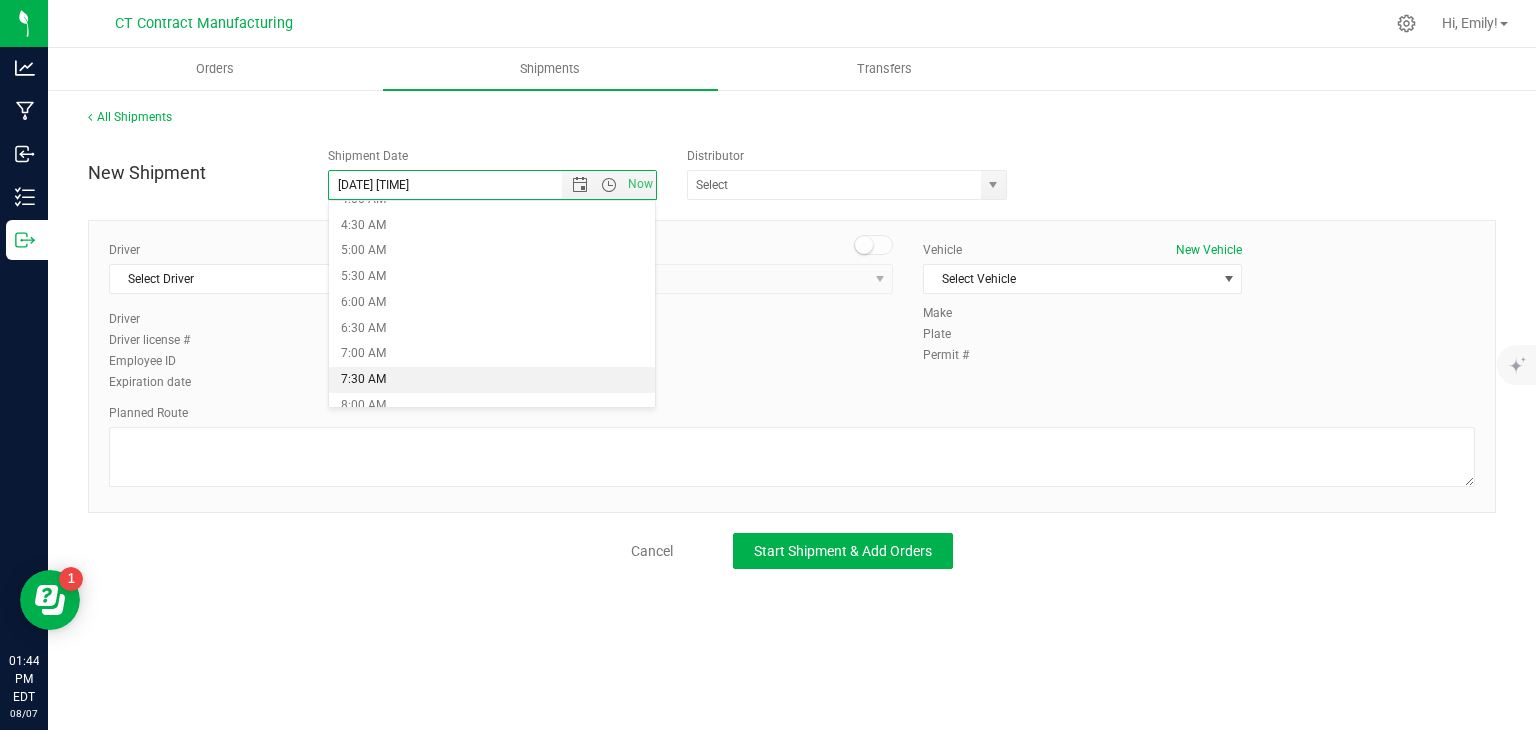 scroll, scrollTop: 288, scrollLeft: 0, axis: vertical 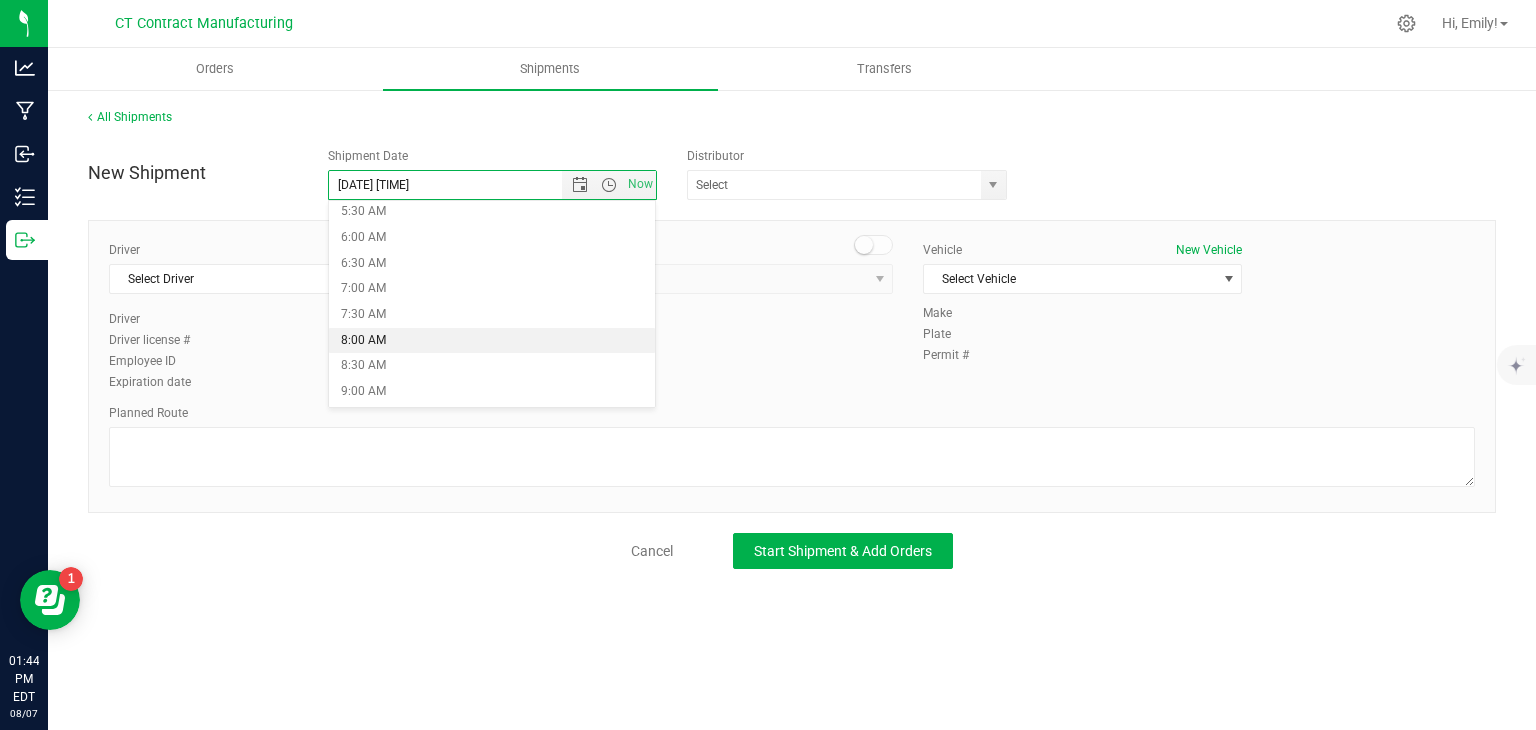 click on "8:00 AM" at bounding box center [492, 341] 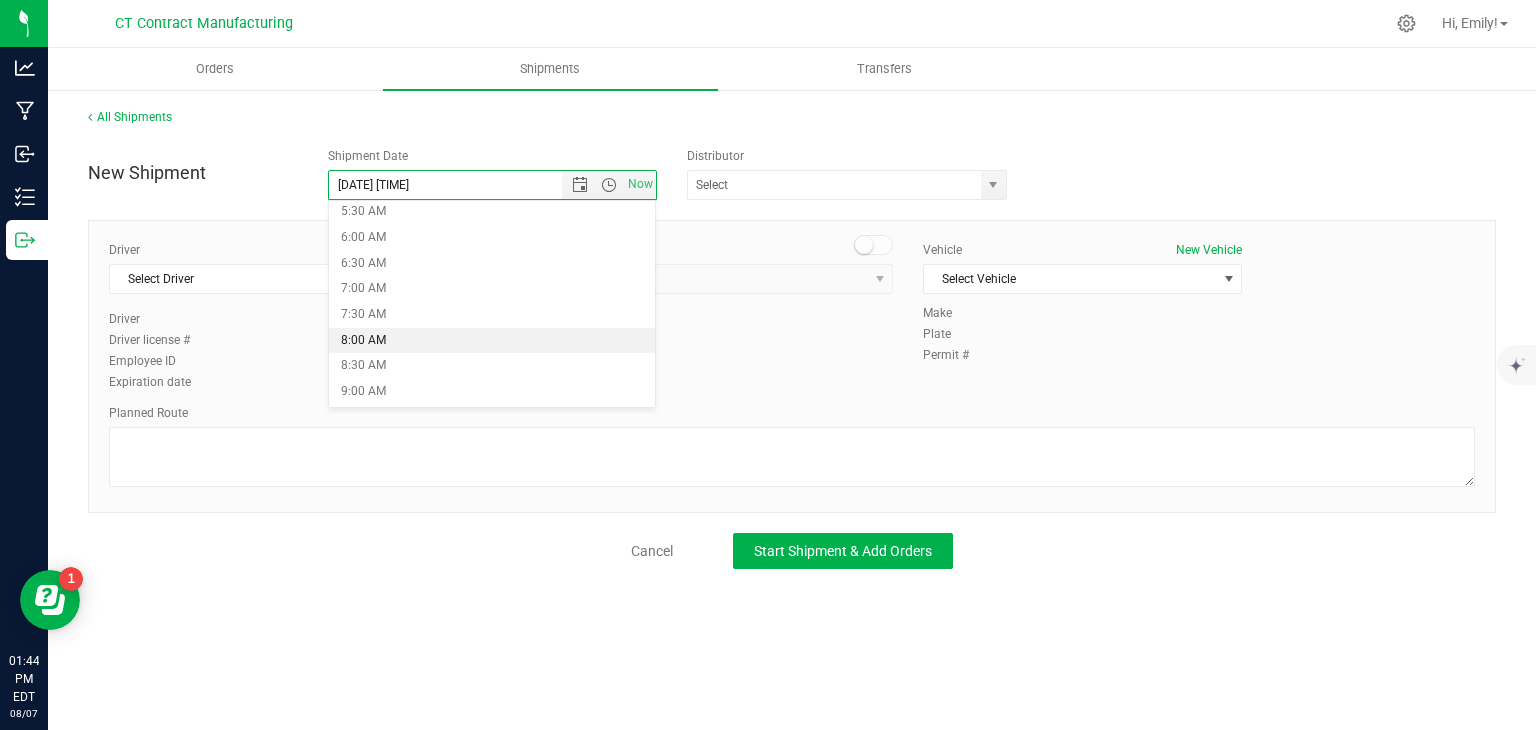 type on "8/8/2025 8:00 AM" 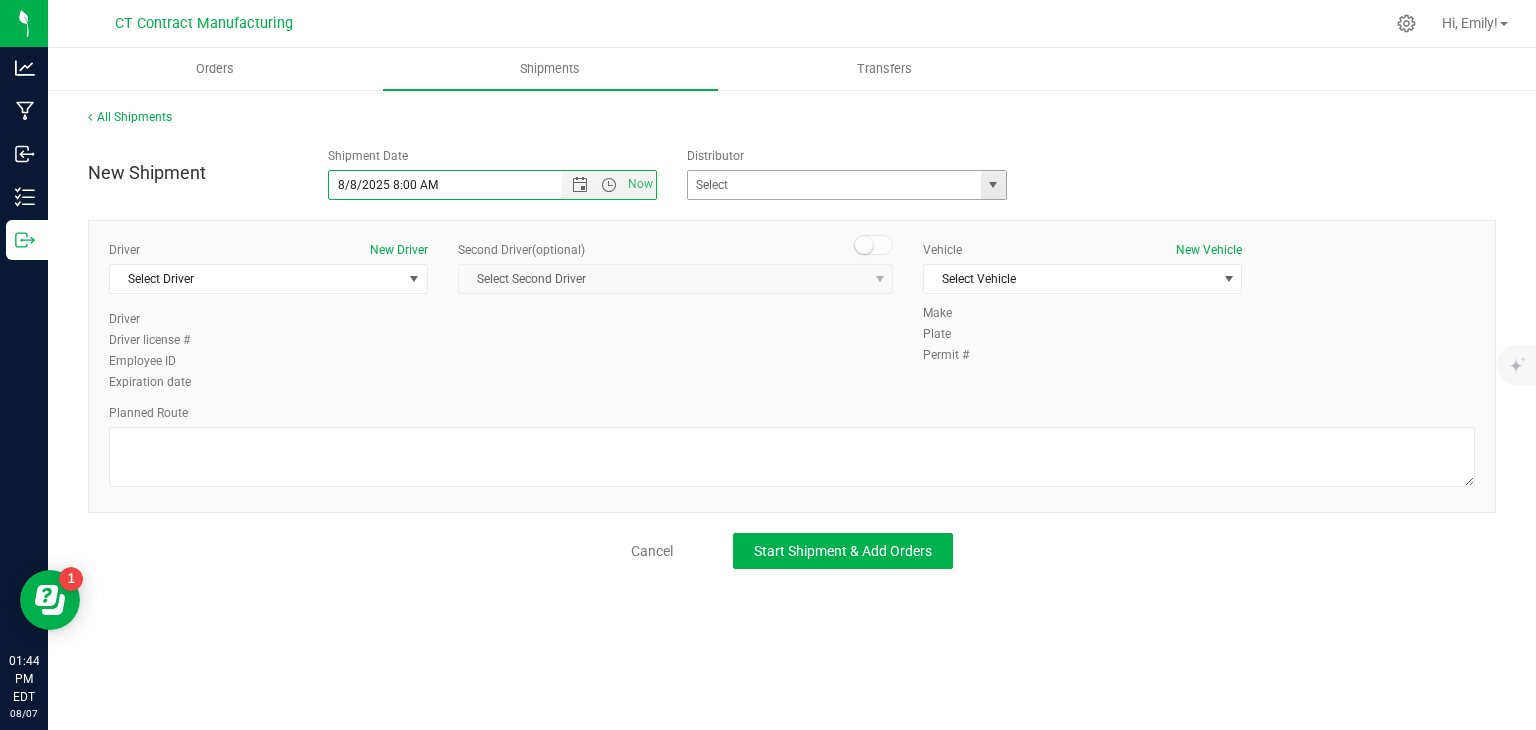 click at bounding box center (993, 185) 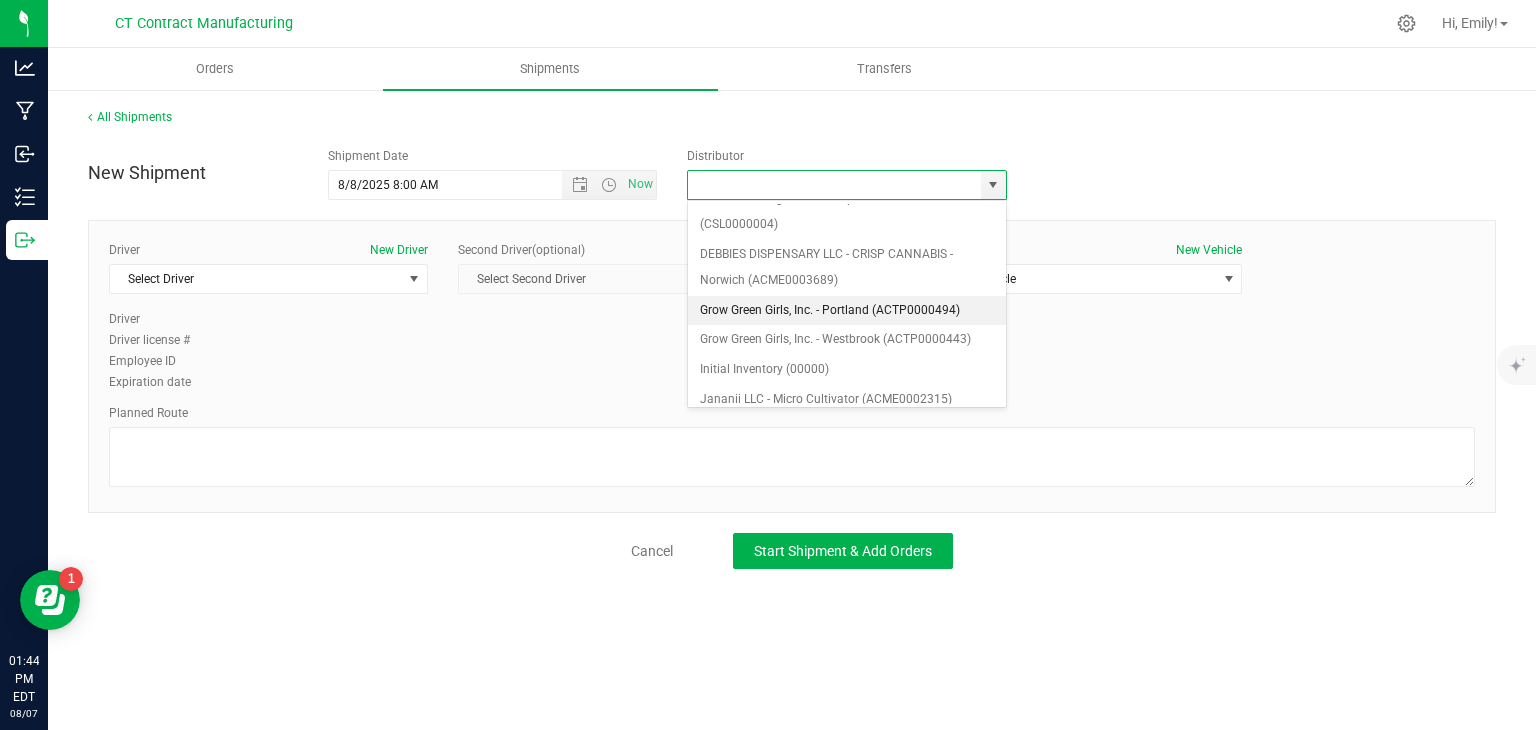 scroll, scrollTop: 195, scrollLeft: 0, axis: vertical 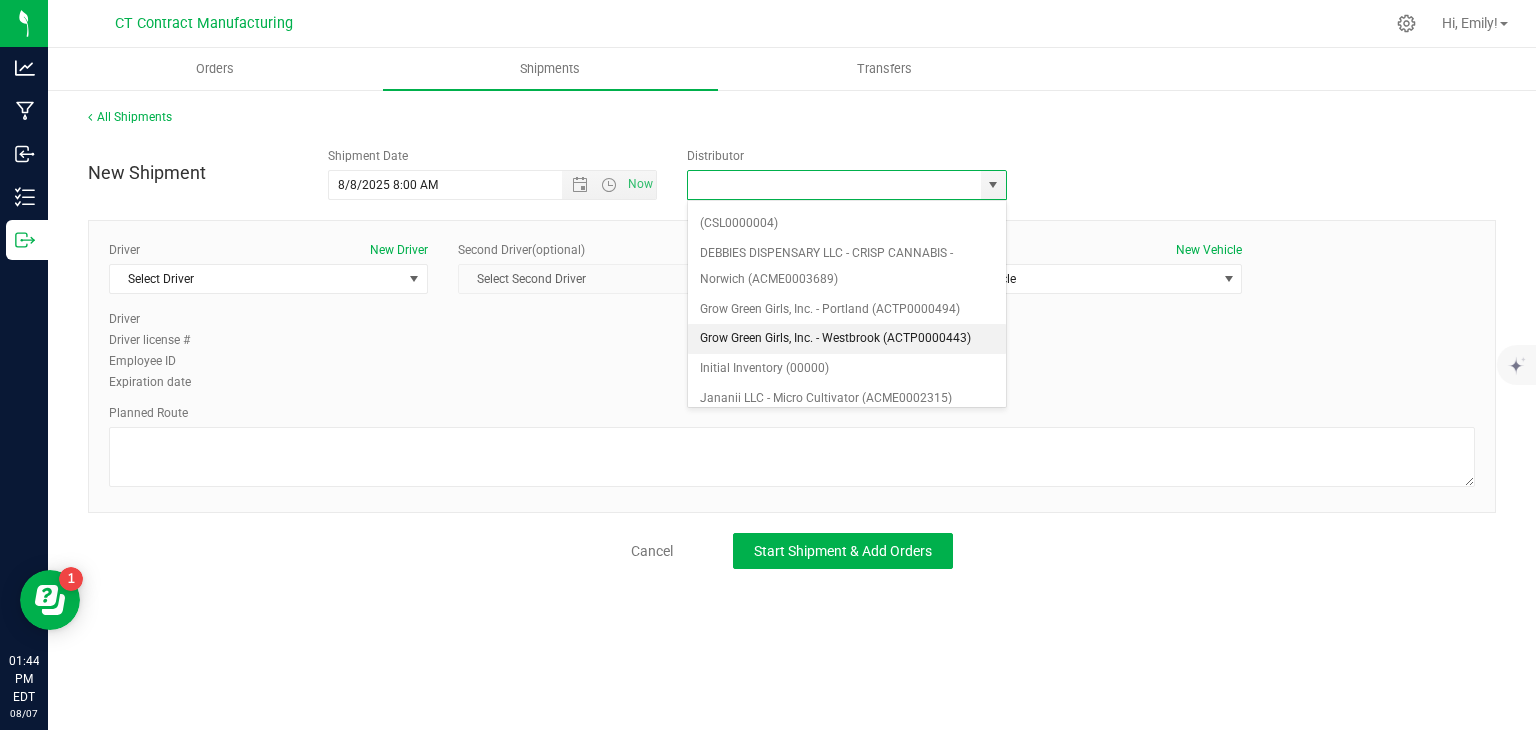click on "Grow Green Girls, Inc. - Westbrook (ACTP0000443)" at bounding box center [847, 339] 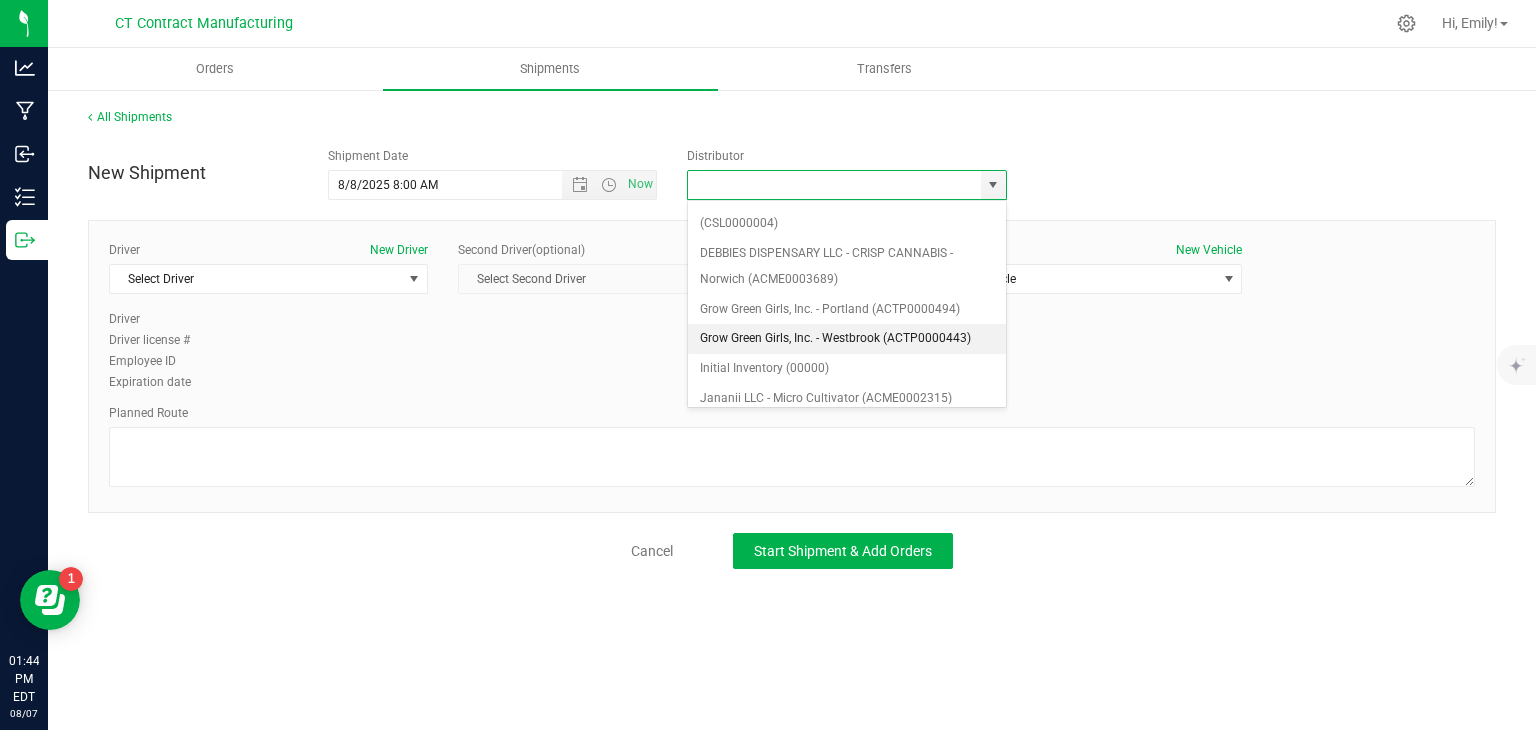 type on "Grow Green Girls, Inc. - Westbrook (ACTP0000443)" 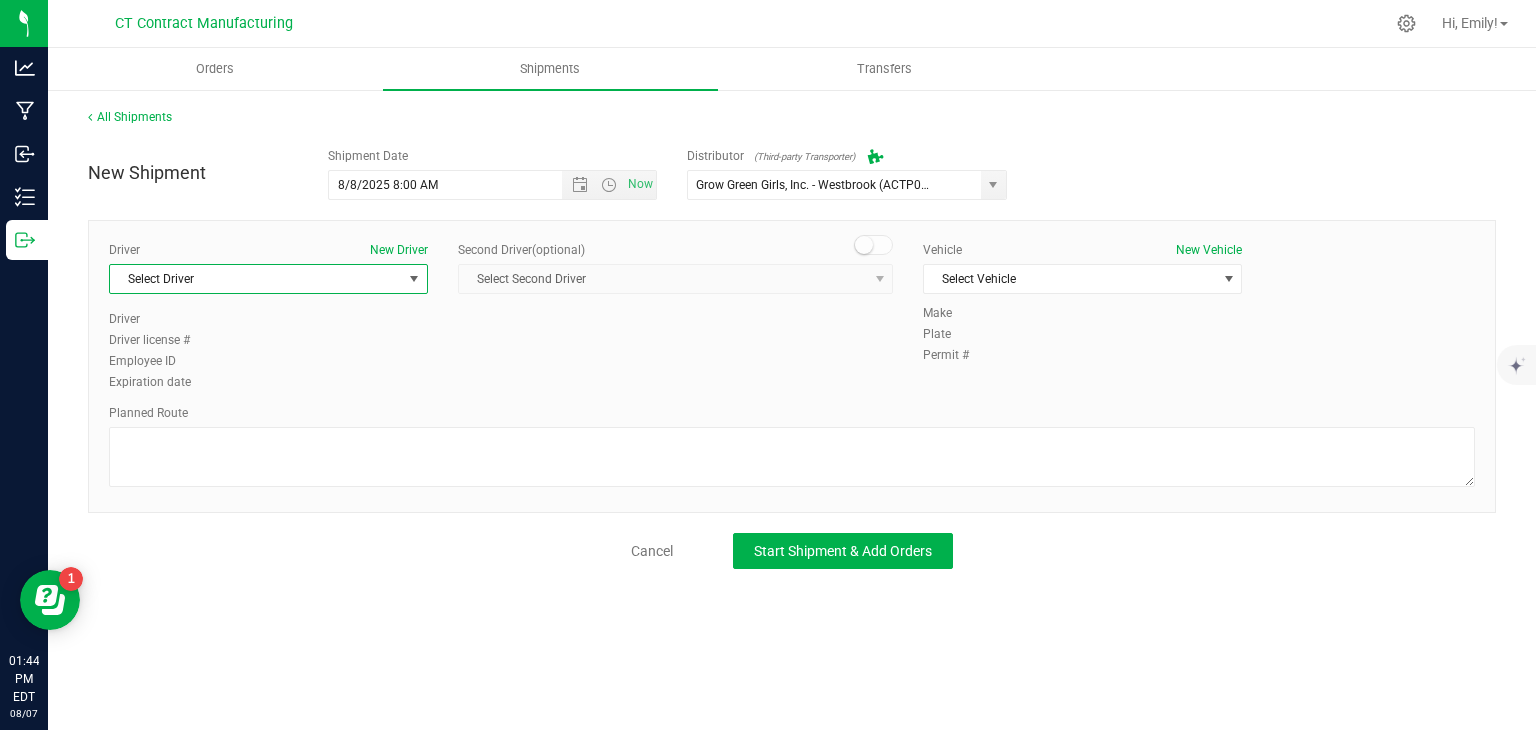 click on "Select Driver" at bounding box center [256, 279] 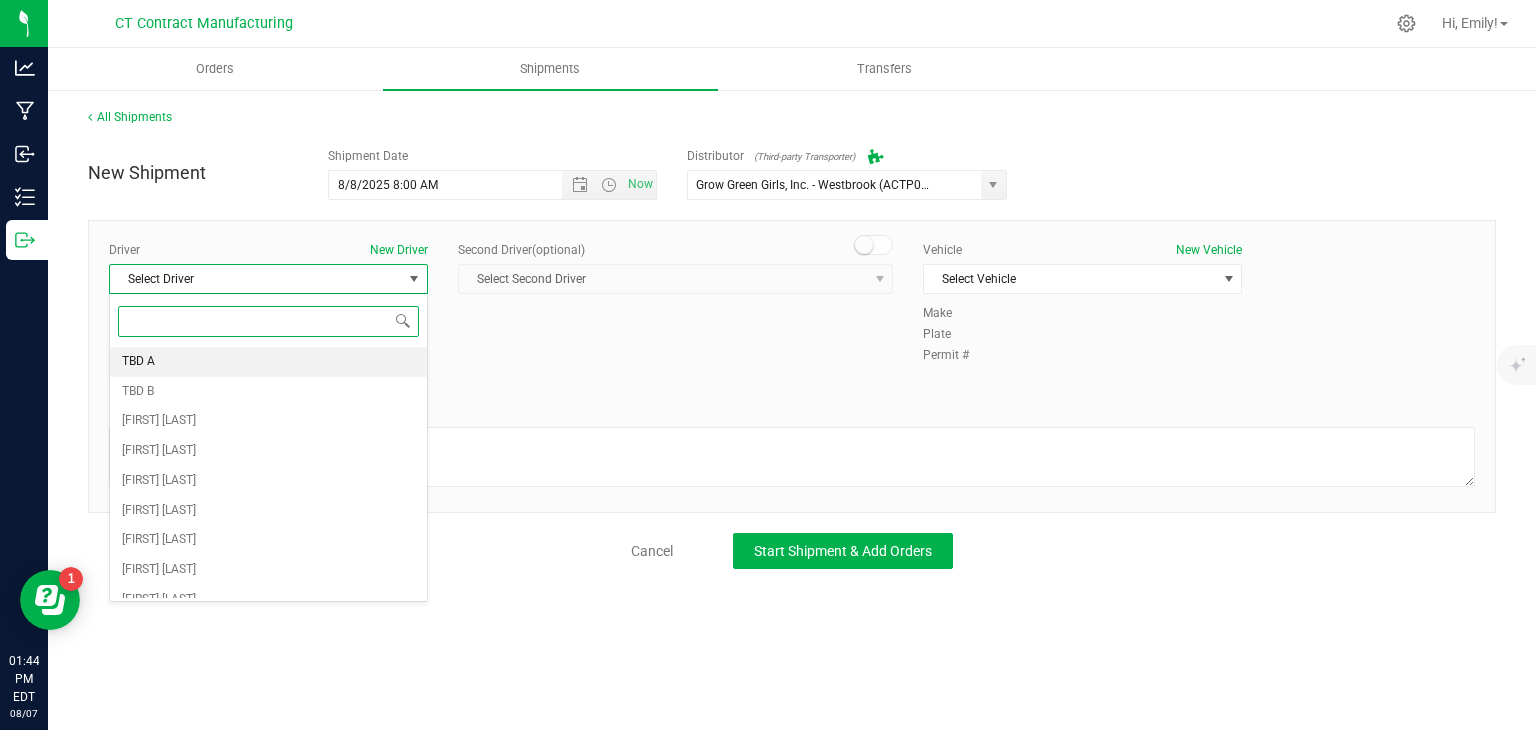 click on "TBD A" at bounding box center [268, 362] 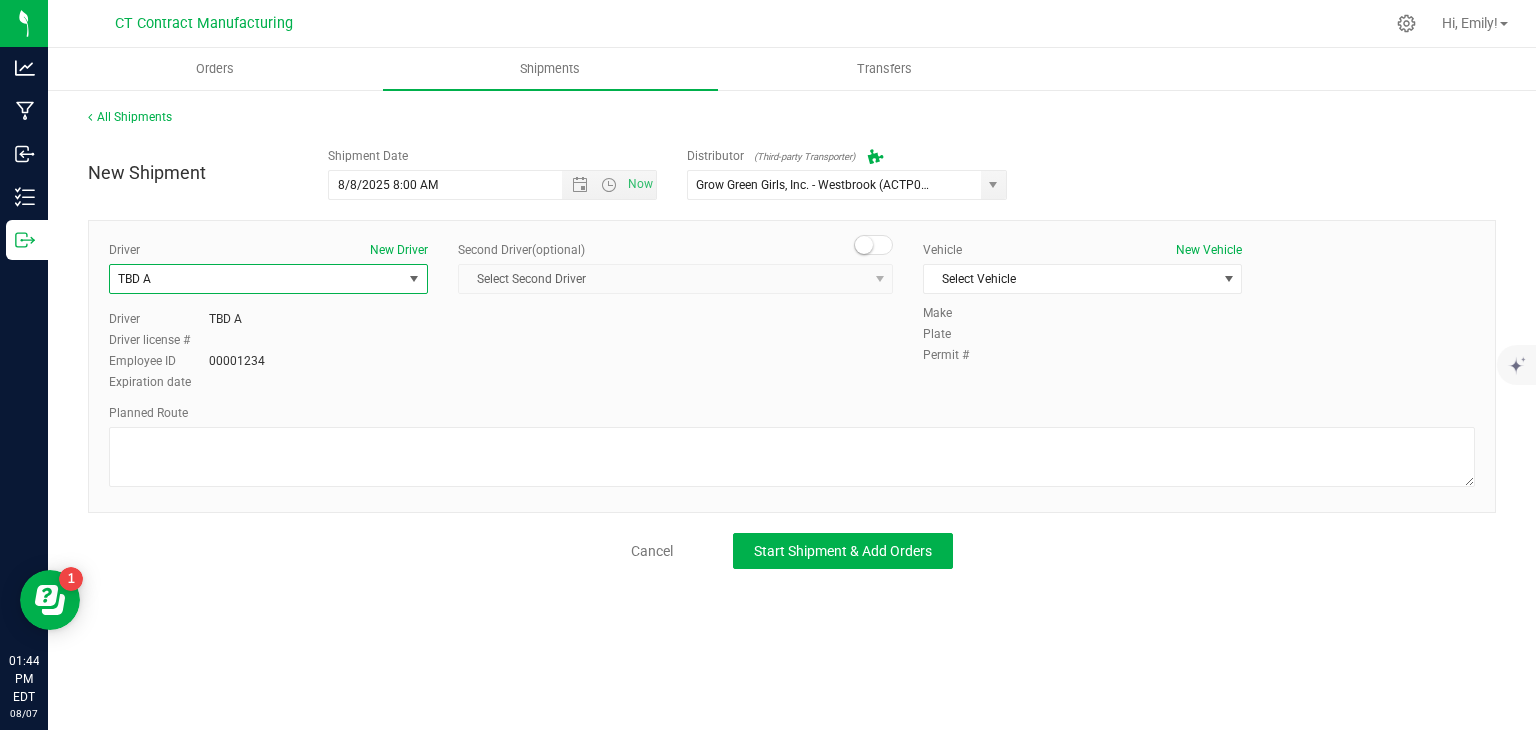 click at bounding box center [864, 245] 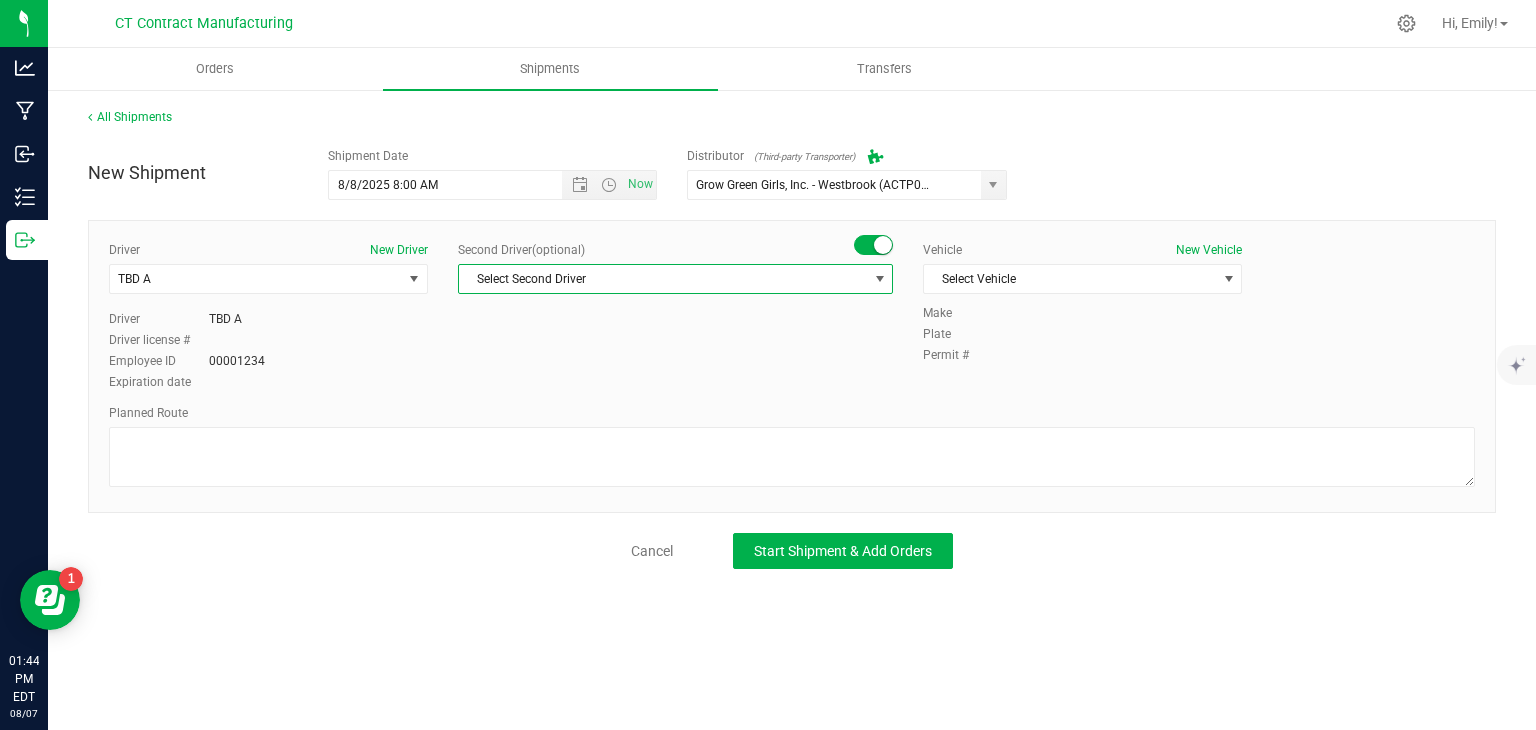click on "Select Second Driver" at bounding box center [663, 279] 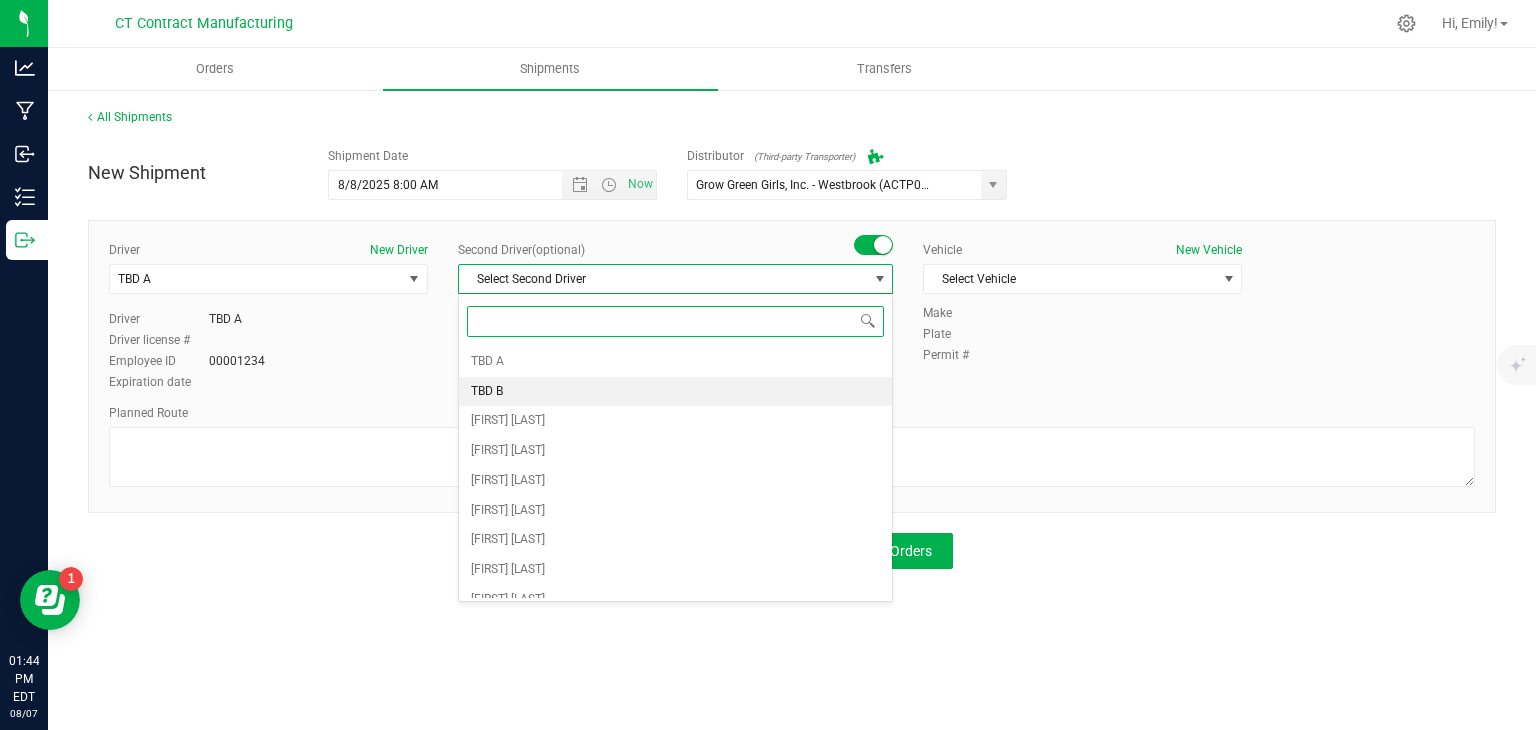 click on "TBD B" at bounding box center (675, 392) 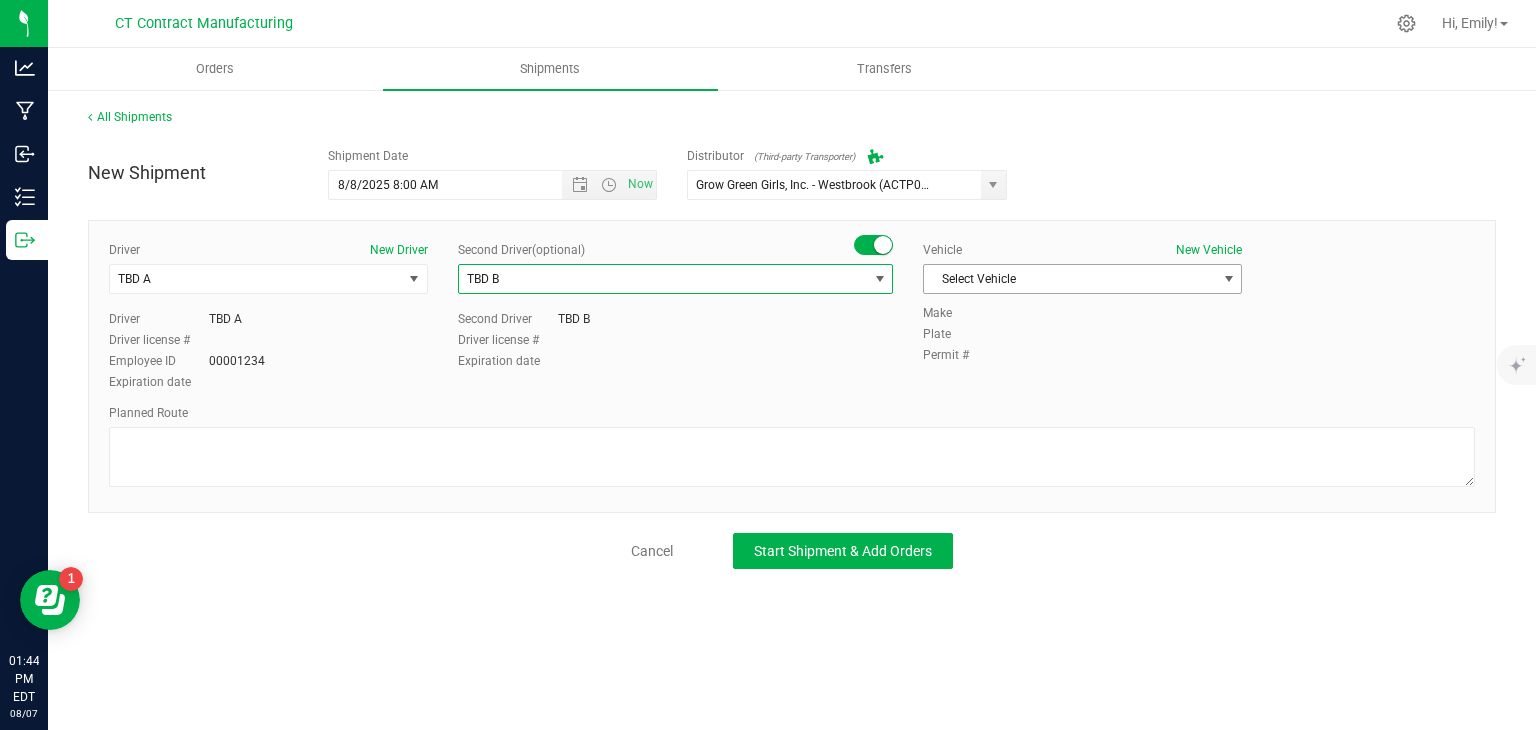 click on "Select Vehicle" at bounding box center (1070, 279) 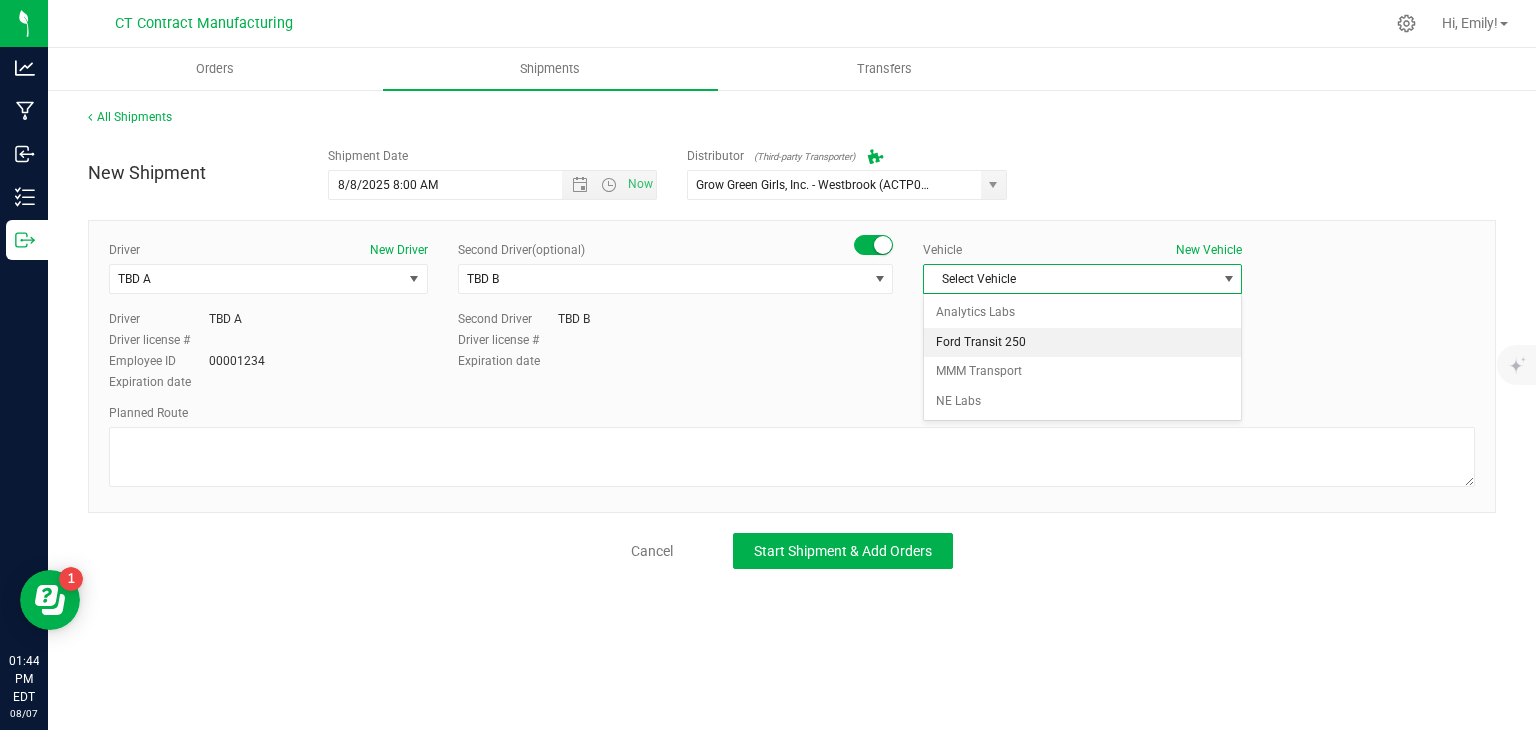 click on "Ford Transit 250" at bounding box center [1082, 343] 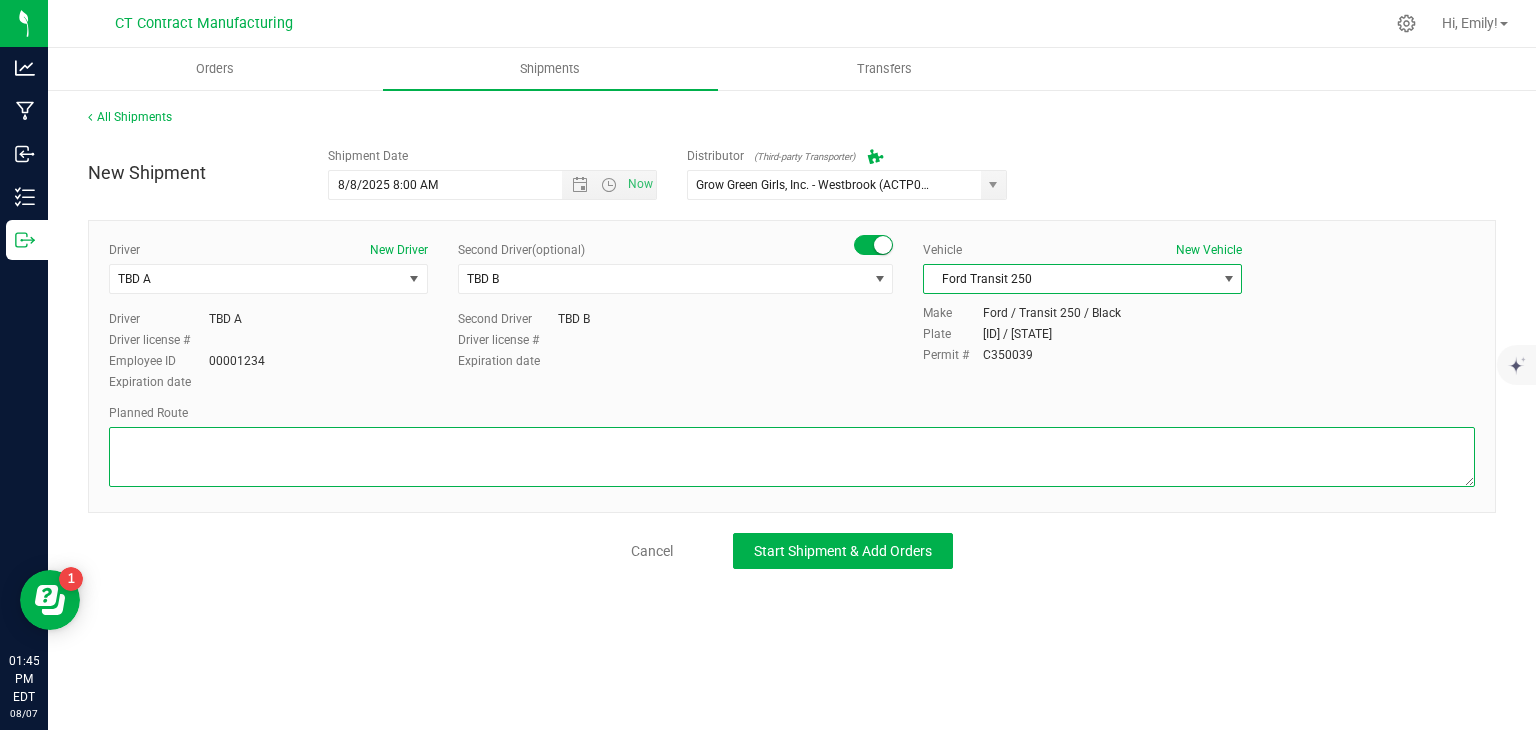 click at bounding box center [792, 457] 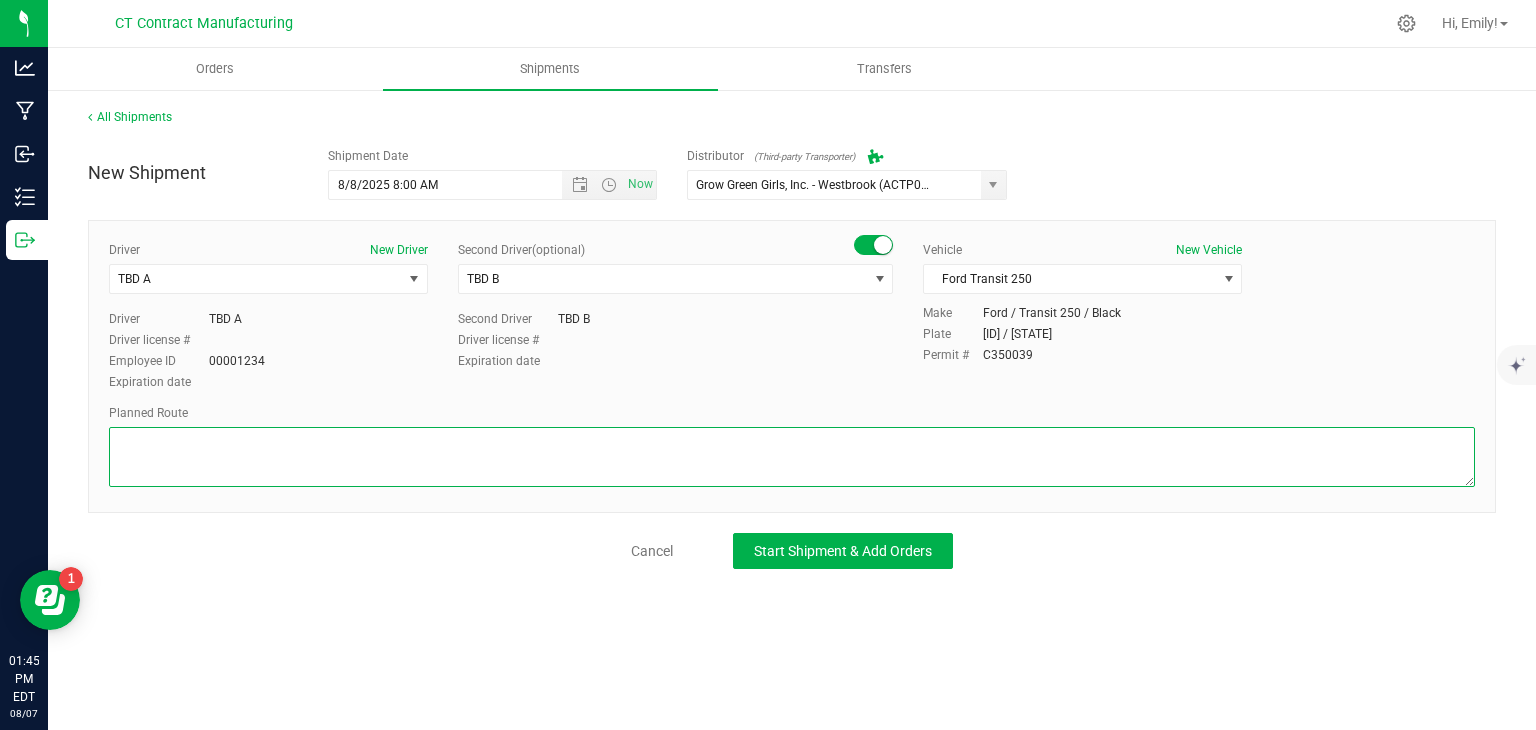paste on "Randomized route via 3rd party transporter" 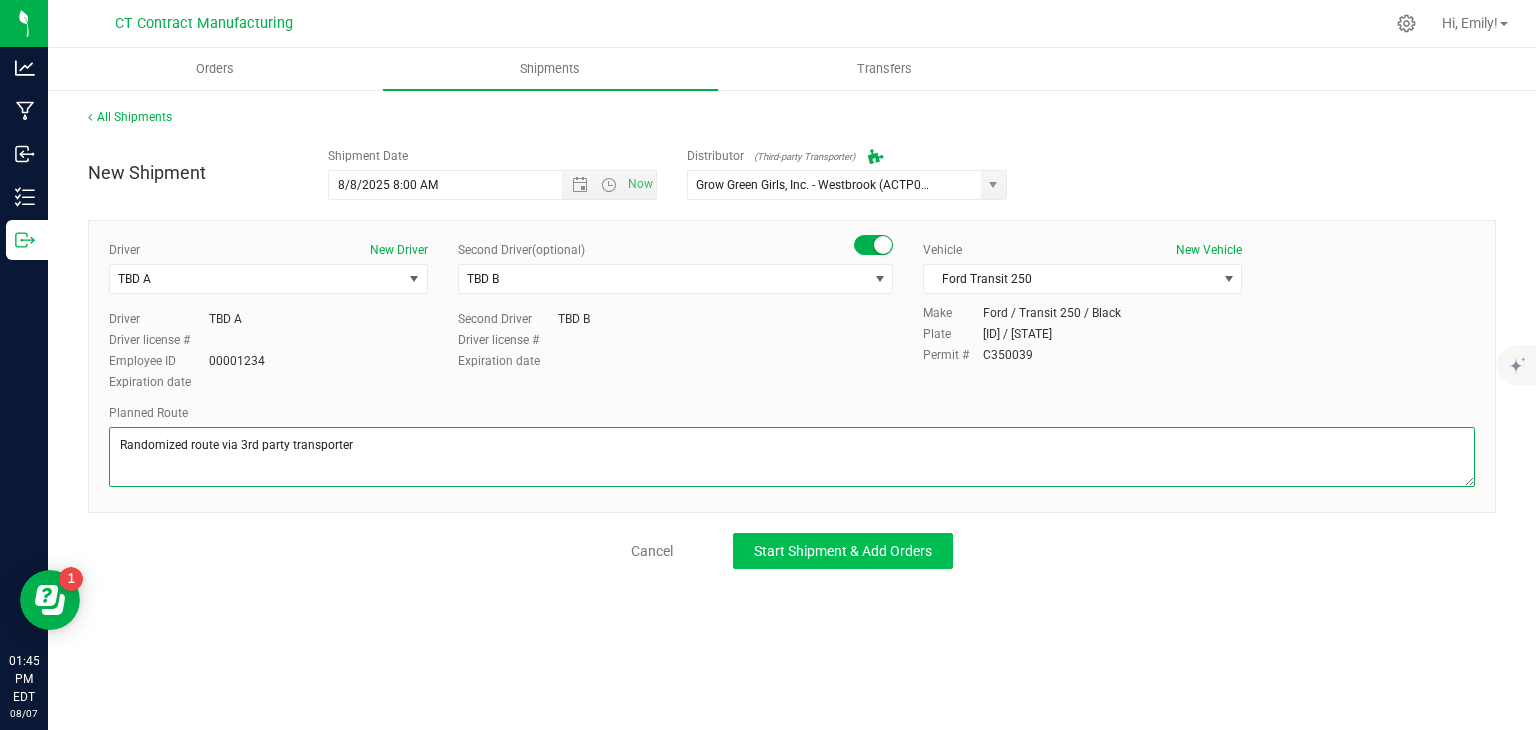type on "Randomized route via 3rd party transporter" 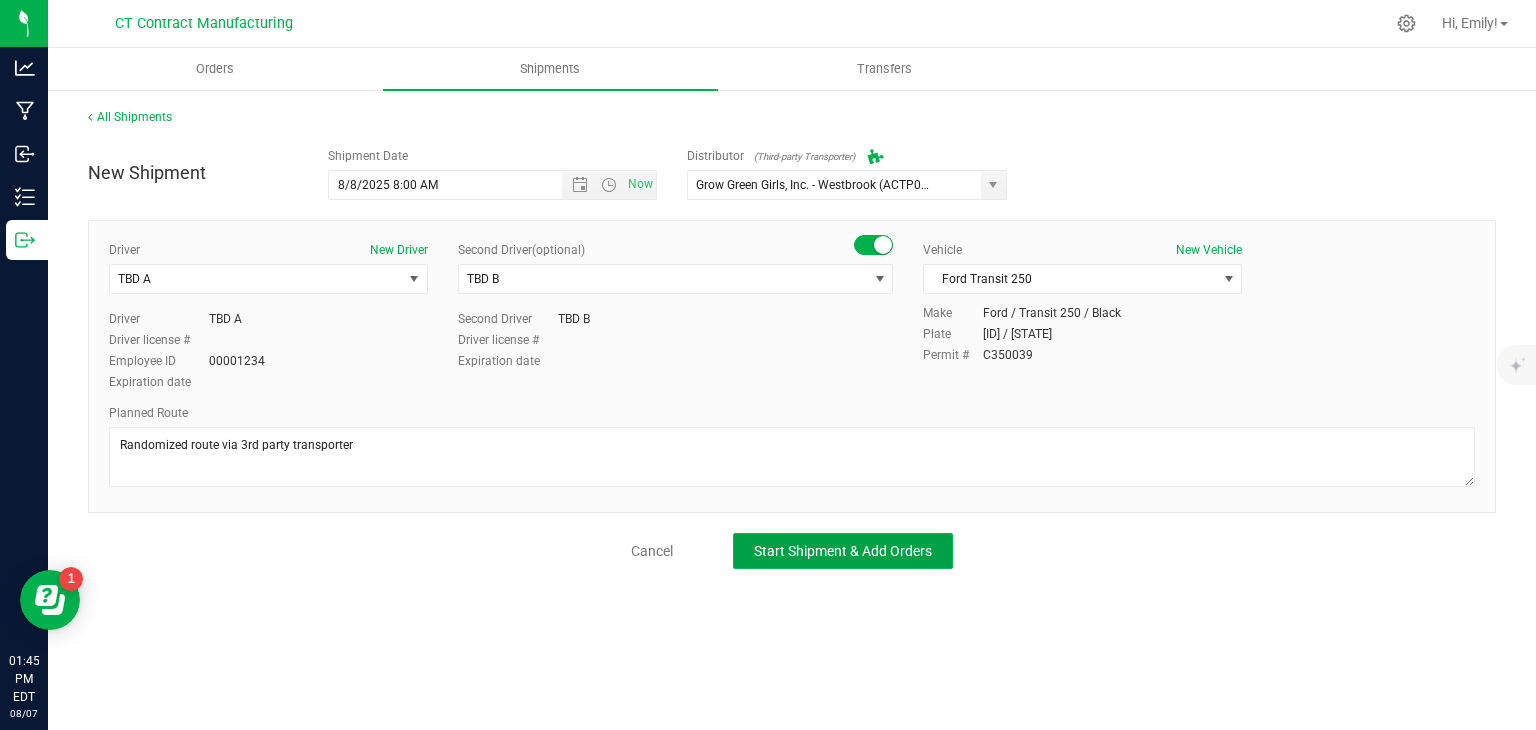click on "Start Shipment & Add Orders" 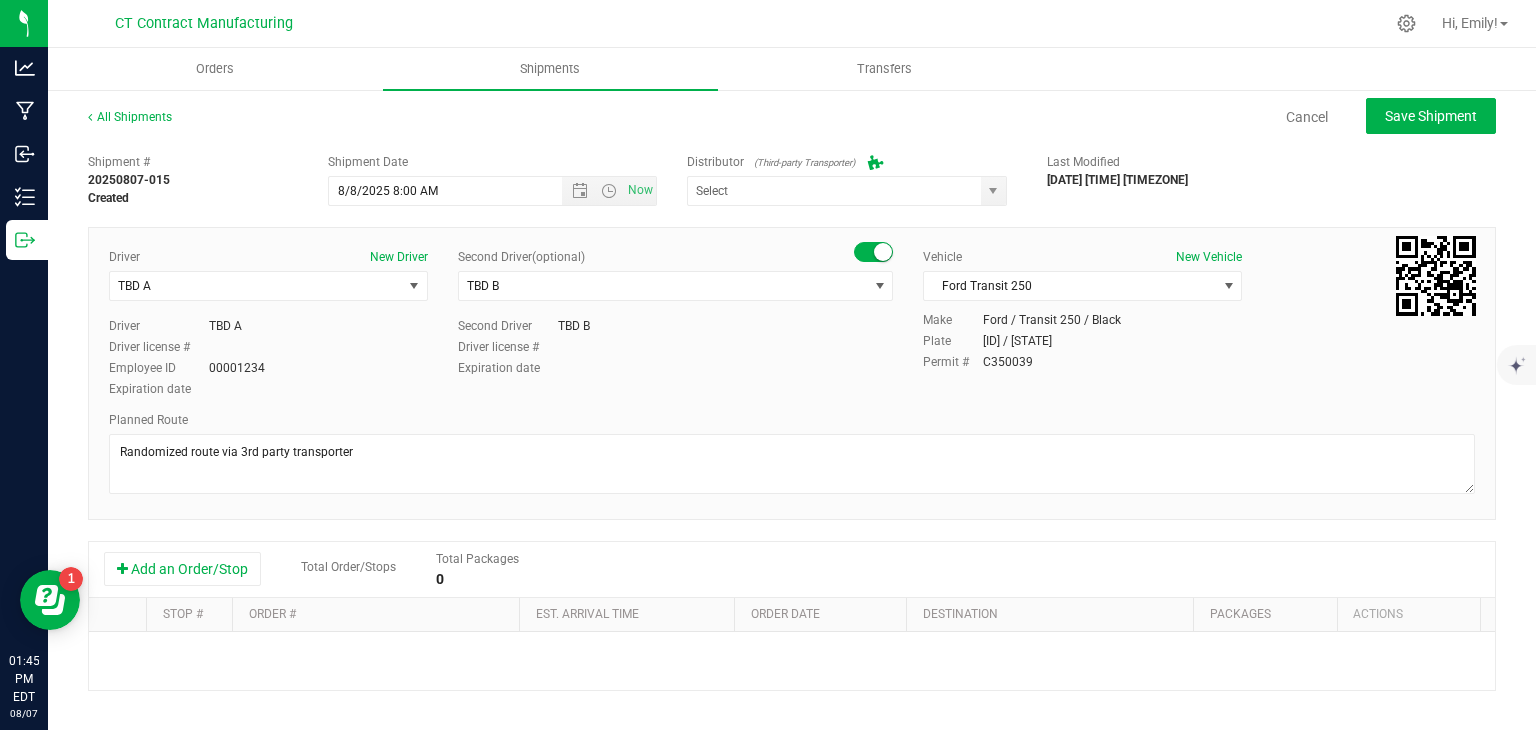 type on "Grow Green Girls, Inc. - Westbrook (ACTP0000443)" 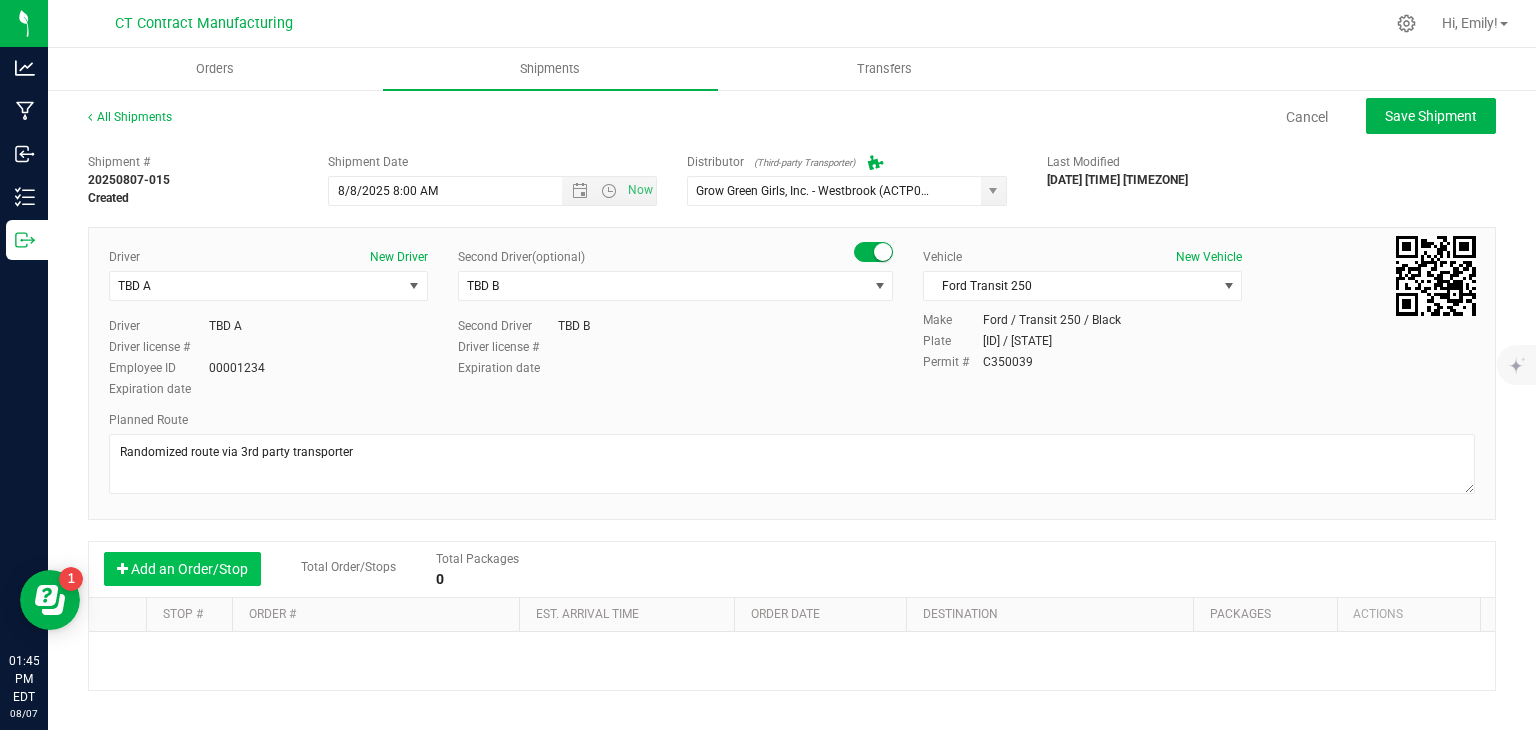 click on "Add an Order/Stop" at bounding box center (182, 569) 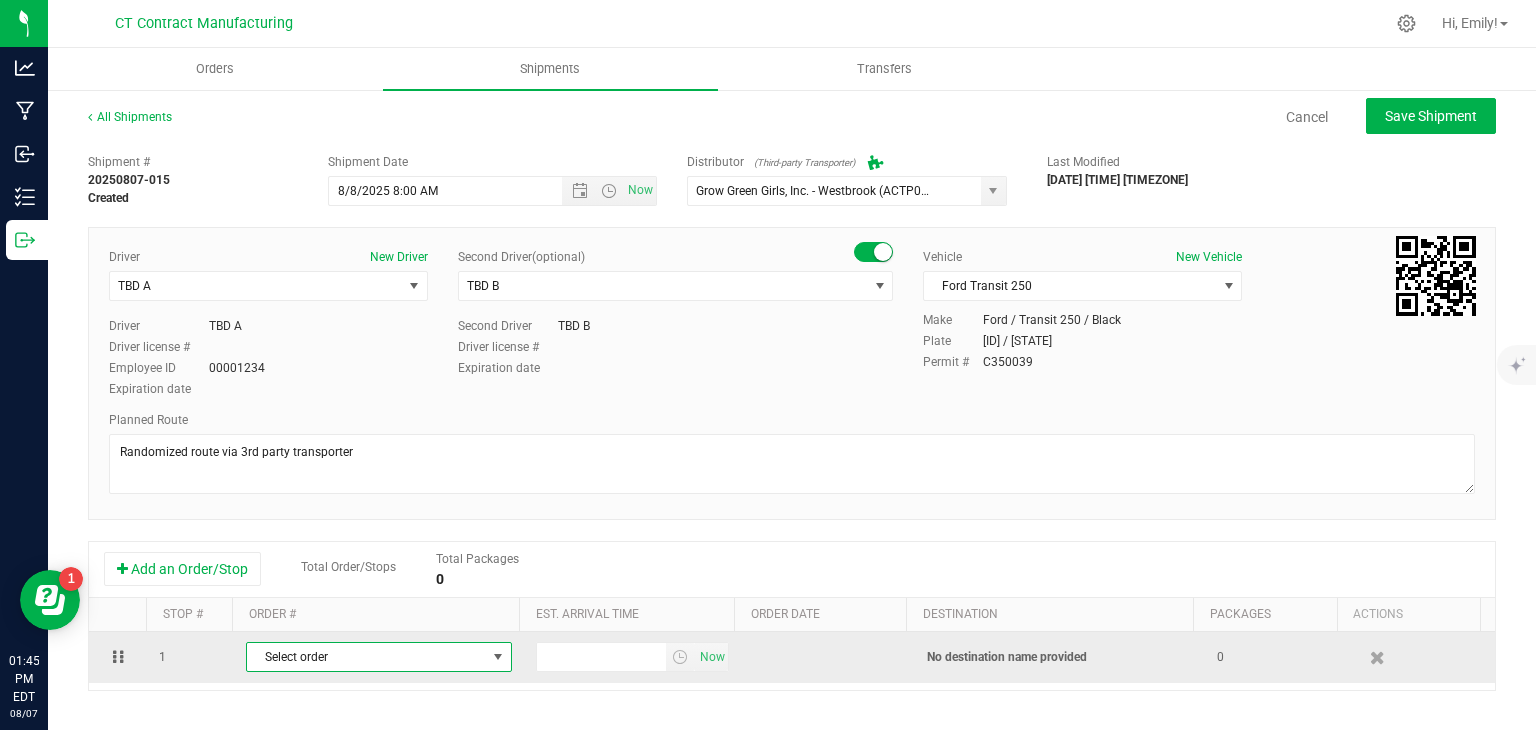 click on "Select order" at bounding box center (366, 657) 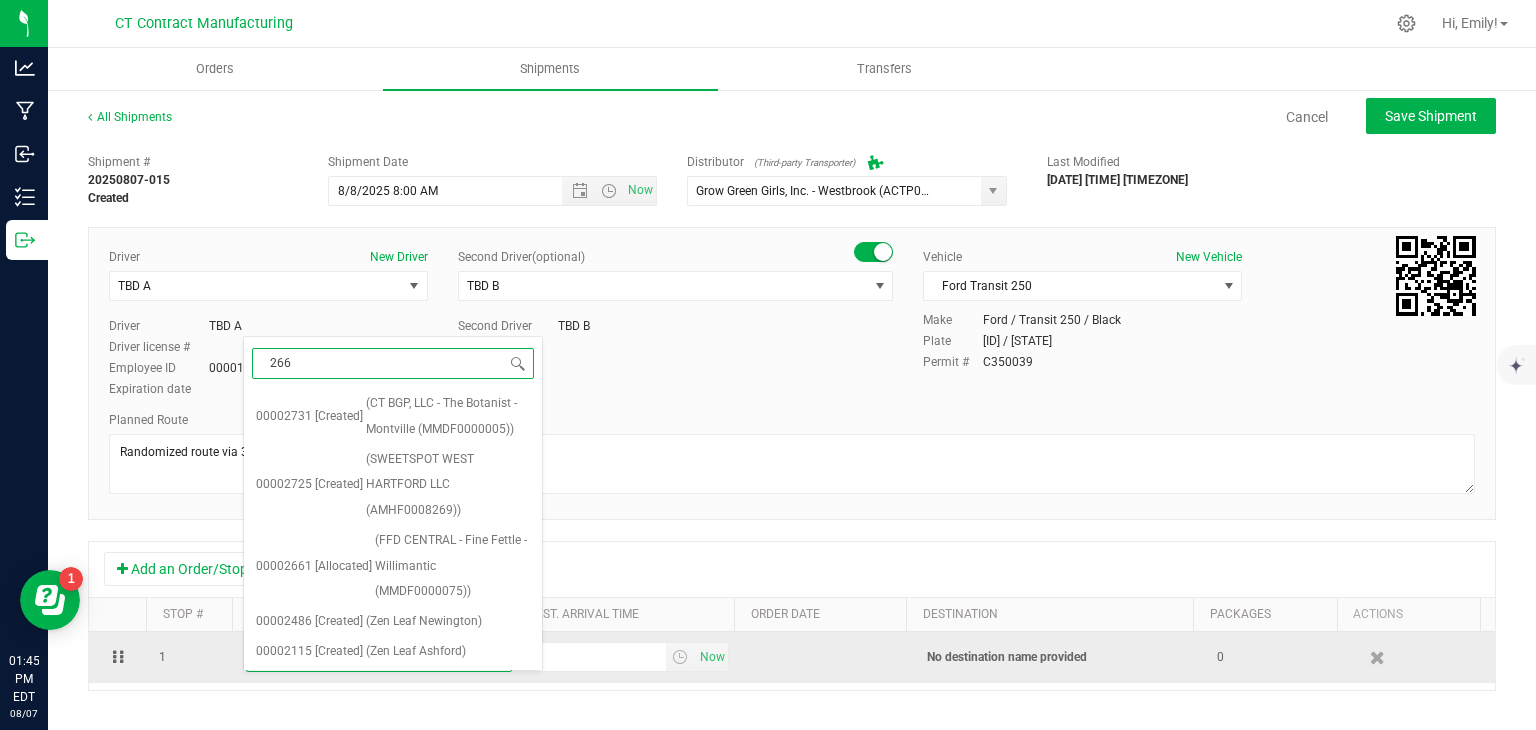 type on "2661" 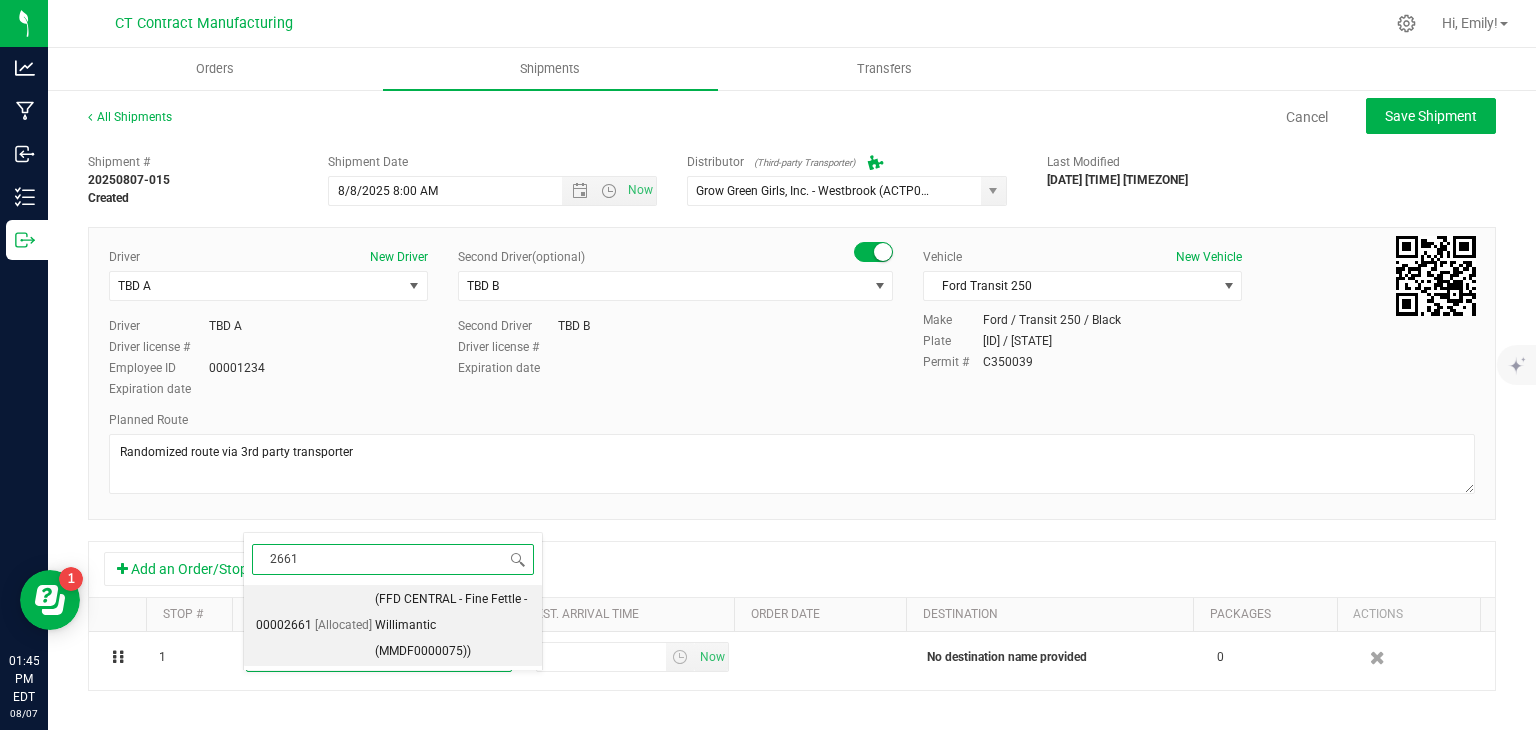 click on "(FFD CENTRAL - Fine Fettle - Willimantic (MMDF0000075))" at bounding box center [452, 625] 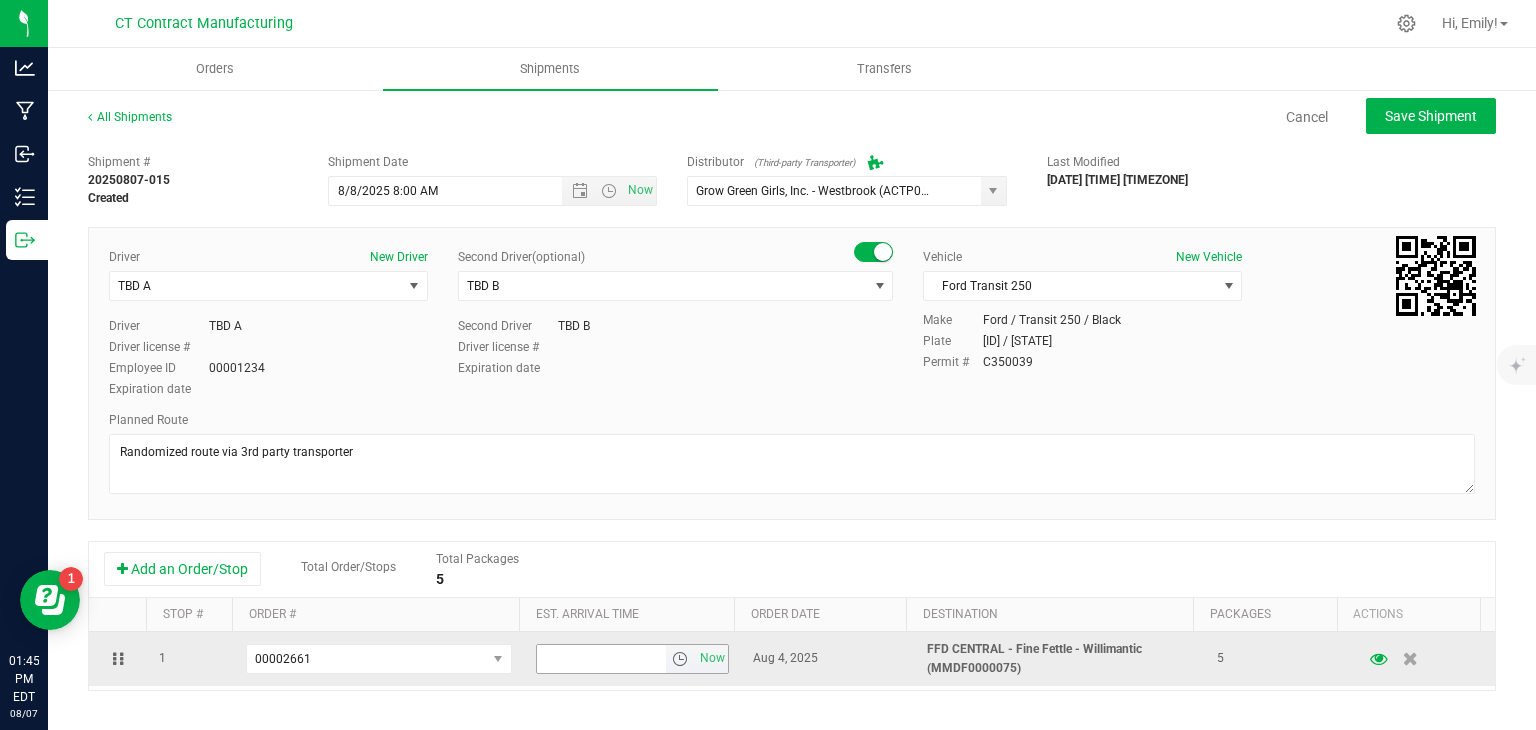 click at bounding box center (680, 659) 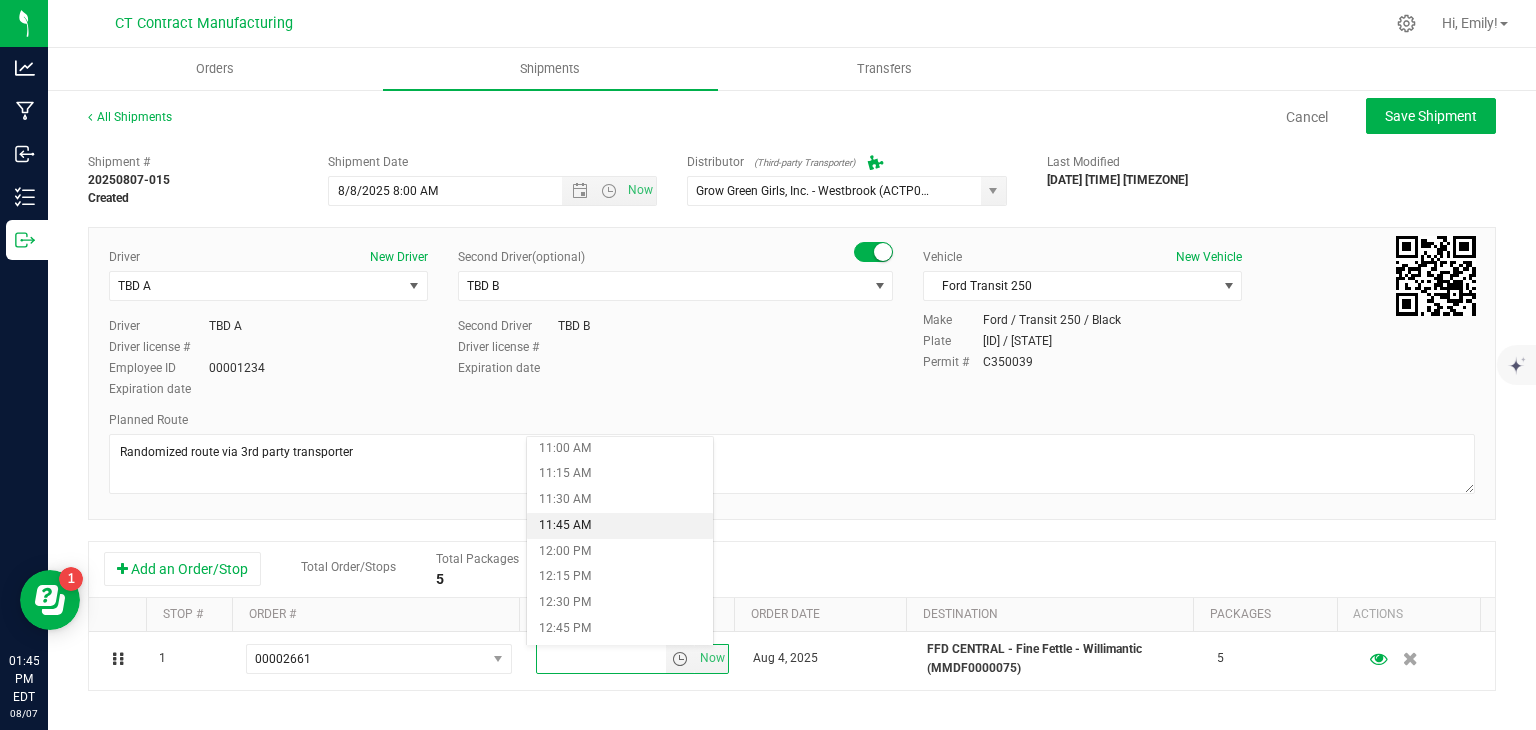 scroll, scrollTop: 1140, scrollLeft: 0, axis: vertical 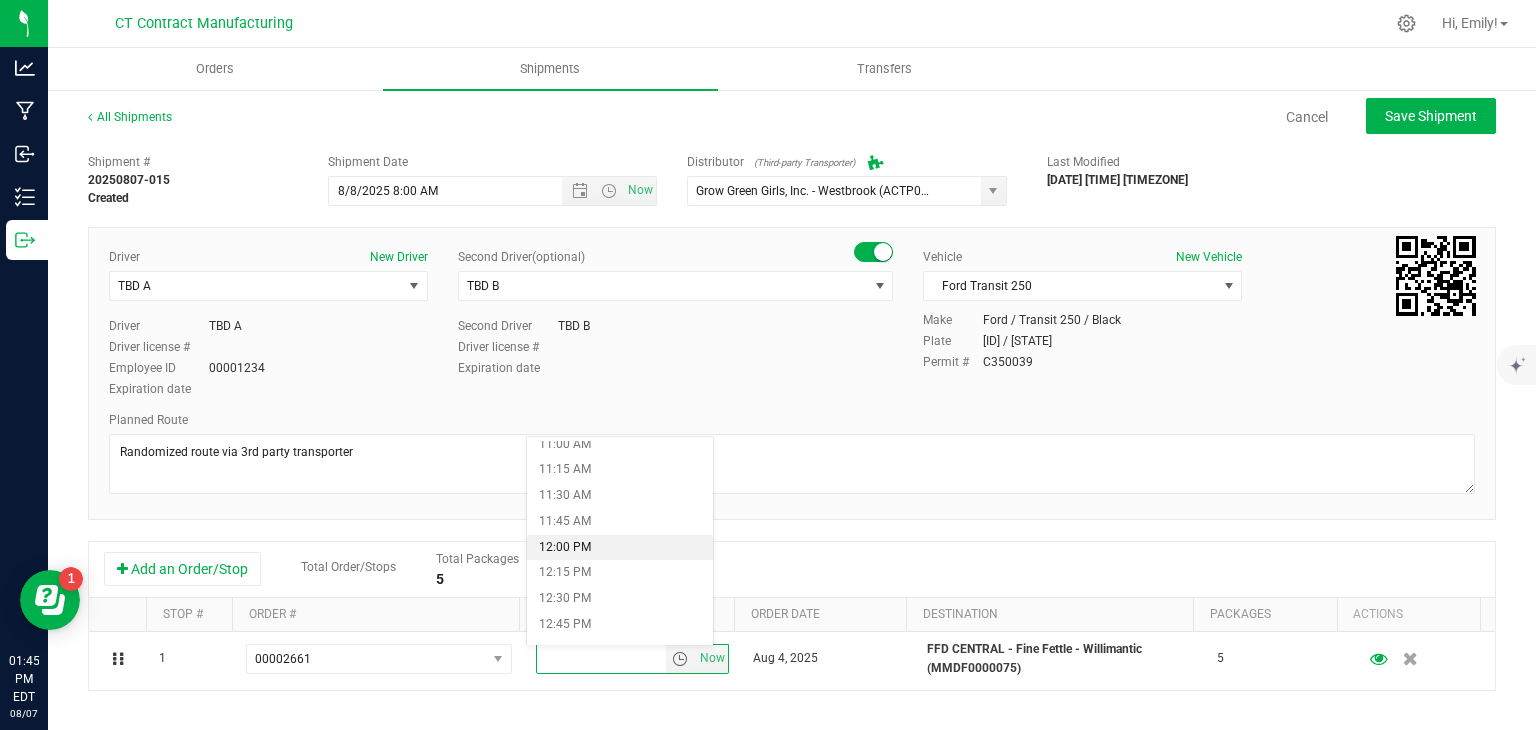 click on "12:00 PM" at bounding box center [619, 548] 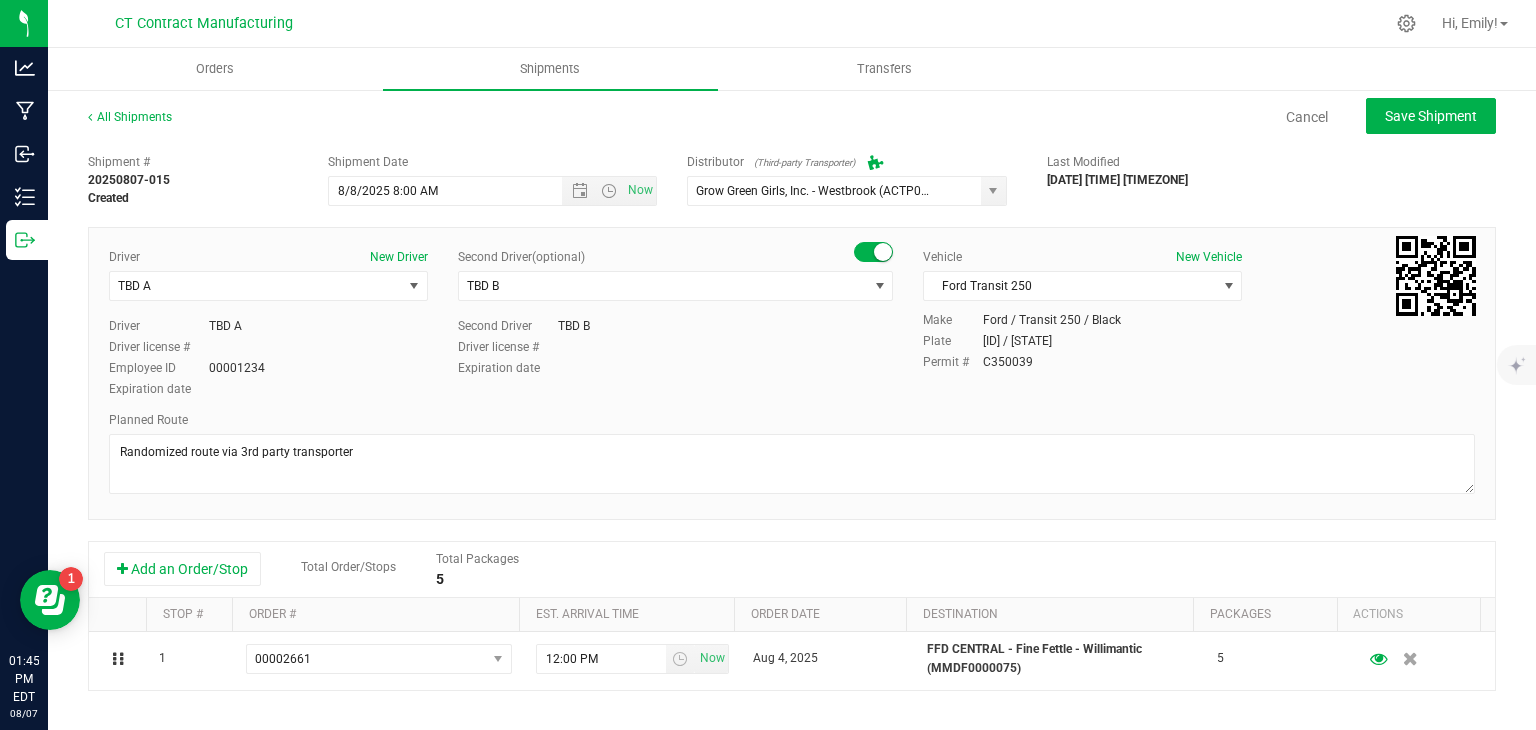 click on "Add an Order/Stop
Total Order/Stops
Total Packages
5" at bounding box center [792, 570] 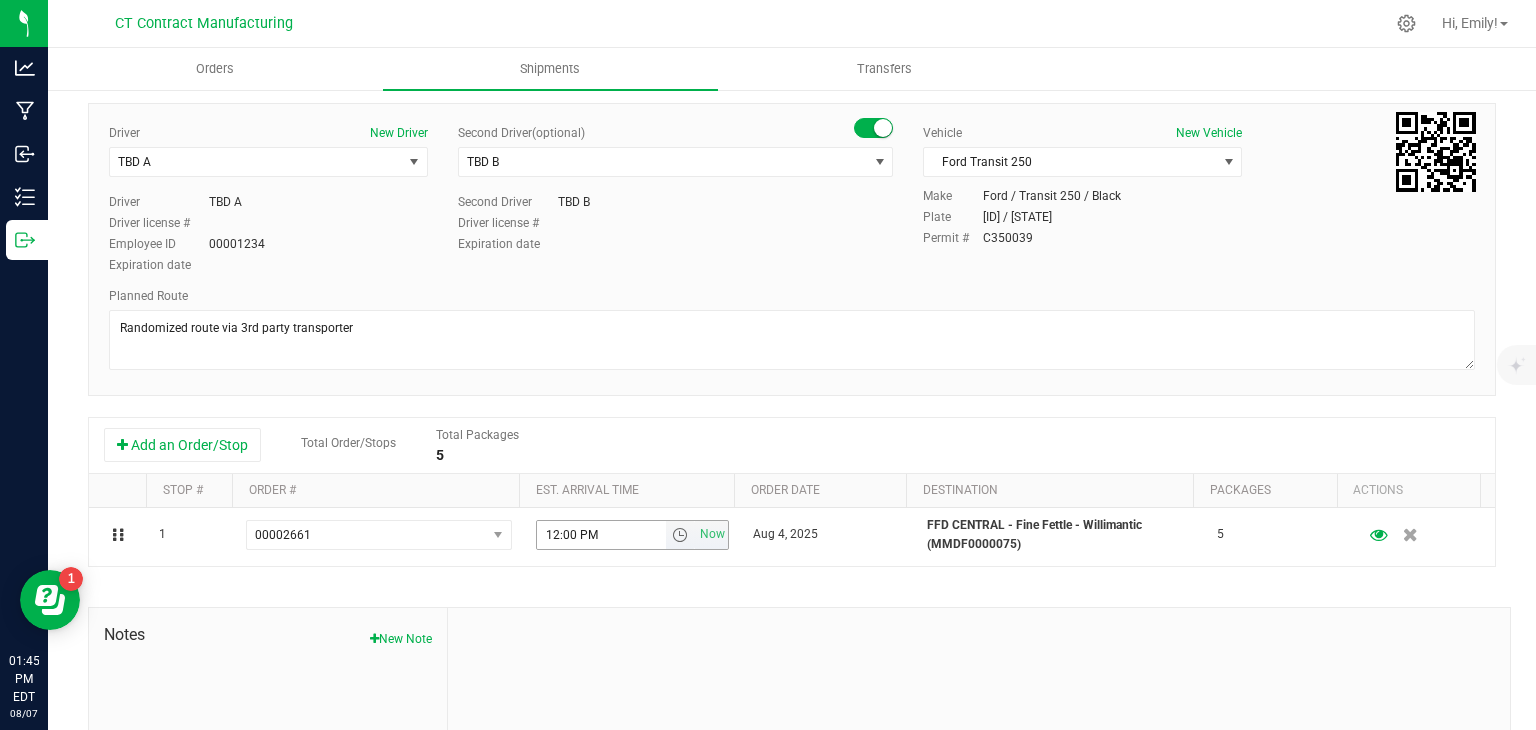 scroll, scrollTop: 0, scrollLeft: 0, axis: both 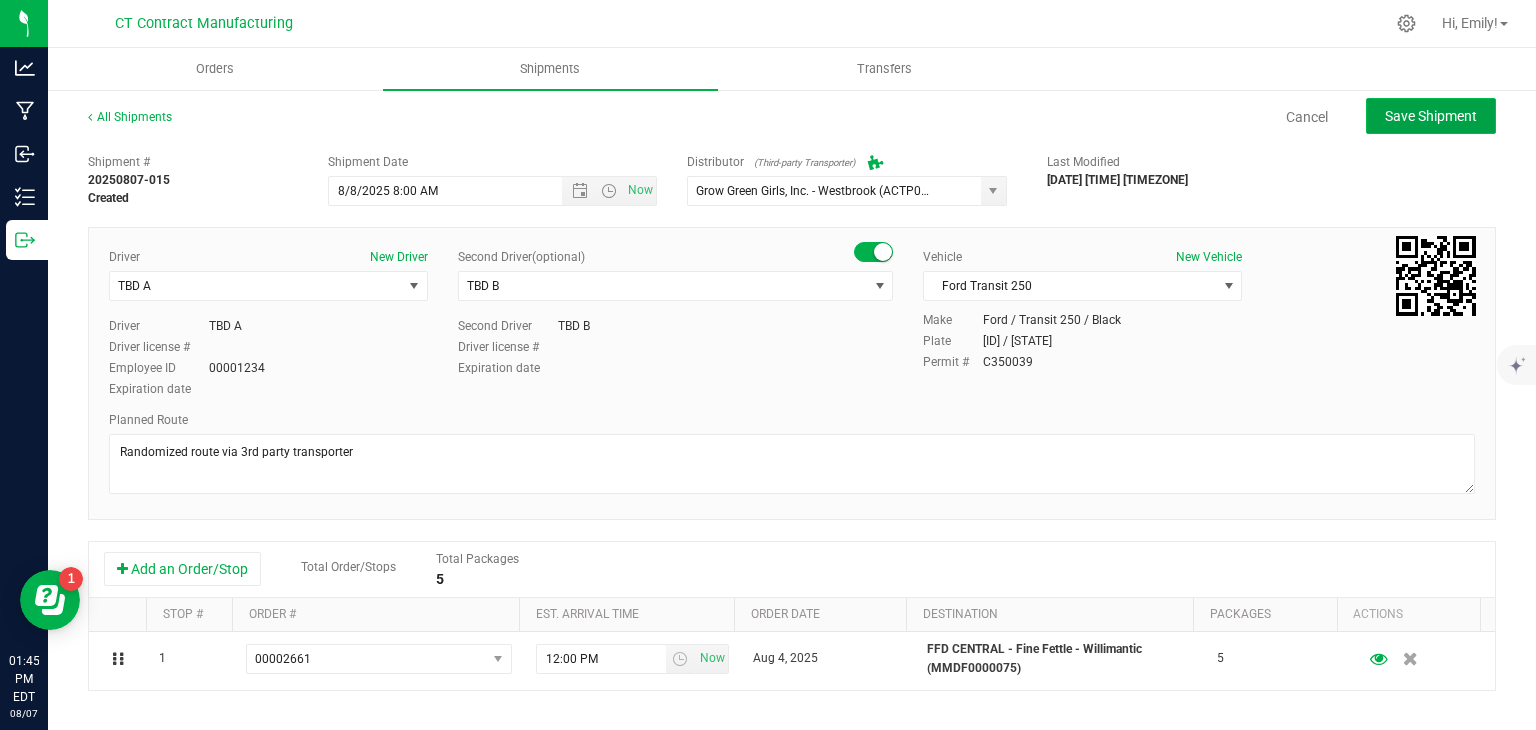 click on "Save Shipment" 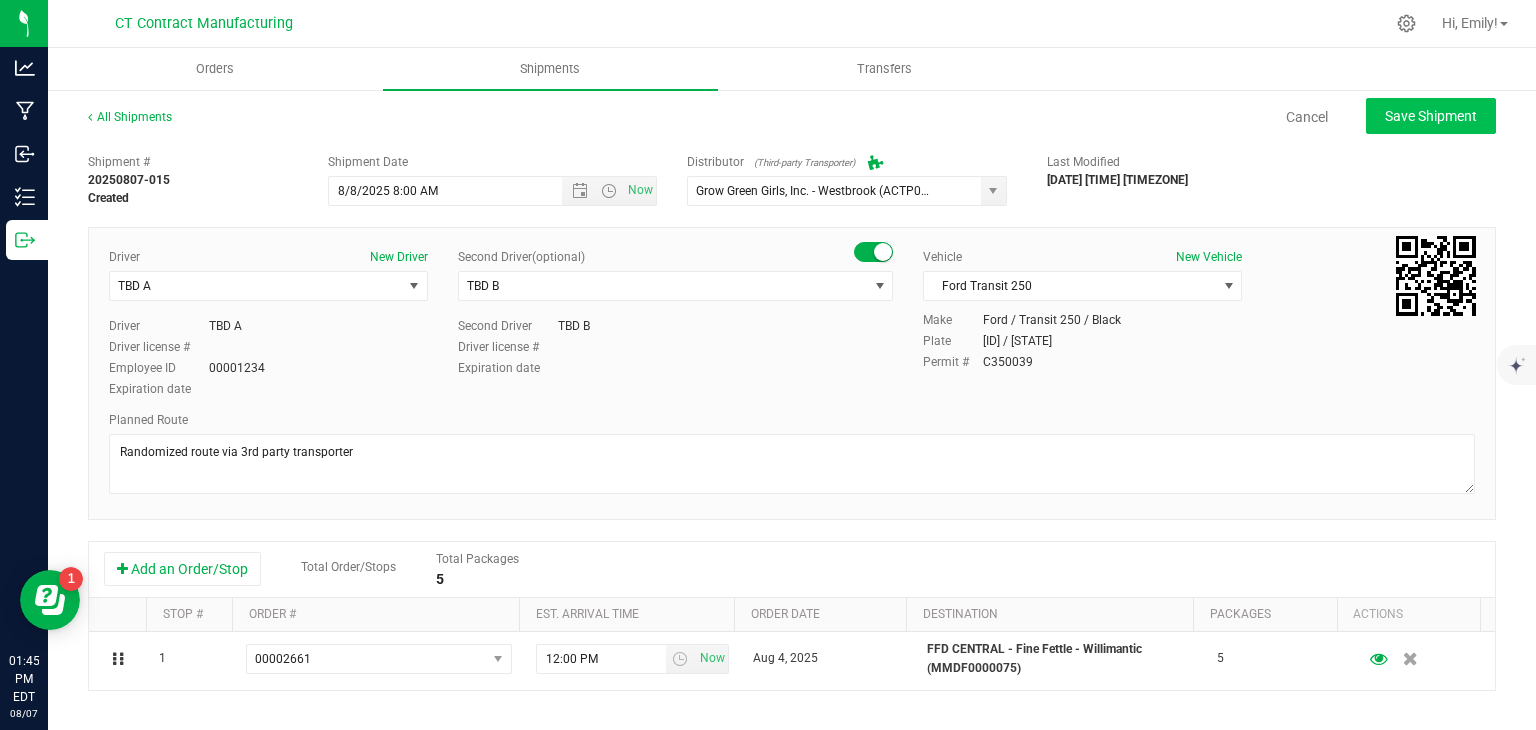 type on "[DATE] [TIME]" 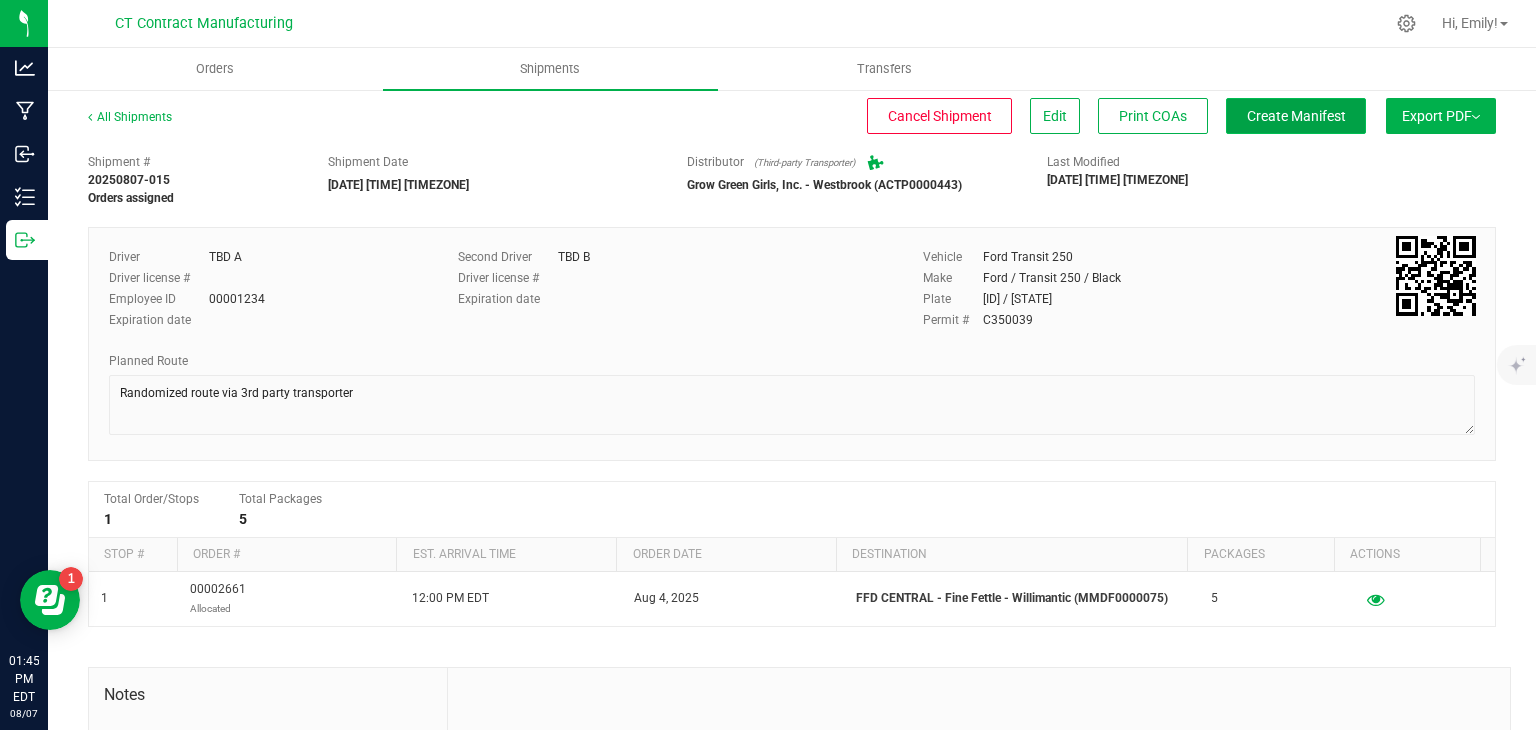 click on "Create Manifest" at bounding box center (1296, 116) 